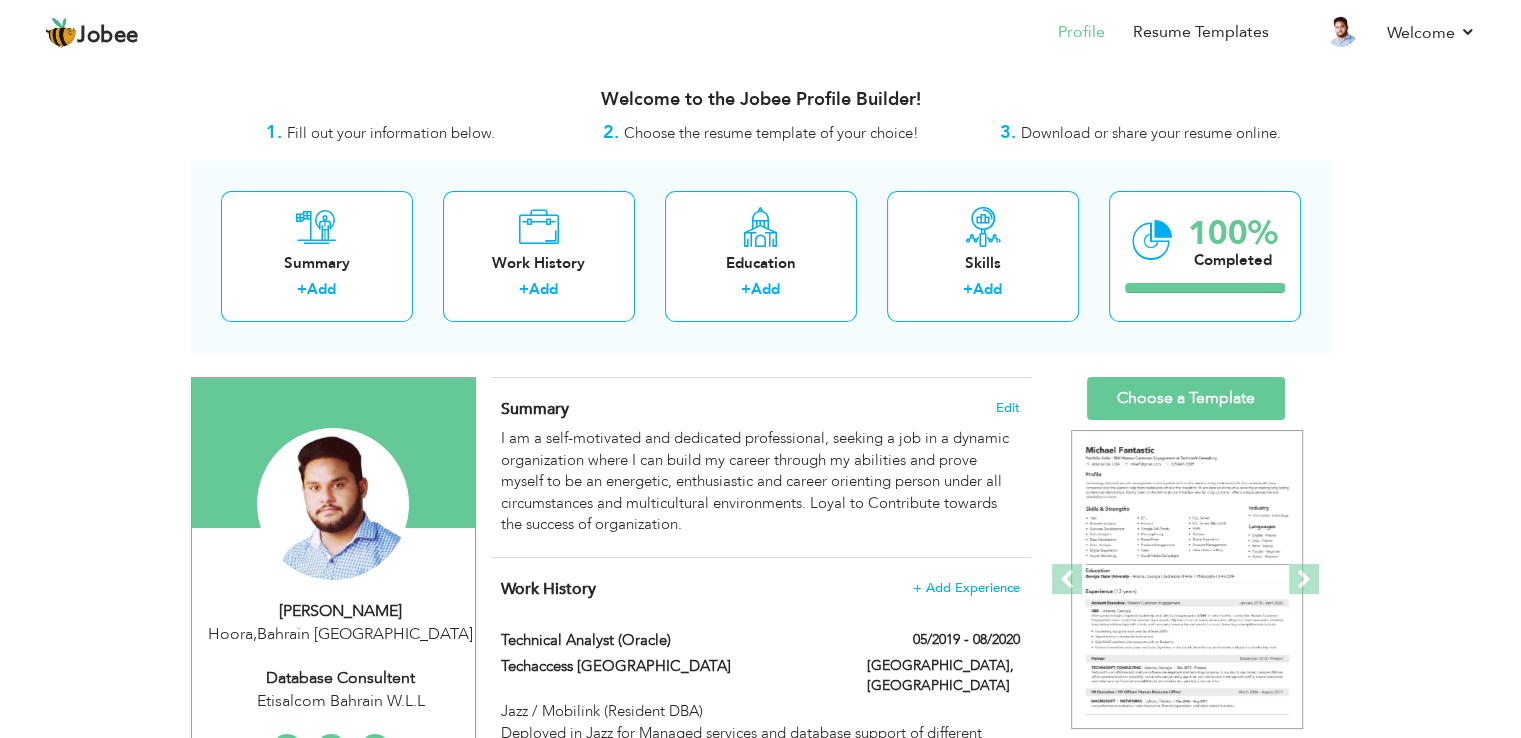scroll, scrollTop: 0, scrollLeft: 0, axis: both 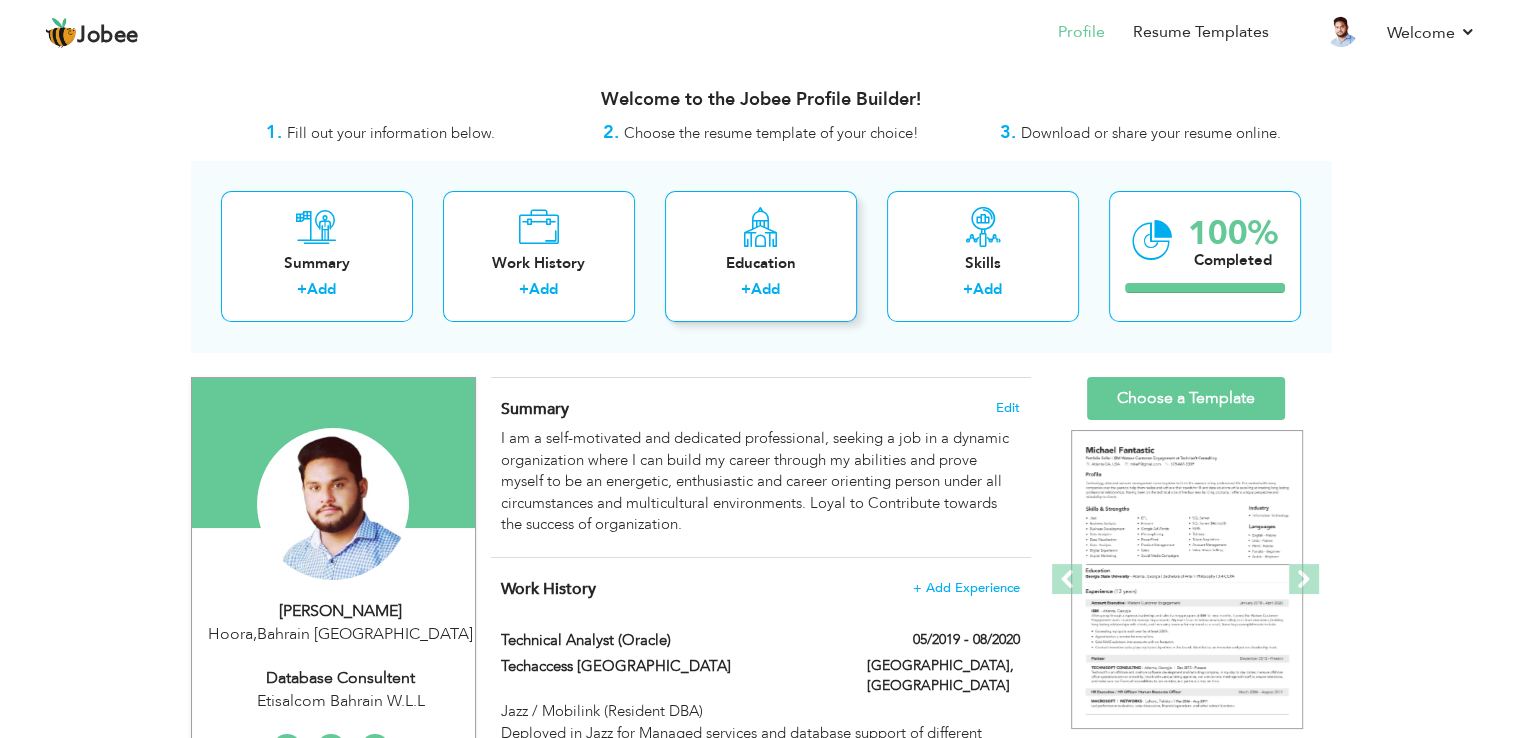 click at bounding box center (760, 227) 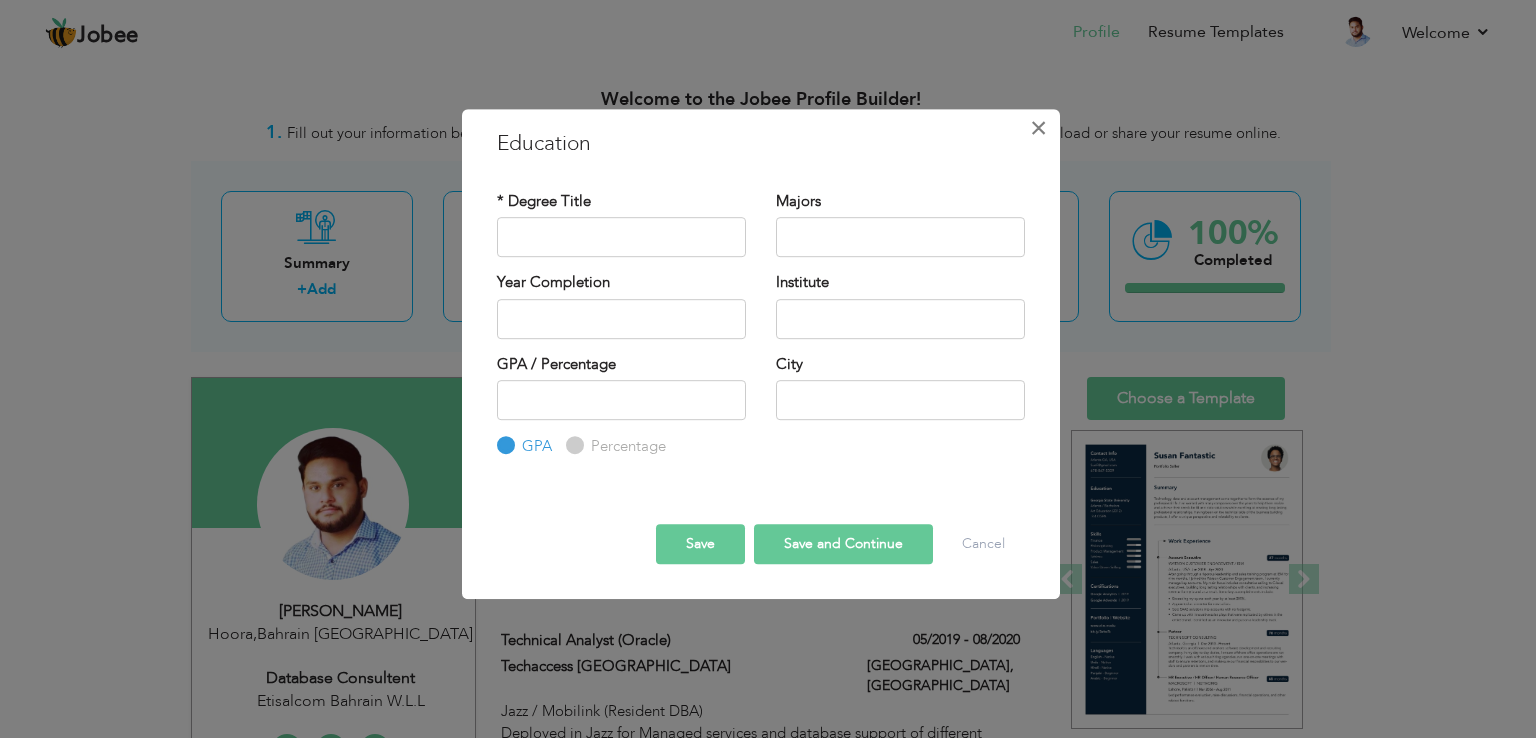 drag, startPoint x: 1048, startPoint y: 117, endPoint x: 1048, endPoint y: 129, distance: 12 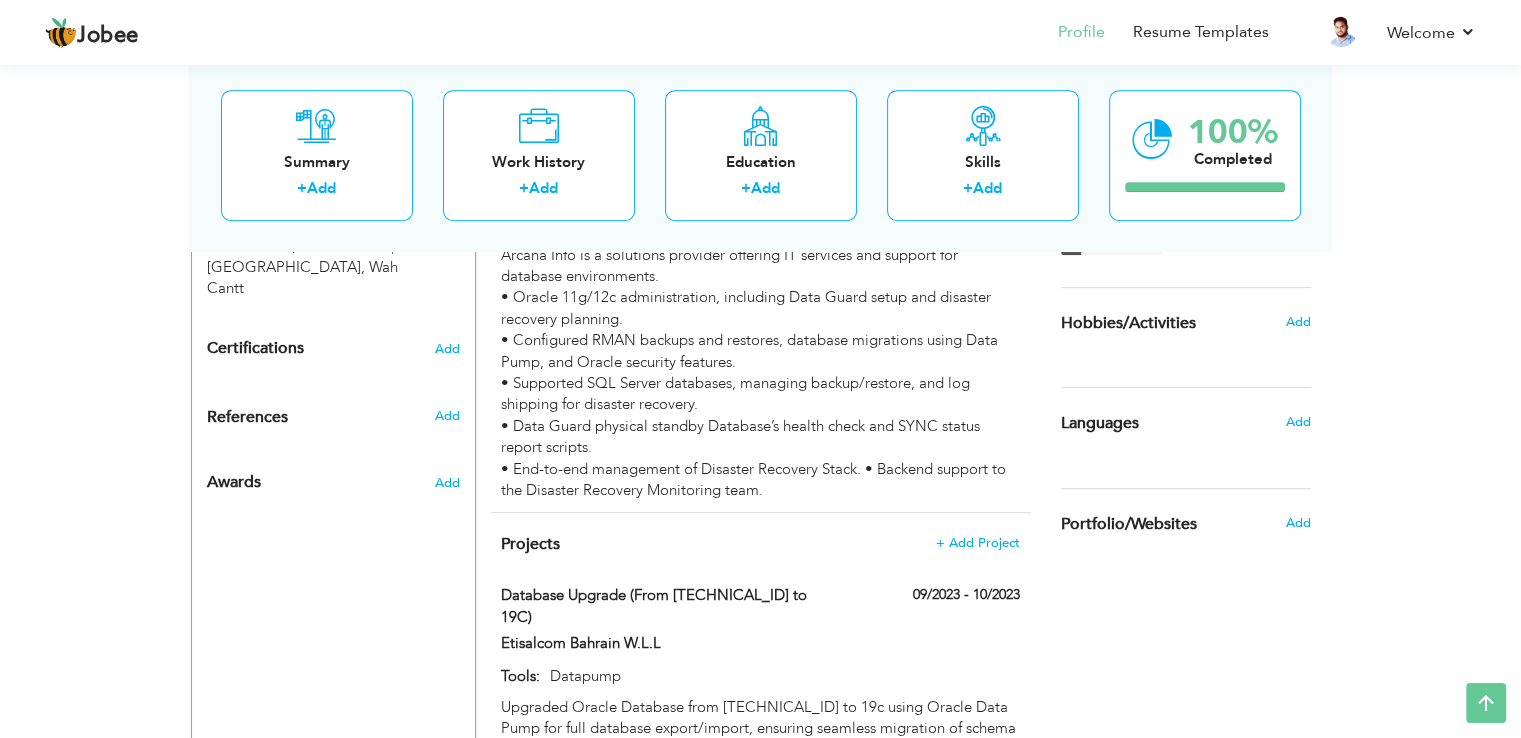 scroll, scrollTop: 995, scrollLeft: 0, axis: vertical 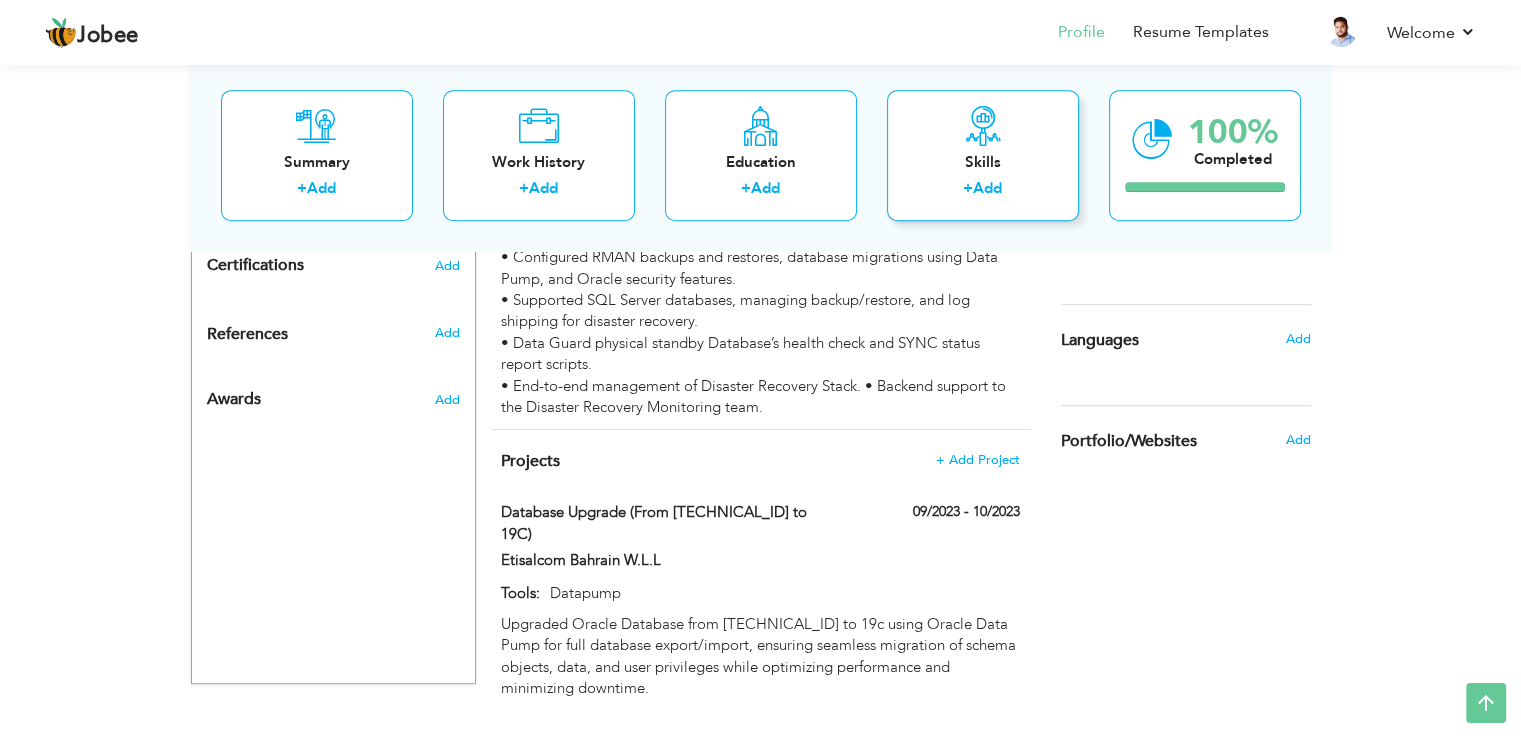 click on "Skills
+  Add" at bounding box center [983, 155] 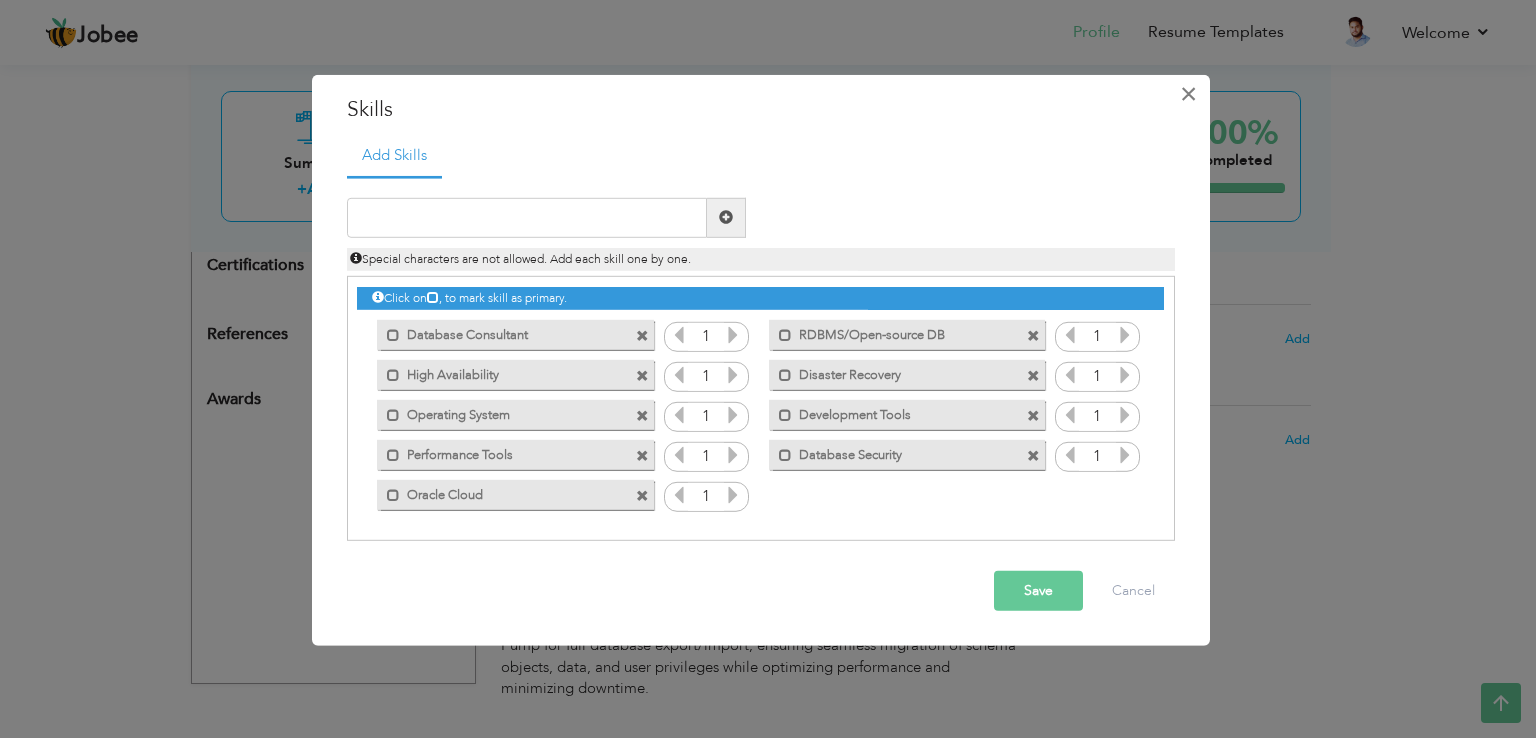click on "×" at bounding box center [1188, 94] 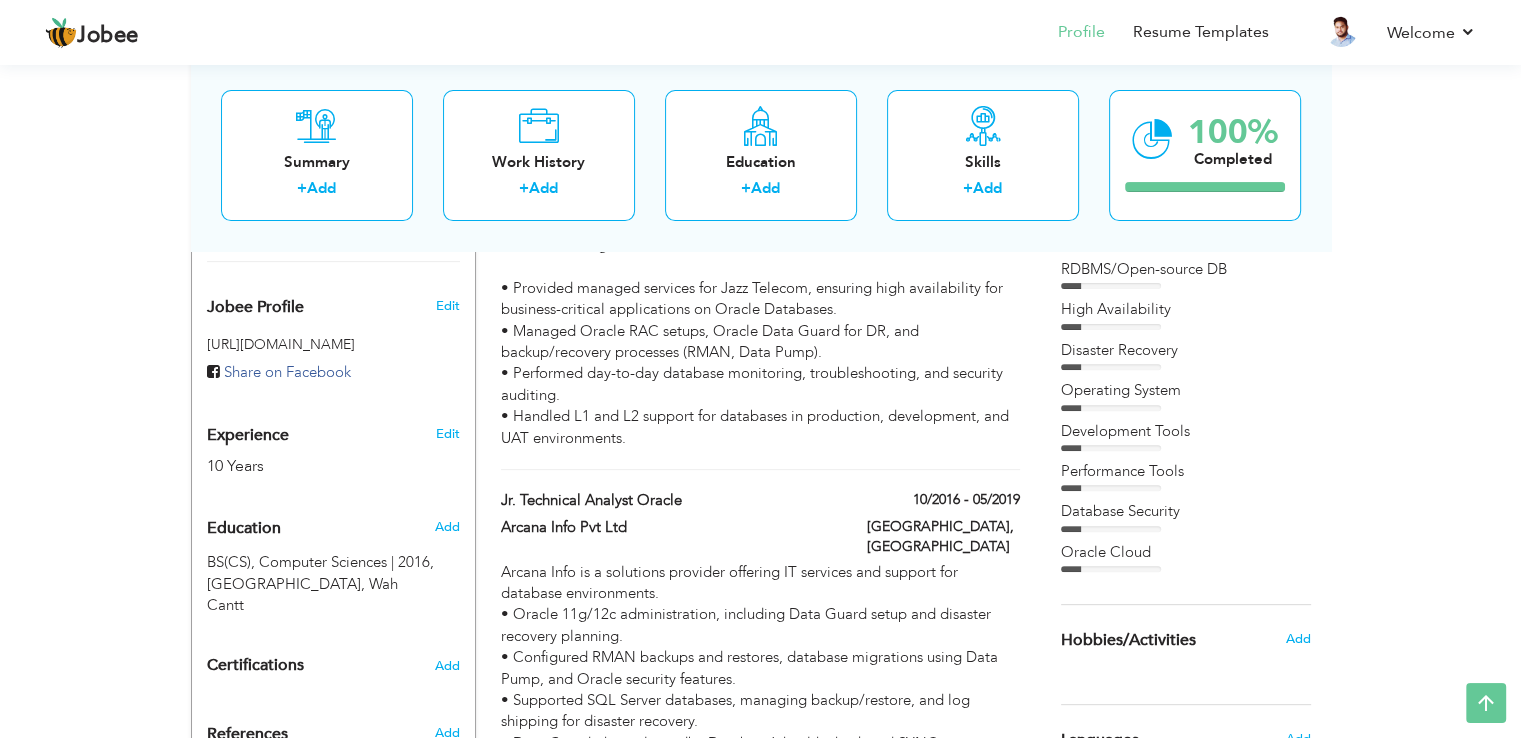 scroll, scrollTop: 395, scrollLeft: 0, axis: vertical 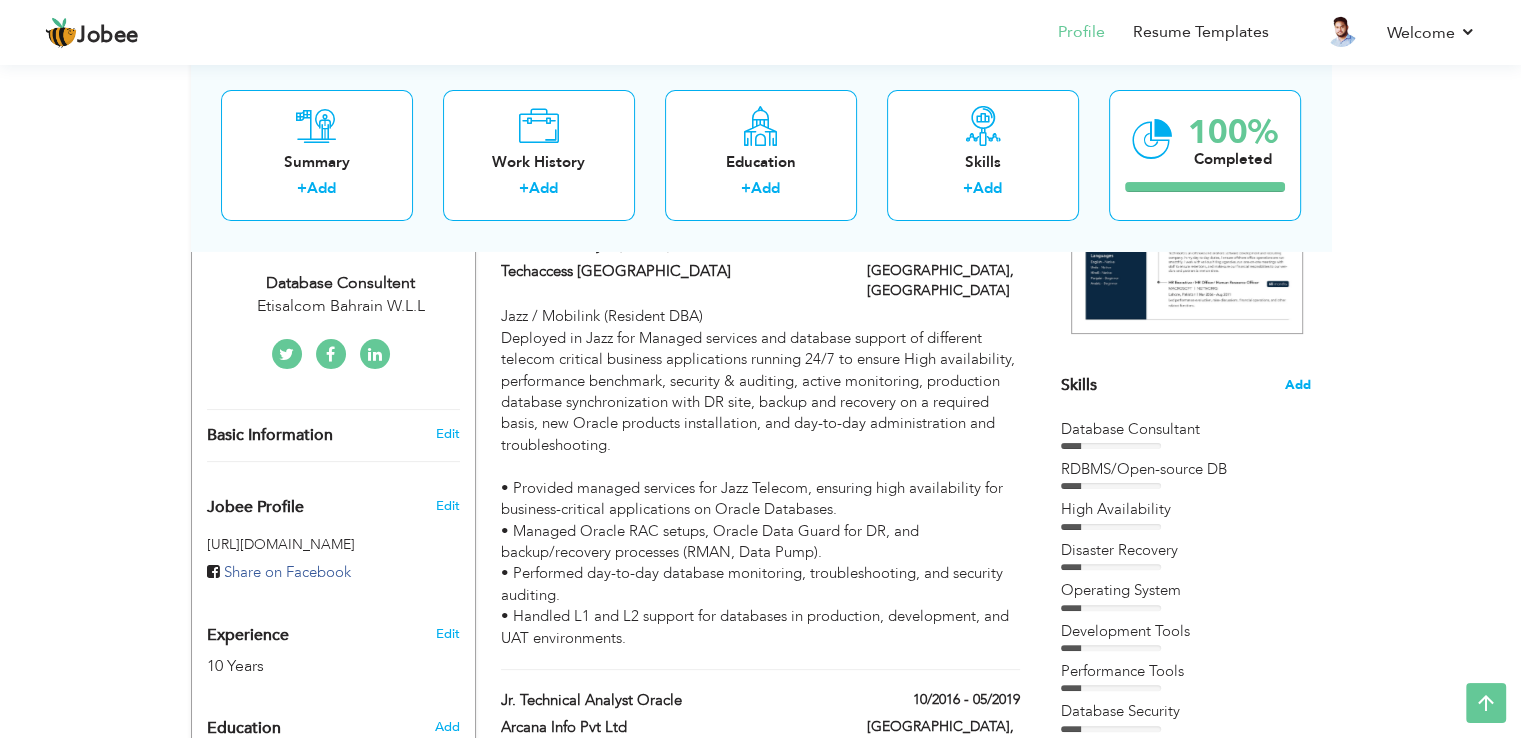 click on "Add" at bounding box center [1298, 385] 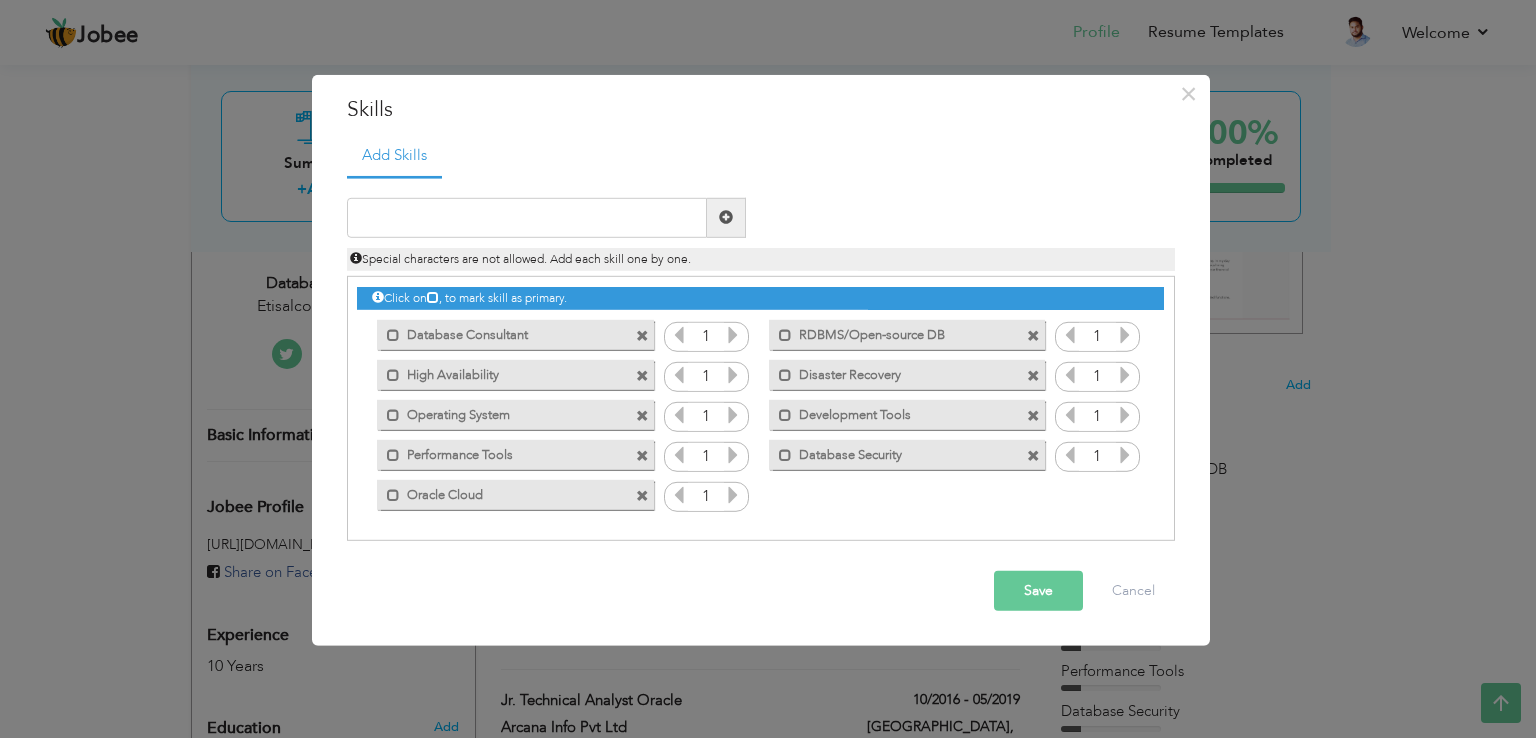 click at bounding box center (733, 335) 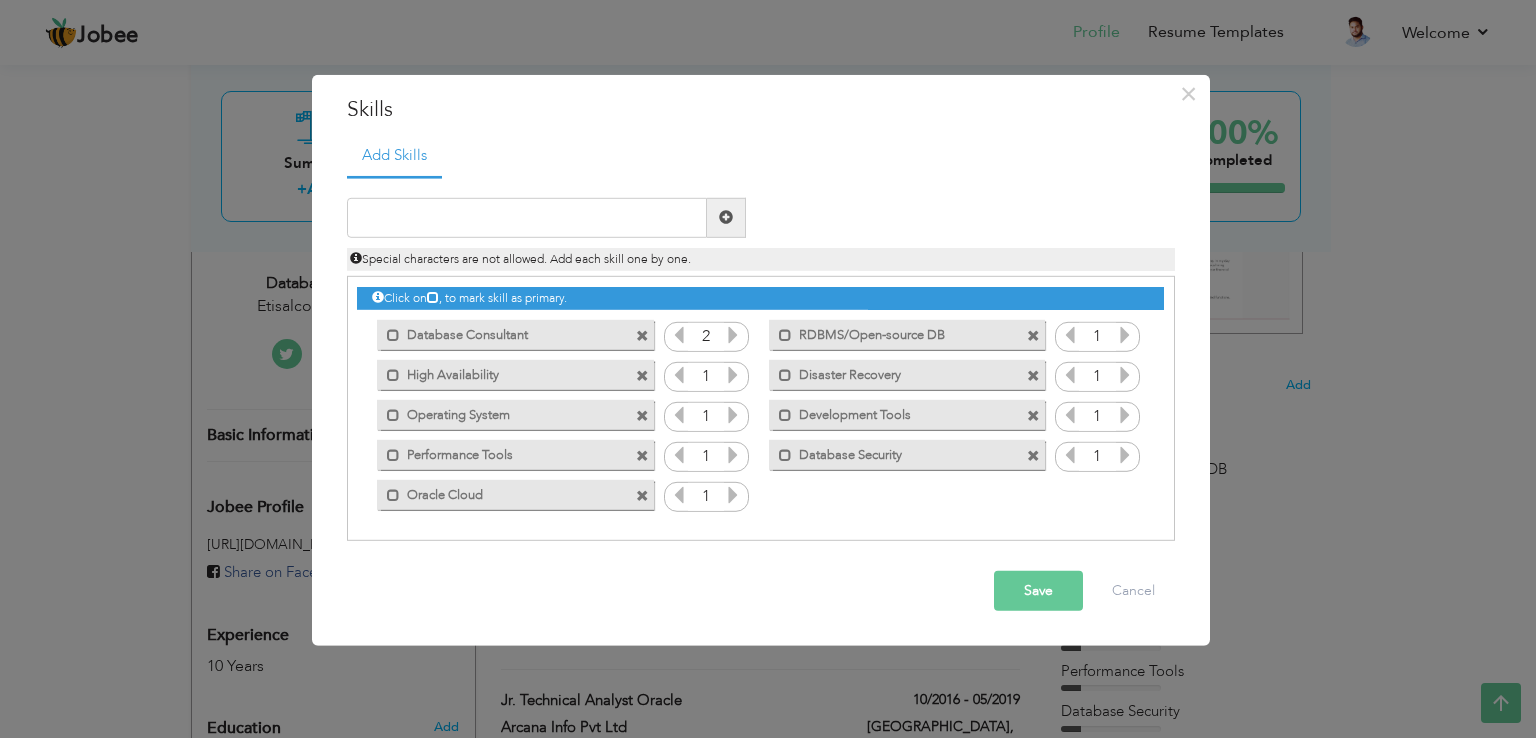 click at bounding box center (733, 335) 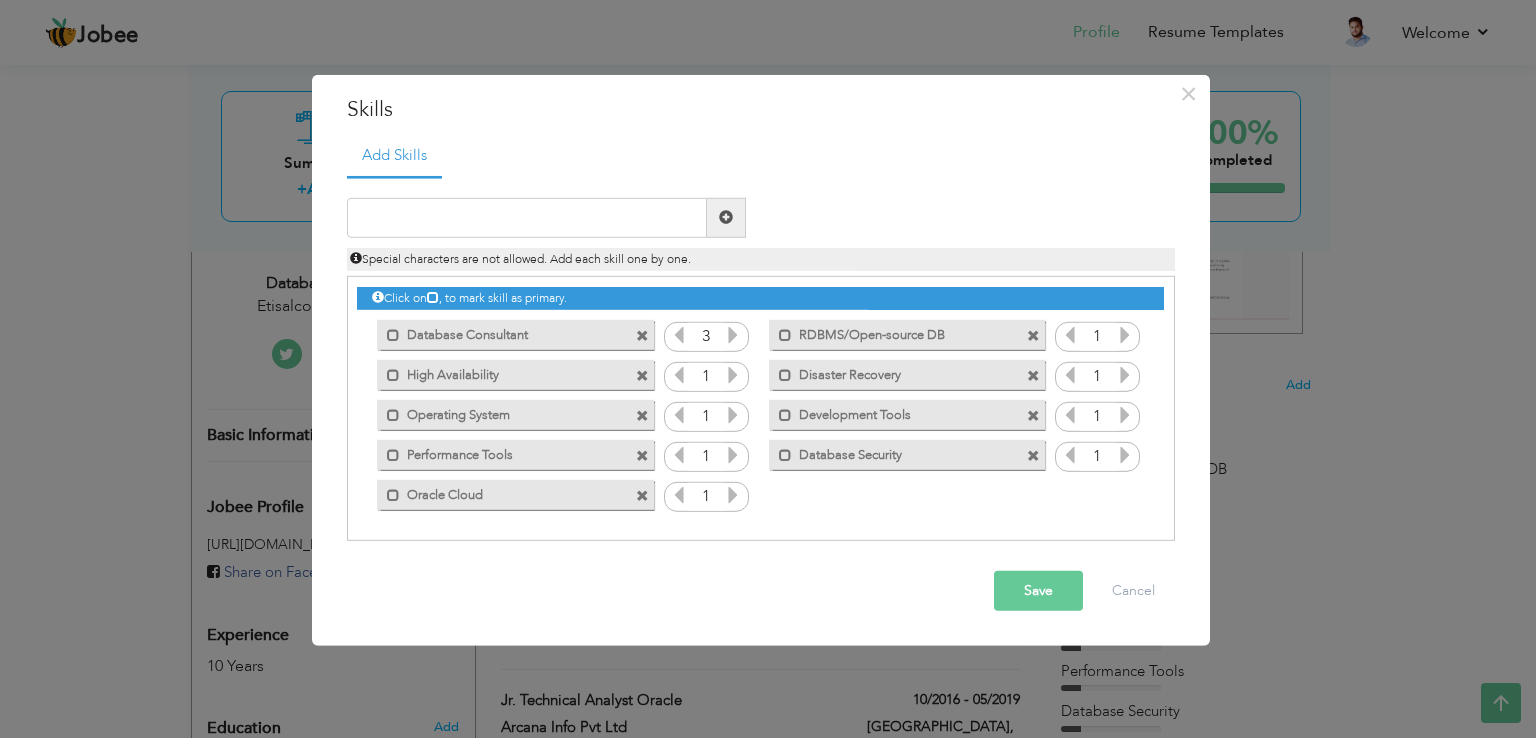 click at bounding box center [733, 335] 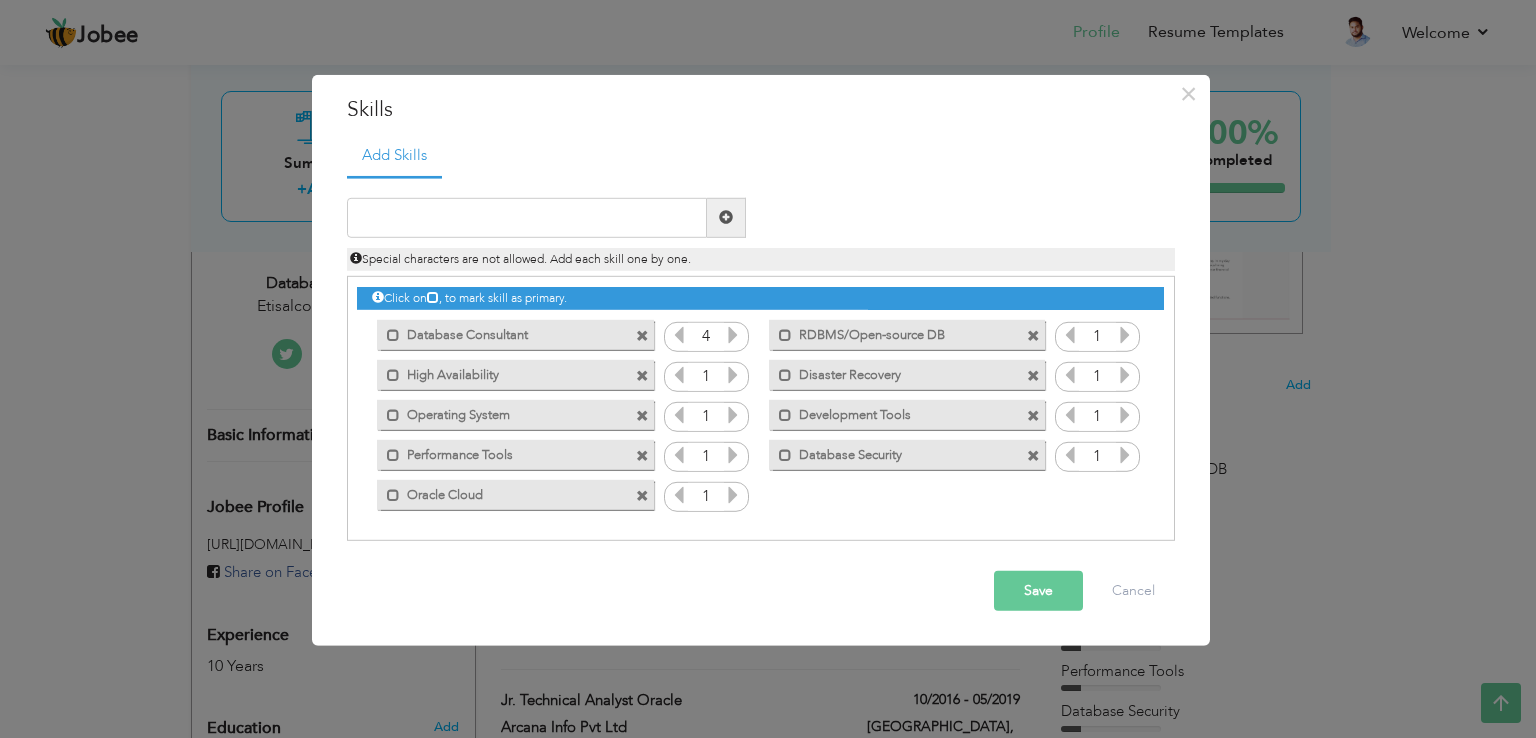 click at bounding box center [733, 335] 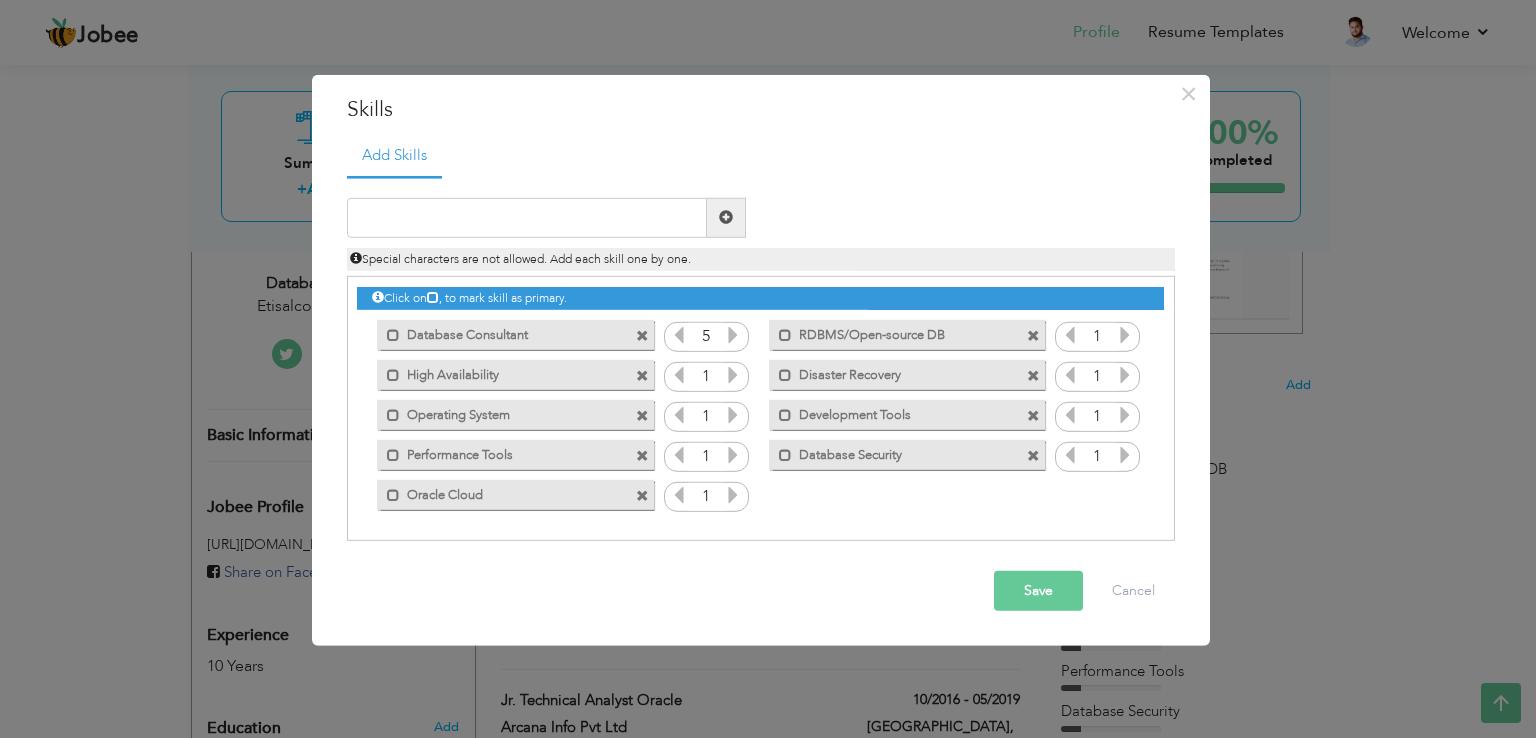click at bounding box center [733, 335] 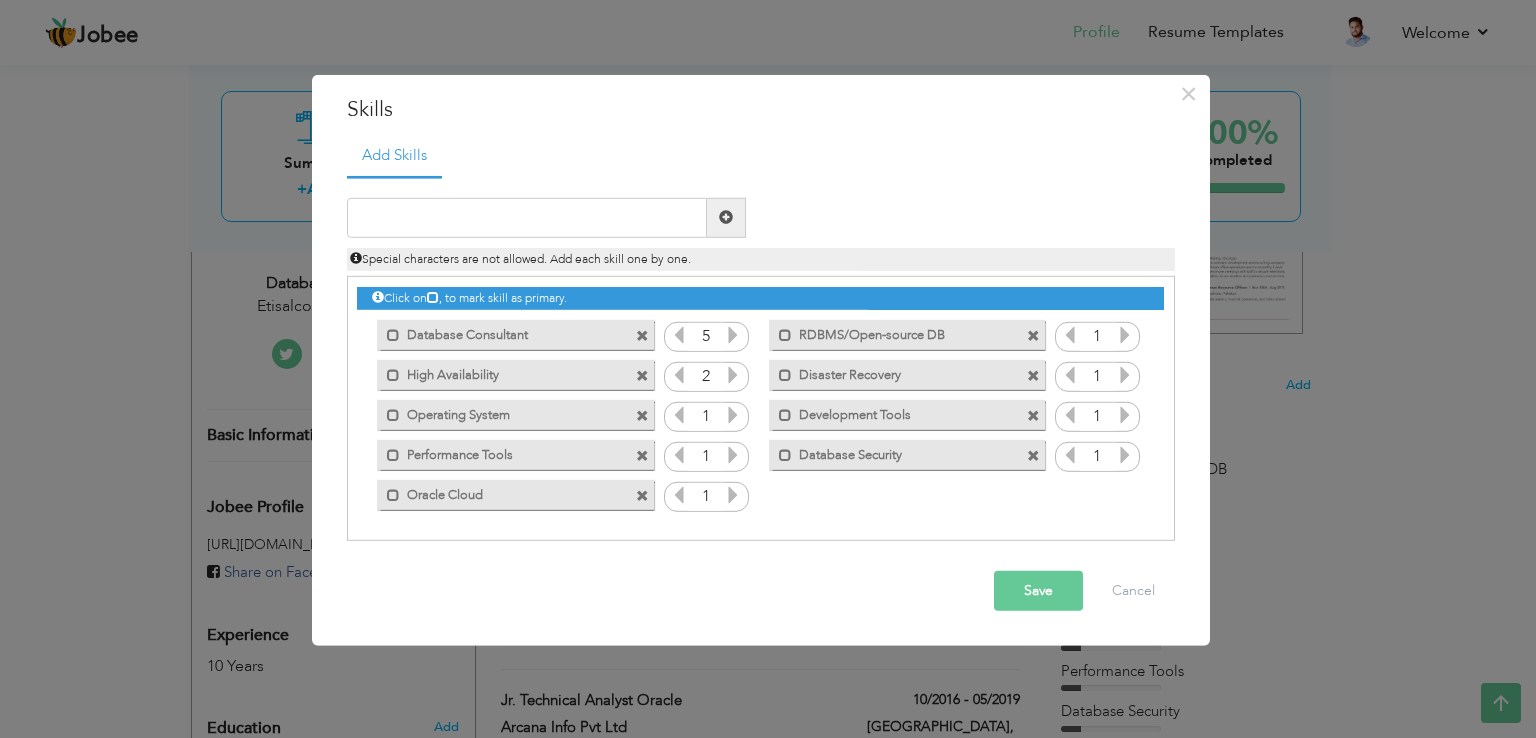 click at bounding box center [733, 375] 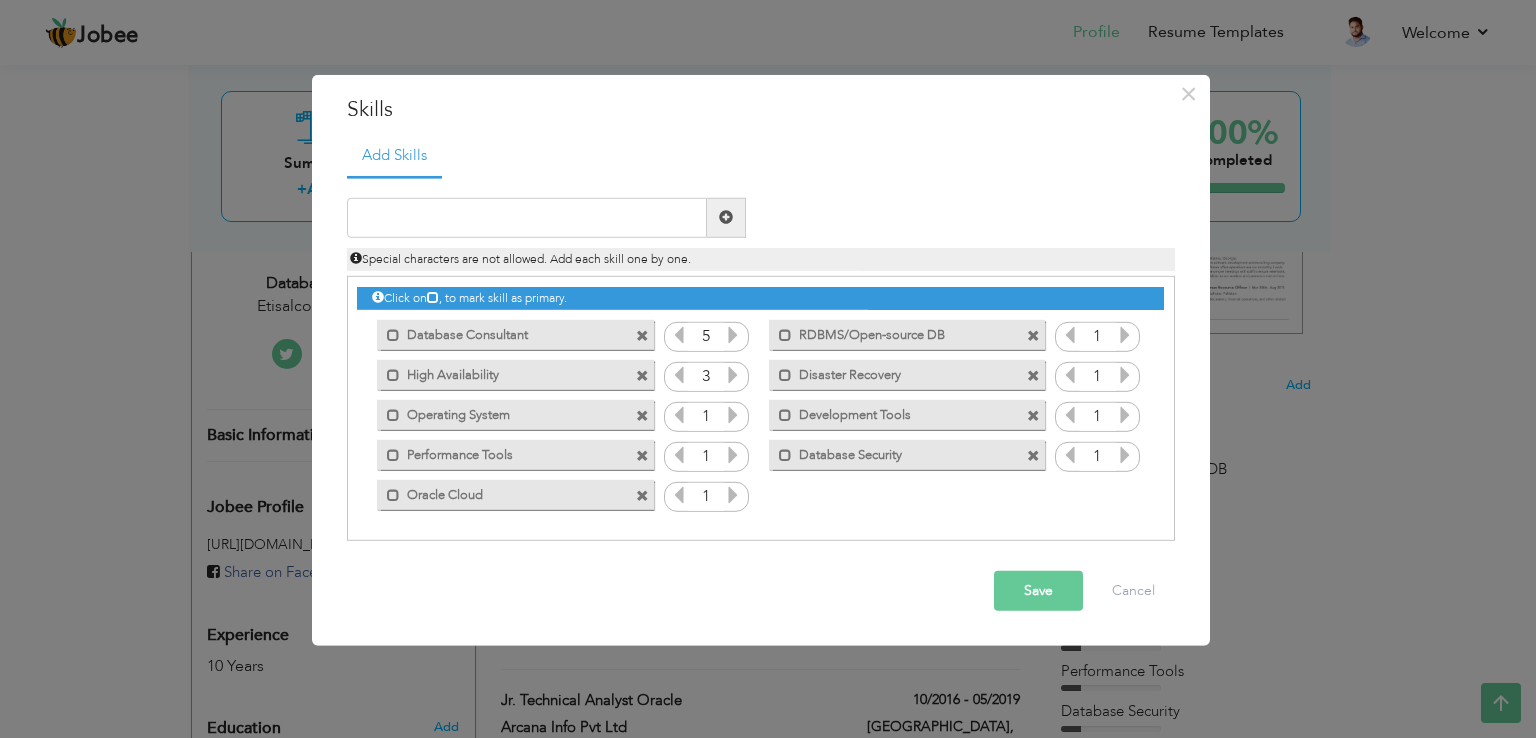 click at bounding box center [733, 375] 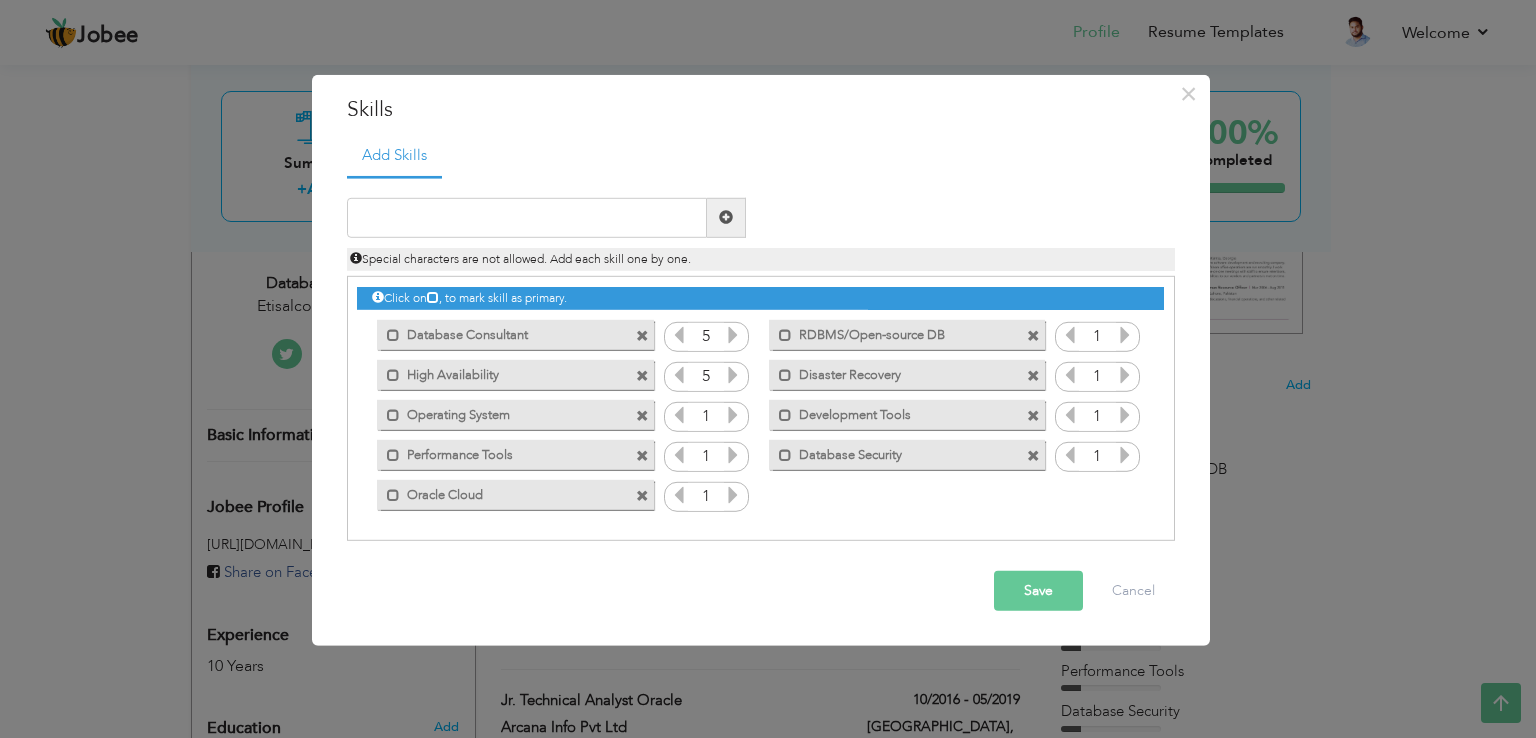 click at bounding box center [733, 375] 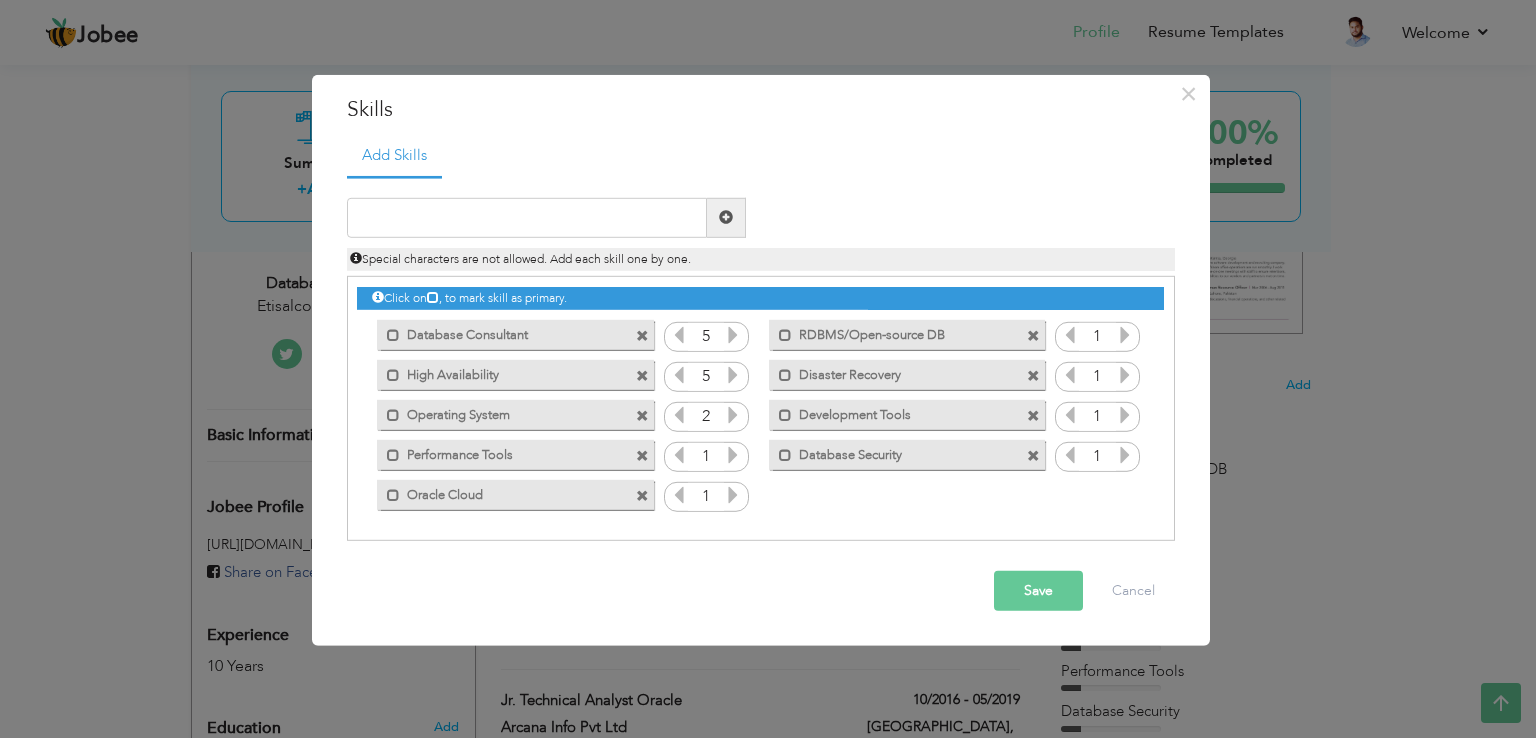 click at bounding box center [733, 415] 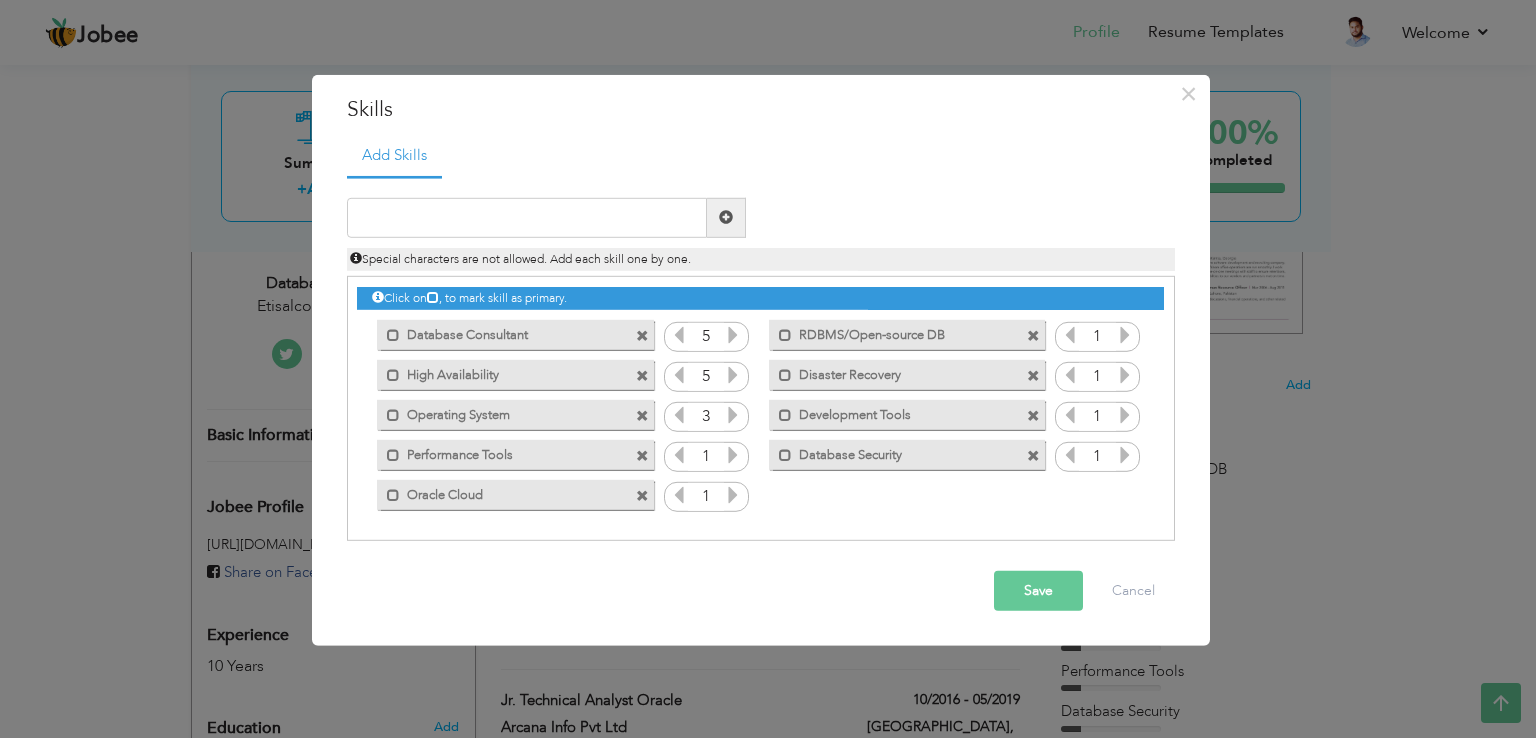 click at bounding box center [733, 415] 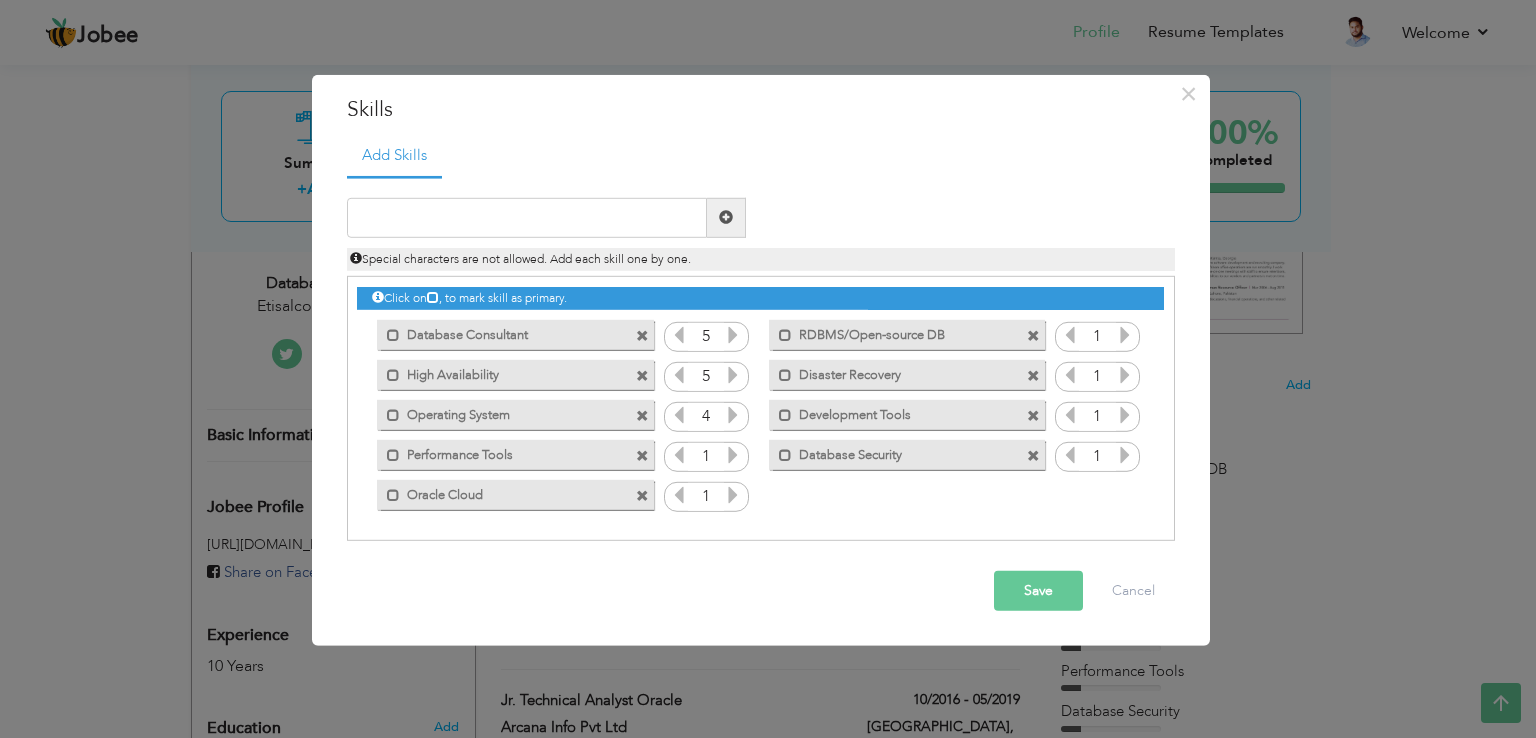click at bounding box center (733, 415) 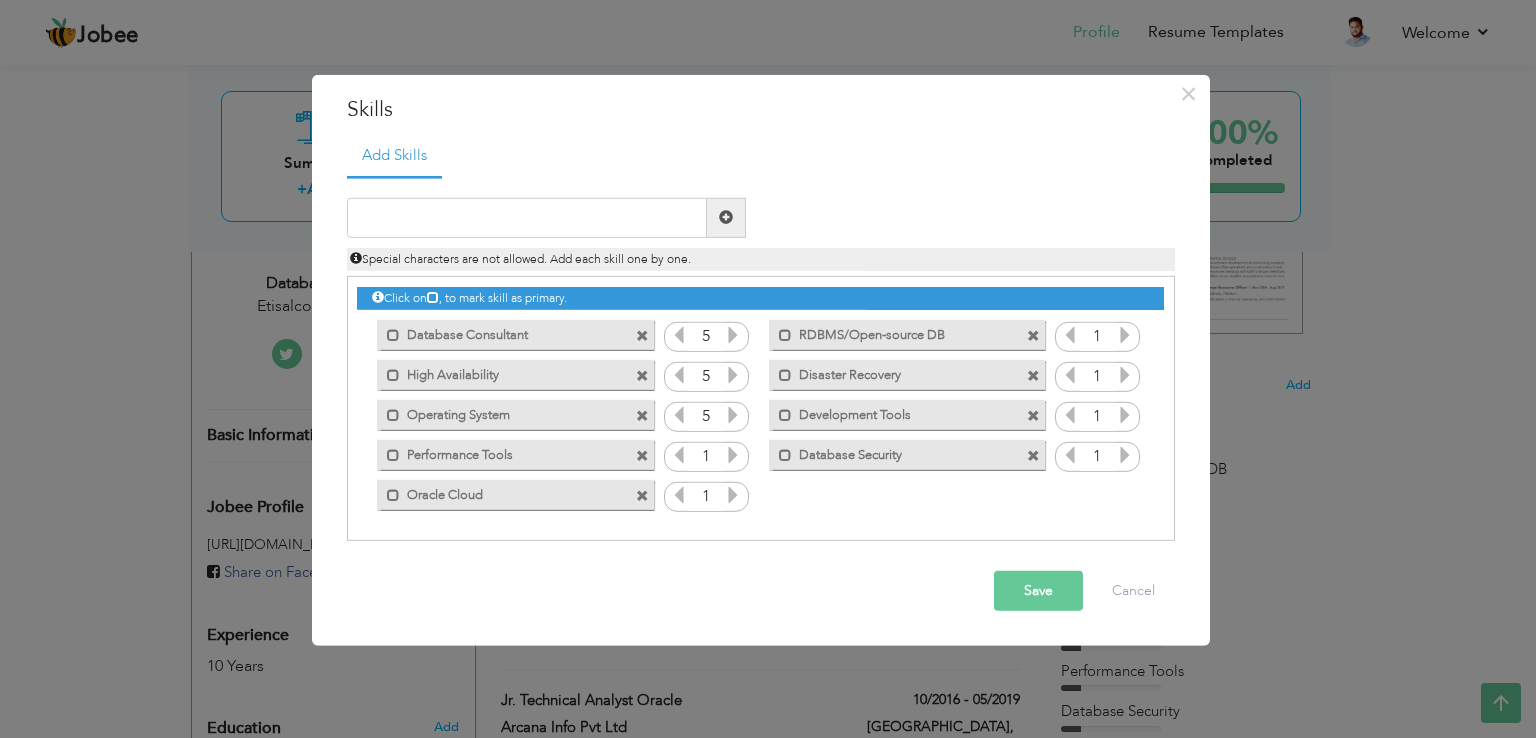 click at bounding box center [733, 455] 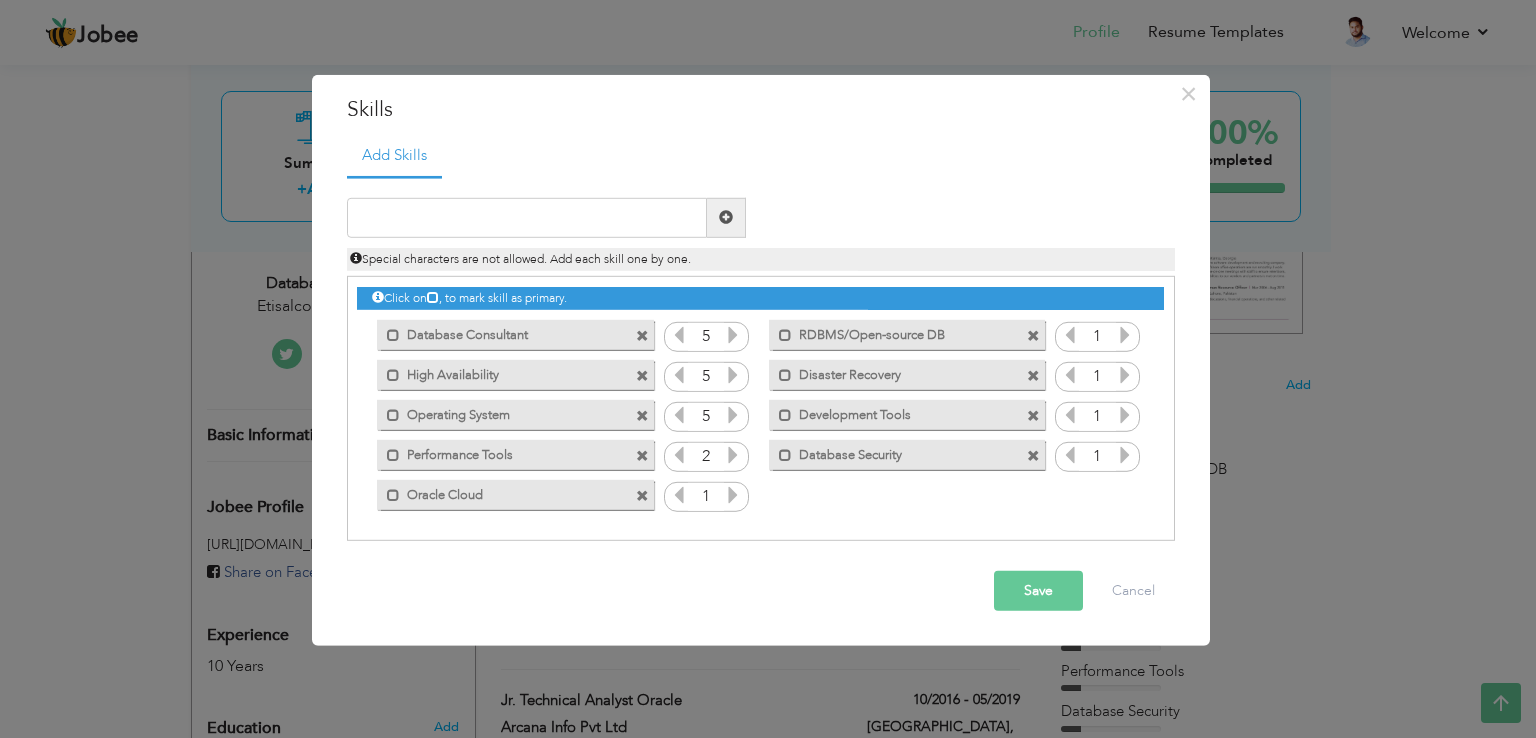 click at bounding box center (733, 455) 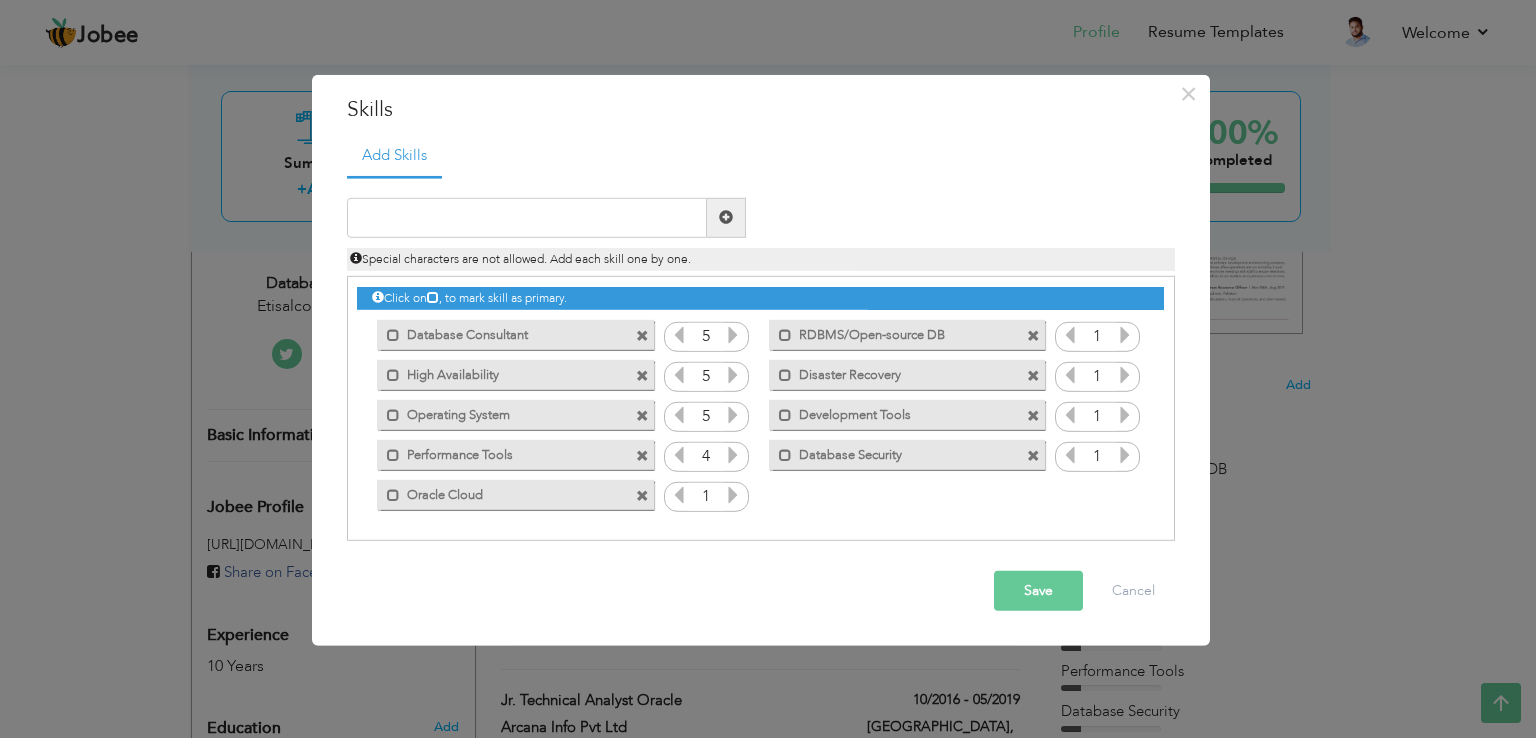 click at bounding box center (733, 455) 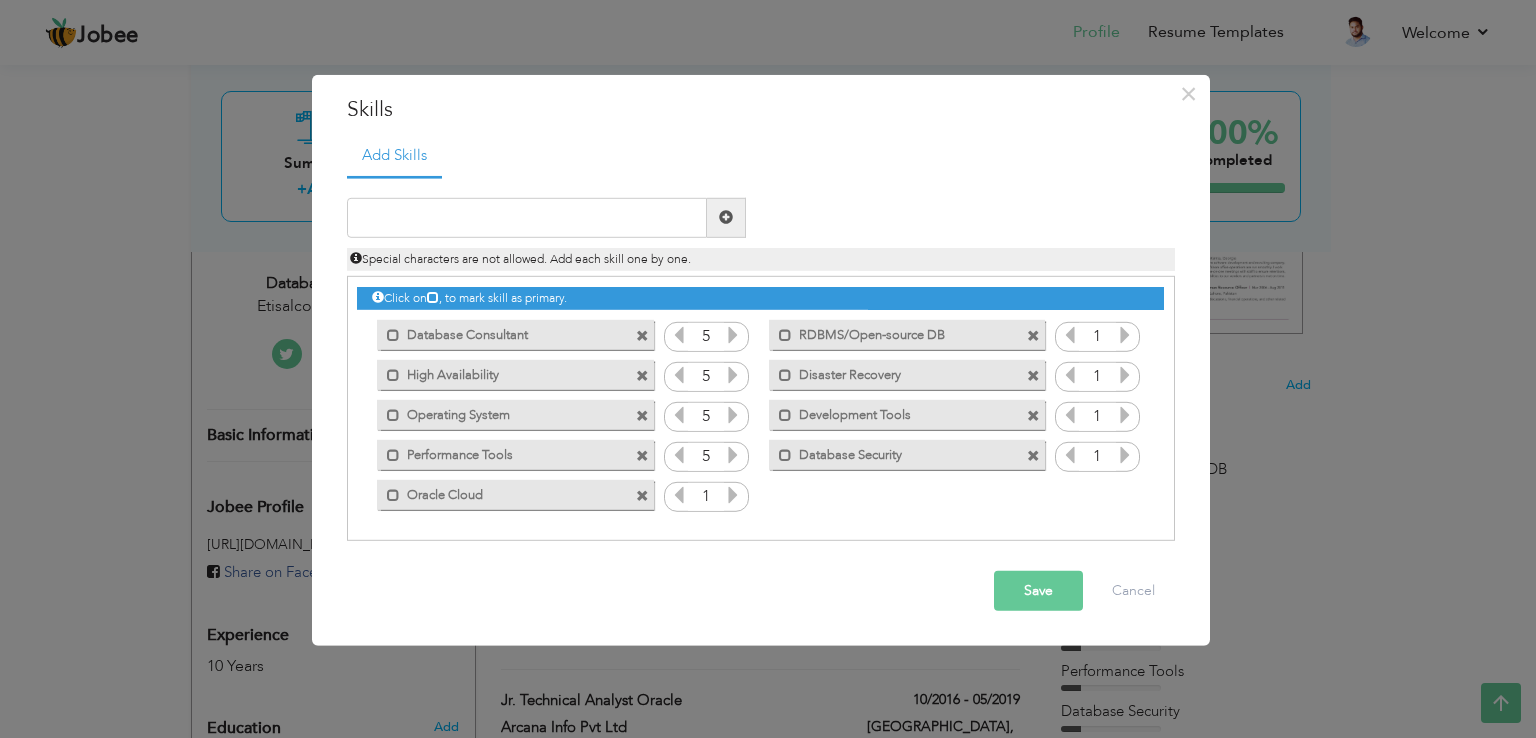 click at bounding box center [733, 495] 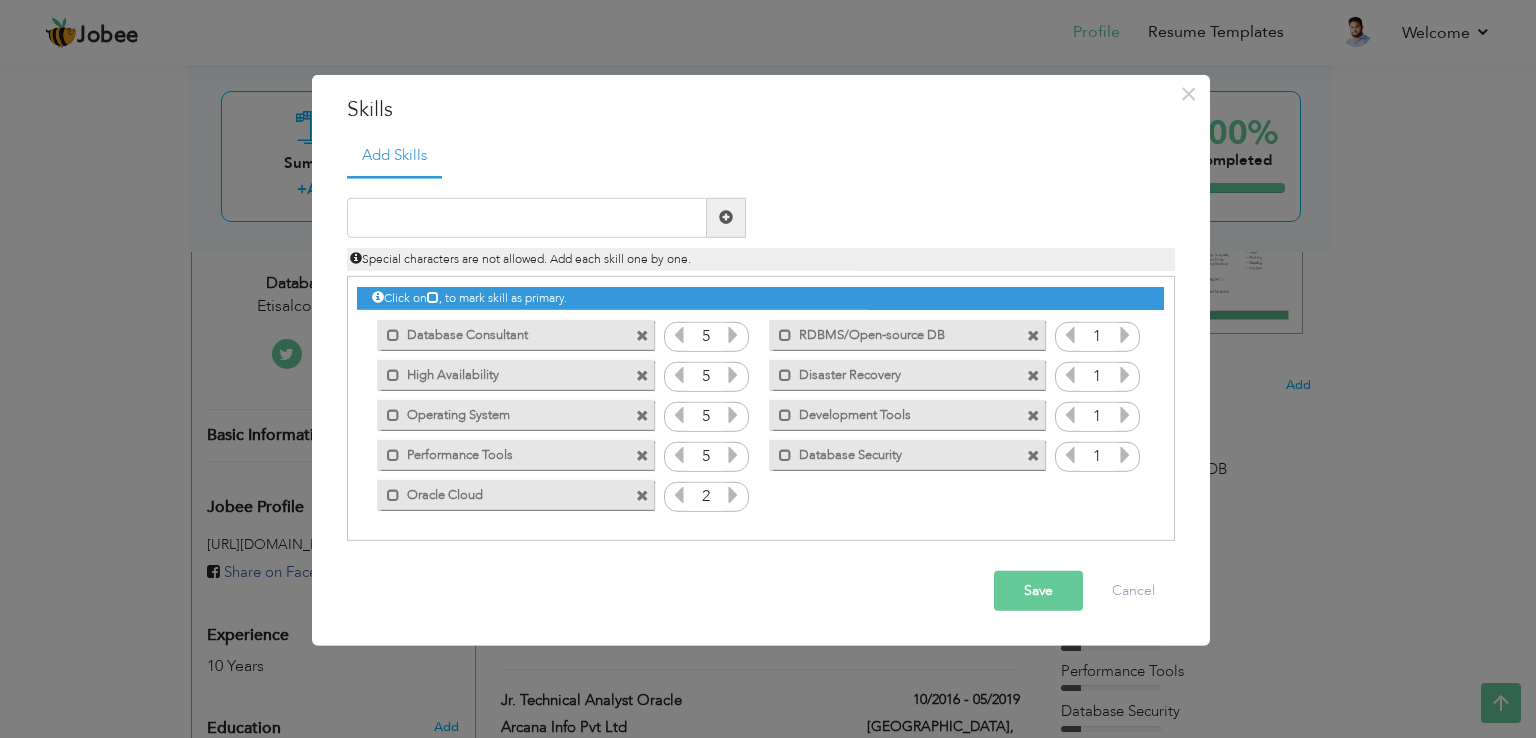 click at bounding box center [733, 495] 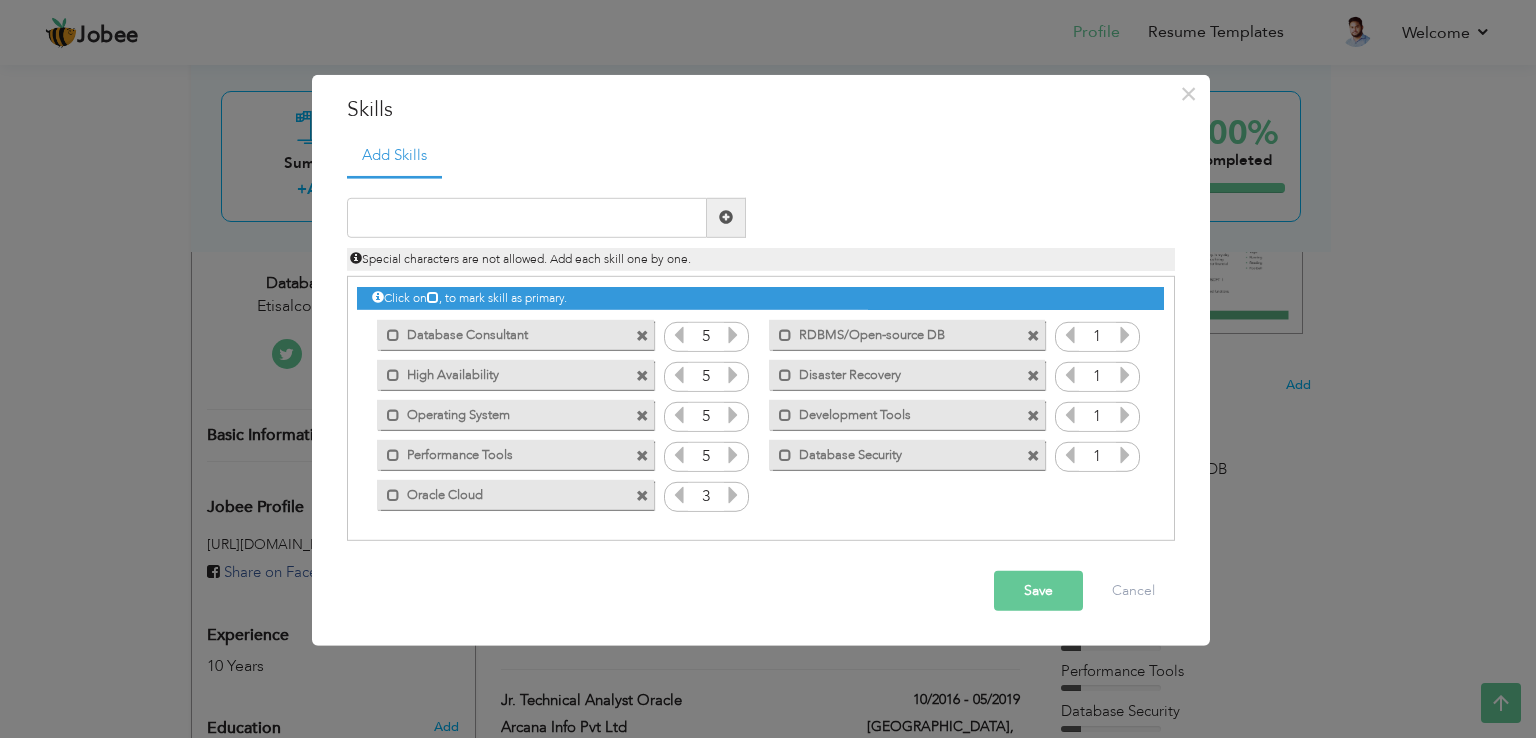 click at bounding box center [733, 495] 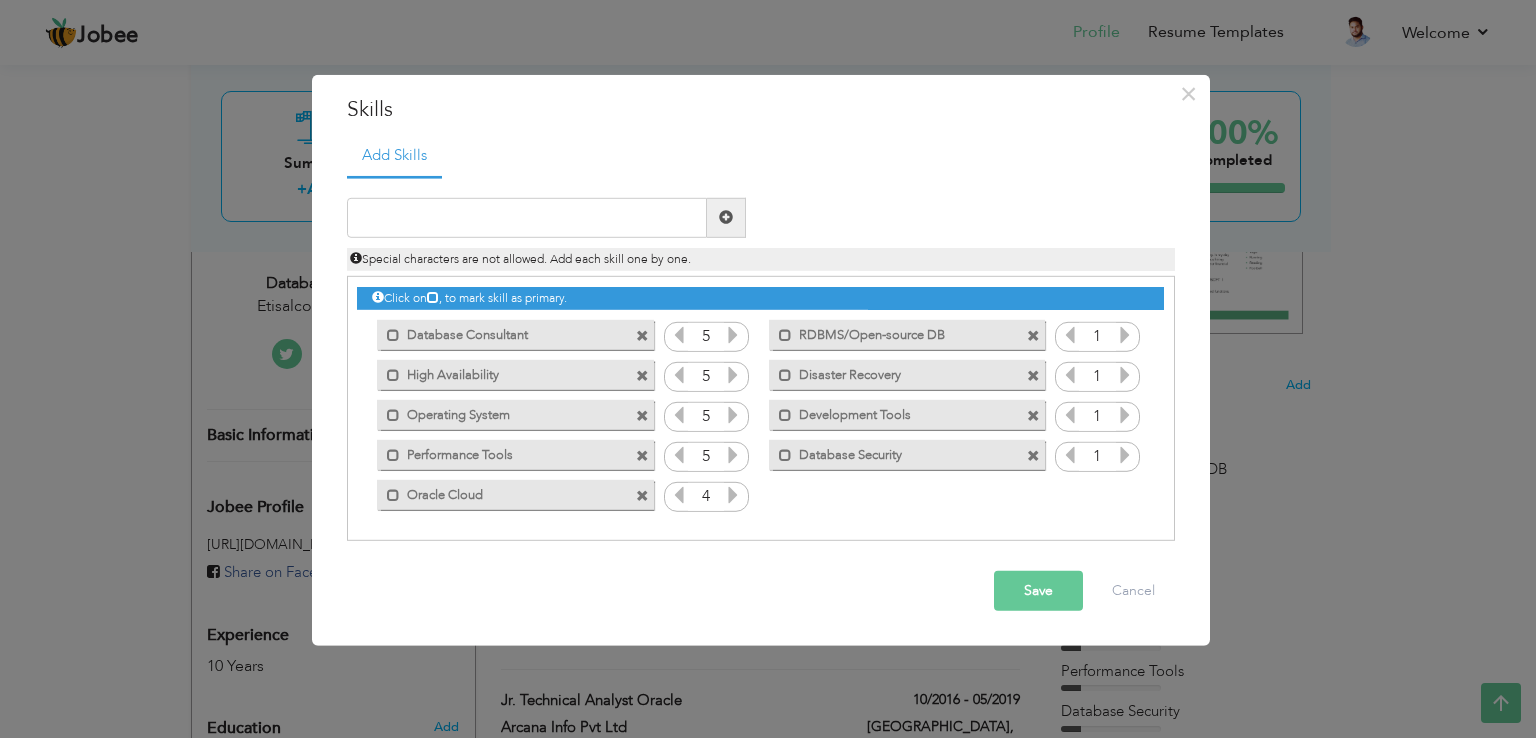 click at bounding box center [1125, 335] 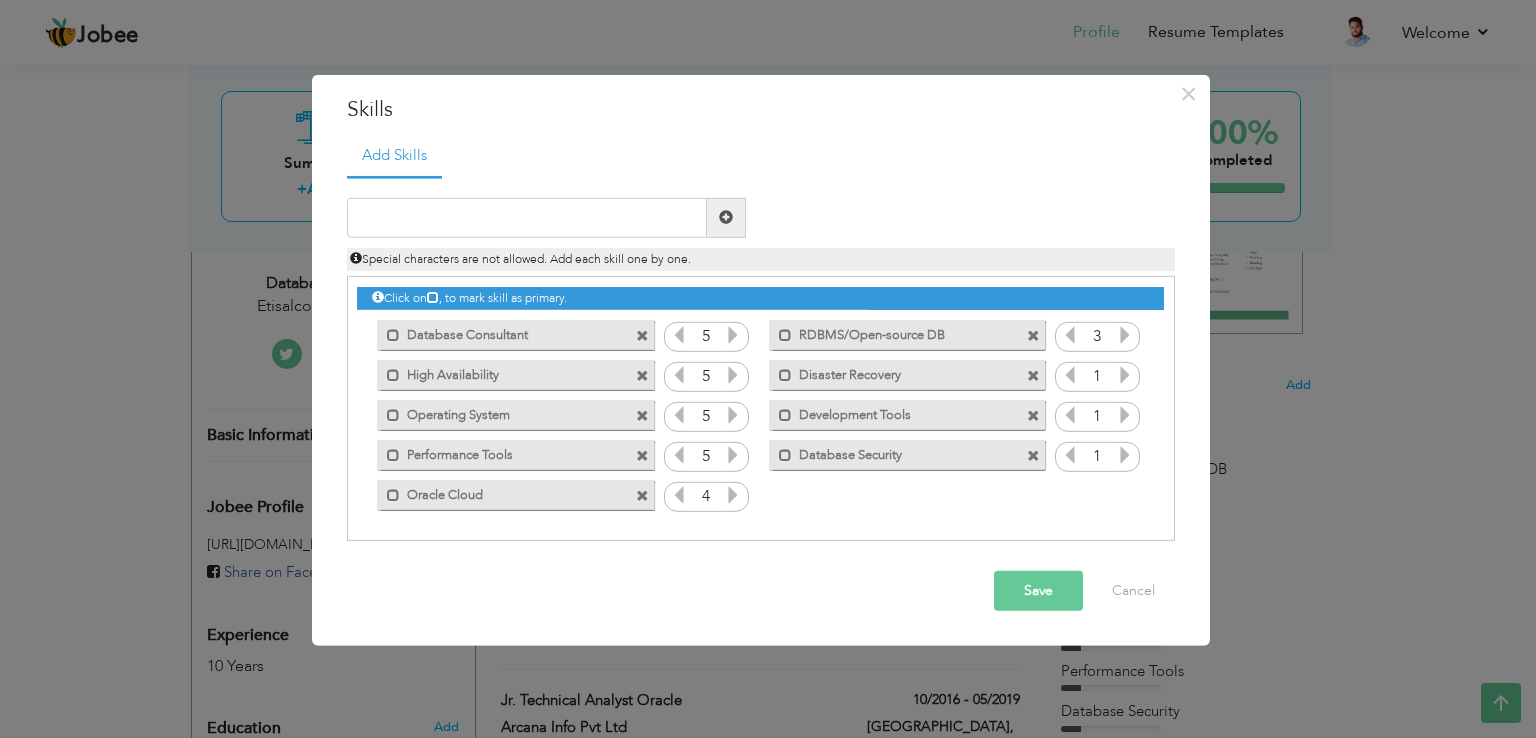 click at bounding box center (1125, 335) 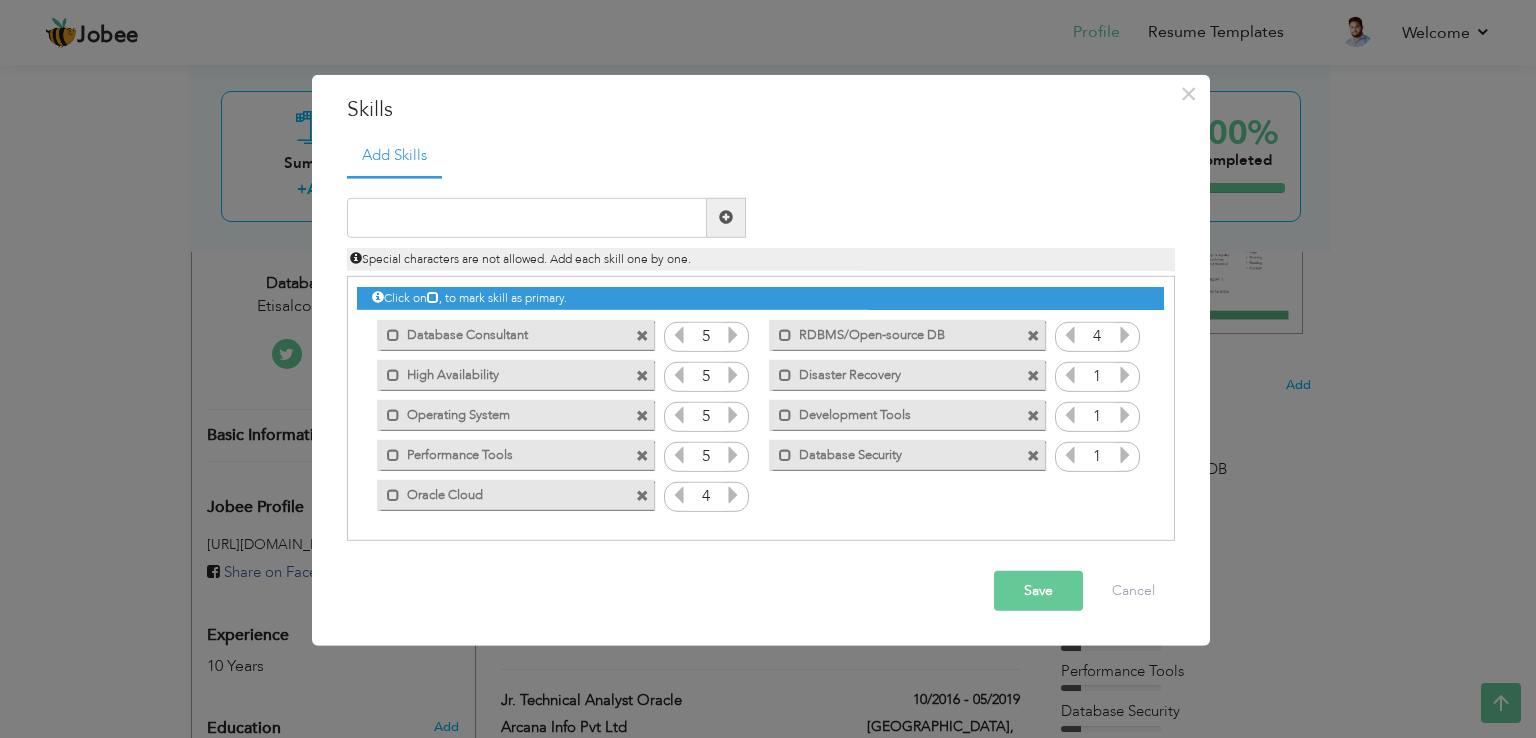 click at bounding box center (1125, 335) 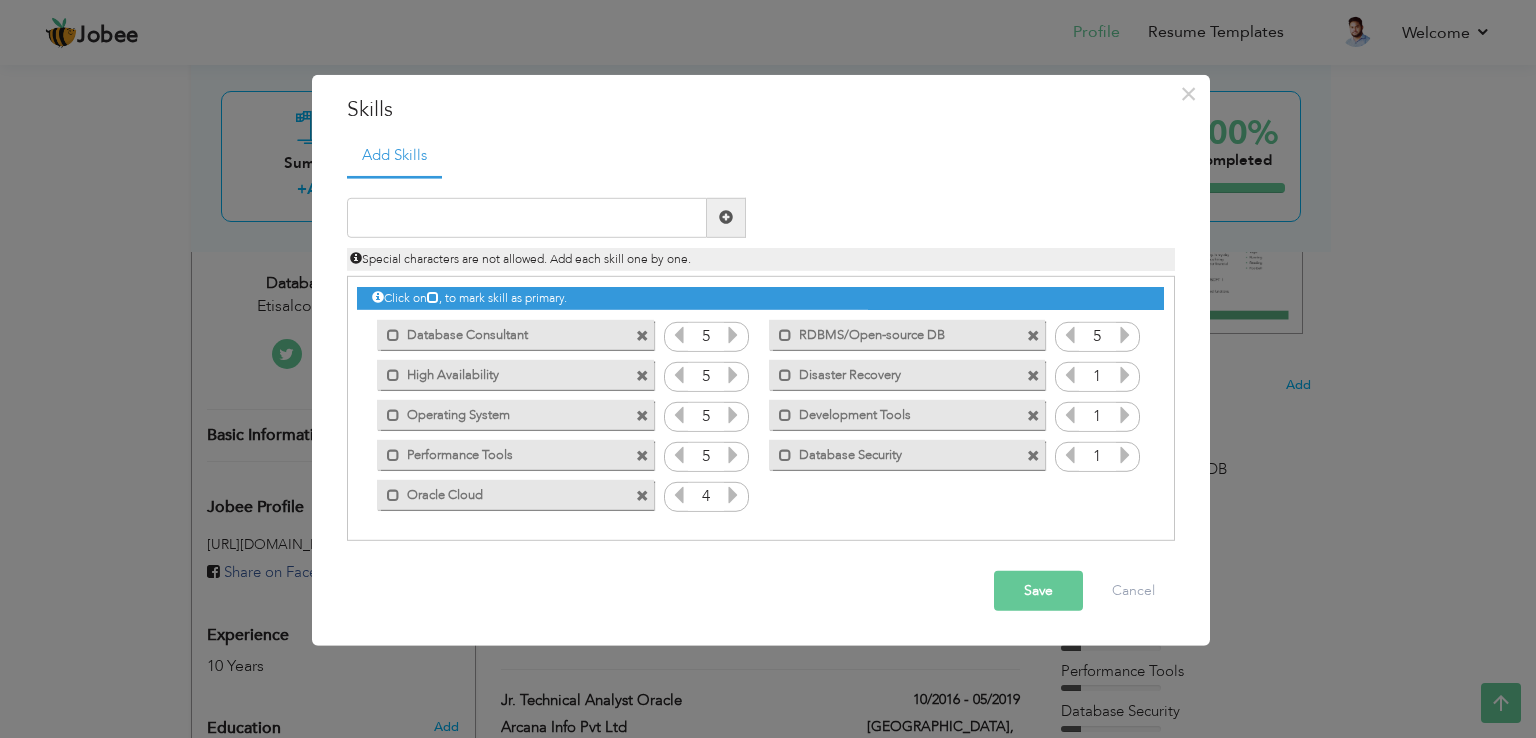 click at bounding box center (1125, 375) 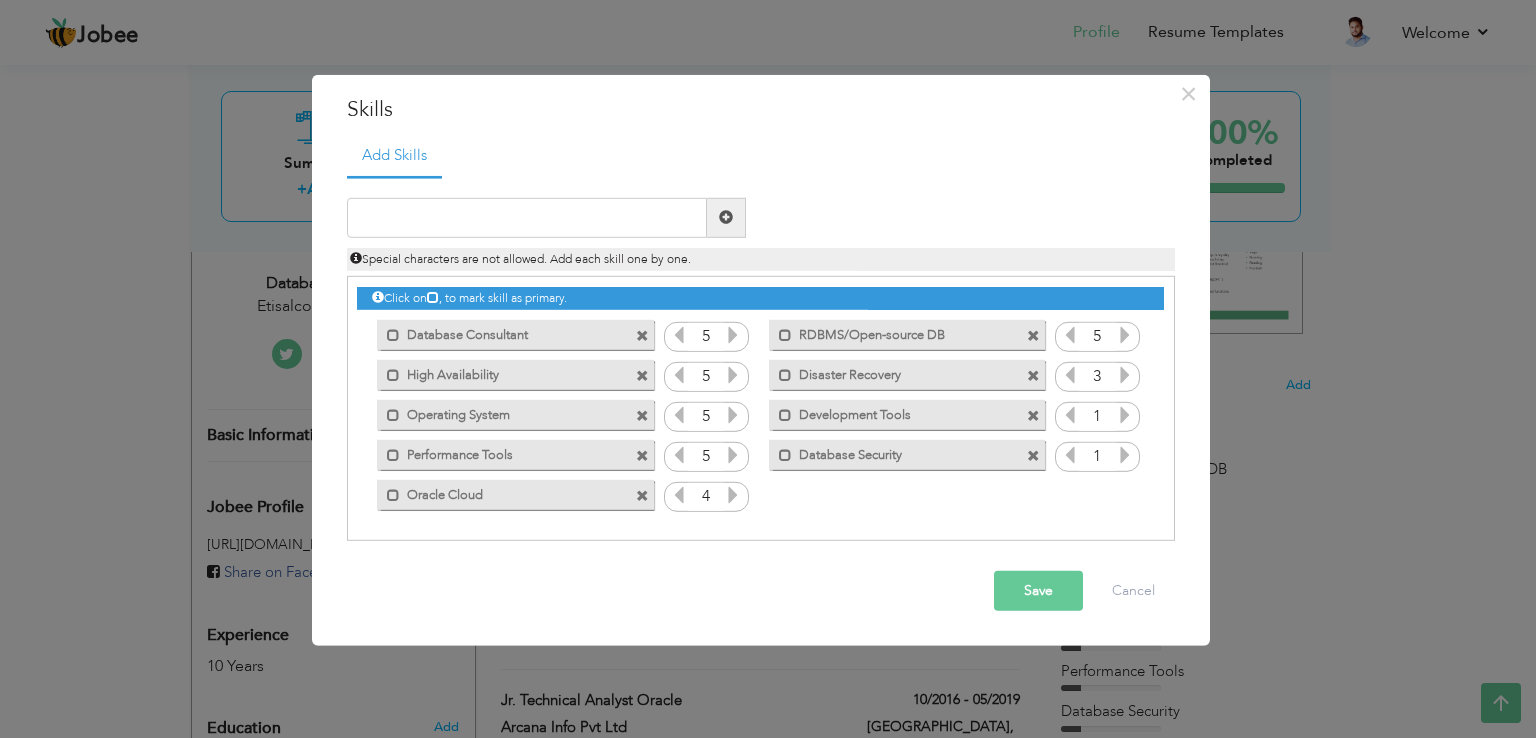click at bounding box center [1125, 375] 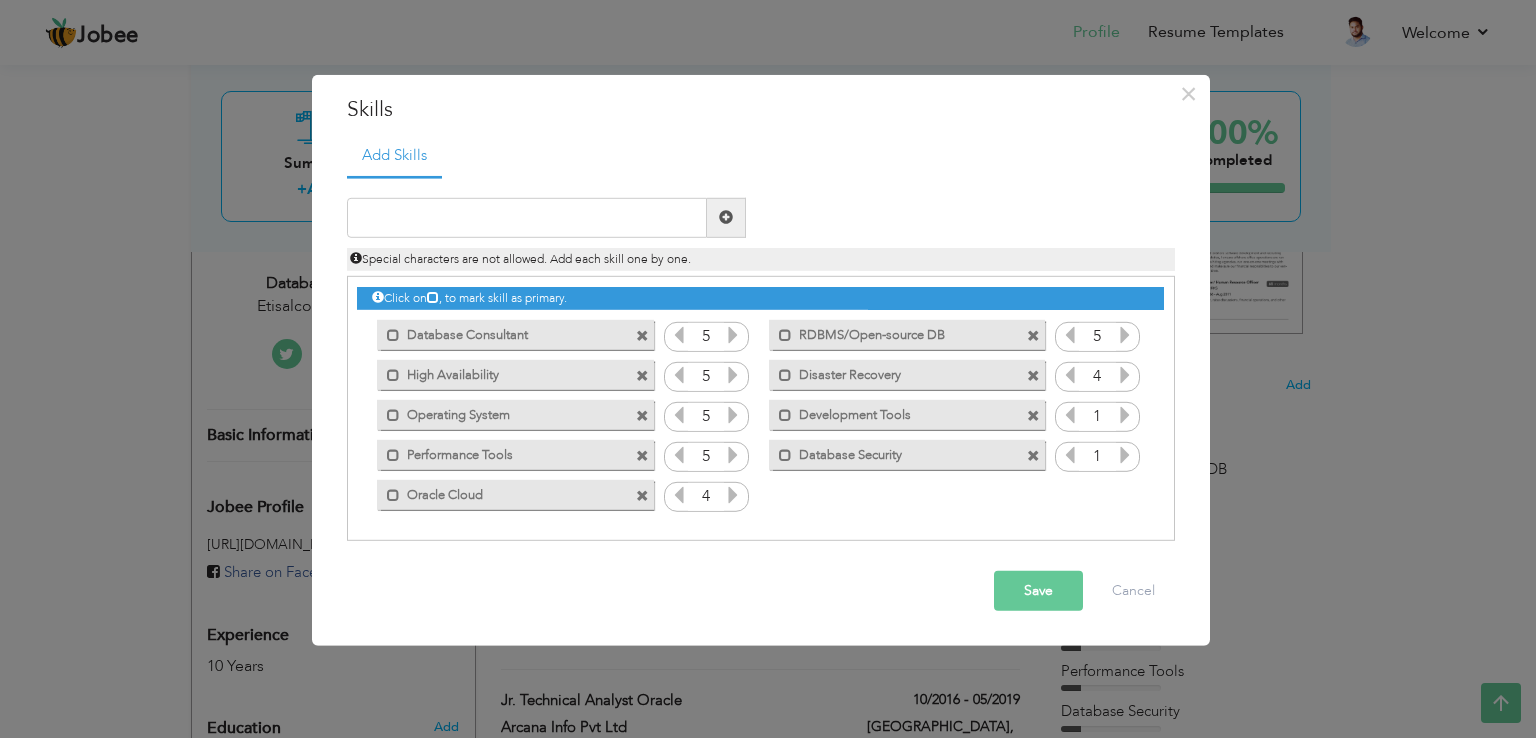 click at bounding box center (1125, 375) 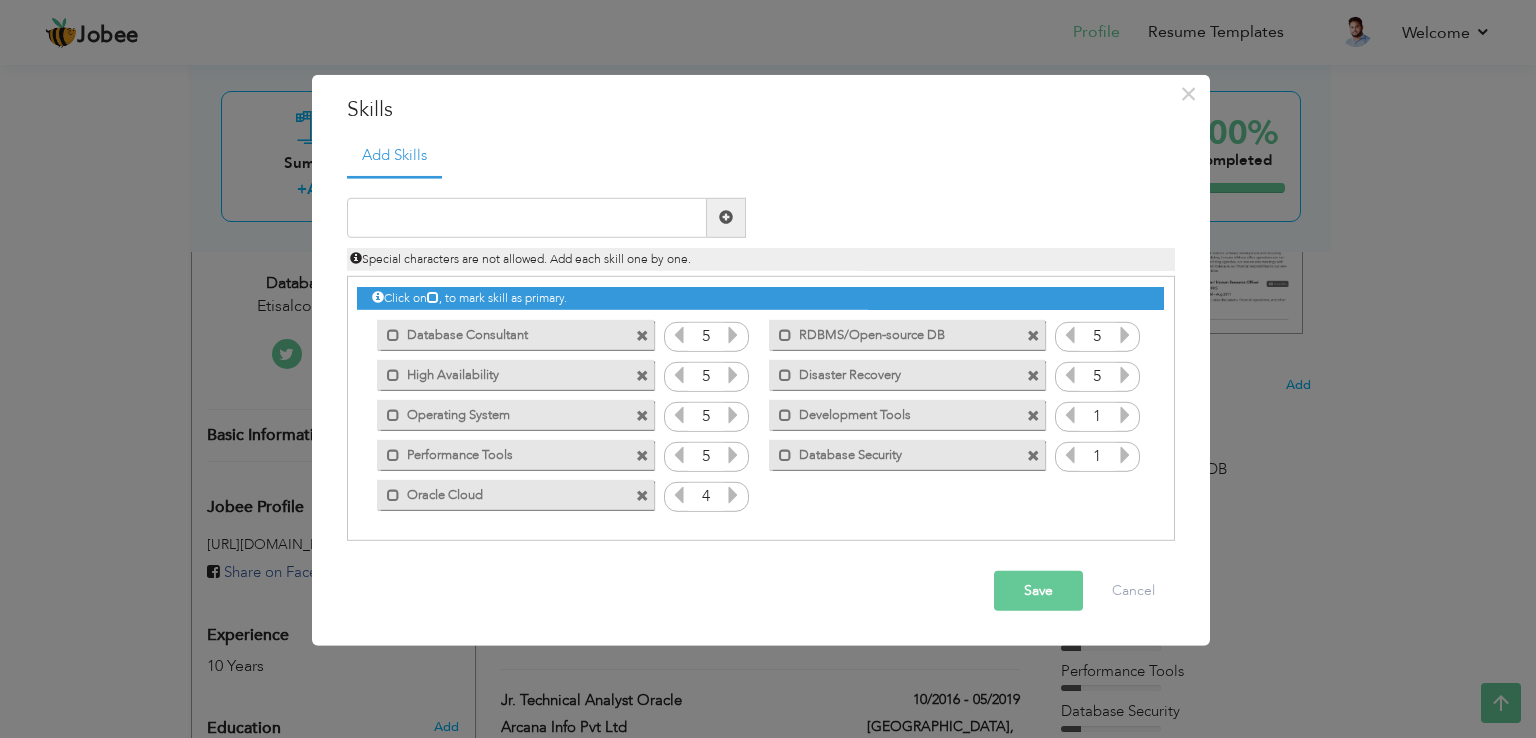 click on "1" at bounding box center (1097, 417) 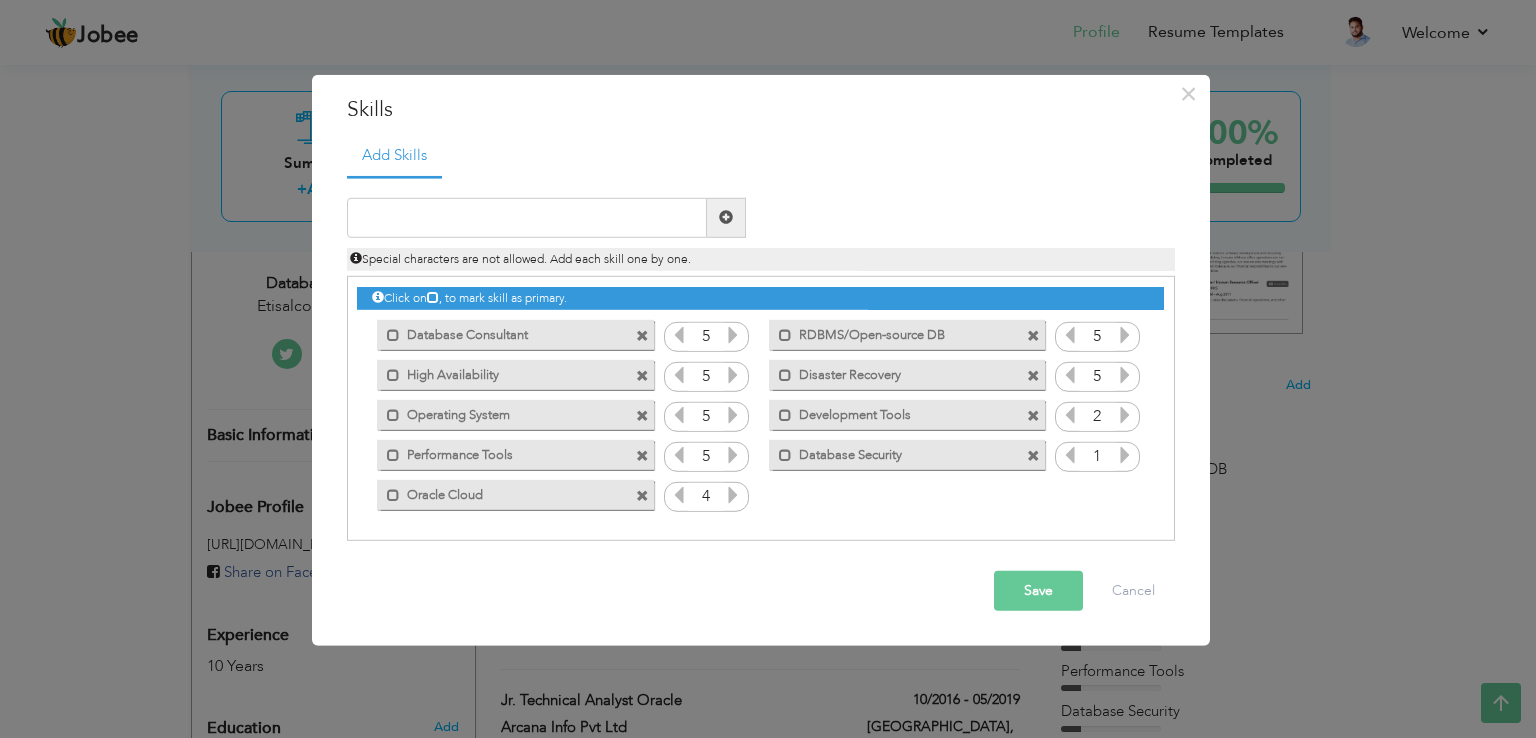 click at bounding box center (1125, 415) 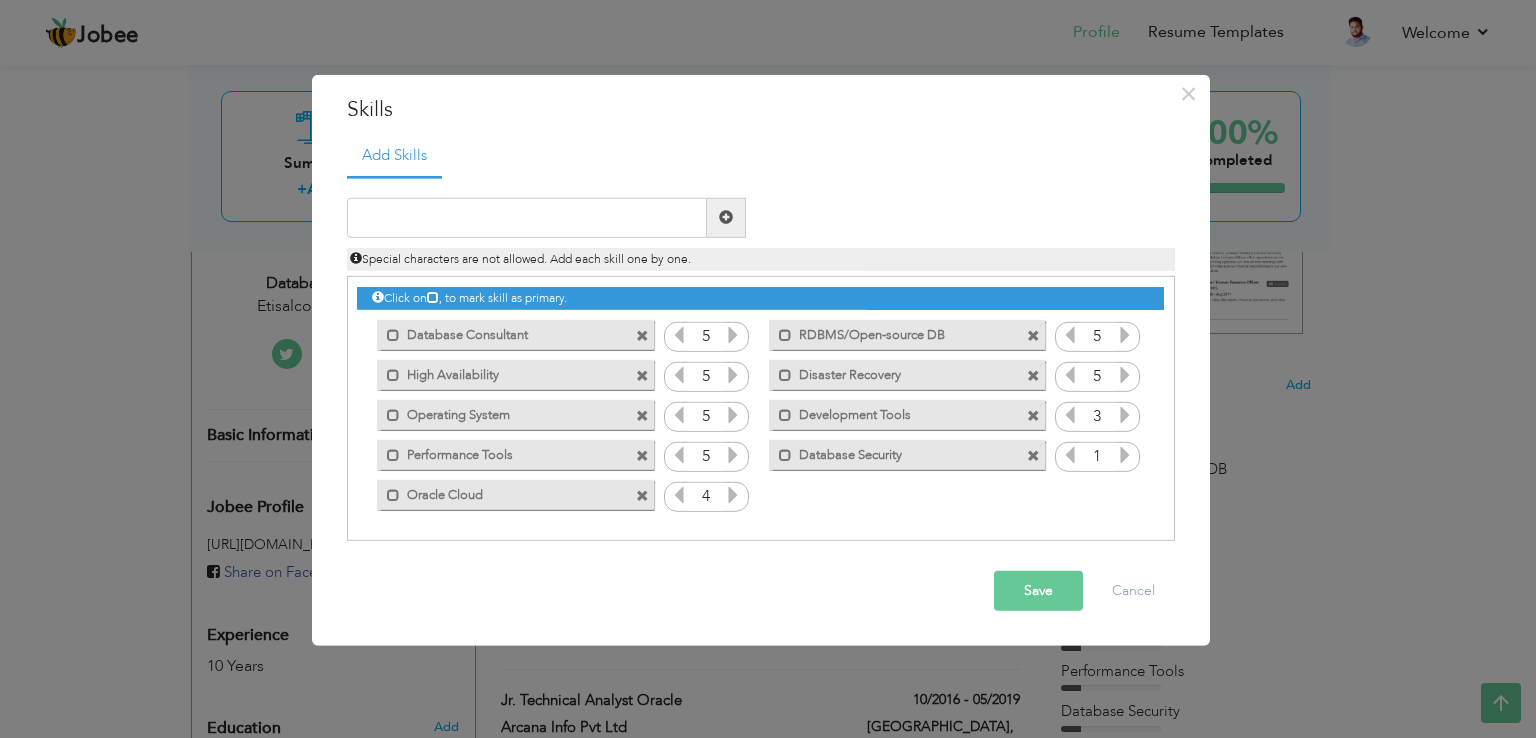 click at bounding box center (1125, 415) 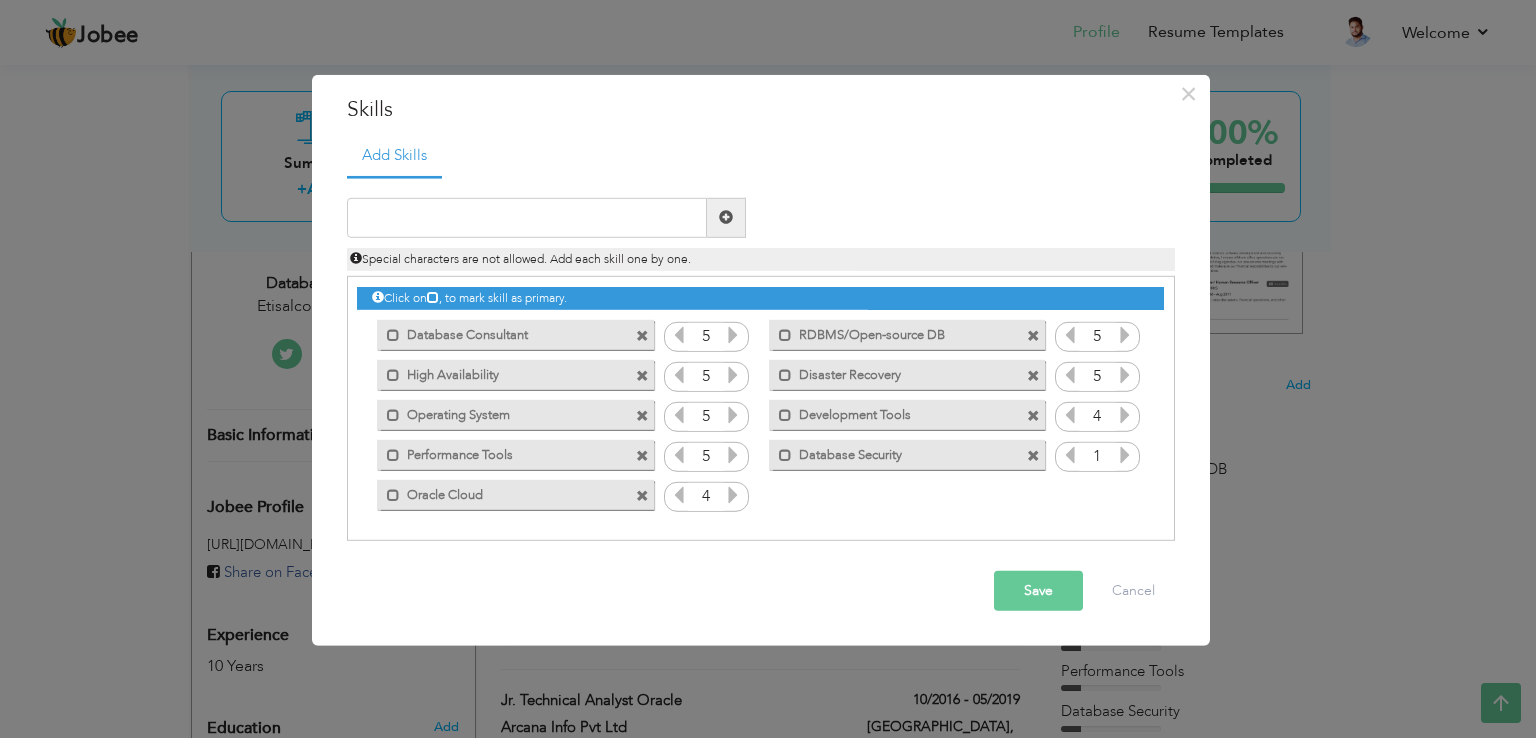 click at bounding box center (1125, 455) 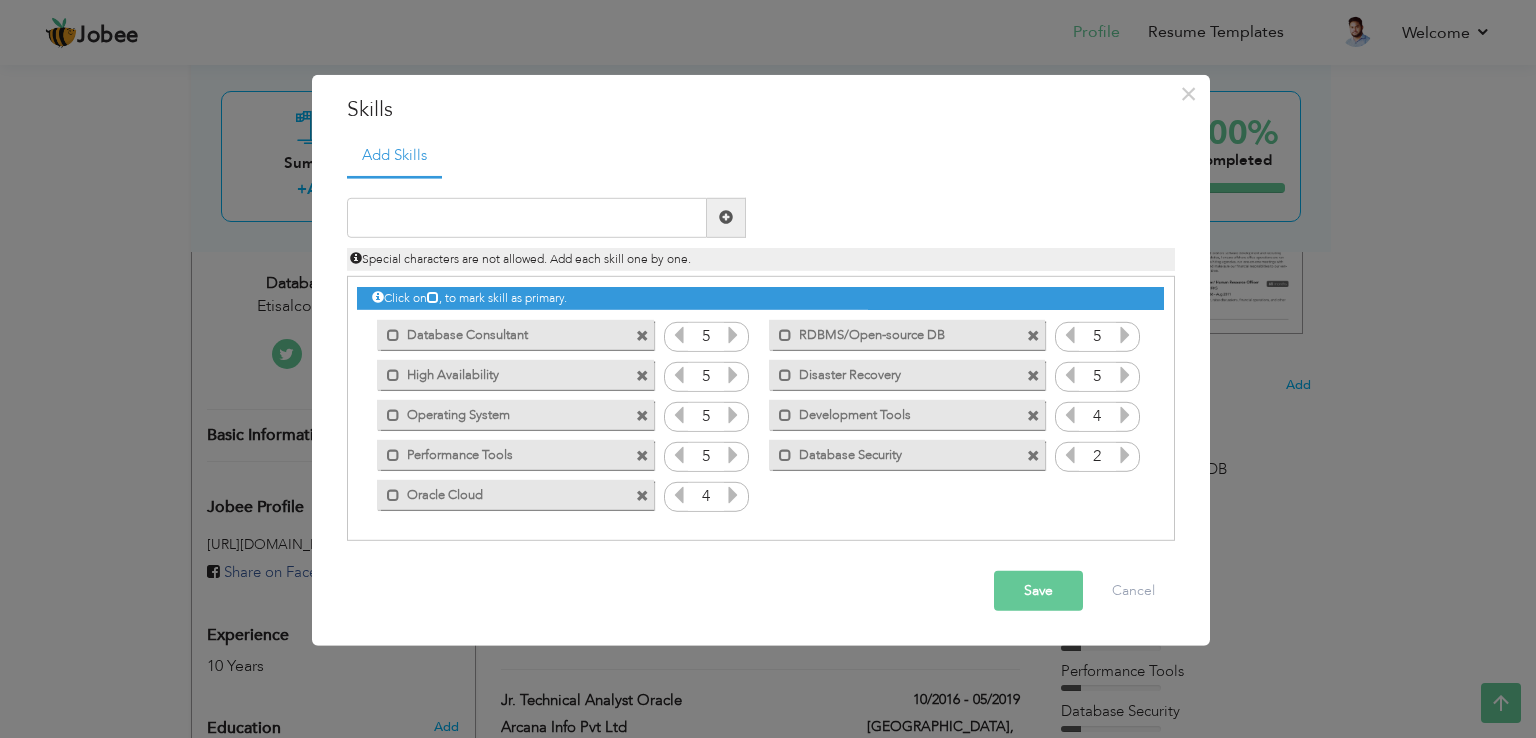 click at bounding box center (1125, 455) 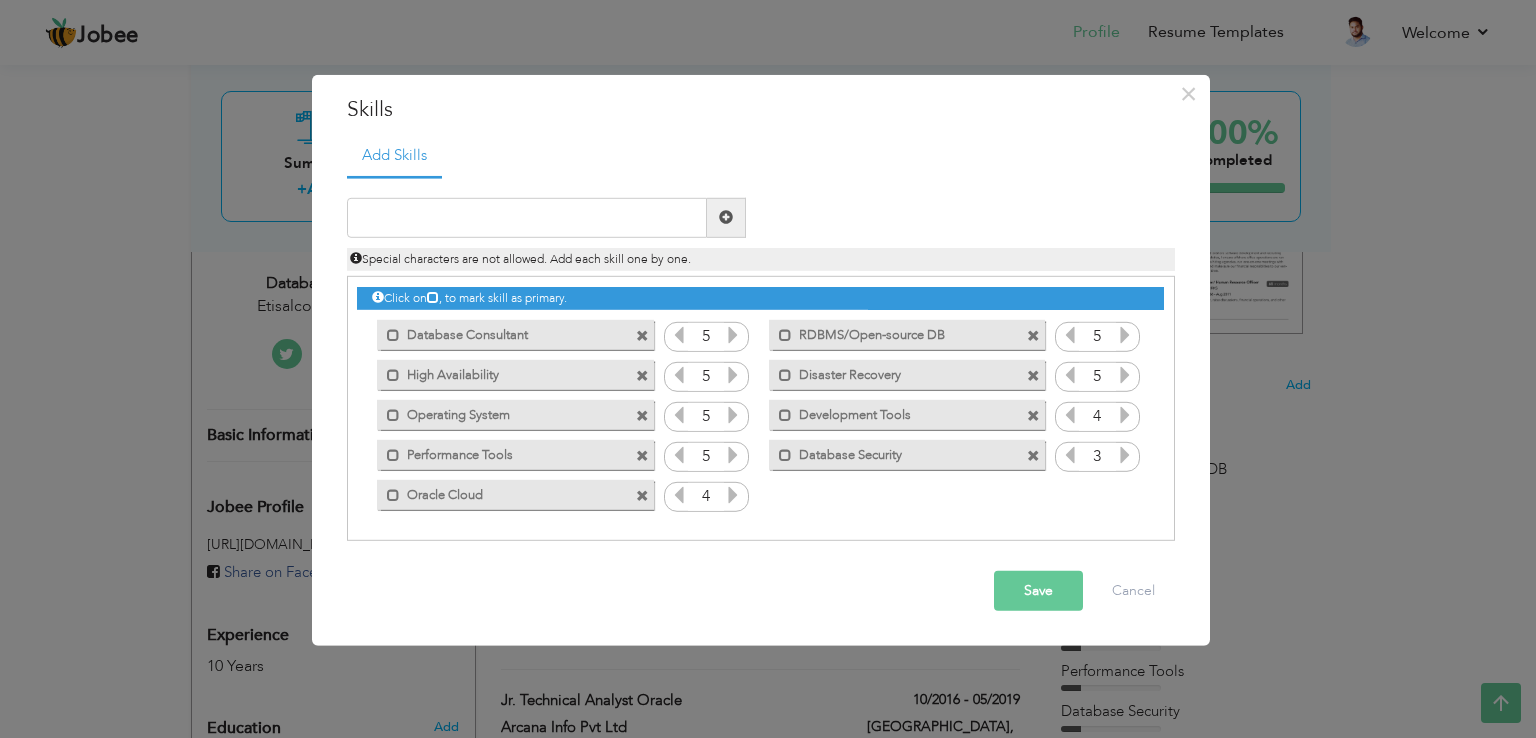 click at bounding box center (1125, 455) 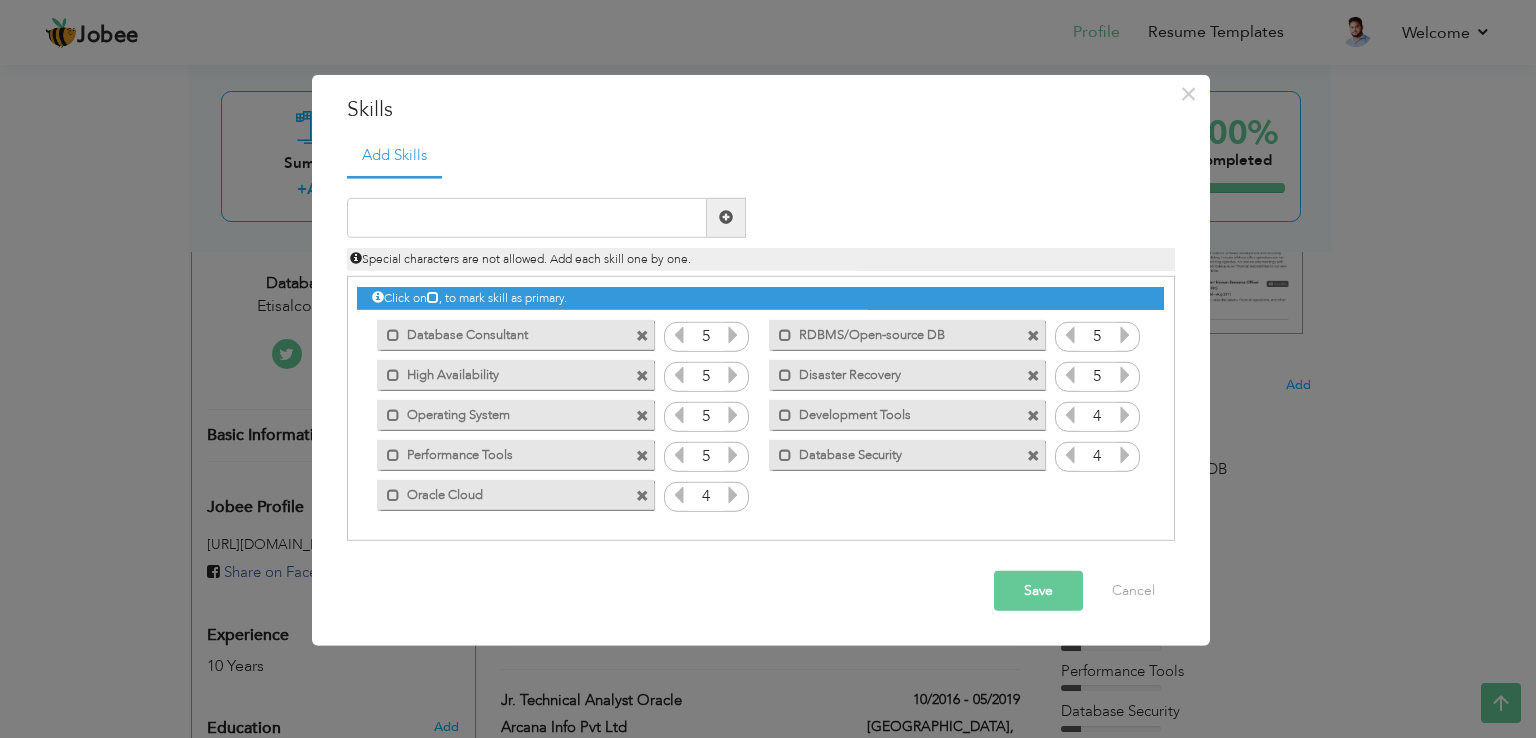 click on "Save" at bounding box center [1038, 591] 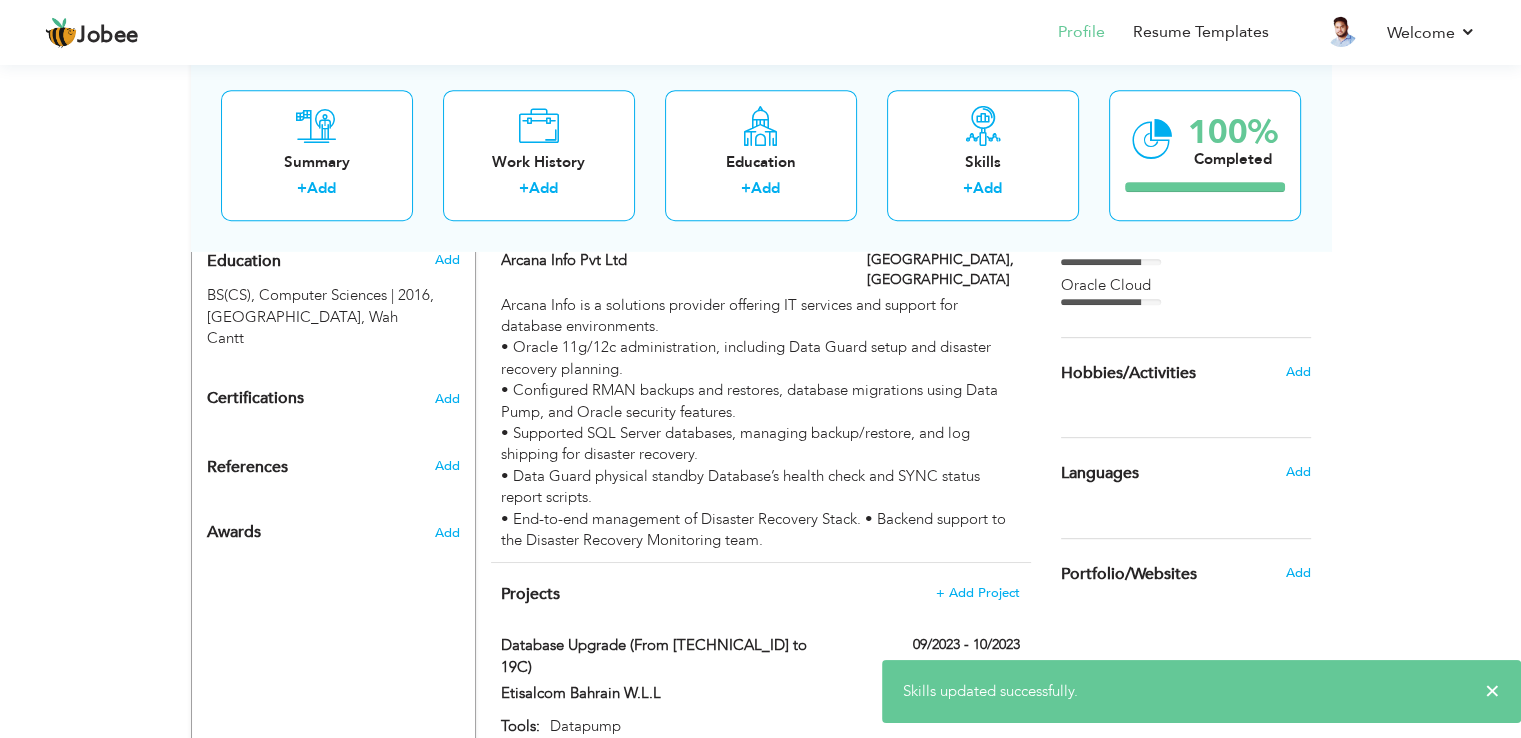 scroll, scrollTop: 895, scrollLeft: 0, axis: vertical 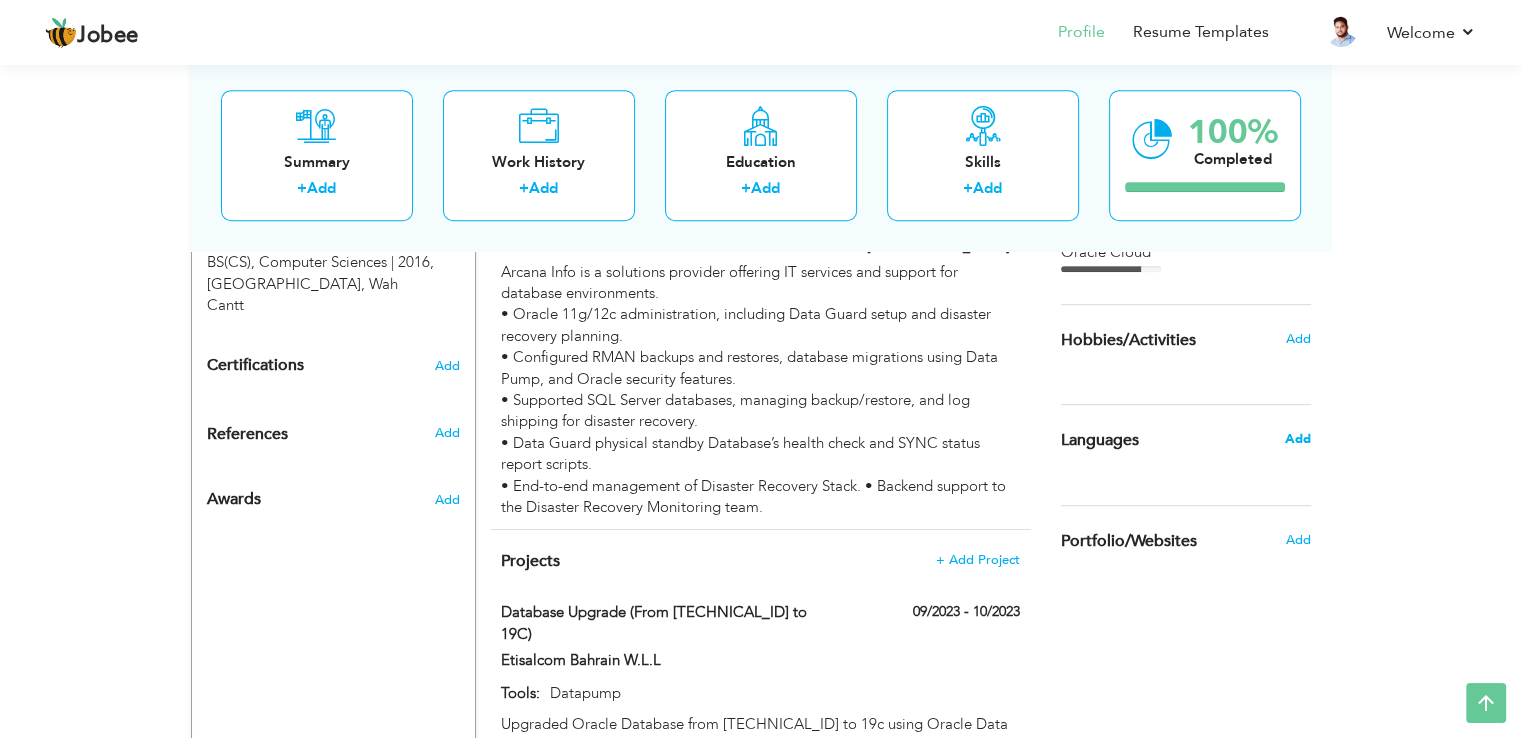click on "Add" at bounding box center (1297, 439) 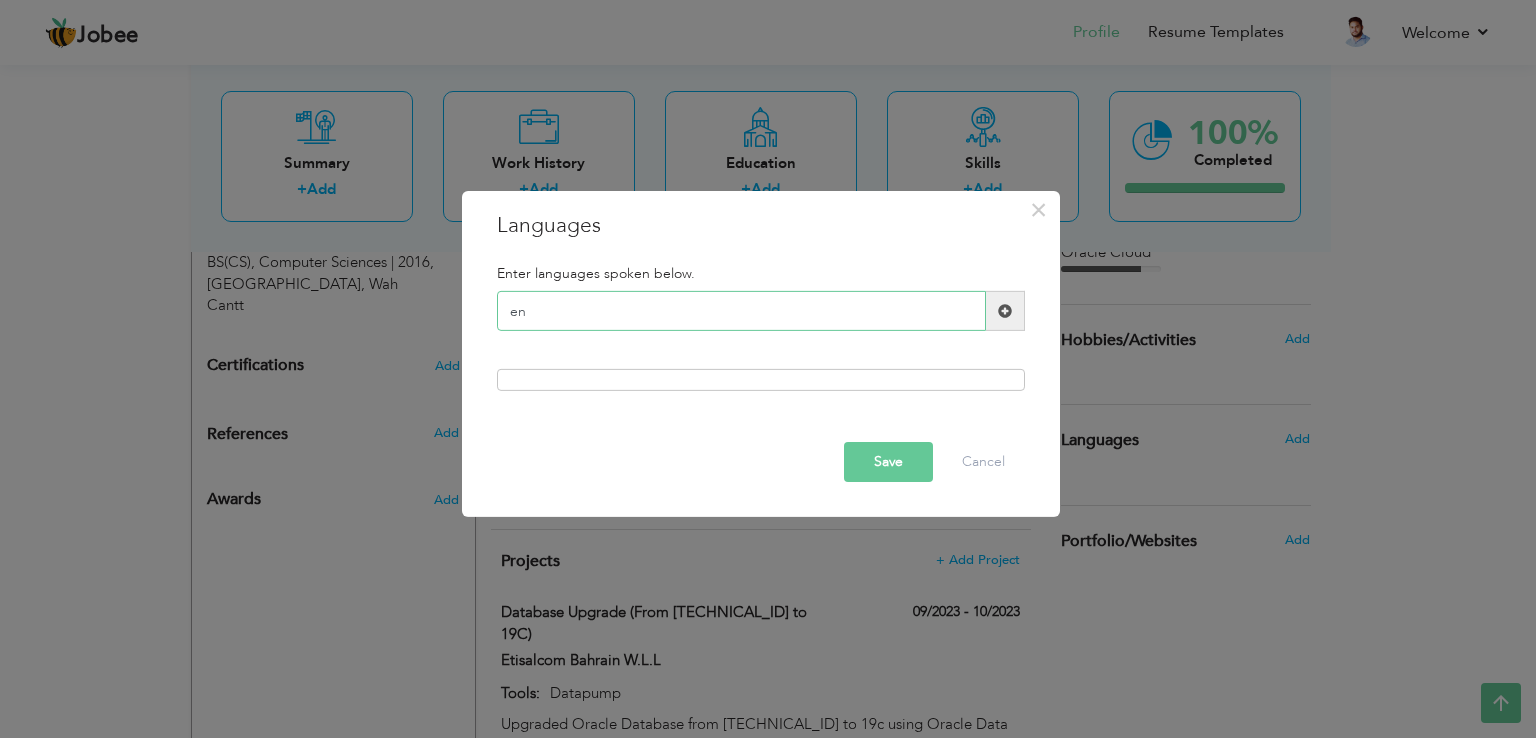 type on "e" 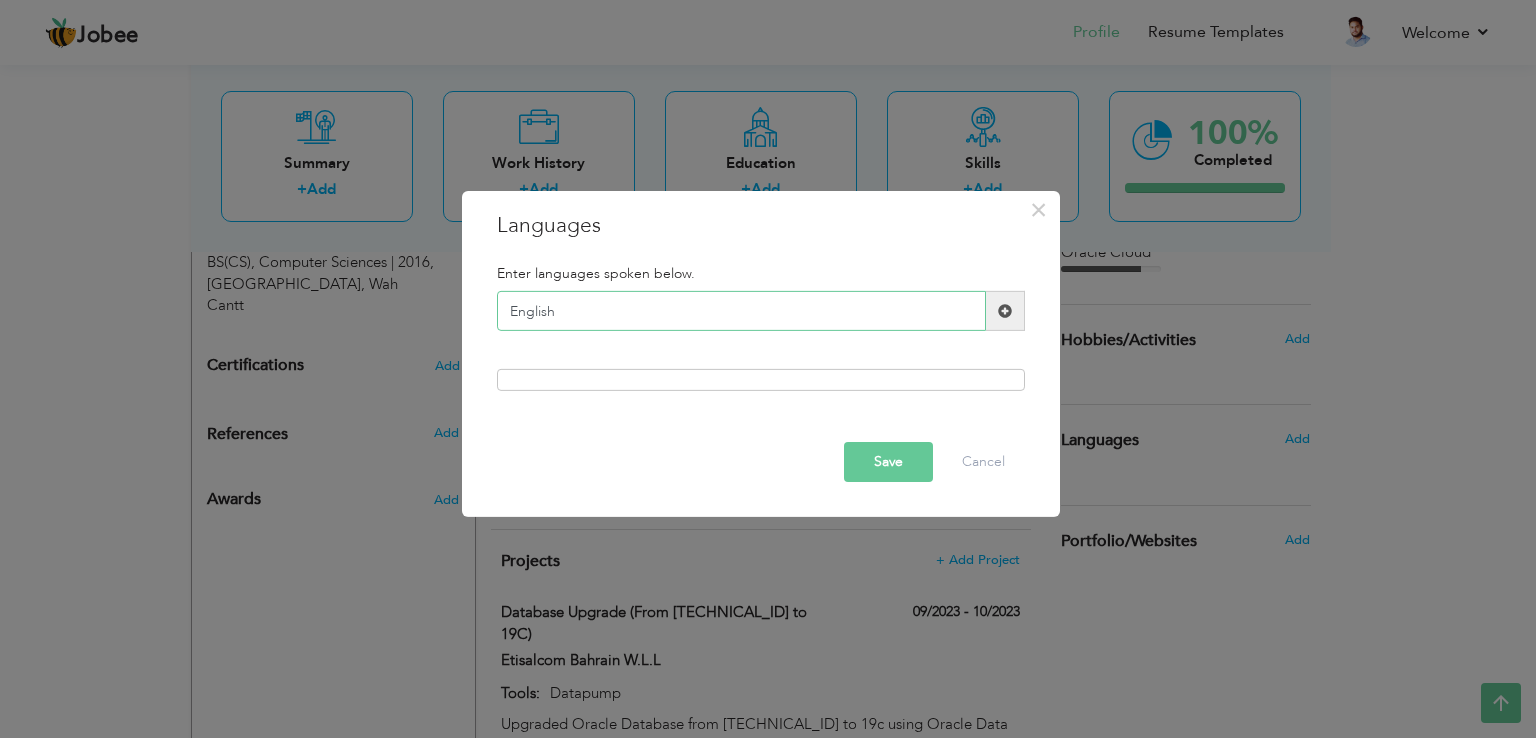 type on "English" 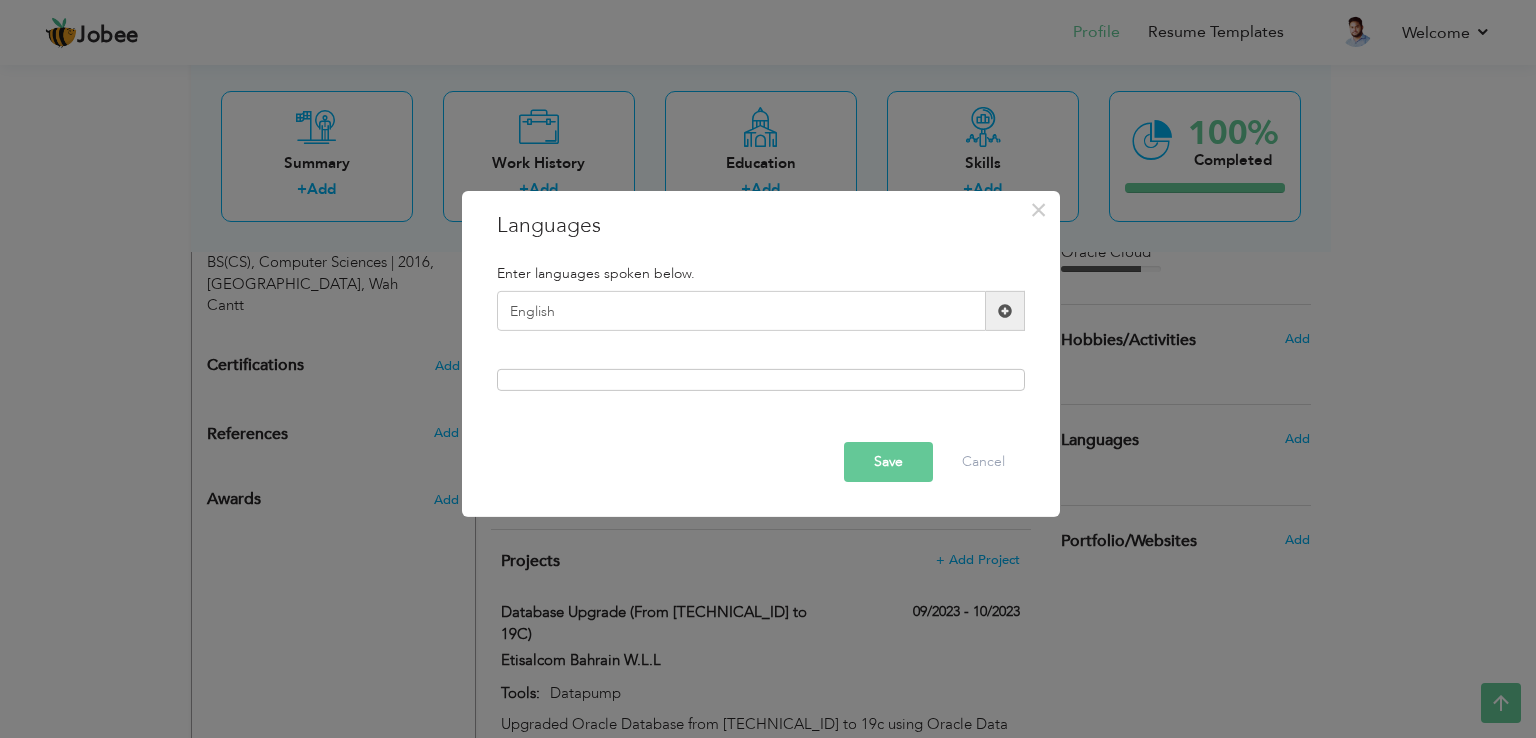 click at bounding box center [1005, 311] 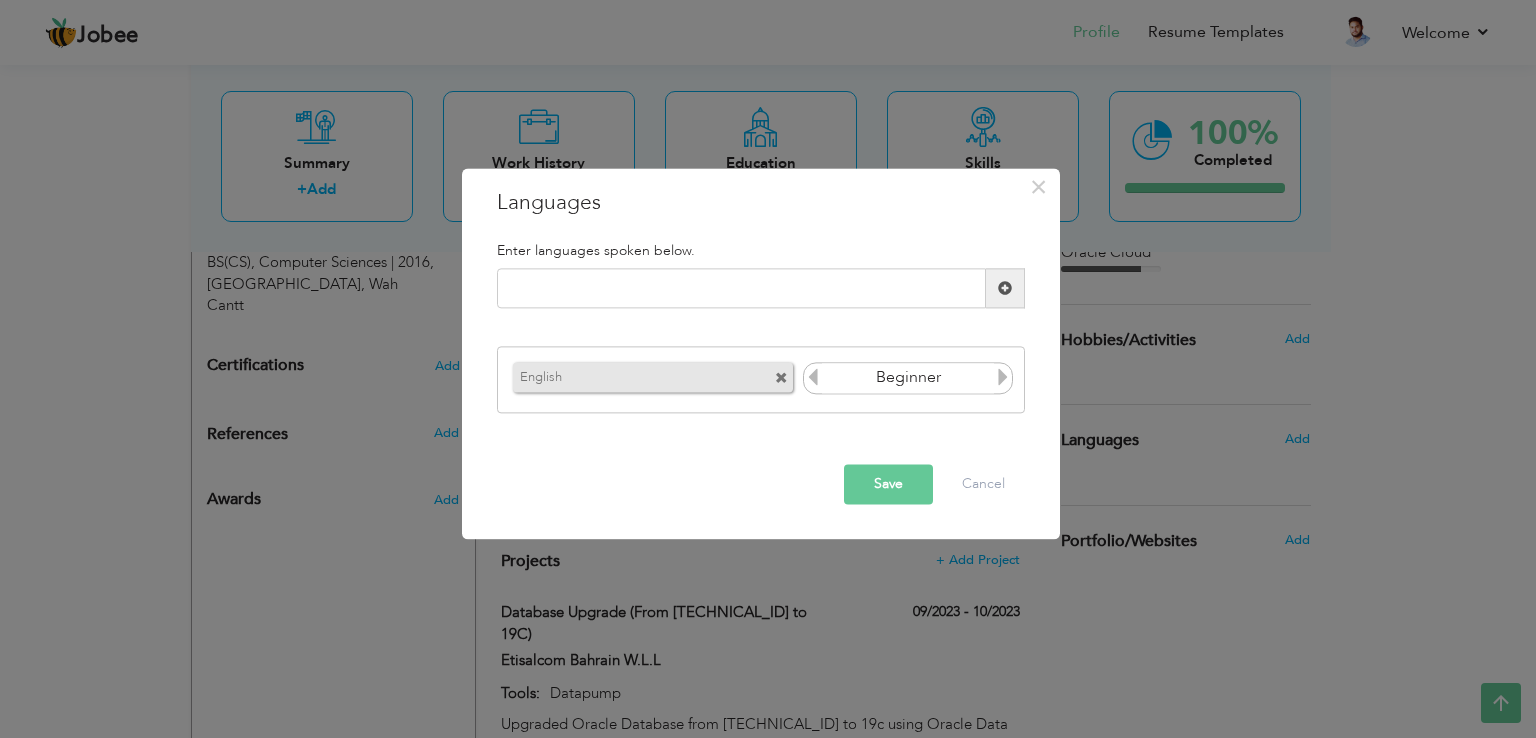 click at bounding box center (1003, 377) 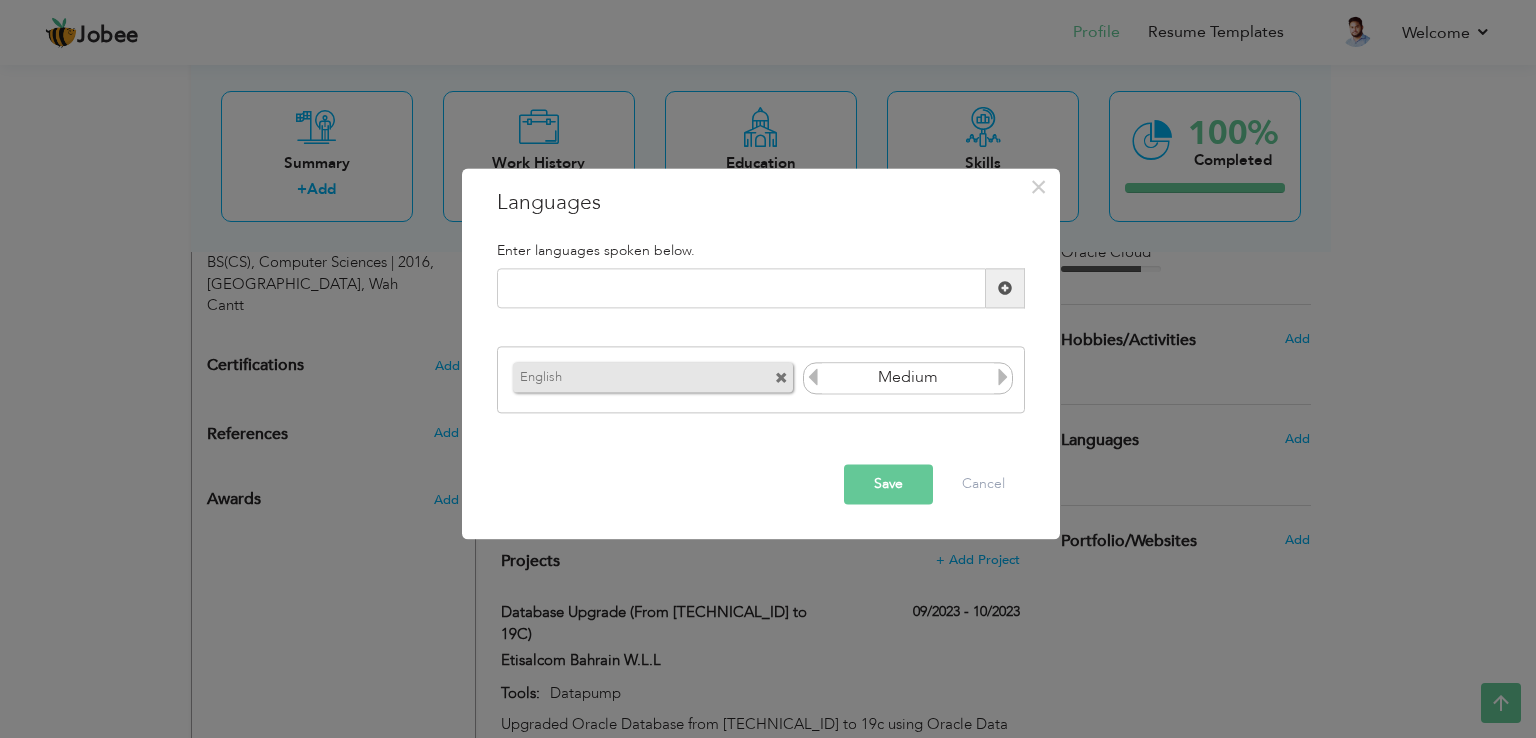 click at bounding box center (1003, 377) 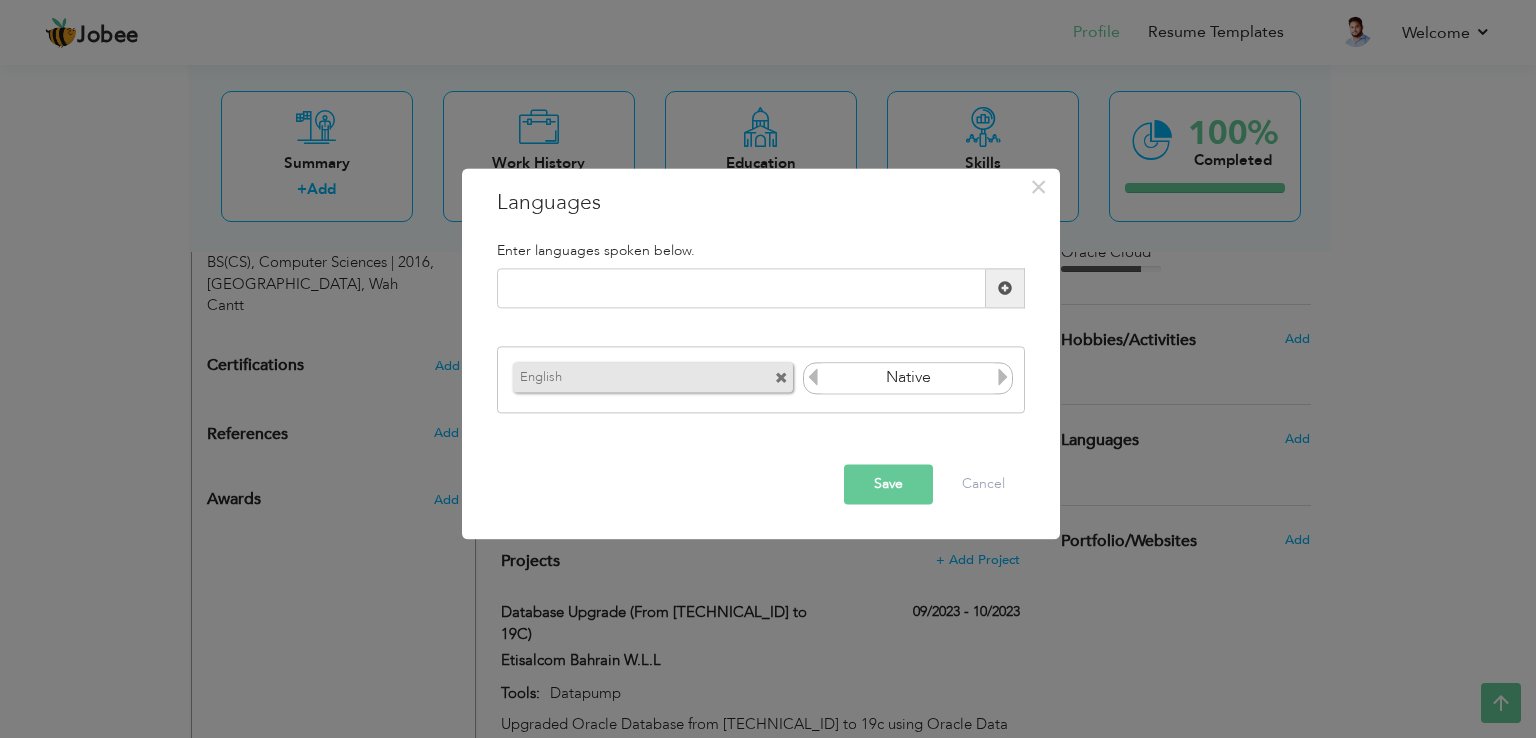 click at bounding box center [1003, 377] 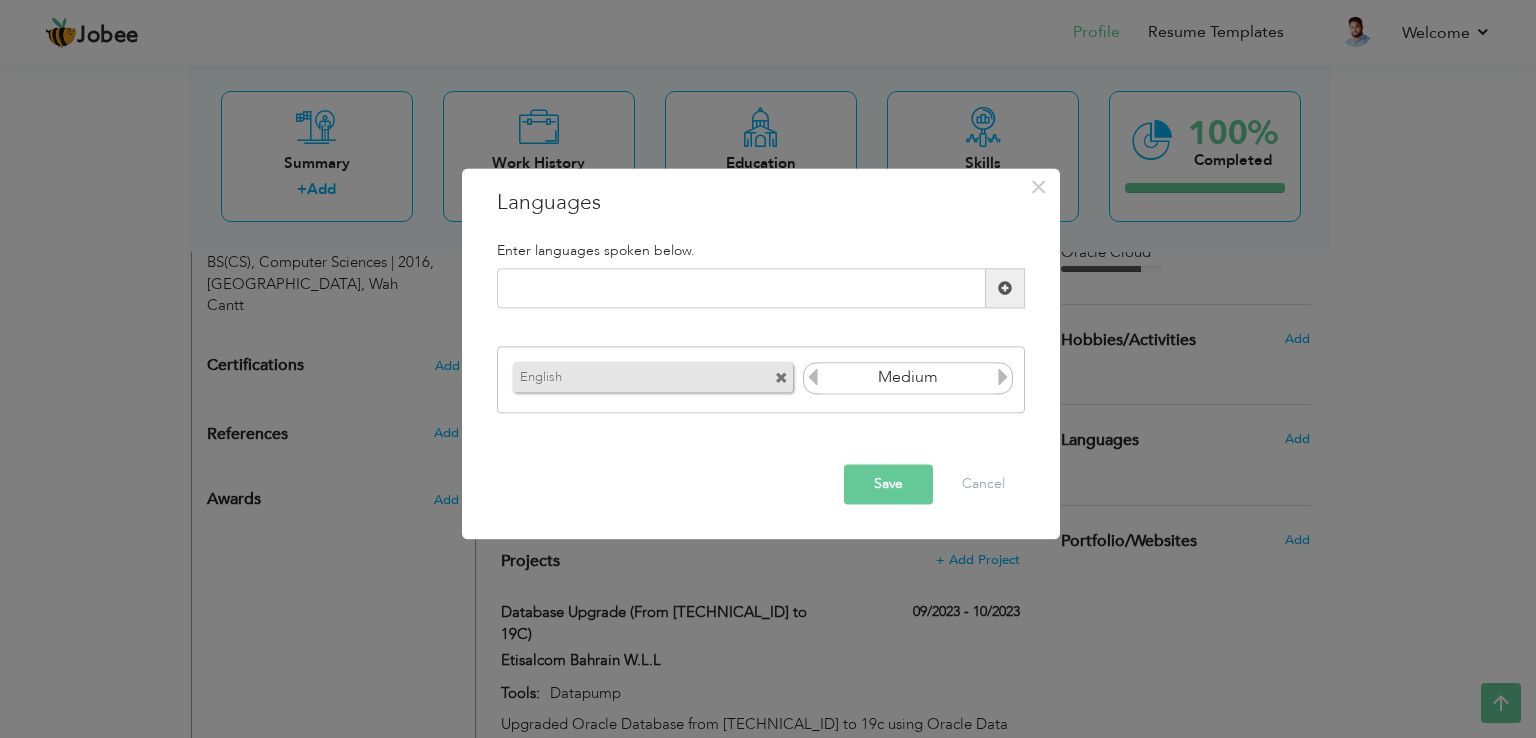 click at bounding box center (813, 377) 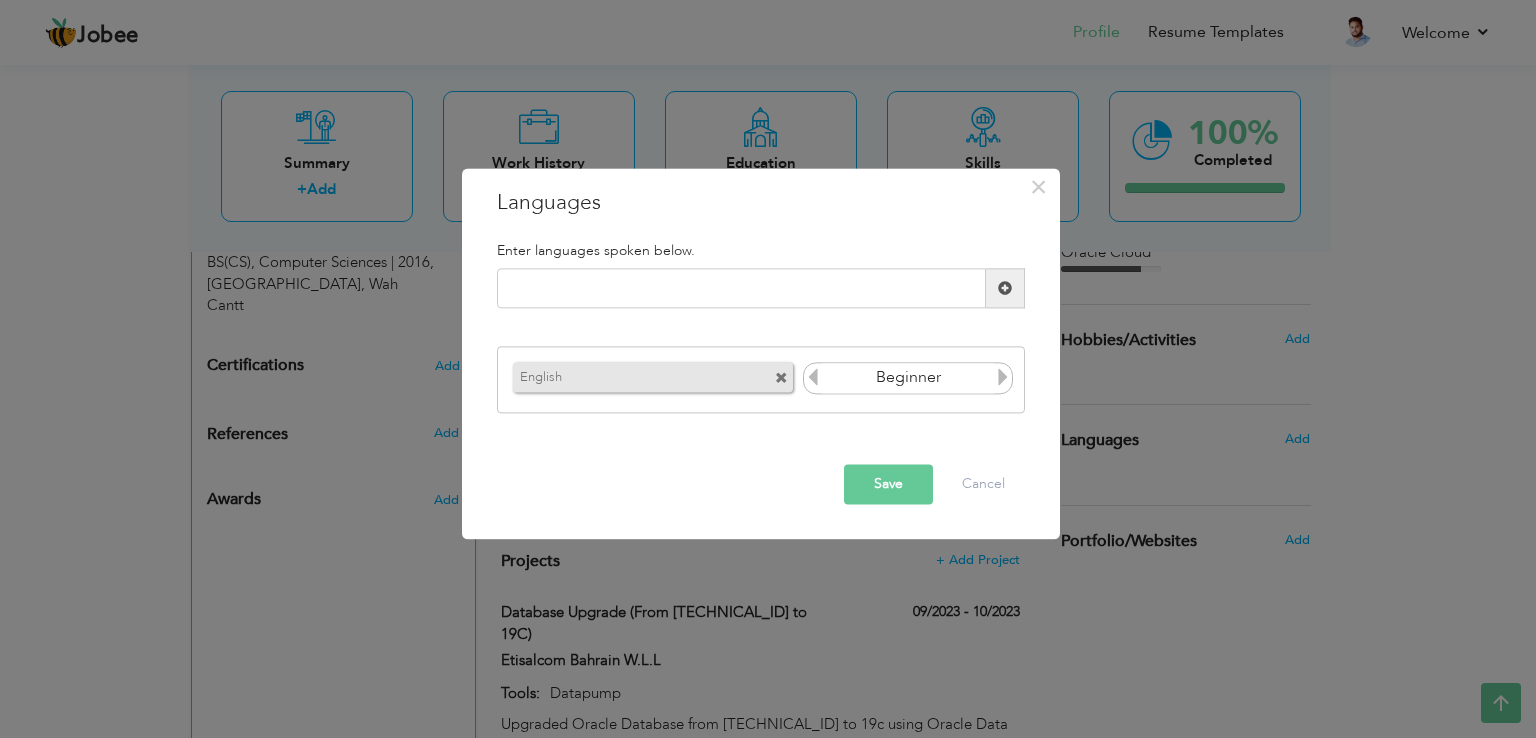 click at bounding box center [813, 377] 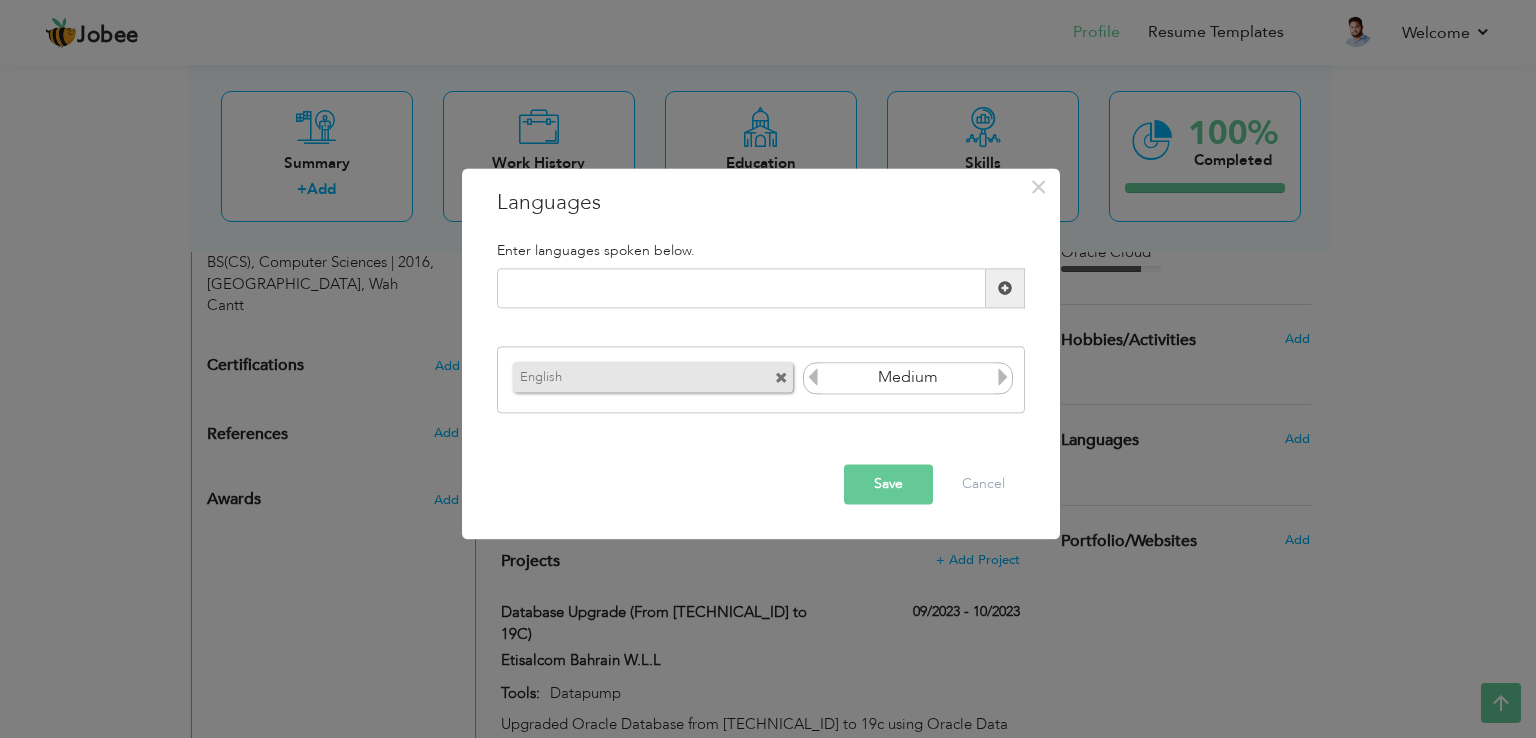 click at bounding box center (1003, 377) 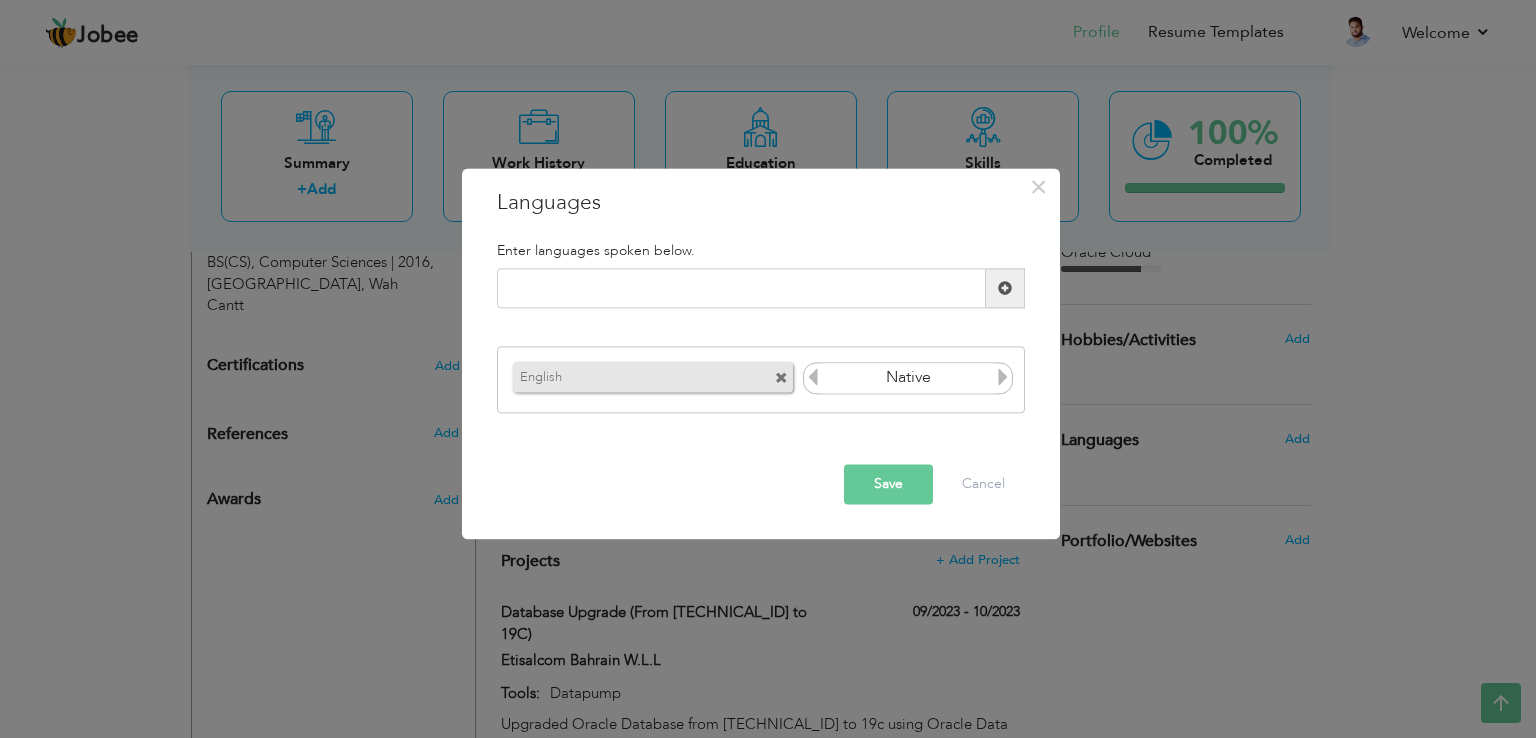 drag, startPoint x: 969, startPoint y: 374, endPoint x: 775, endPoint y: 348, distance: 195.73451 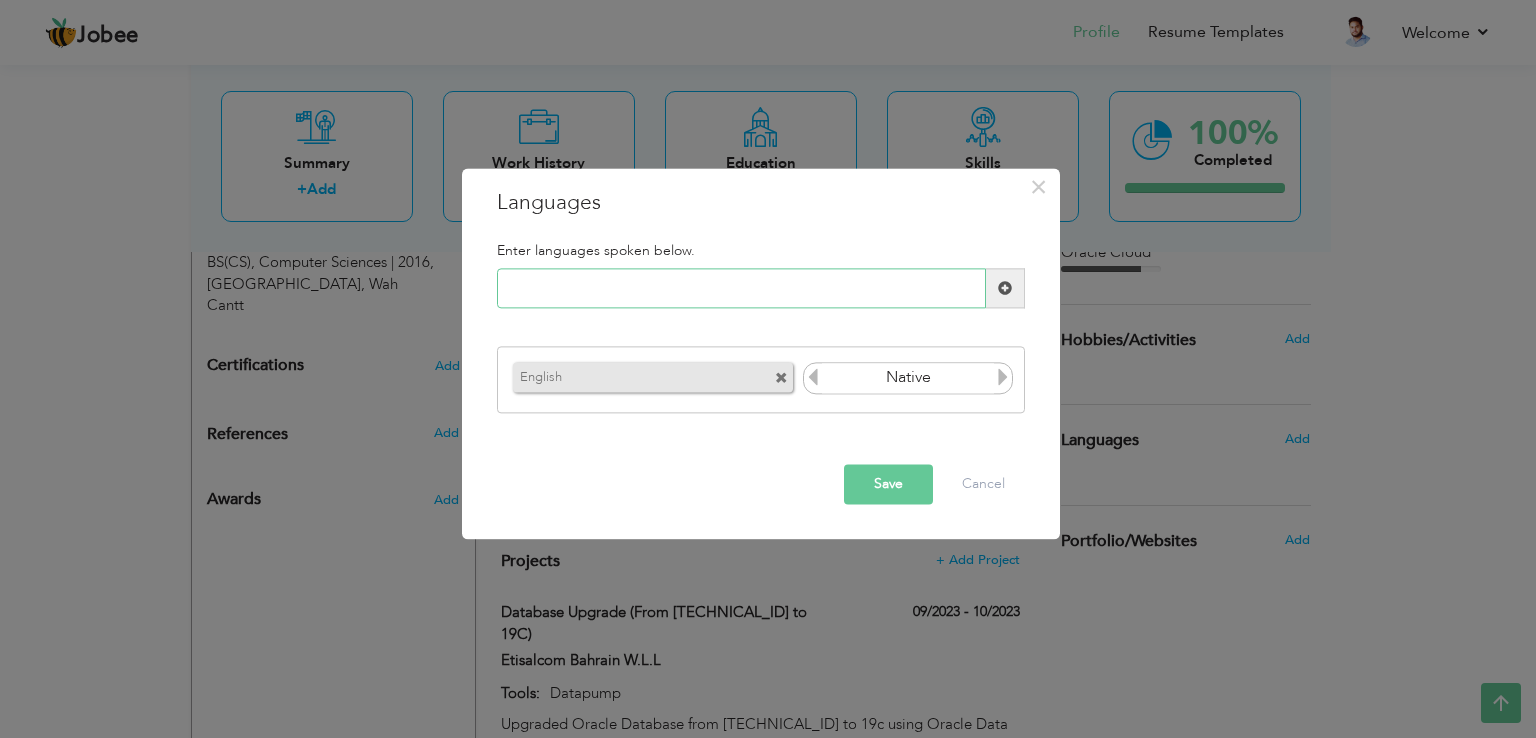 click at bounding box center [741, 289] 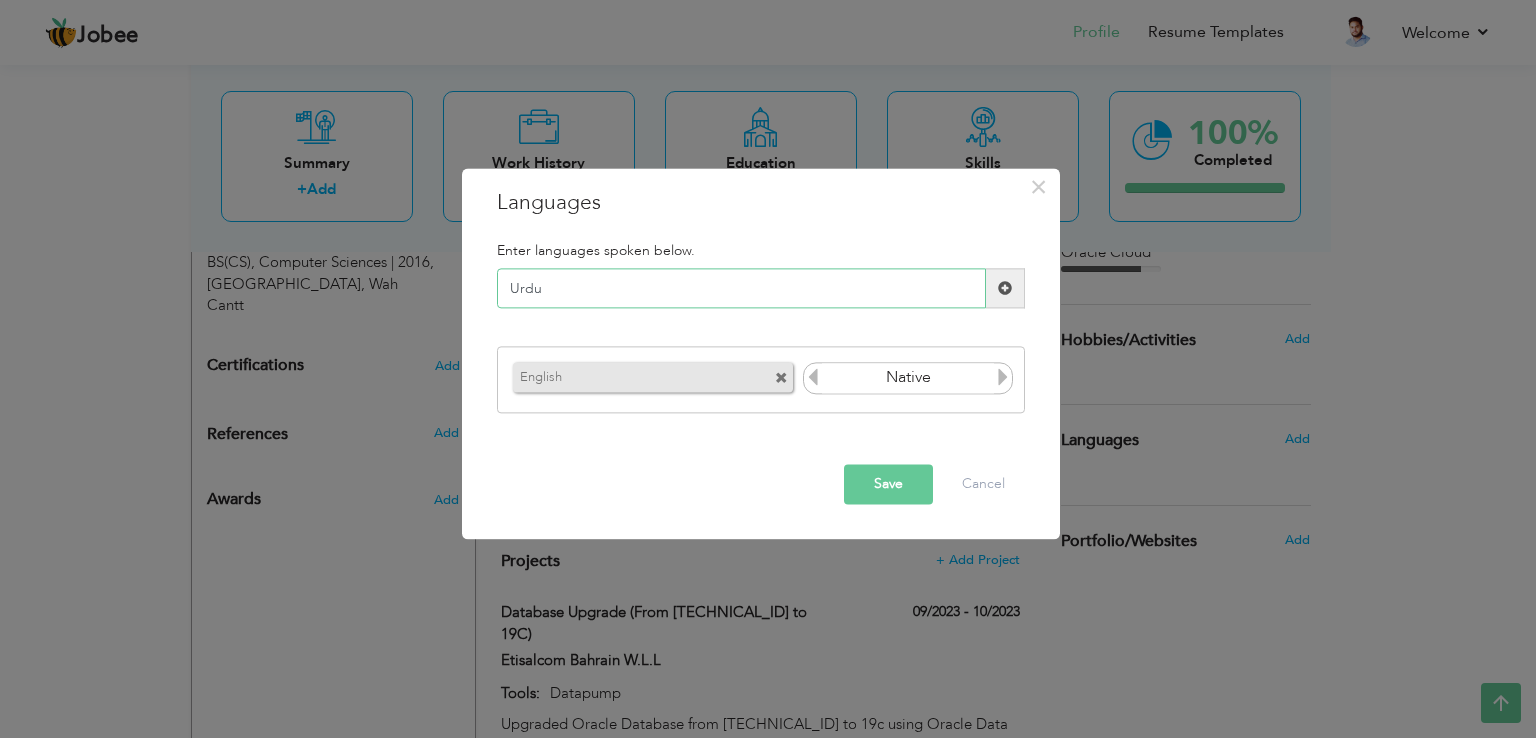 type on "Urdu" 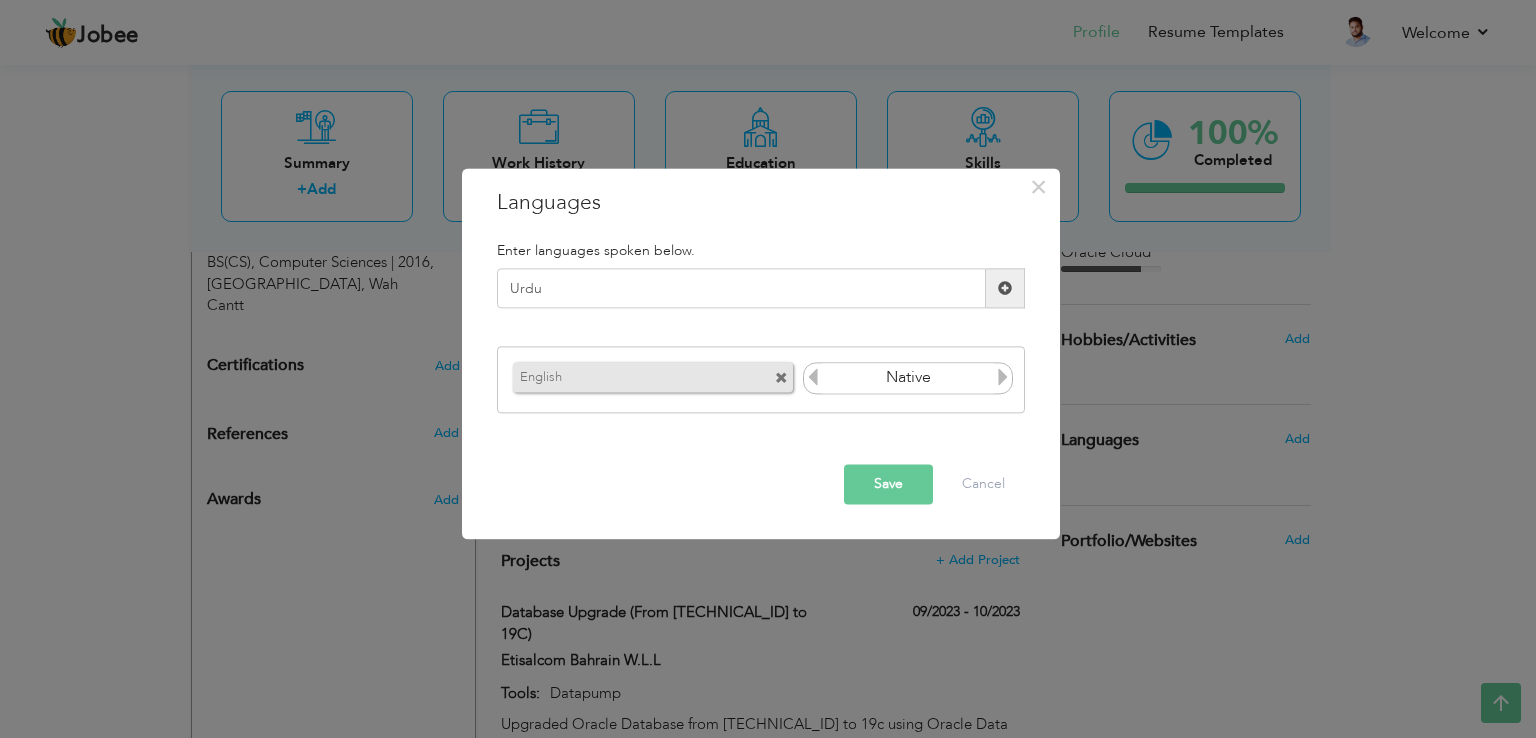 click at bounding box center [1005, 288] 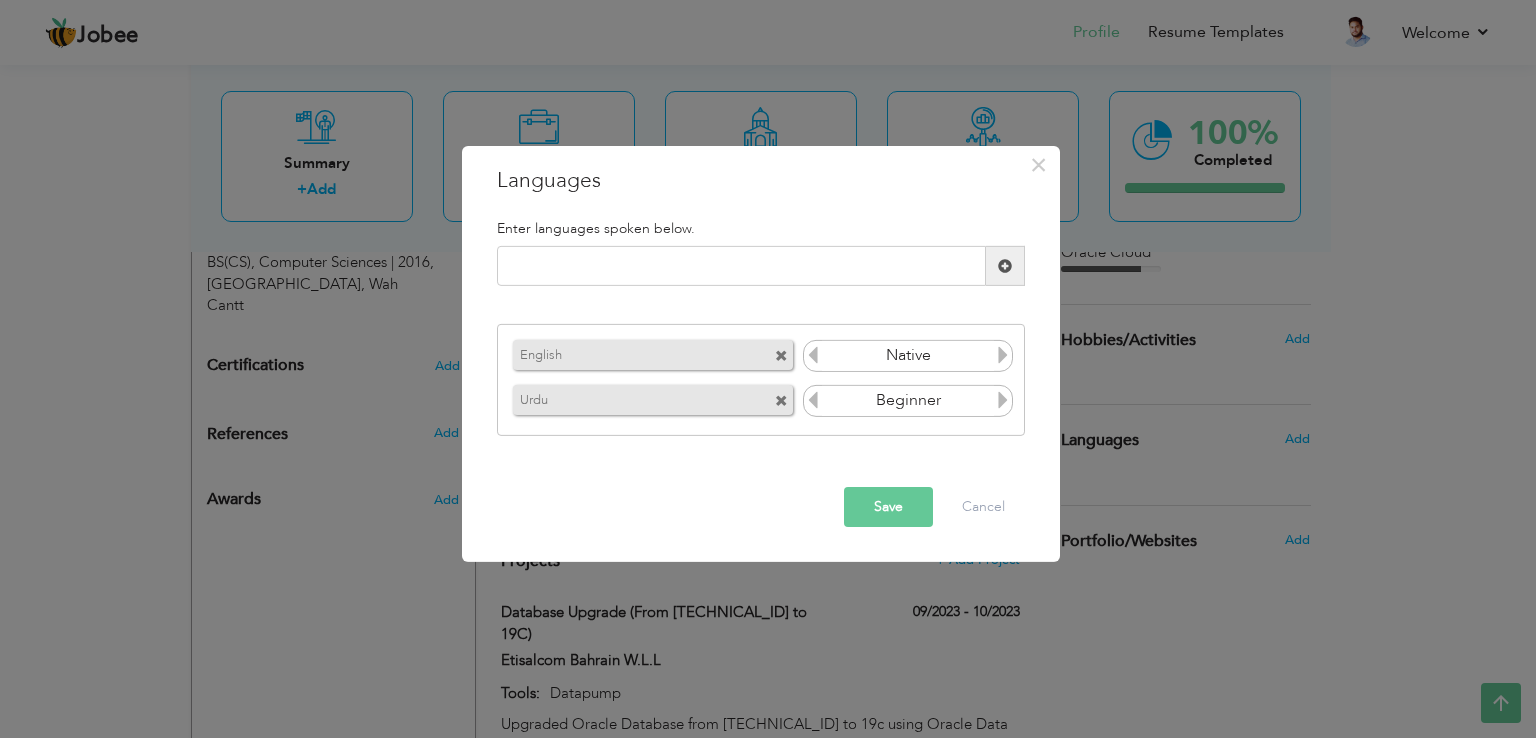 click at bounding box center (1003, 400) 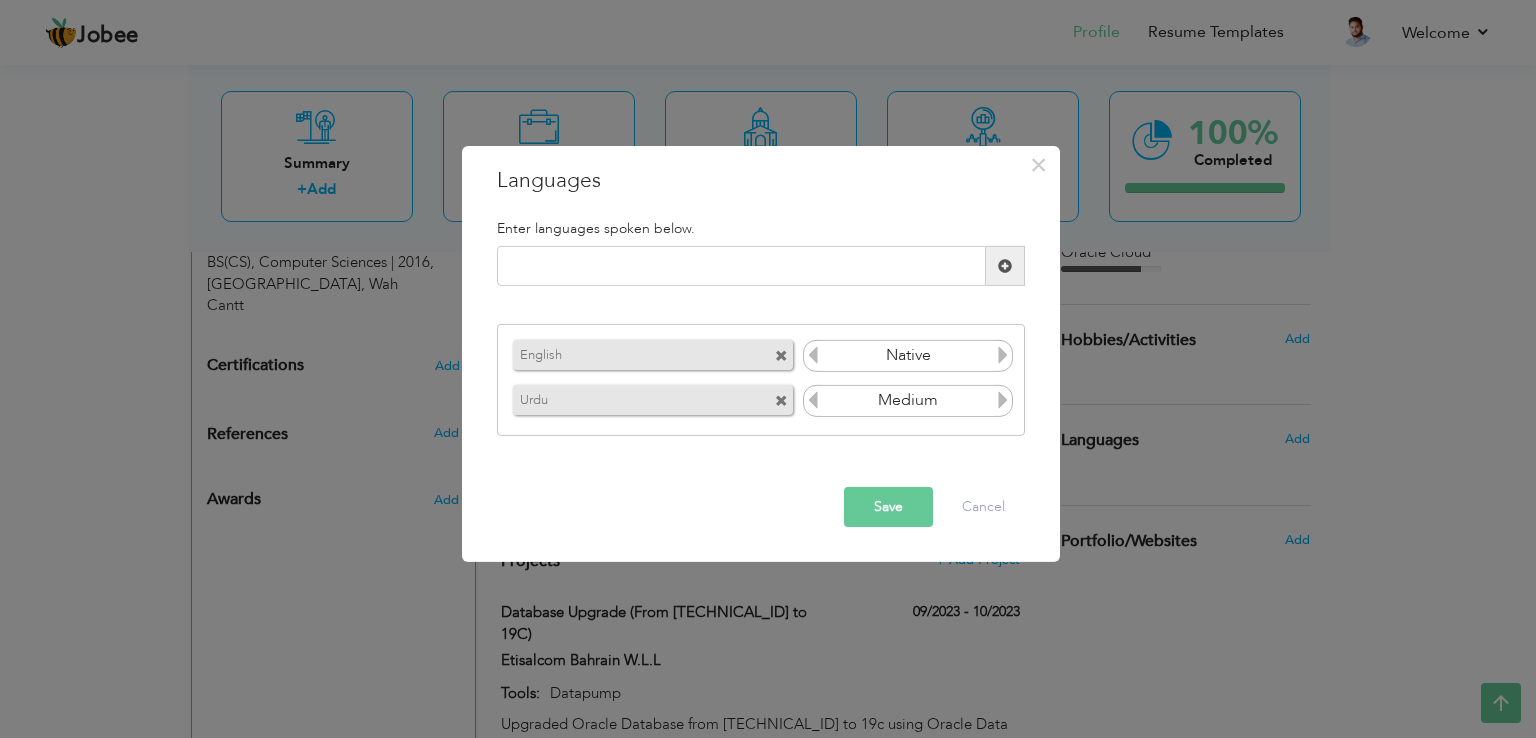 click at bounding box center [1003, 400] 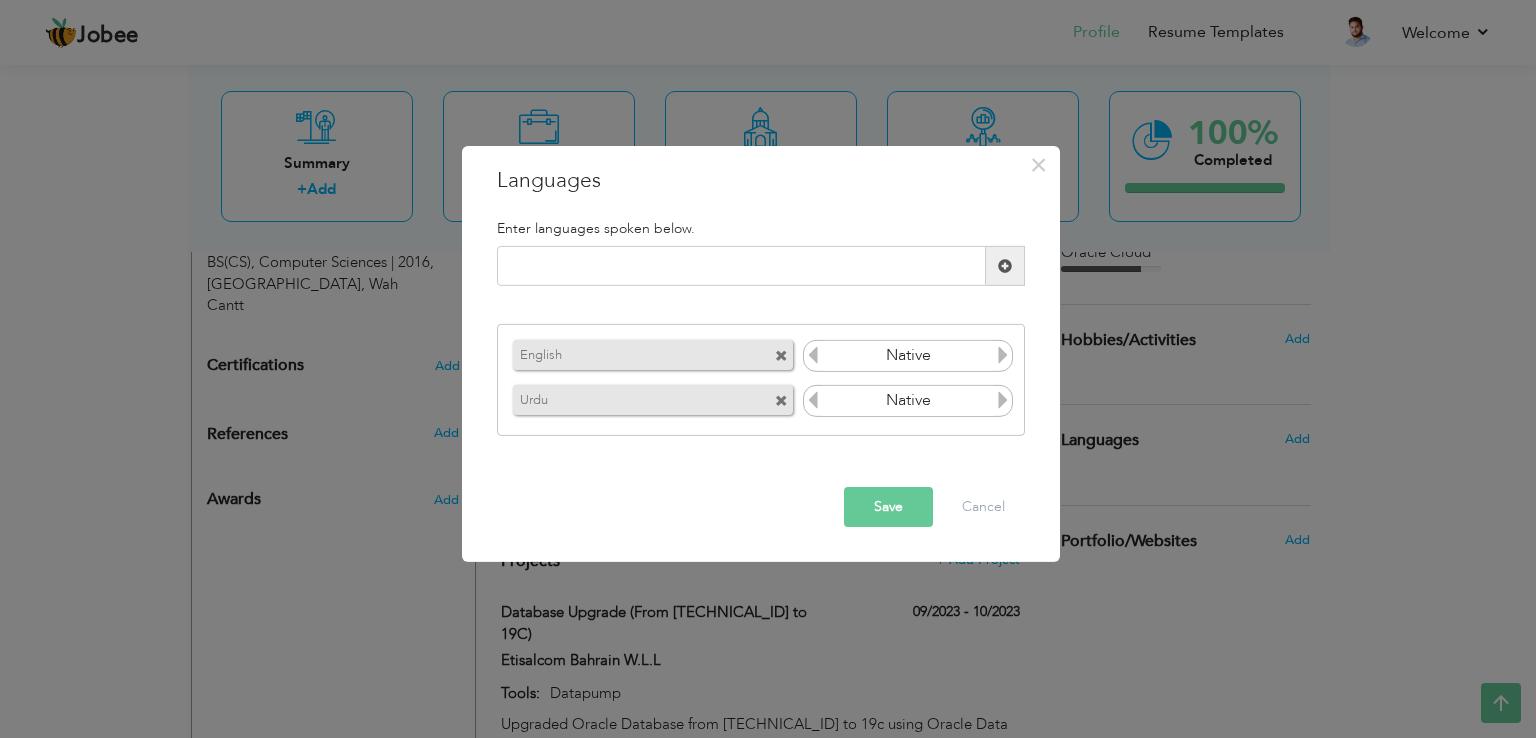 click at bounding box center [1003, 400] 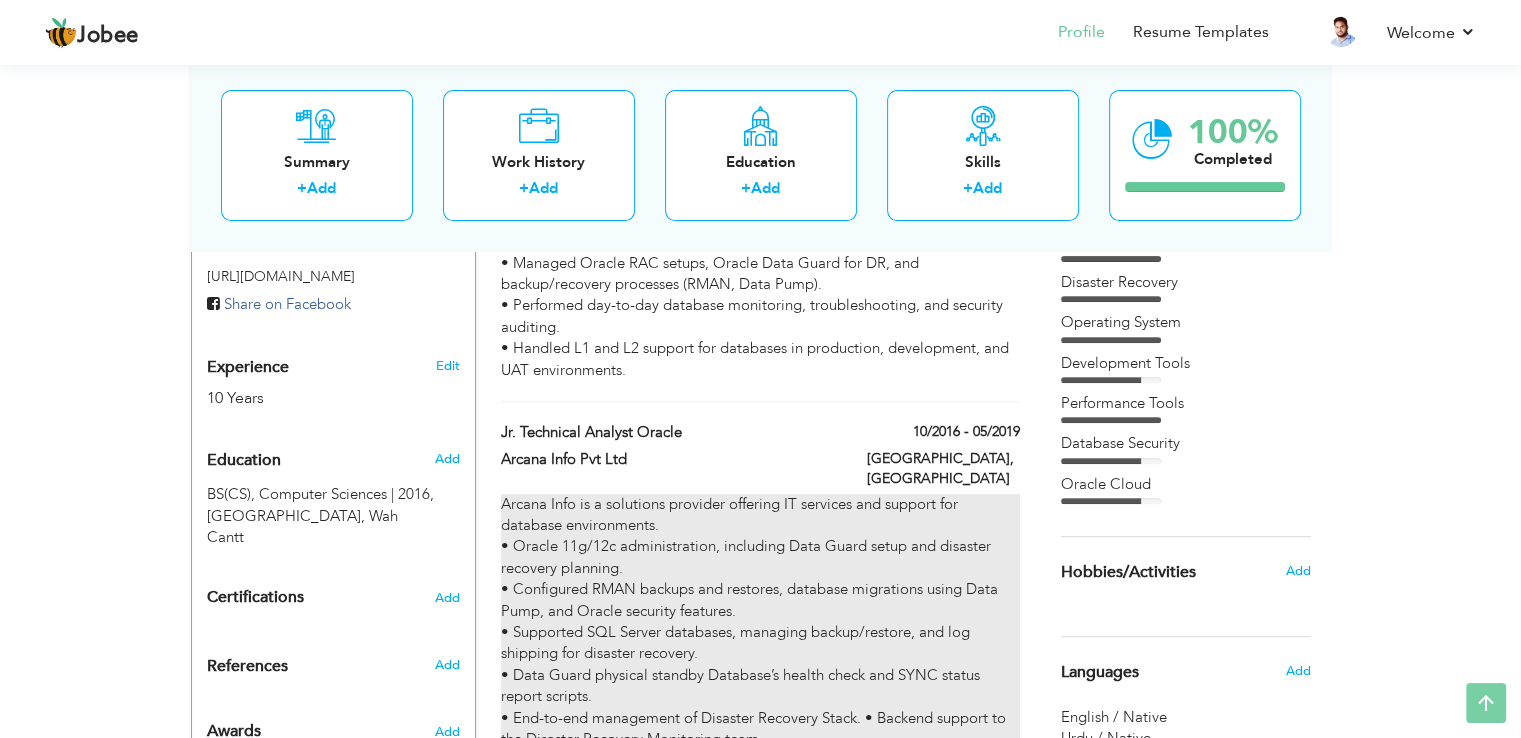 scroll, scrollTop: 800, scrollLeft: 0, axis: vertical 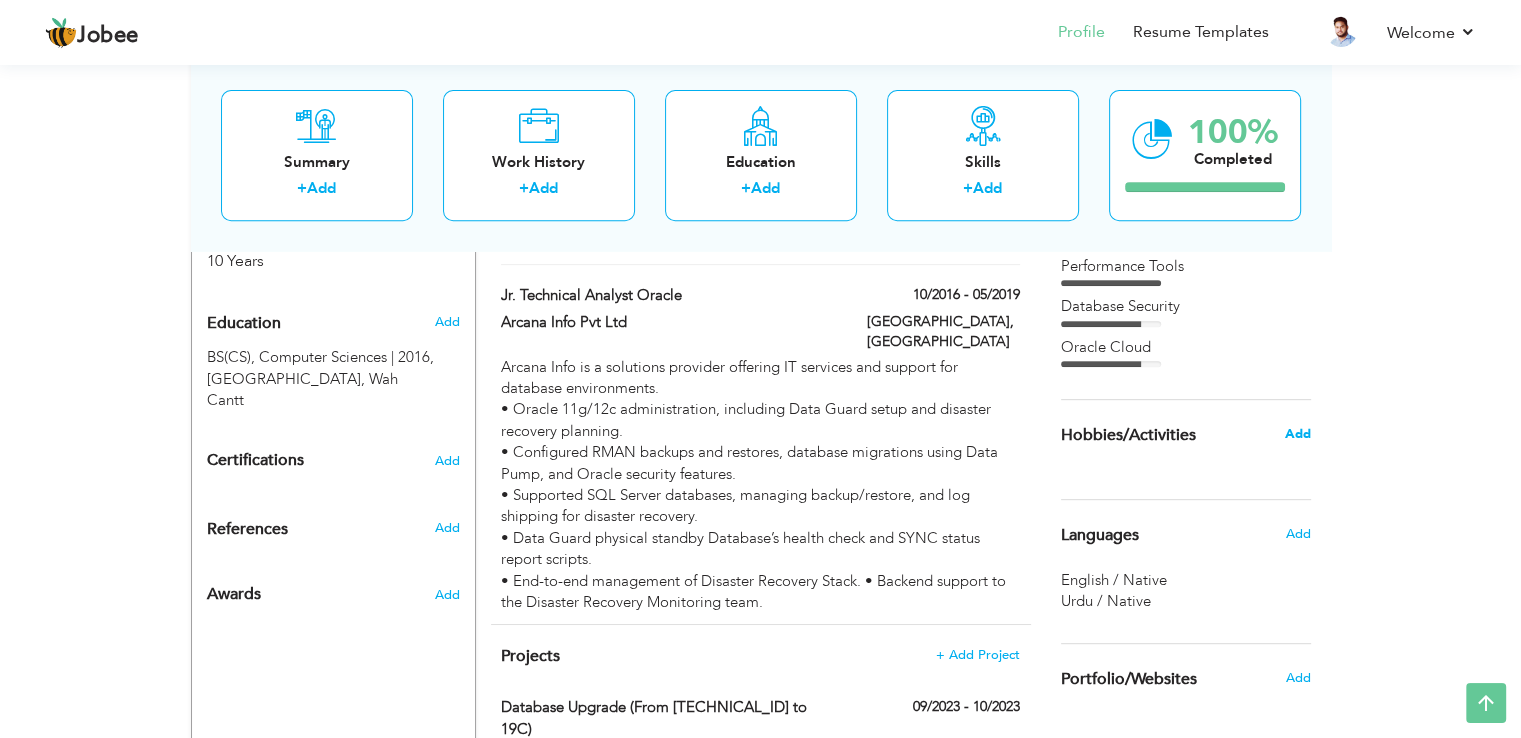 click on "Add" at bounding box center [1297, 434] 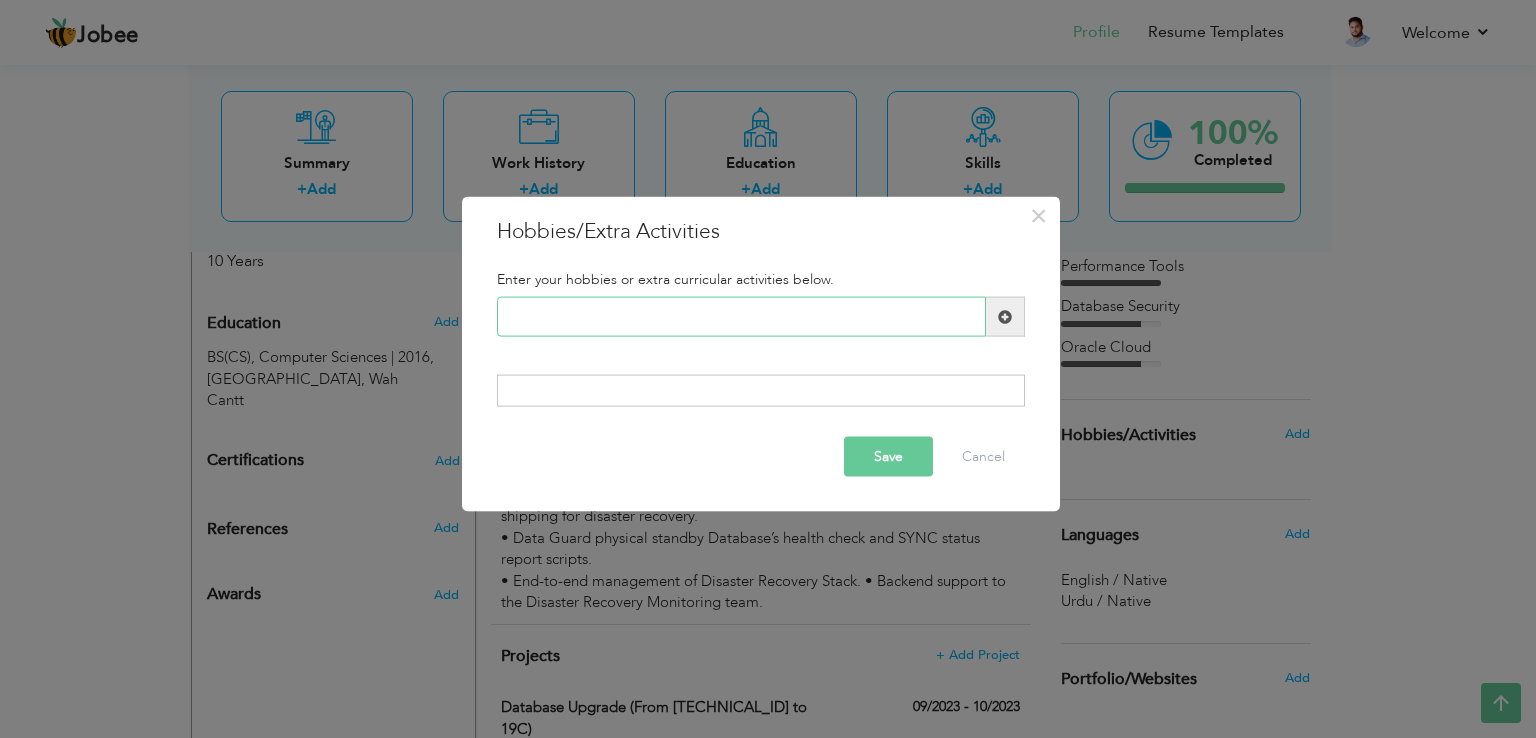 paste on "Volunteer work or communi" 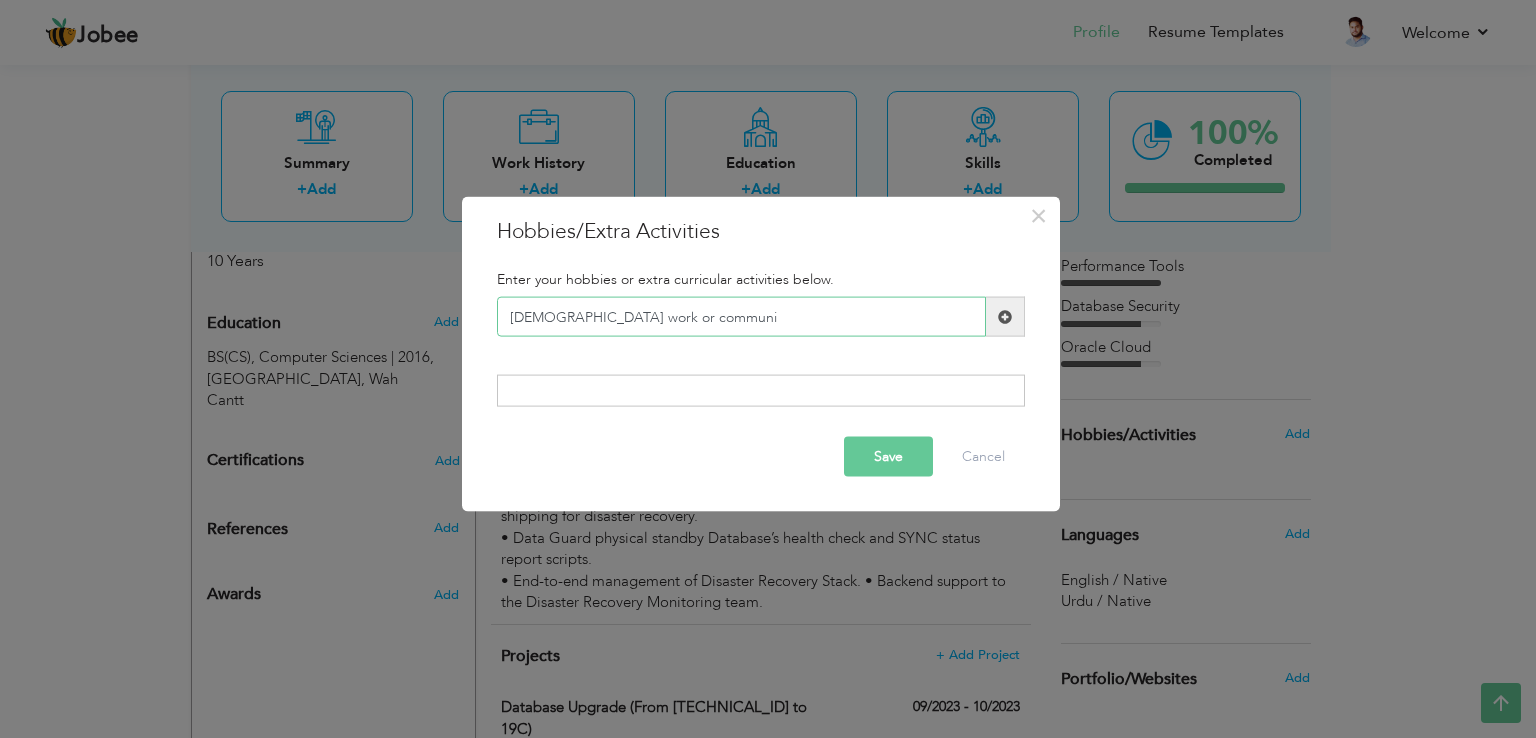 drag, startPoint x: 612, startPoint y: 317, endPoint x: 688, endPoint y: 311, distance: 76.23647 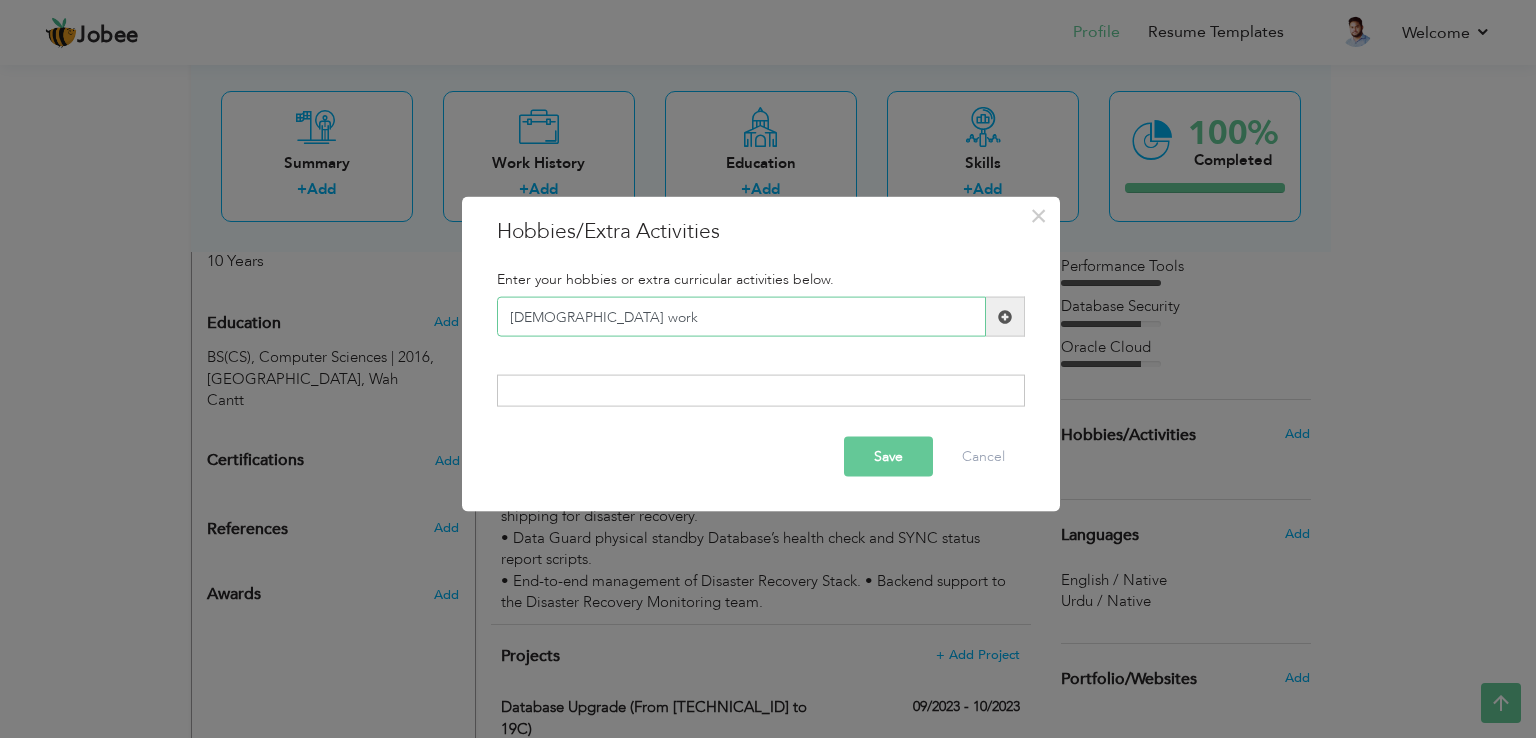 type on "[DEMOGRAPHIC_DATA] work" 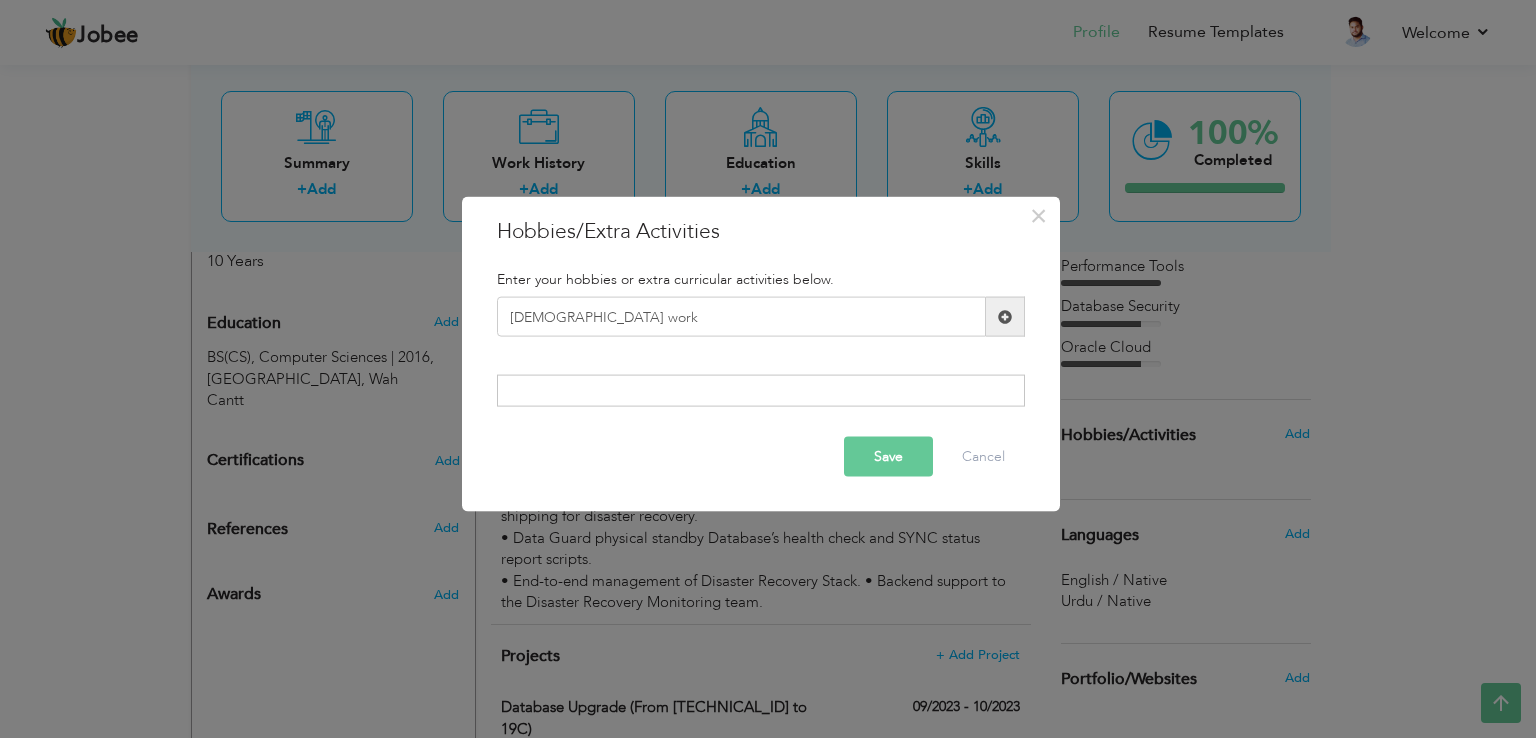 click on "Save" at bounding box center [888, 456] 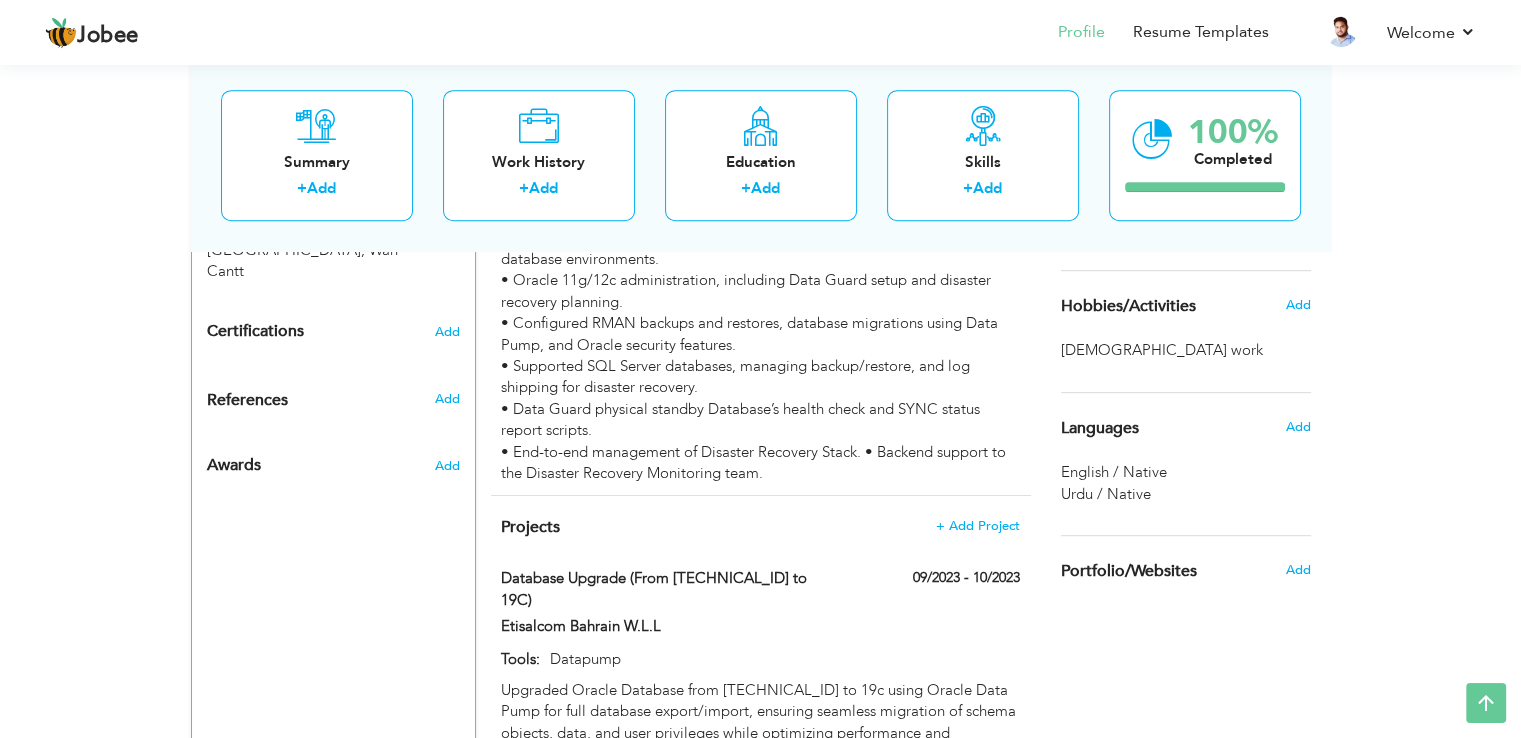 scroll, scrollTop: 895, scrollLeft: 0, axis: vertical 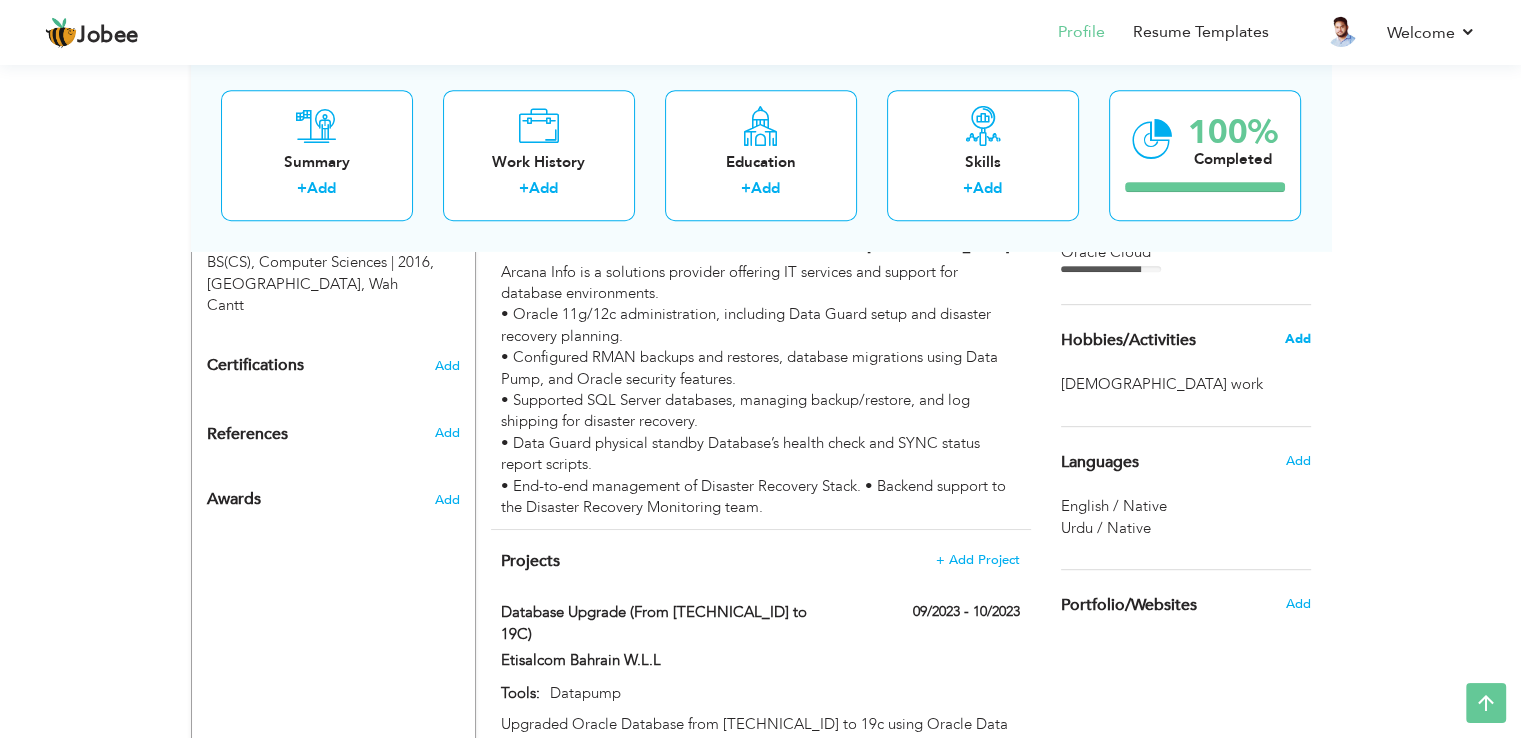 click on "Add" at bounding box center [1297, 339] 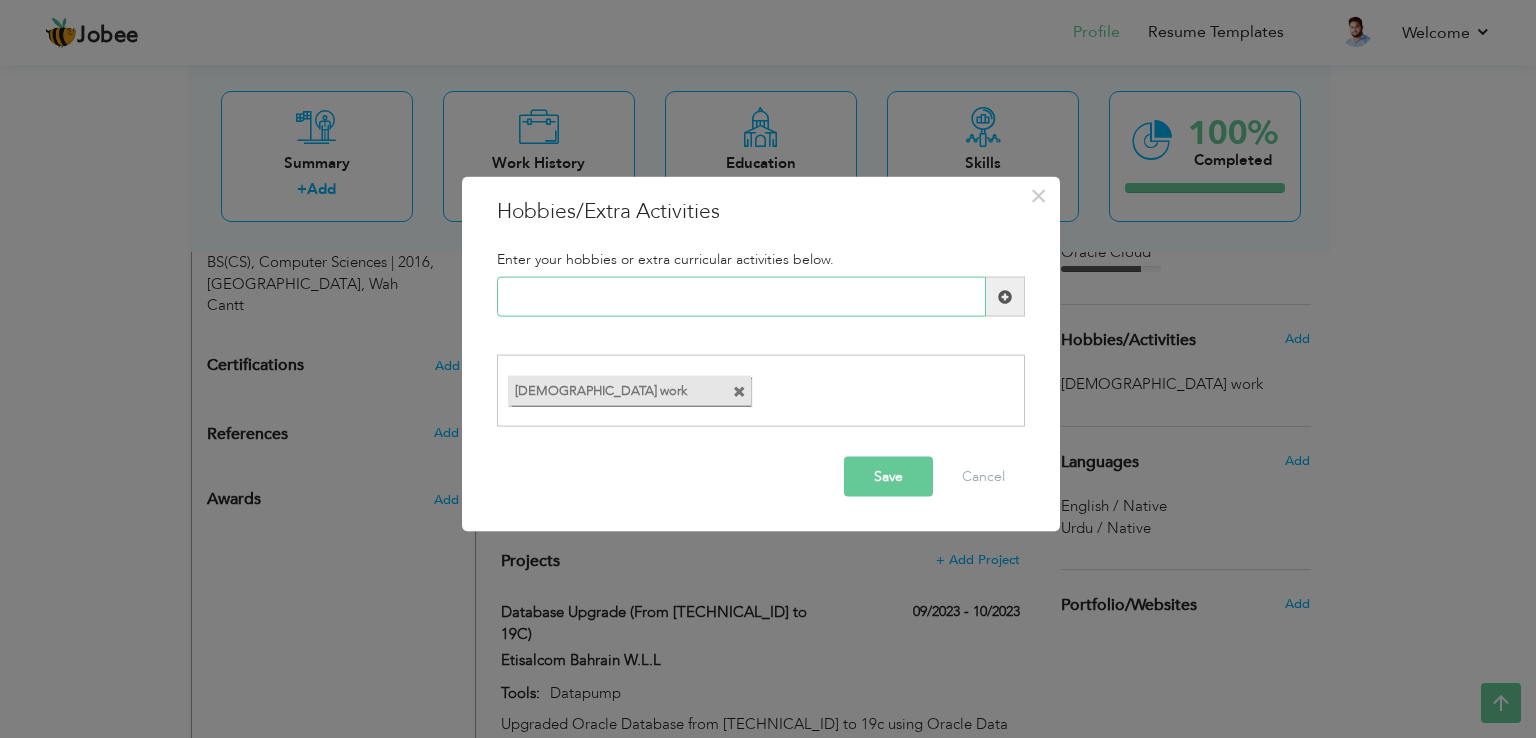 paste on "Photography" 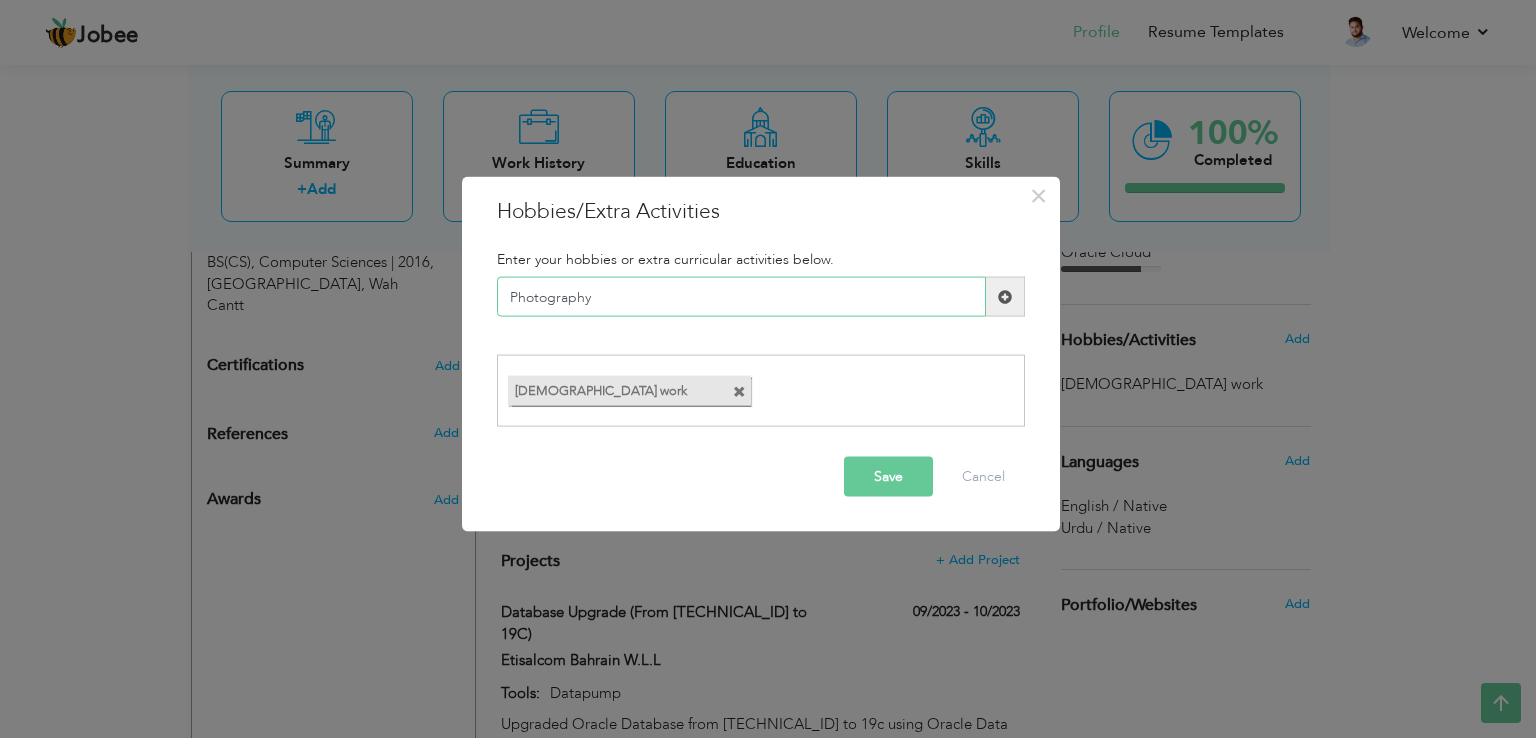 type on "Photography" 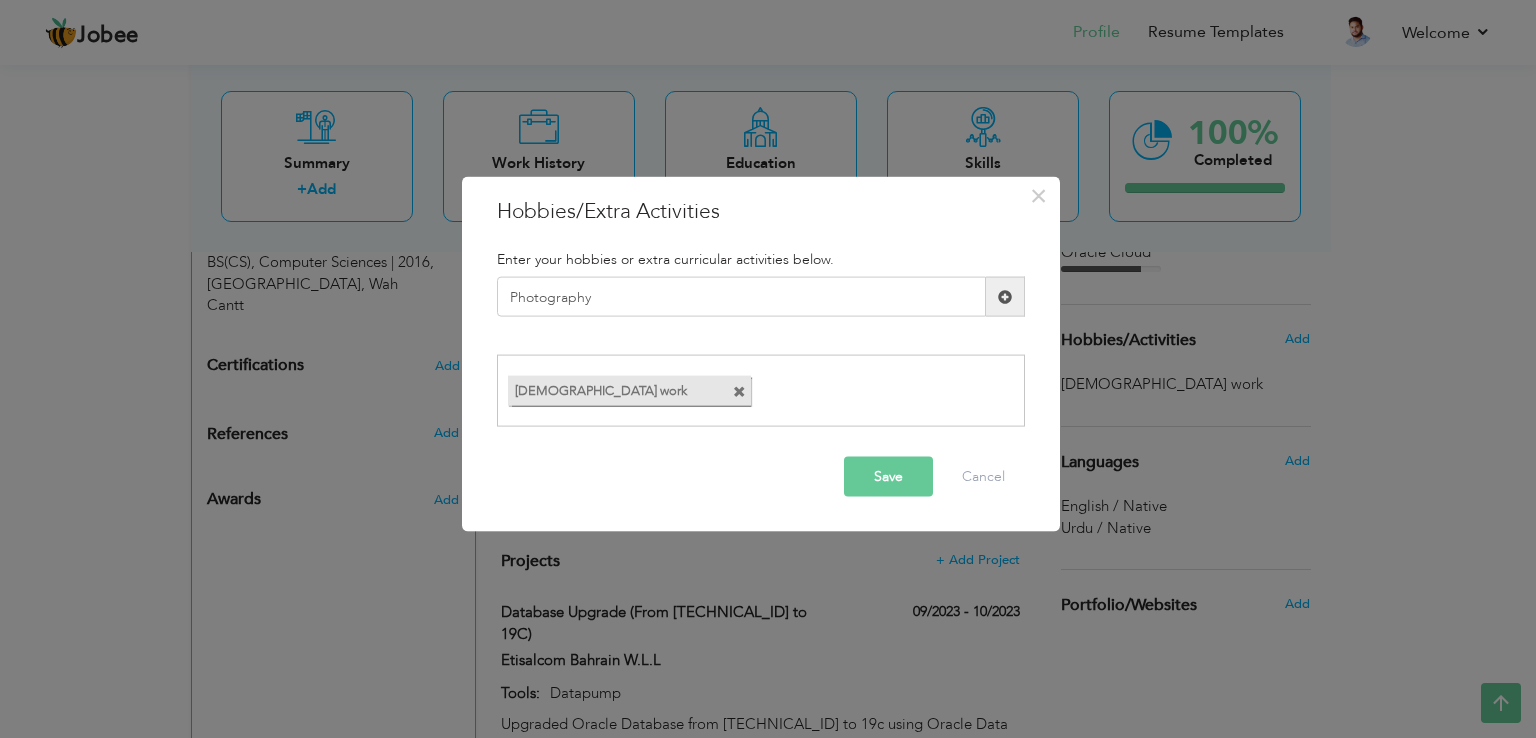 click on "Save" at bounding box center (888, 476) 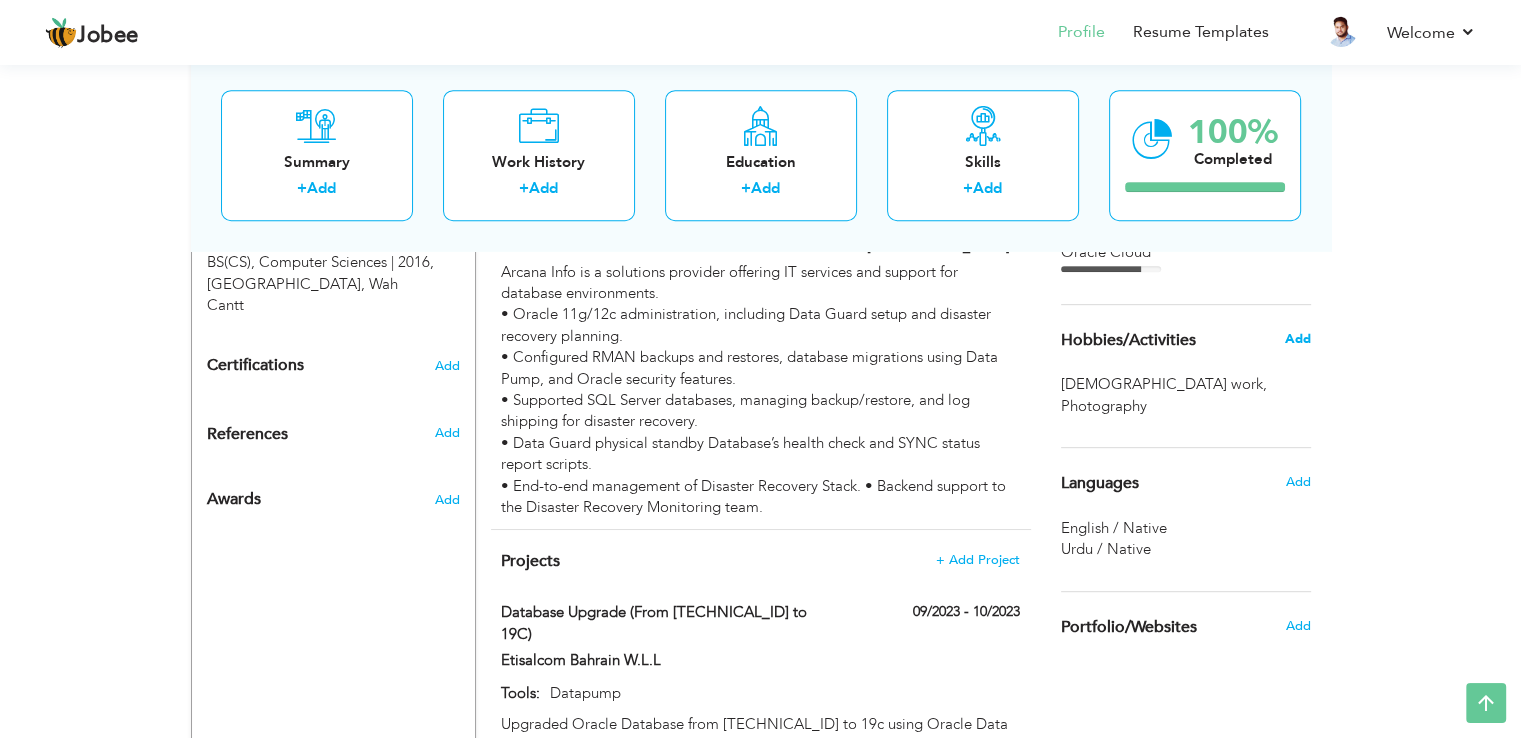 click on "Add" at bounding box center [1297, 339] 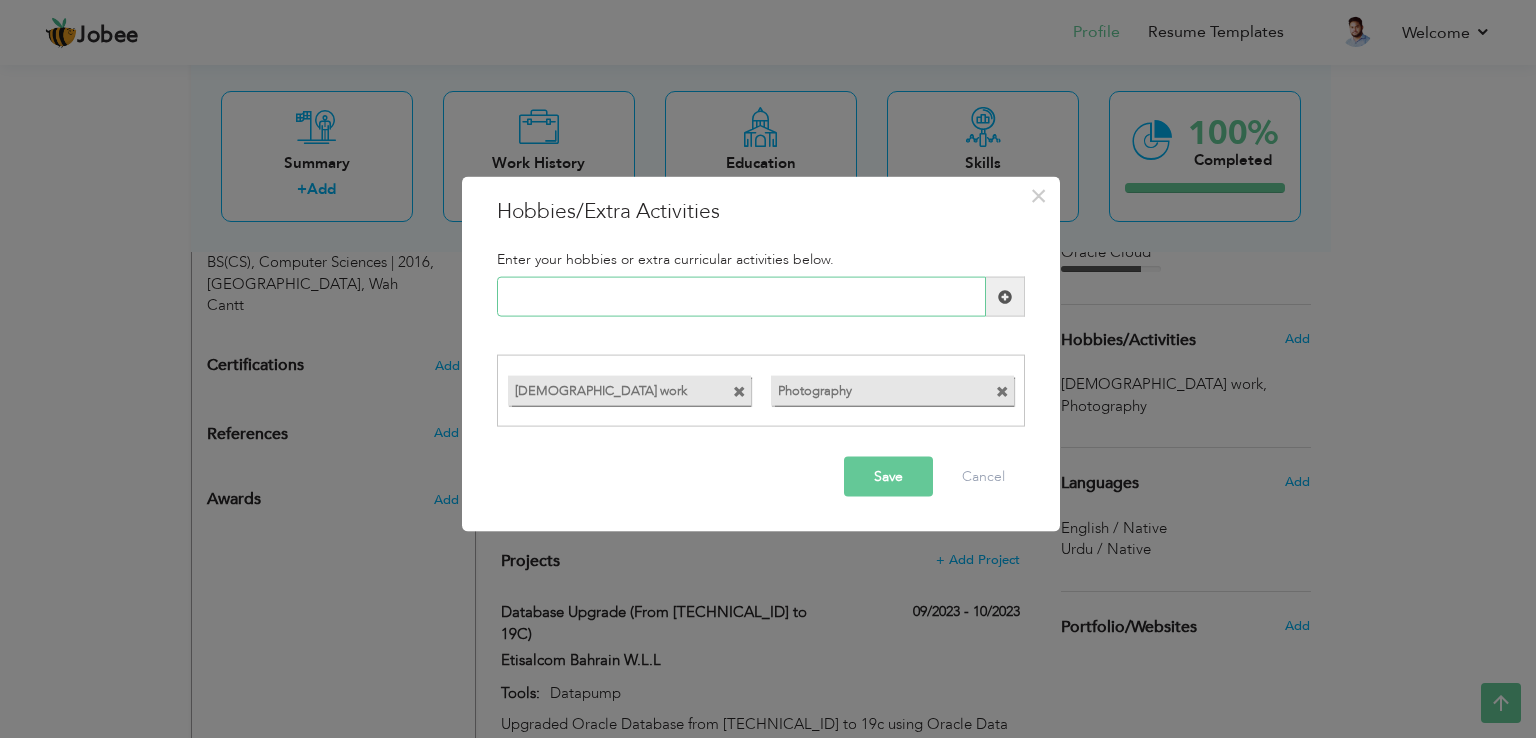 click at bounding box center (741, 297) 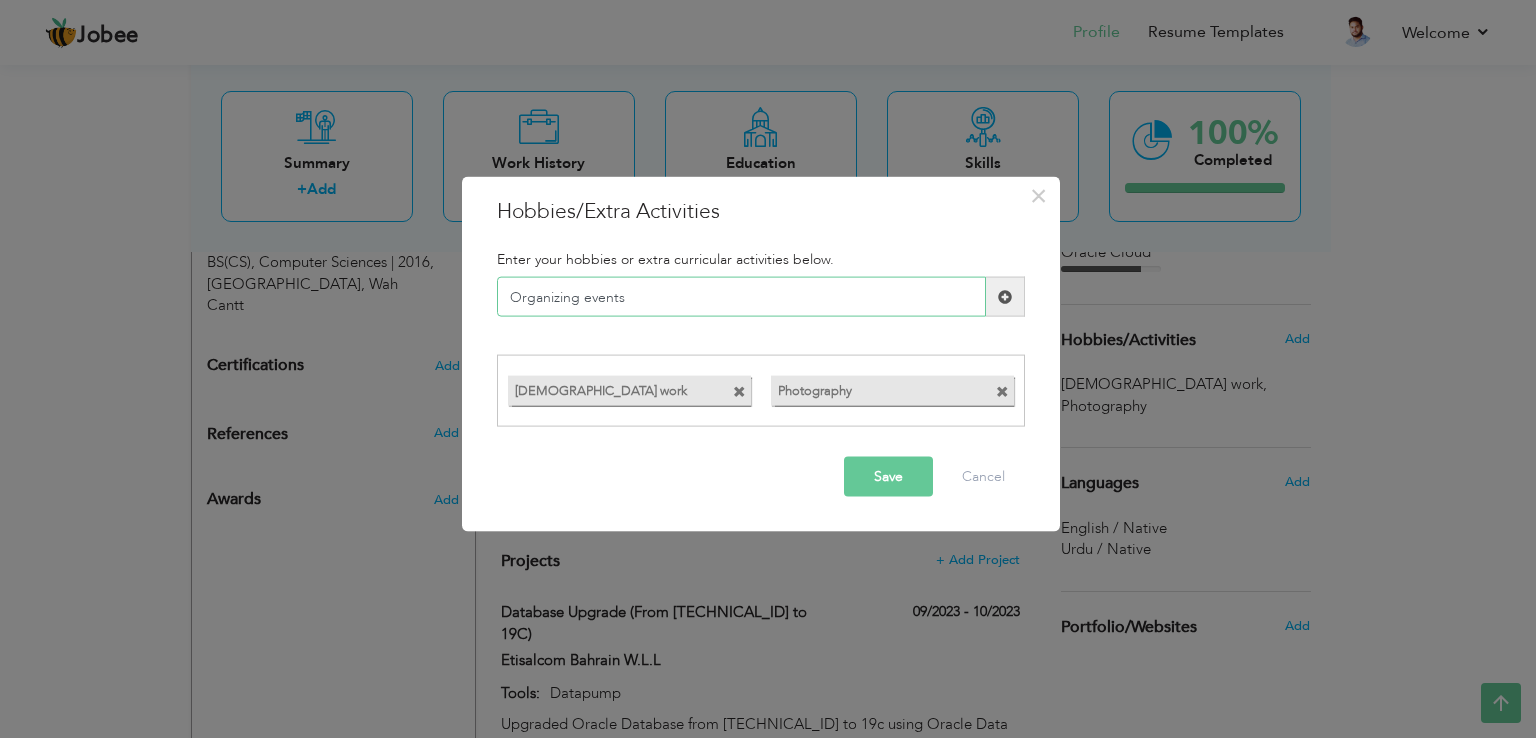 type on "Organizing events" 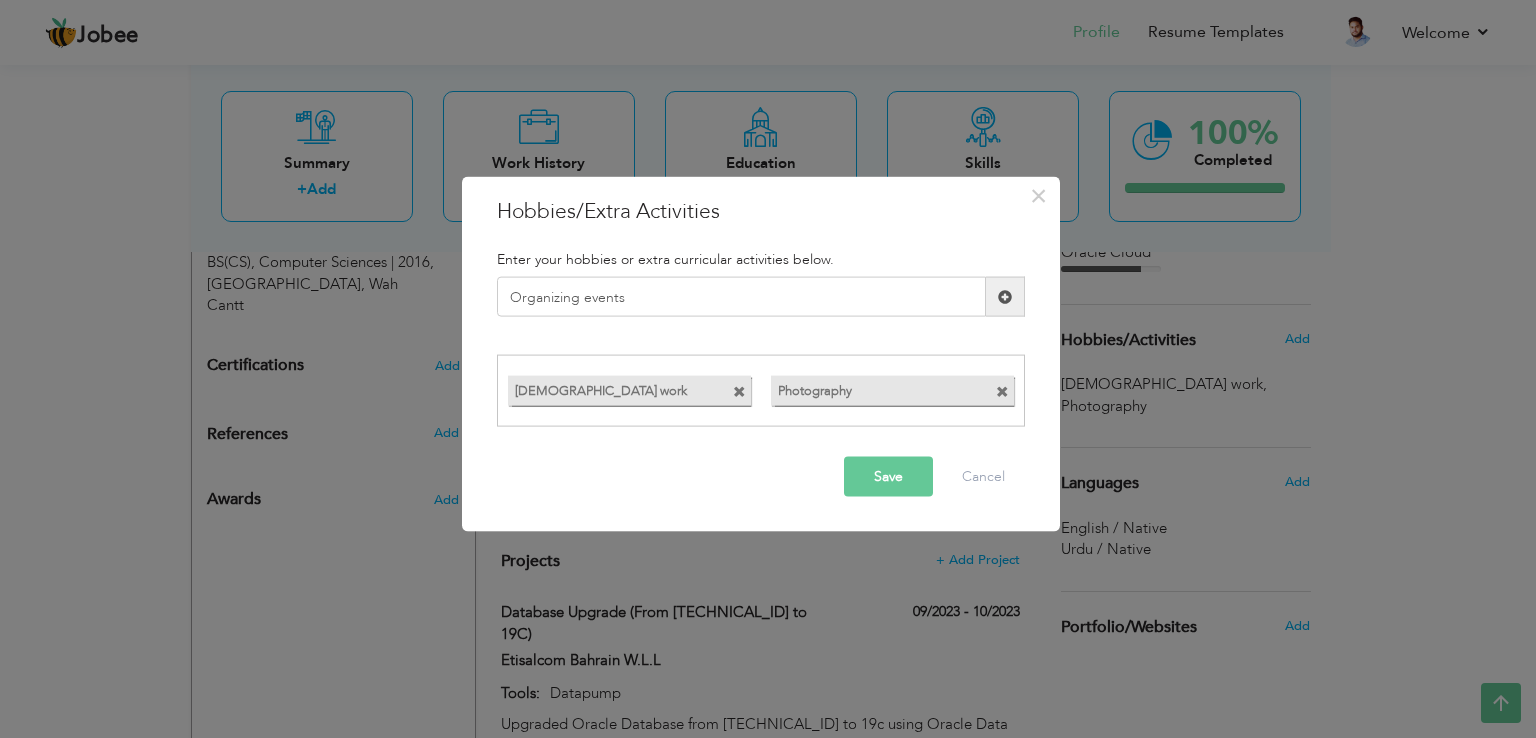 click on "Save" at bounding box center (888, 476) 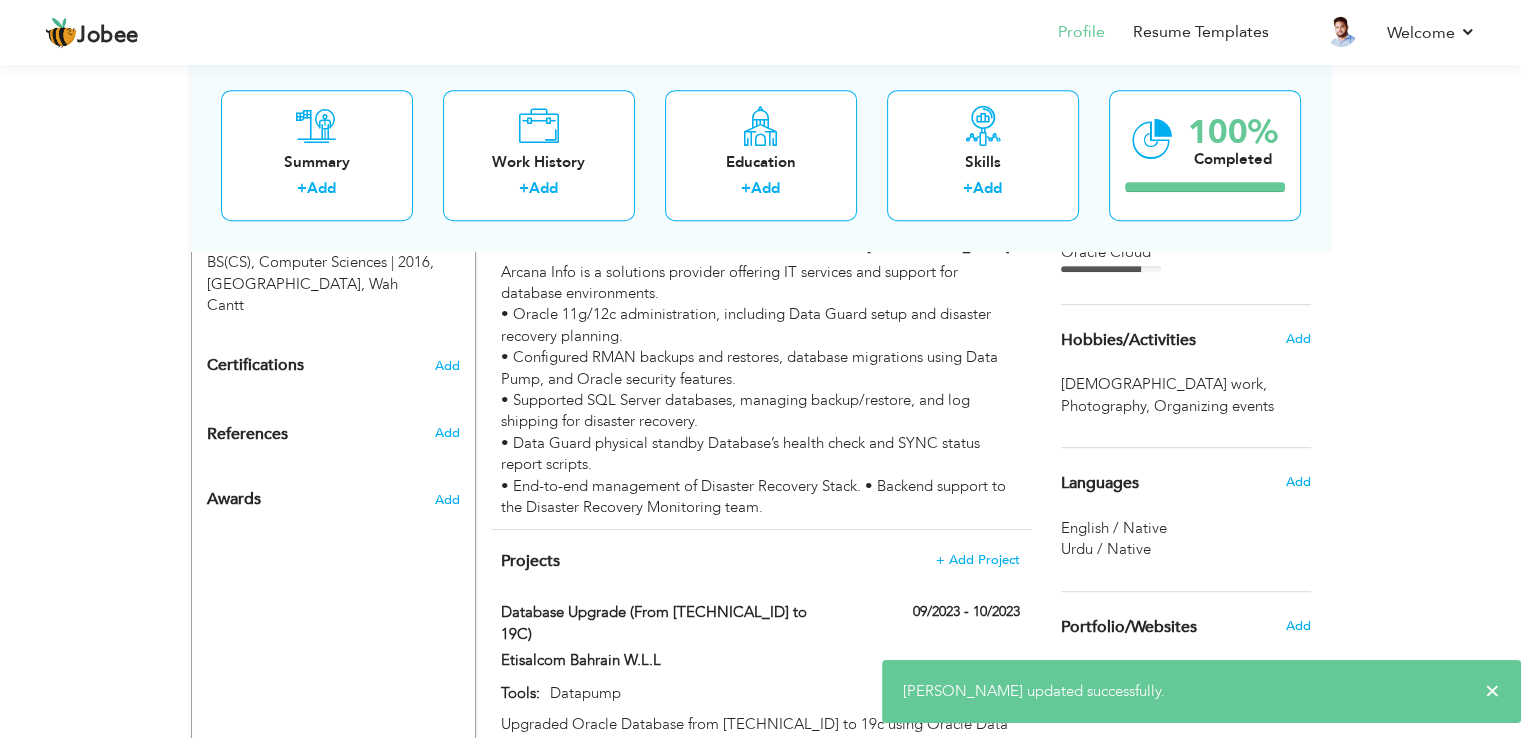 click on "View Resume
Export PDF
Profile
Summary
Public Link
Experience
Education
Awards
Work Histroy
Projects
Certifications
Skills
Preferred Job City" at bounding box center (760, 16) 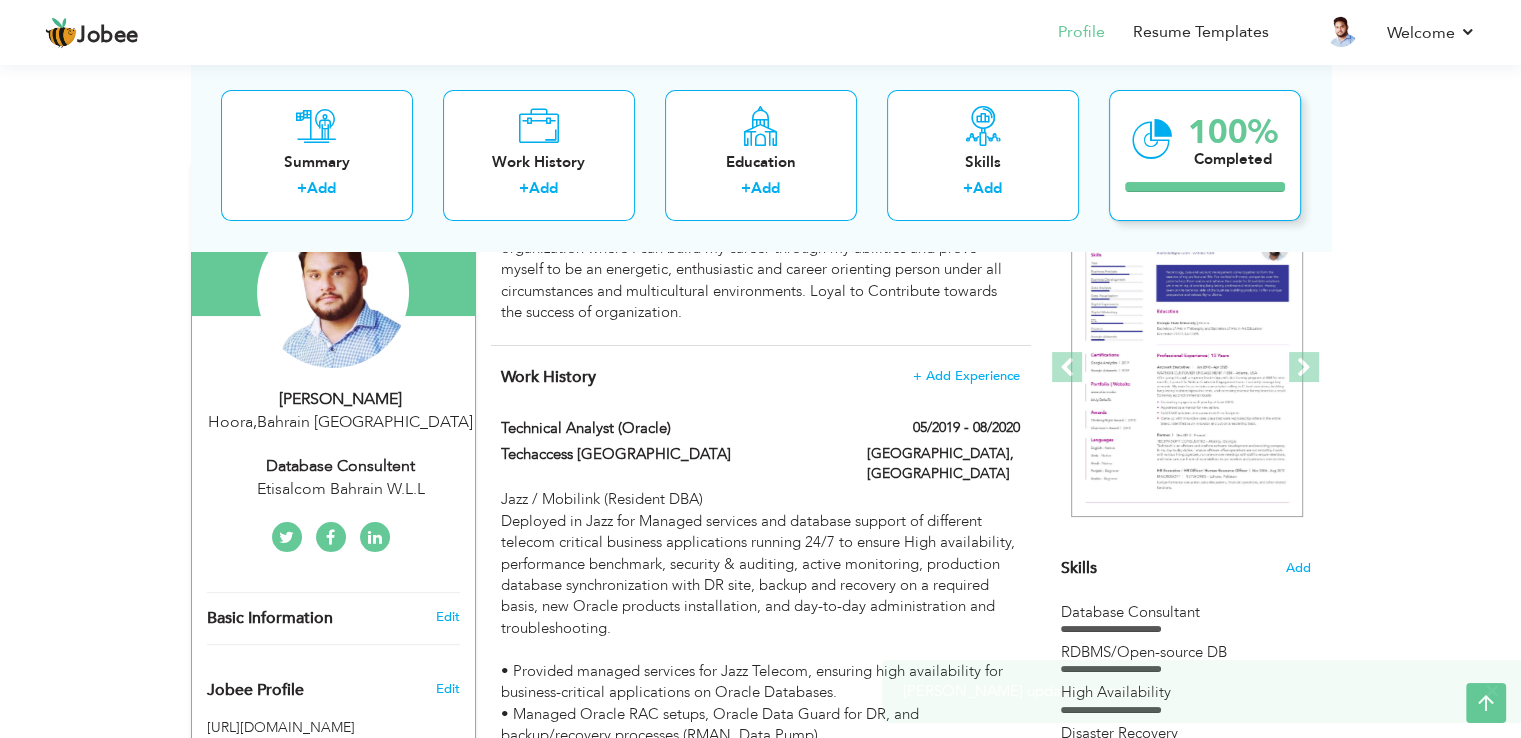 scroll, scrollTop: 0, scrollLeft: 0, axis: both 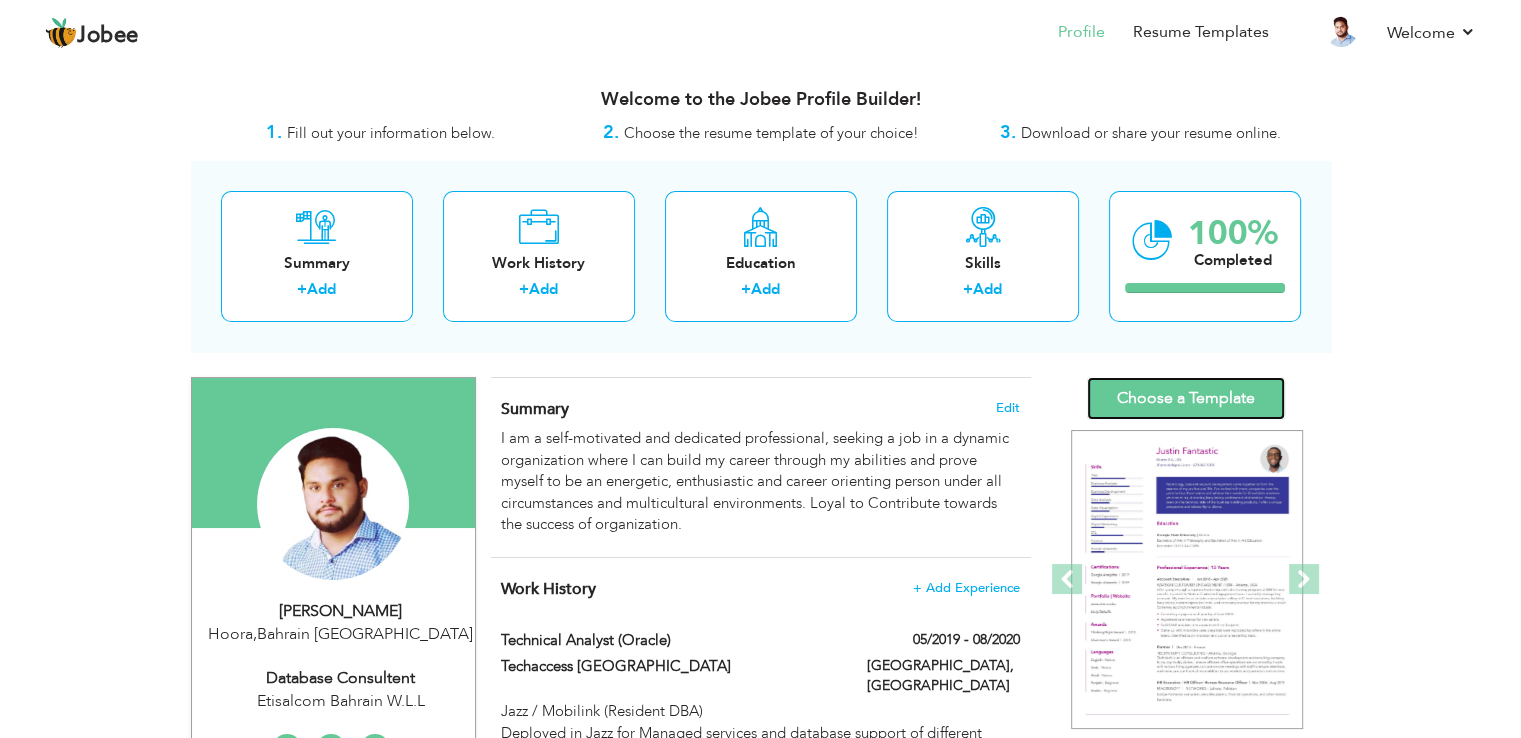 click on "Choose a Template" at bounding box center [1186, 398] 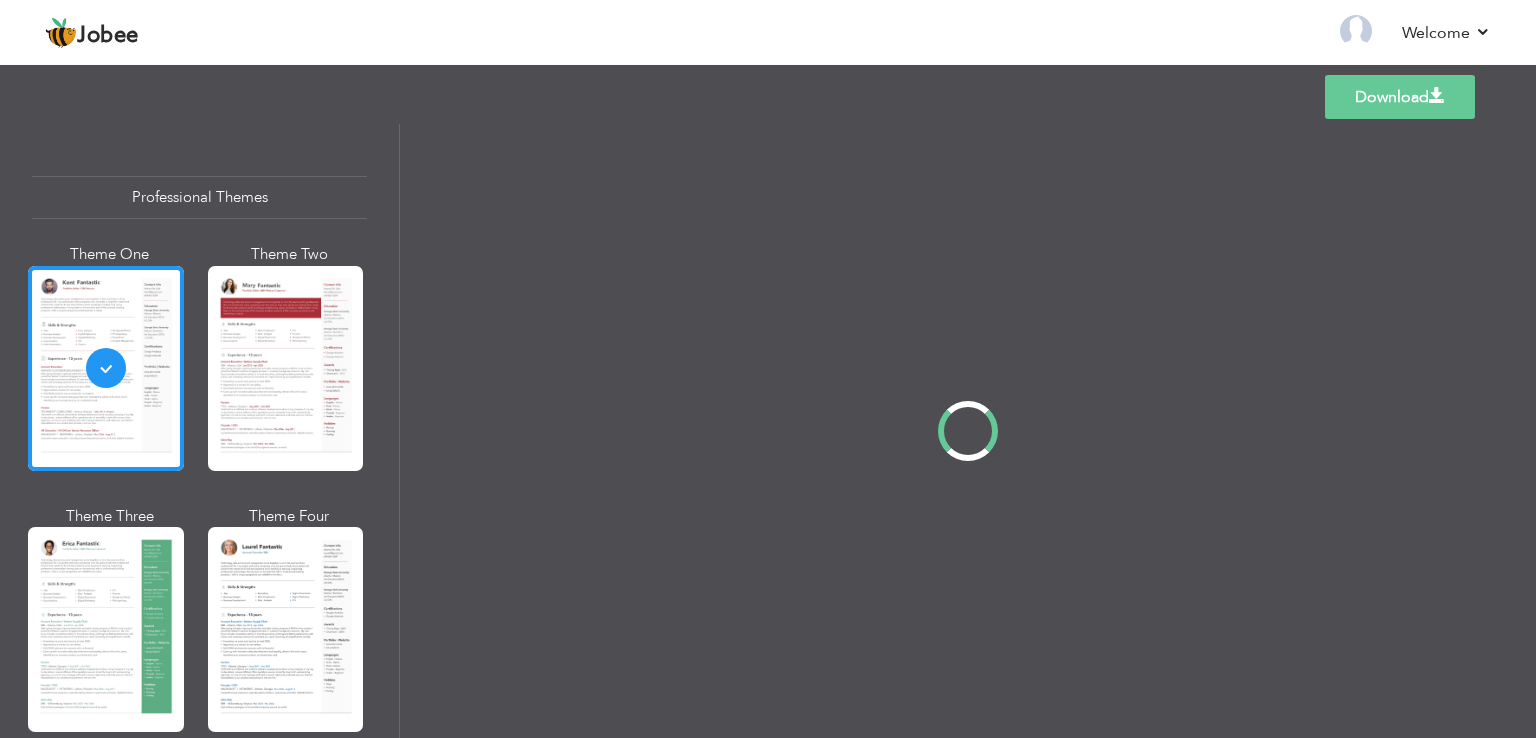 scroll, scrollTop: 0, scrollLeft: 0, axis: both 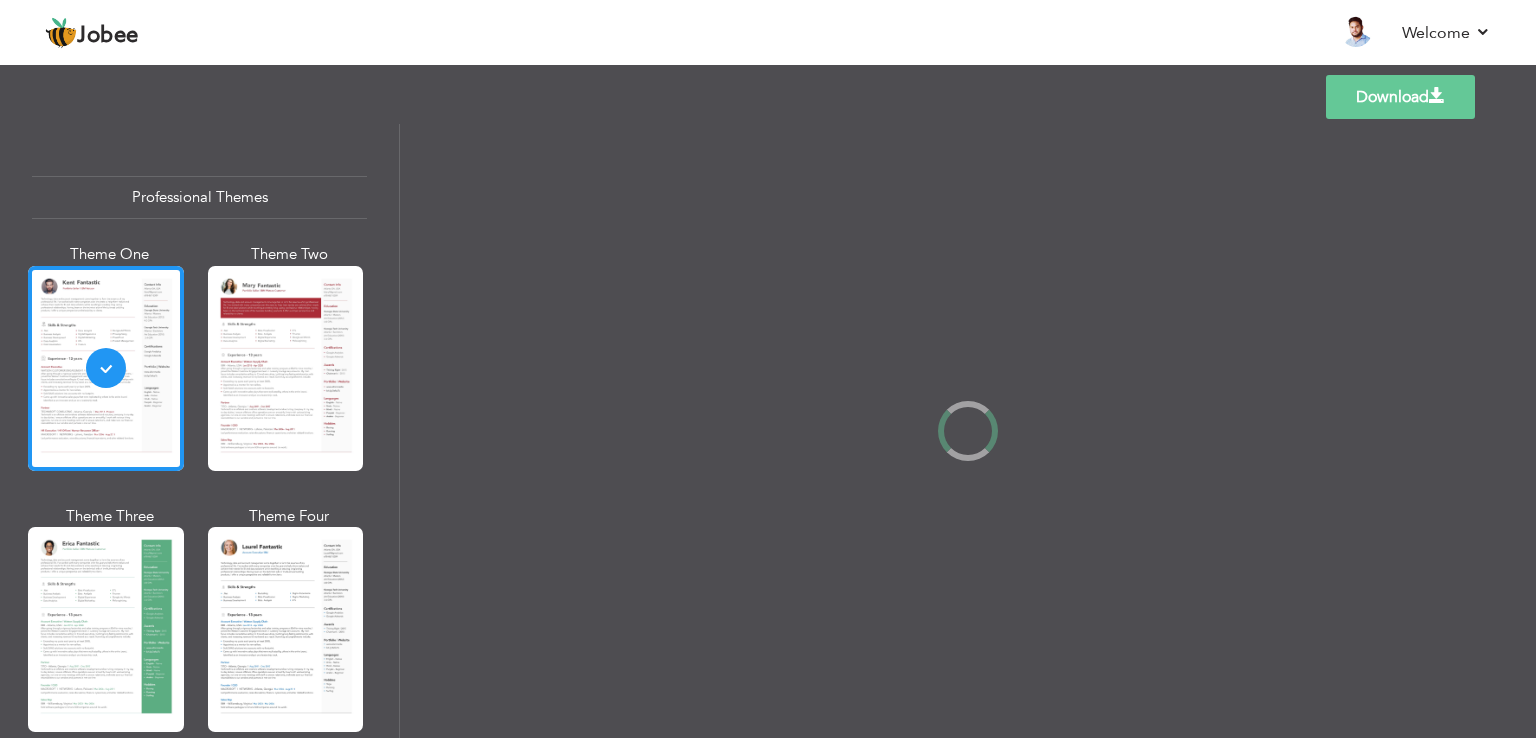 click at bounding box center (286, 368) 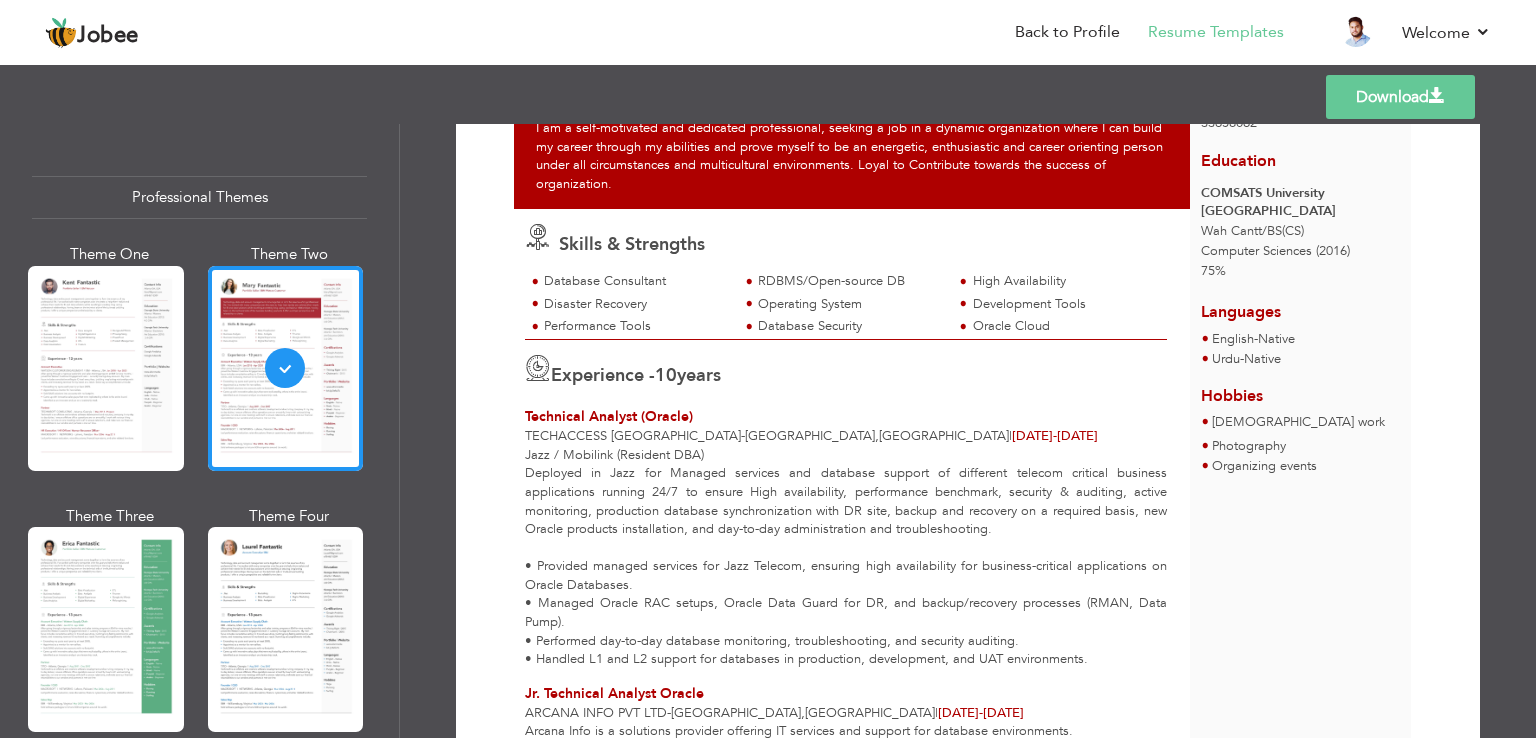 scroll, scrollTop: 0, scrollLeft: 0, axis: both 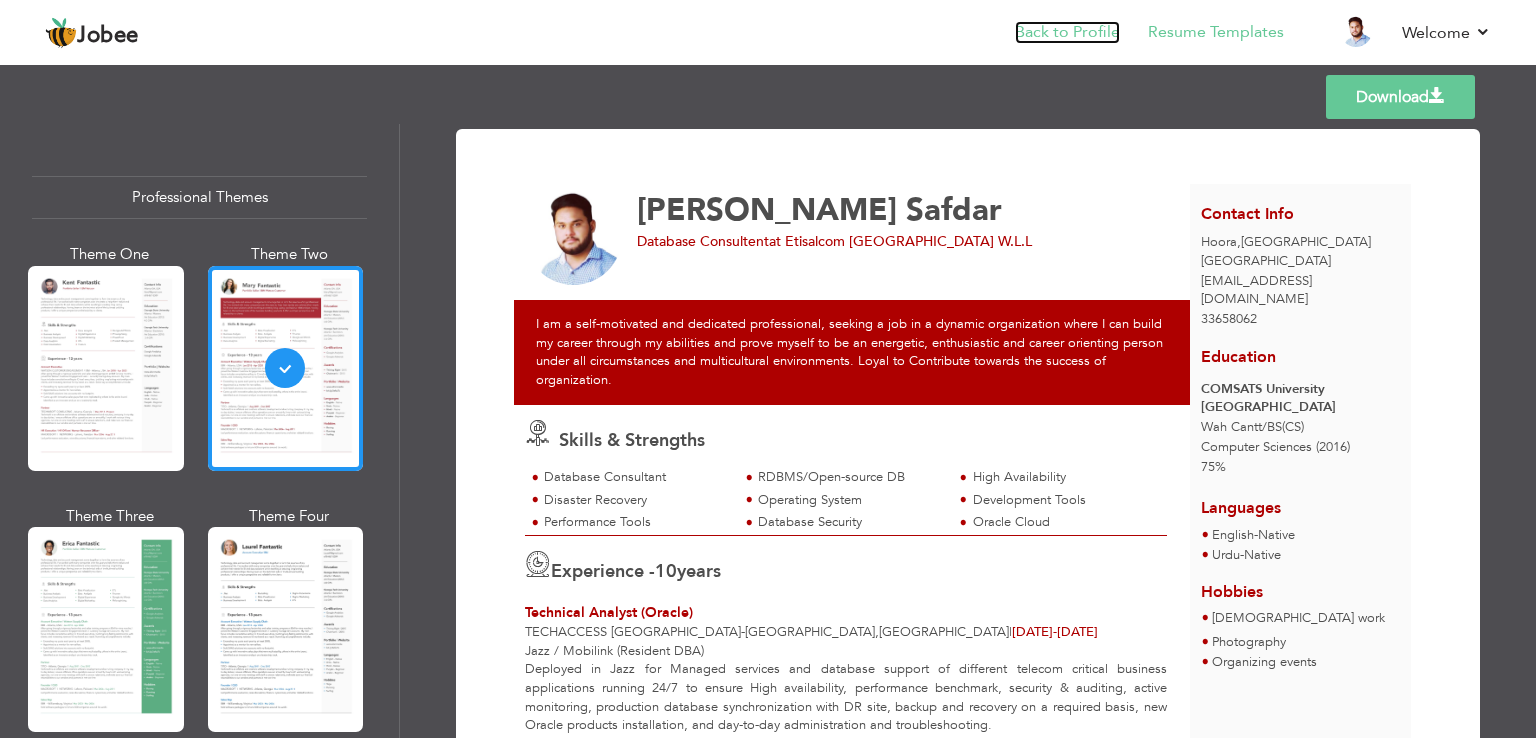 click on "Back to Profile" at bounding box center (1067, 32) 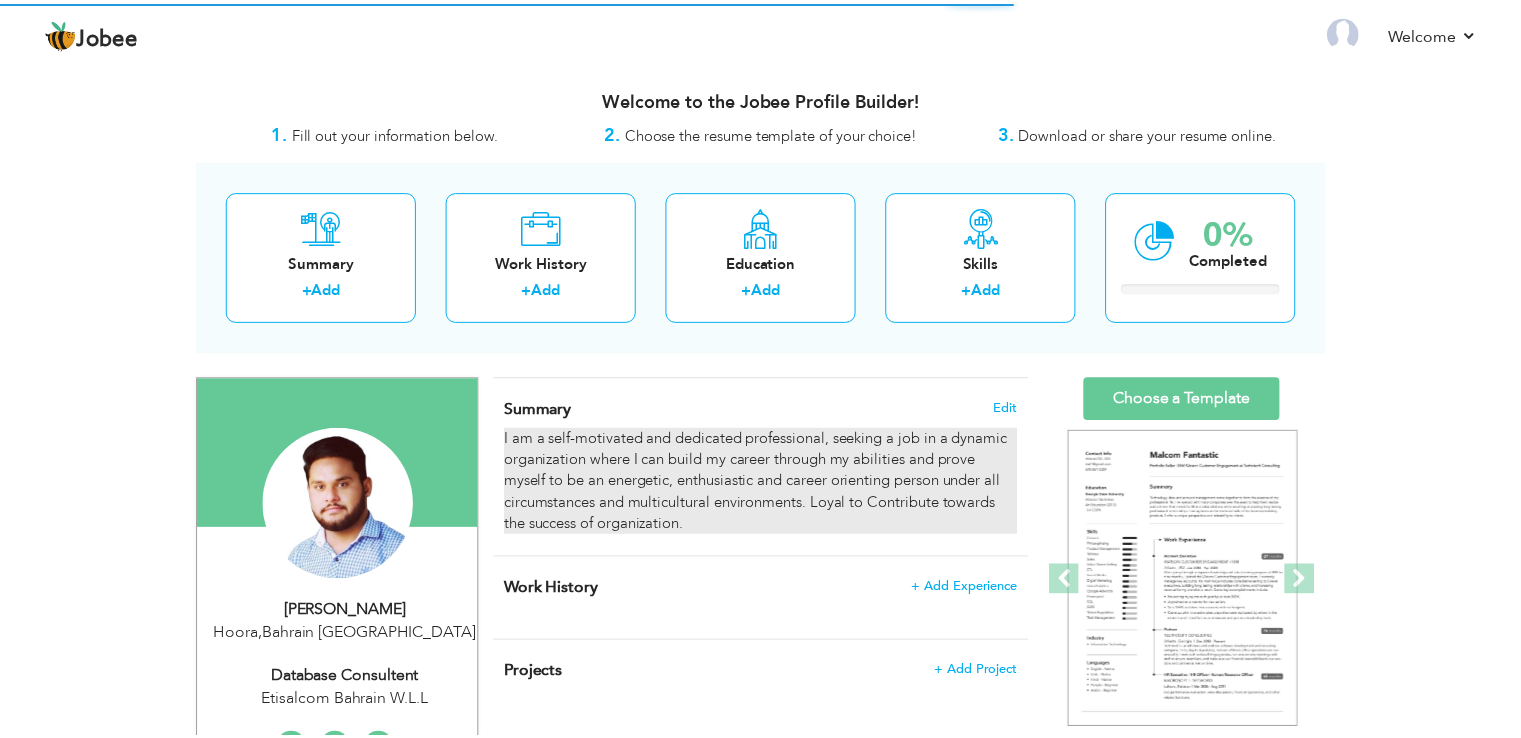 scroll, scrollTop: 0, scrollLeft: 0, axis: both 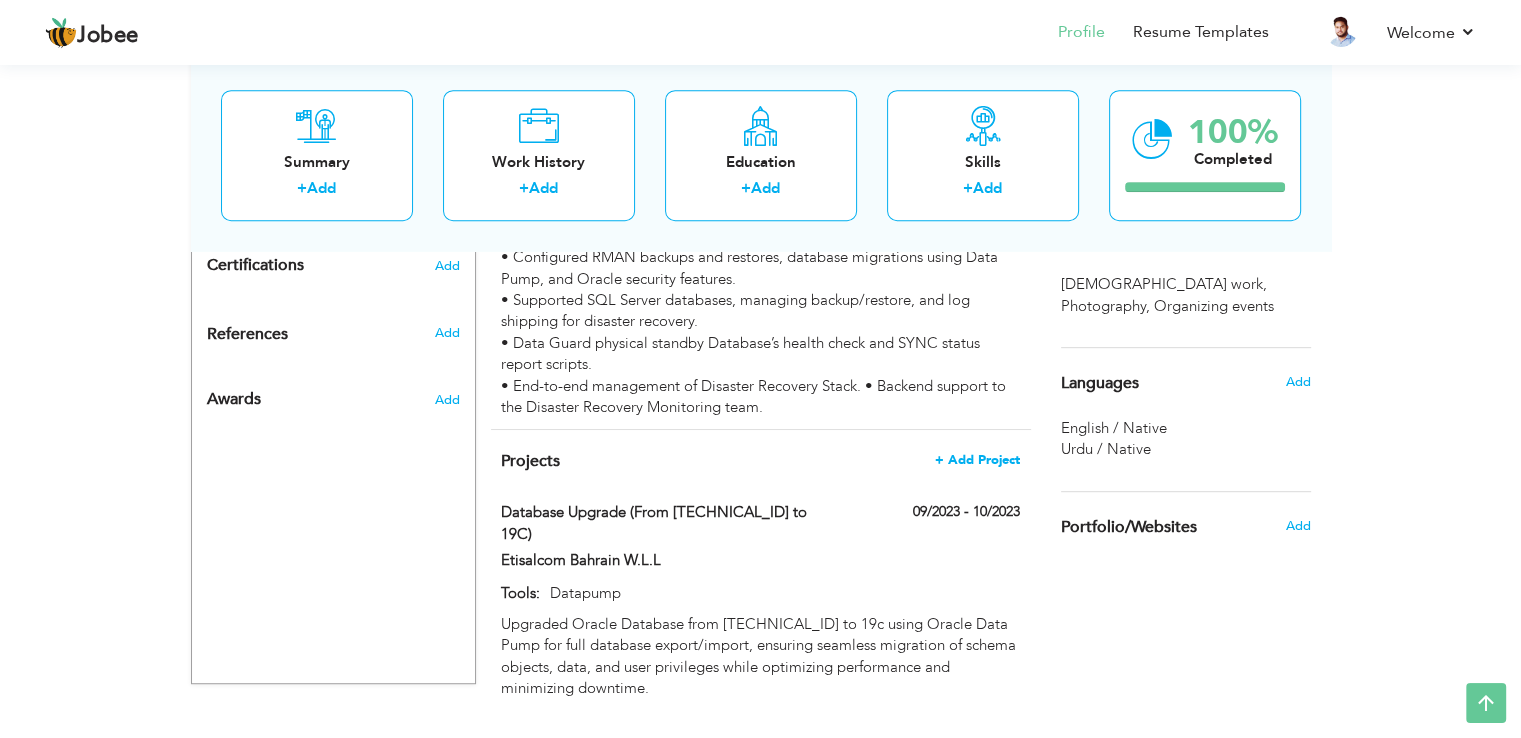 click on "+ Add Project" at bounding box center (977, 460) 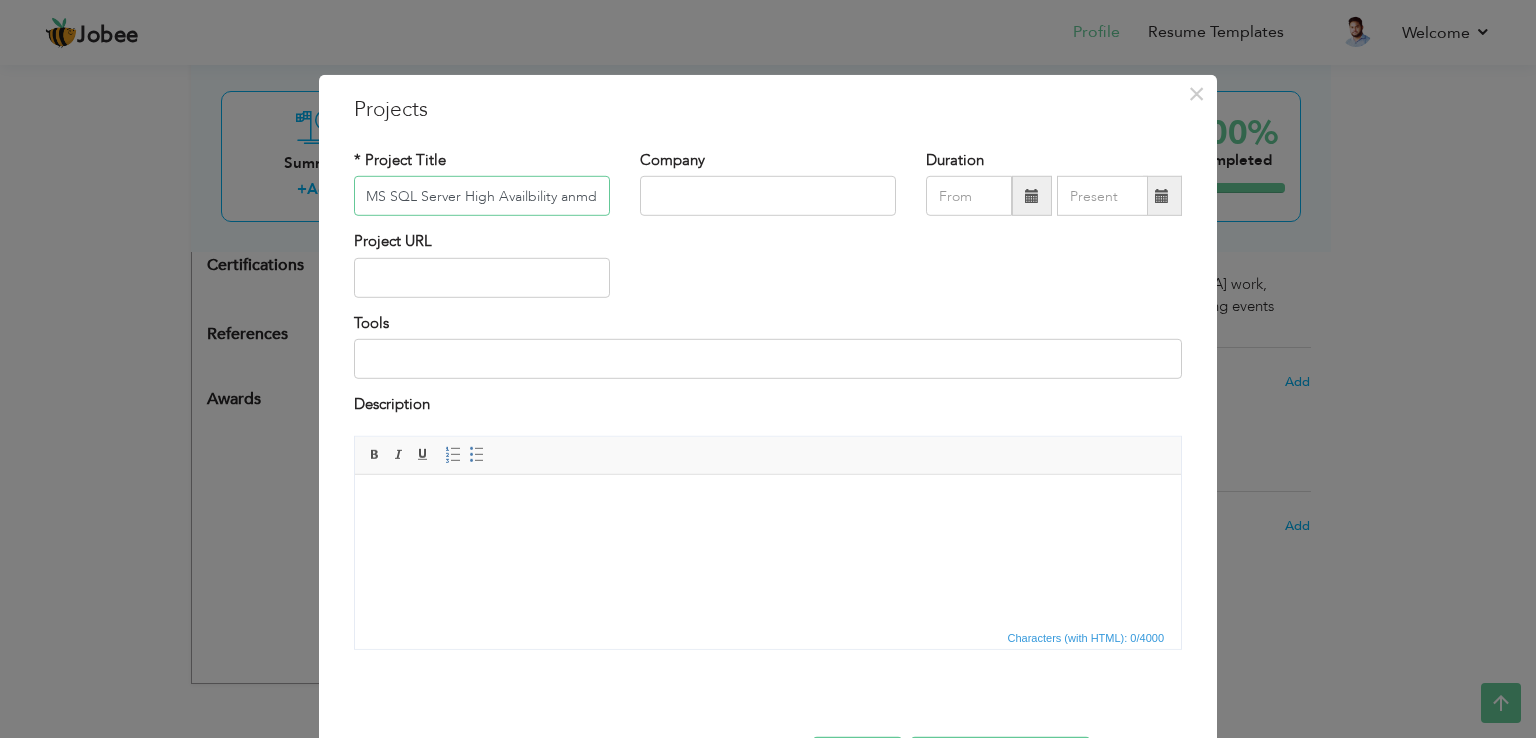 scroll, scrollTop: 0, scrollLeft: 0, axis: both 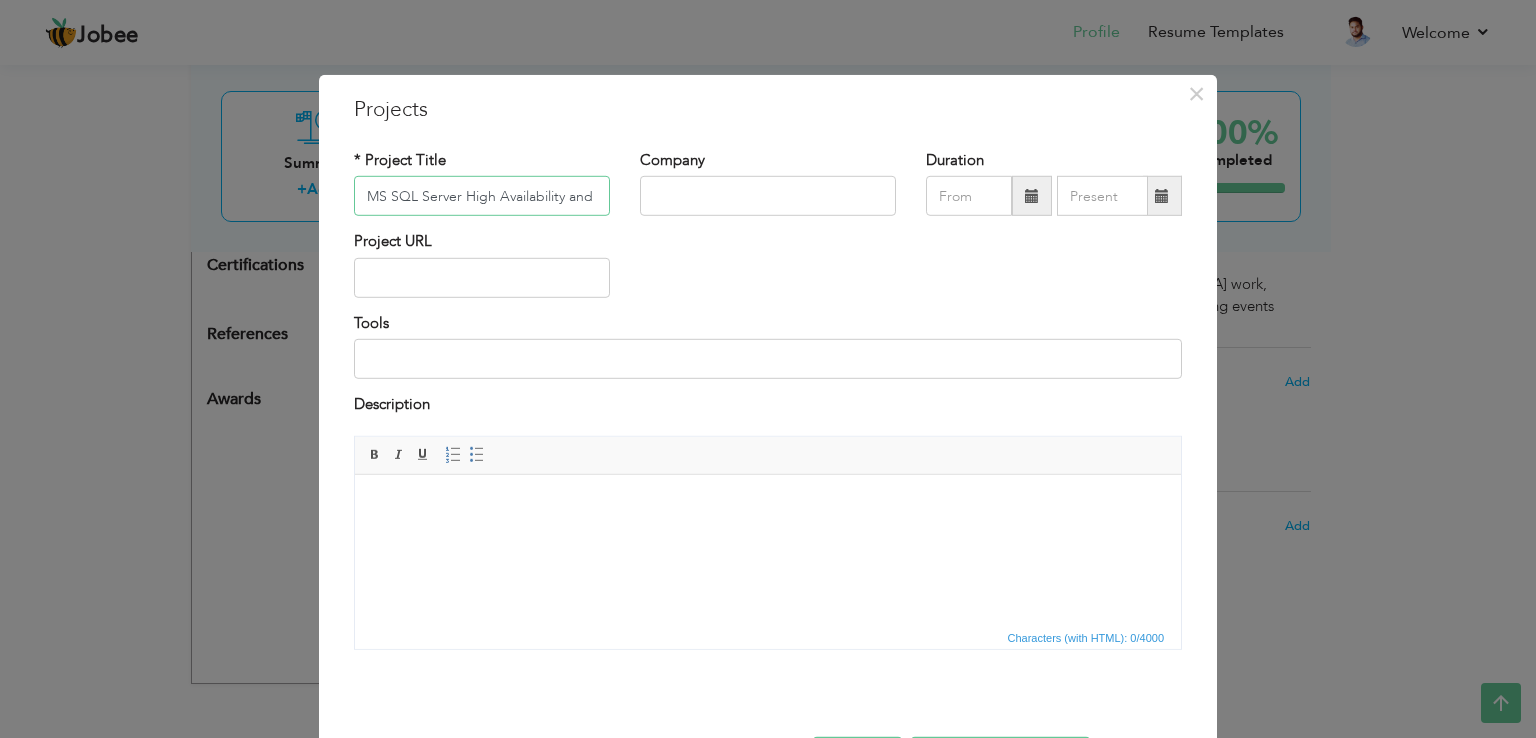 click on "MS SQL Server High Availability and" at bounding box center [482, 196] 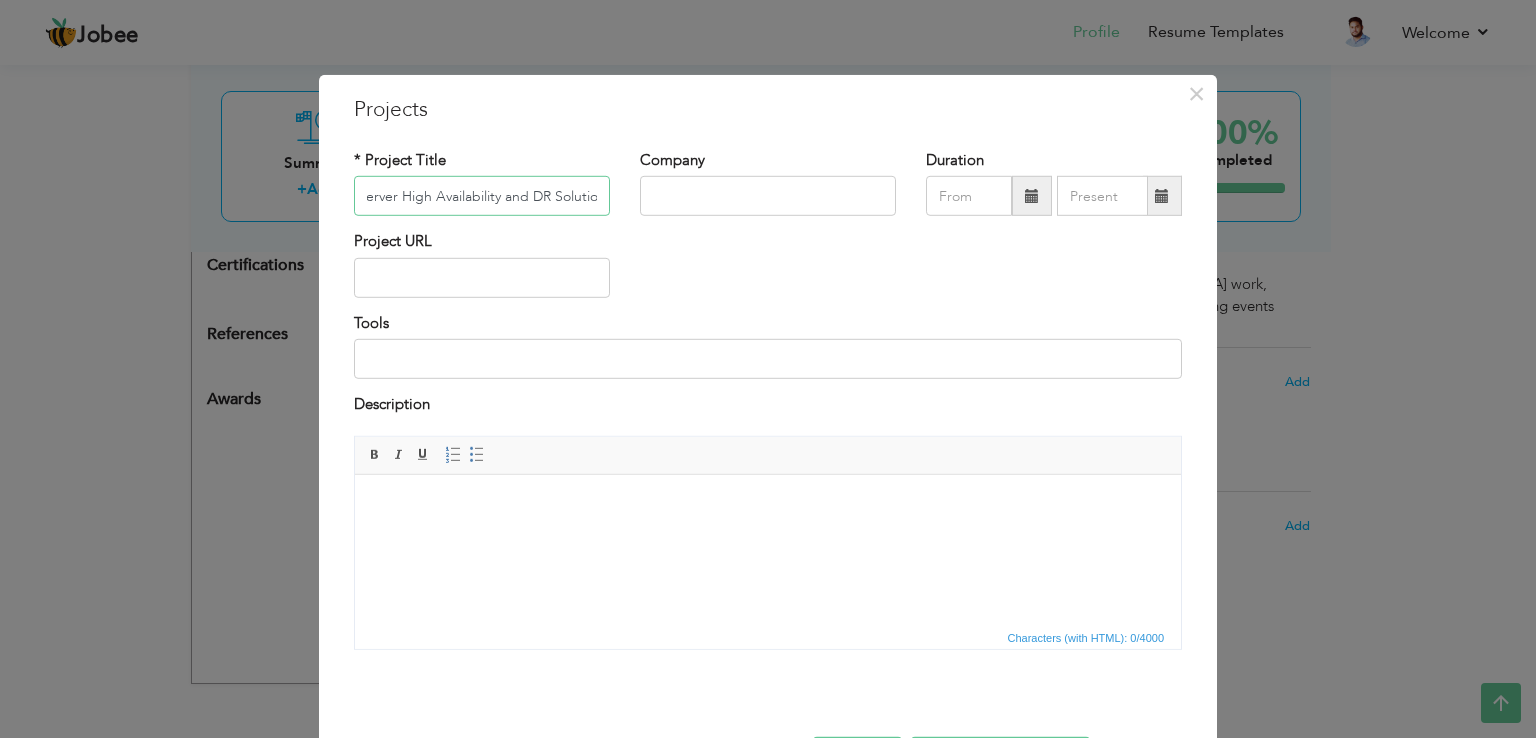 scroll, scrollTop: 0, scrollLeft: 75, axis: horizontal 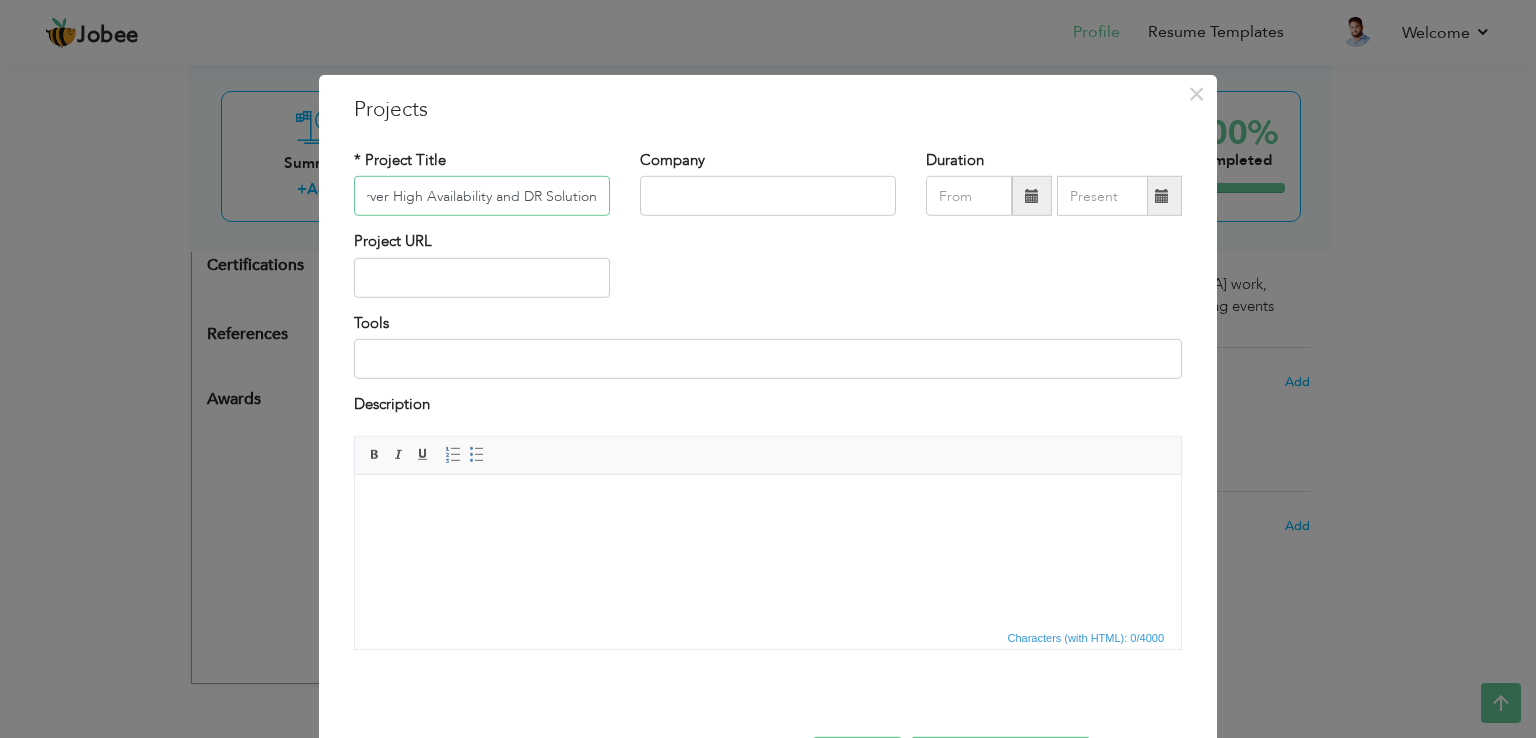 type on "MS SQL Server High Availability and DR Solution" 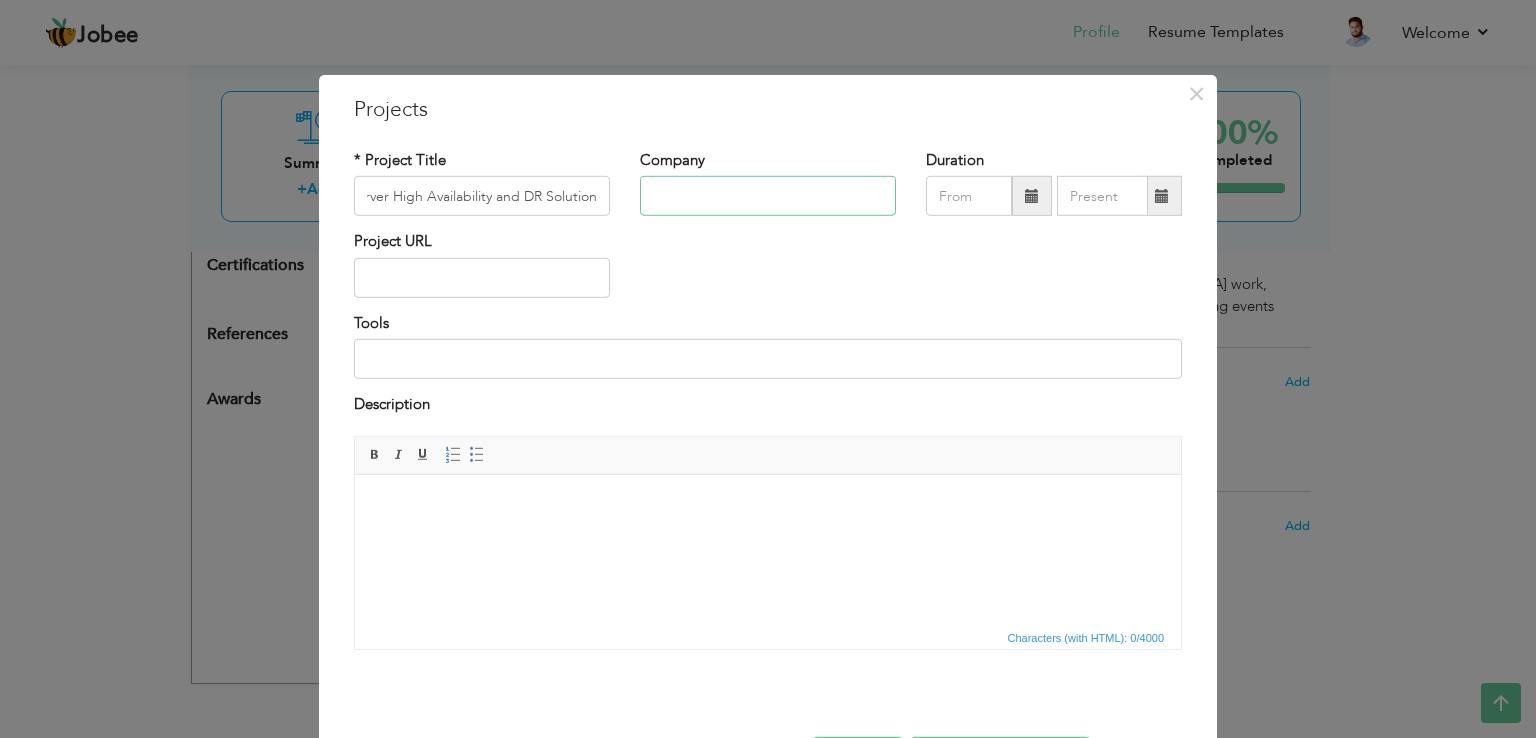click at bounding box center (768, 196) 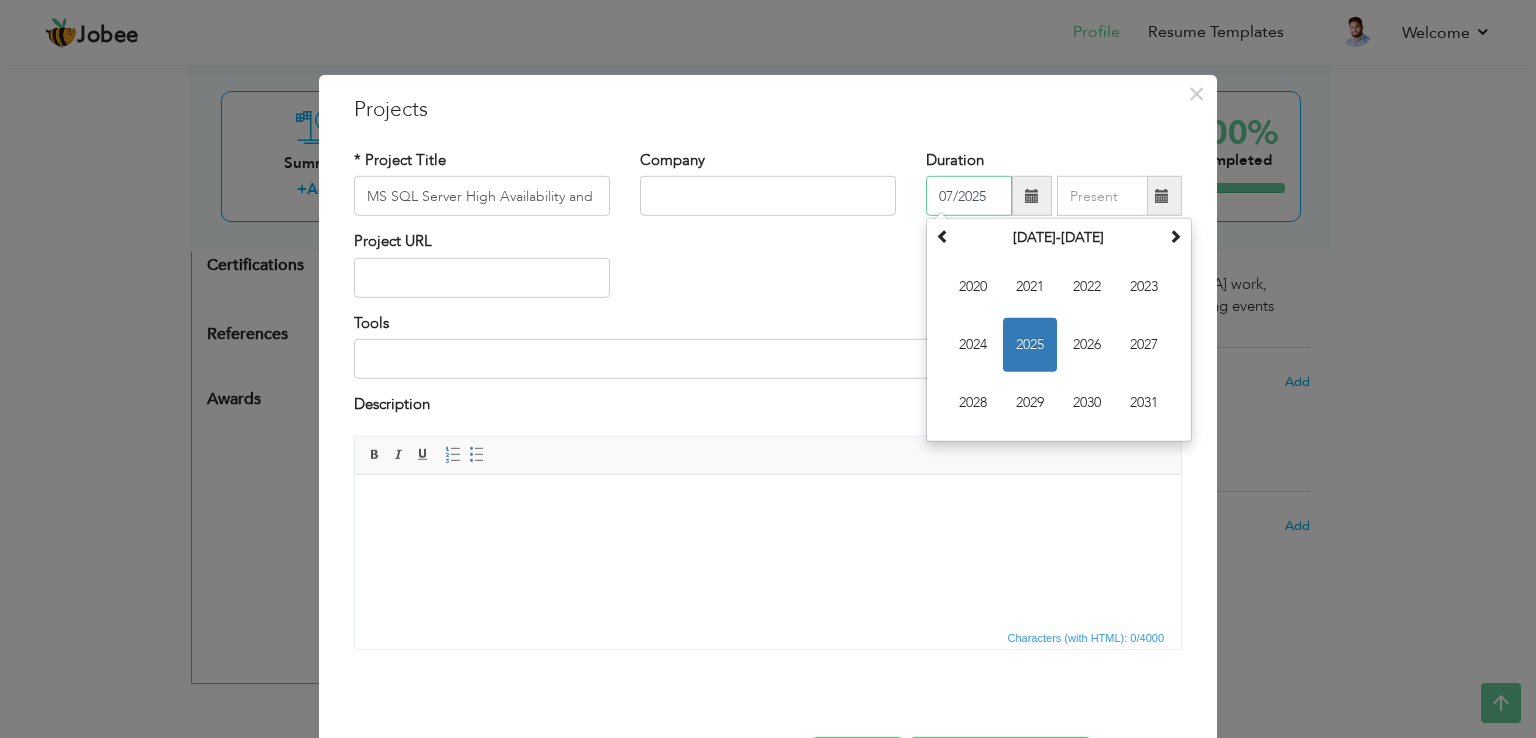 click on "07/2025" at bounding box center (969, 196) 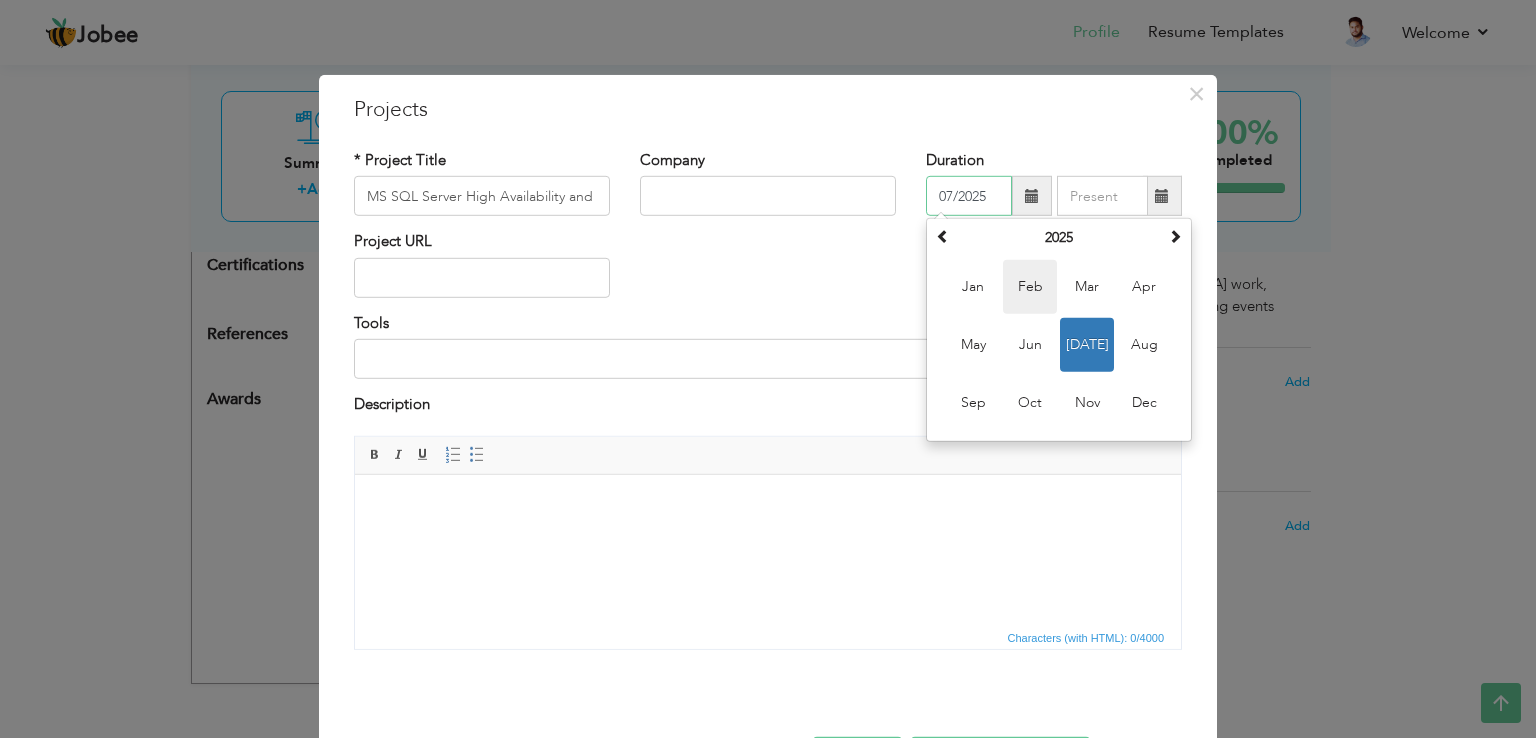 click on "Feb" at bounding box center (1030, 287) 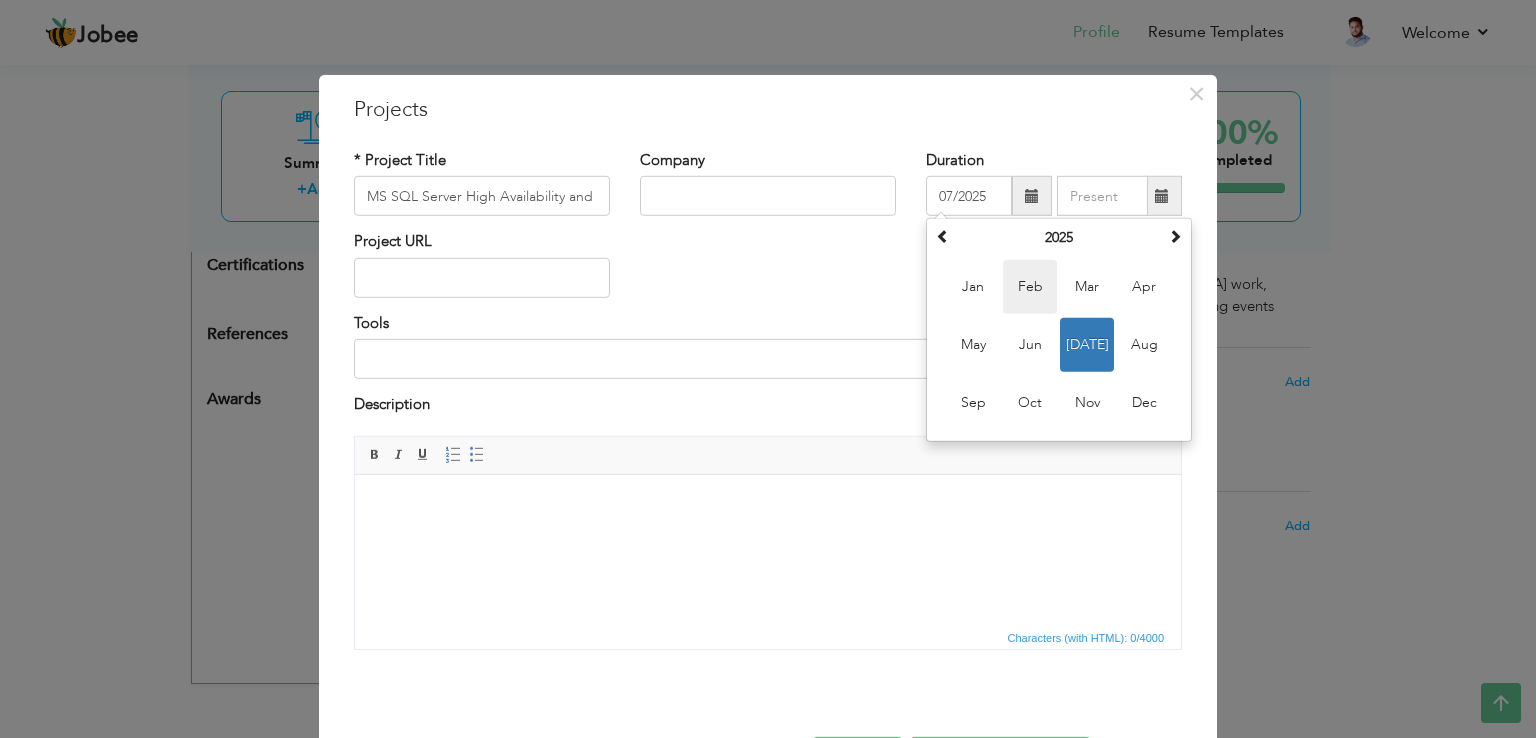 type on "02/2025" 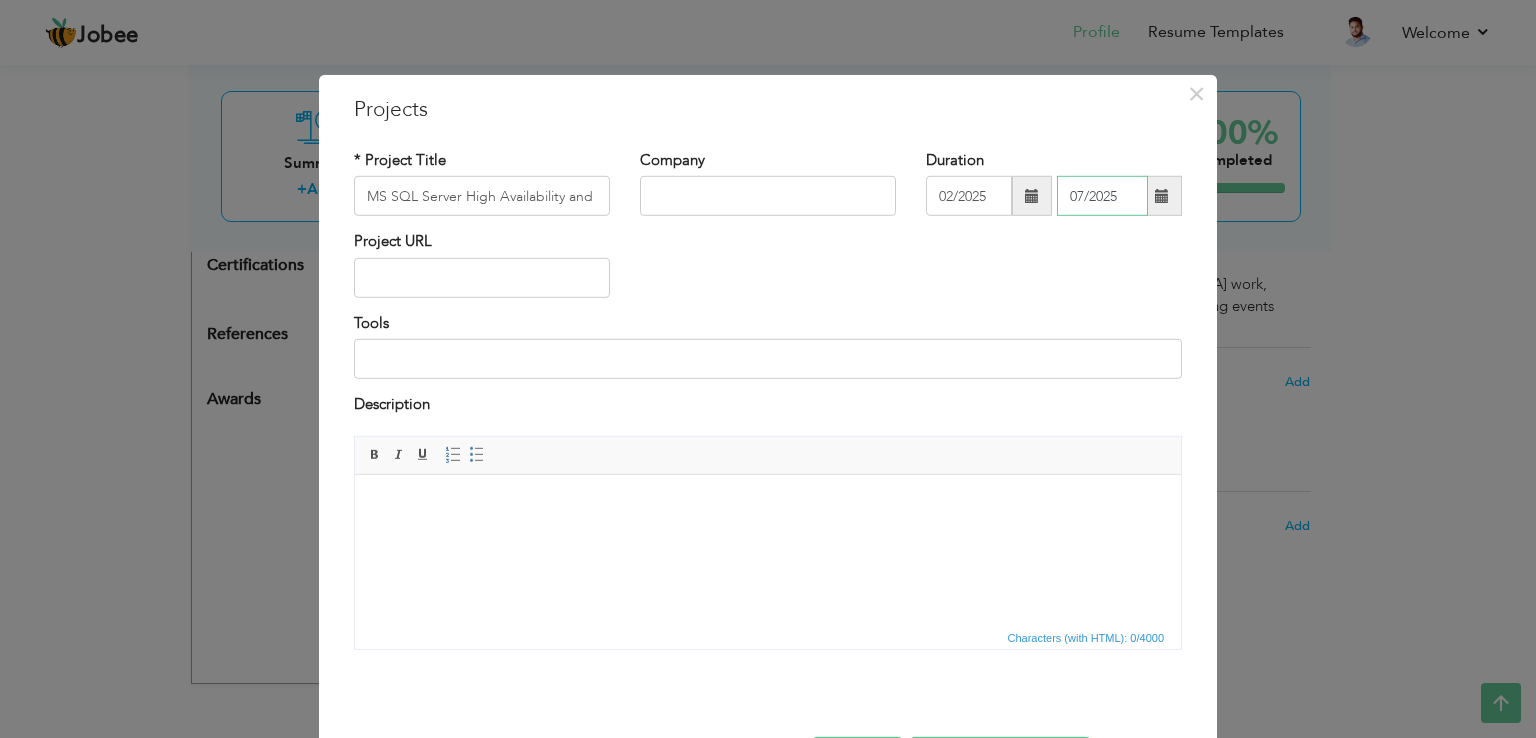 click on "07/2025" at bounding box center [1102, 196] 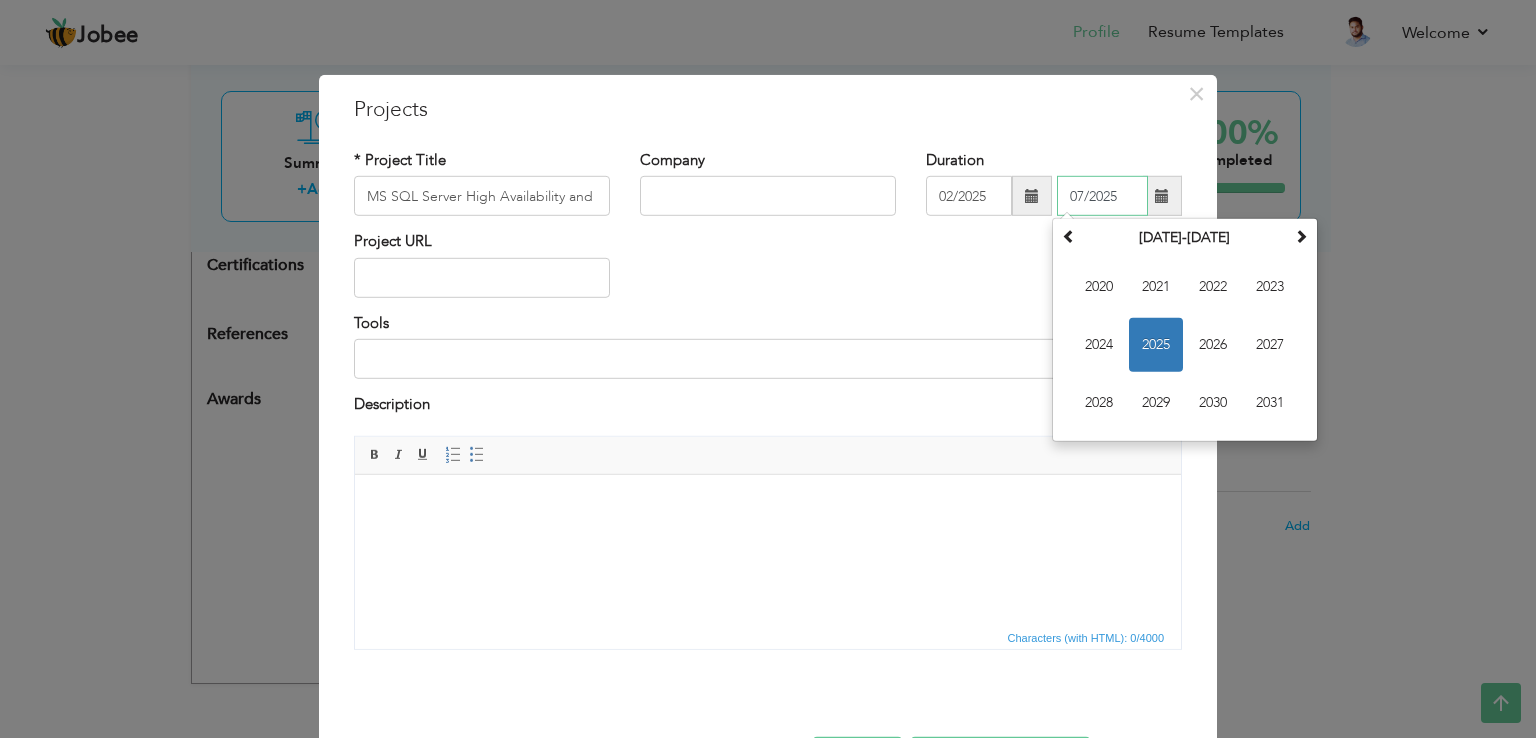 click on "2025" at bounding box center [1156, 345] 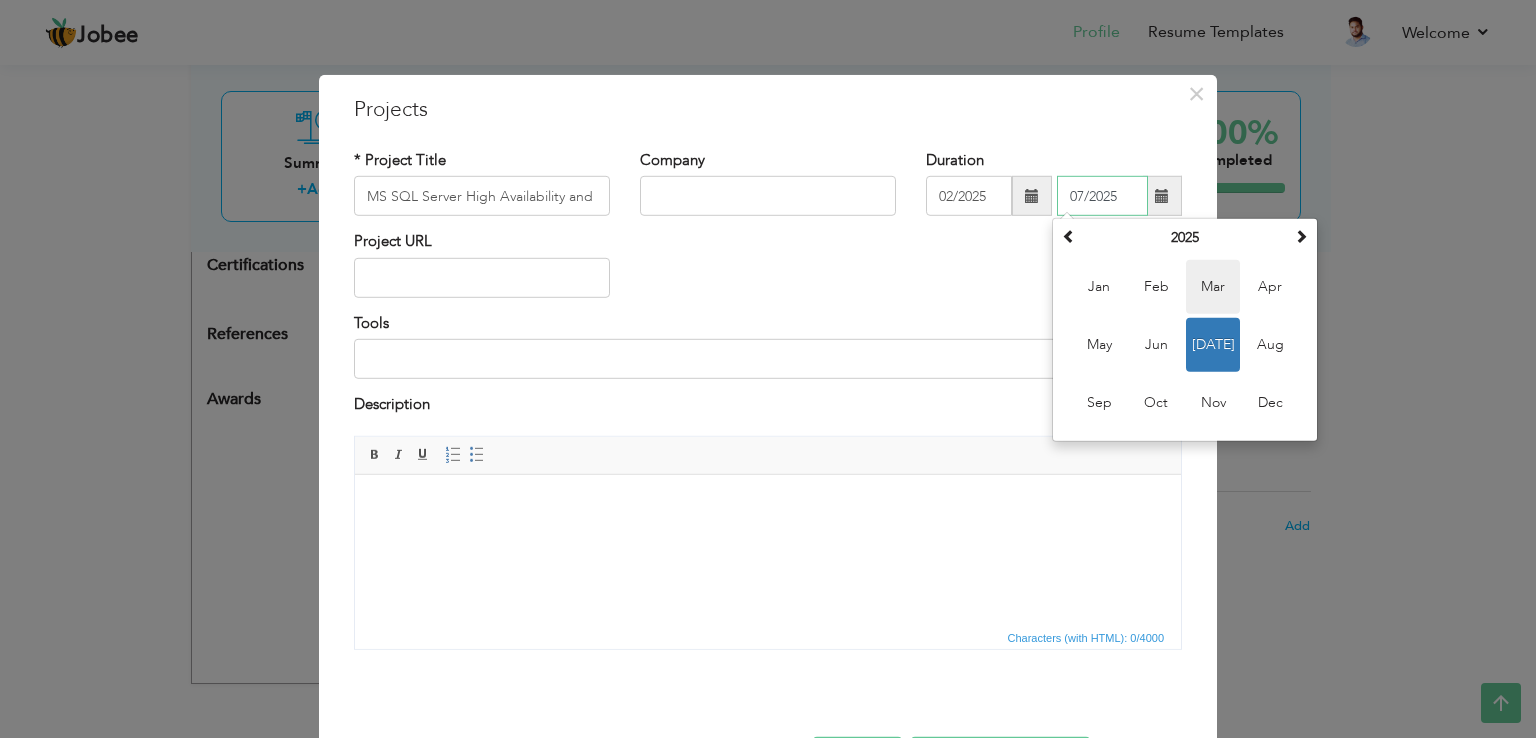 click on "Mar" at bounding box center [1213, 287] 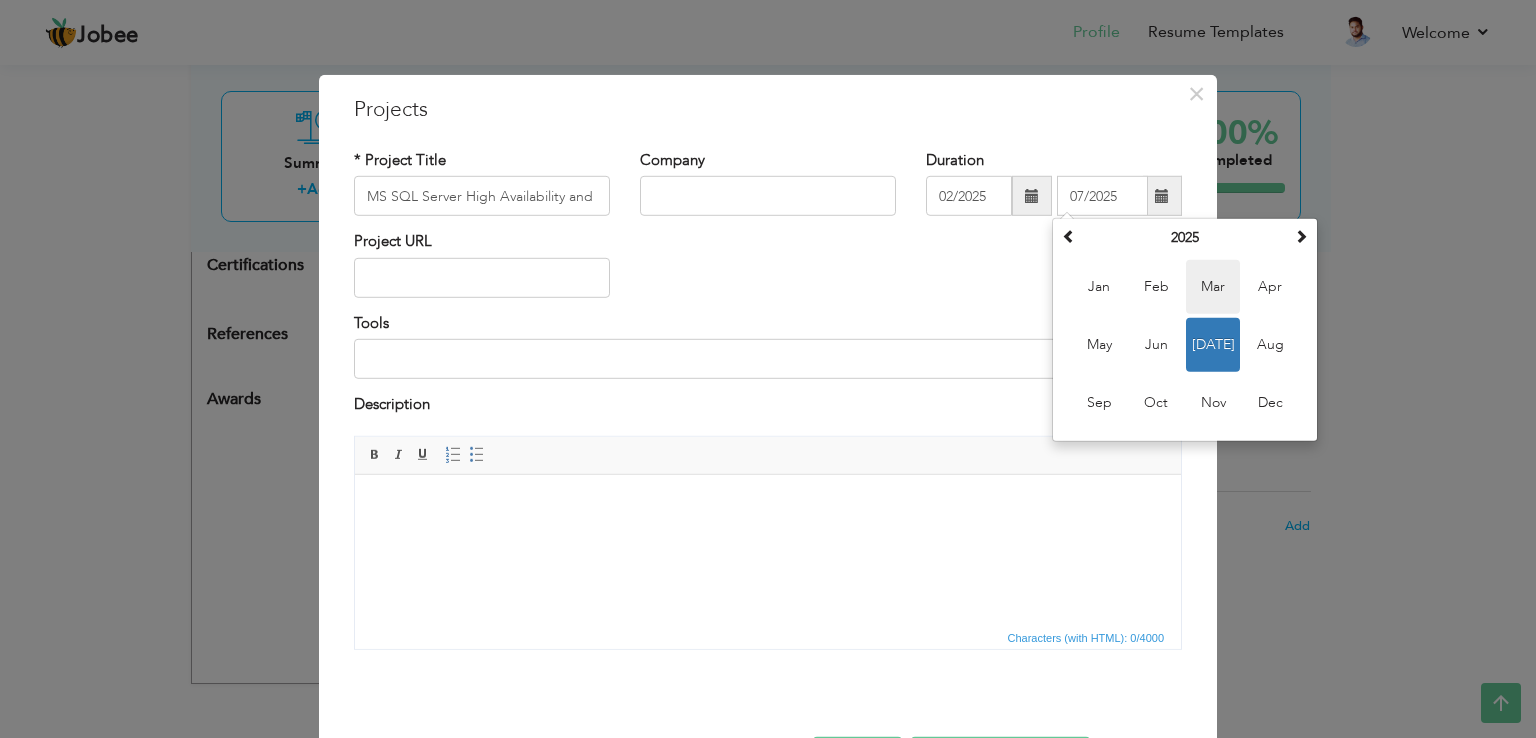 type on "03/2025" 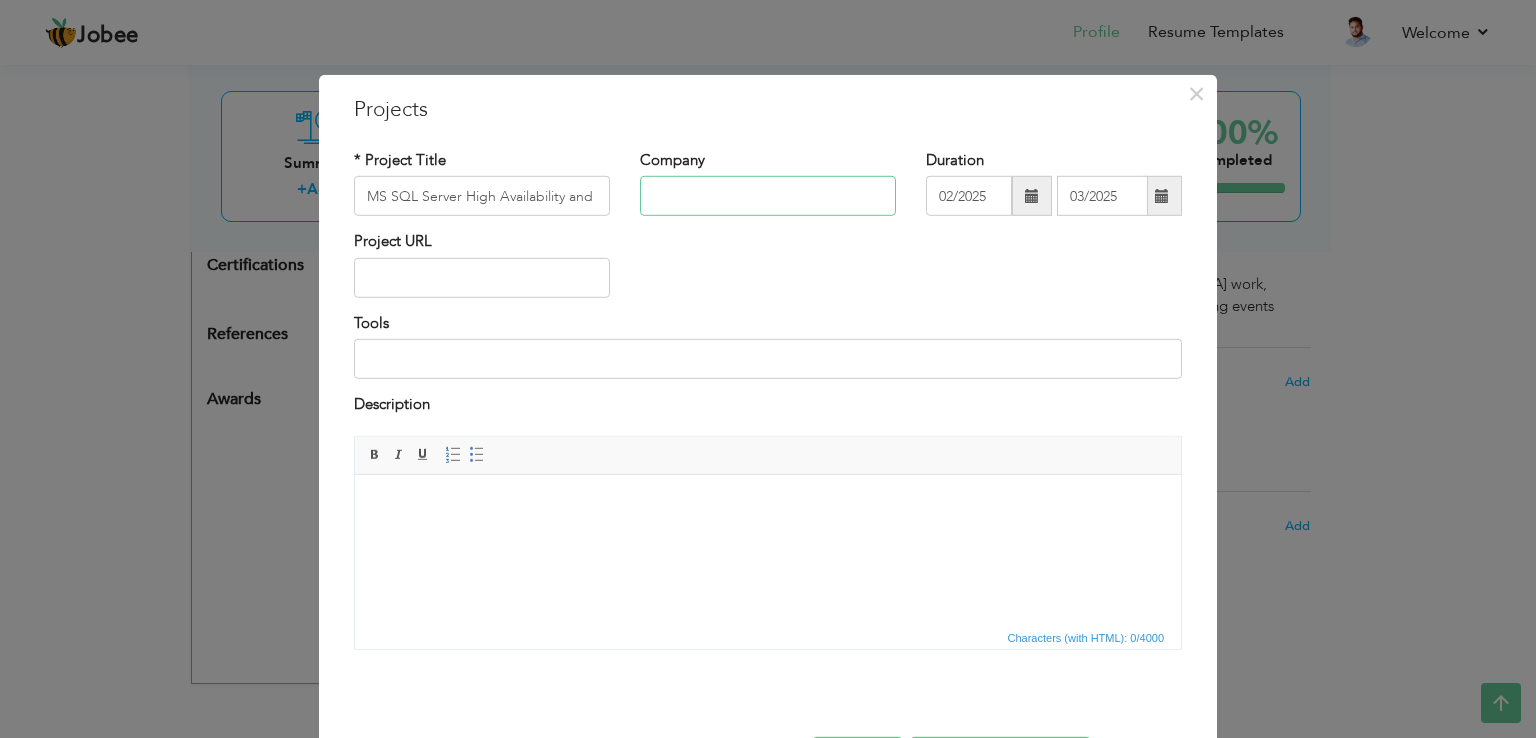 click at bounding box center [768, 196] 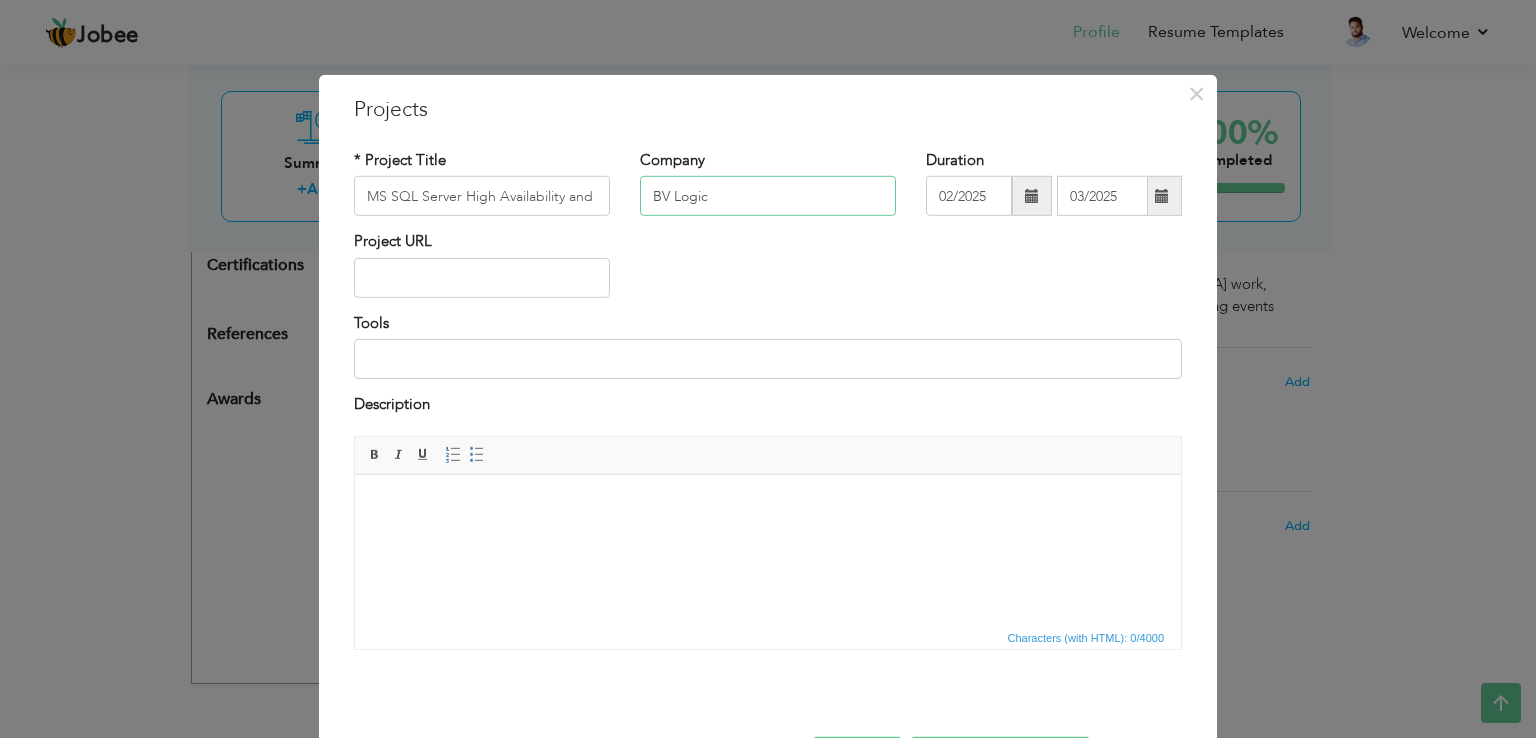 type on "BV Logic" 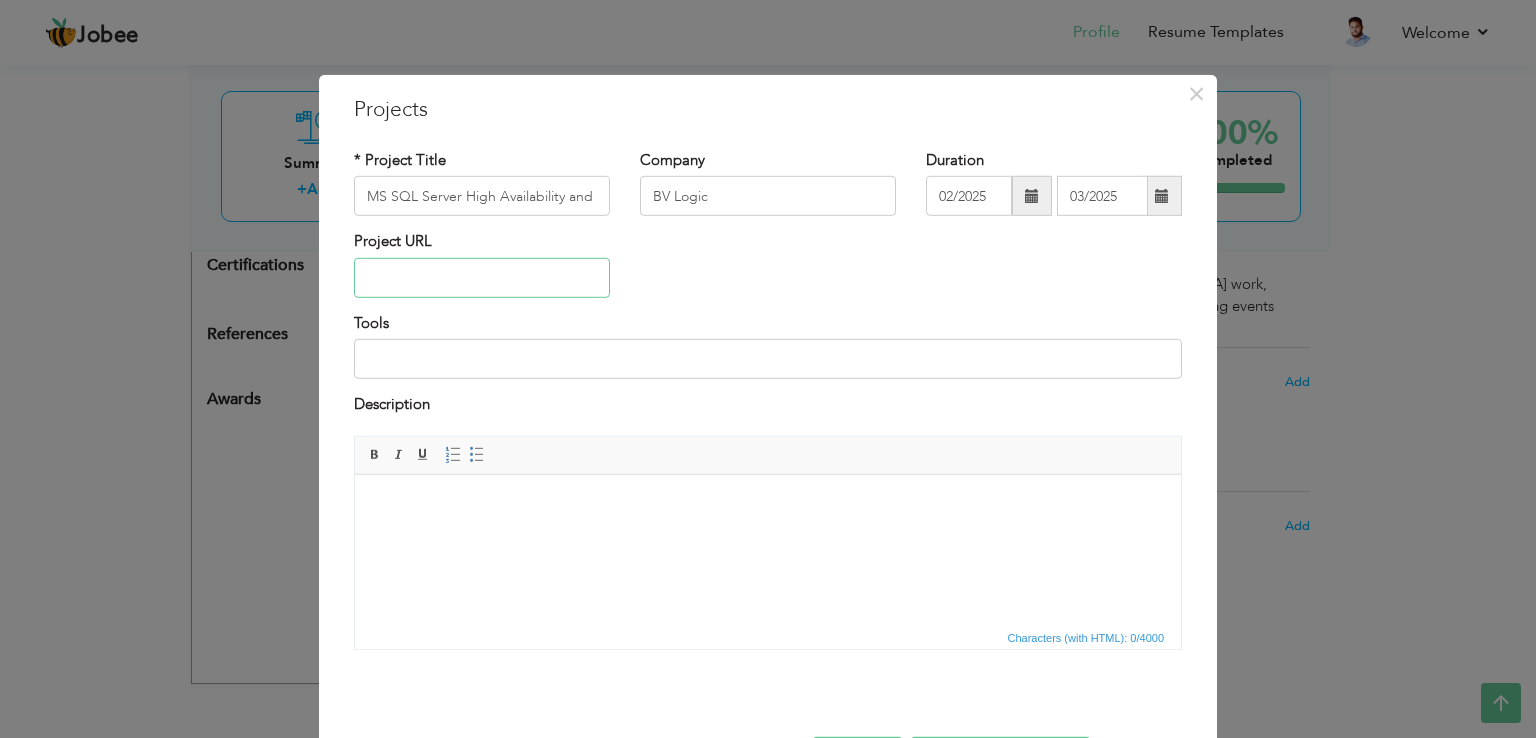 click at bounding box center (482, 278) 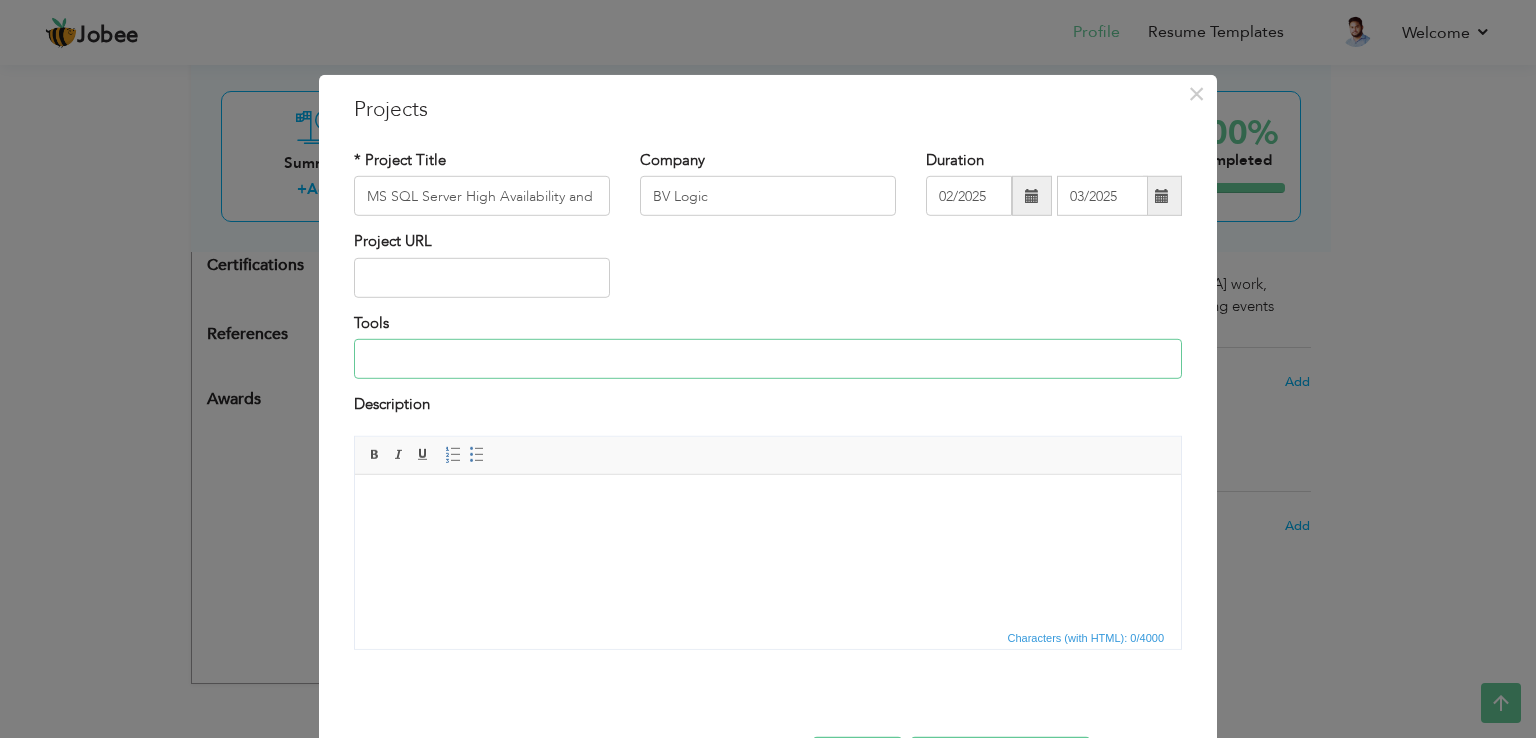 click at bounding box center [768, 359] 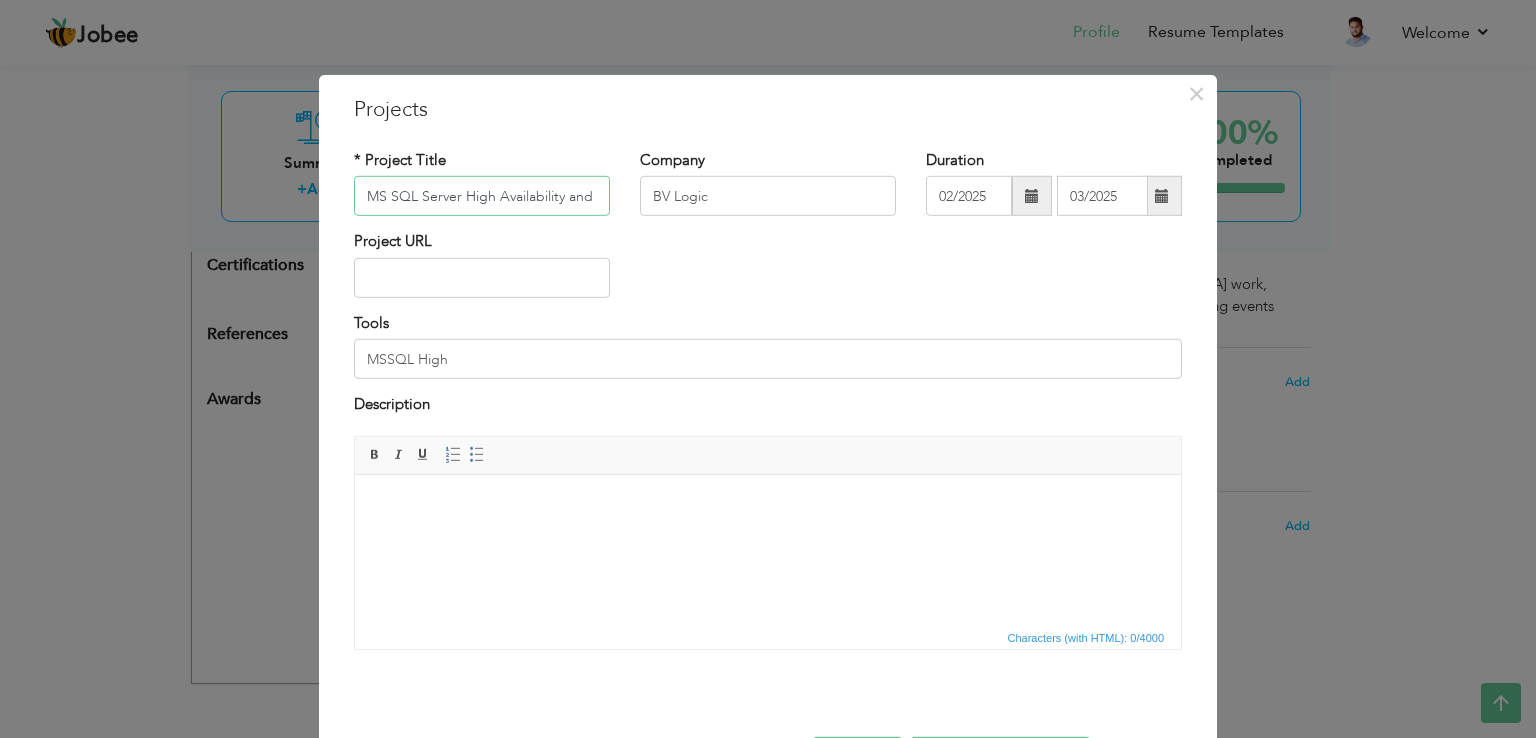 click on "MS SQL Server High Availability and DR Solution" at bounding box center (482, 196) 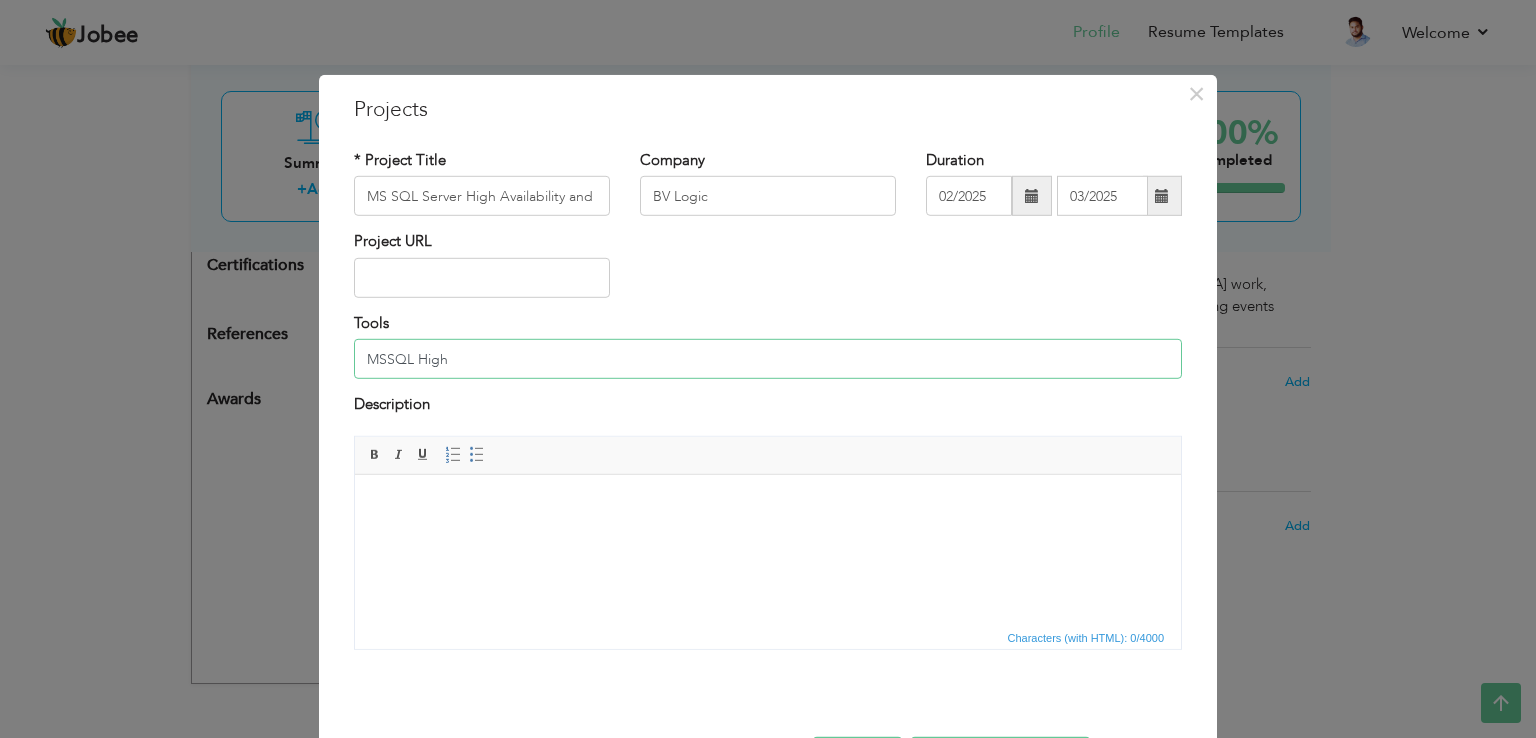 click on "MSSQL High" at bounding box center [768, 359] 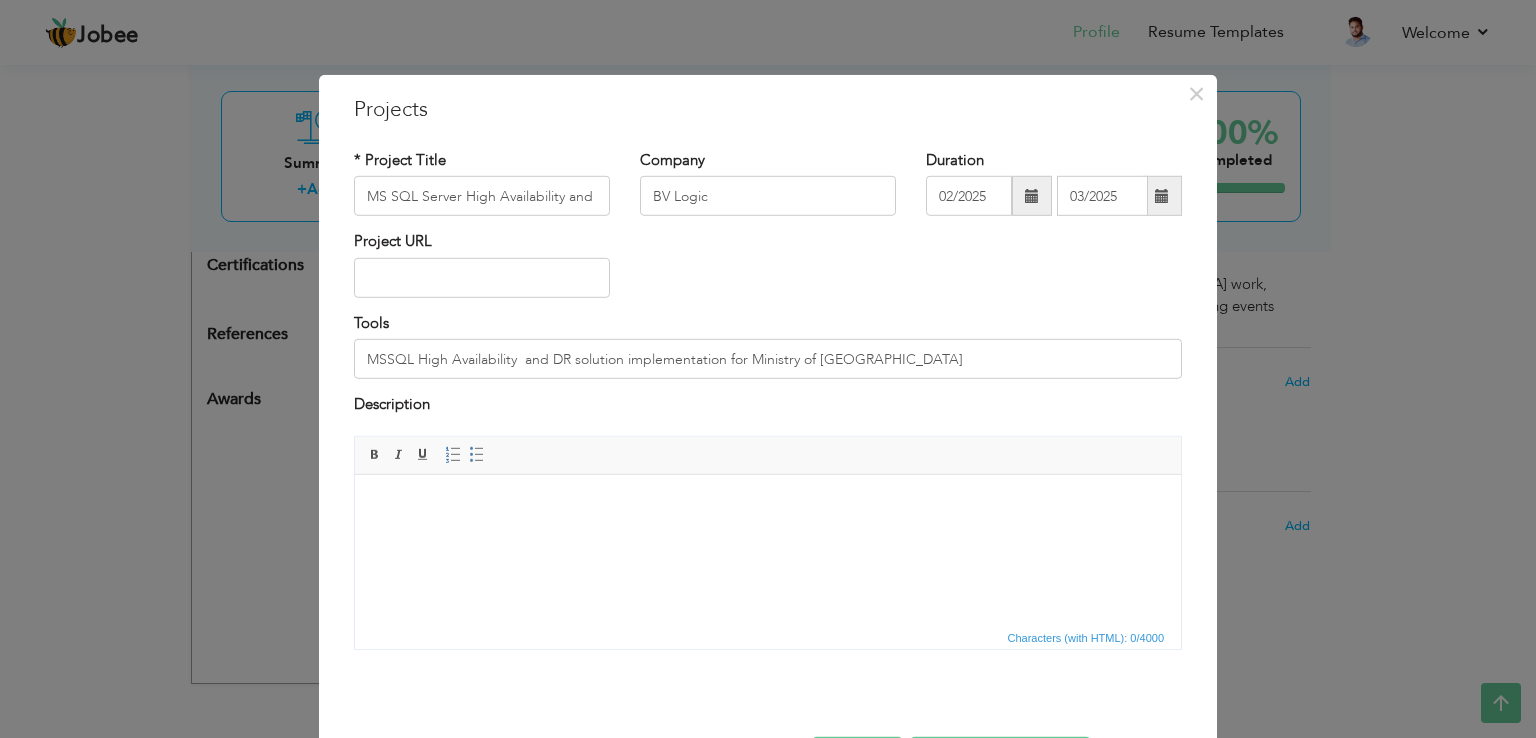 click on "Editor toolbars Basic Styles   Bold   Italic   Underline Paragraph   Insert/Remove Numbered List   Insert/Remove Bulleted List" at bounding box center [768, 455] 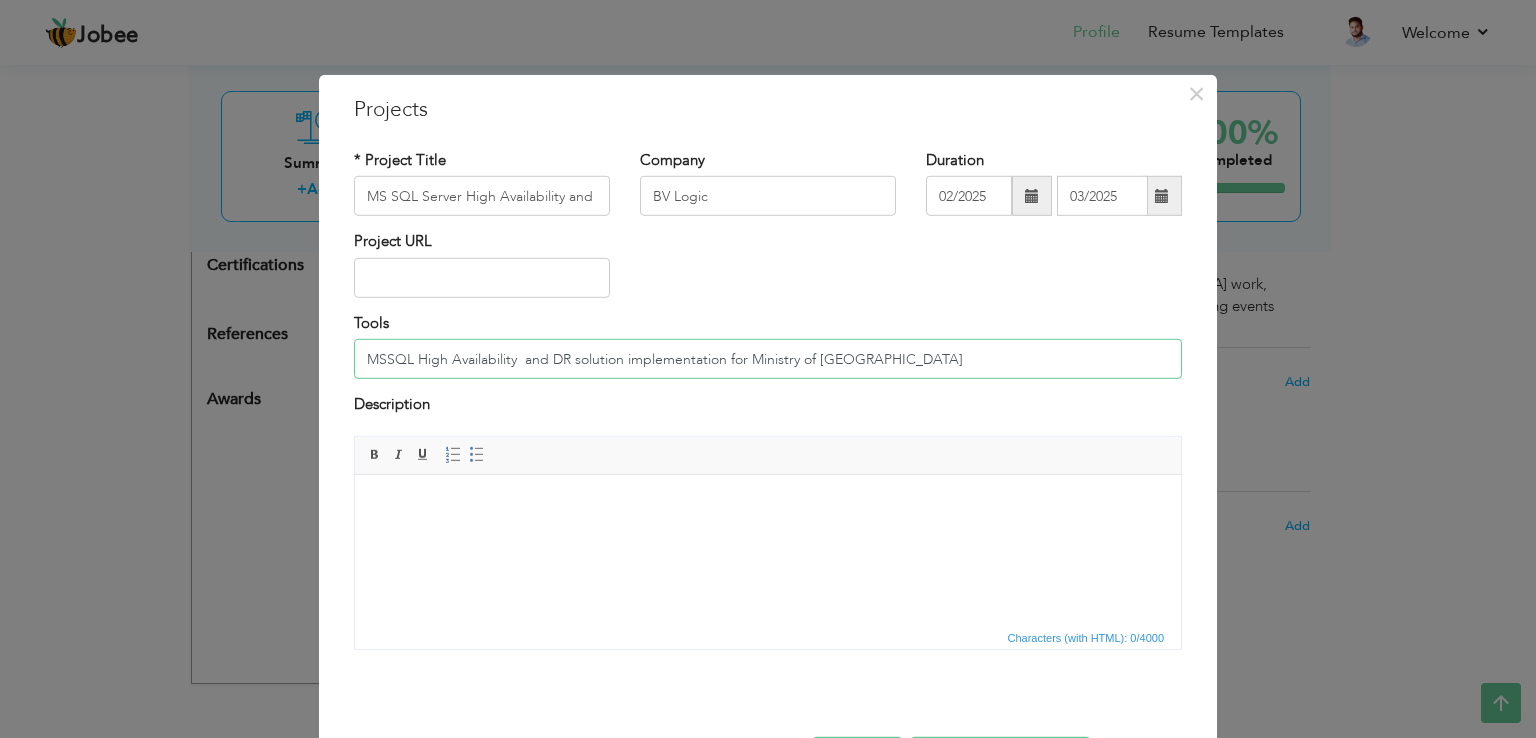 click on "MSSQL High Availability  and DR solution implementation for Ministry of Kuwait" at bounding box center [768, 359] 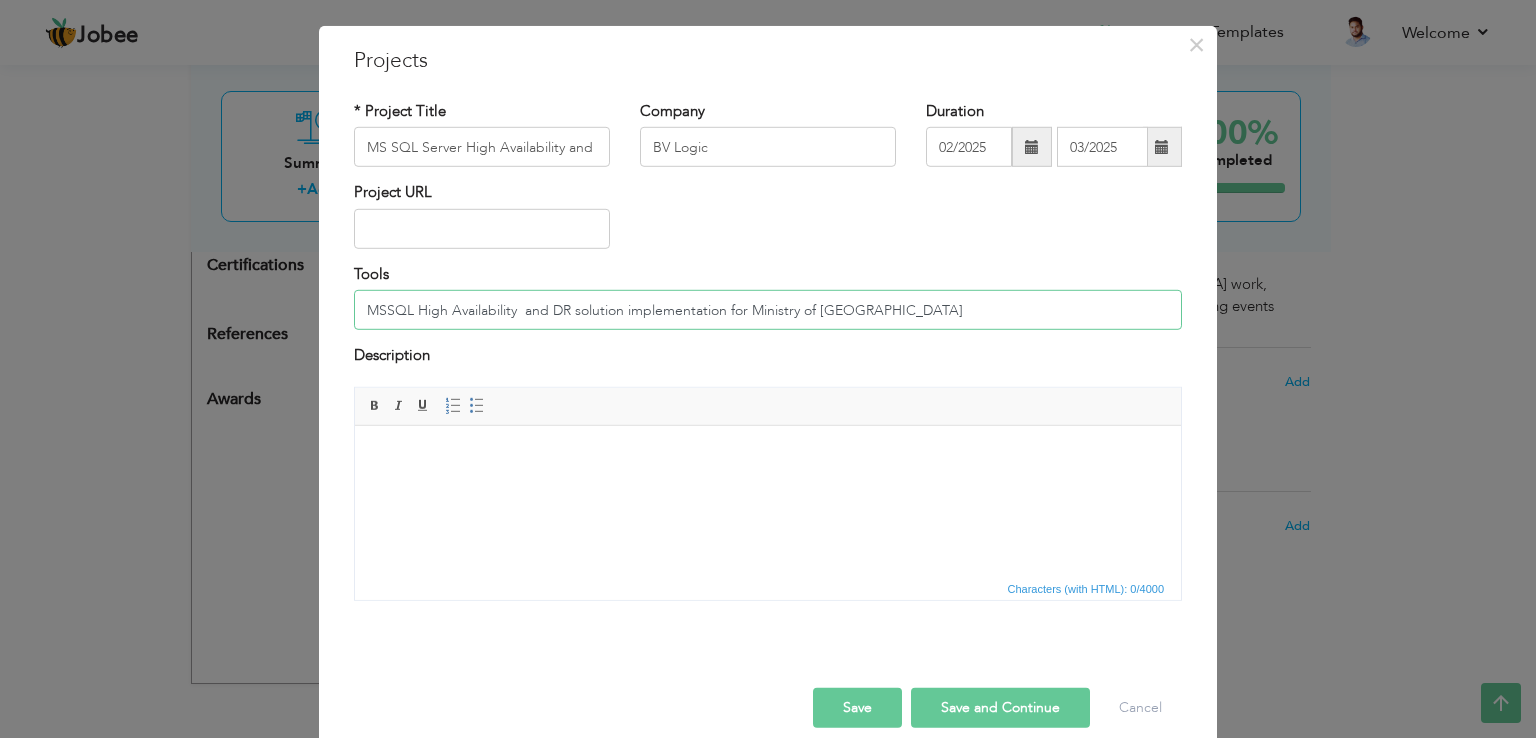 scroll, scrollTop: 72, scrollLeft: 0, axis: vertical 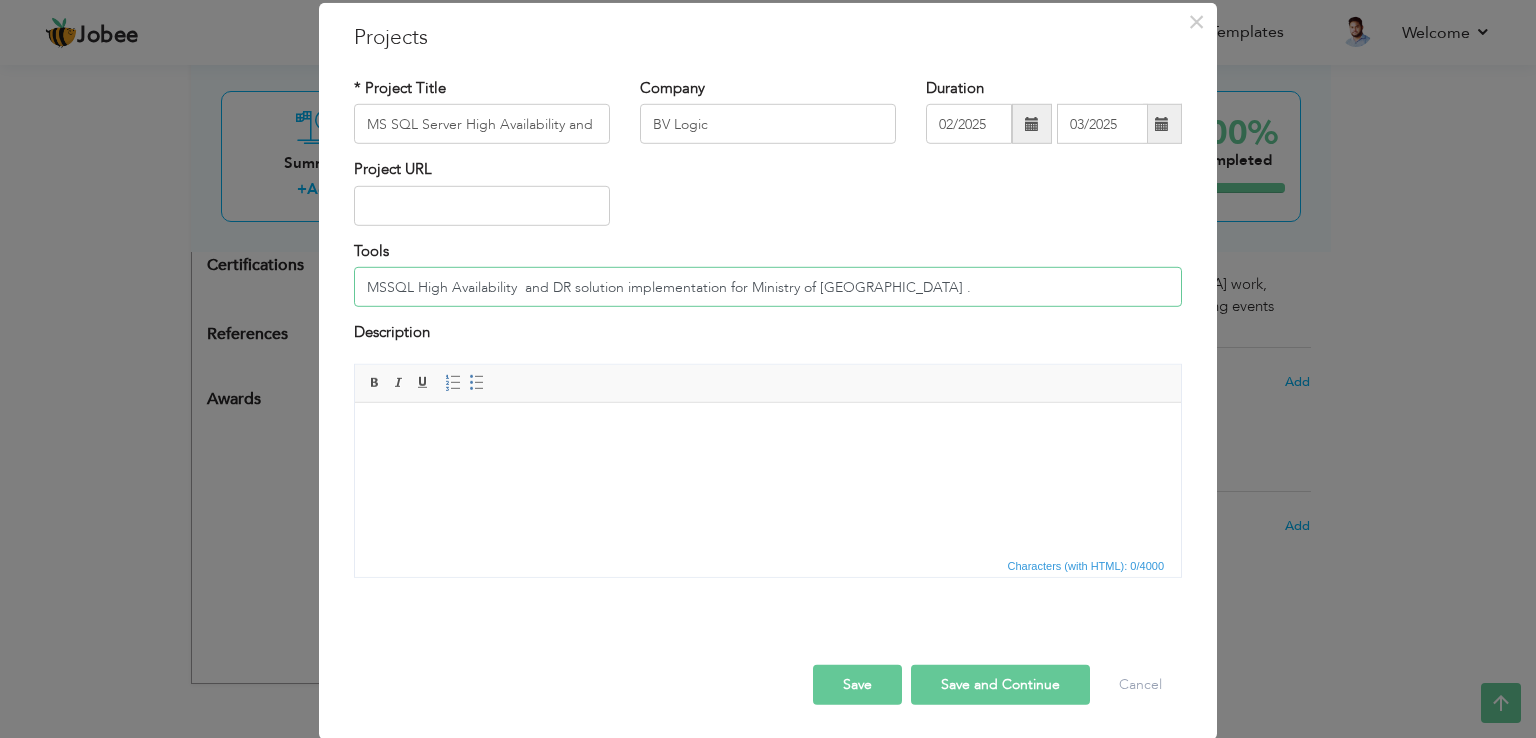 paste on "Implemented and maintained SQL Server Always On availability groups i" 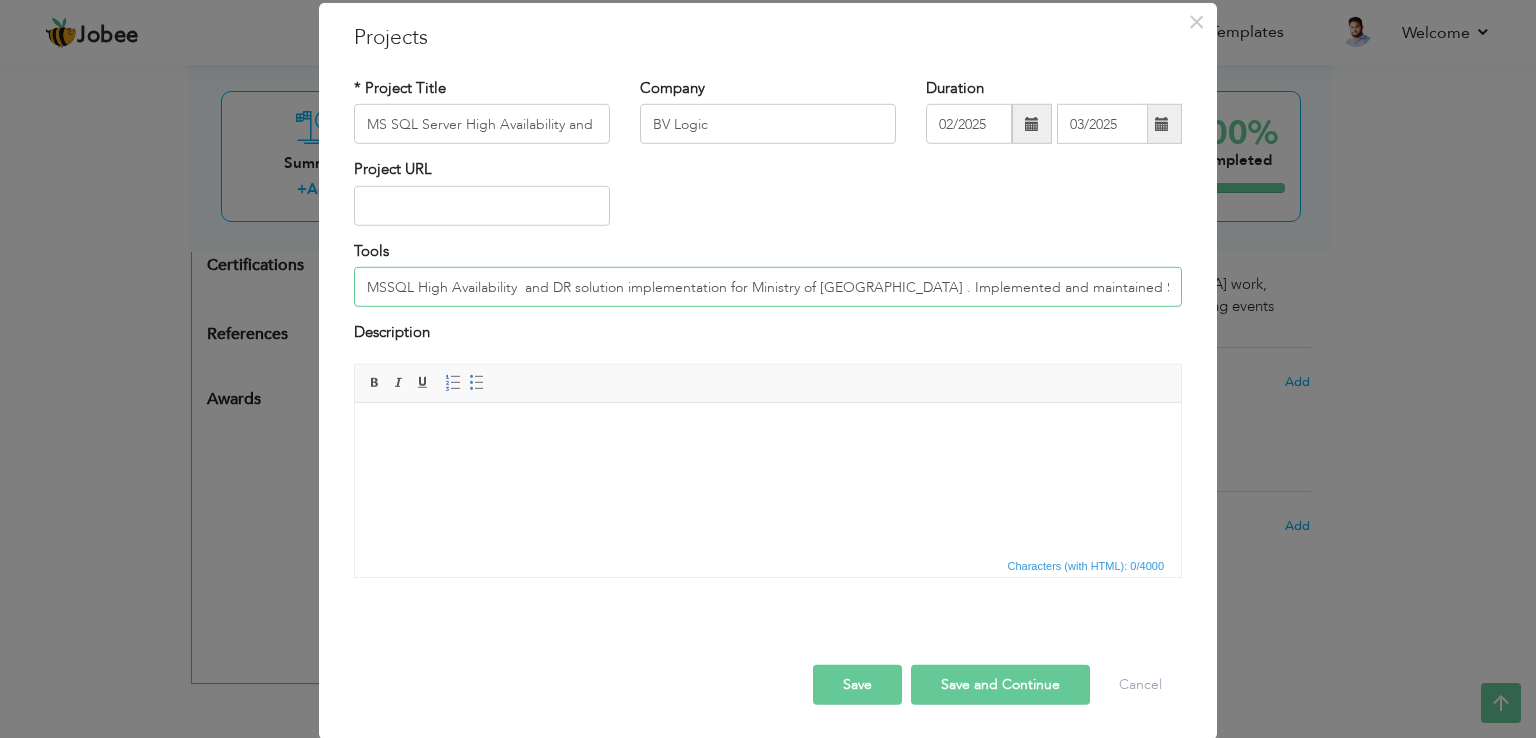 scroll, scrollTop: 0, scrollLeft: 150, axis: horizontal 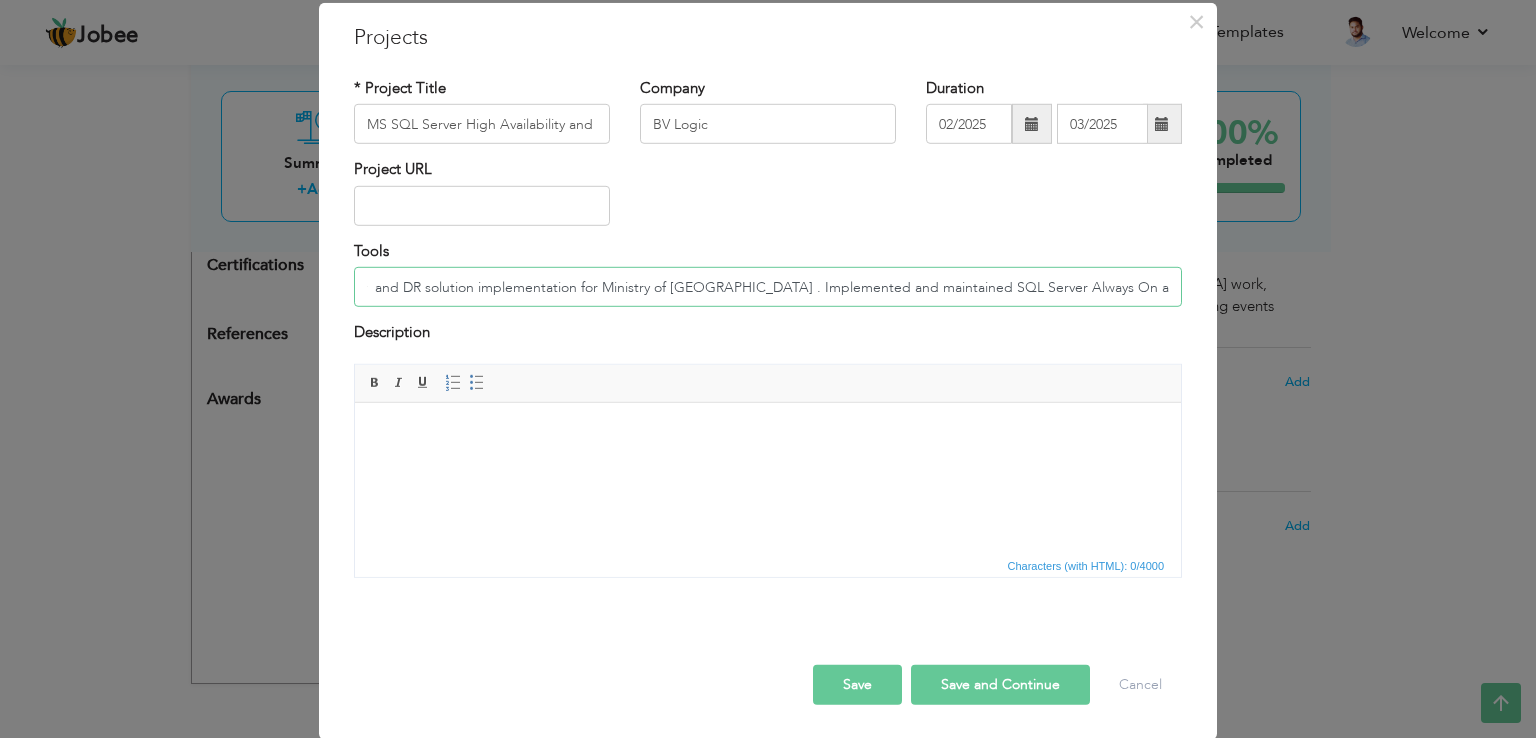 type on "MSSQL High Availability  and DR solution implementation for Ministry of [GEOGRAPHIC_DATA] . Implemented and maintained SQL Server Always On availability groups i" 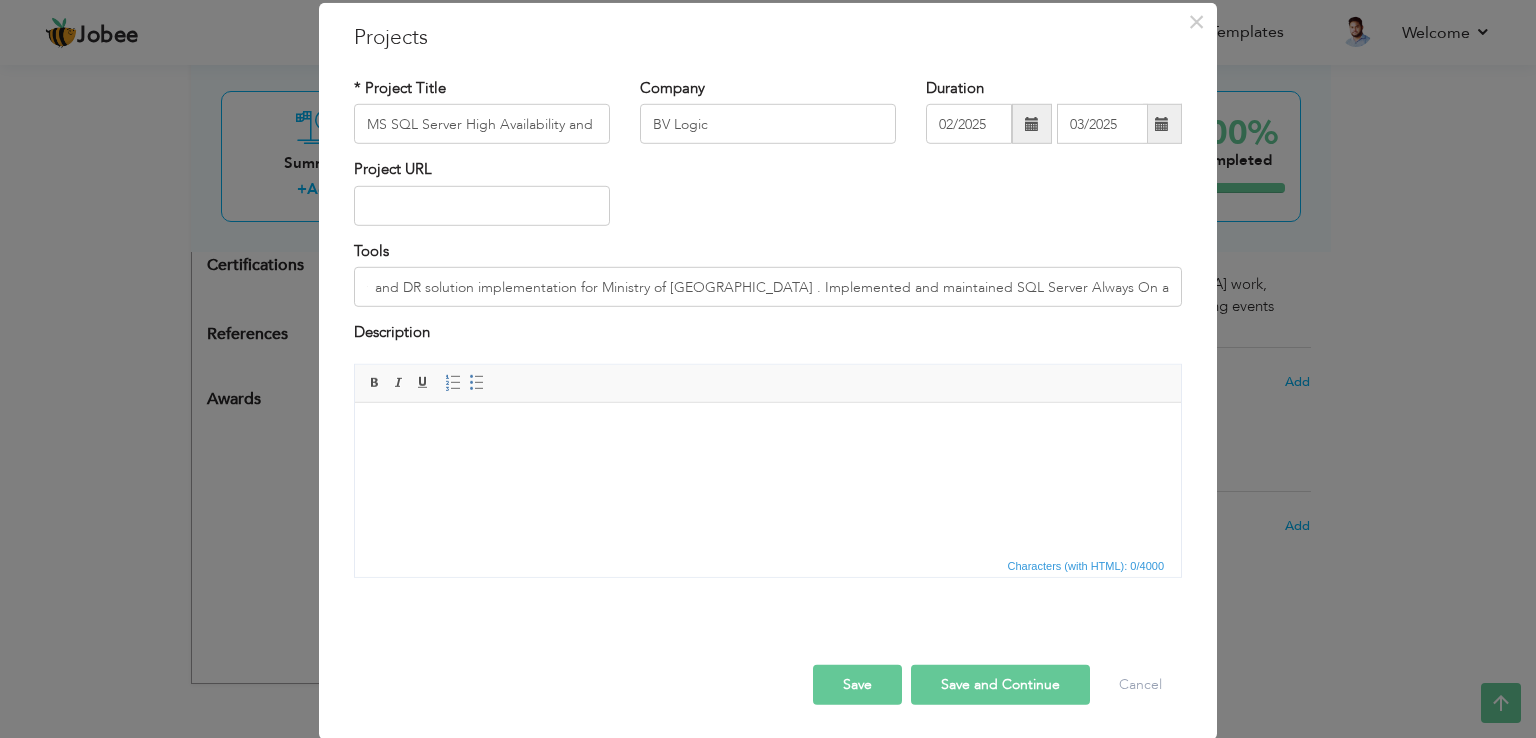 click on "Save" at bounding box center [857, 684] 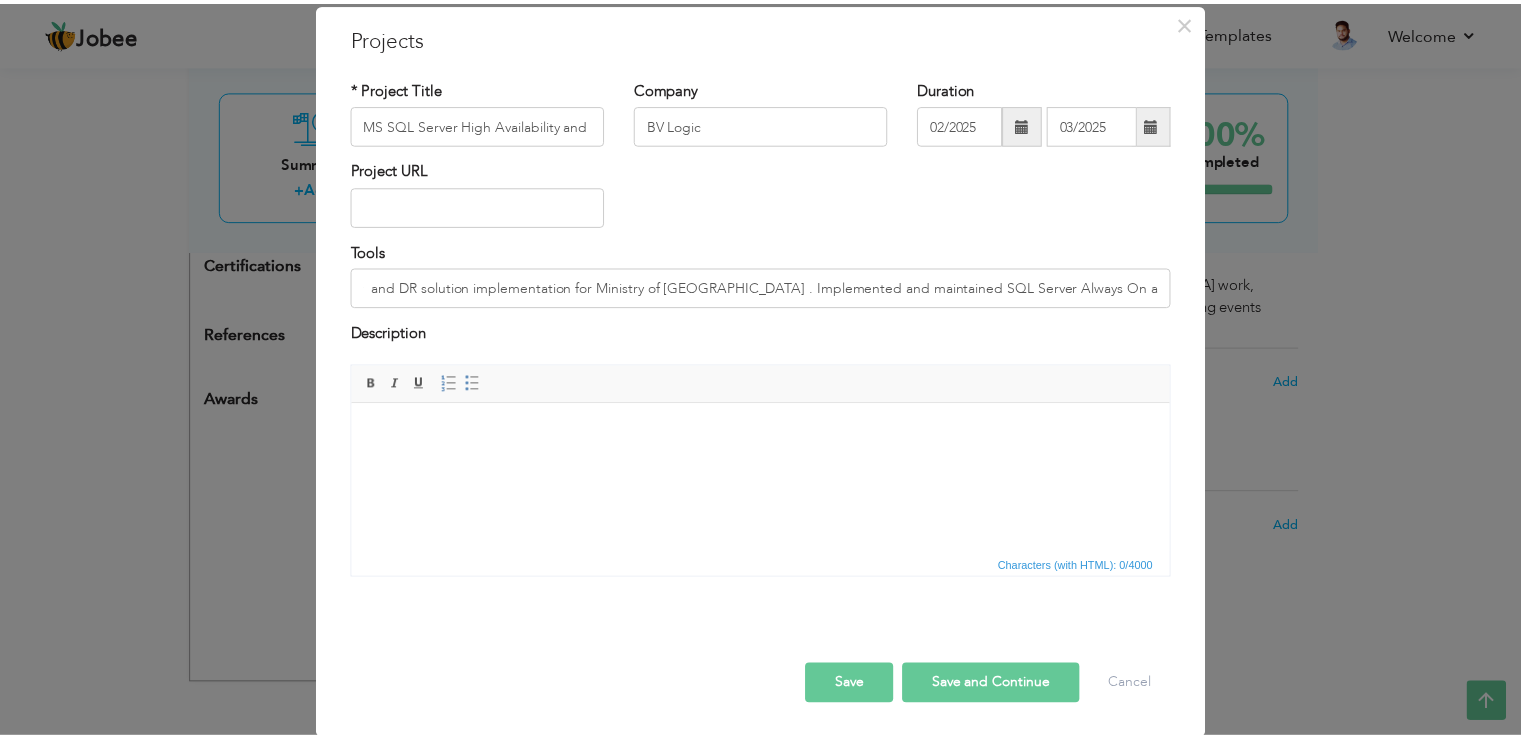 scroll, scrollTop: 0, scrollLeft: 0, axis: both 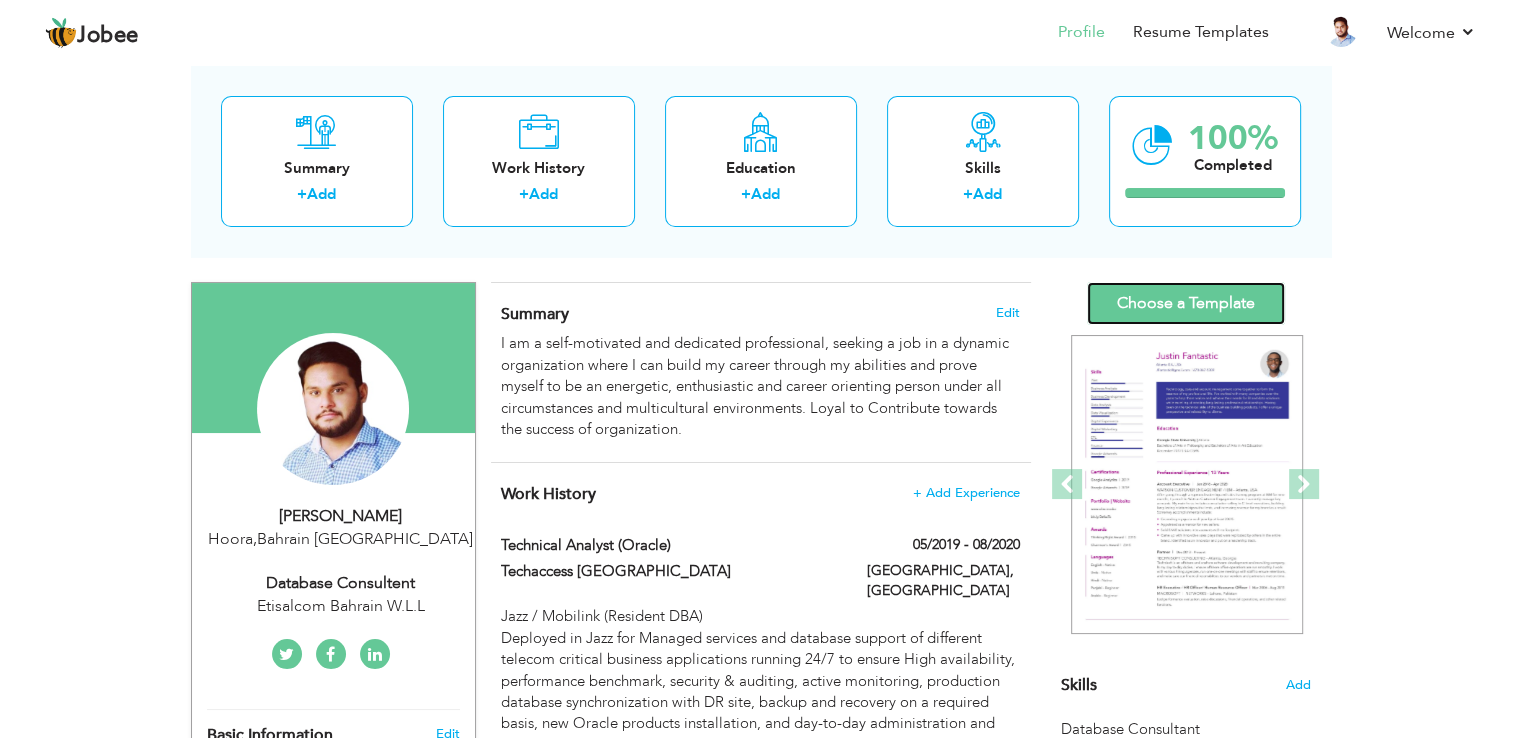 click on "Choose a Template" at bounding box center (1186, 303) 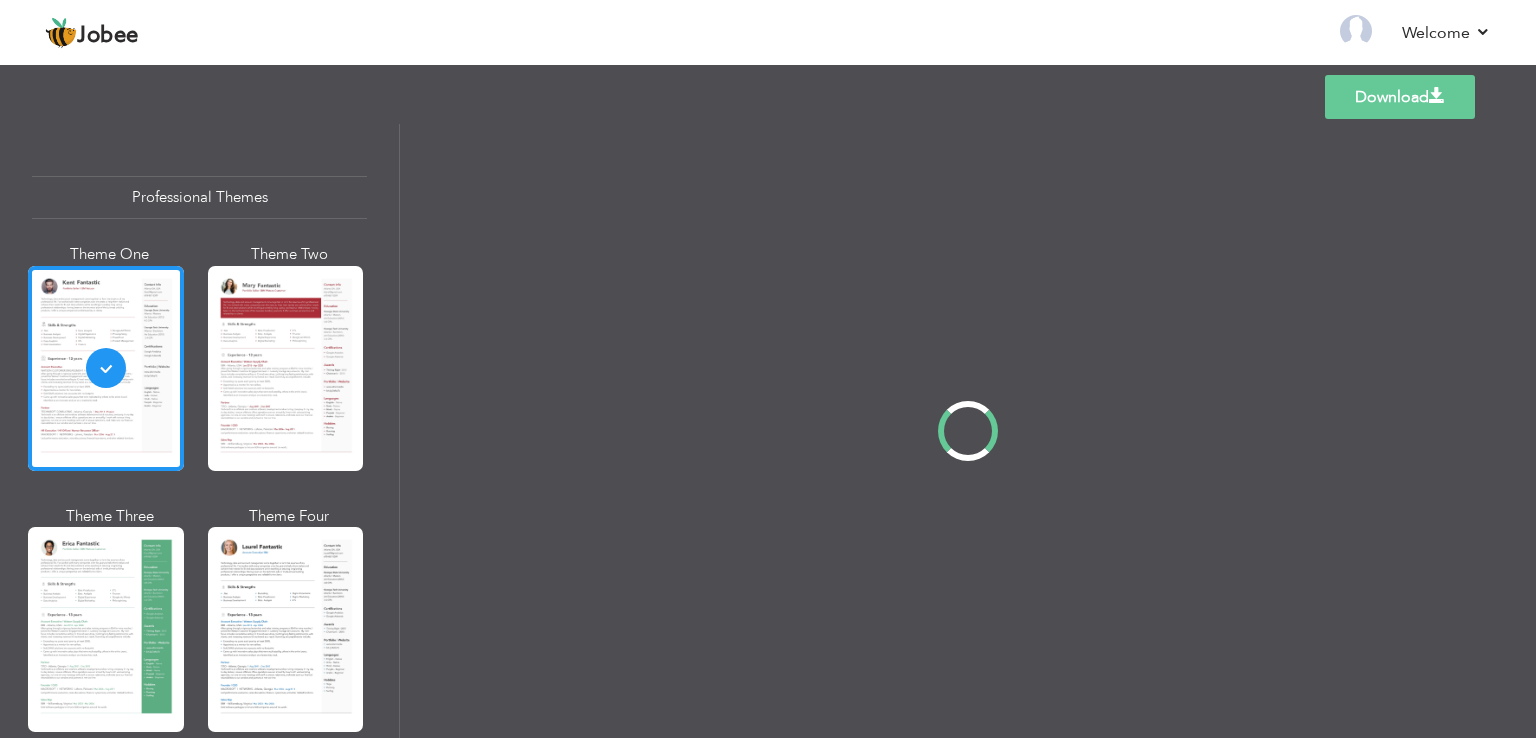 scroll, scrollTop: 0, scrollLeft: 0, axis: both 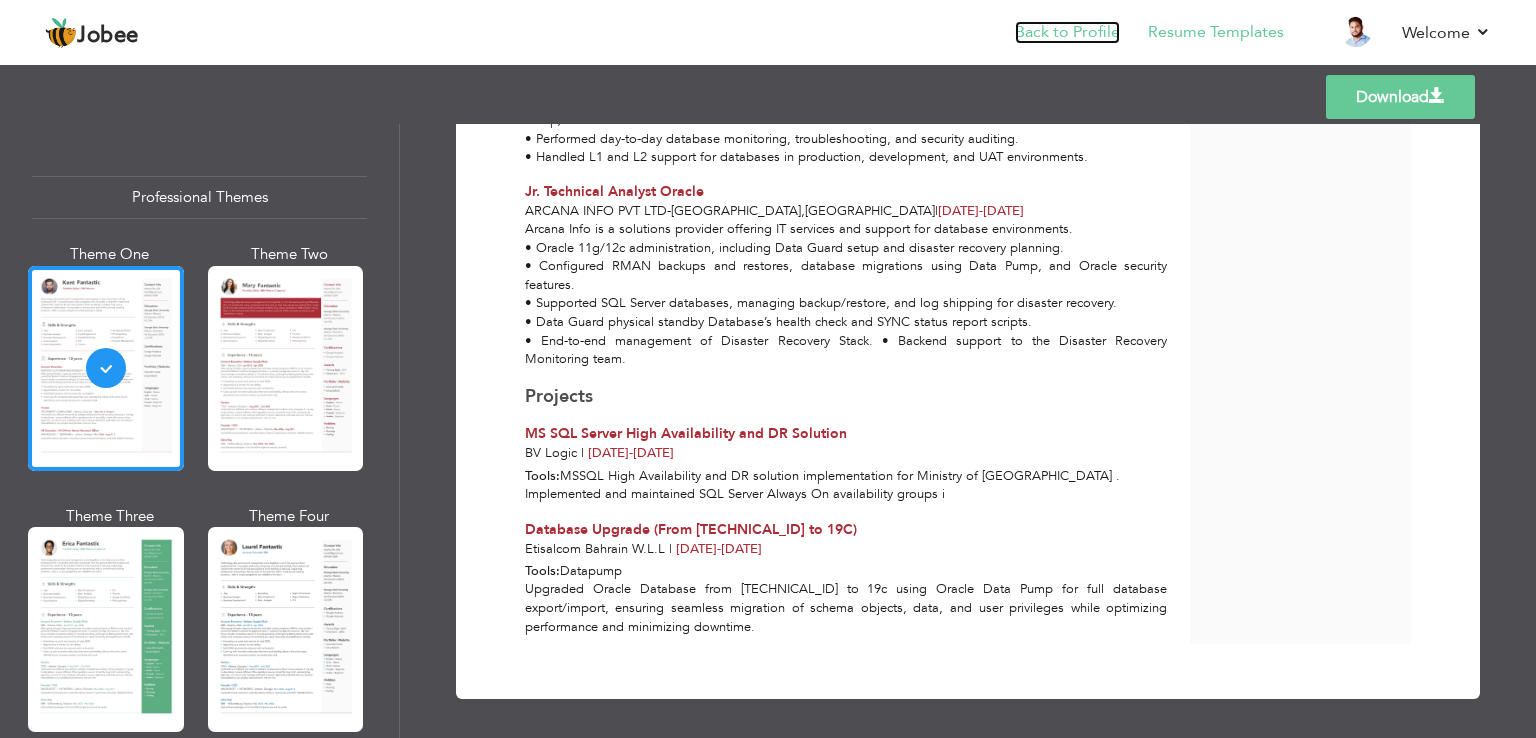 click on "Back to Profile" at bounding box center [1067, 32] 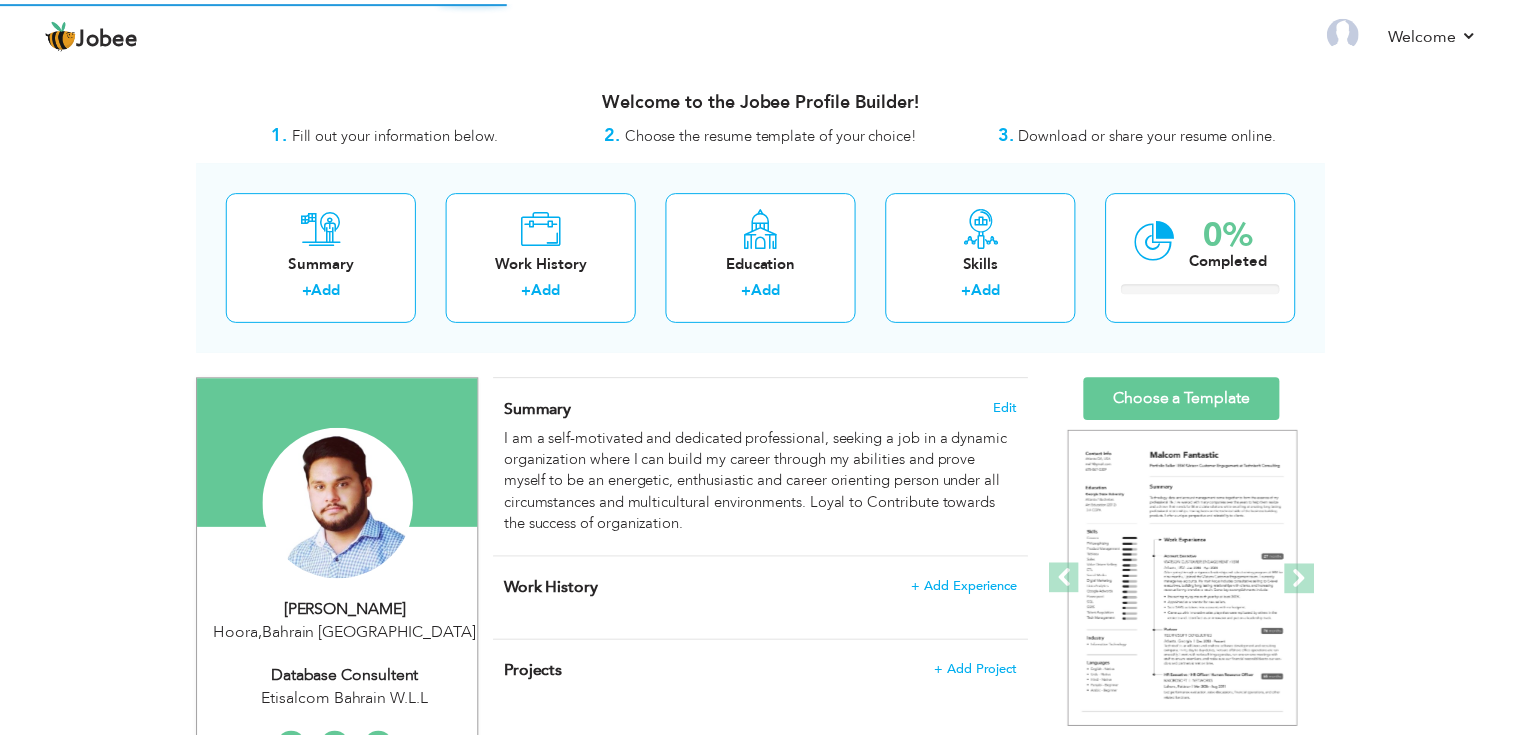scroll, scrollTop: 0, scrollLeft: 0, axis: both 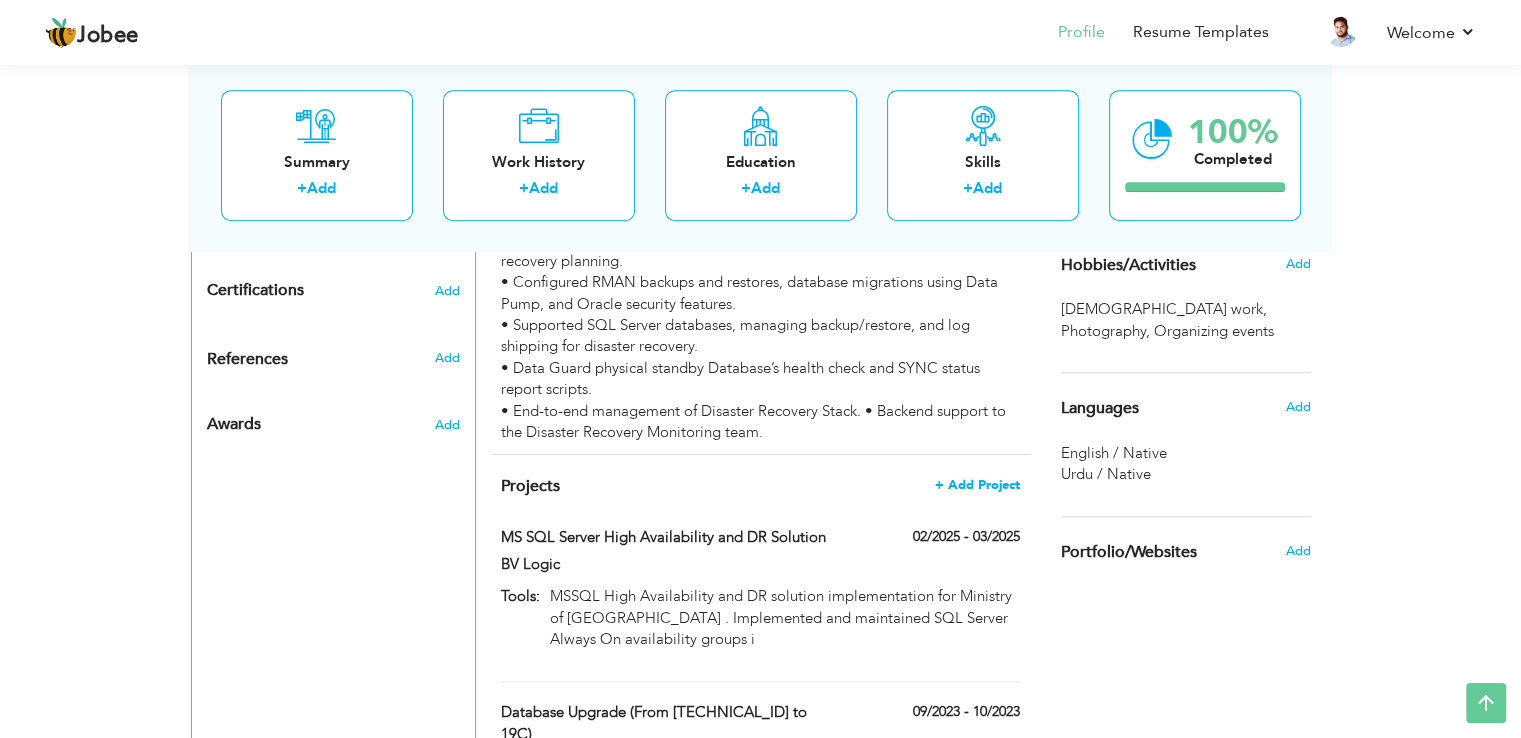 click on "+ Add Project" at bounding box center [977, 485] 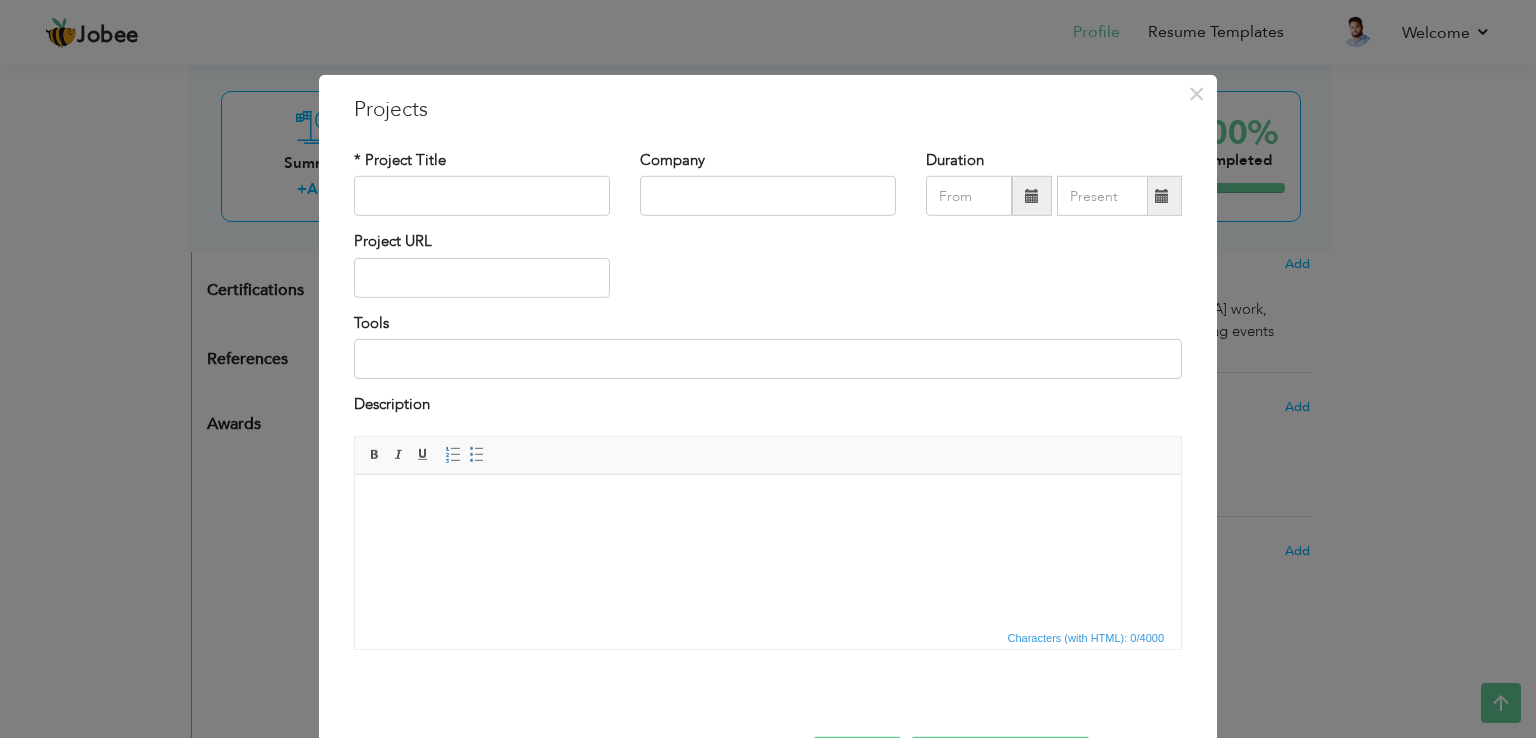 click at bounding box center (768, 504) 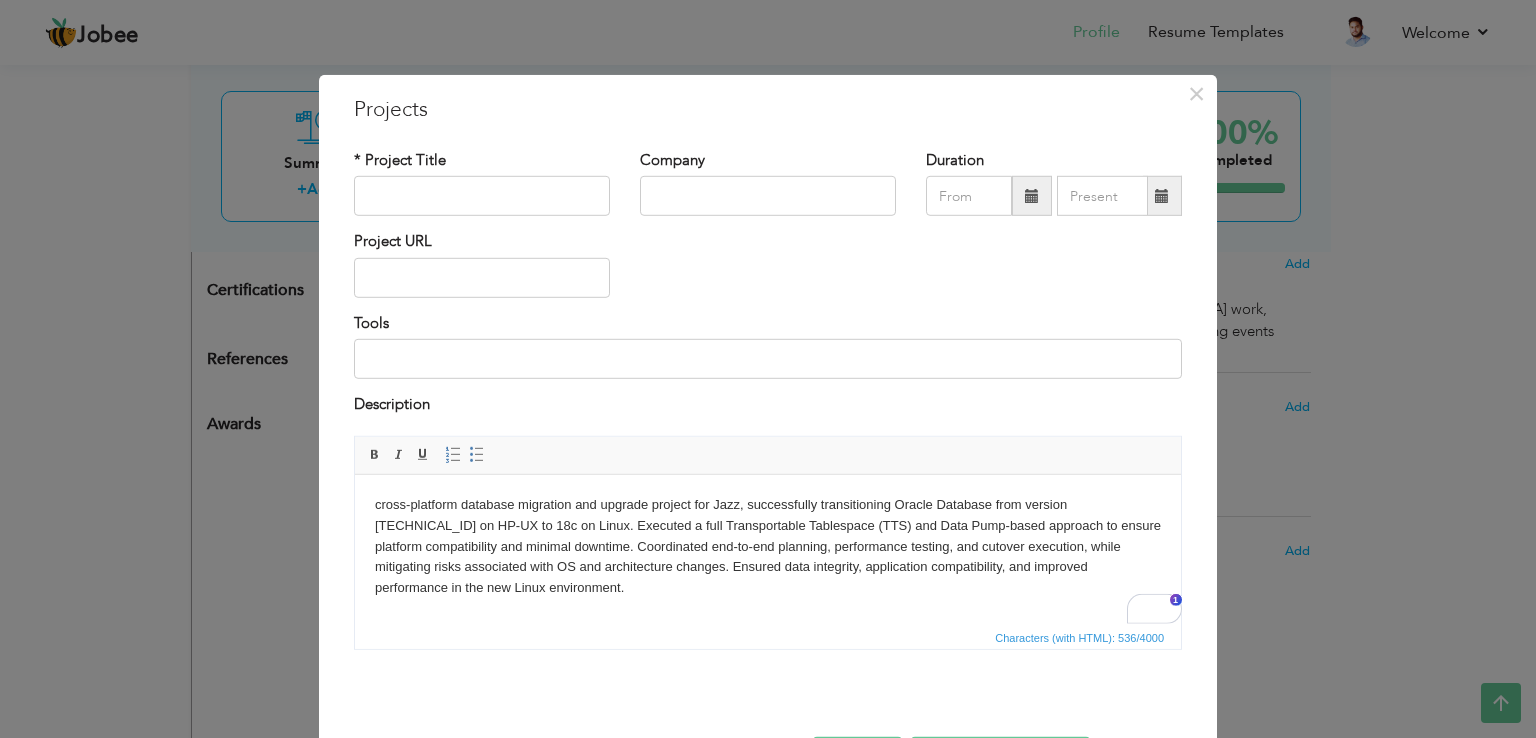 click on "cross-platform database migration and upgrade project for Jazz, successfully transitioning Oracle Database from version [TECHNICAL_ID] on HP-UX to 18c on Linux. Executed a full Transportable Tablespace (TTS) and Data Pump-based approach to ensure platform compatibility and minimal downtime. Coordinated end-to-end planning, performance testing, and cutover execution, while mitigating risks associated with OS and architecture changes. Ensured data integrity, application compatibility, and improved performance in the new Linux environment." at bounding box center (768, 546) 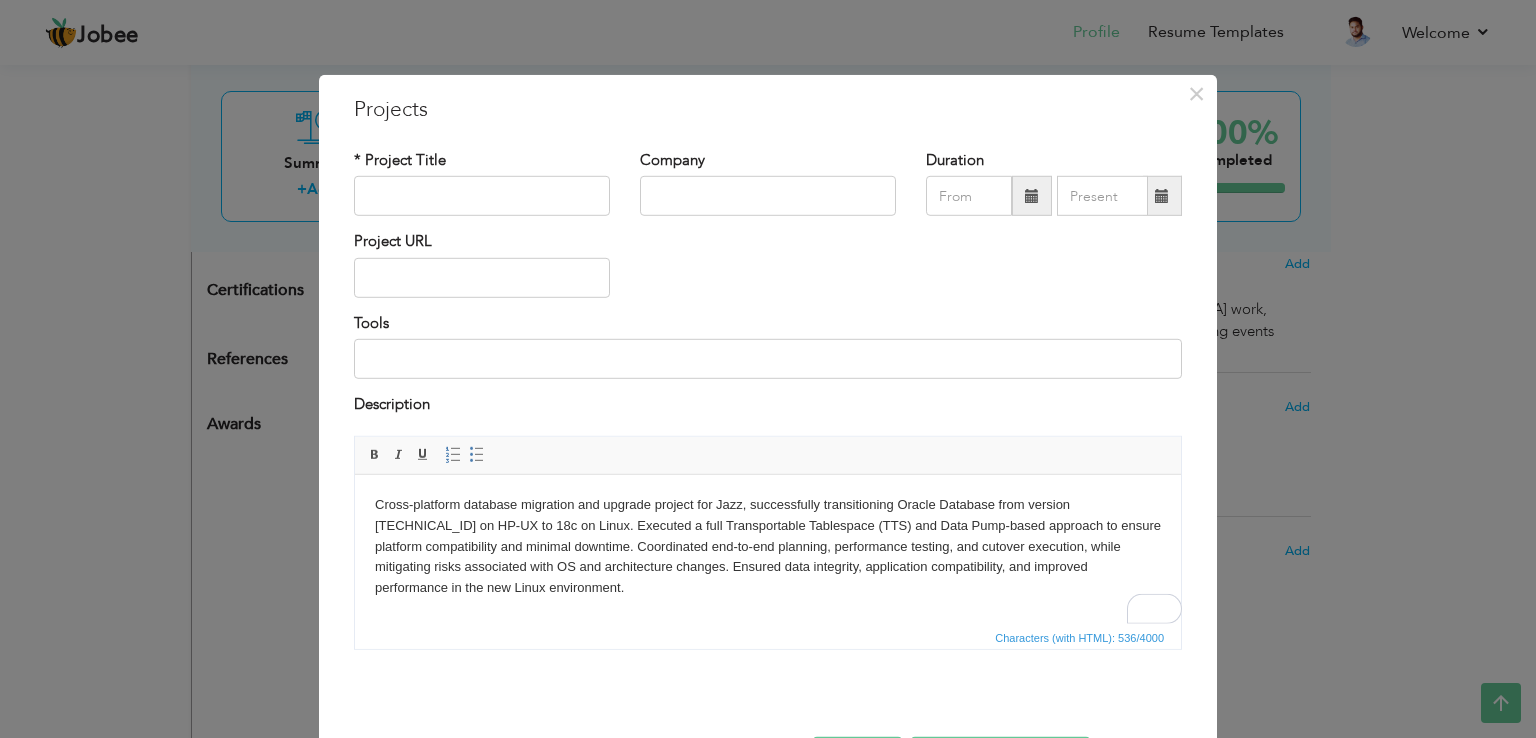 click on "* Project Title" at bounding box center (482, 183) 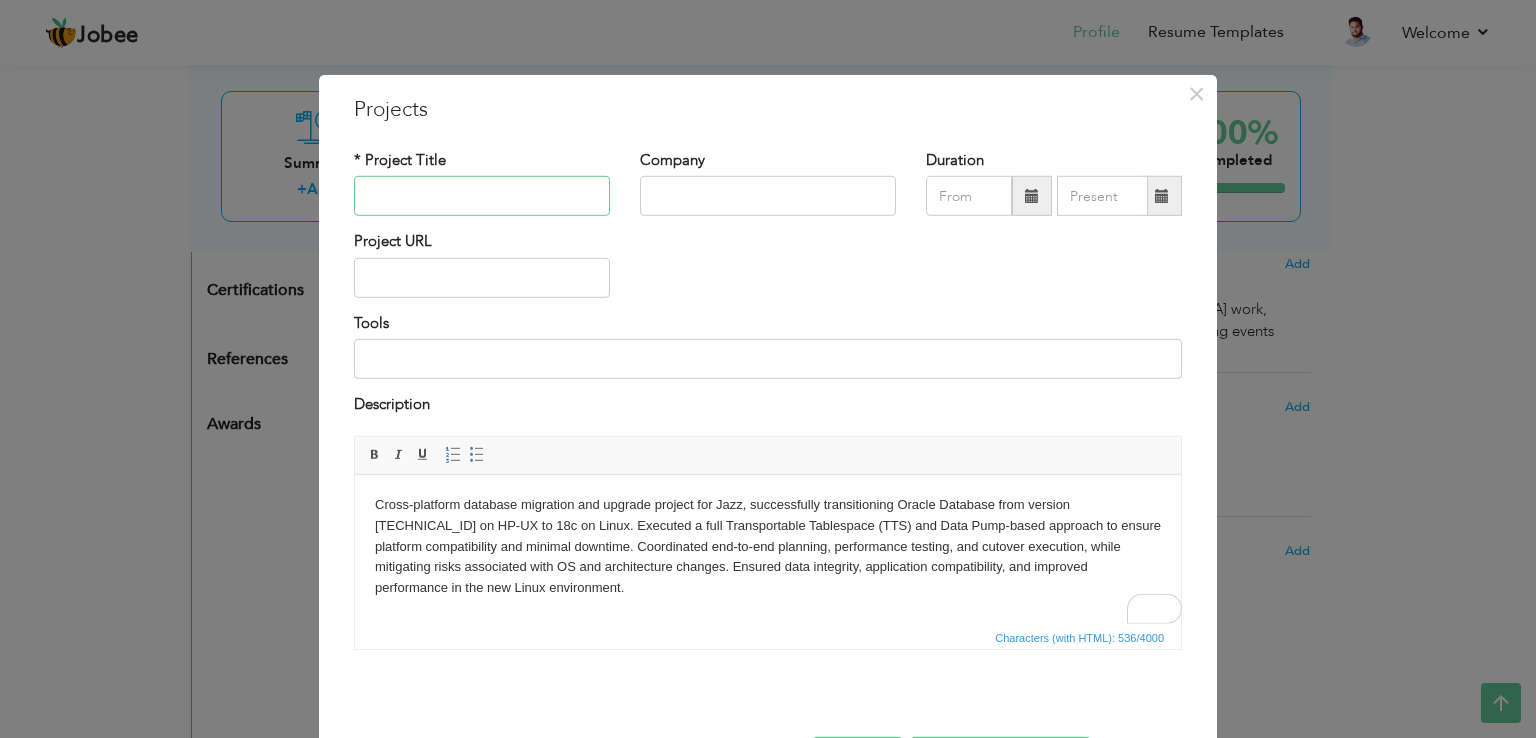click at bounding box center [482, 196] 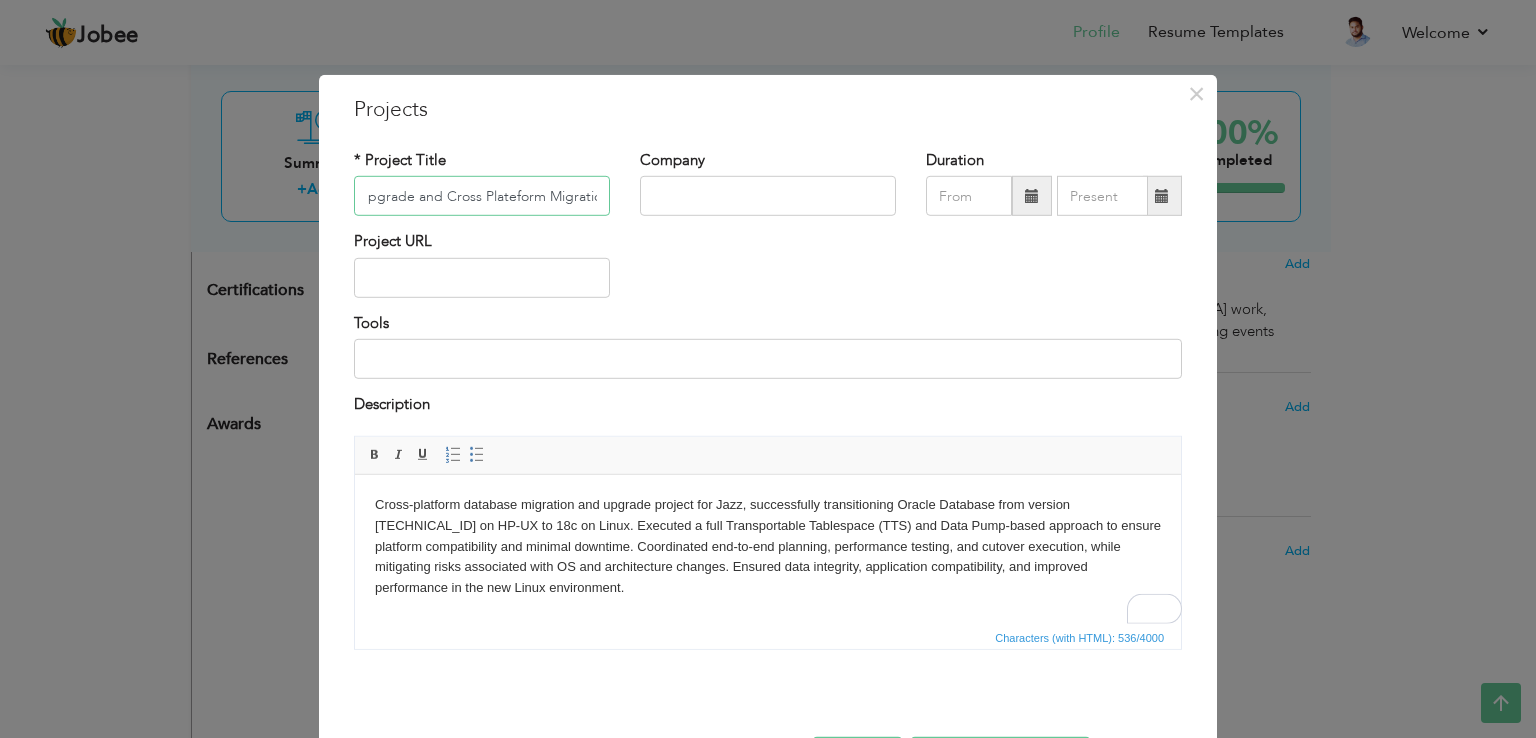 scroll, scrollTop: 0, scrollLeft: 17, axis: horizontal 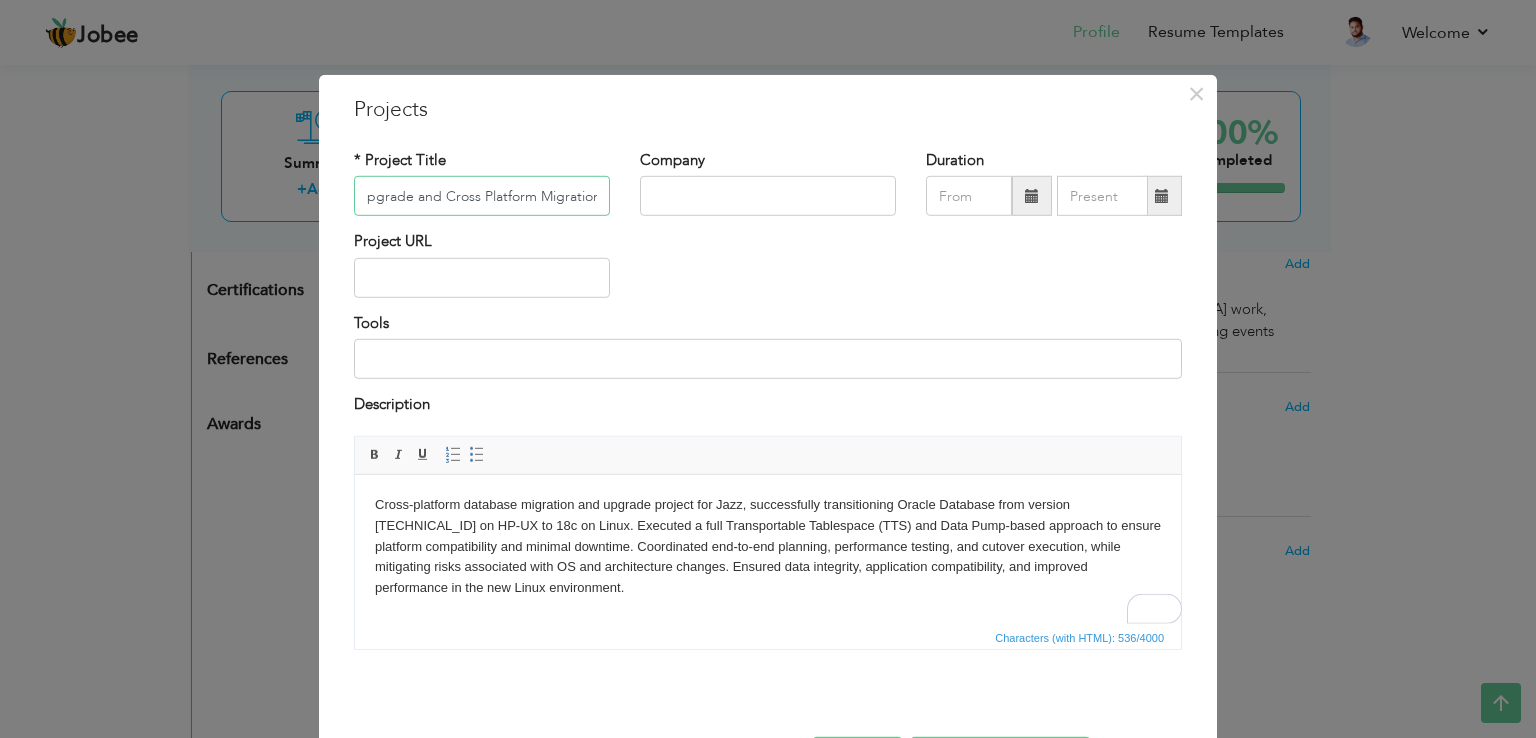 type on "Upgrade and Cross Platform Migration" 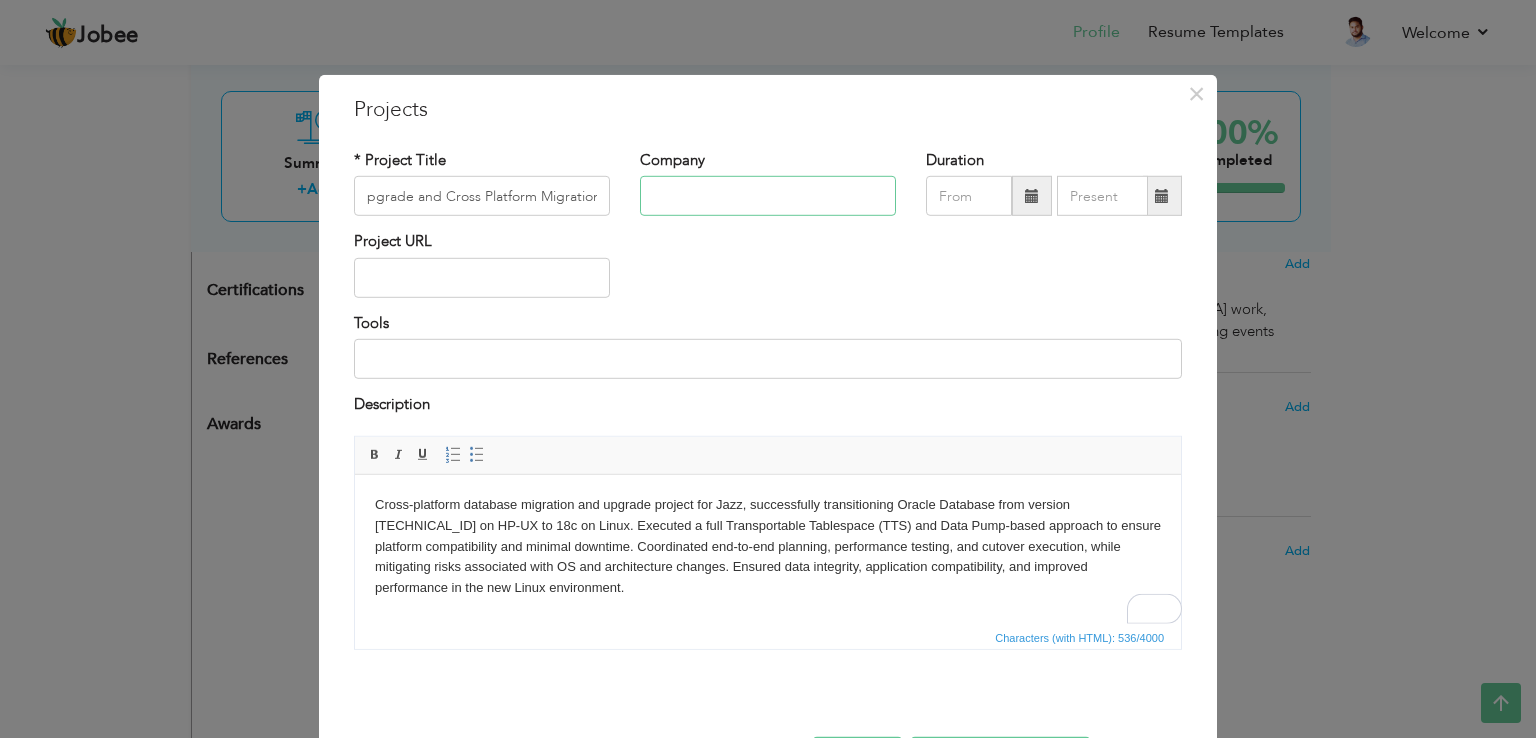 click at bounding box center (768, 196) 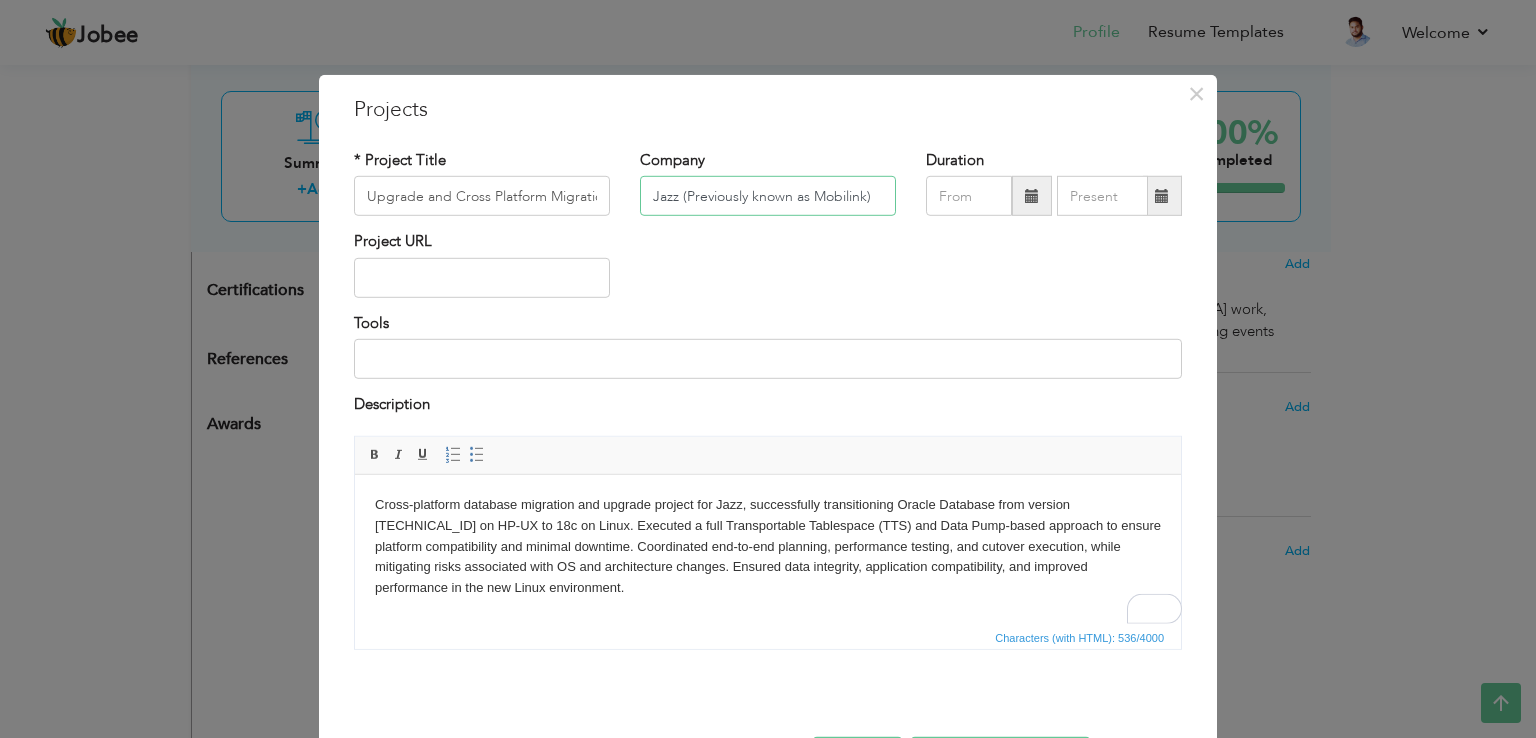 type on "Jazz (Previously known as Mobilink)" 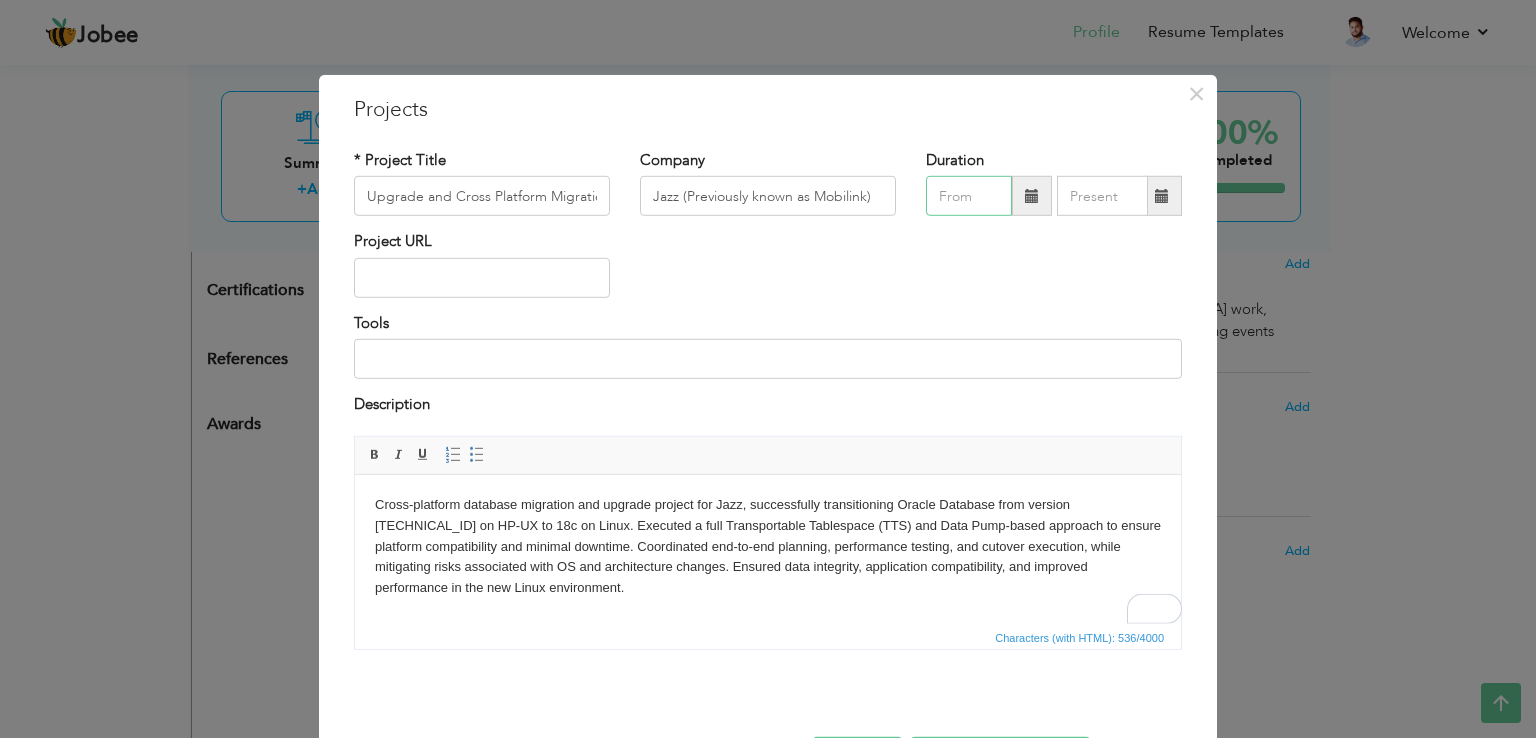 click at bounding box center [969, 196] 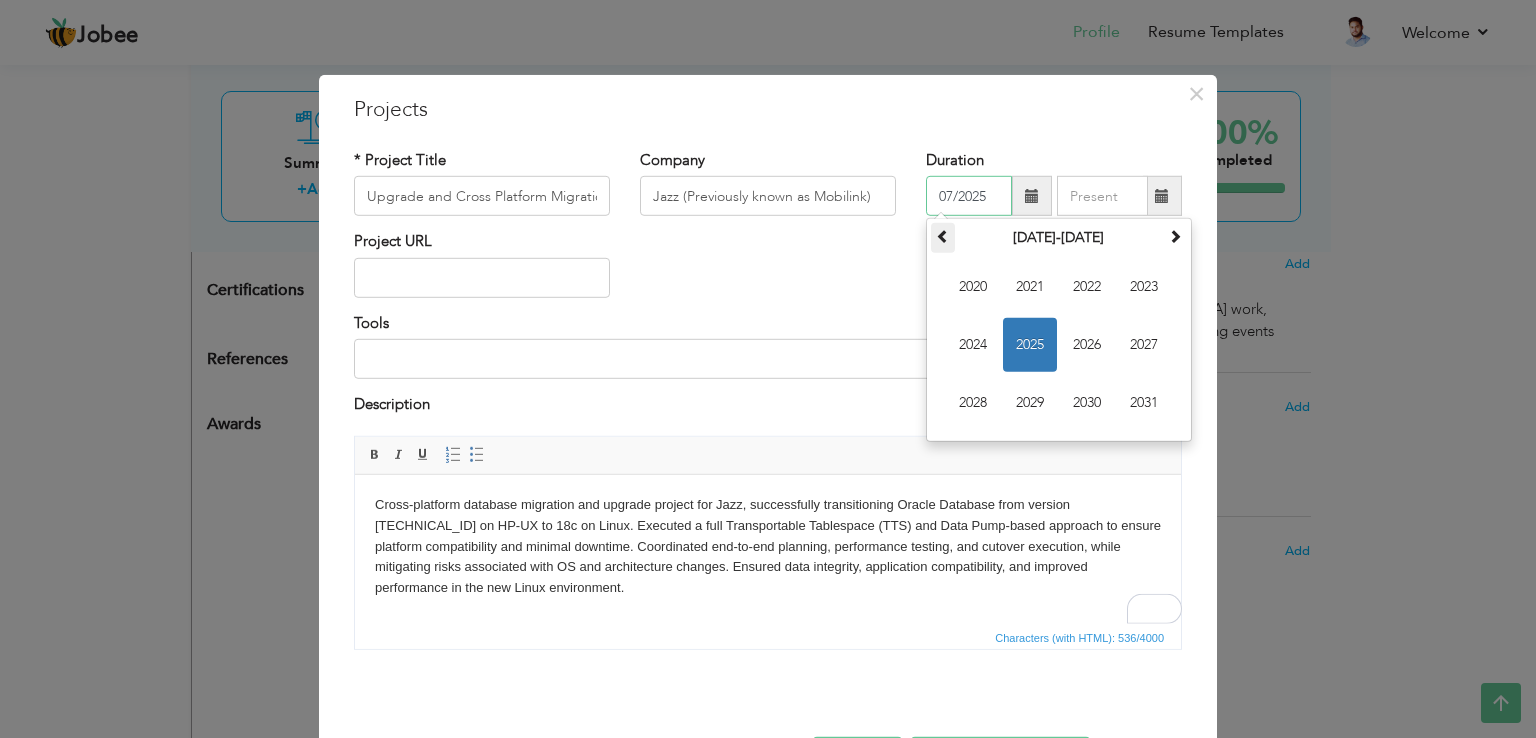 click at bounding box center [943, 236] 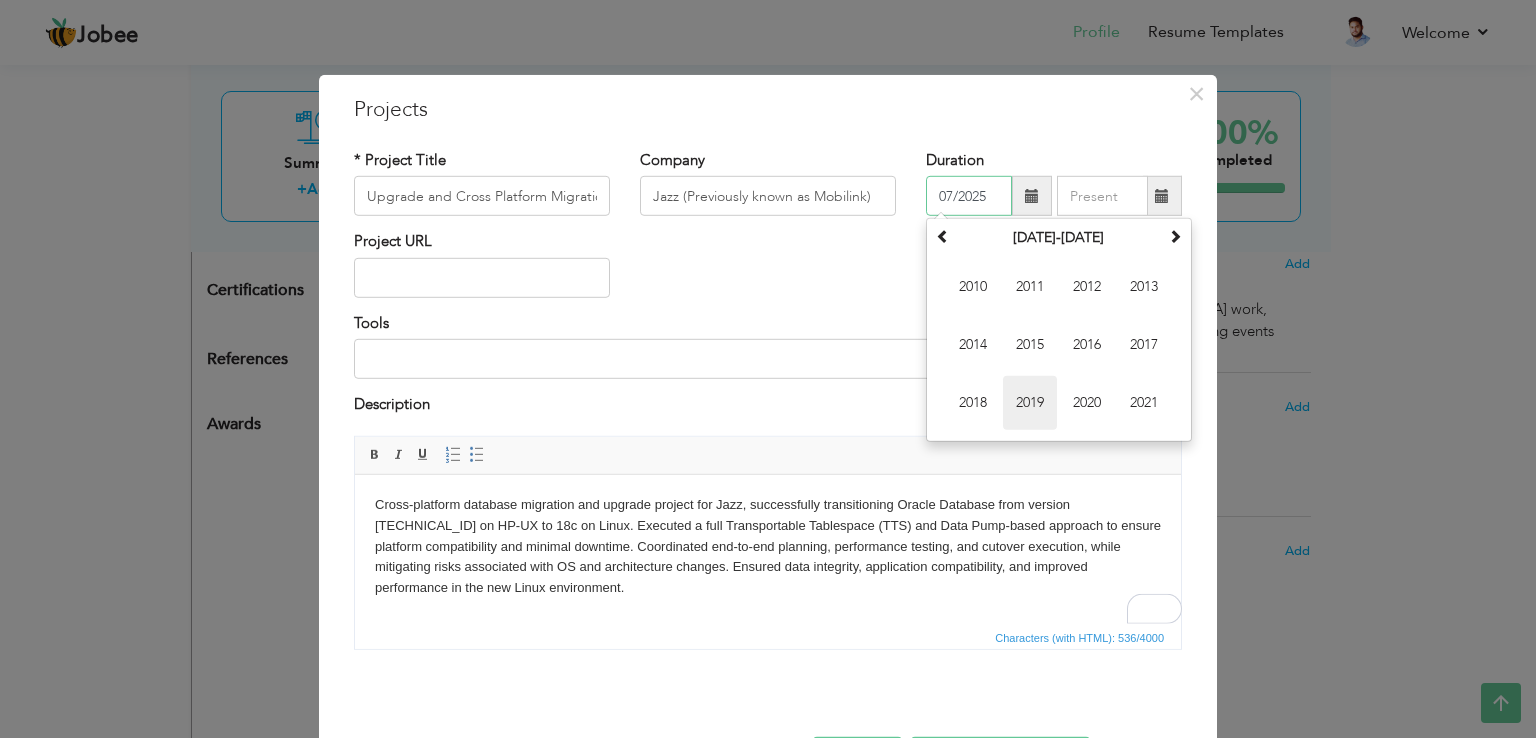 click on "2019" at bounding box center [1030, 403] 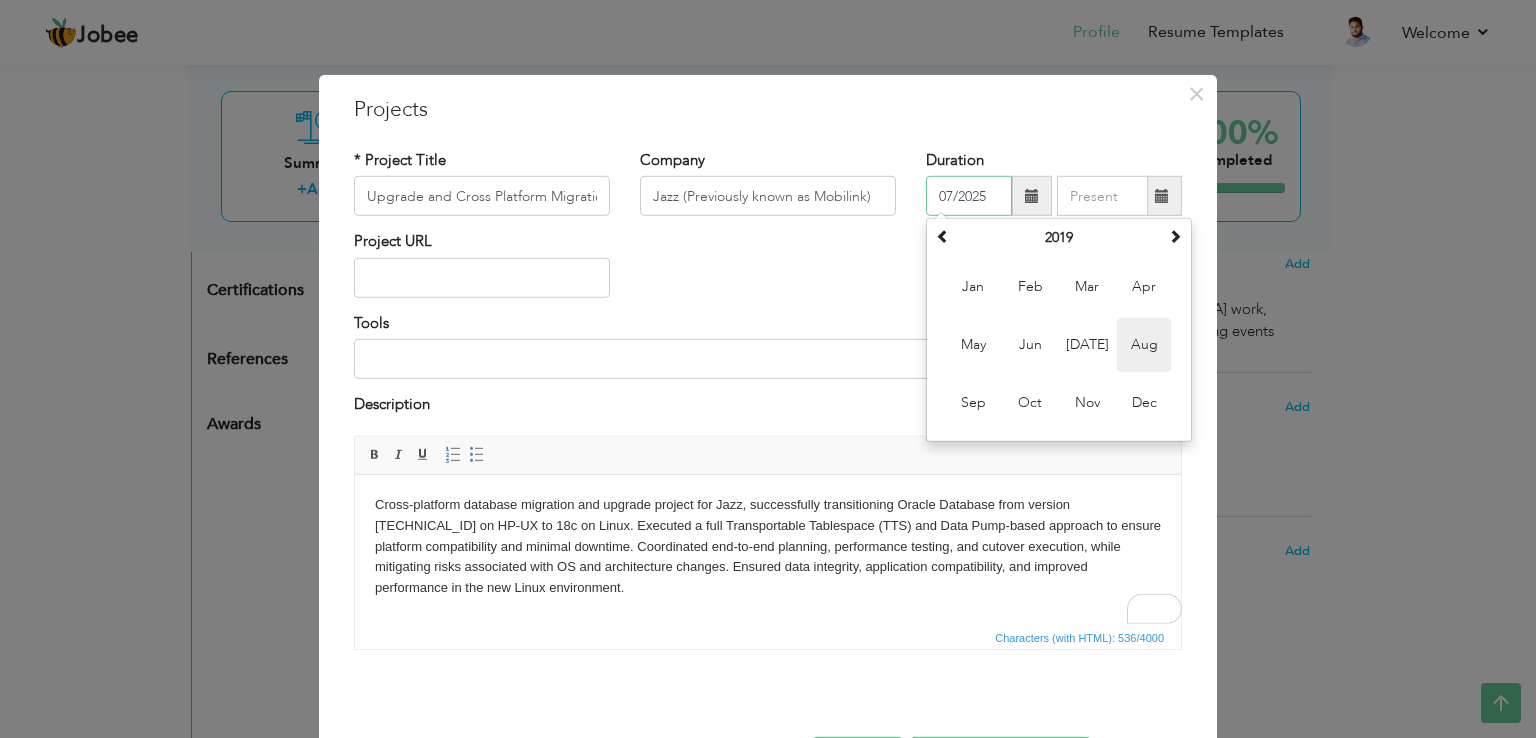 click on "Aug" at bounding box center (1144, 345) 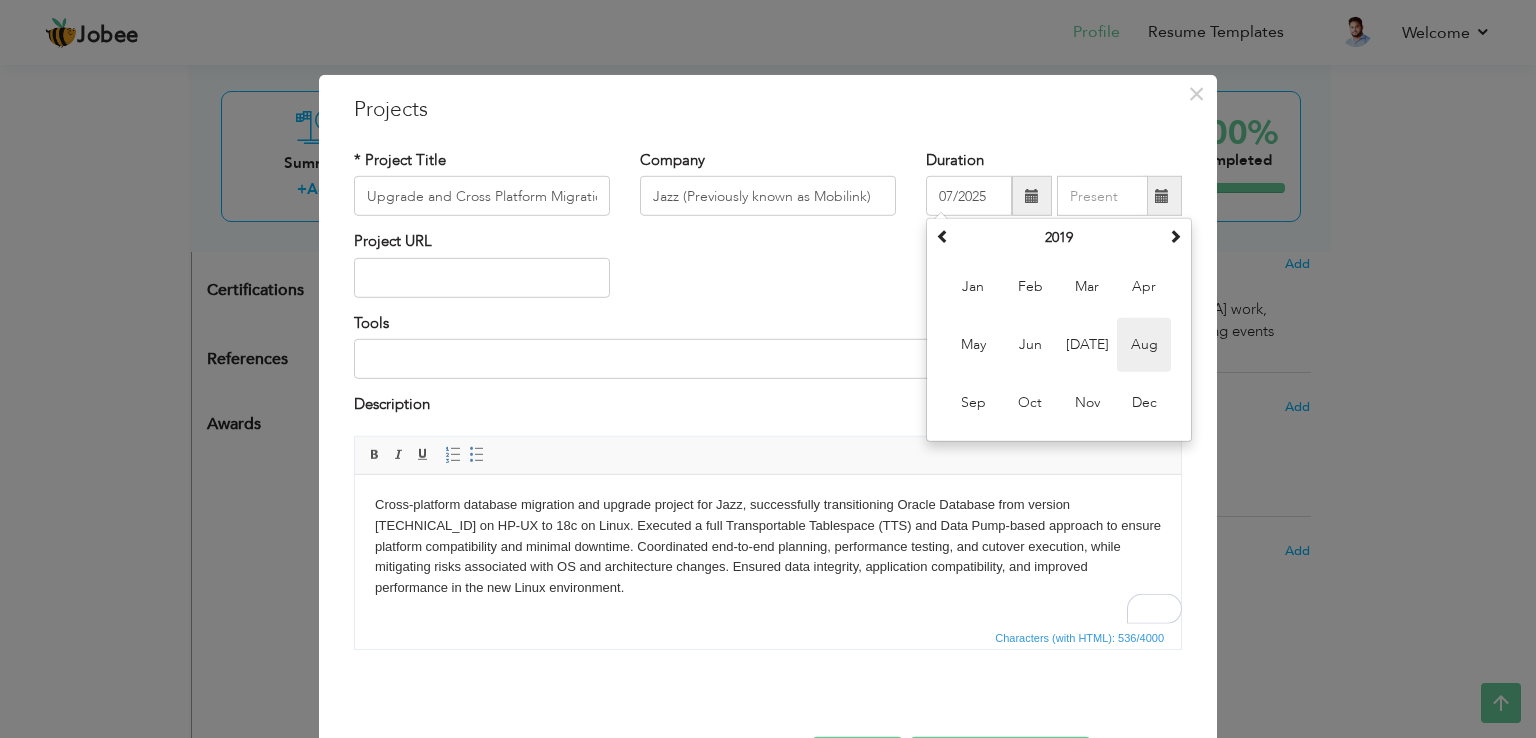 type on "08/2019" 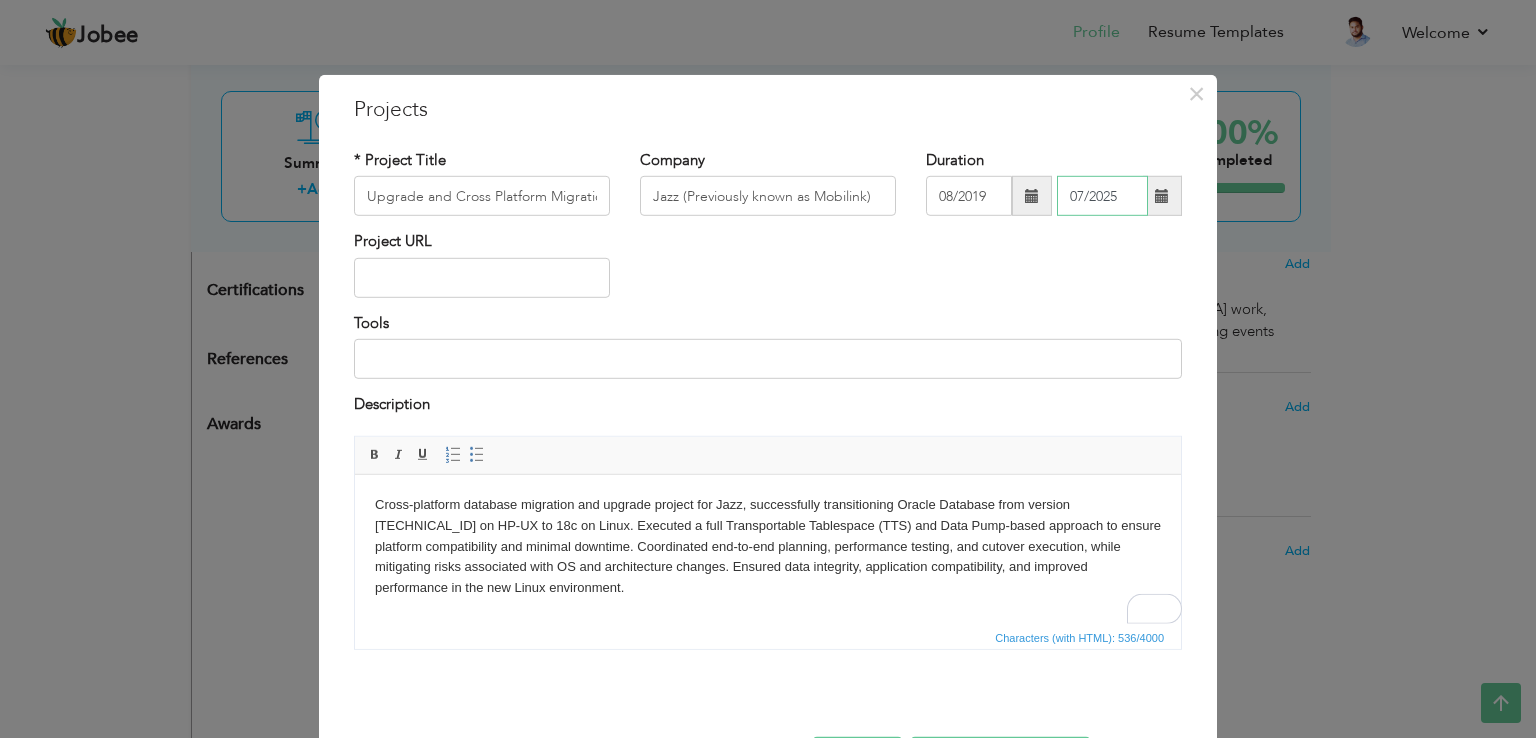 click on "07/2025" at bounding box center [1102, 196] 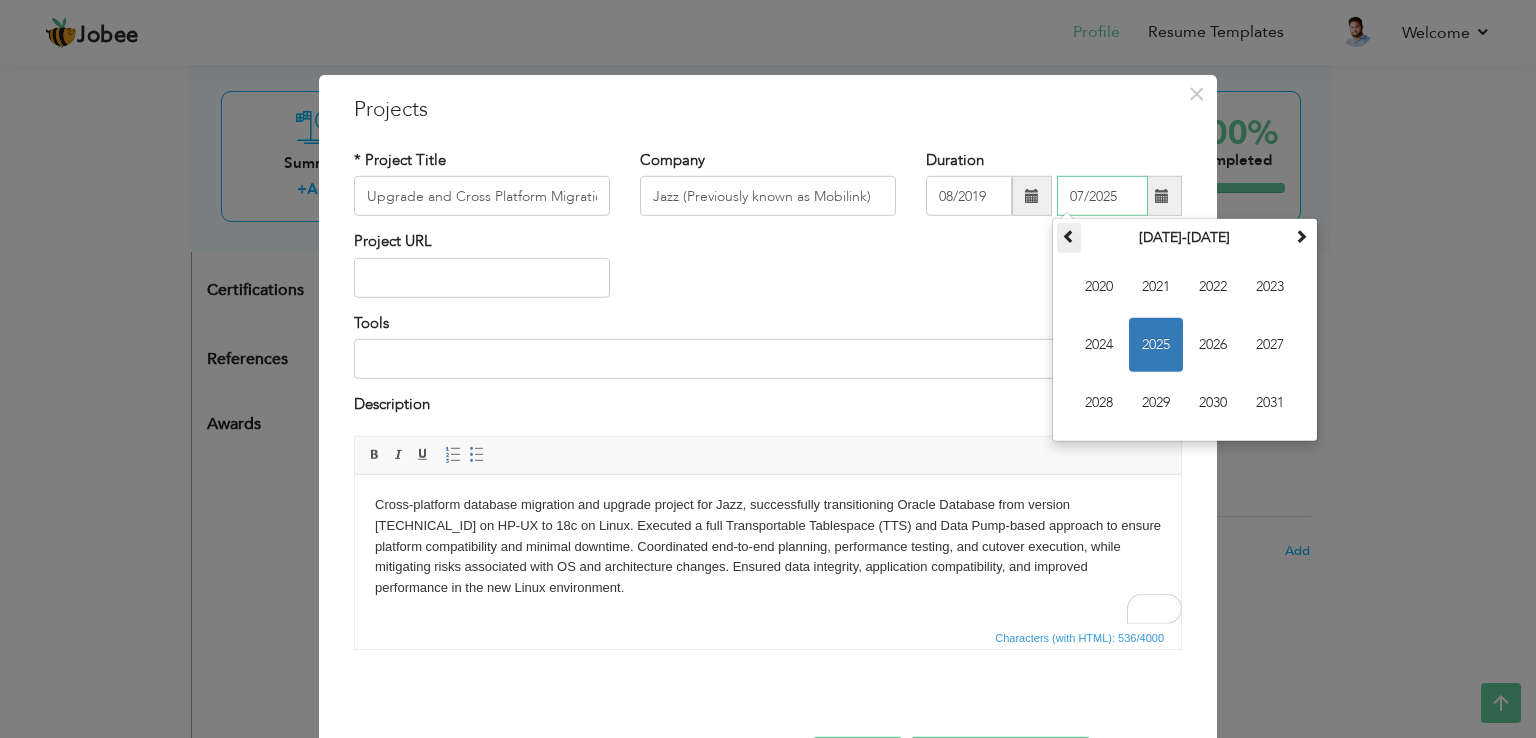 click at bounding box center (1069, 236) 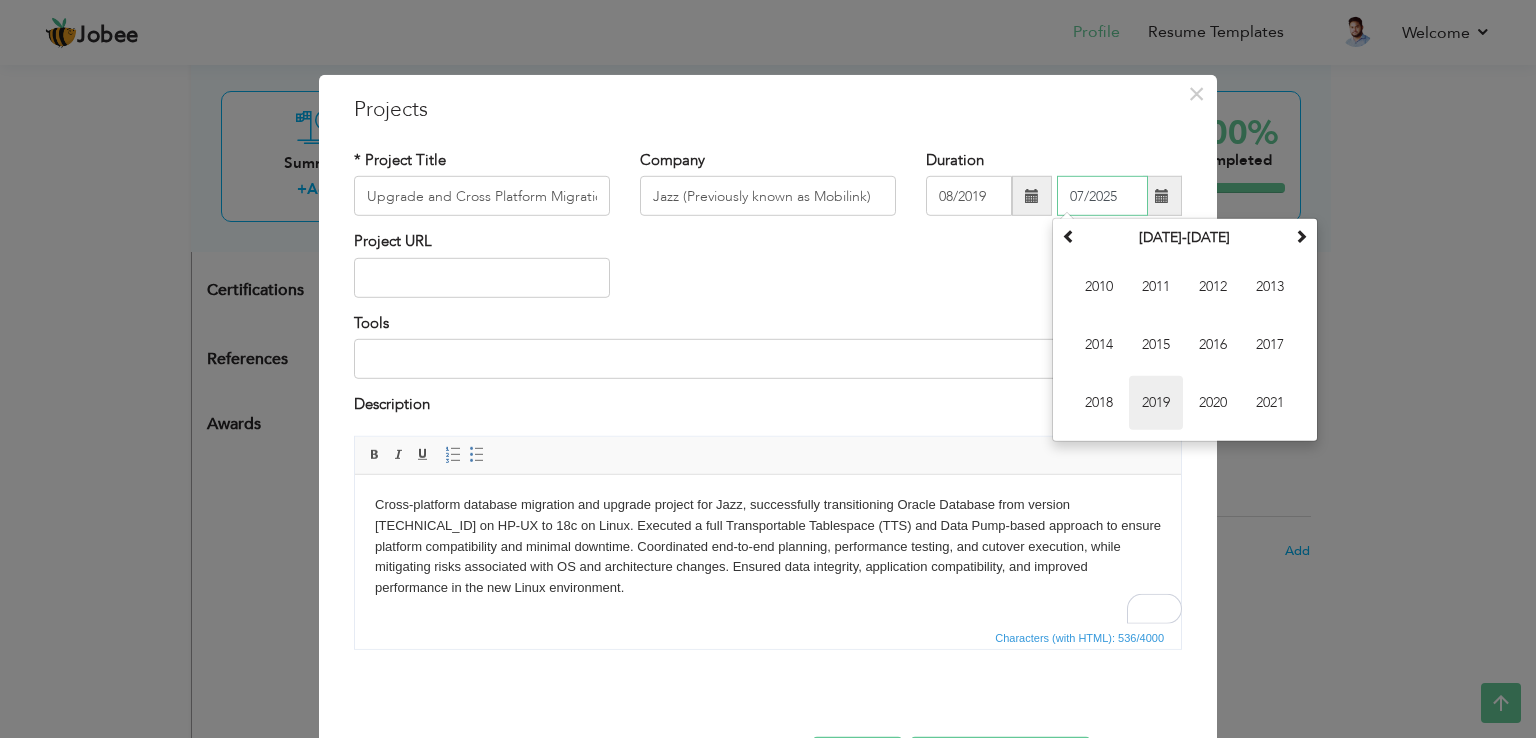click on "2019" at bounding box center [1156, 403] 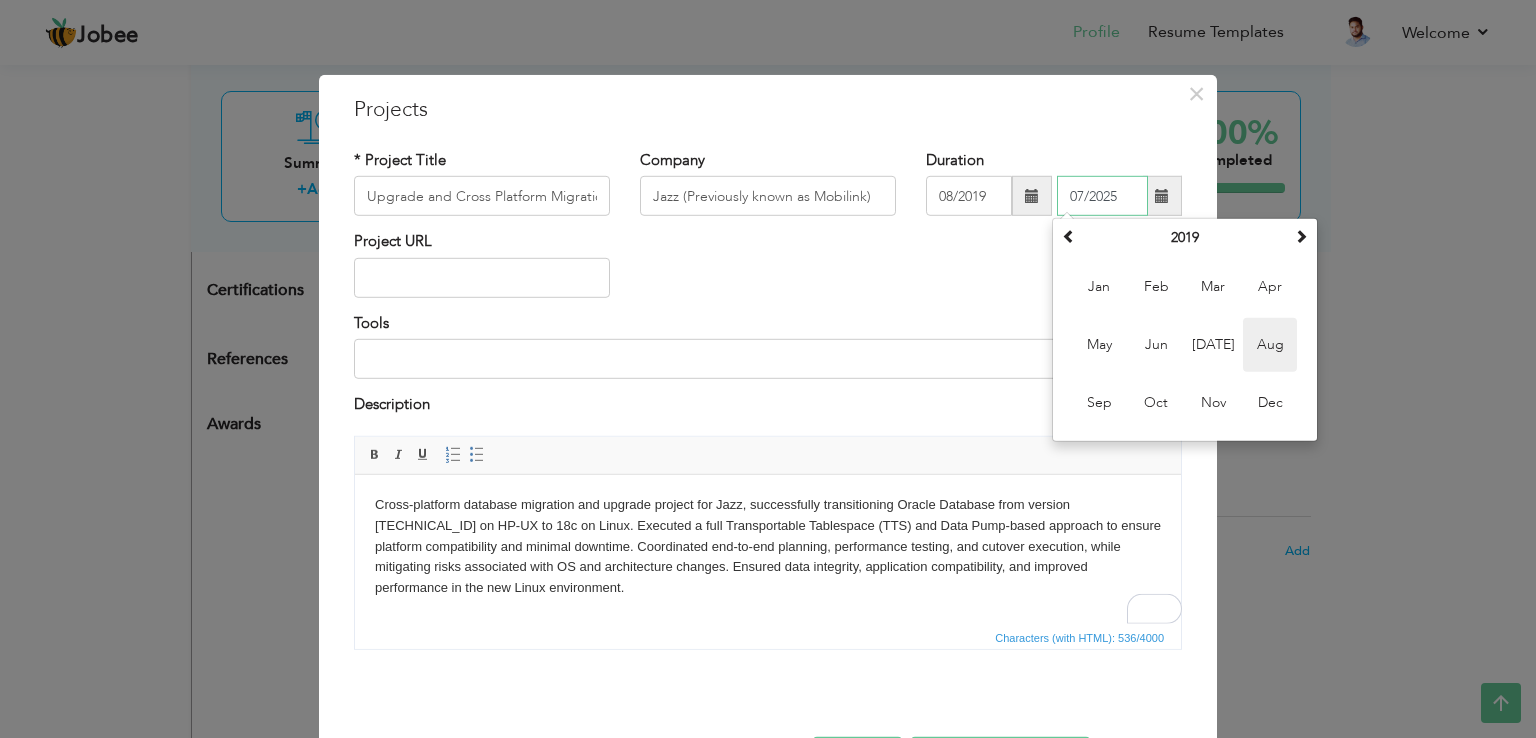 click on "Aug" at bounding box center (1270, 345) 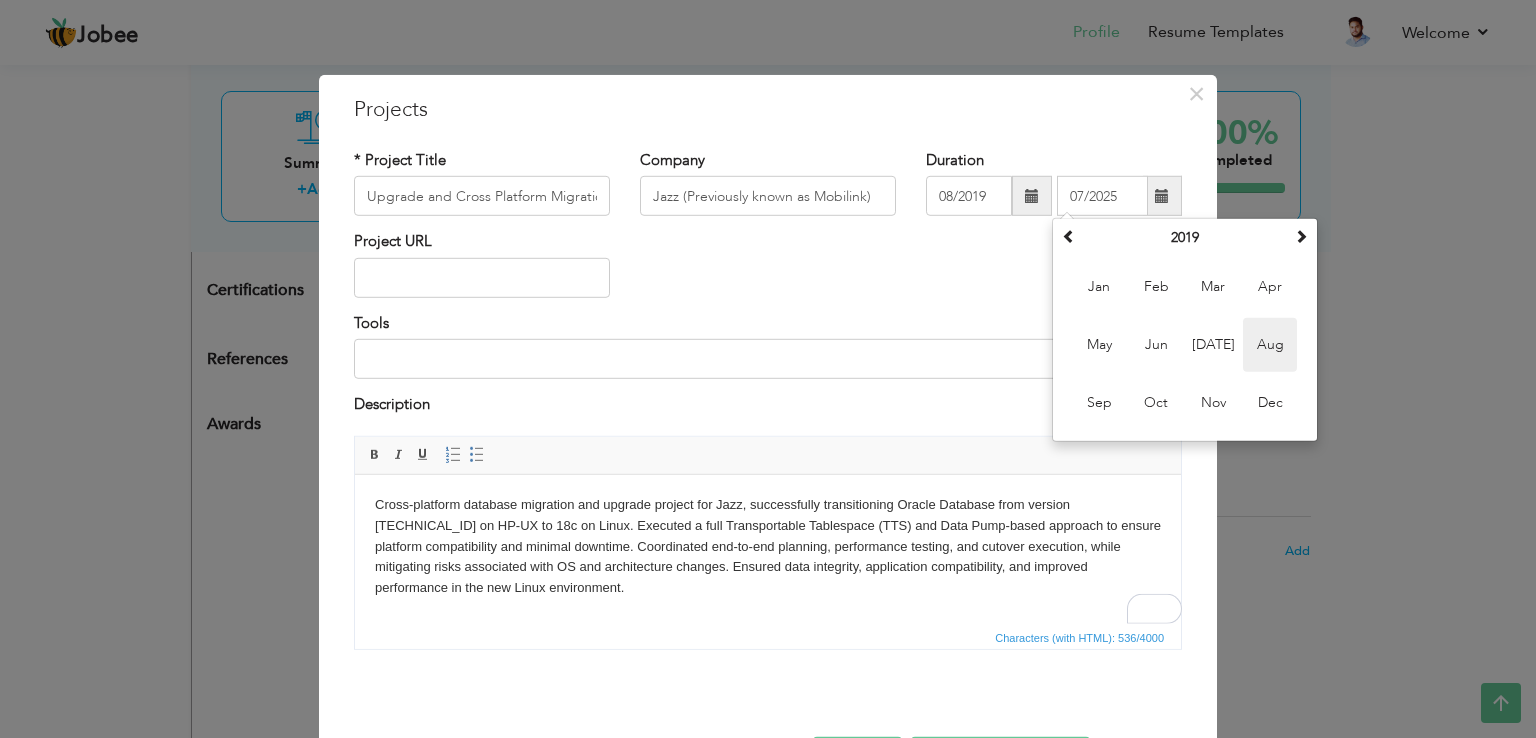 type on "08/2019" 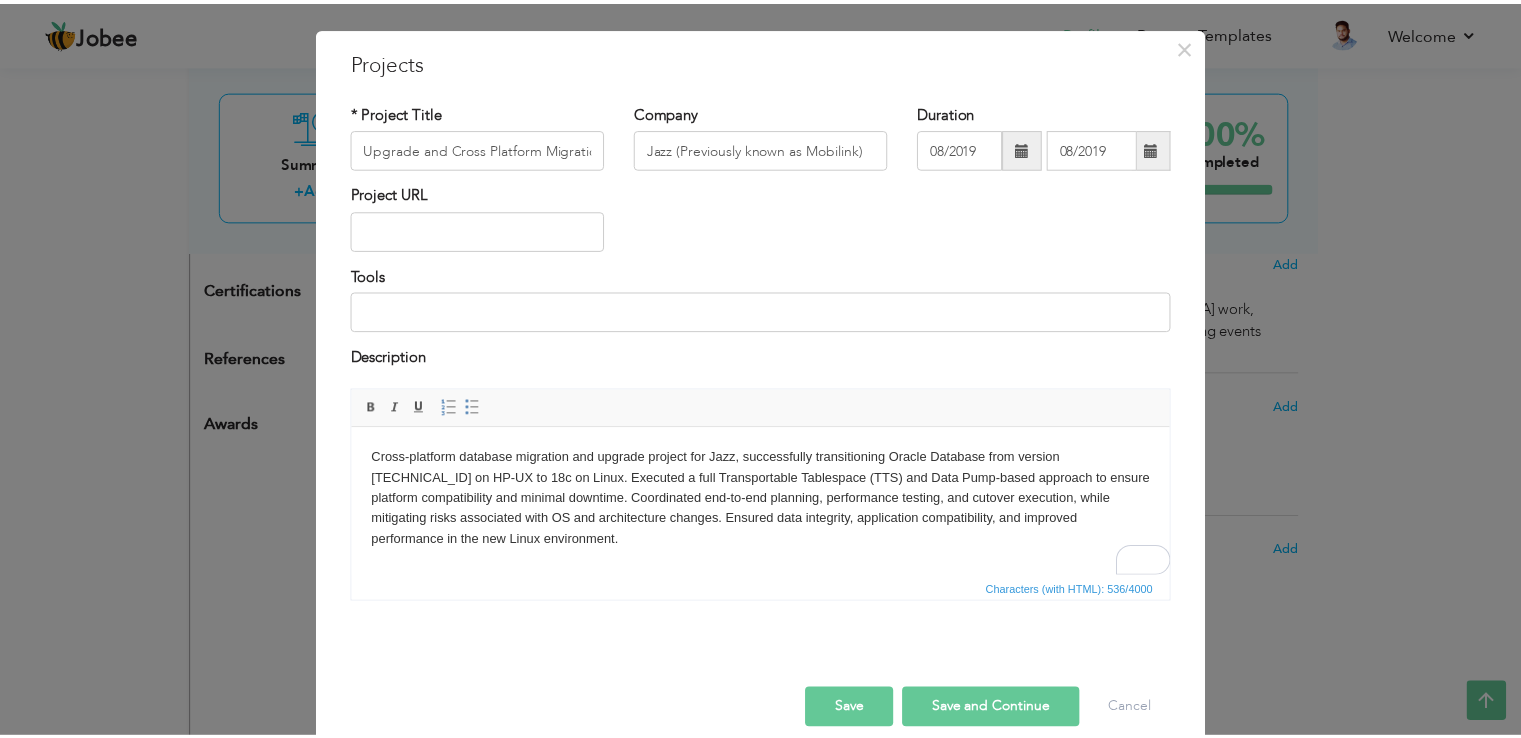 scroll, scrollTop: 72, scrollLeft: 0, axis: vertical 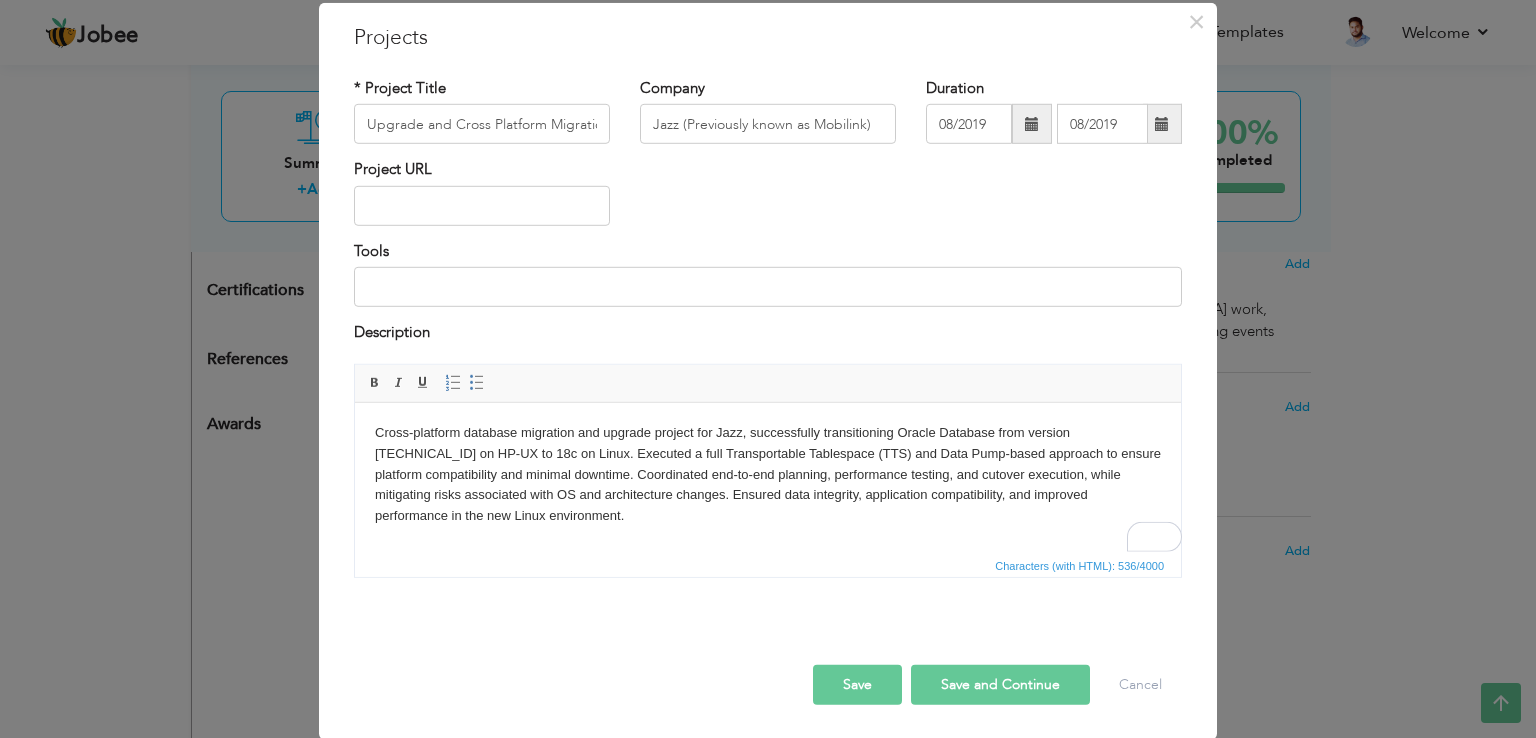 click on "Save" at bounding box center [857, 684] 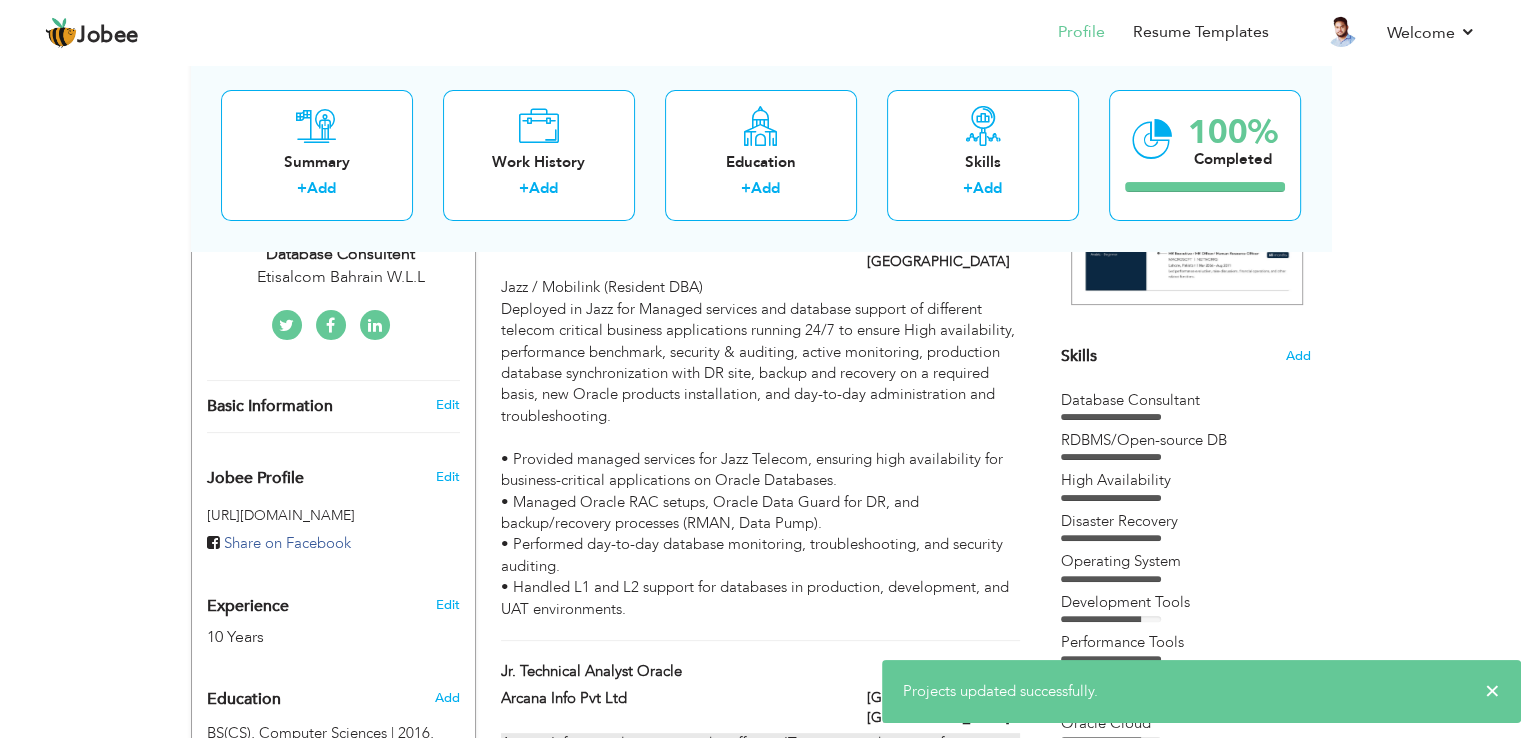 scroll, scrollTop: 41, scrollLeft: 0, axis: vertical 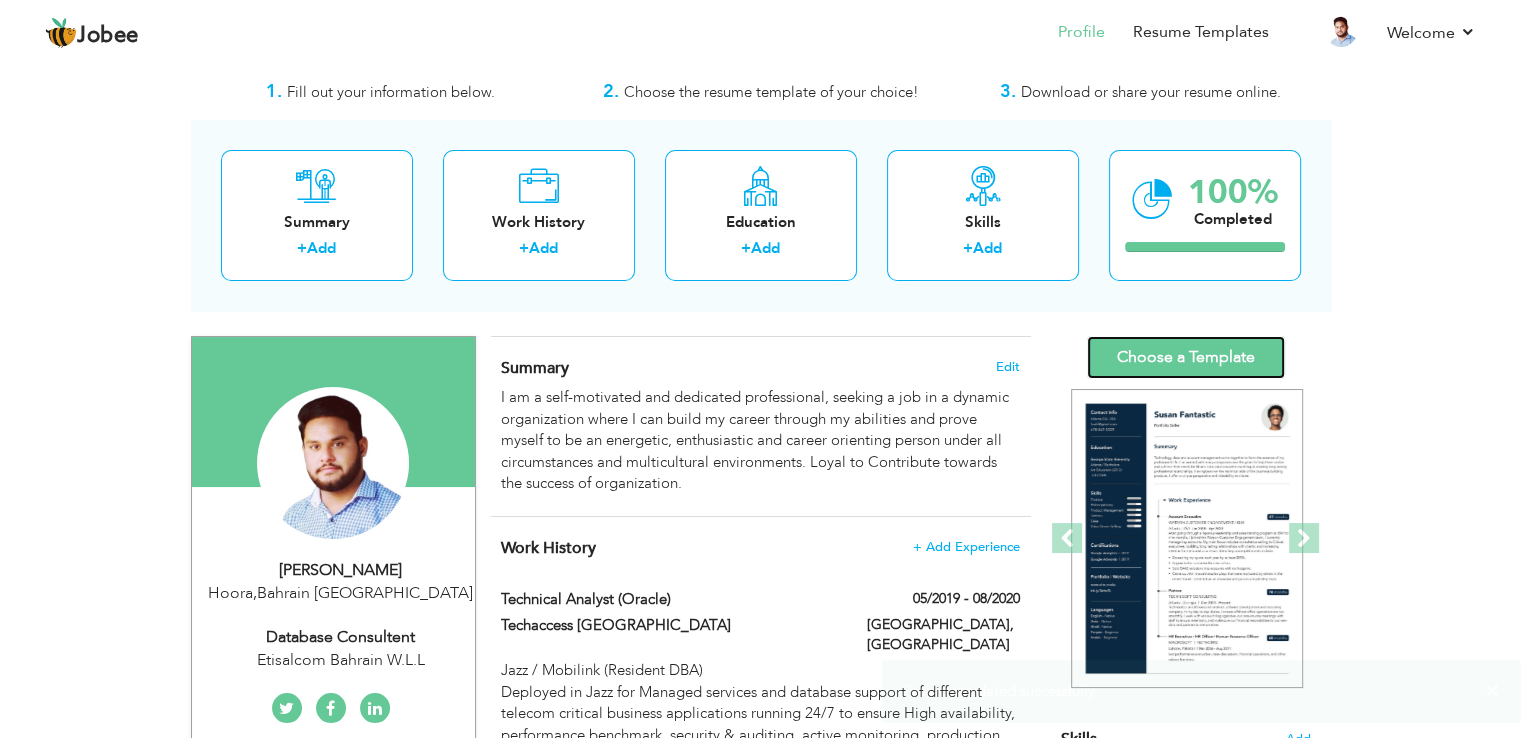 click on "Choose a Template" at bounding box center [1186, 357] 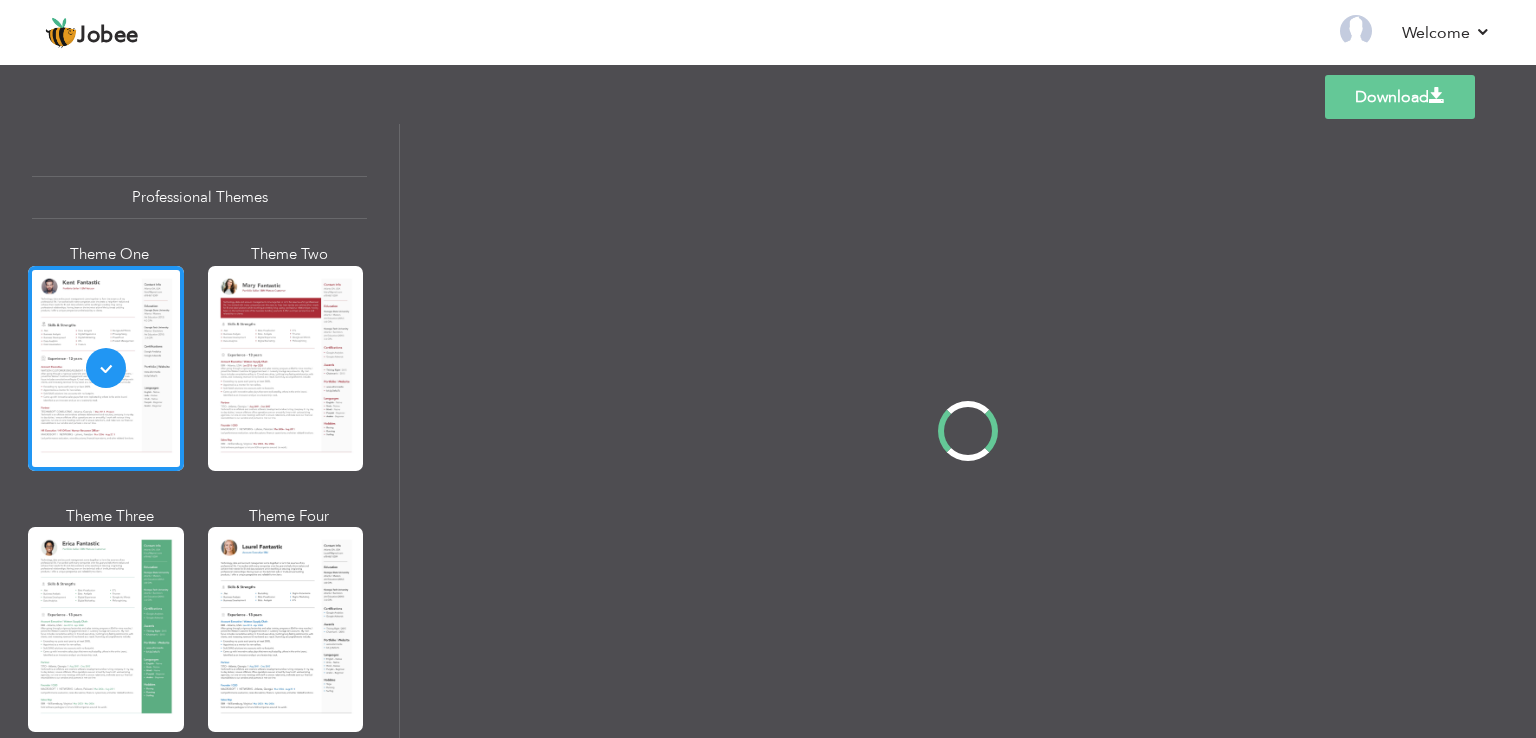 scroll, scrollTop: 0, scrollLeft: 0, axis: both 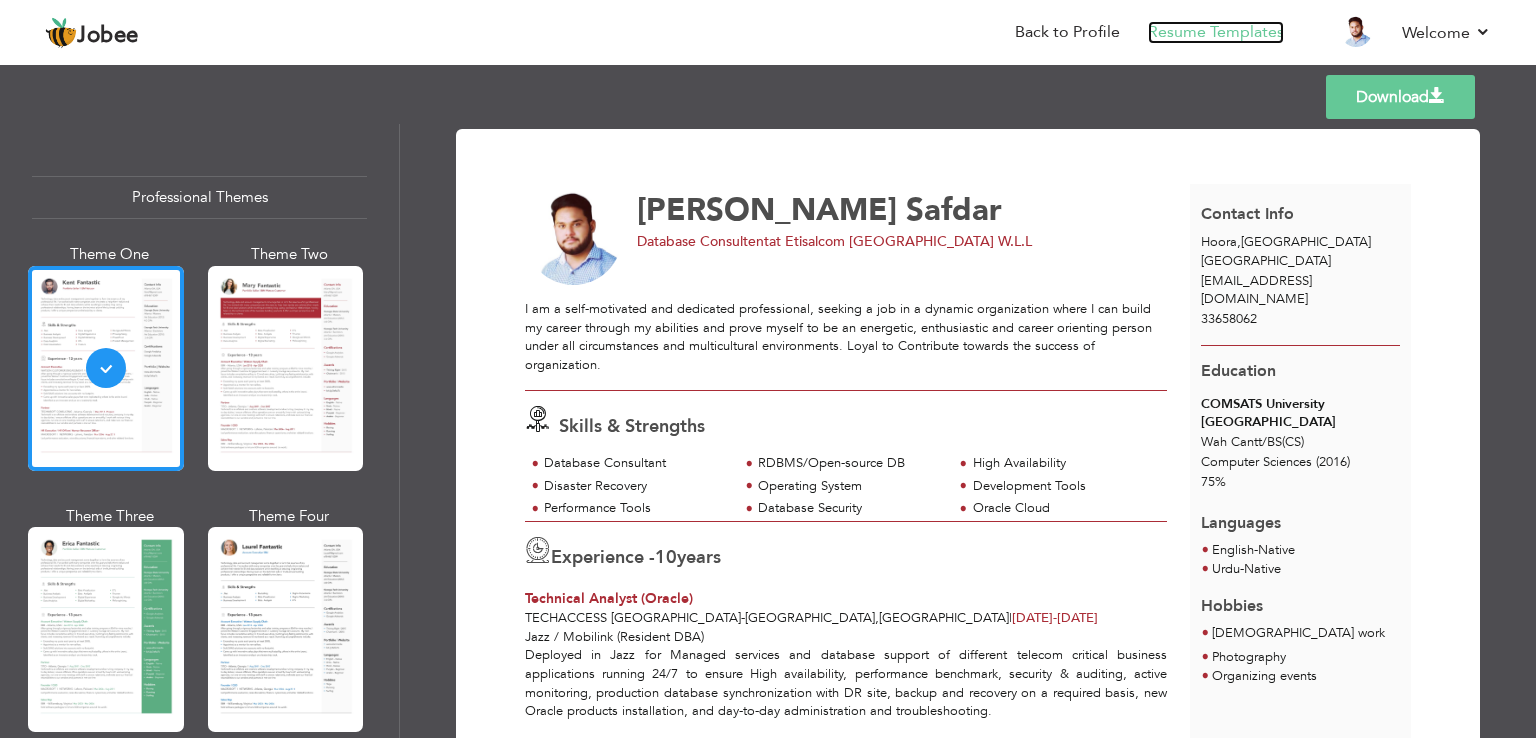 click on "Resume Templates" at bounding box center (1216, 32) 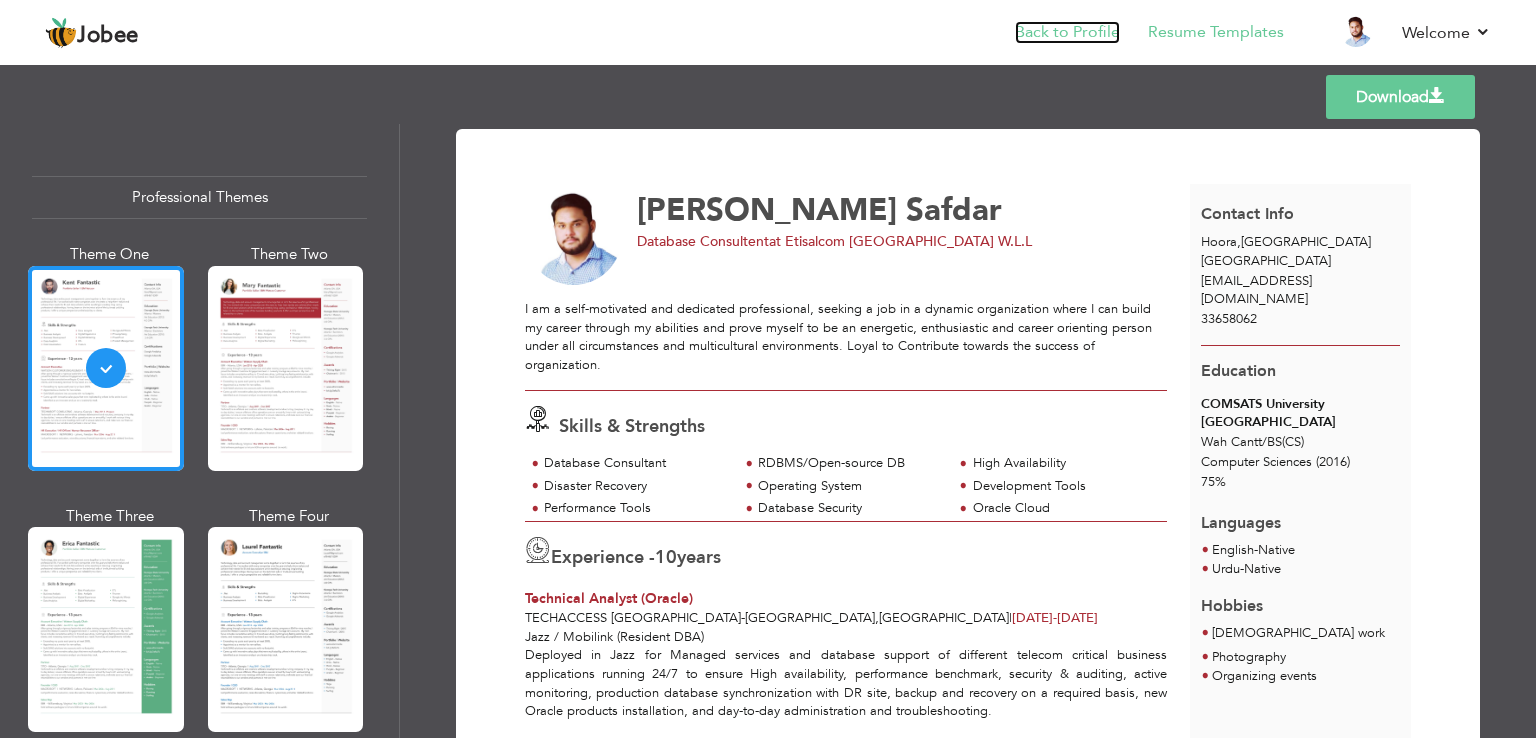 click on "Back to Profile" at bounding box center (1067, 32) 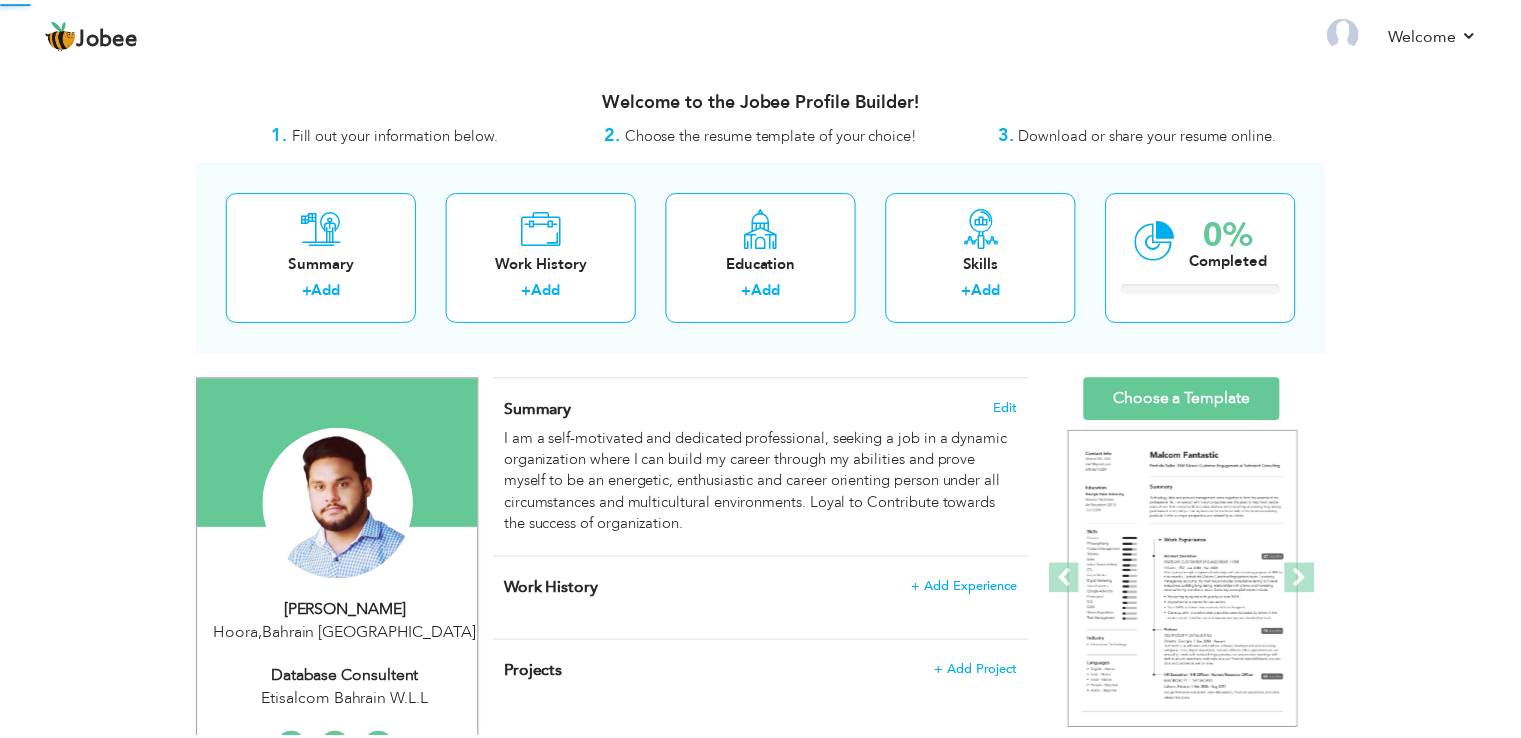scroll, scrollTop: 0, scrollLeft: 0, axis: both 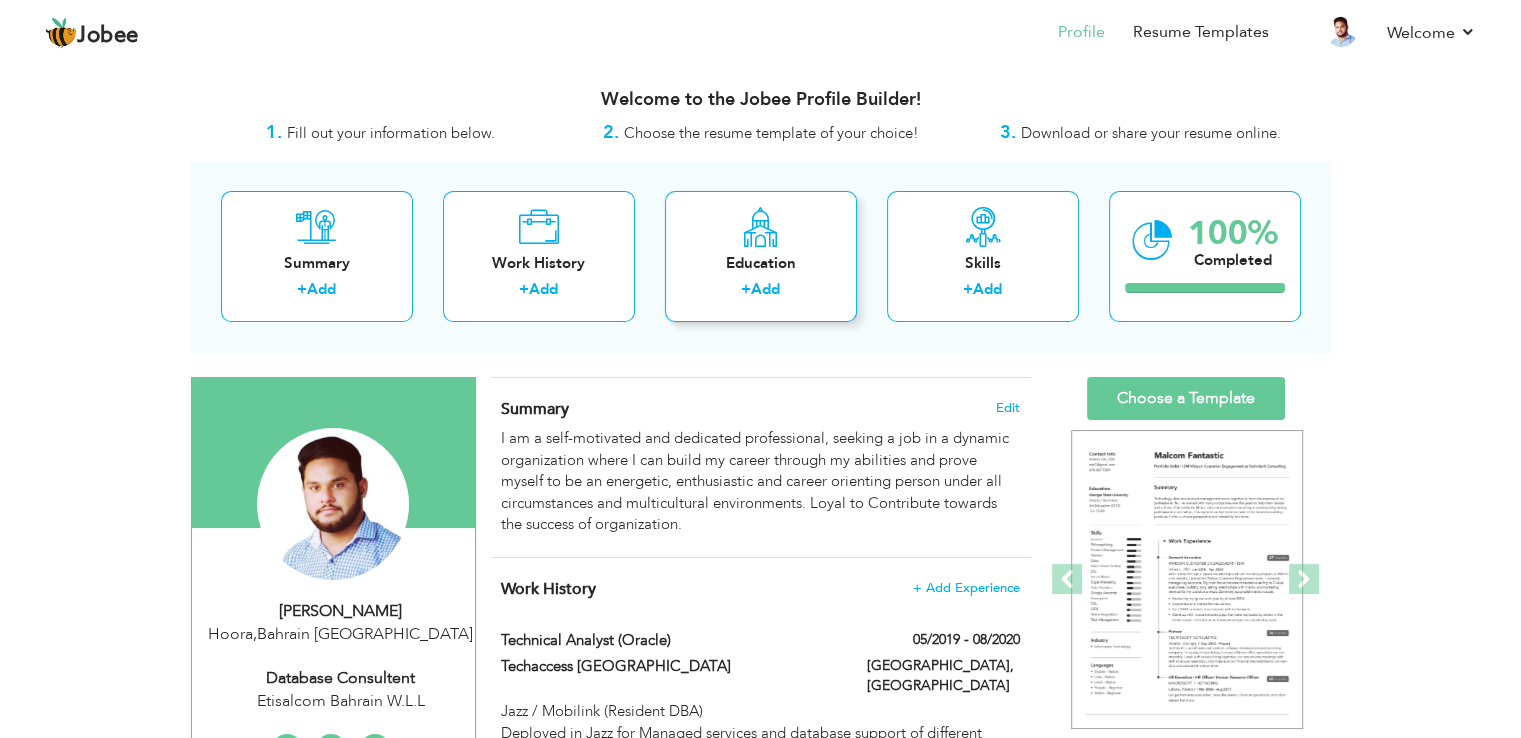 click on "Education" at bounding box center (761, 263) 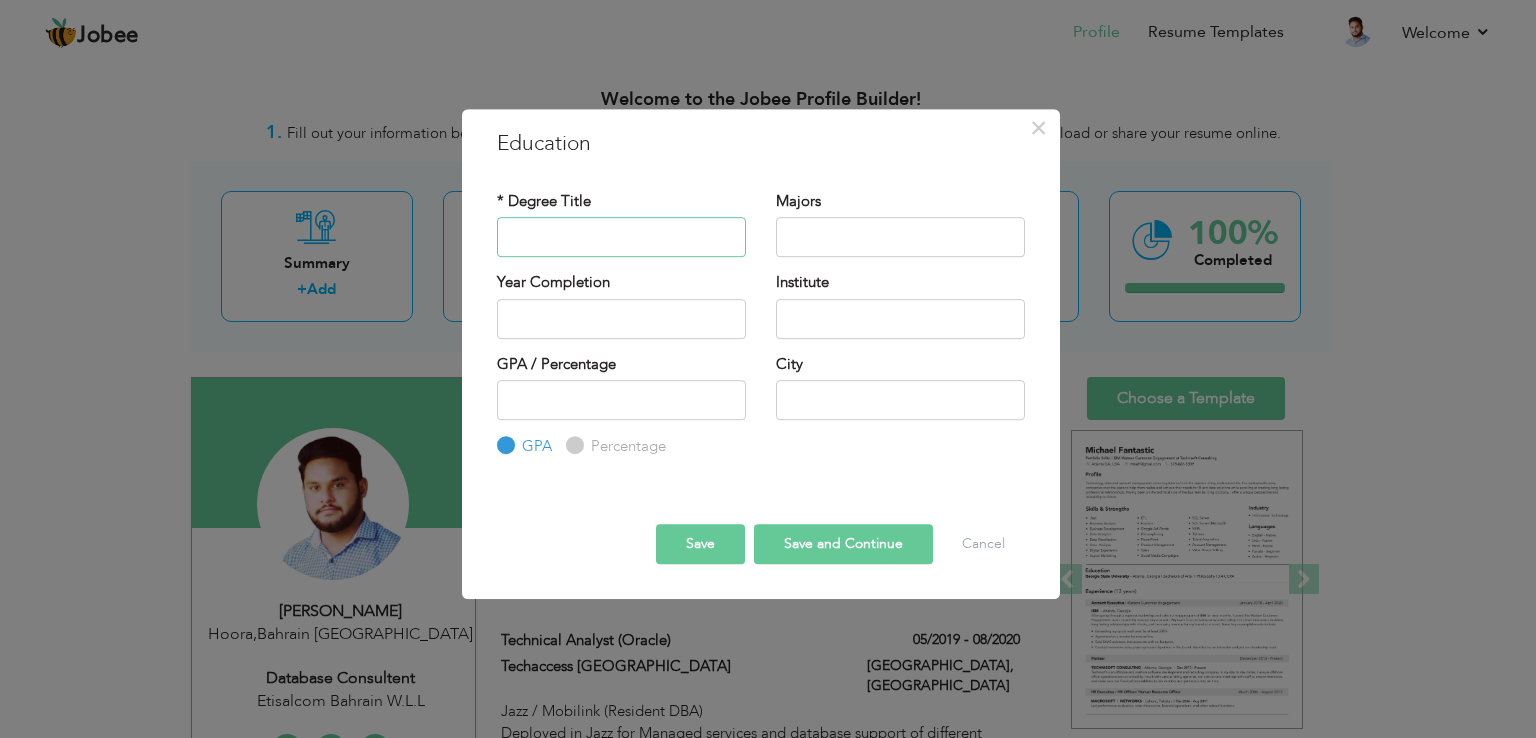 click at bounding box center (621, 237) 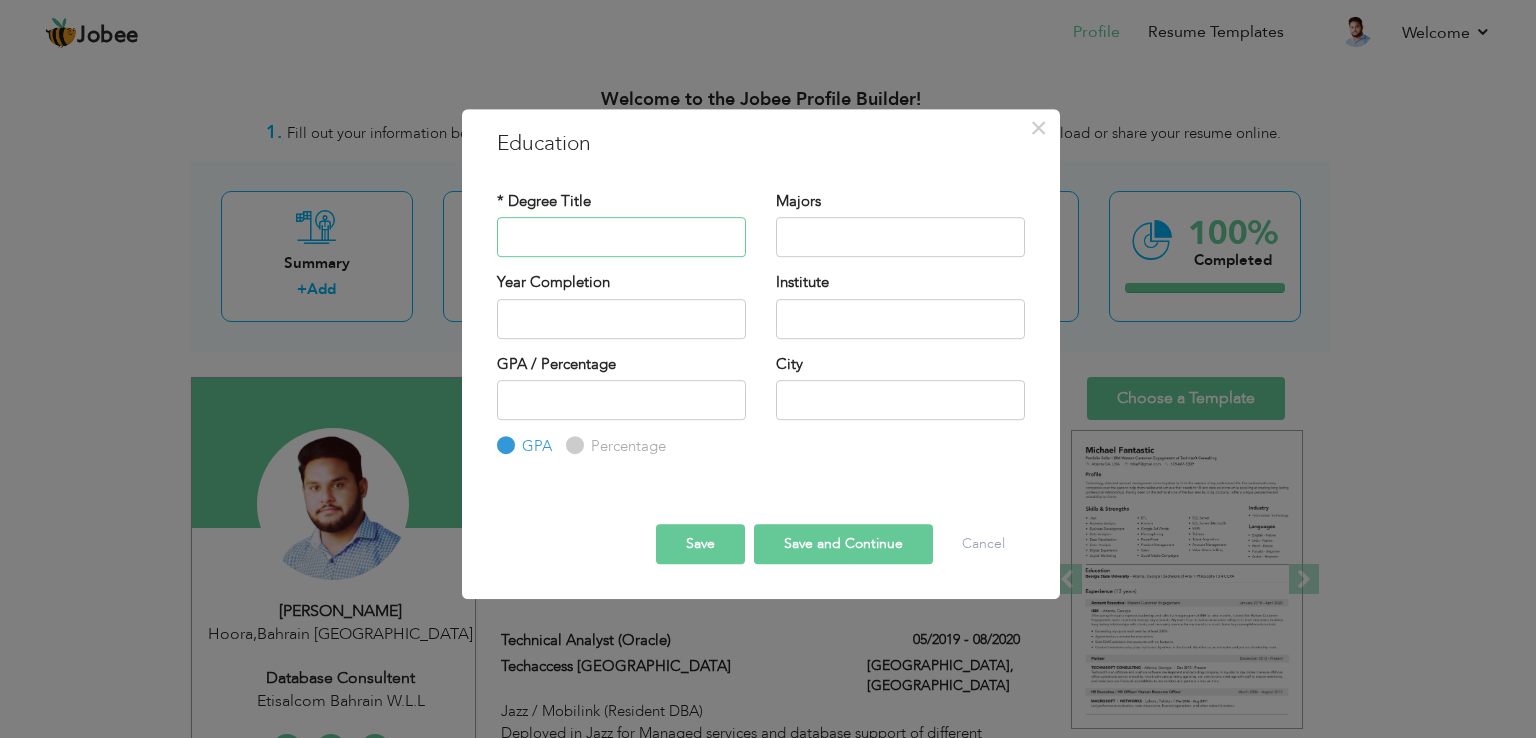 paste on "Intermediate (Pre-Eng.) 2008-2011 2nd GC University Faisalabad" 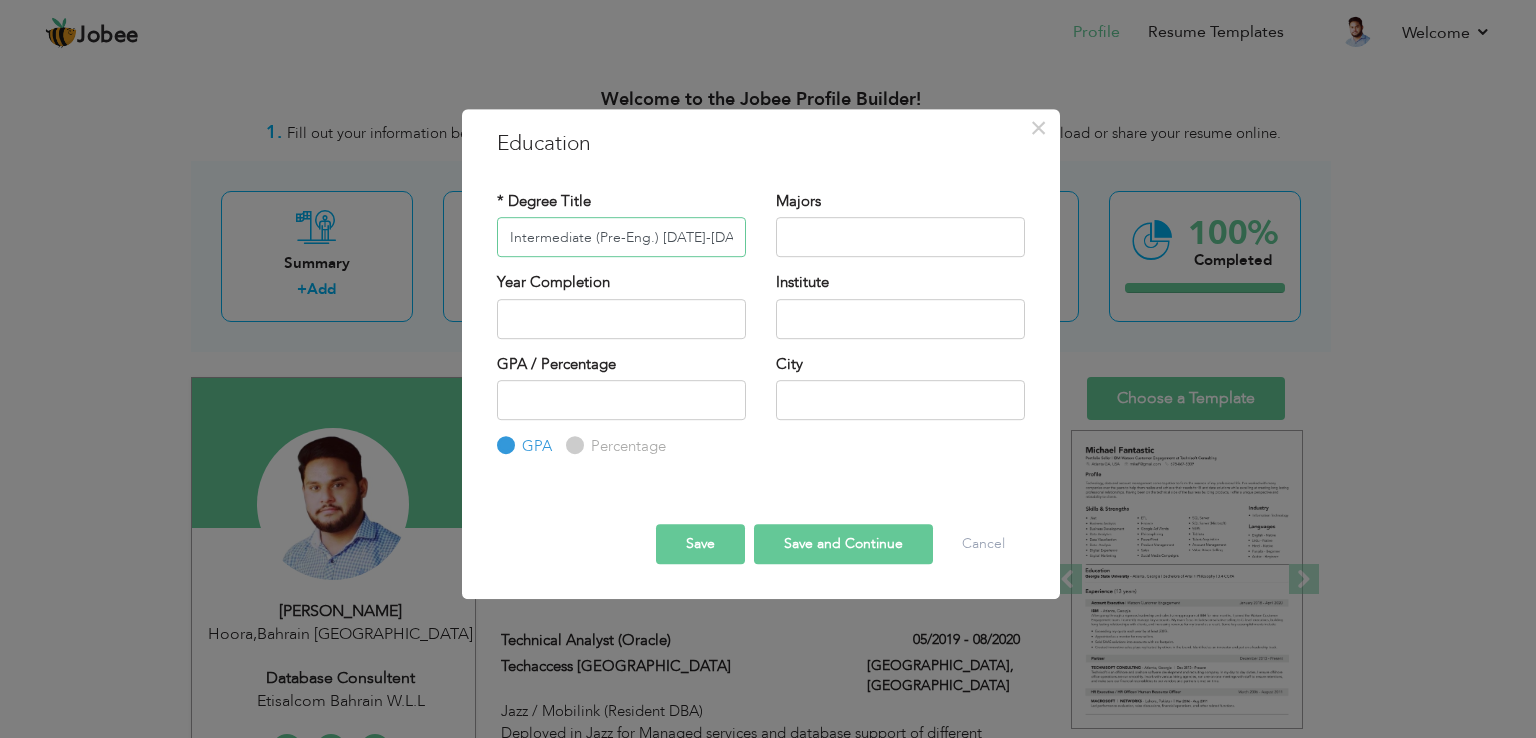 scroll, scrollTop: 0, scrollLeft: 172, axis: horizontal 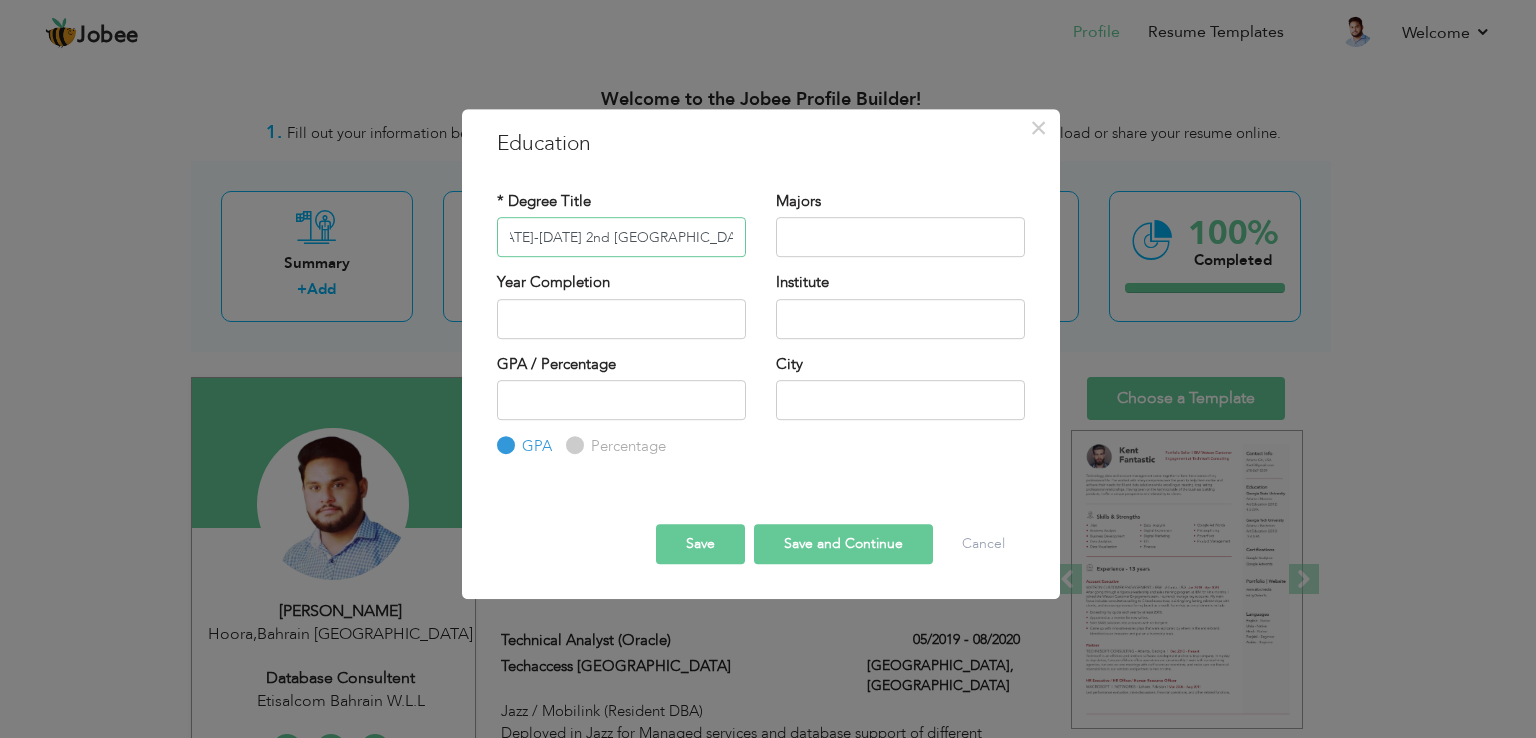 drag, startPoint x: 580, startPoint y: 234, endPoint x: 738, endPoint y: 233, distance: 158.00316 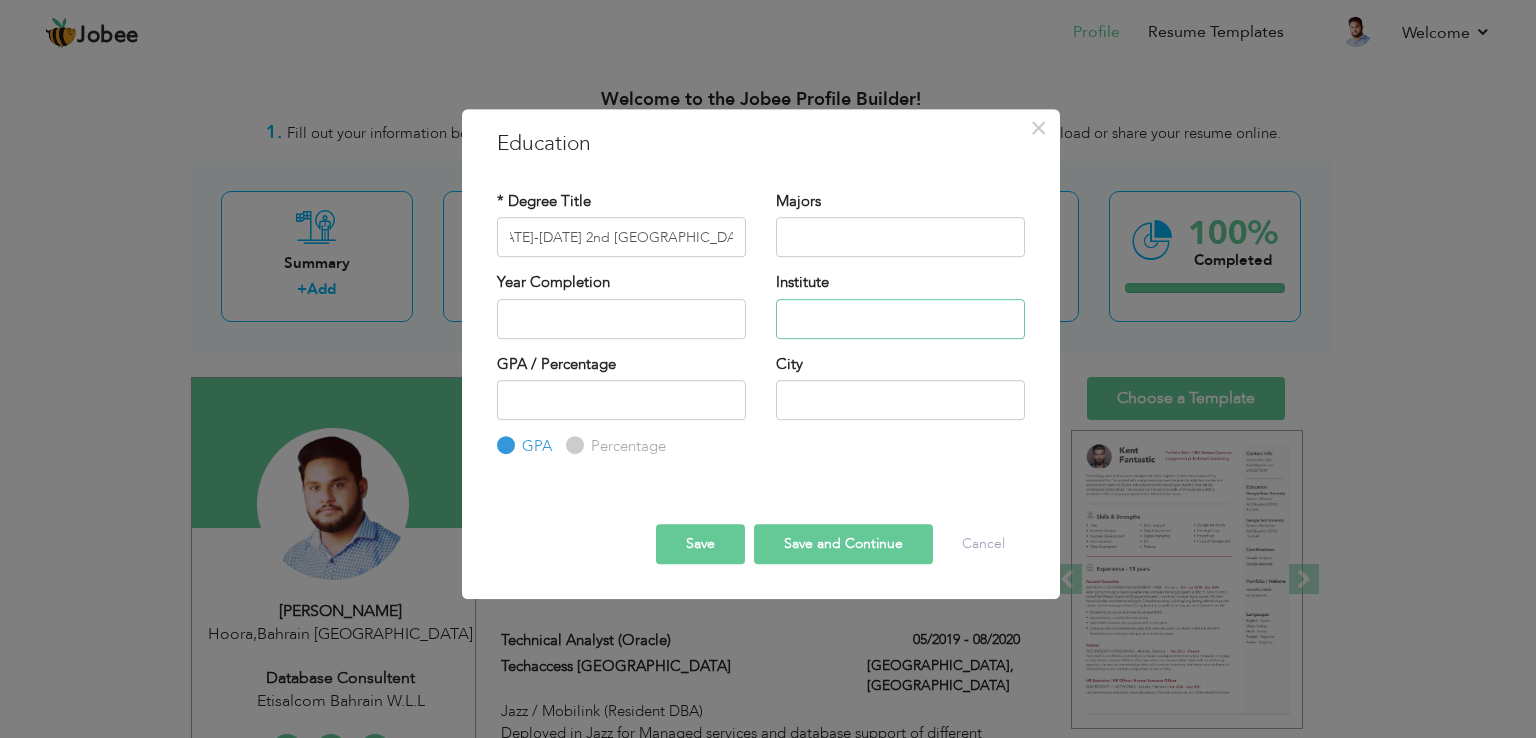 click at bounding box center (900, 319) 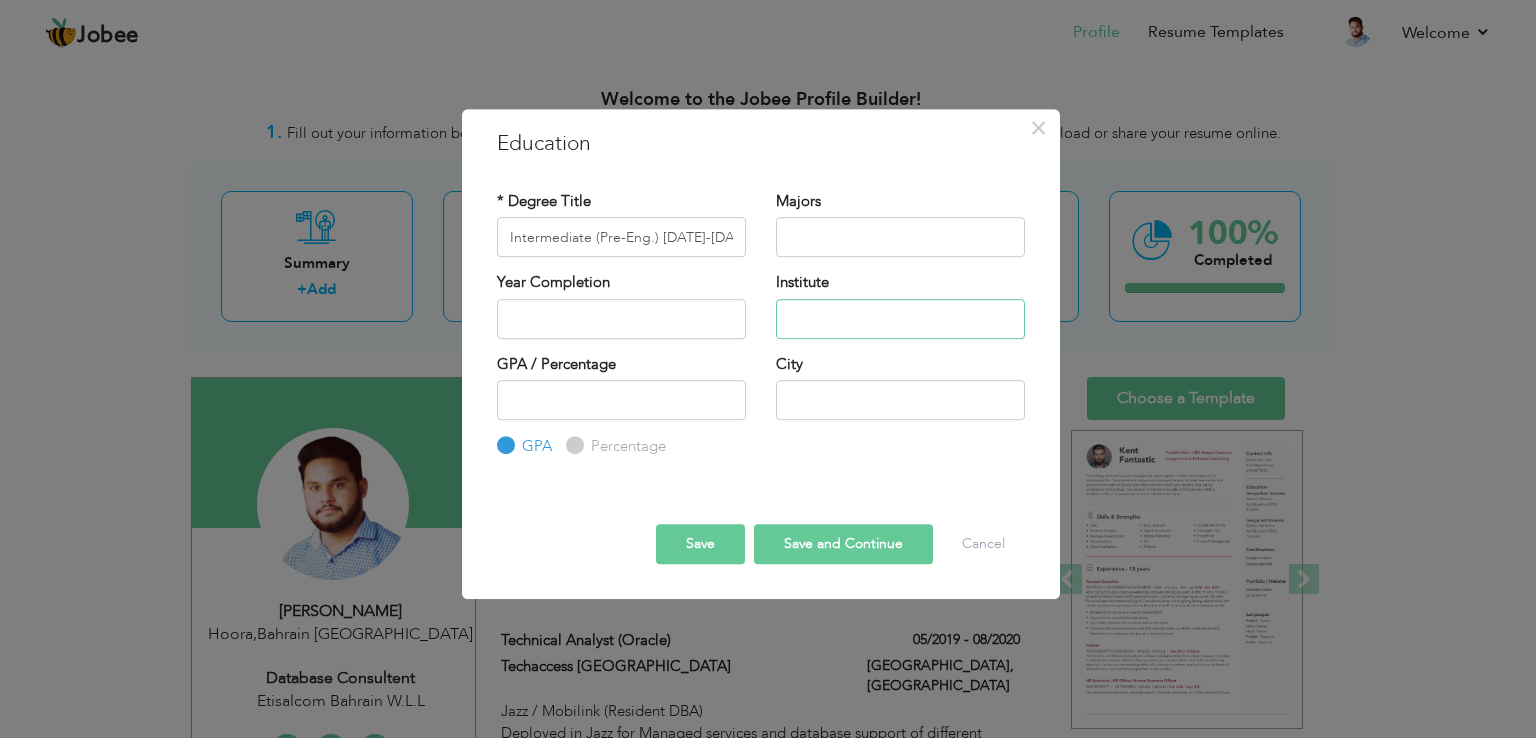 paste on "GC University Faisalabad" 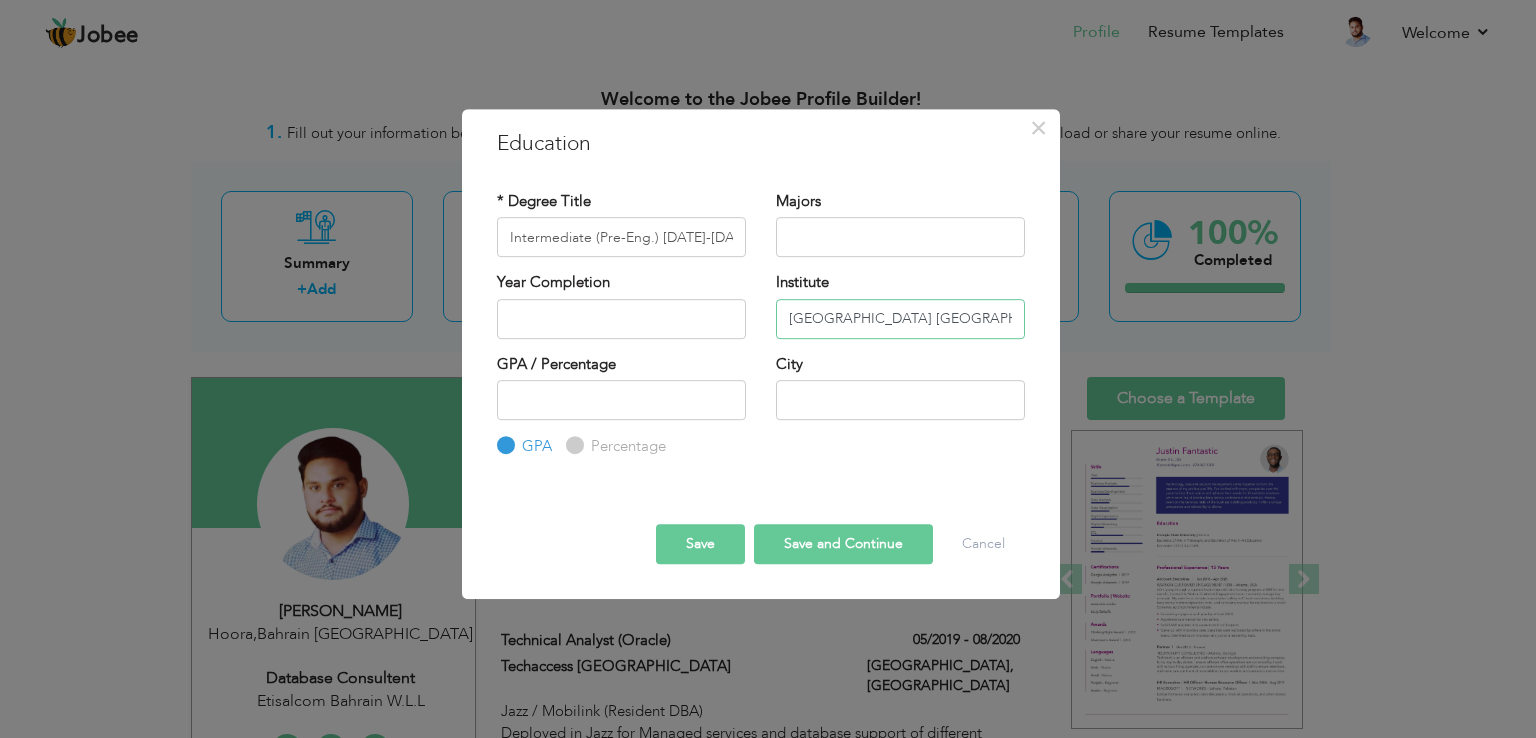 type on "GC University Faisalabad" 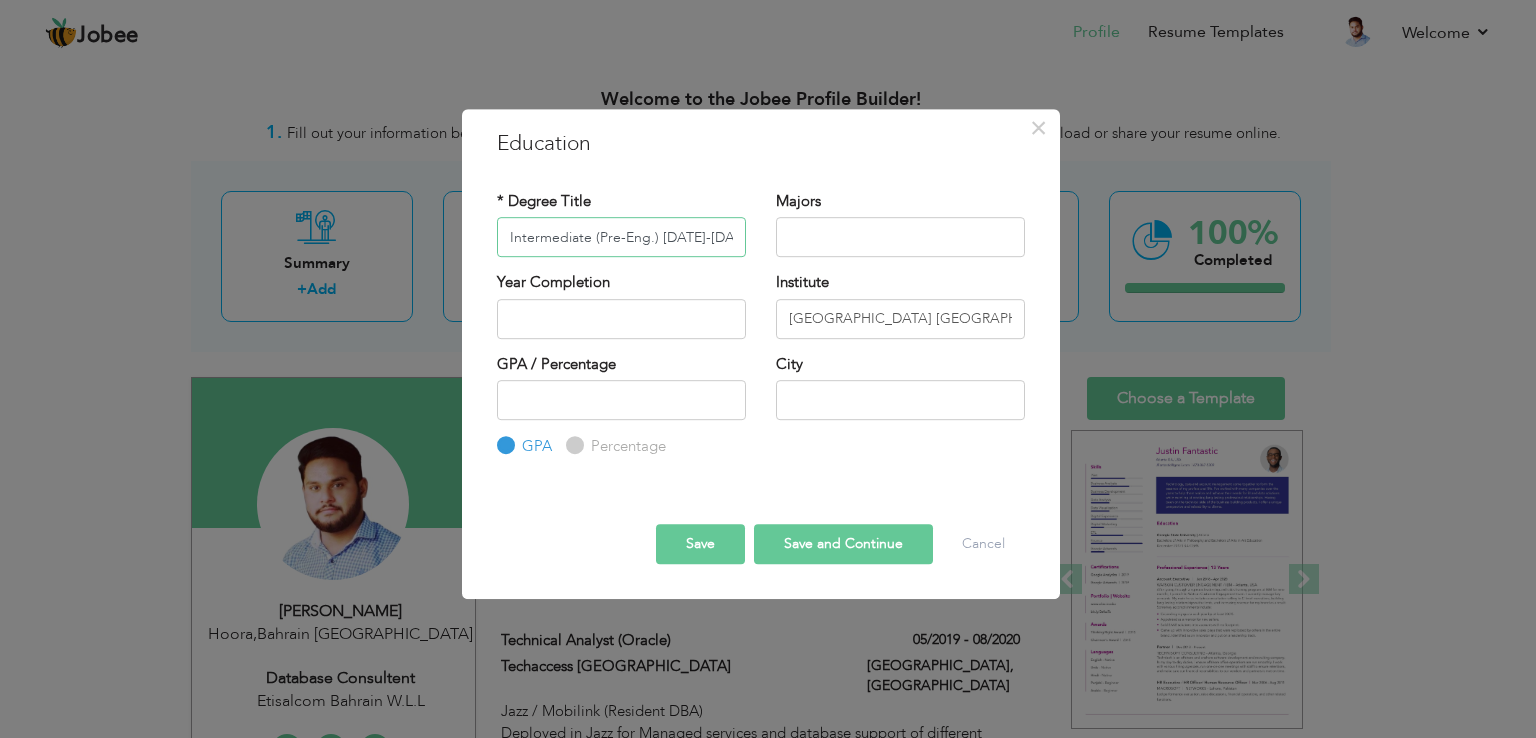 click on "Intermediate (Pre-Eng.) 2008-2011 2nd GC University Faisalabad" at bounding box center [621, 237] 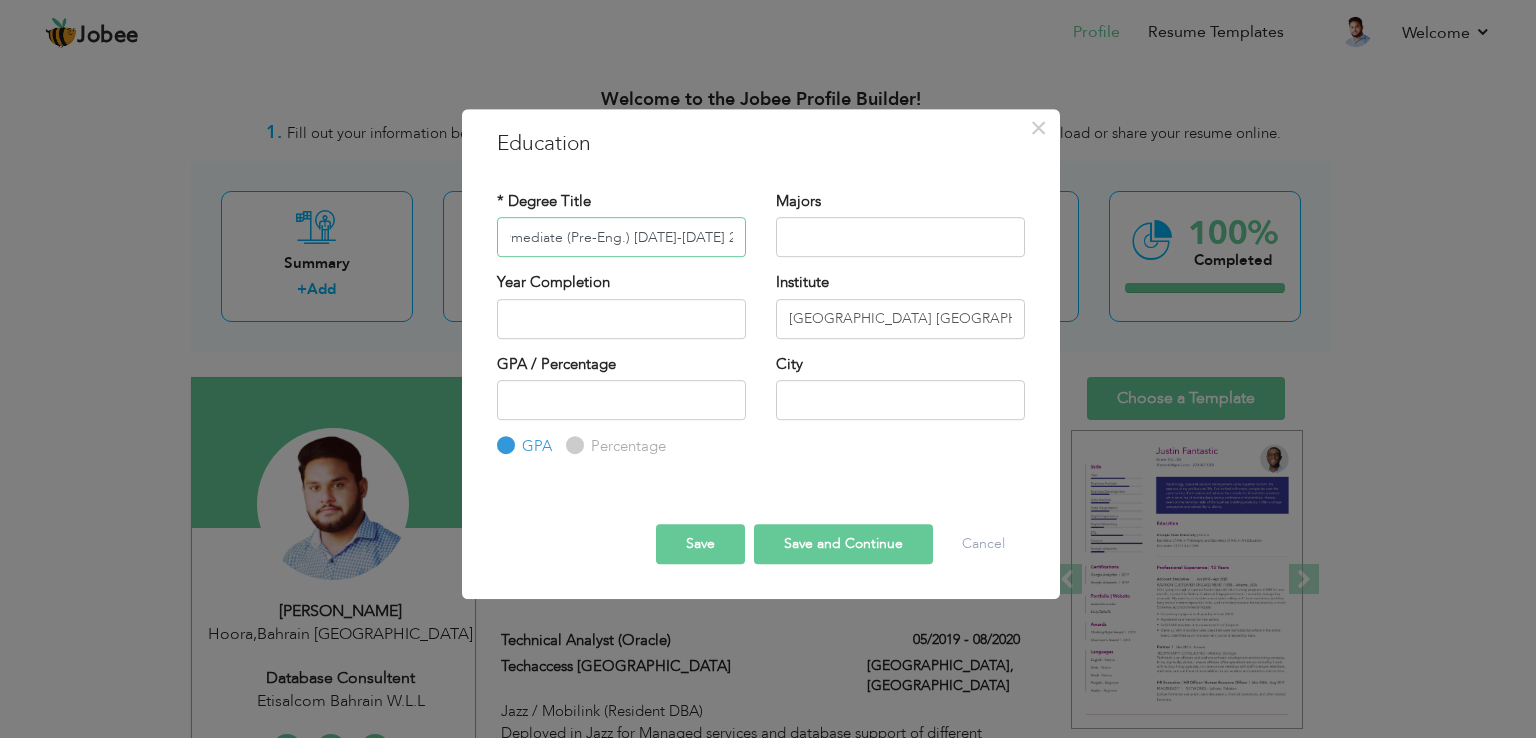 scroll, scrollTop: 0, scrollLeft: 39, axis: horizontal 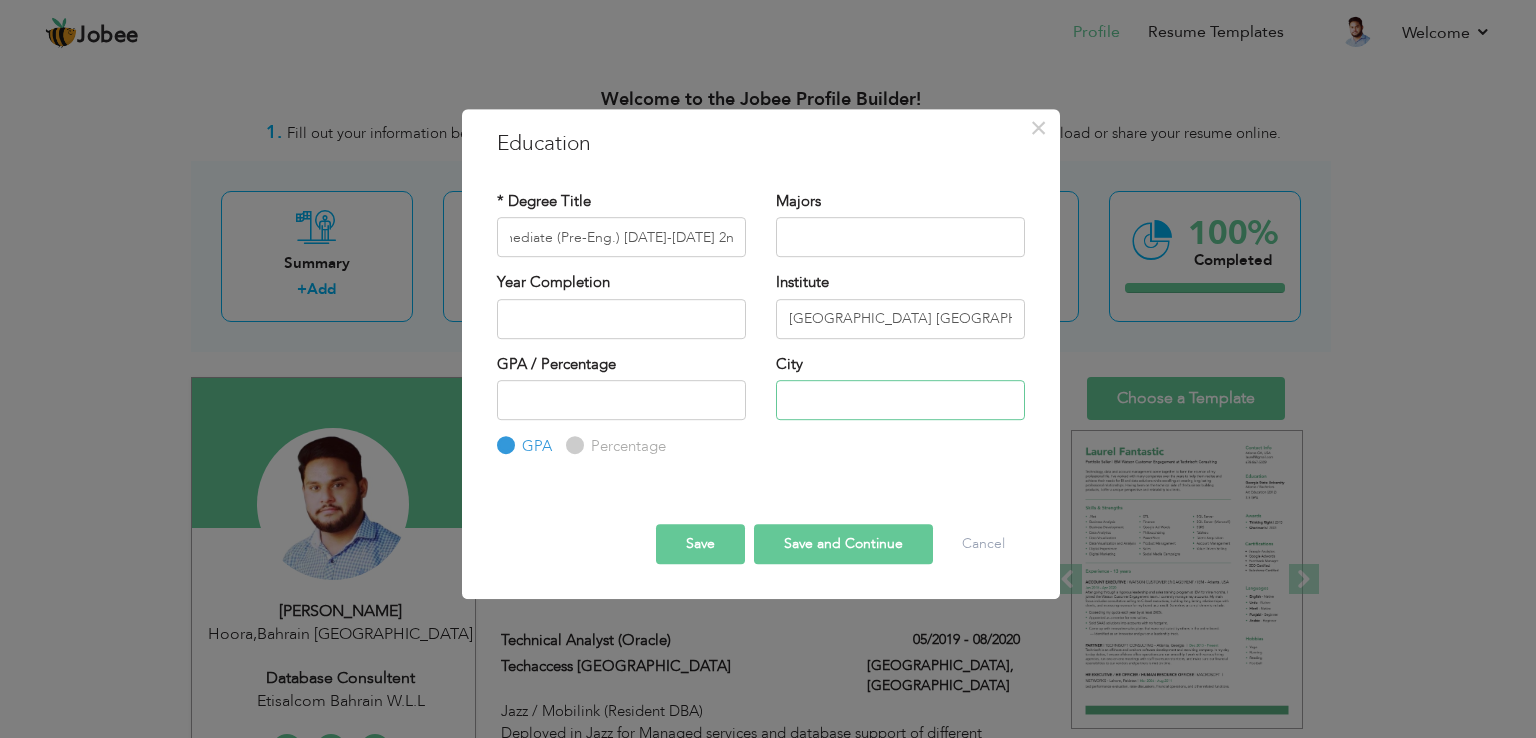 click at bounding box center (900, 400) 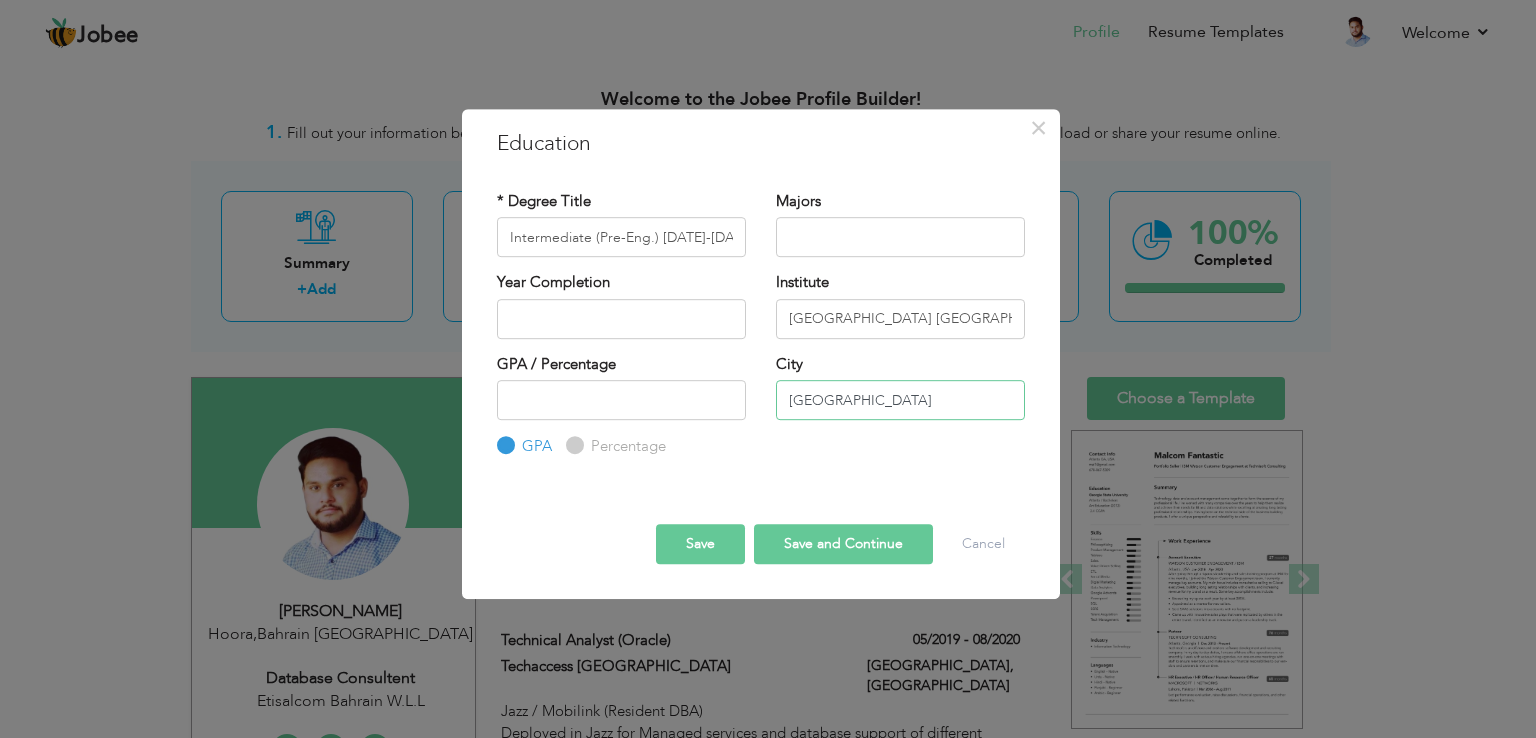 type on "Faisalabad" 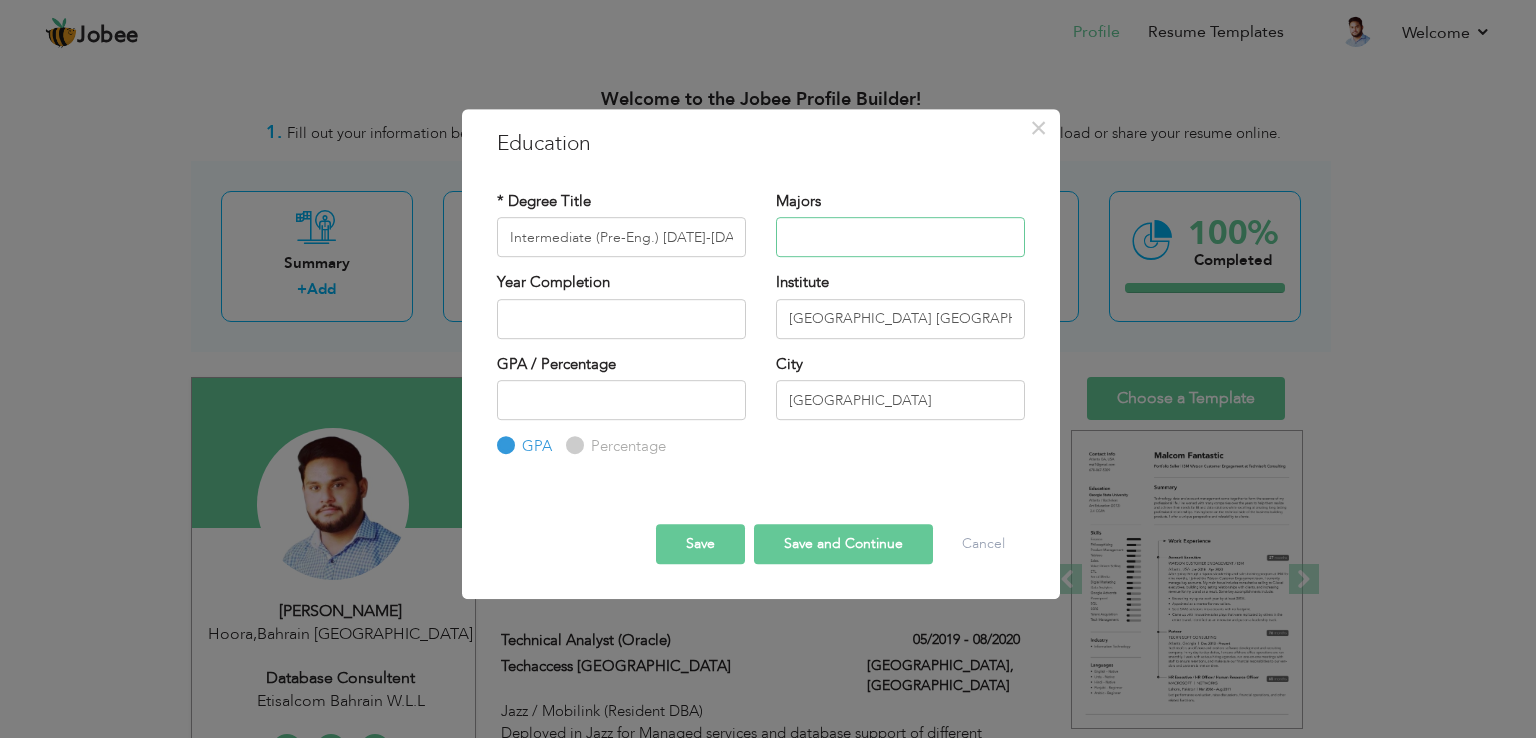 click at bounding box center (900, 237) 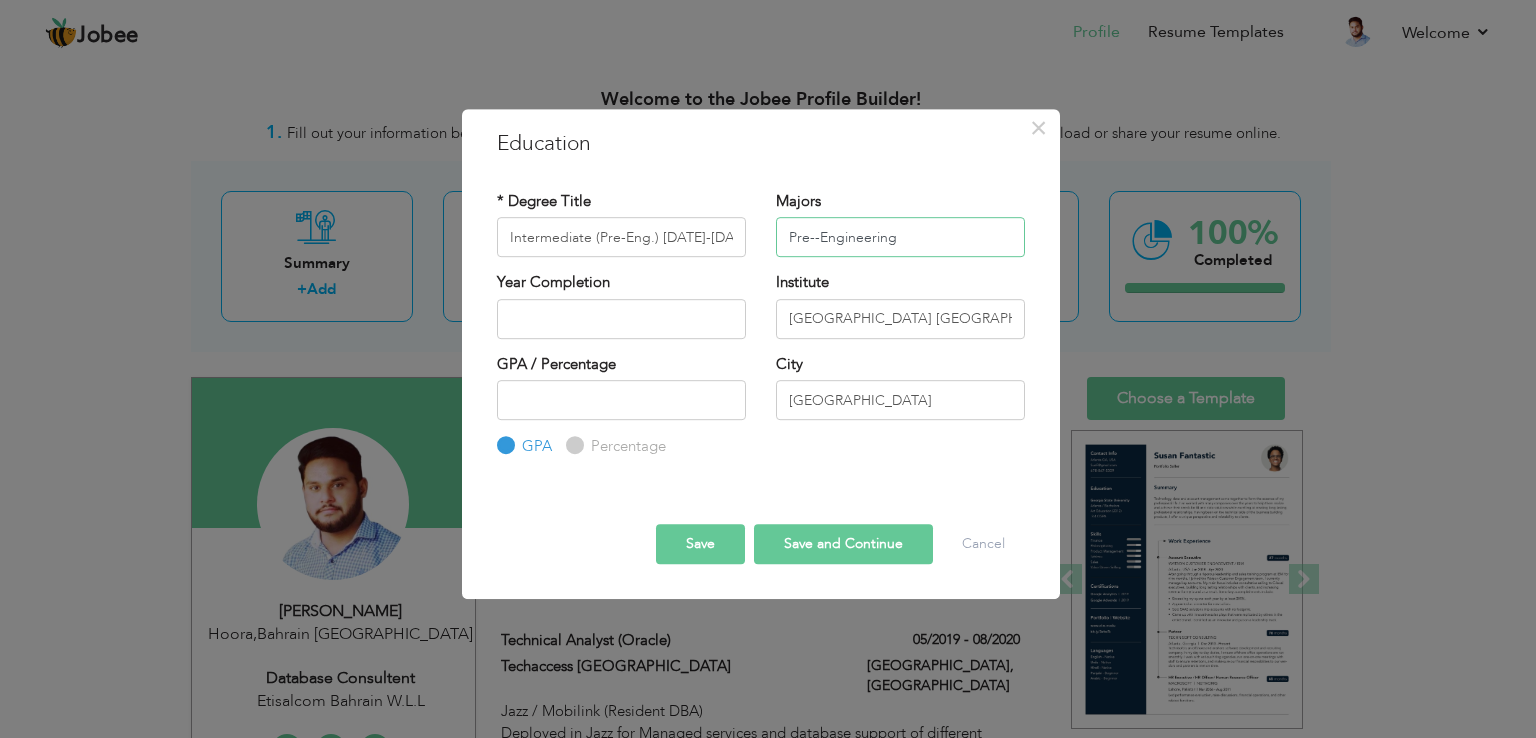 click on "Pre--Engineering" at bounding box center [900, 237] 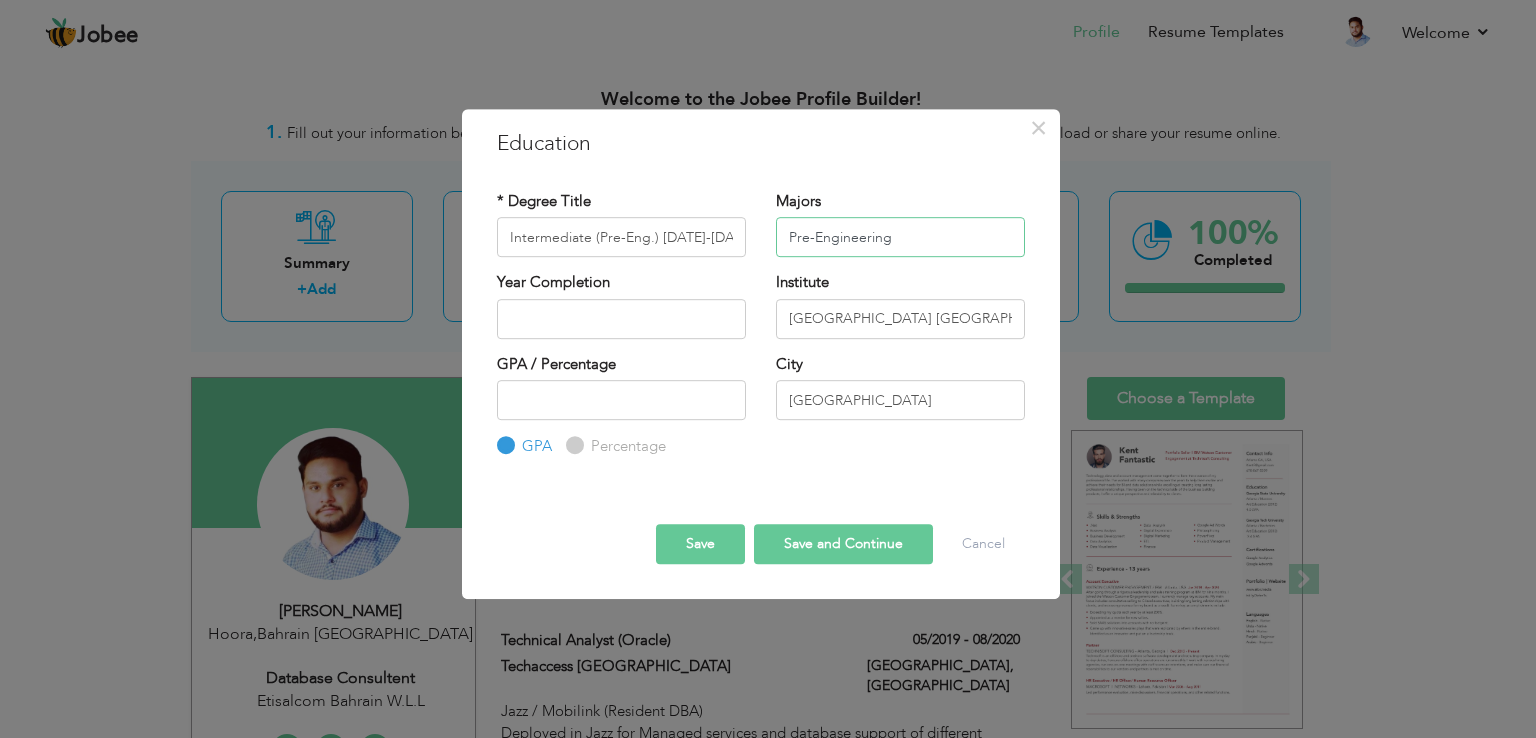 type on "Pre-Engineering" 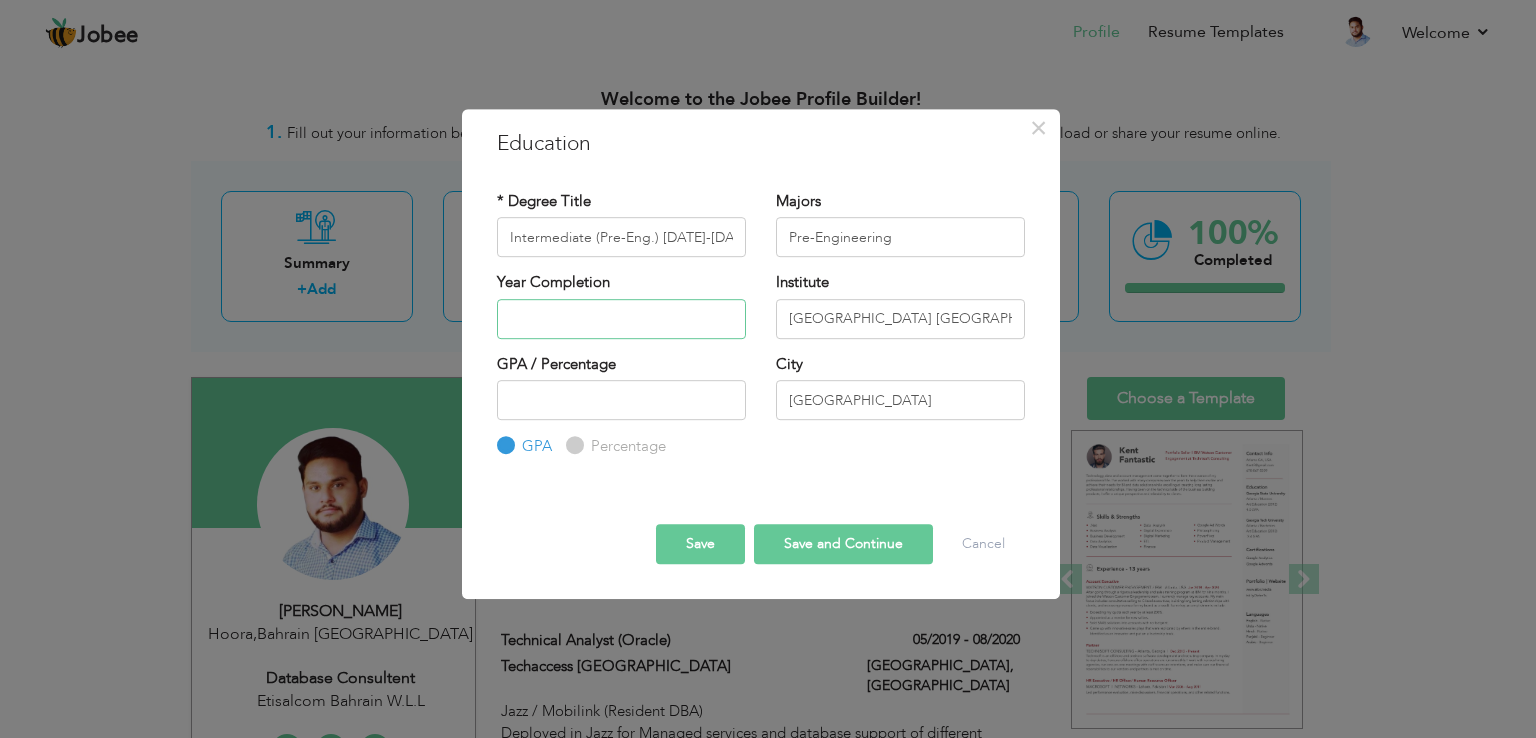 click at bounding box center (621, 319) 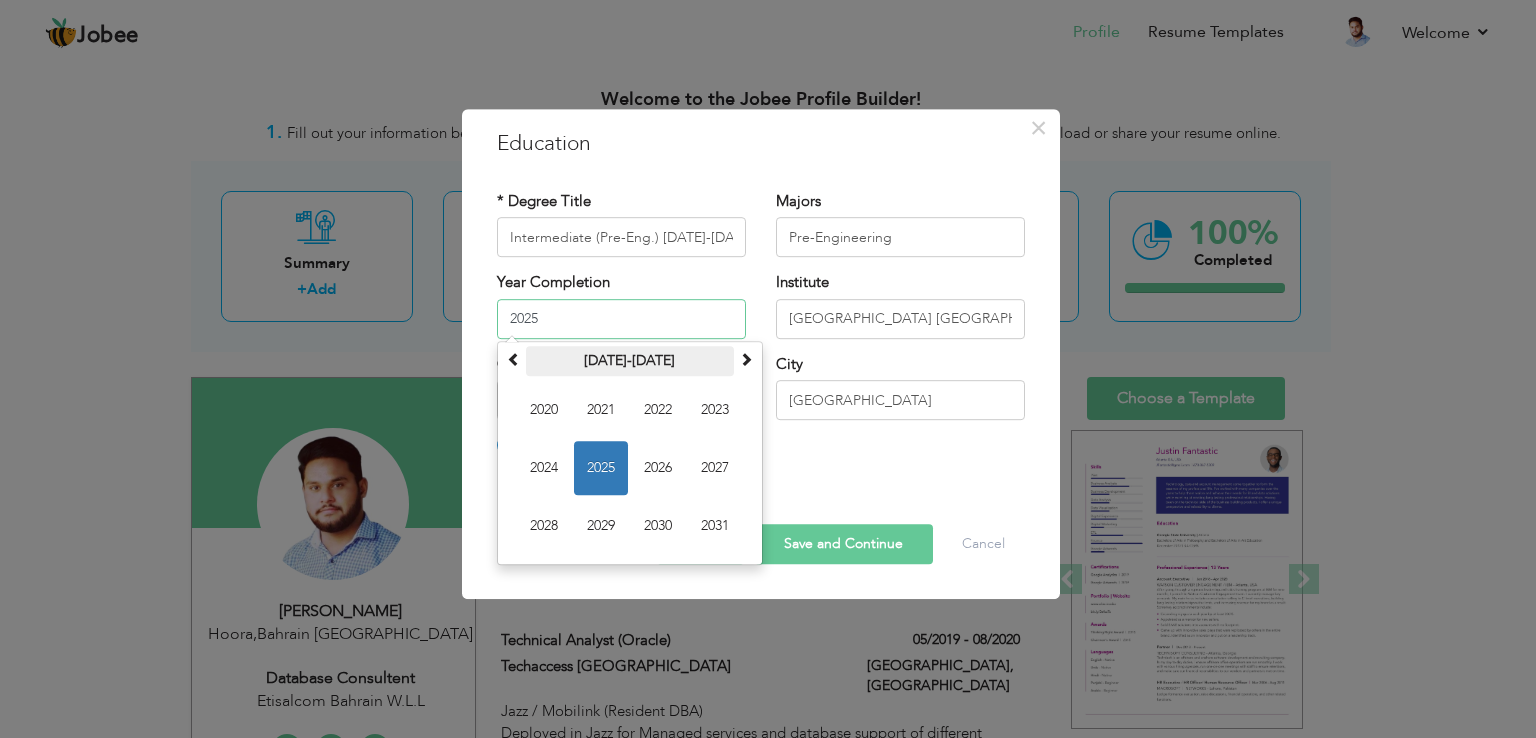 click on "2020-2031" at bounding box center [630, 361] 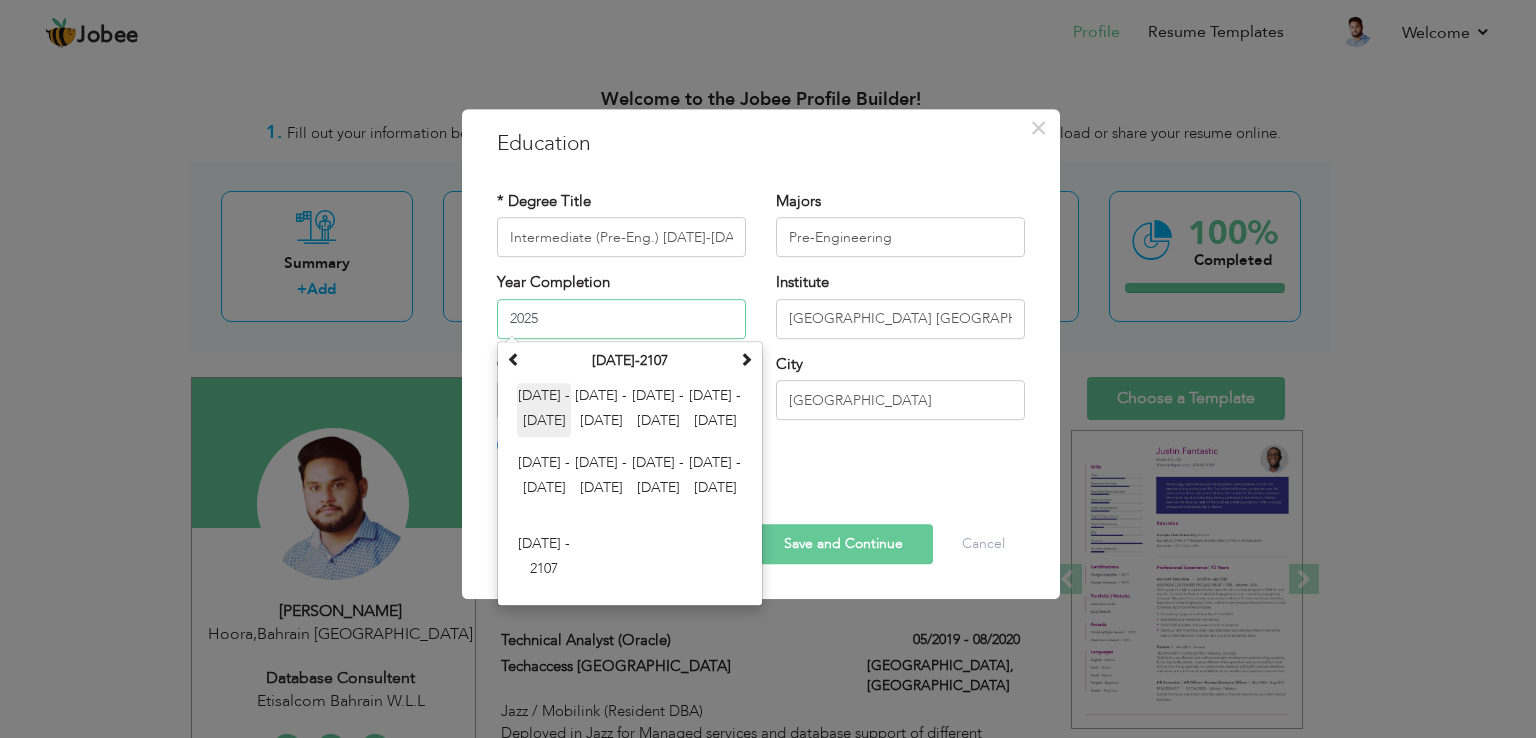 click on "2000 - 2011" at bounding box center (544, 410) 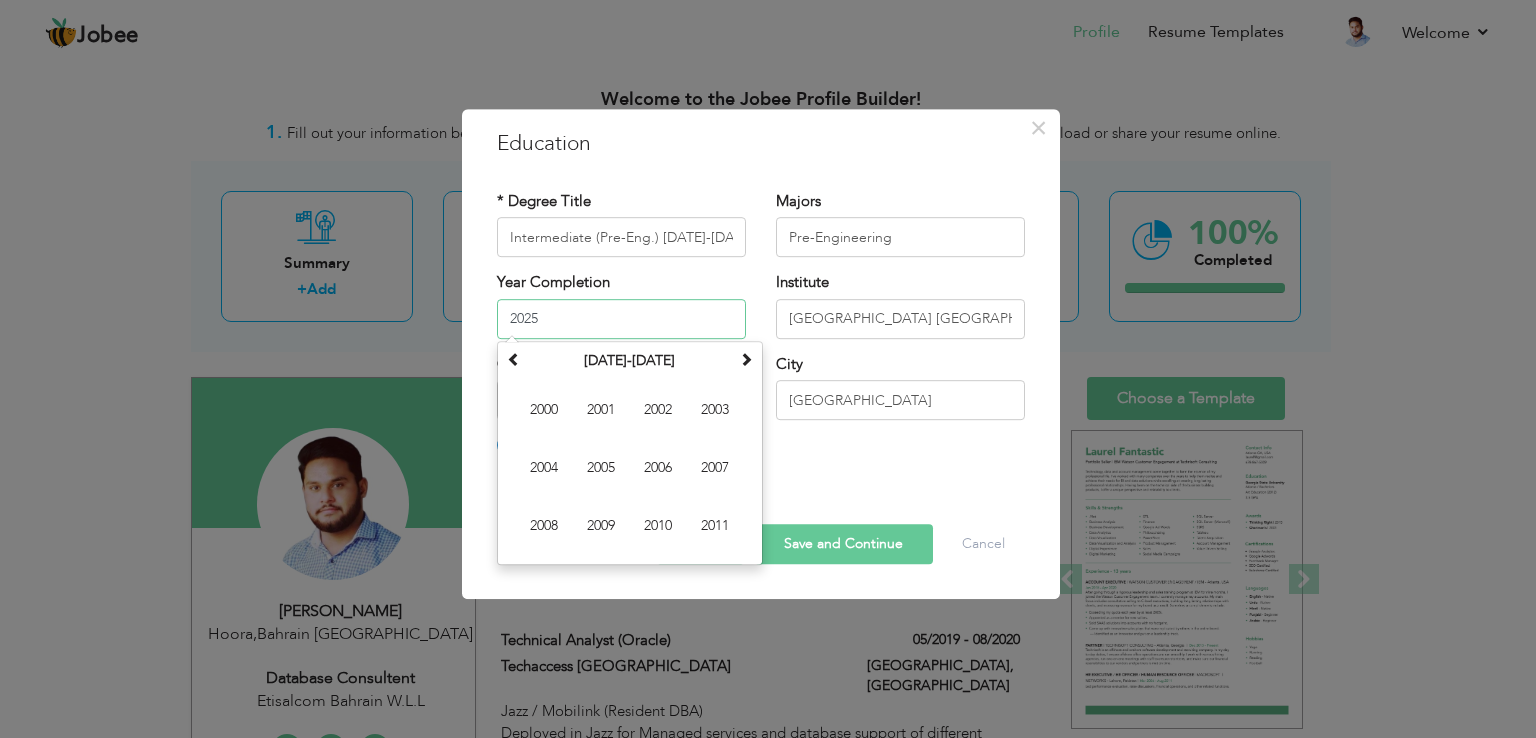 click on "2025" at bounding box center [621, 319] 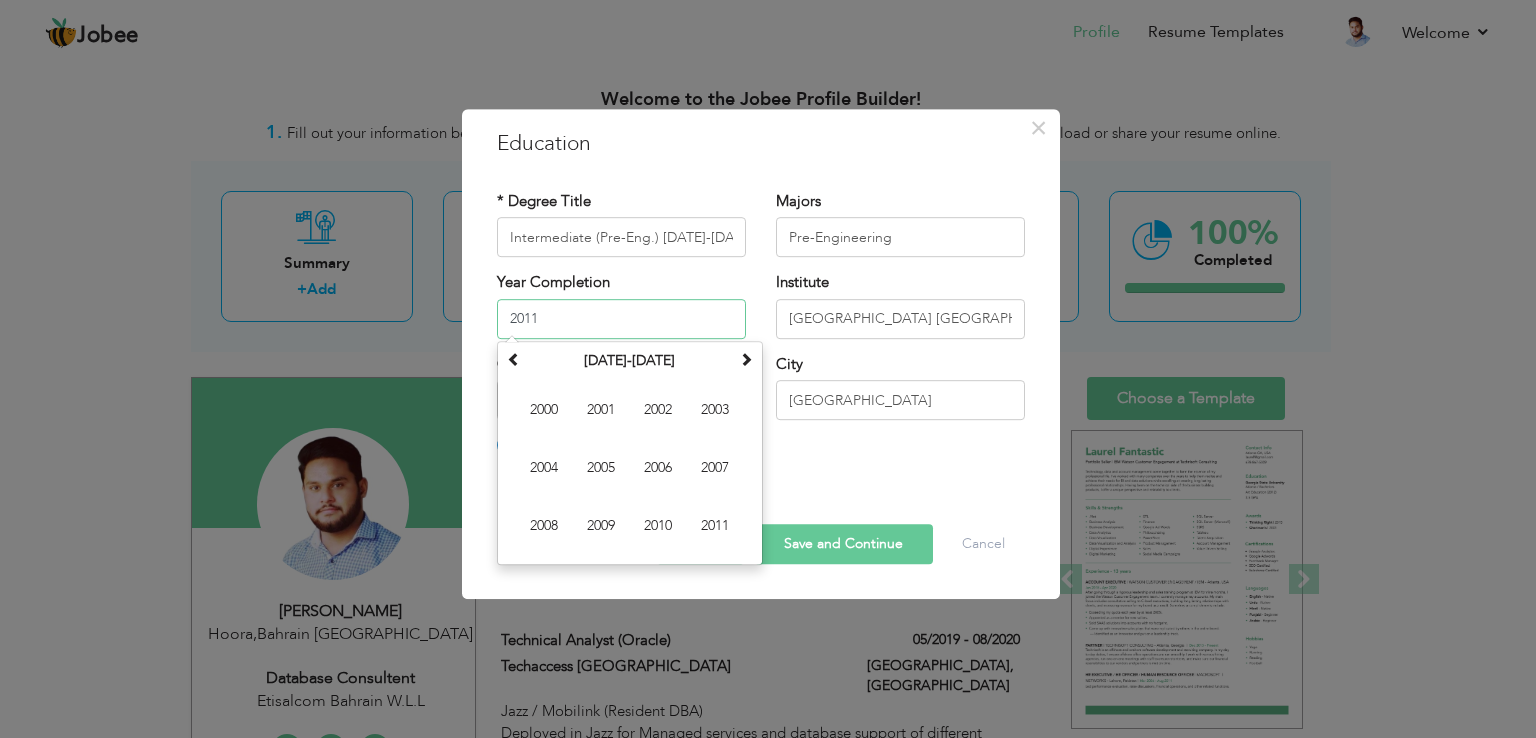 type on "2011" 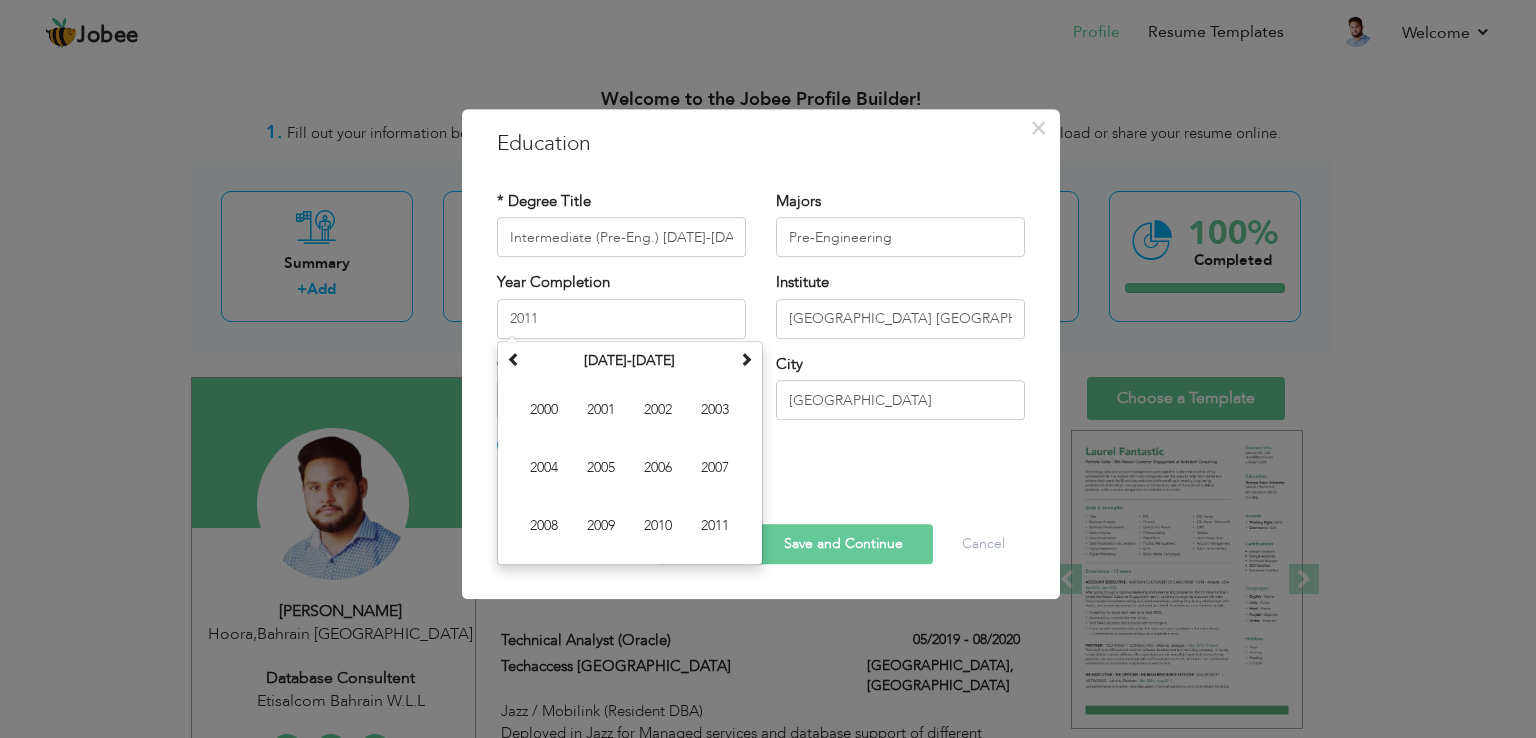 click on "City
Faisalabad" at bounding box center (900, 394) 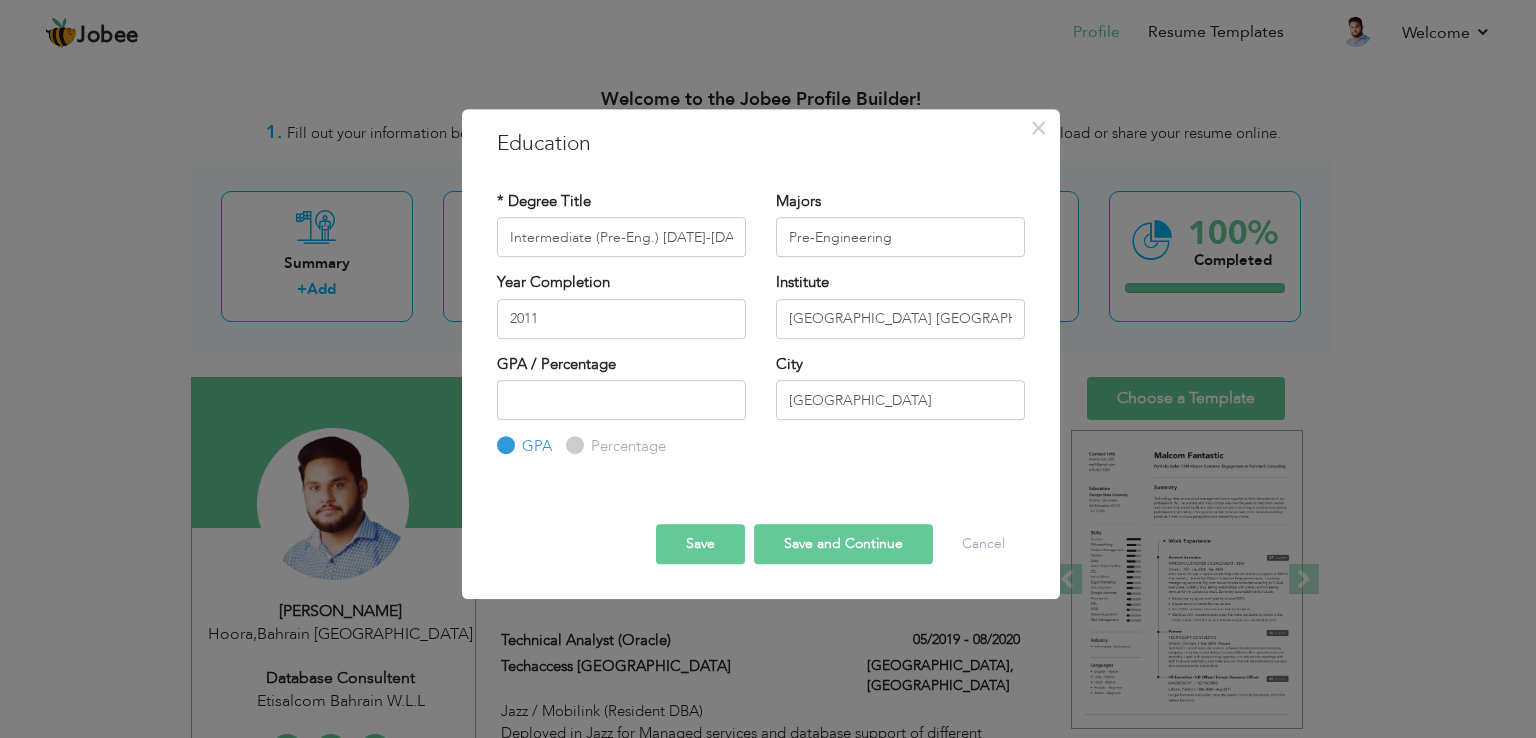 click on "GPA
Percentage" at bounding box center (621, 419) 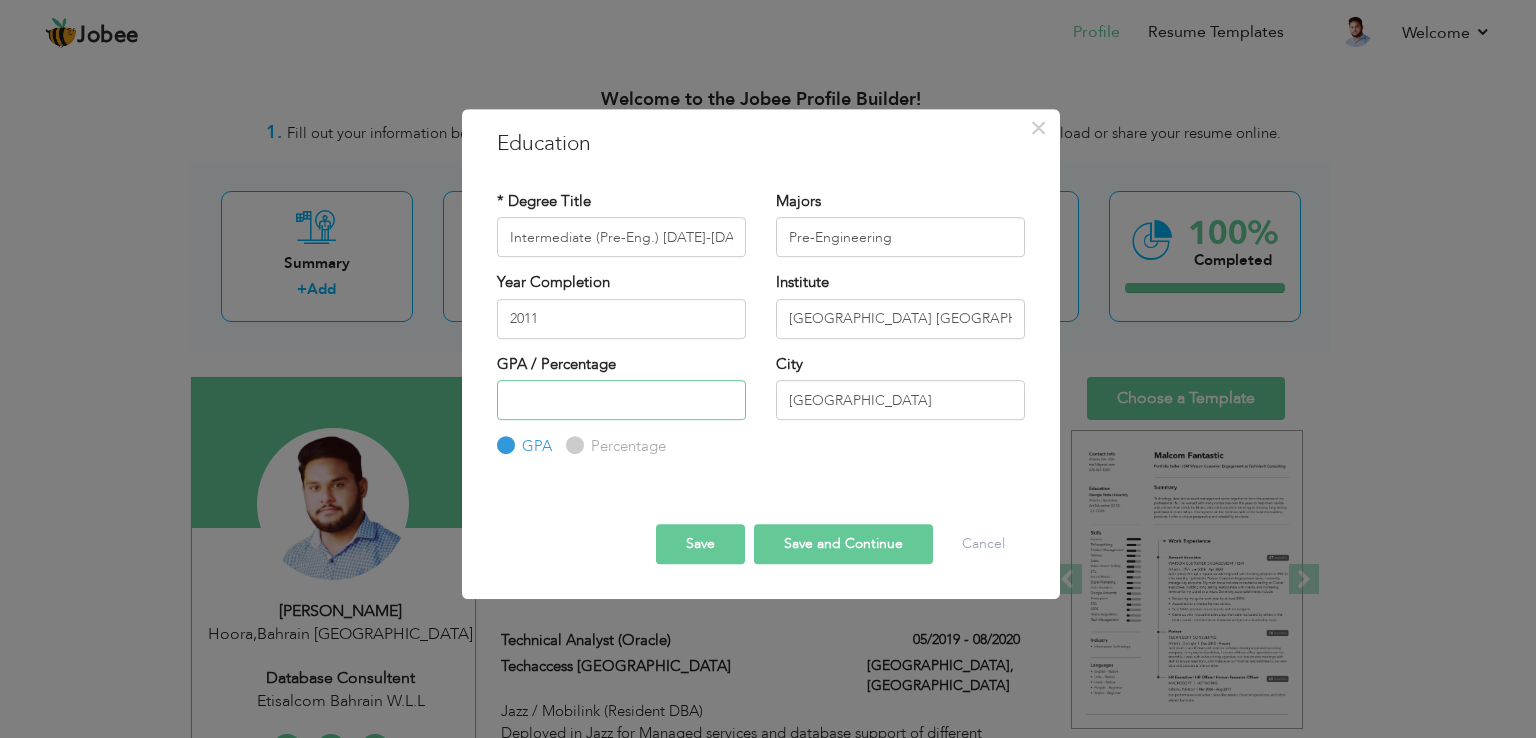 click at bounding box center (621, 400) 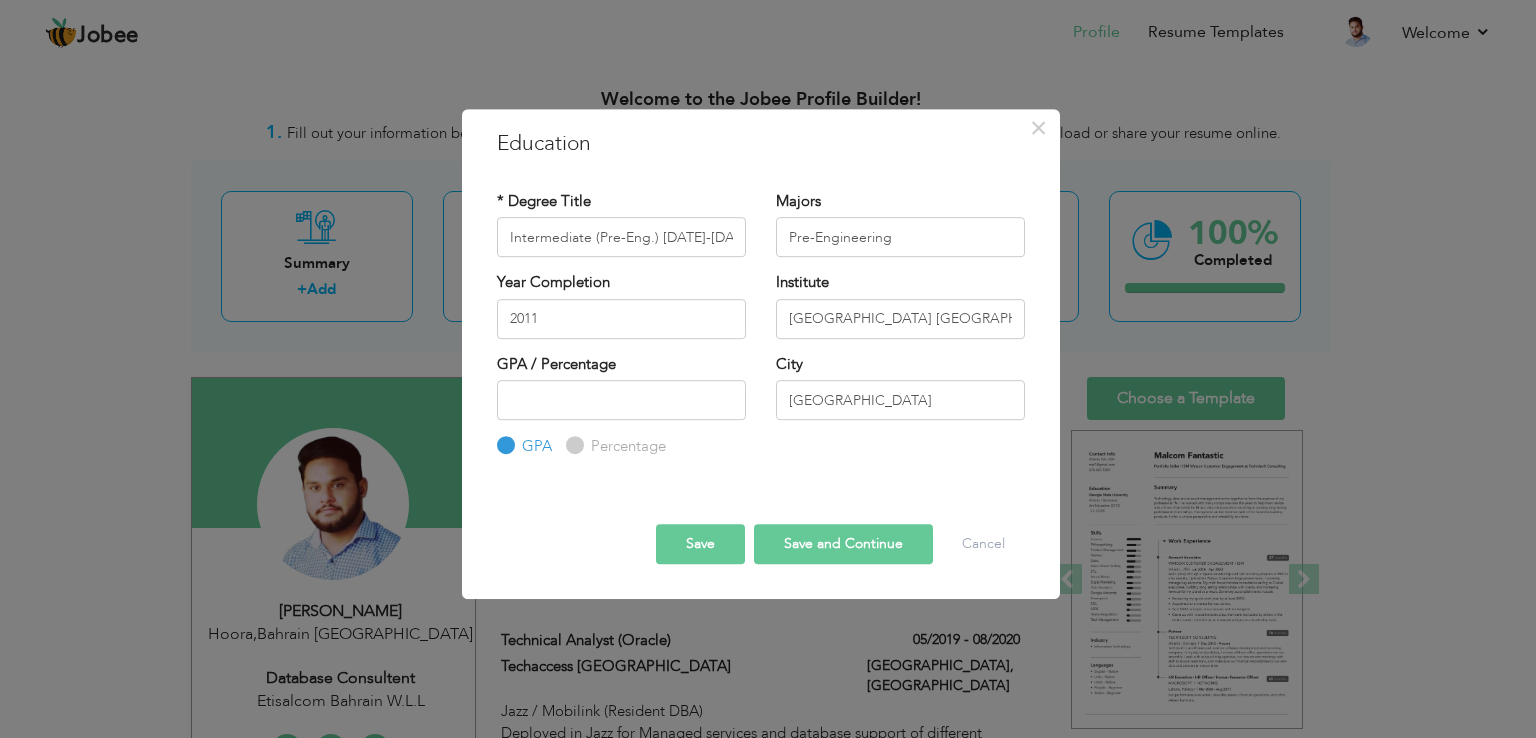 click on "Percentage" at bounding box center (572, 446) 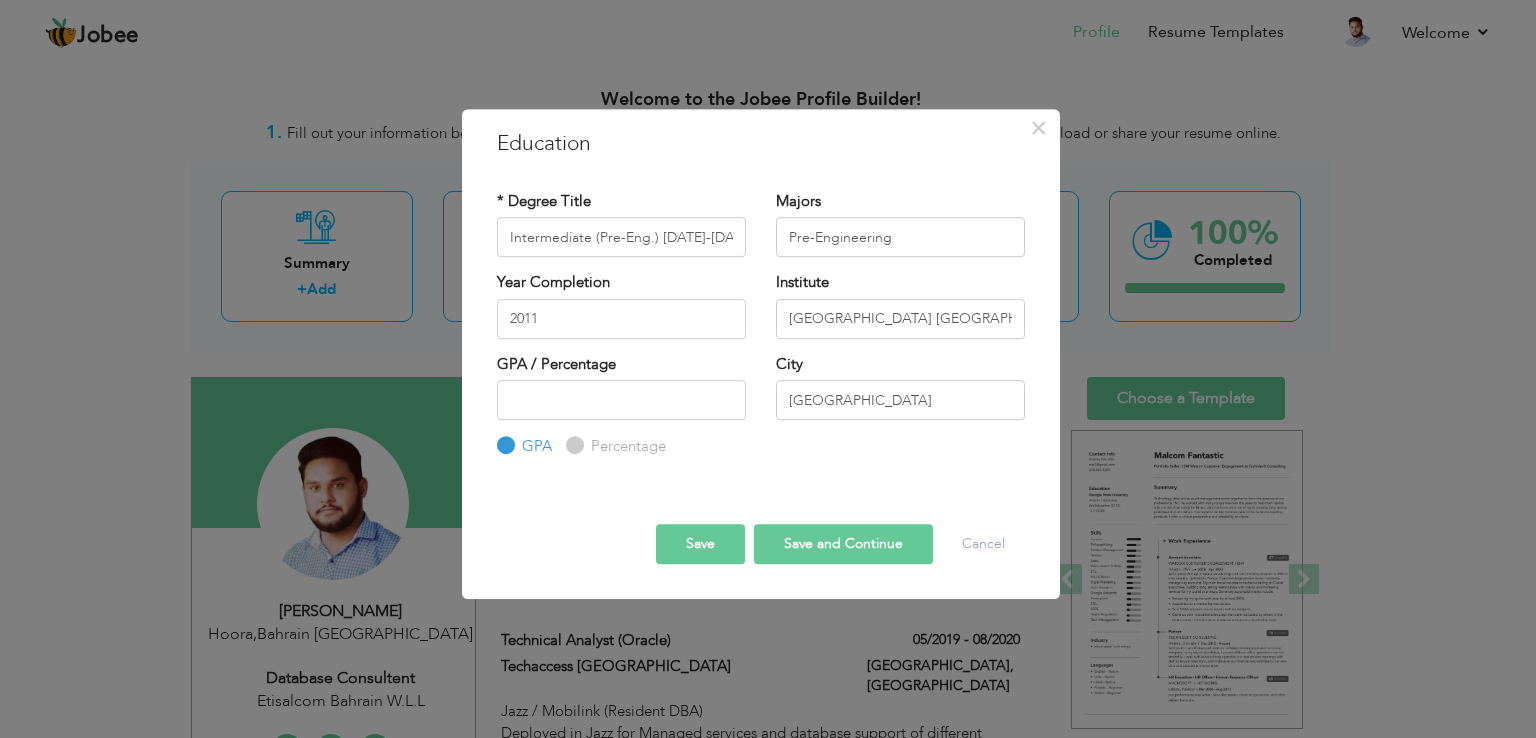radio on "true" 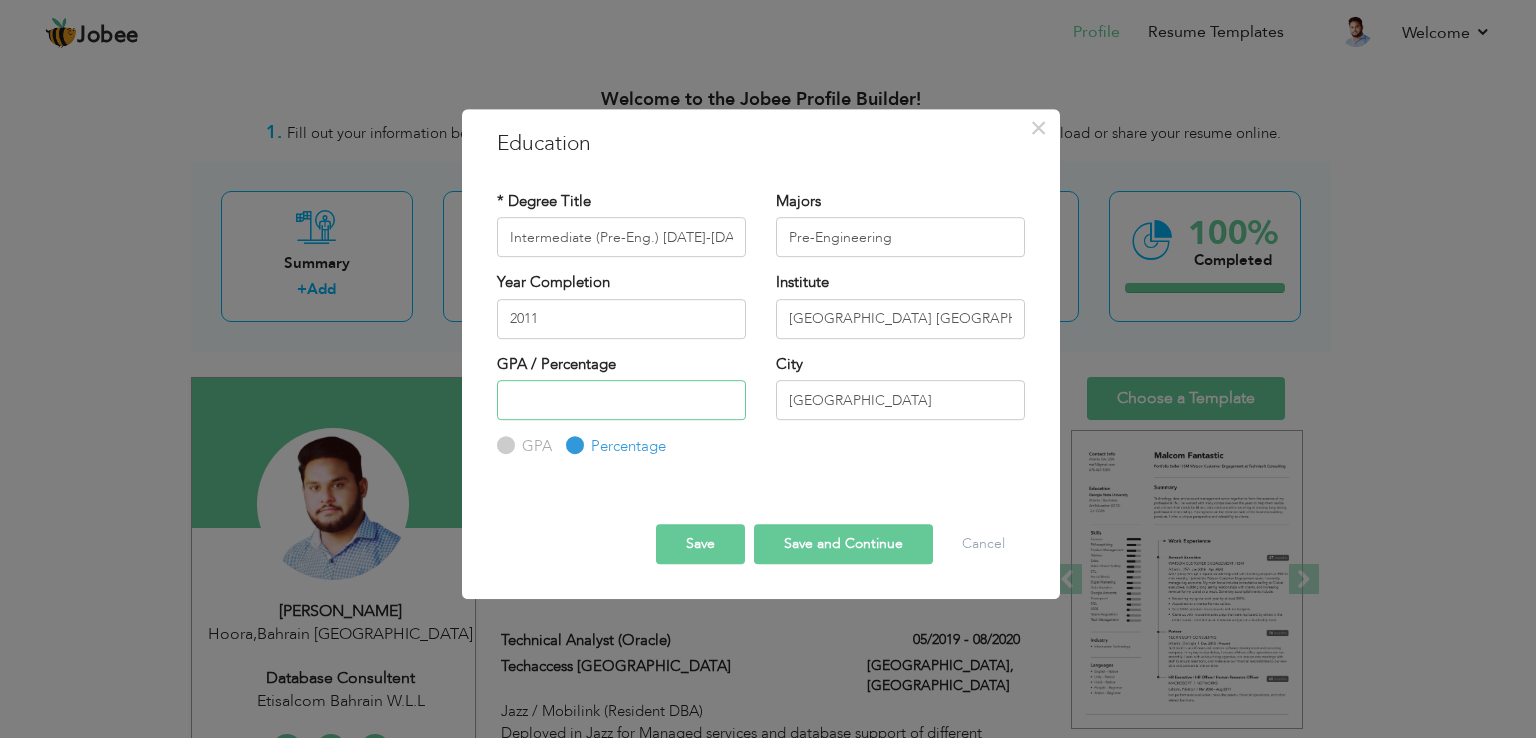 click at bounding box center [621, 400] 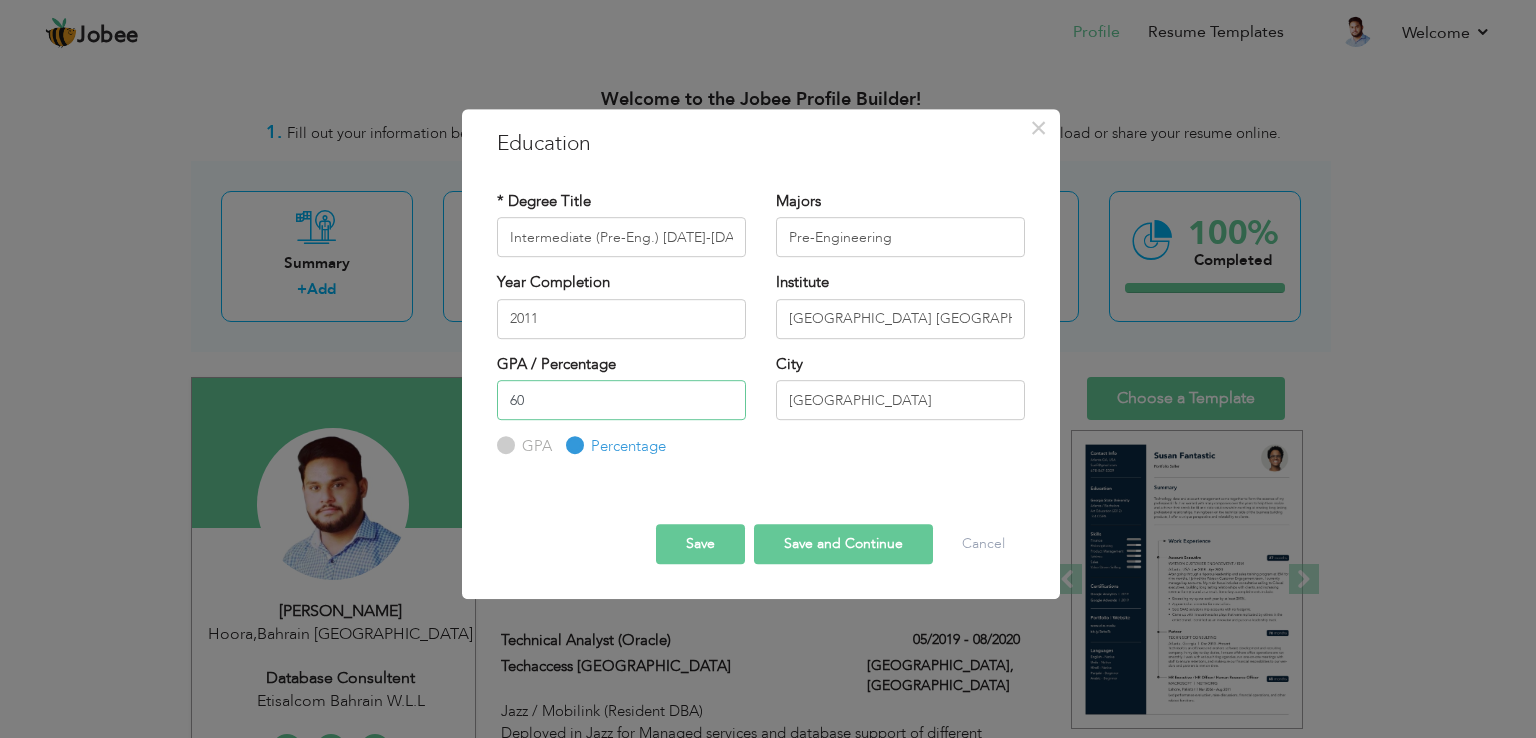 type on "60" 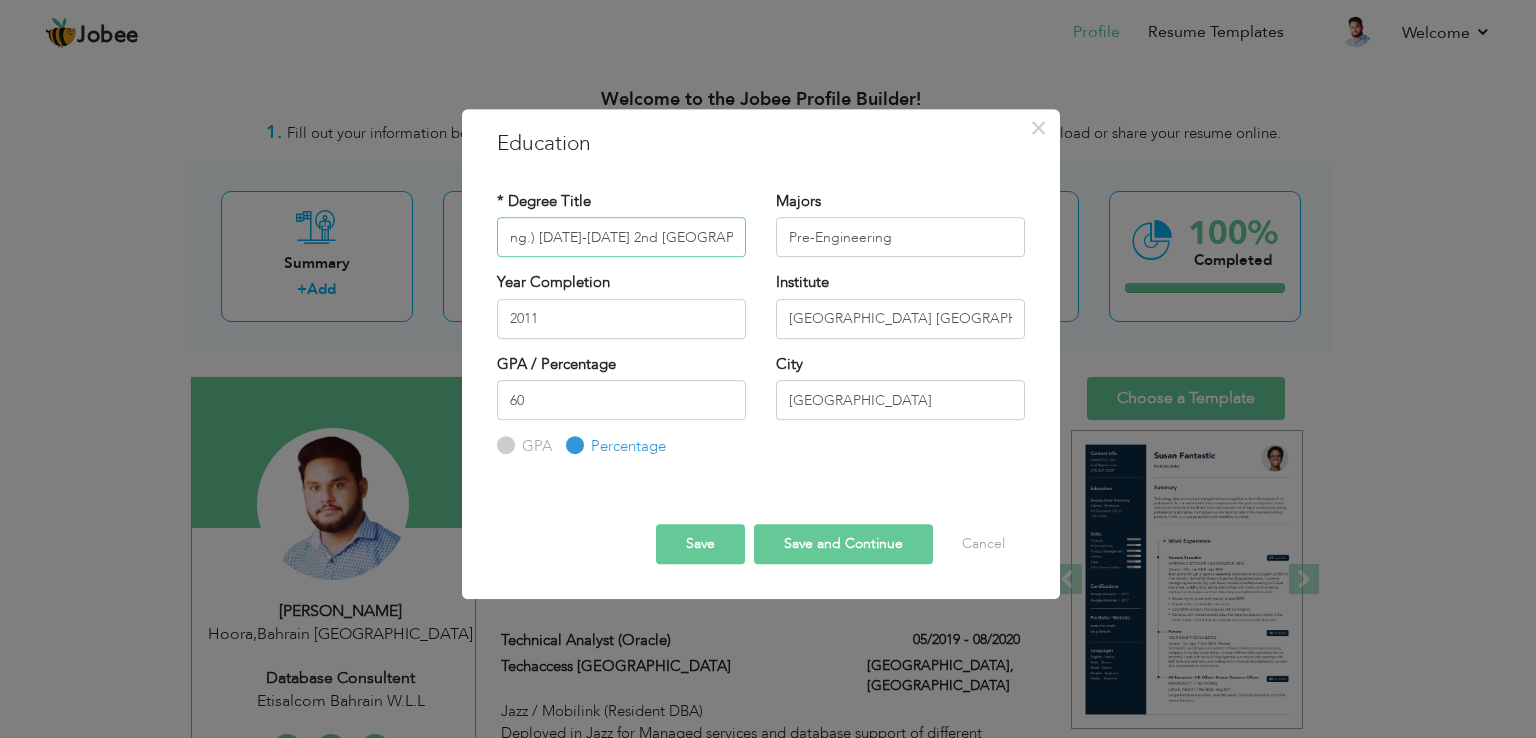 scroll, scrollTop: 0, scrollLeft: 172, axis: horizontal 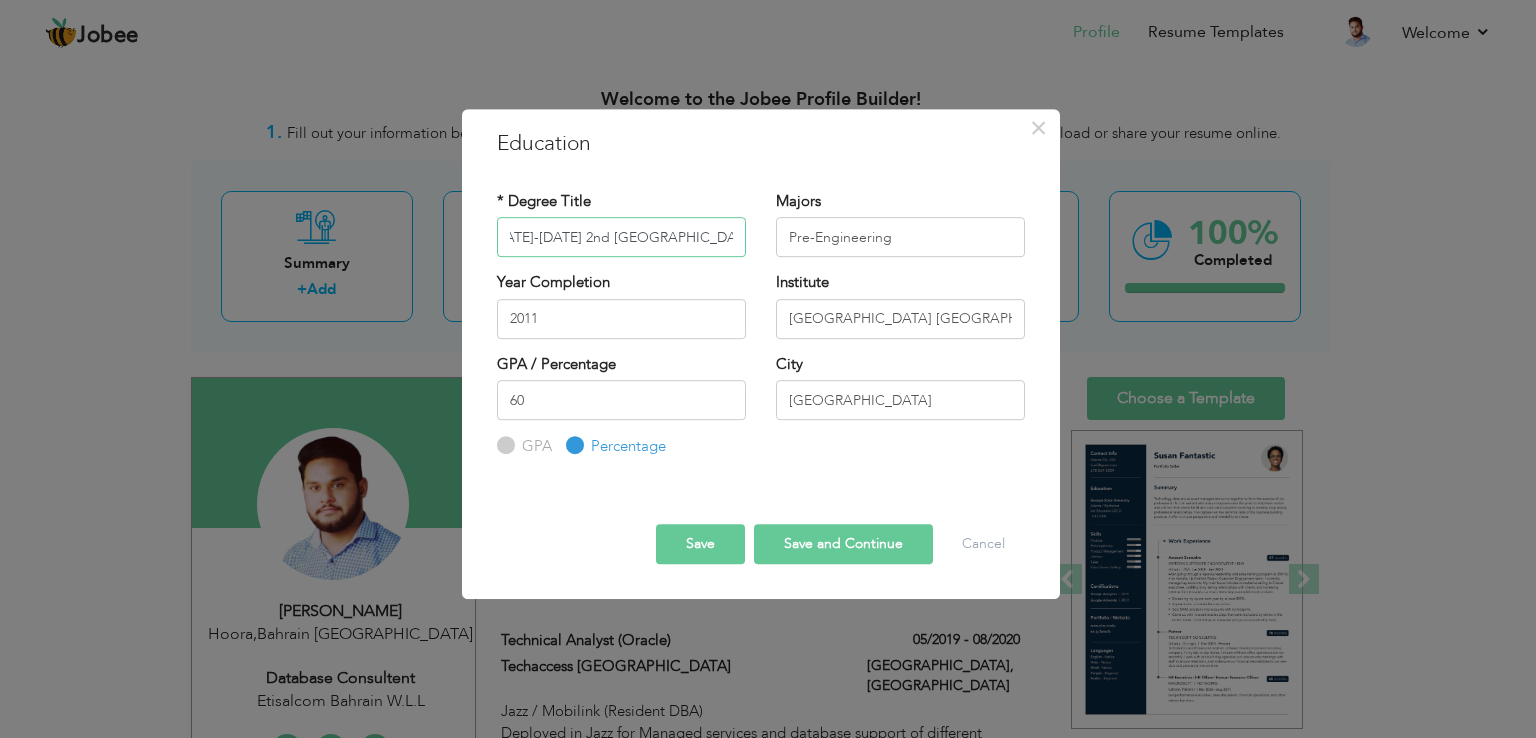 drag, startPoint x: 592, startPoint y: 235, endPoint x: 806, endPoint y: 241, distance: 214.08409 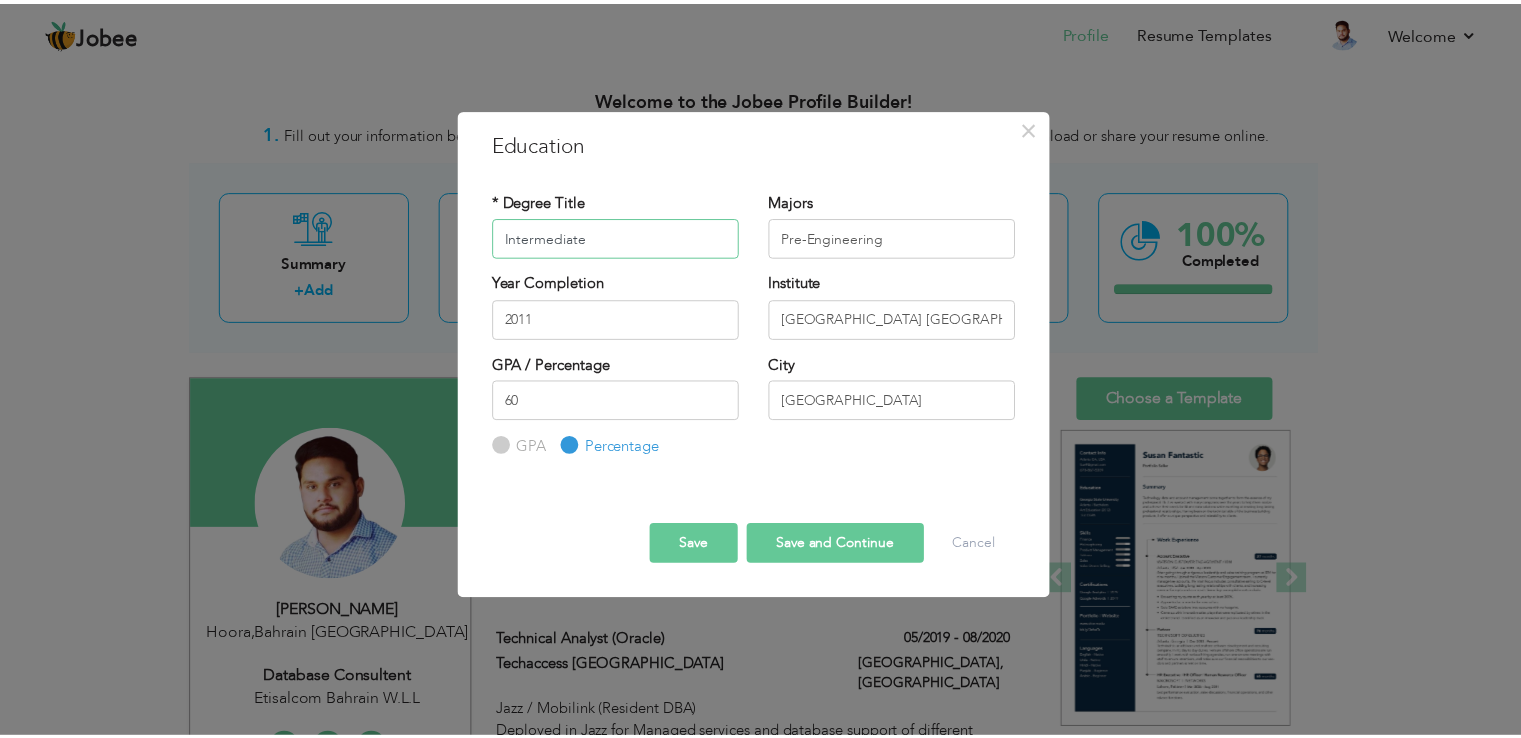 scroll, scrollTop: 0, scrollLeft: 0, axis: both 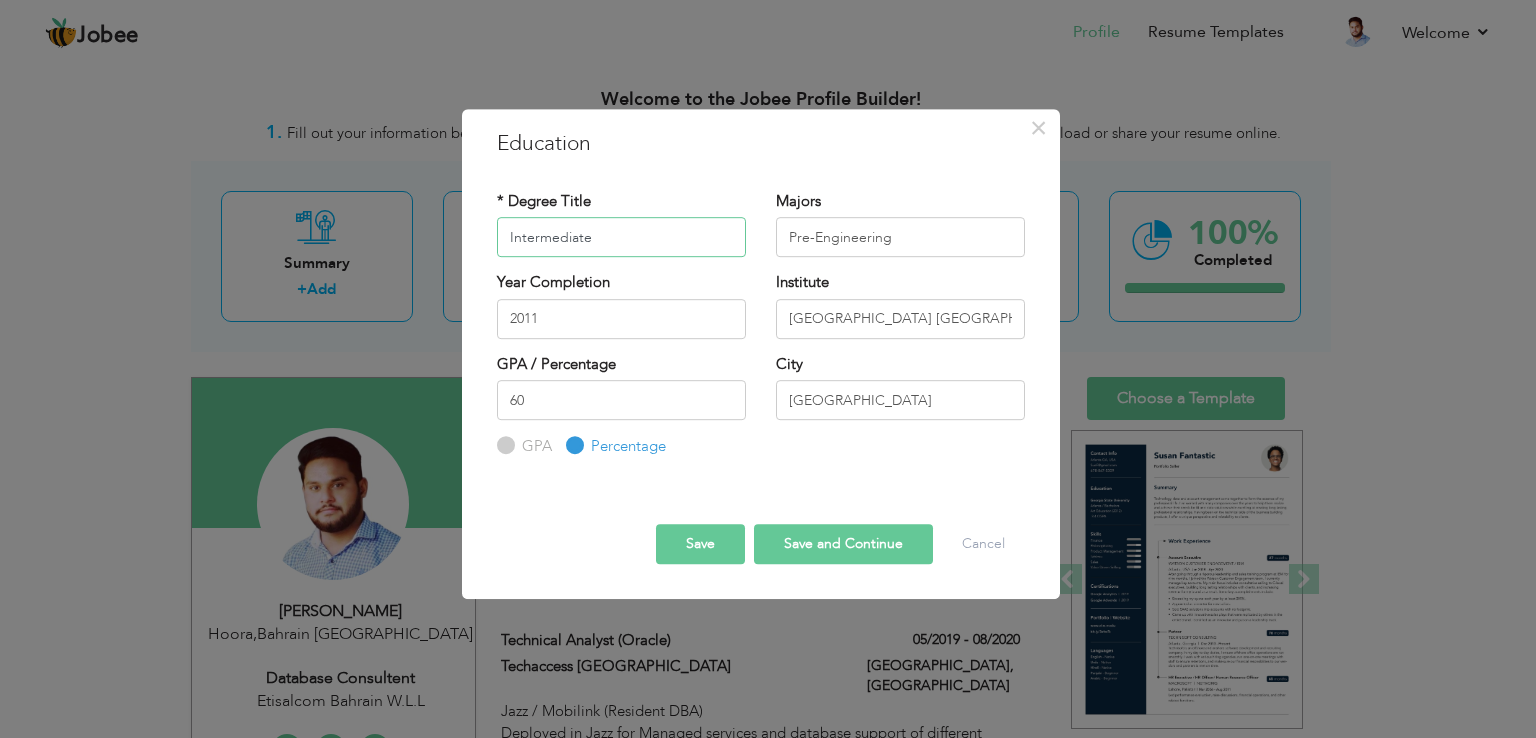 type on "Intermediate" 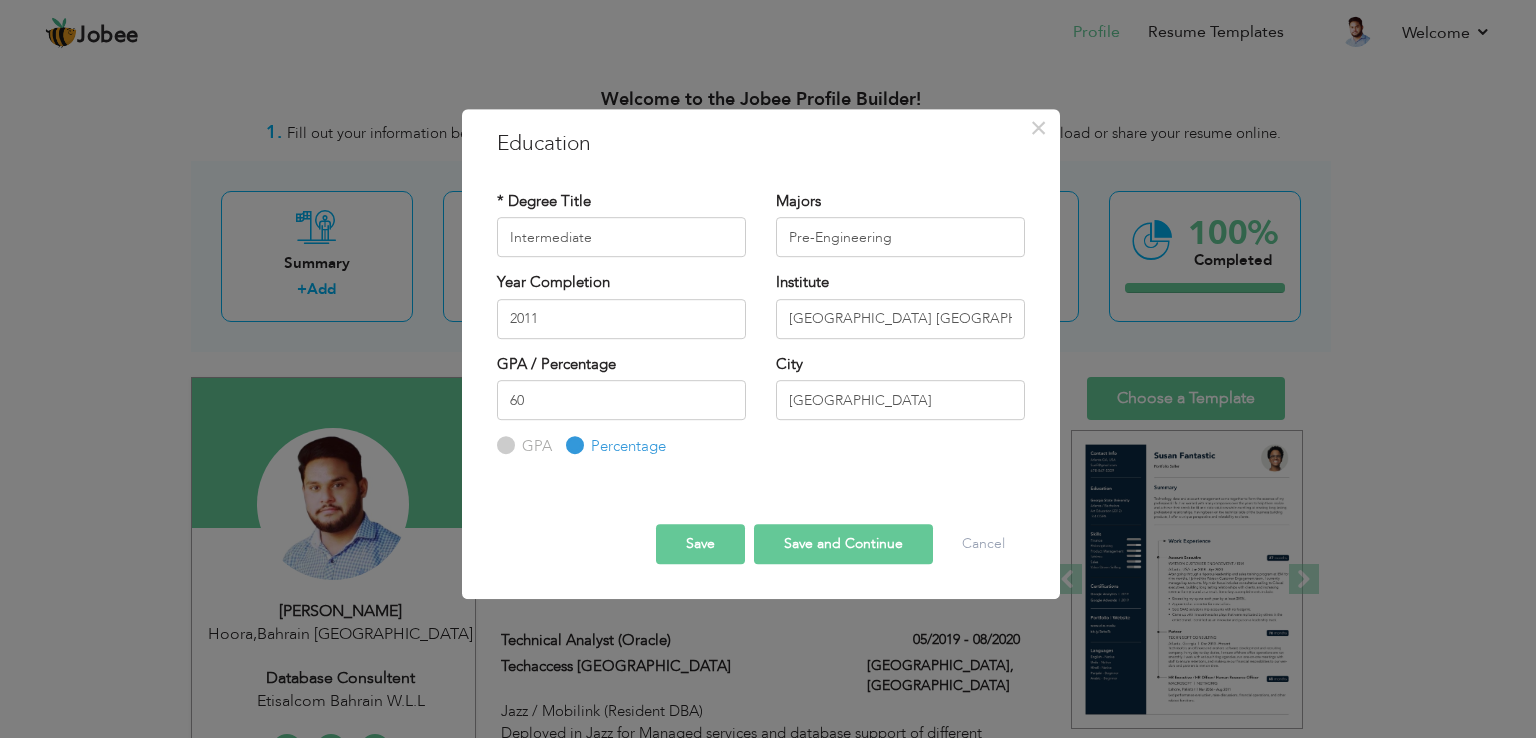 click on "Save" at bounding box center (700, 544) 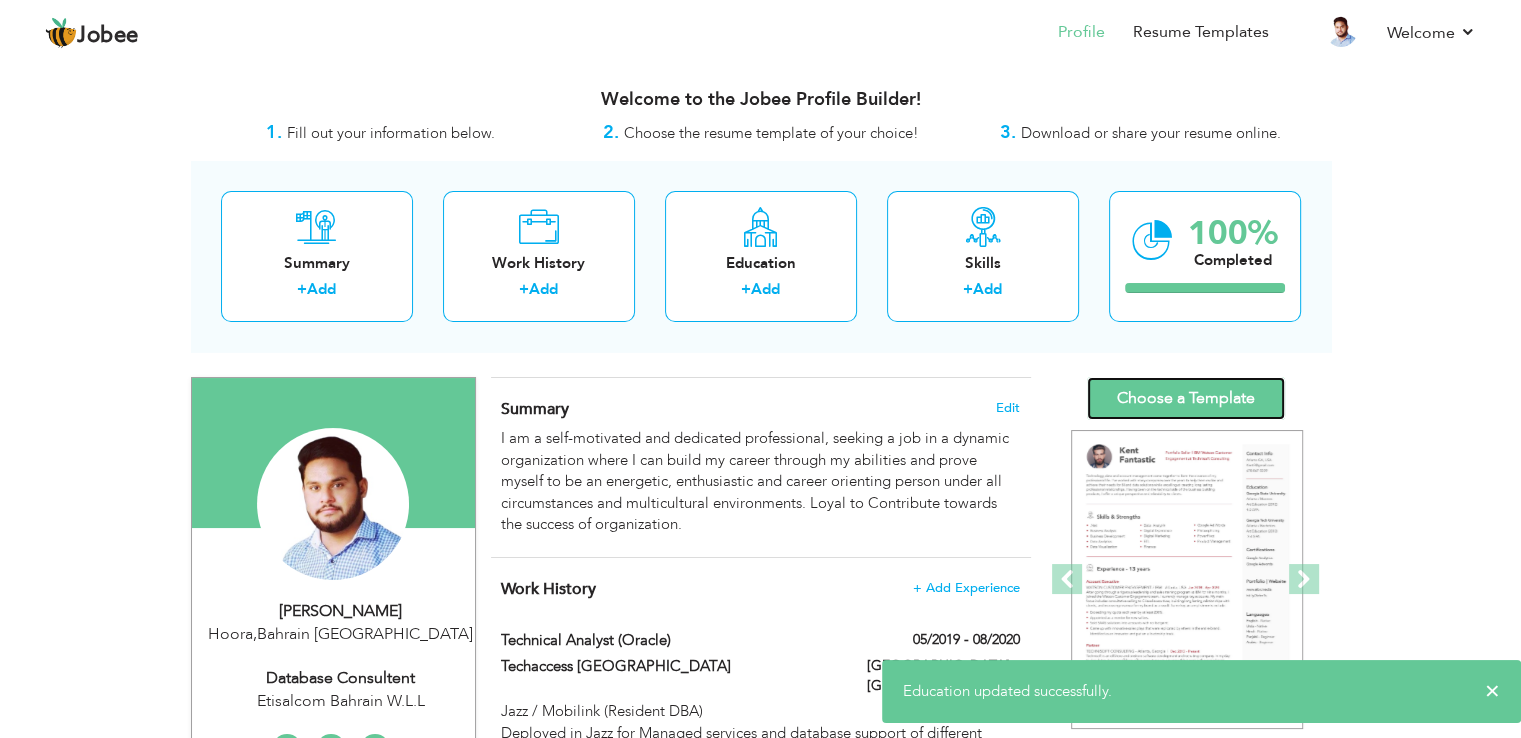 click on "Choose a Template" at bounding box center (1186, 398) 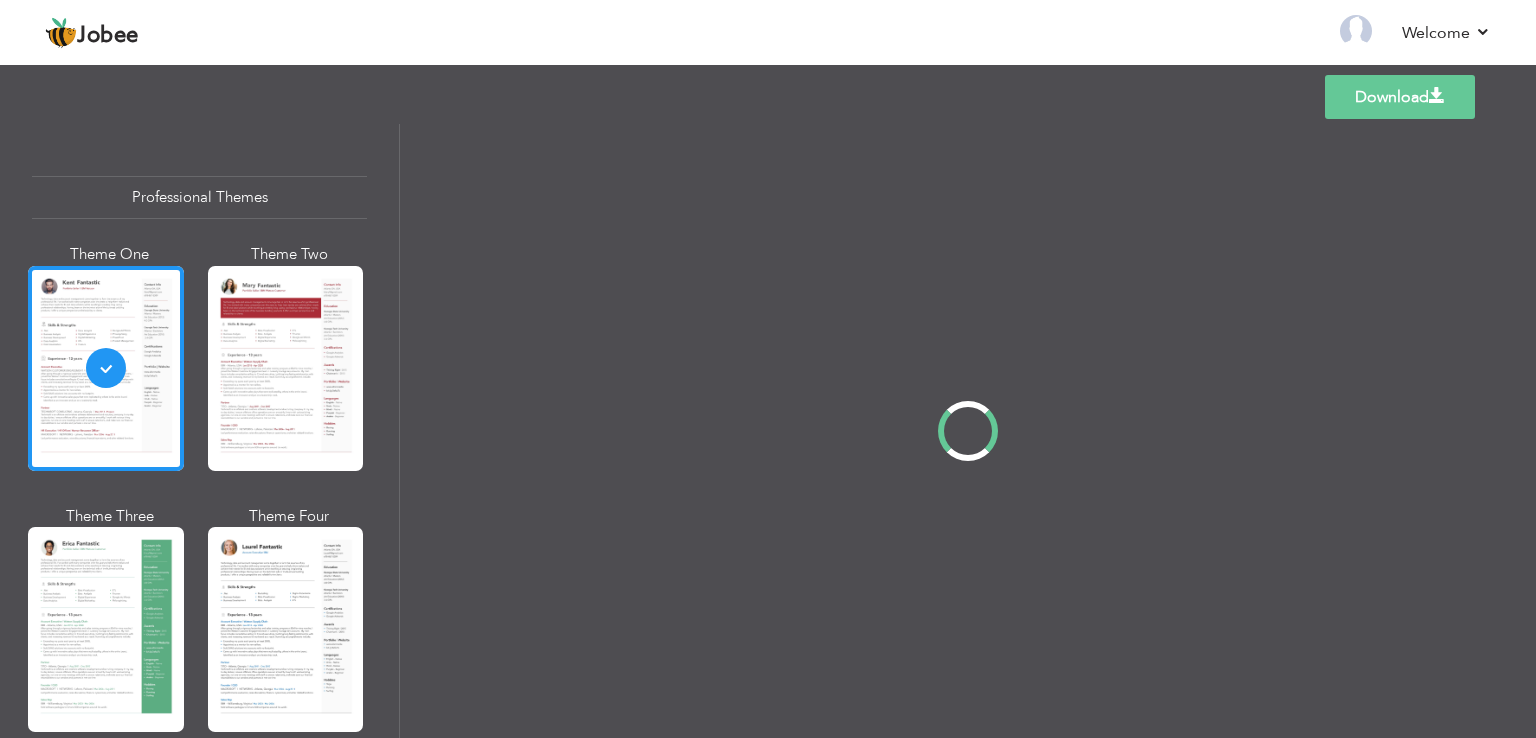 scroll, scrollTop: 0, scrollLeft: 0, axis: both 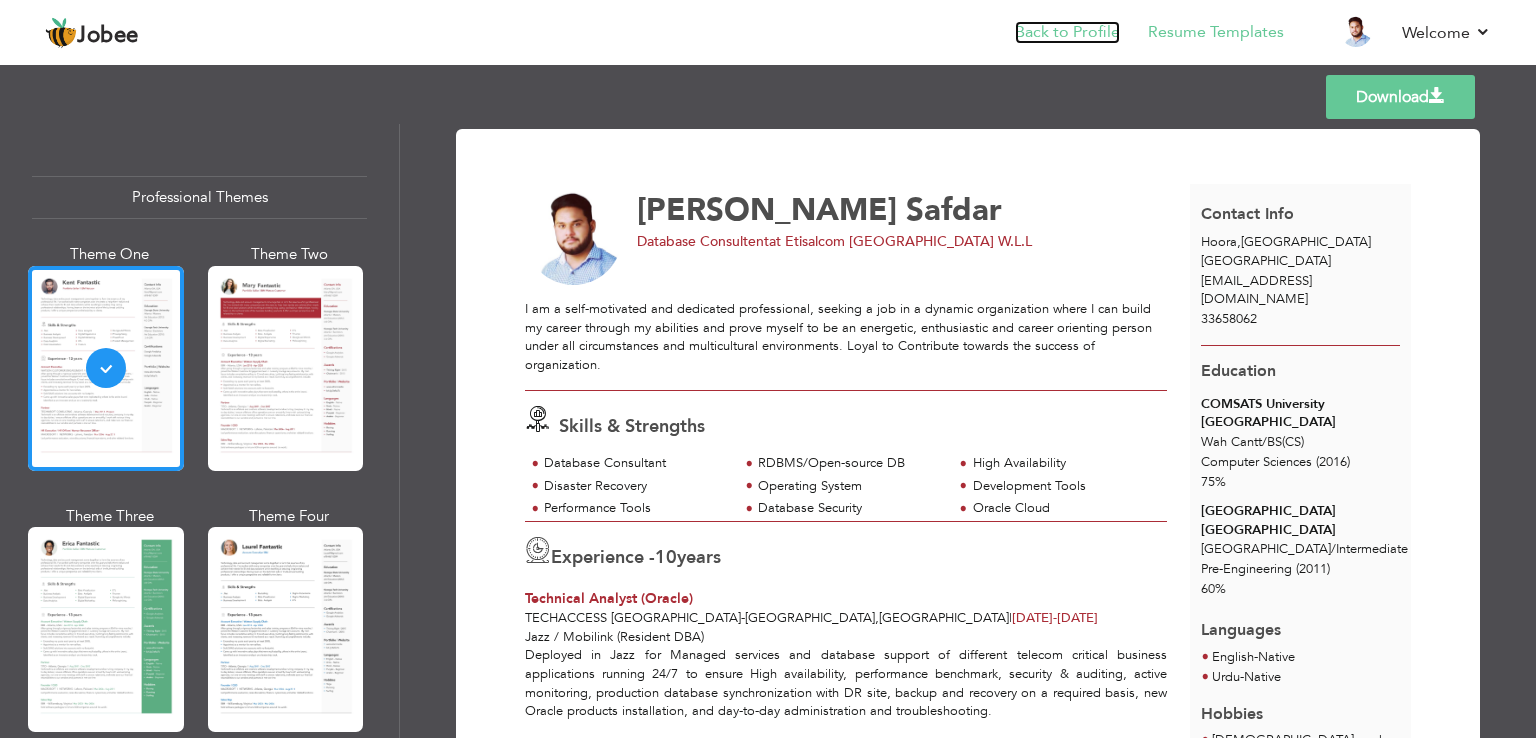 click on "Back to Profile" at bounding box center (1067, 32) 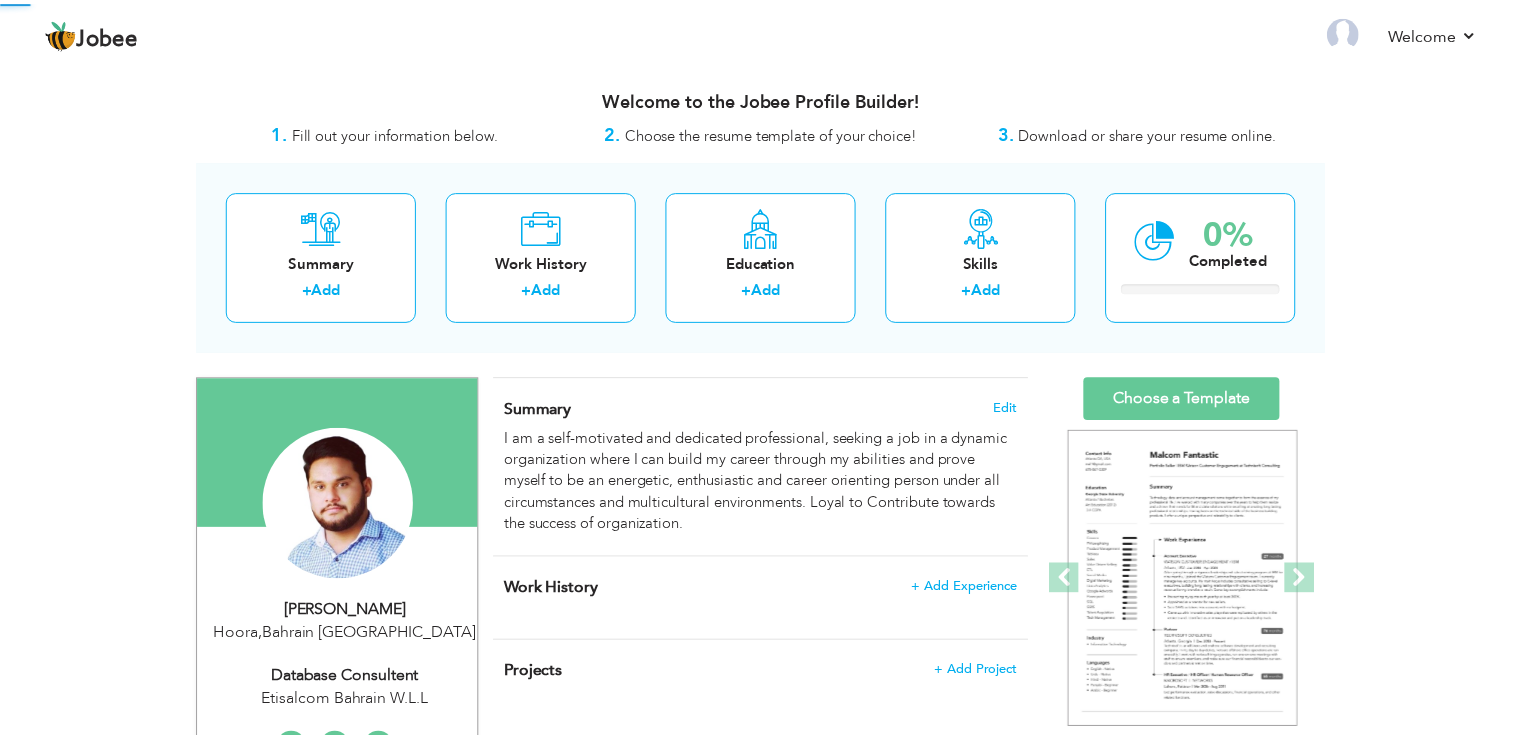 scroll, scrollTop: 0, scrollLeft: 0, axis: both 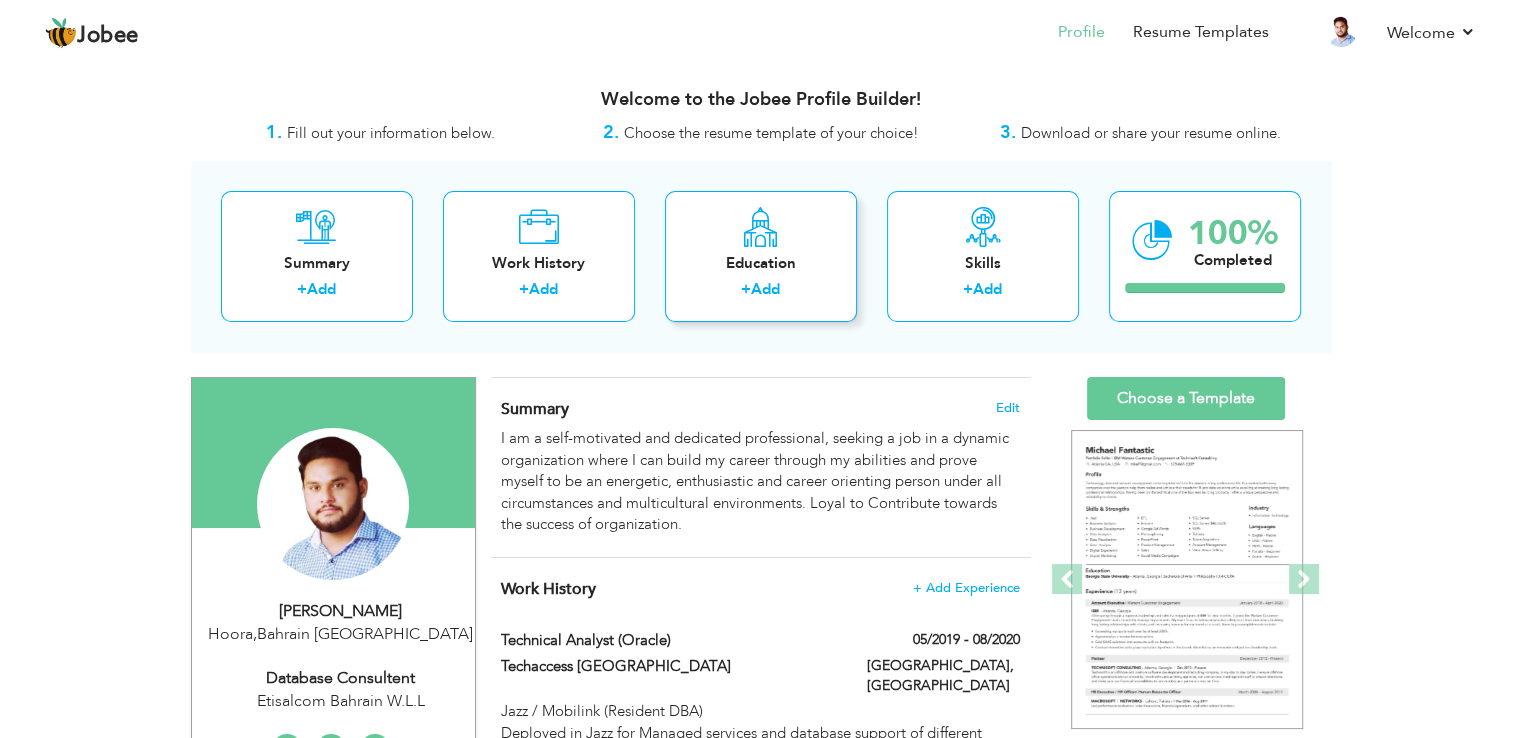 click on "Education
+  Add" at bounding box center (761, 256) 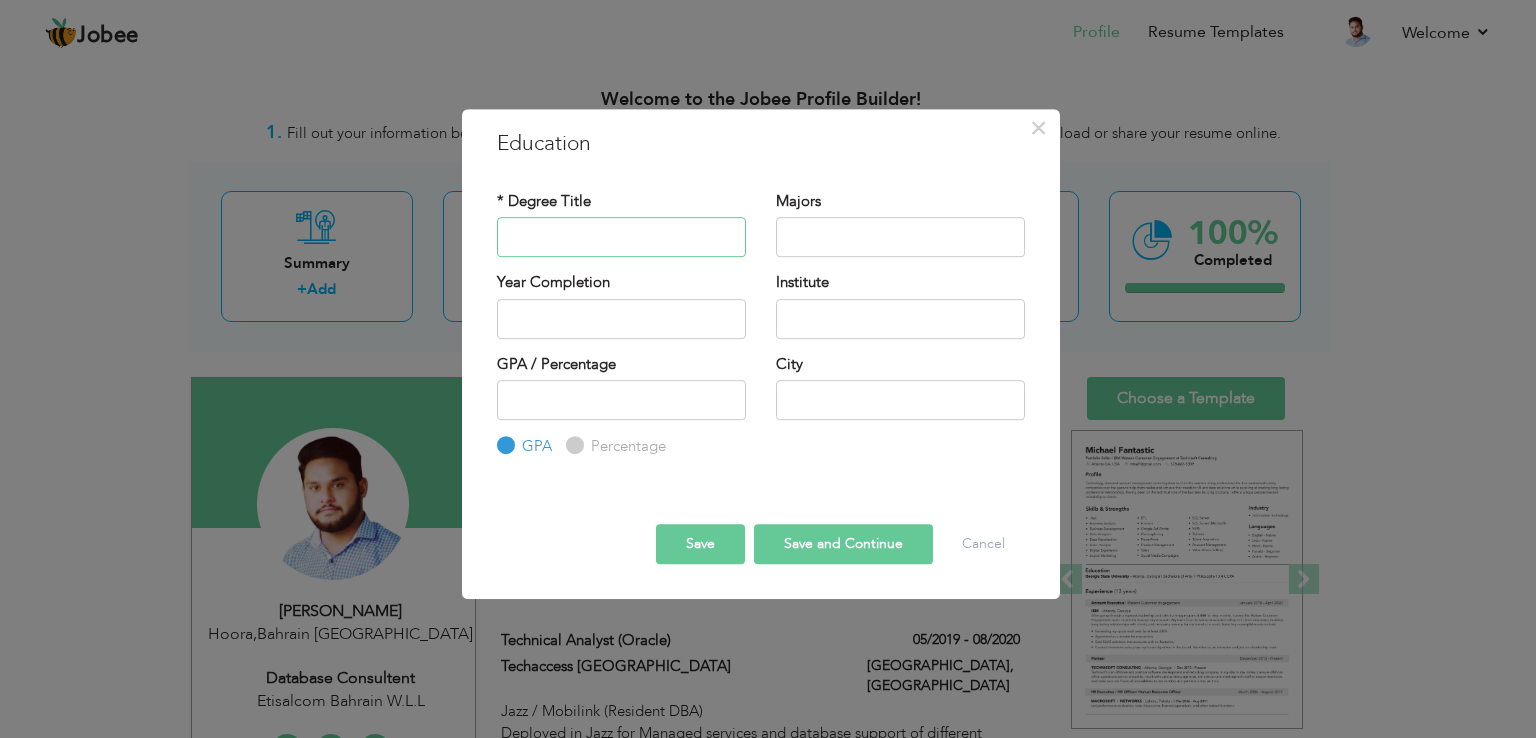 paste on "Matriculation" 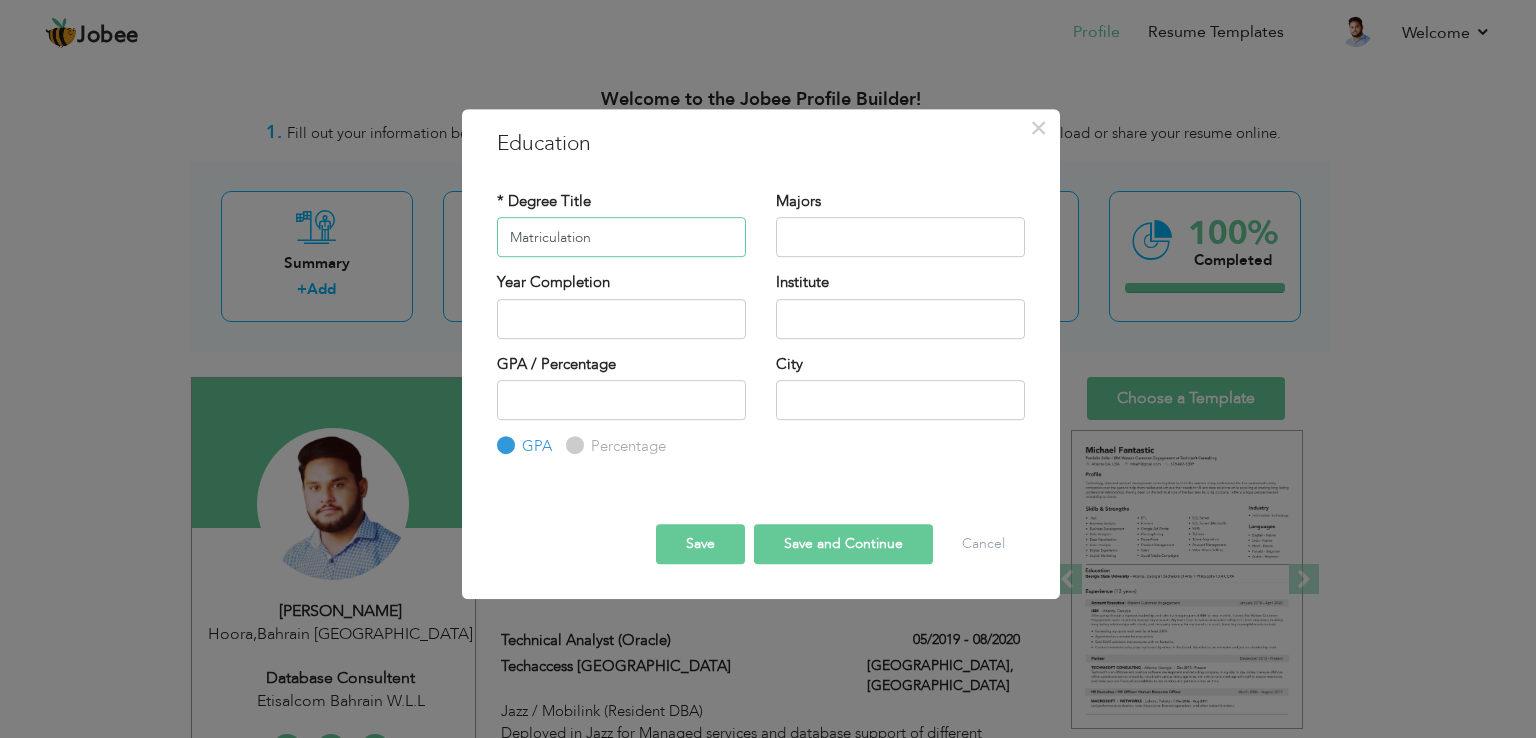 type on "Matriculation" 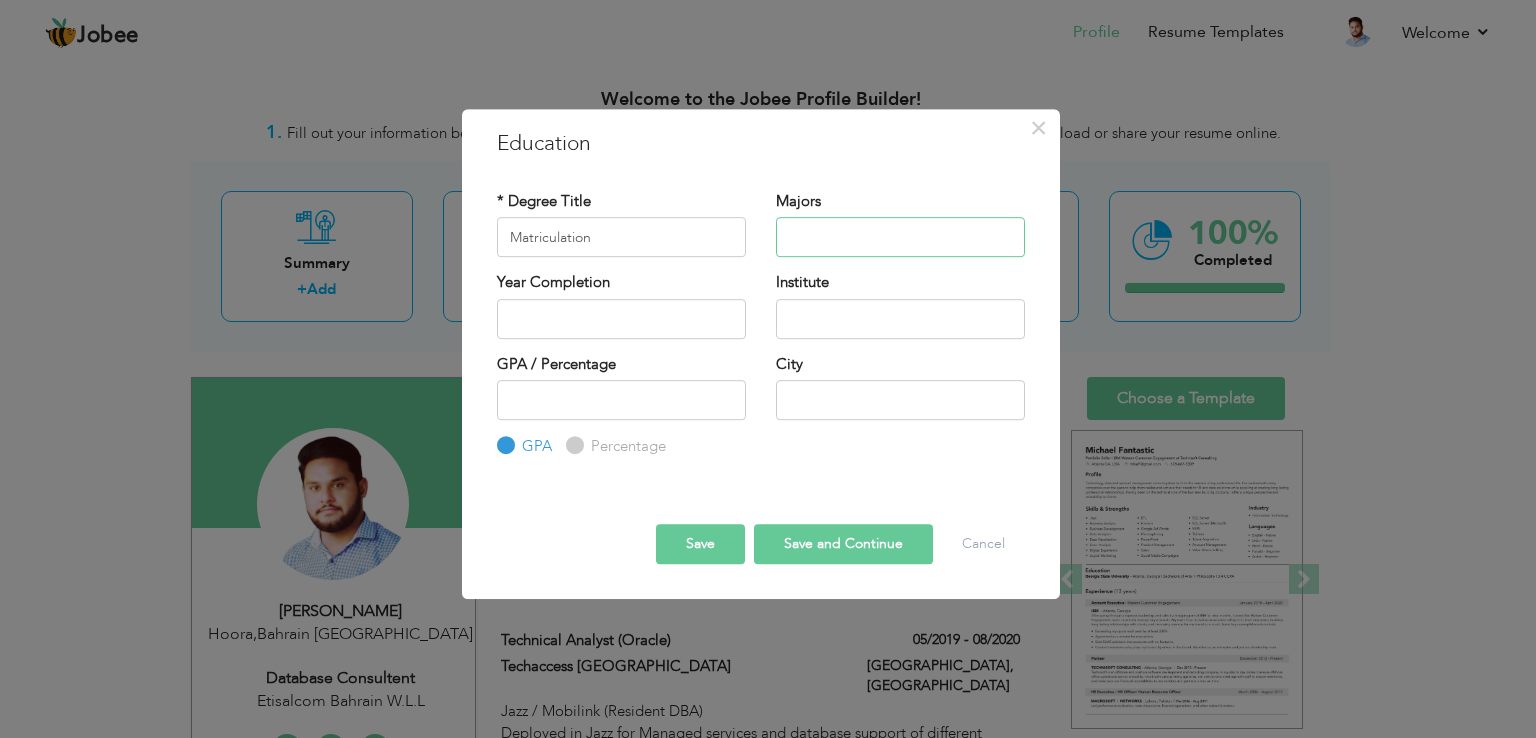click at bounding box center [900, 237] 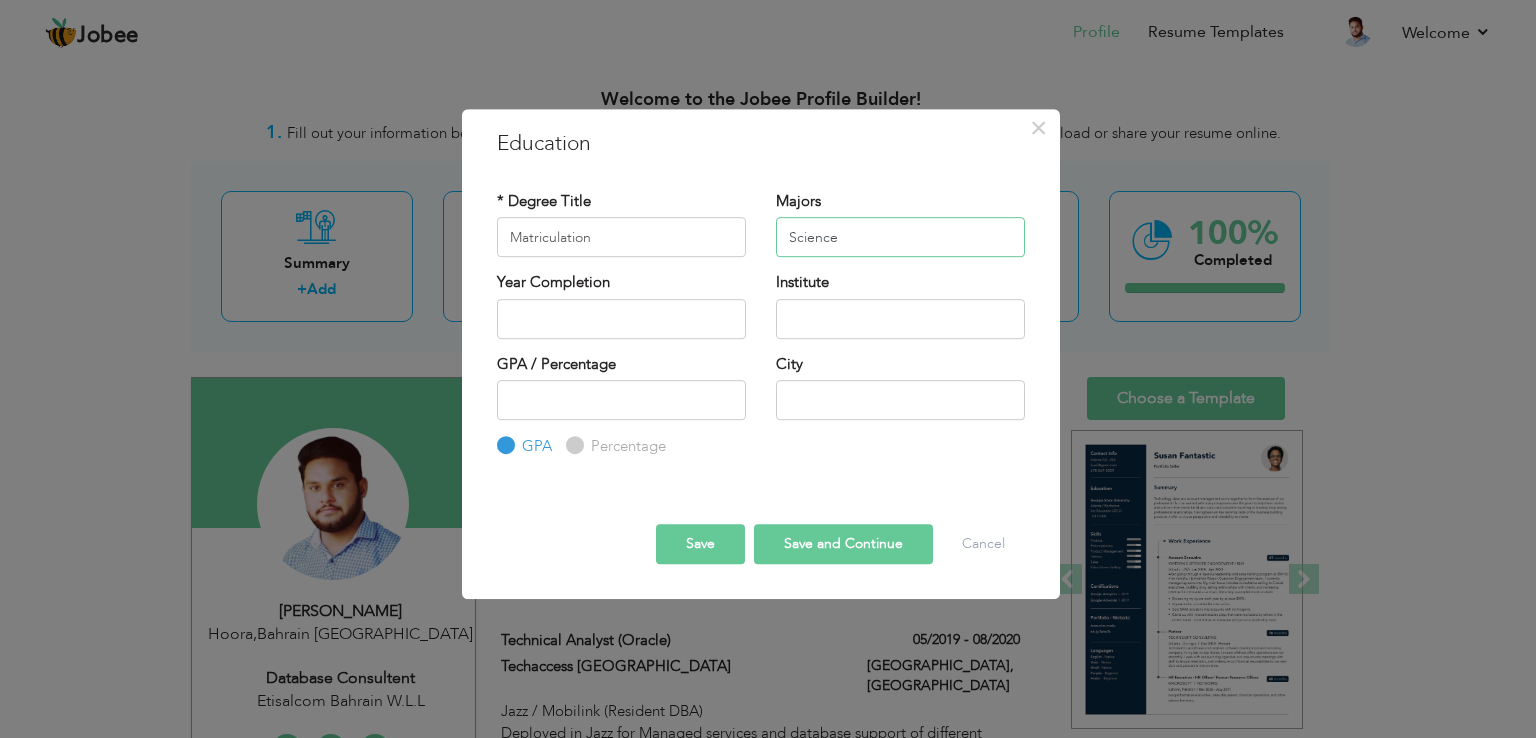 type on "Science" 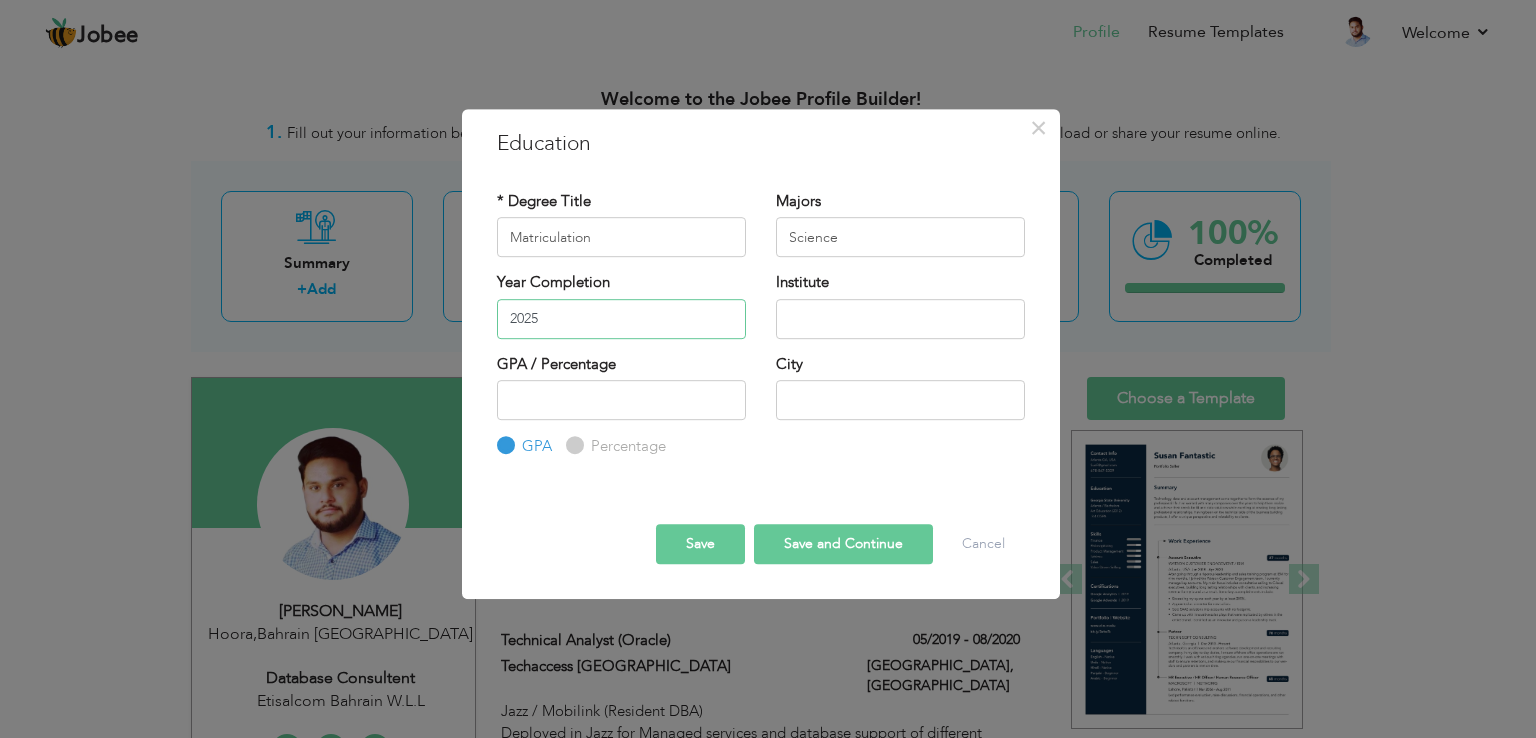 click on "2025" at bounding box center (621, 319) 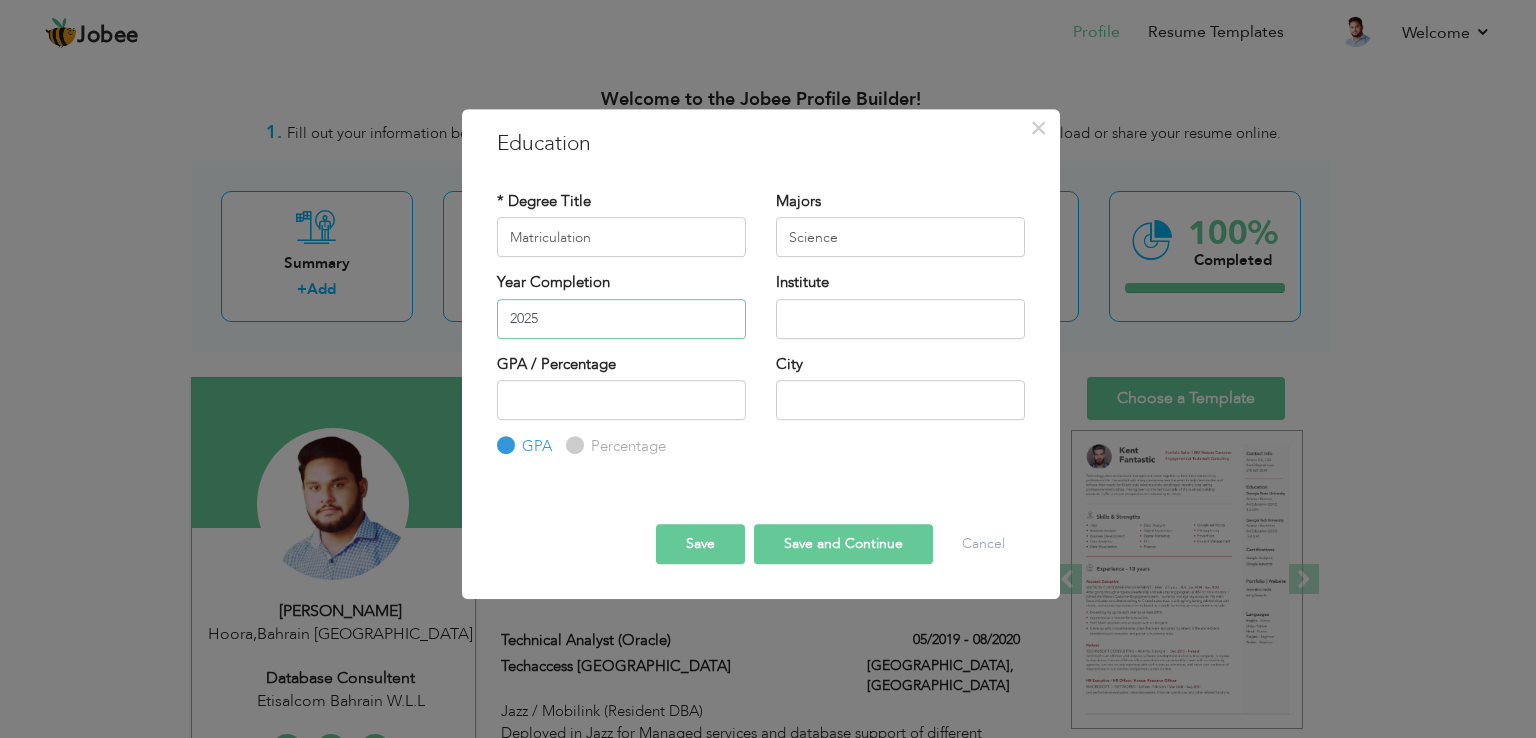 click on "2025" at bounding box center [621, 319] 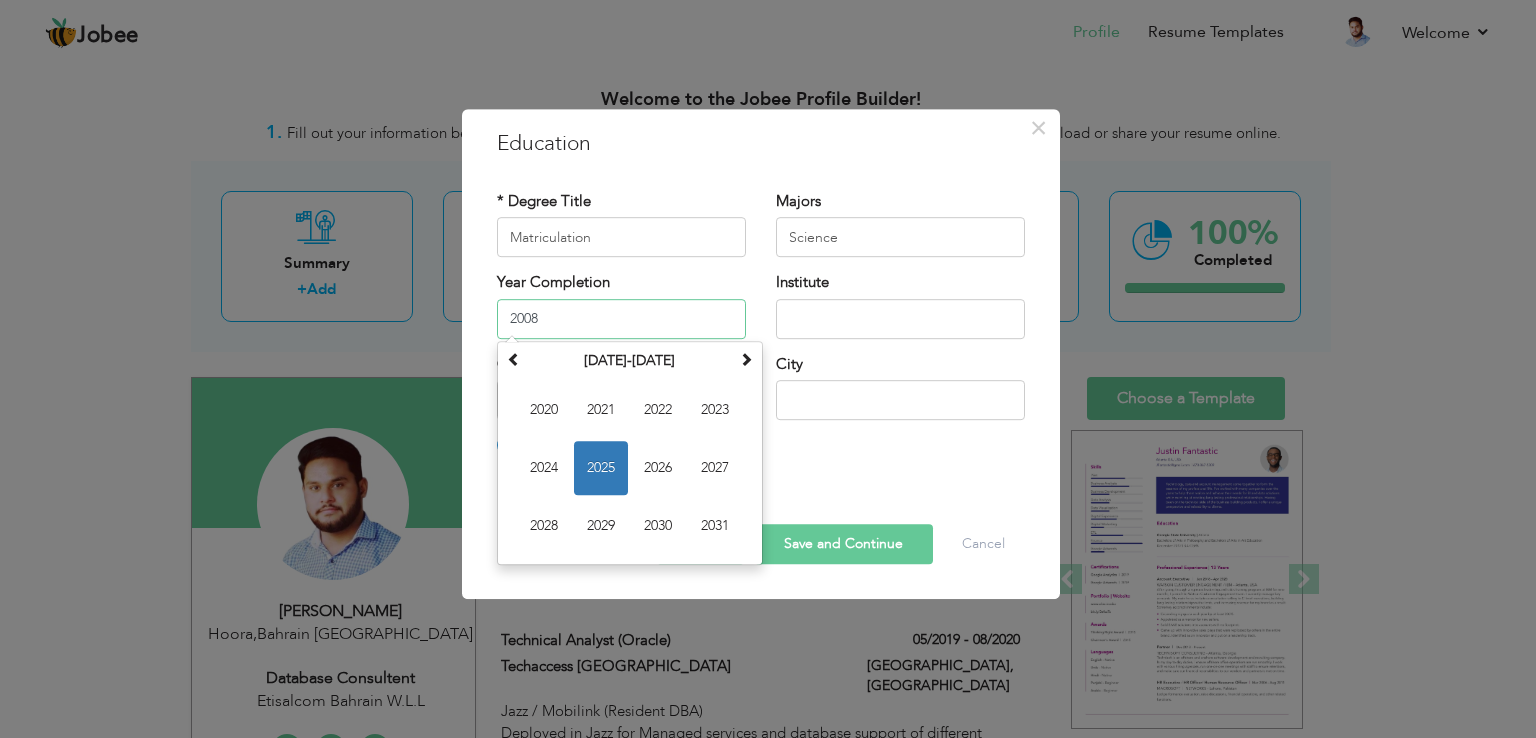 type on "2008" 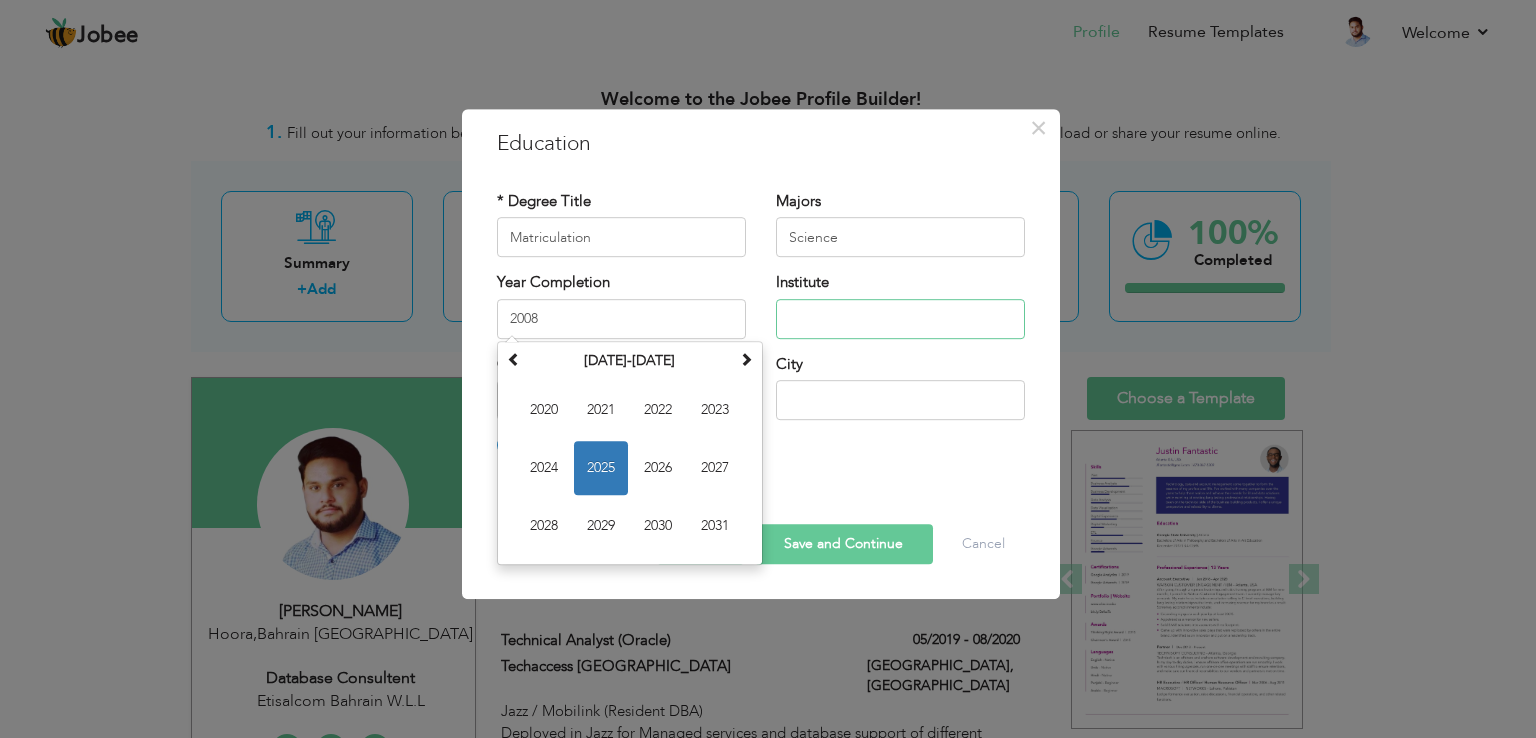 click at bounding box center (900, 319) 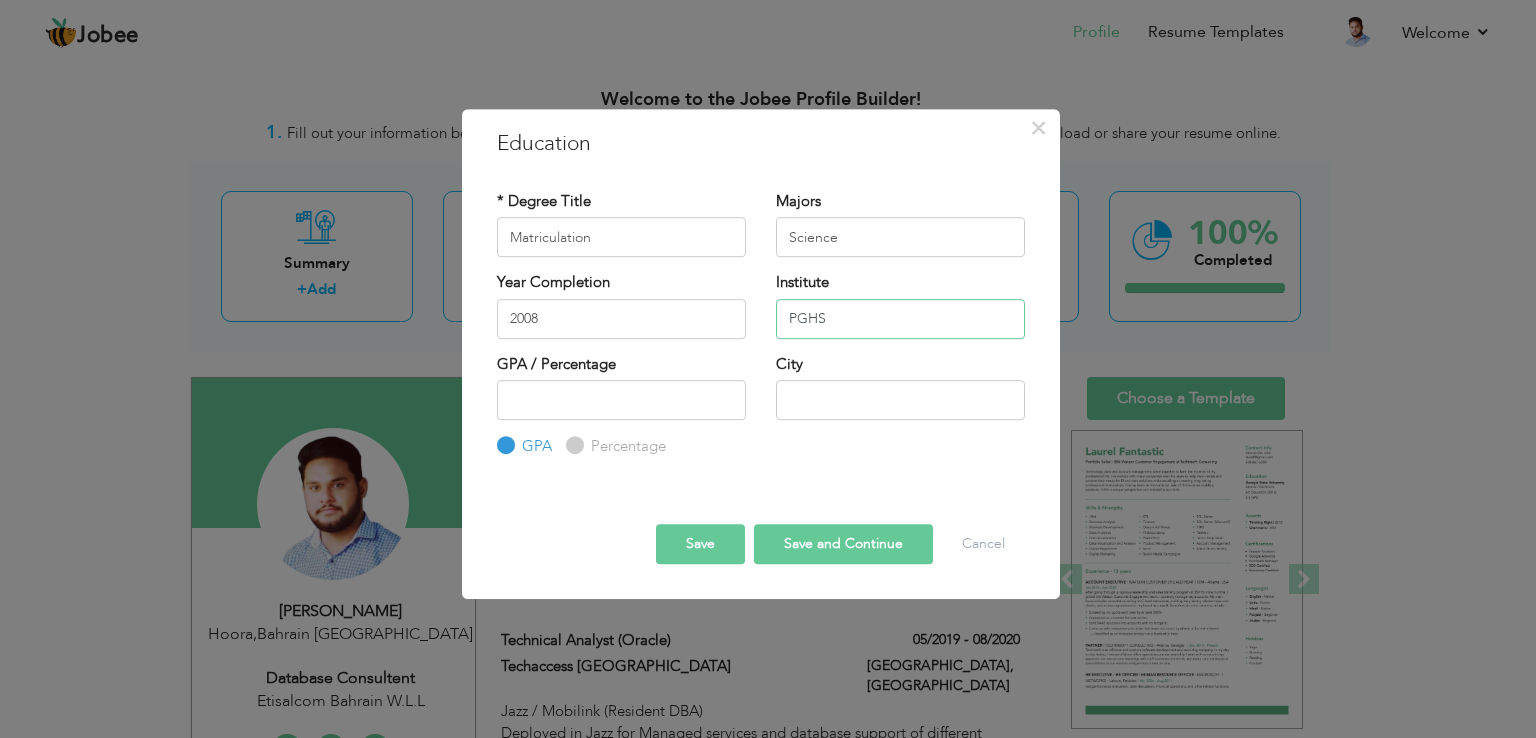 type on "PGHS" 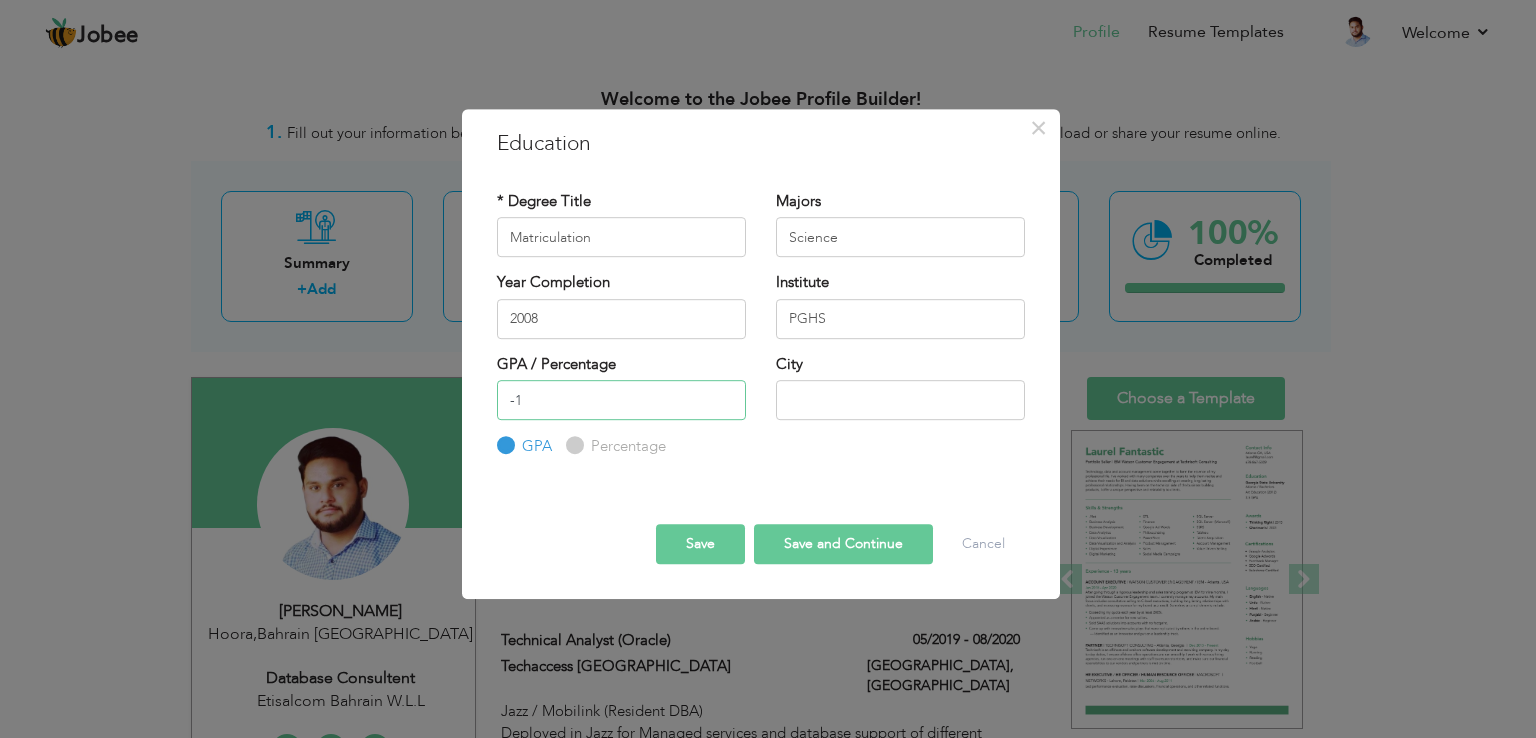 type on "-1" 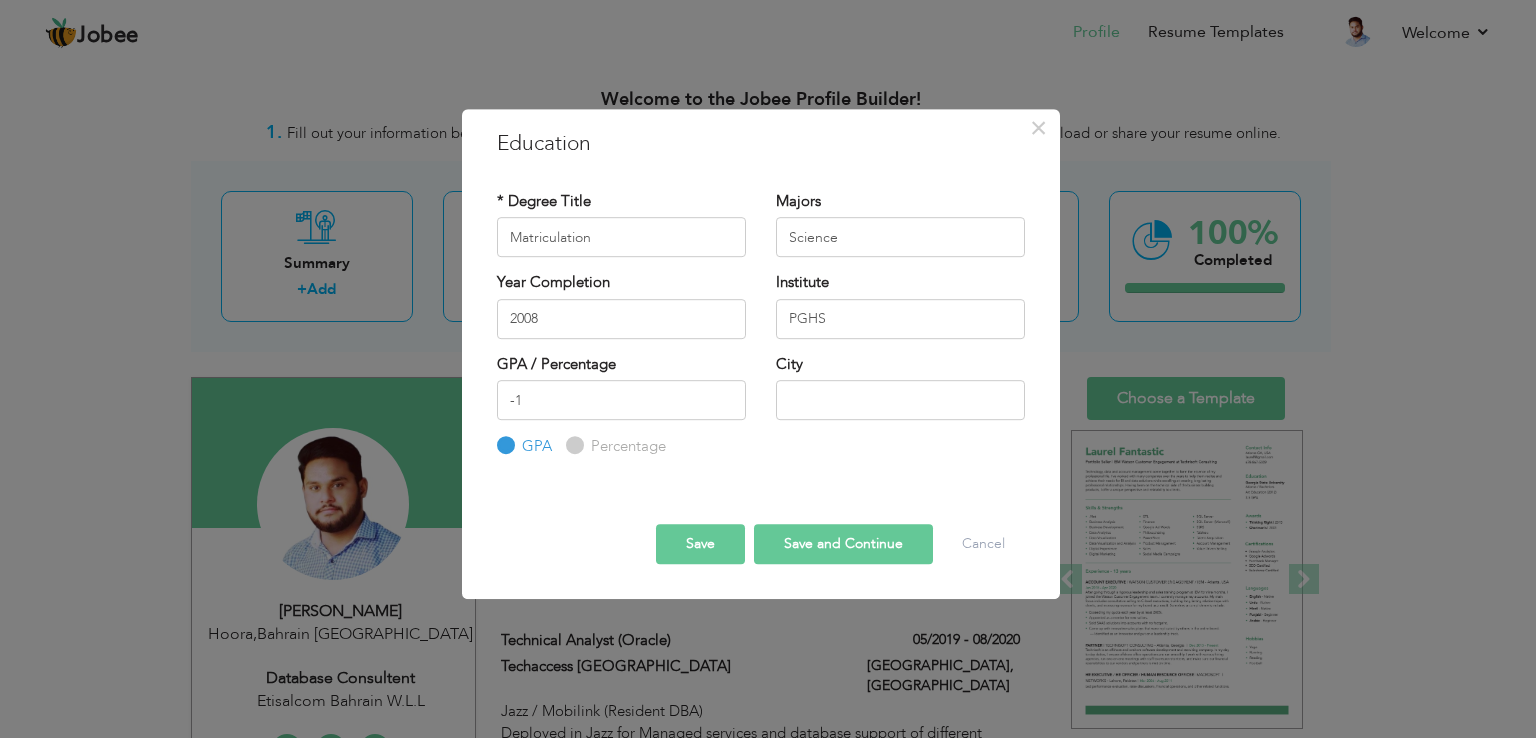 click on "Percentage" at bounding box center (626, 446) 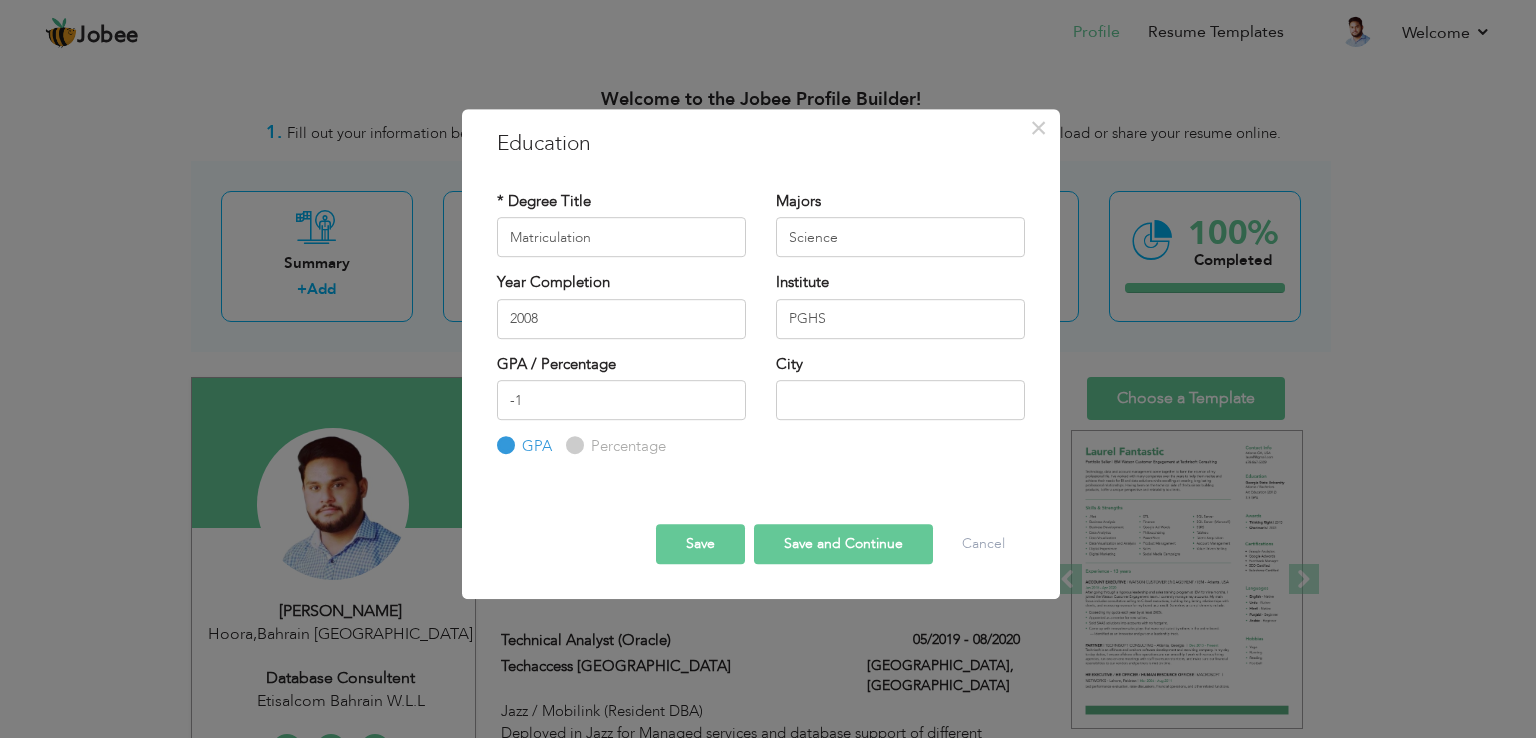 click on "Percentage" at bounding box center [572, 446] 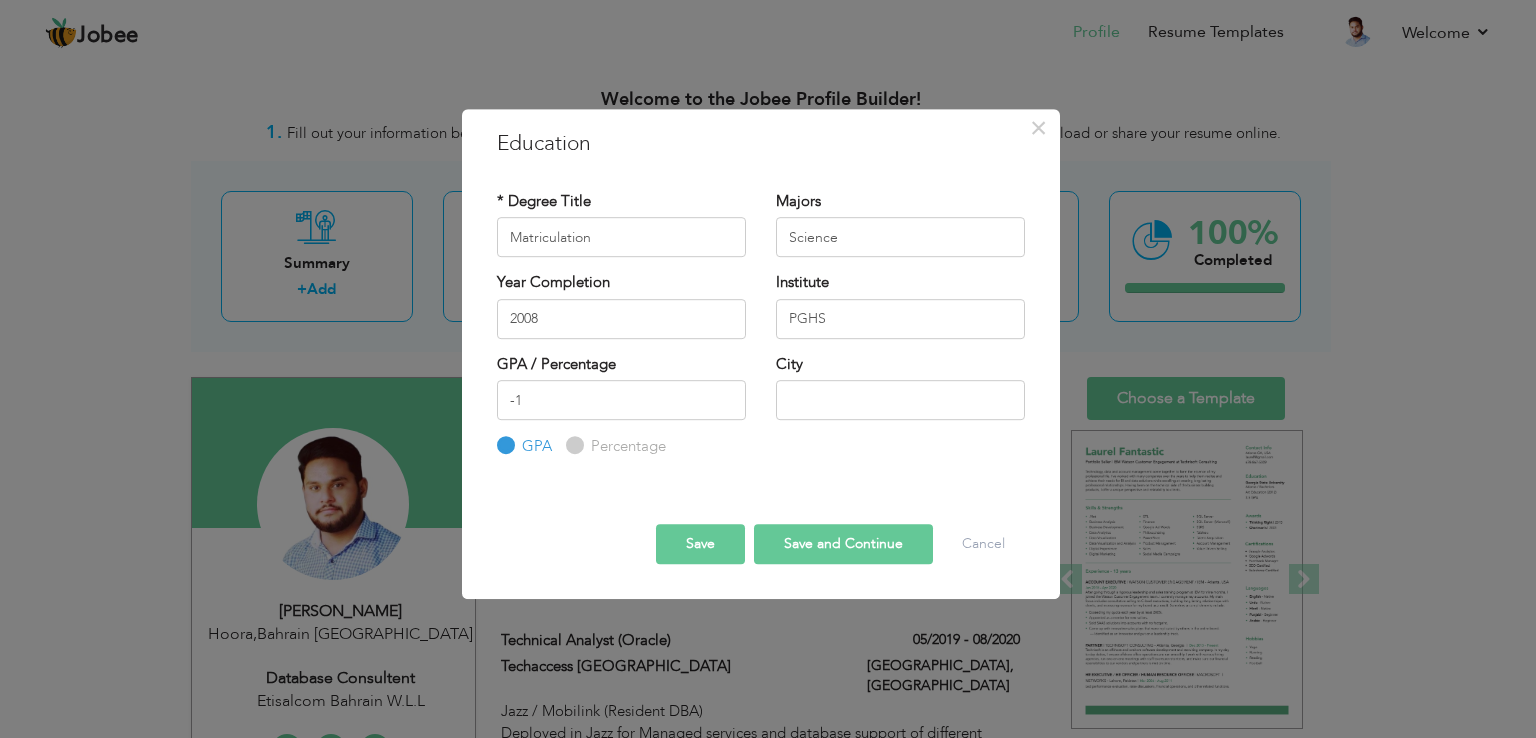 radio on "true" 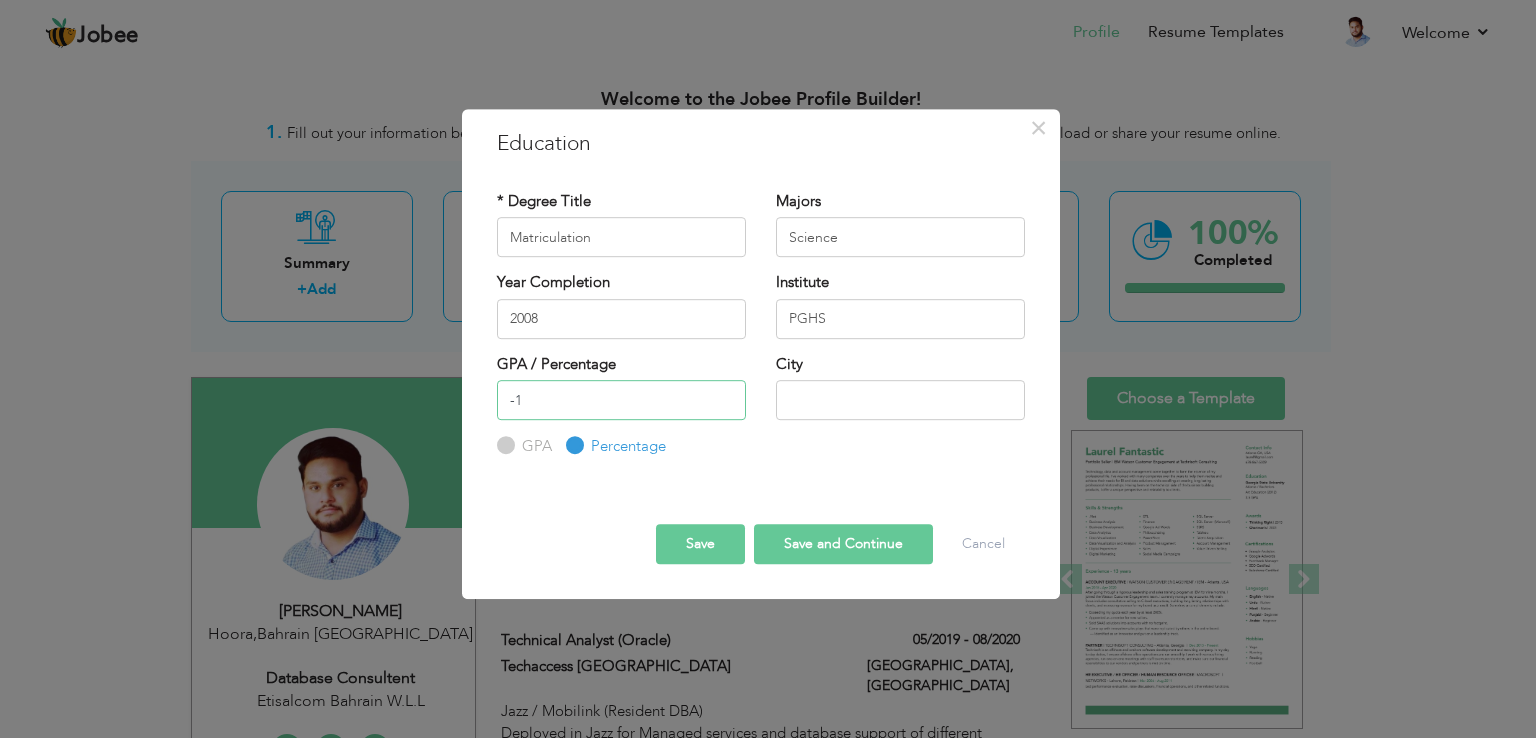 drag, startPoint x: 585, startPoint y: 401, endPoint x: 462, endPoint y: 393, distance: 123.25989 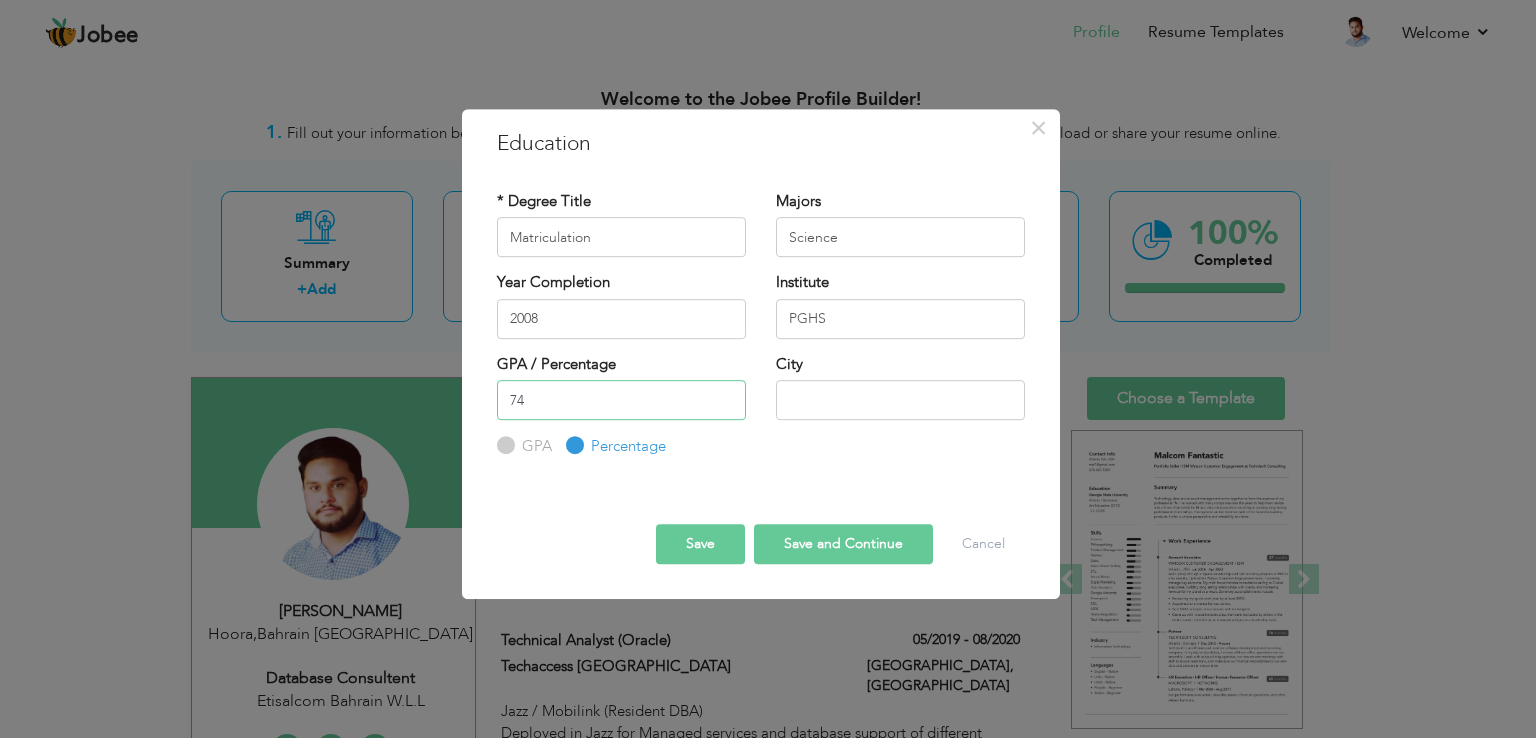 type on "74" 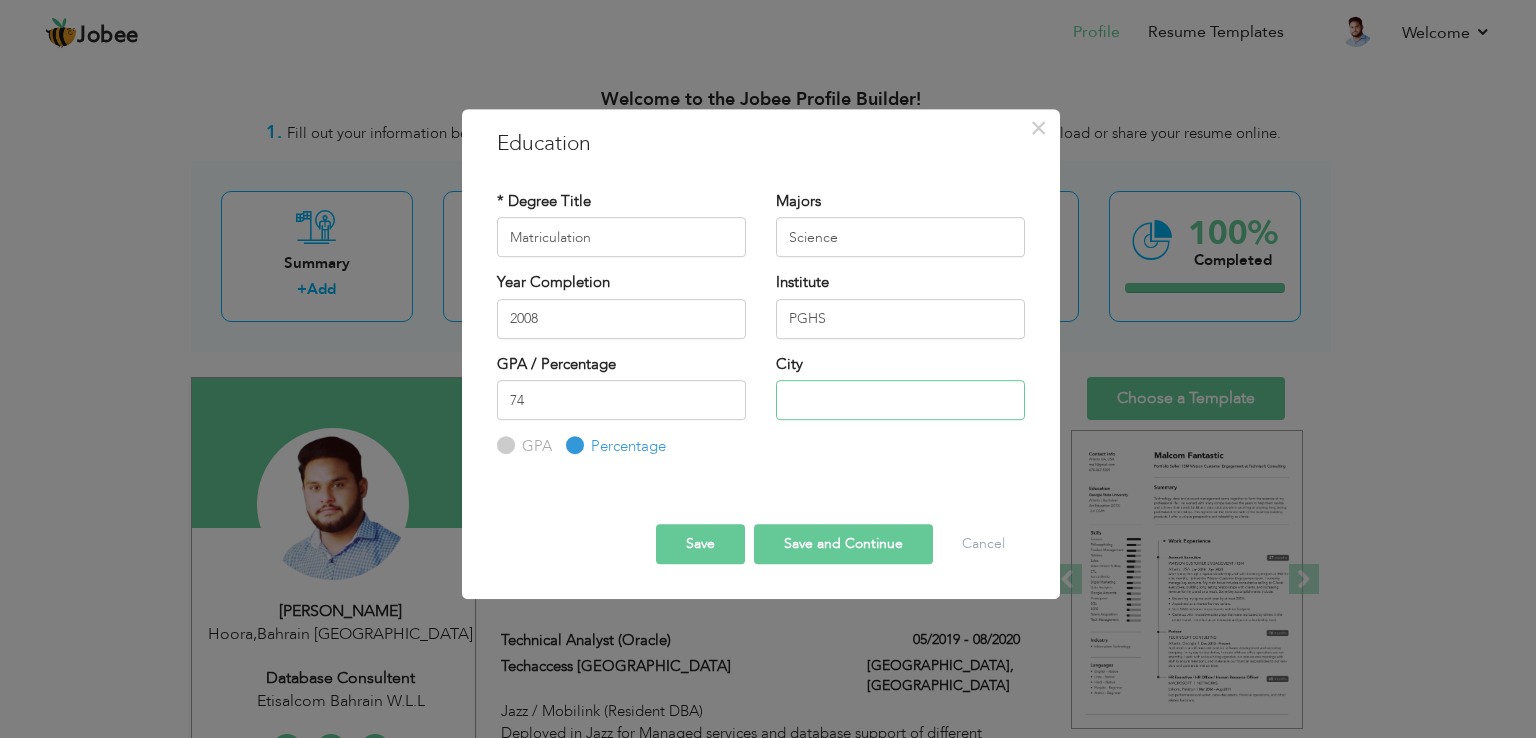 click at bounding box center [900, 400] 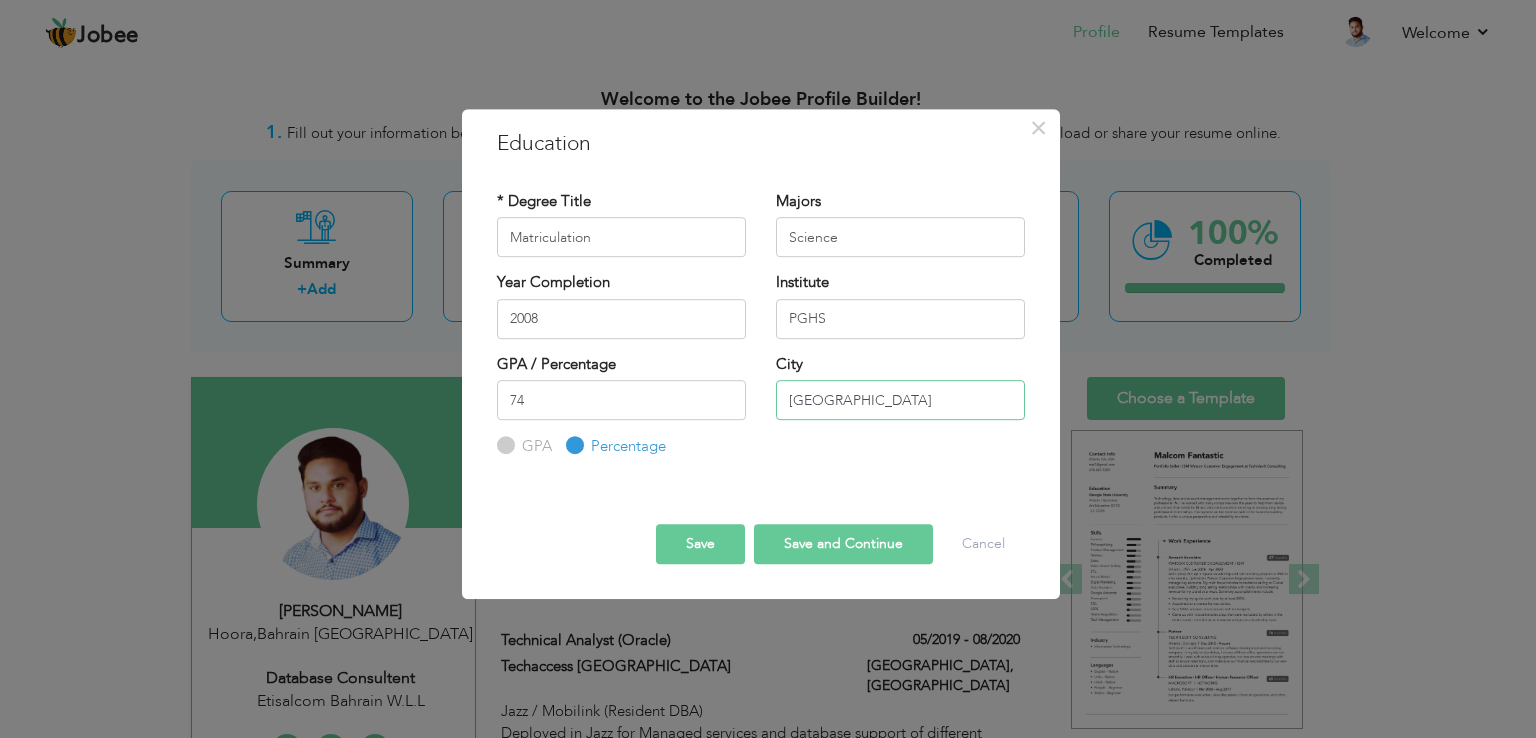 type on "Faisalabad" 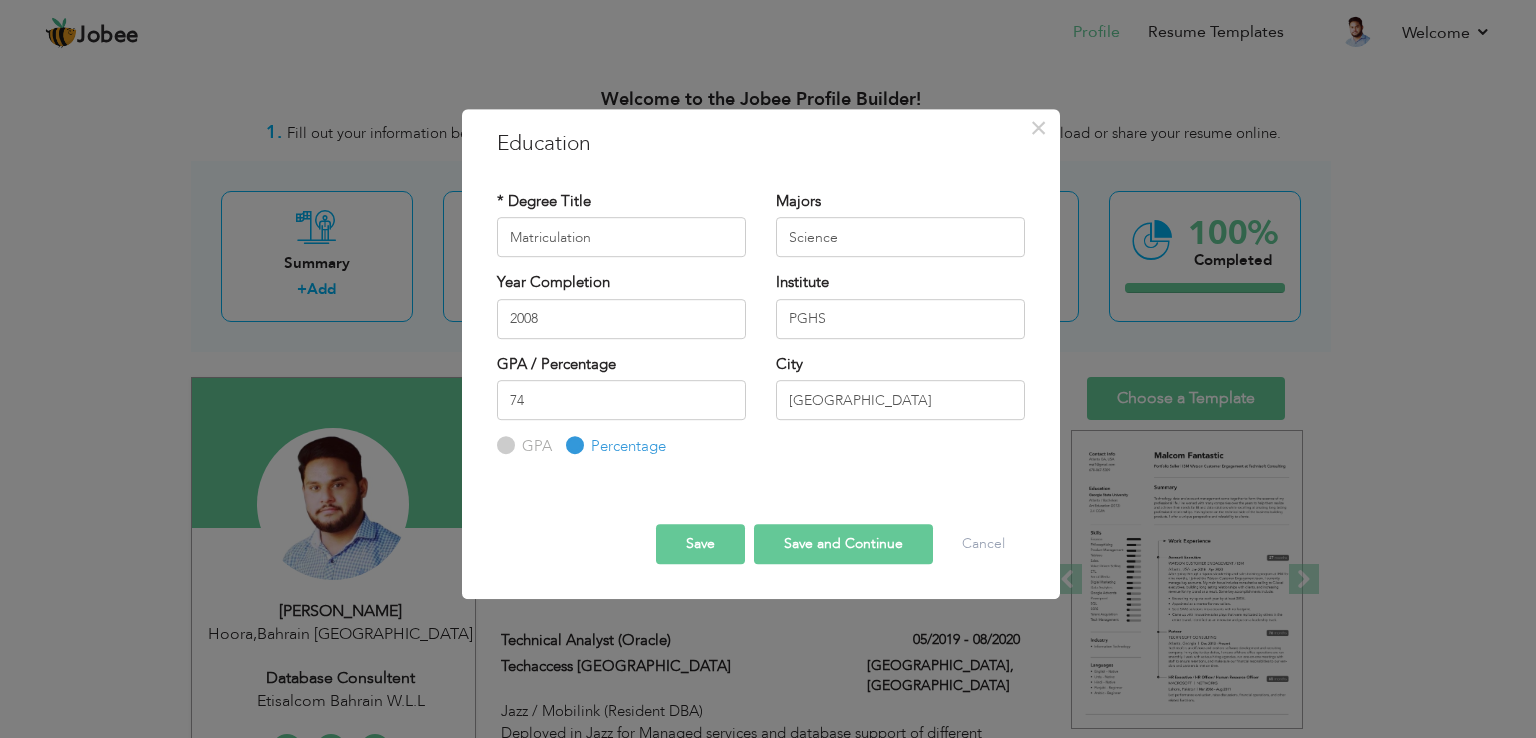 click on "Save" at bounding box center (700, 544) 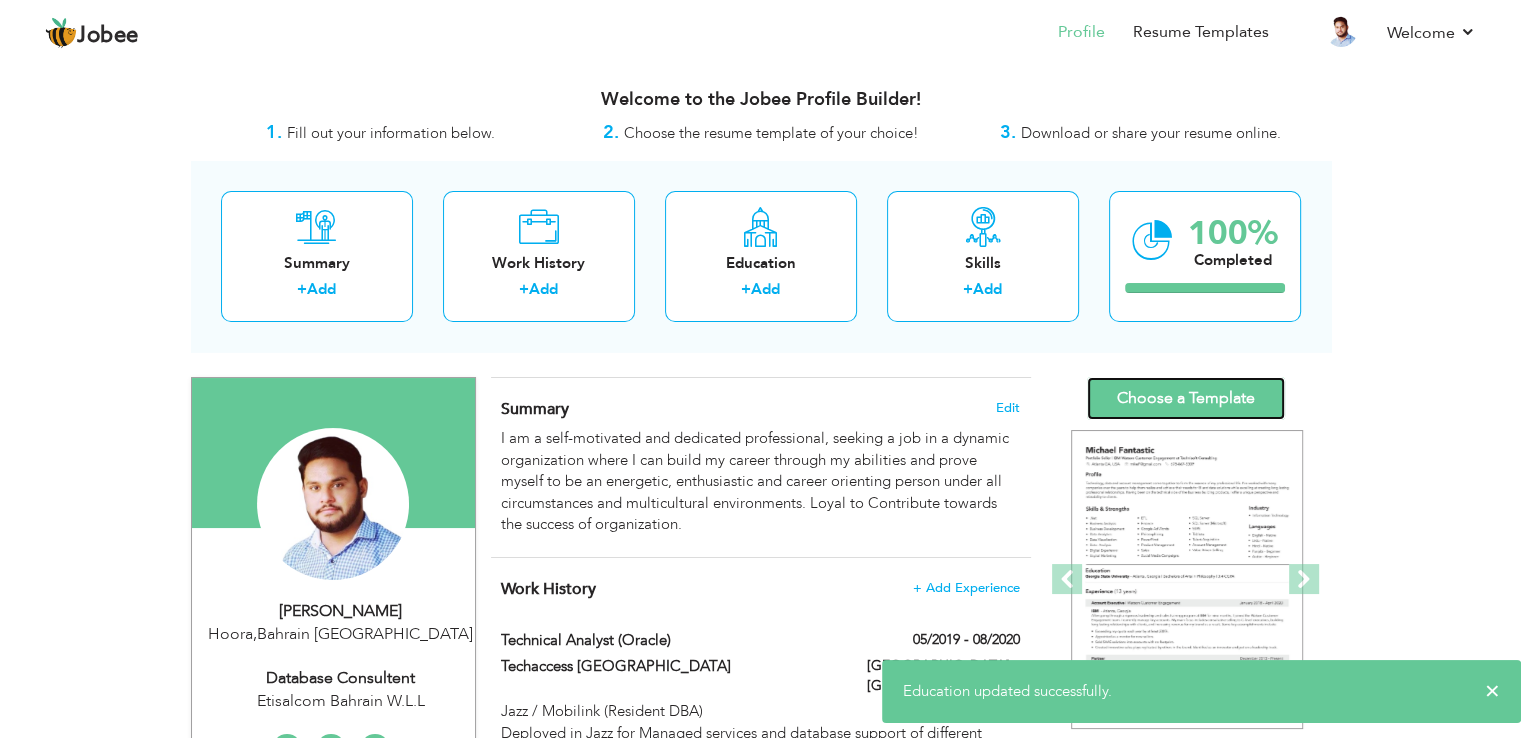 click on "Choose a Template" at bounding box center (1186, 398) 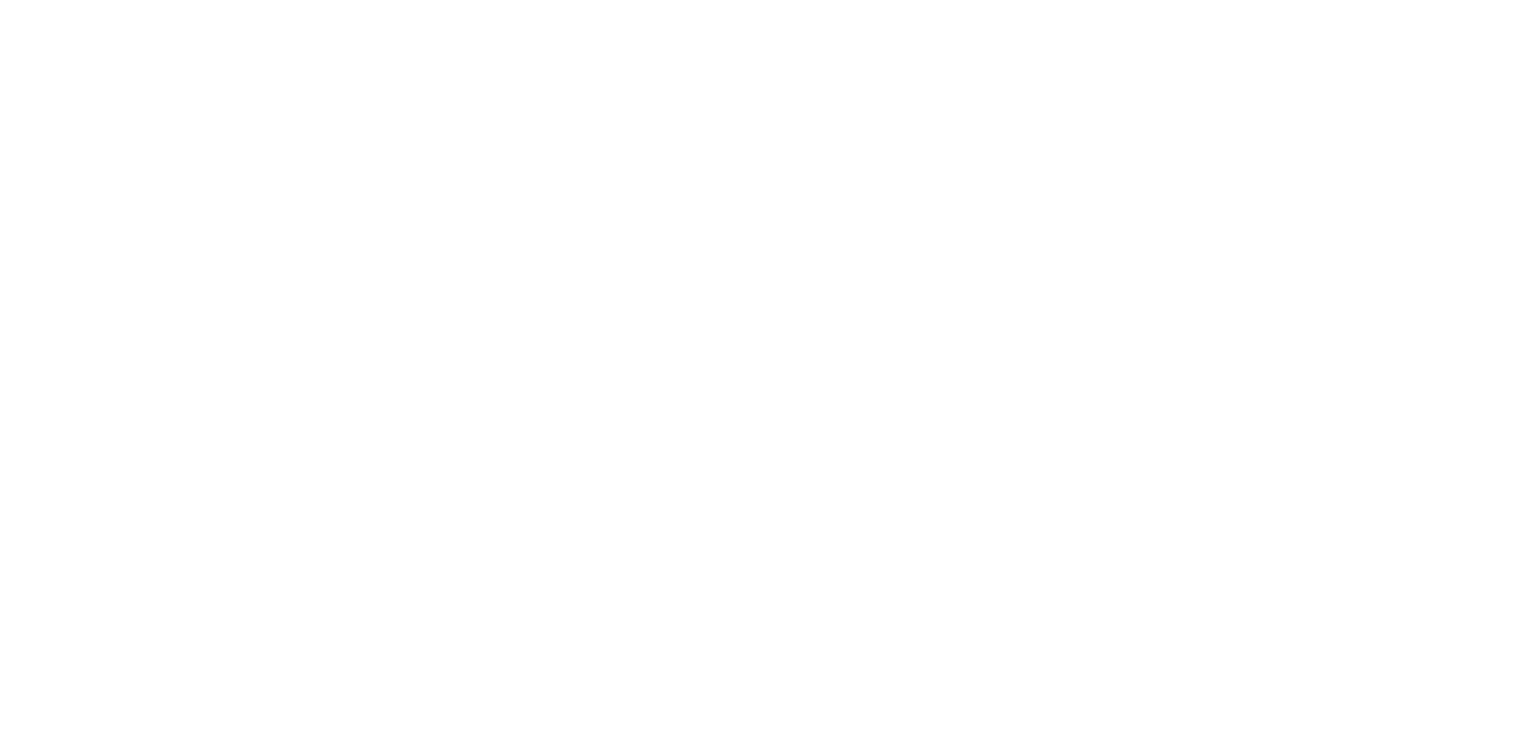 scroll, scrollTop: 0, scrollLeft: 0, axis: both 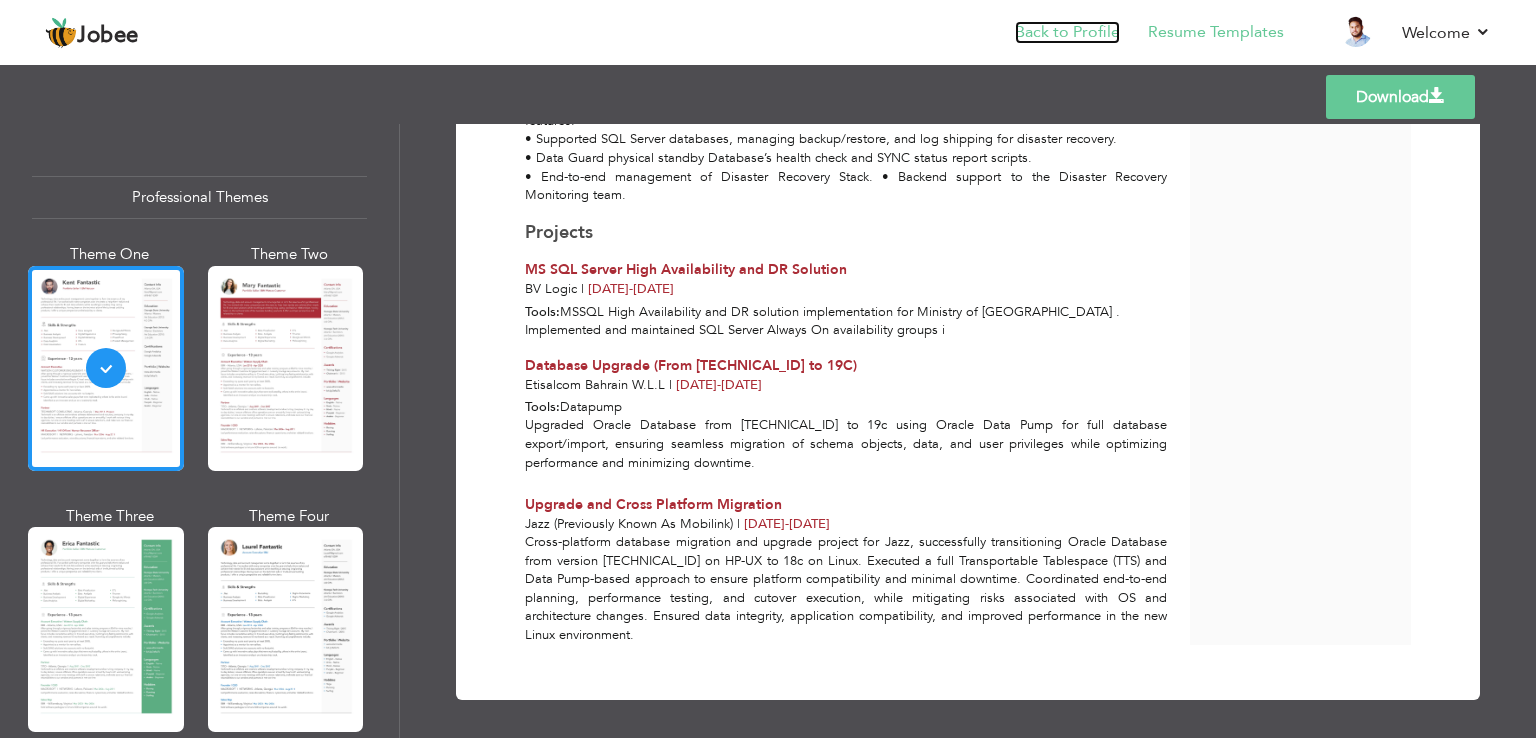 click on "Back to Profile" at bounding box center (1067, 32) 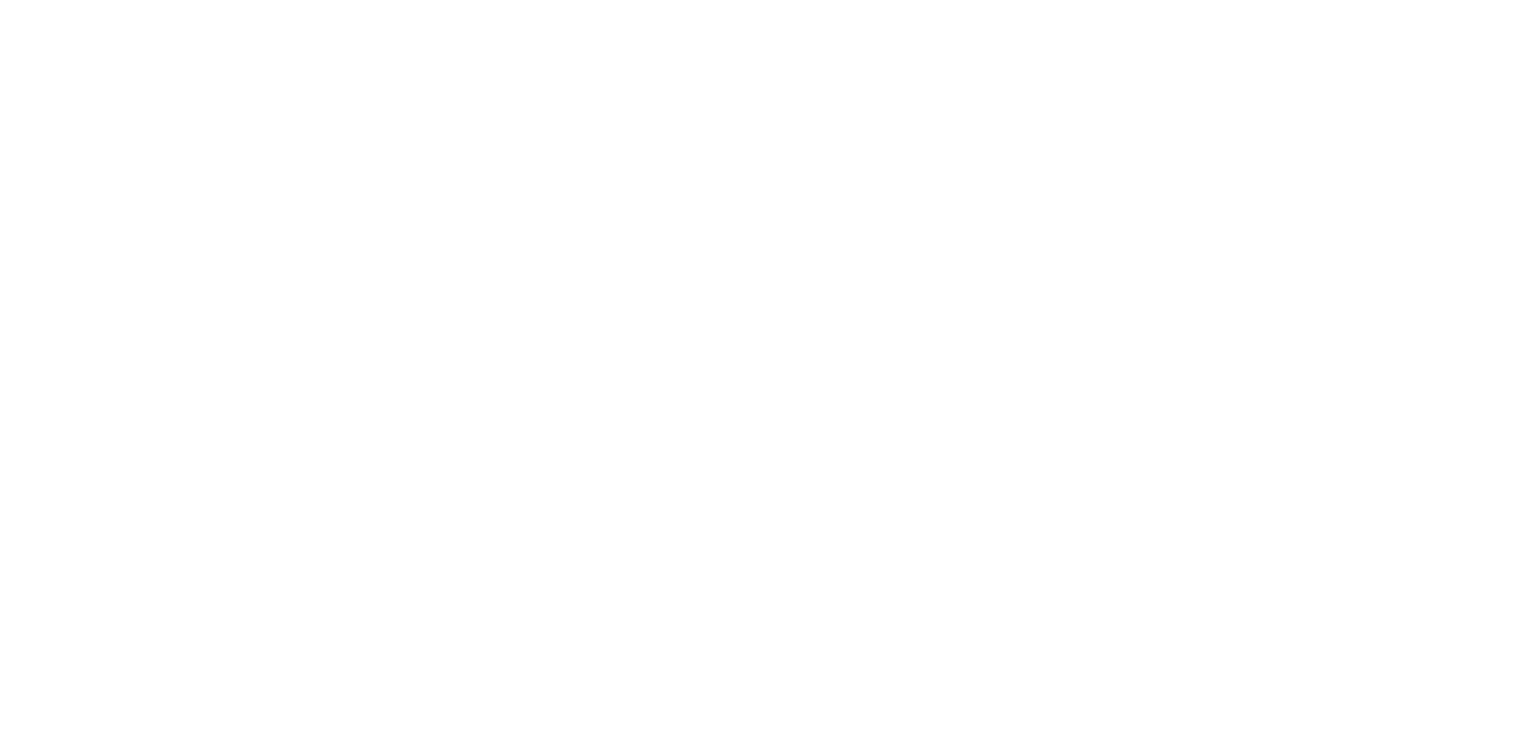 scroll, scrollTop: 0, scrollLeft: 0, axis: both 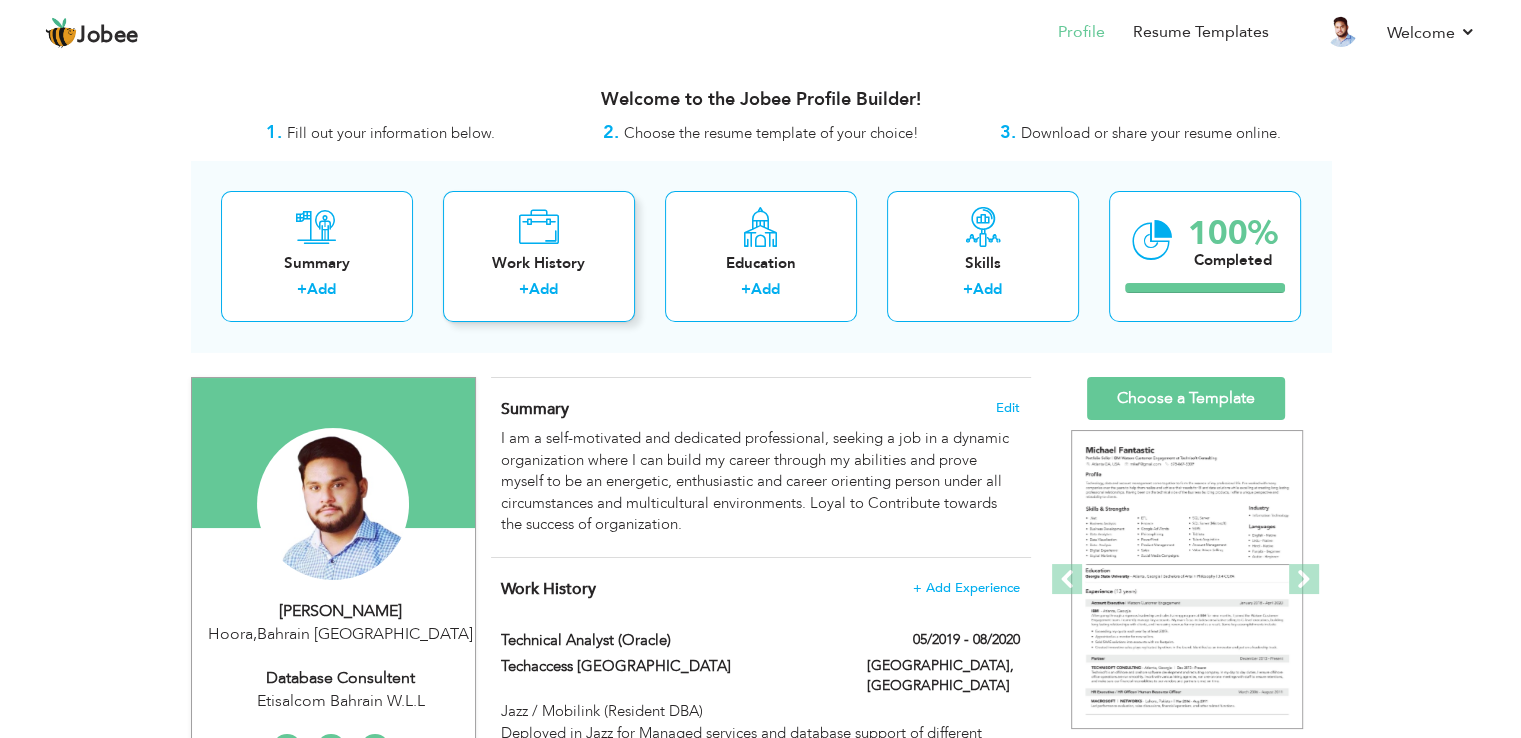 click on "Add" at bounding box center (543, 289) 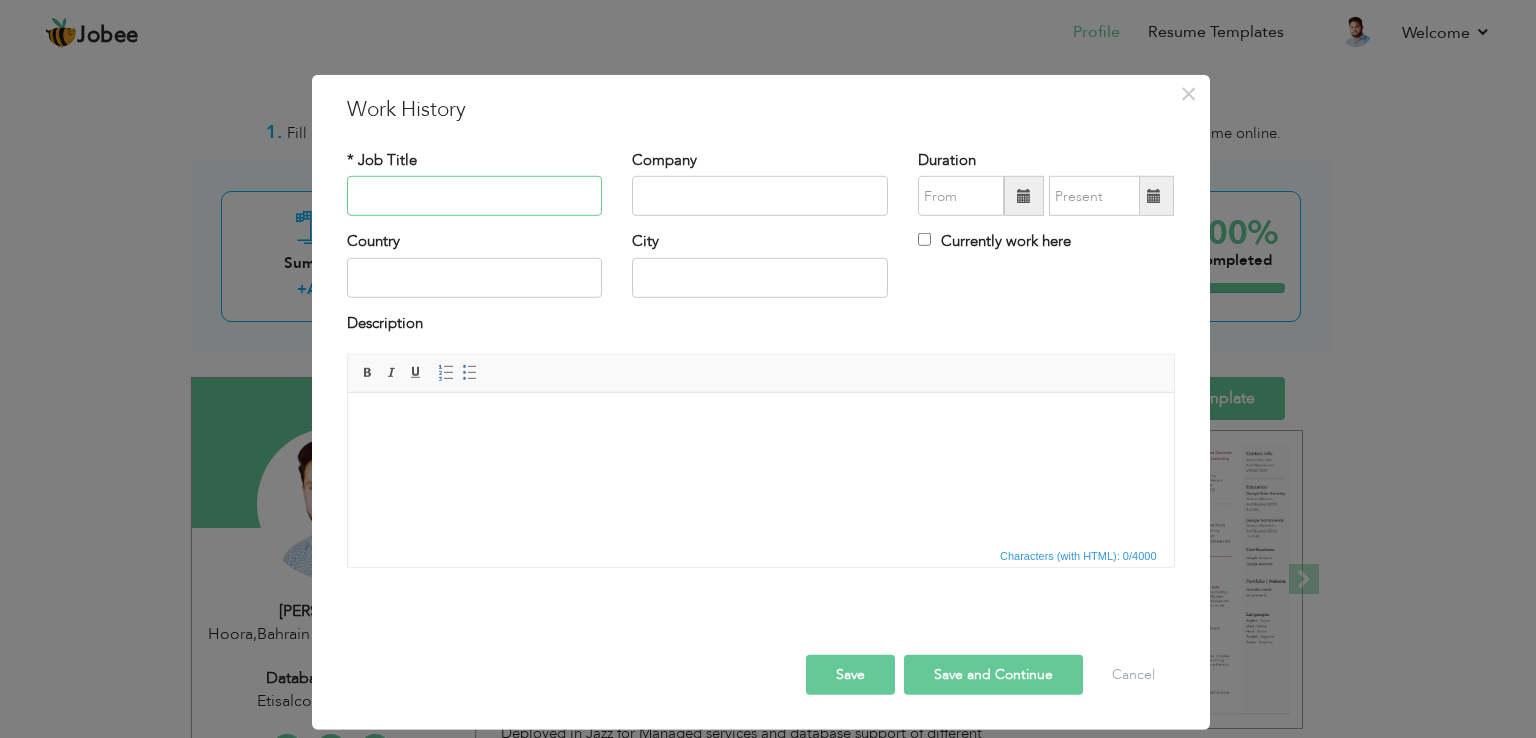 paste on "Expert Databases (Oracle, MySQL)" 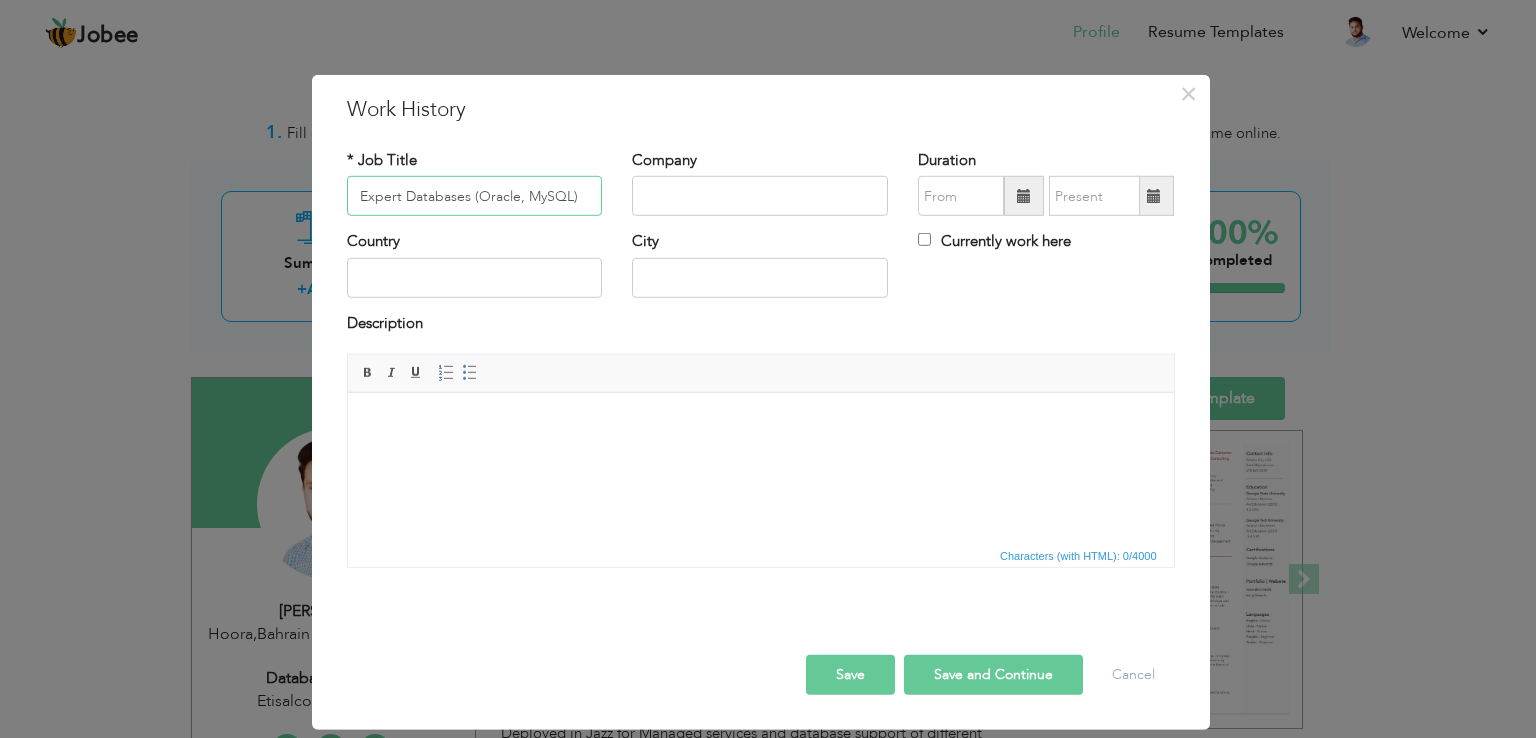 type on "Expert Databases (Oracle, MySQL)" 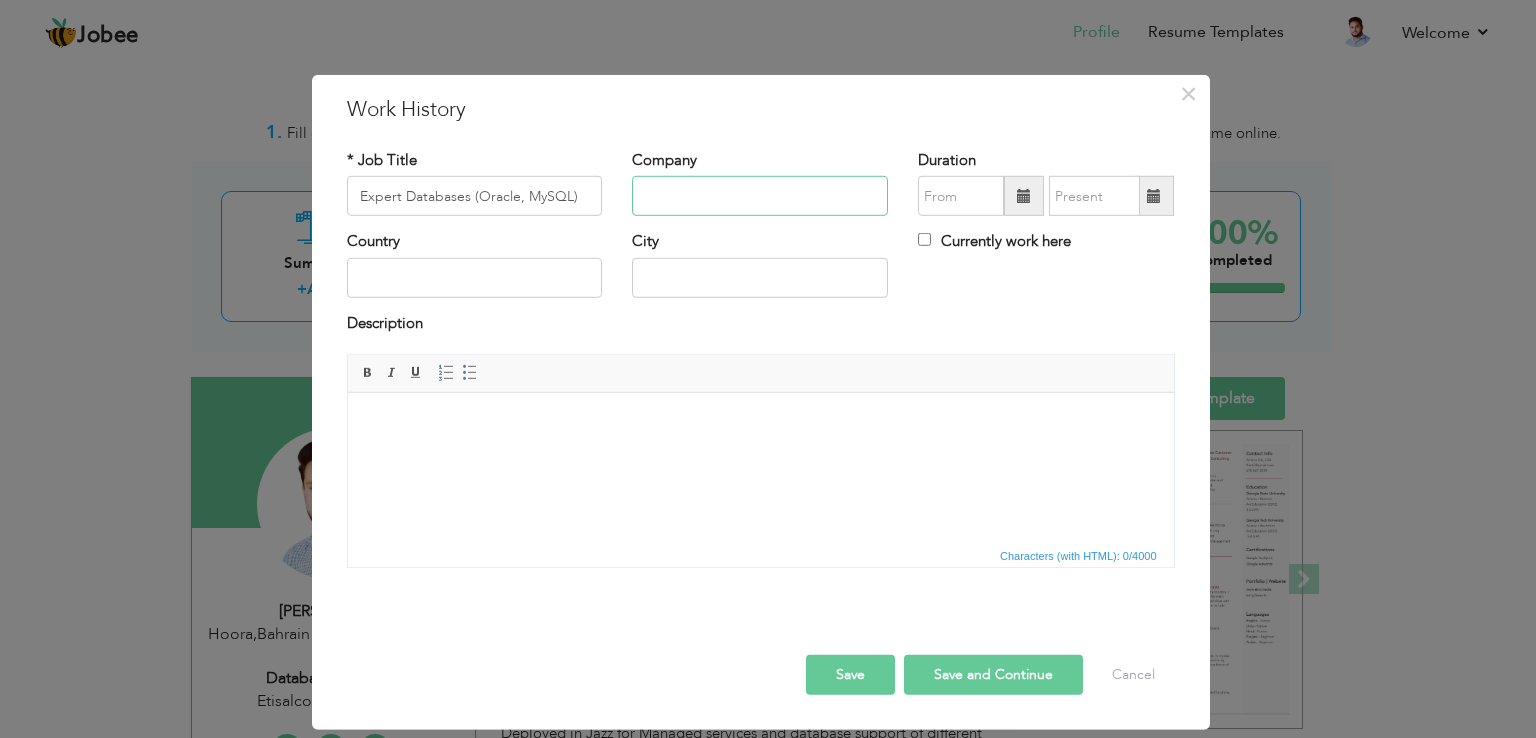 click at bounding box center (760, 196) 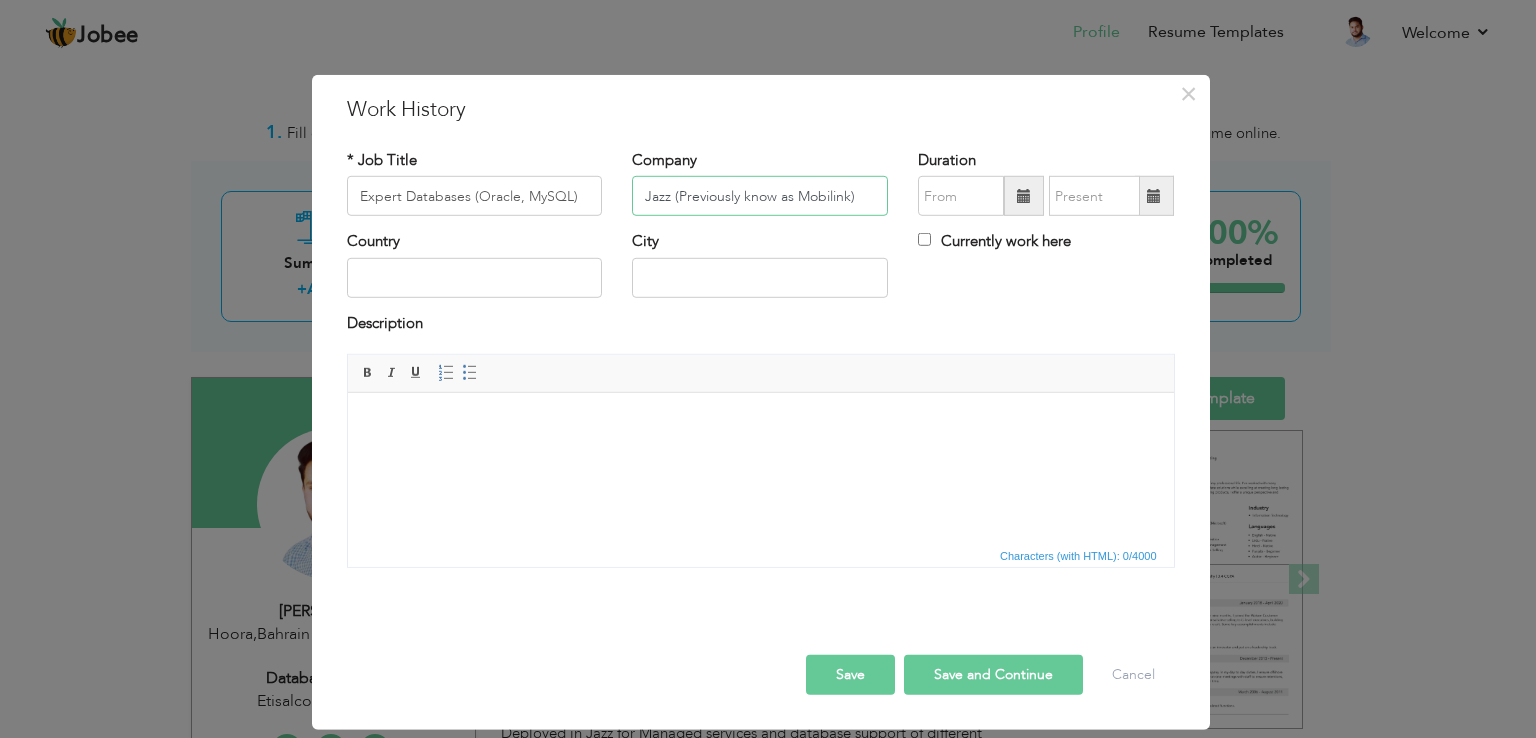 type on "Jazz (Previously know as Mobilink)" 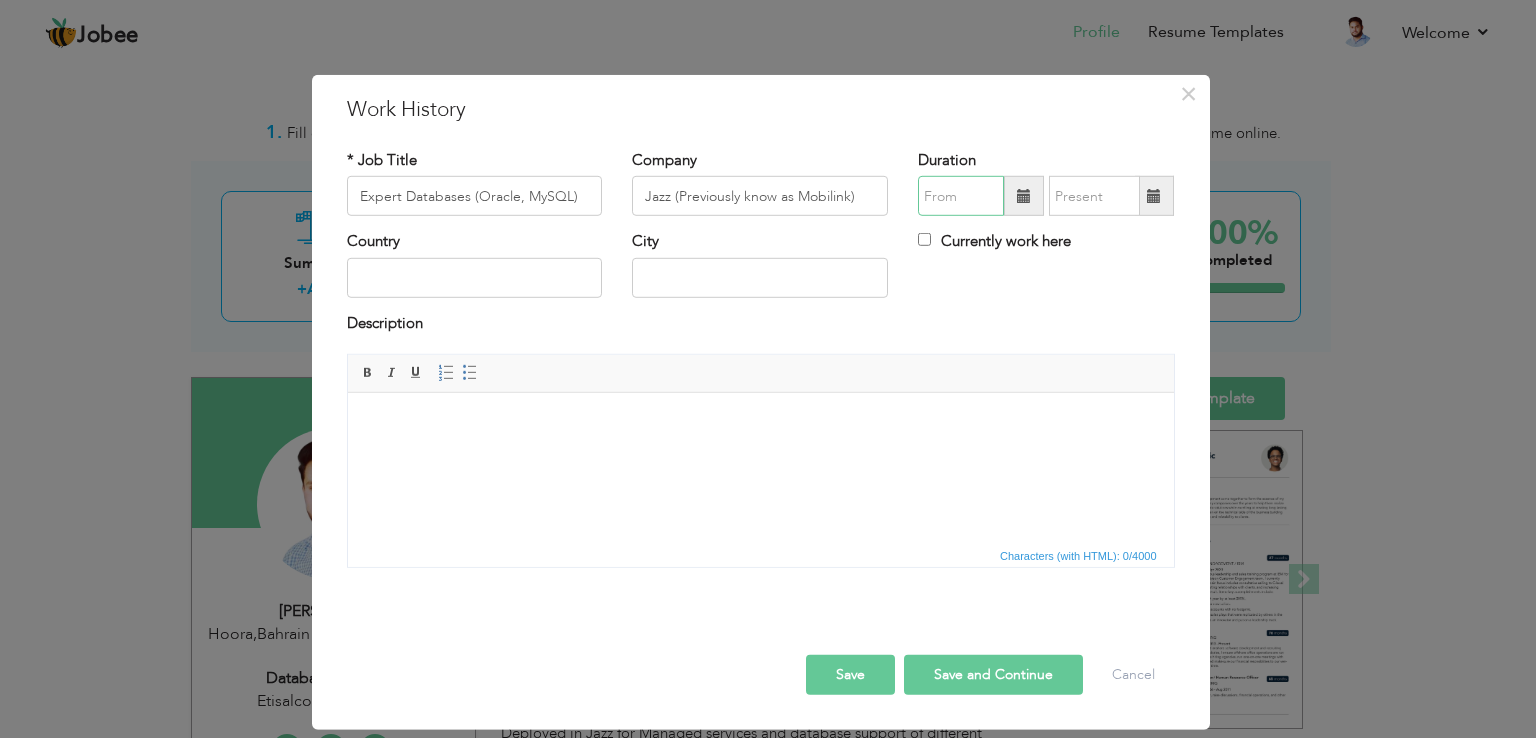 click at bounding box center [961, 196] 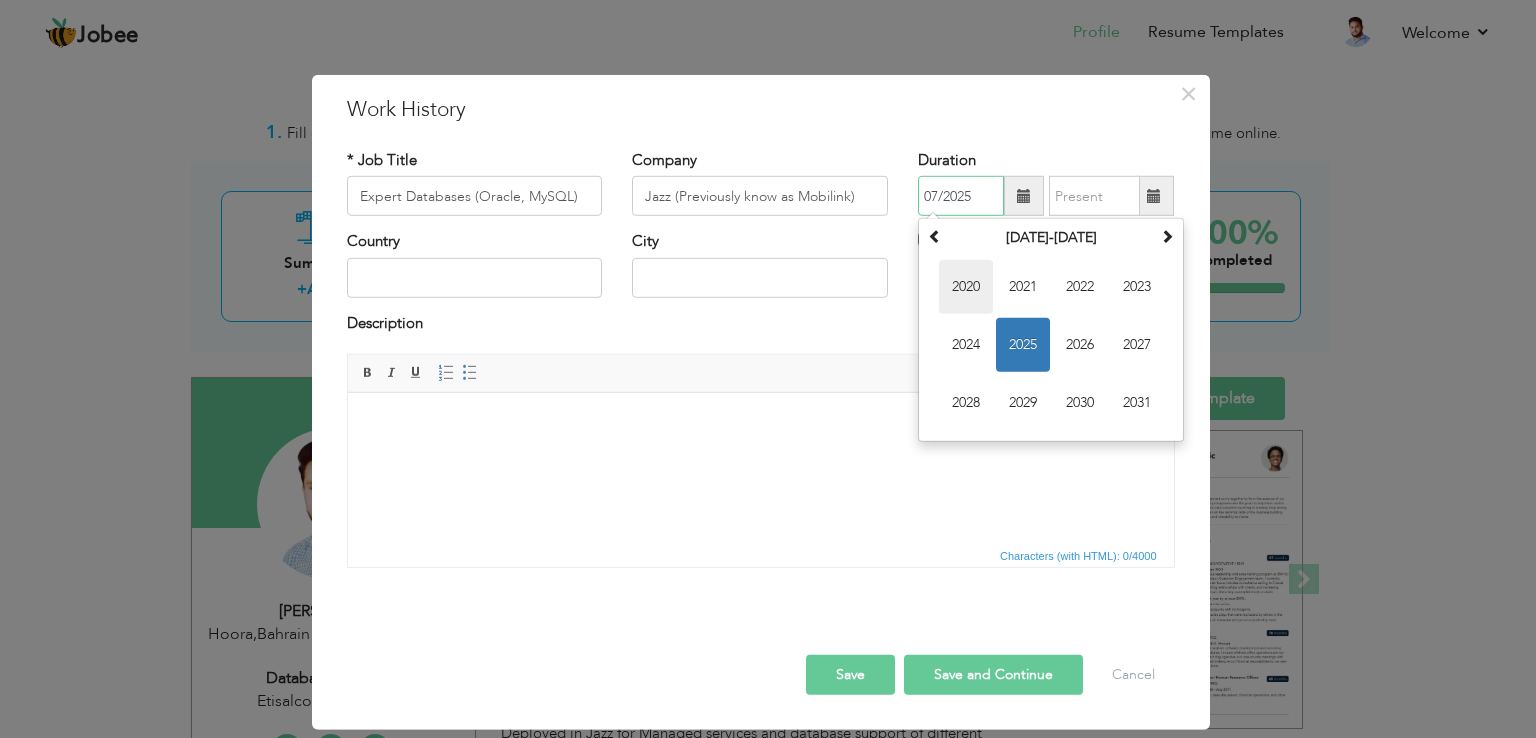click on "2020" at bounding box center (966, 287) 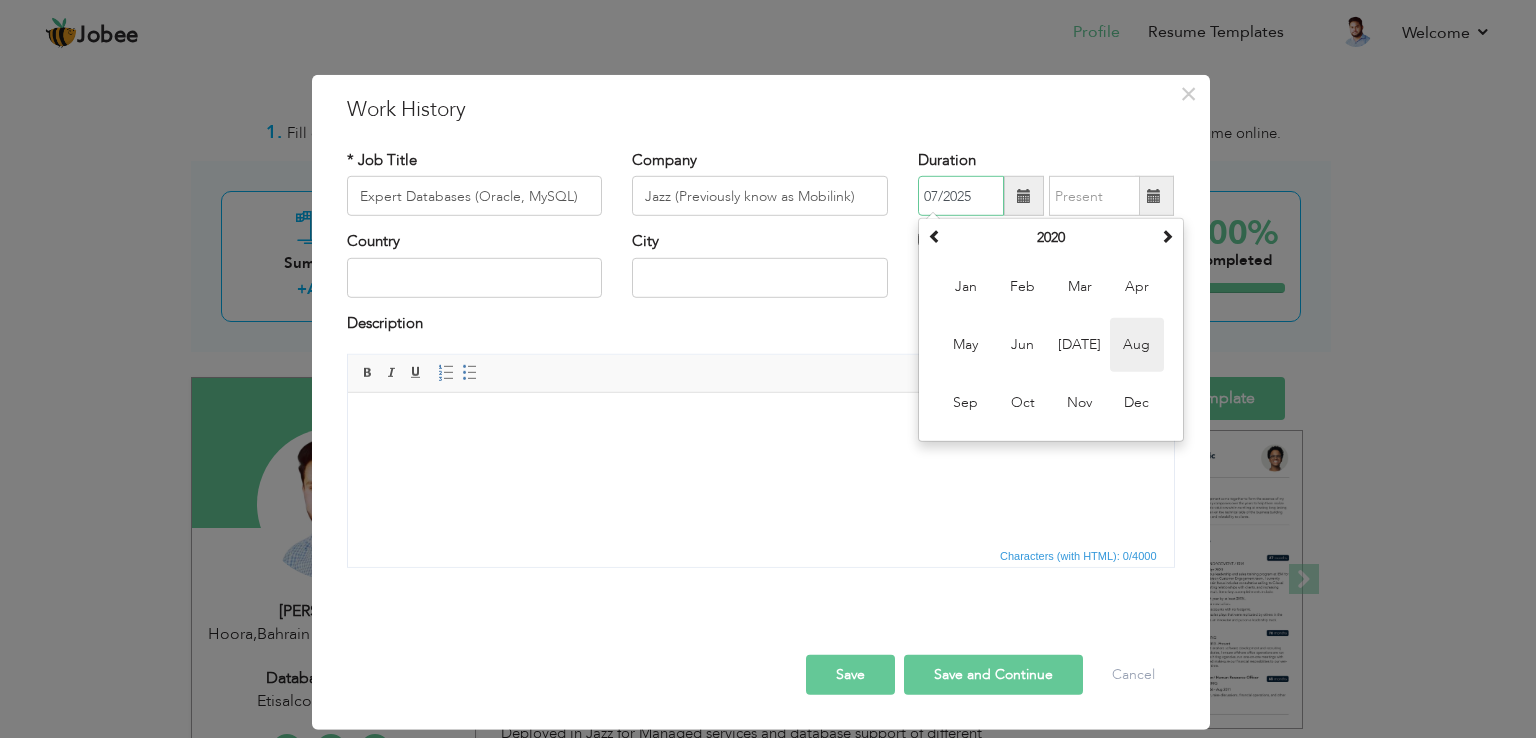 click on "Aug" at bounding box center [1137, 345] 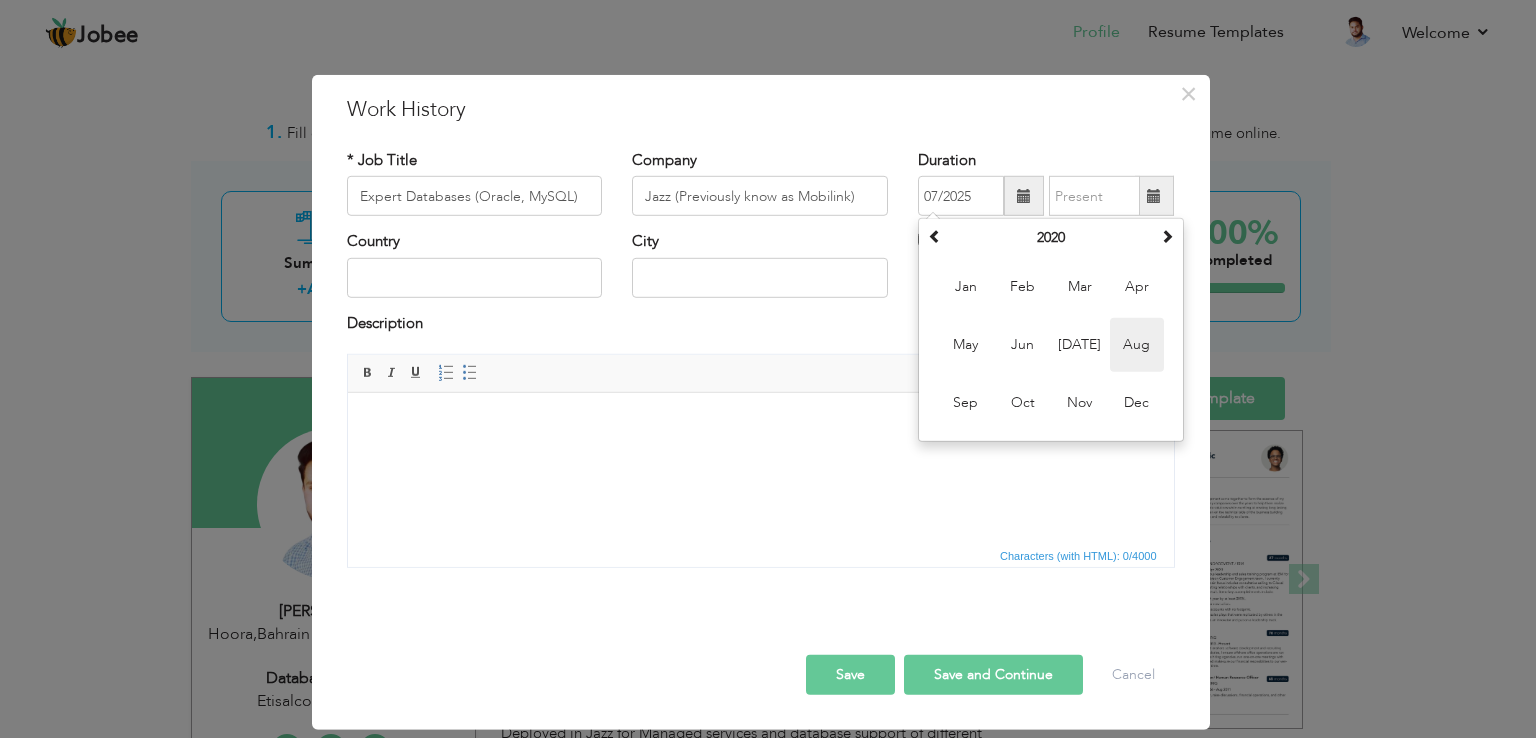 type on "08/2020" 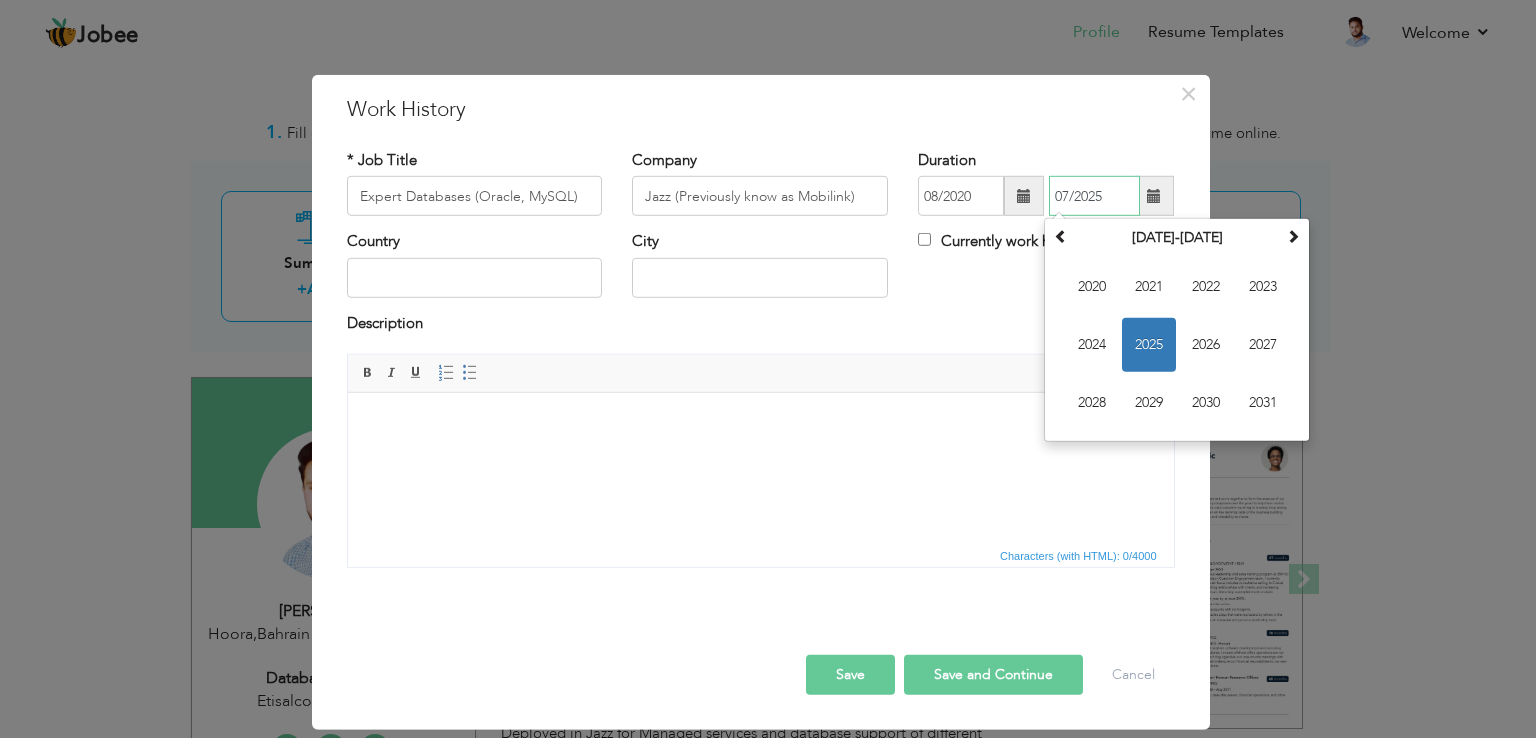click on "07/2025" at bounding box center [1094, 196] 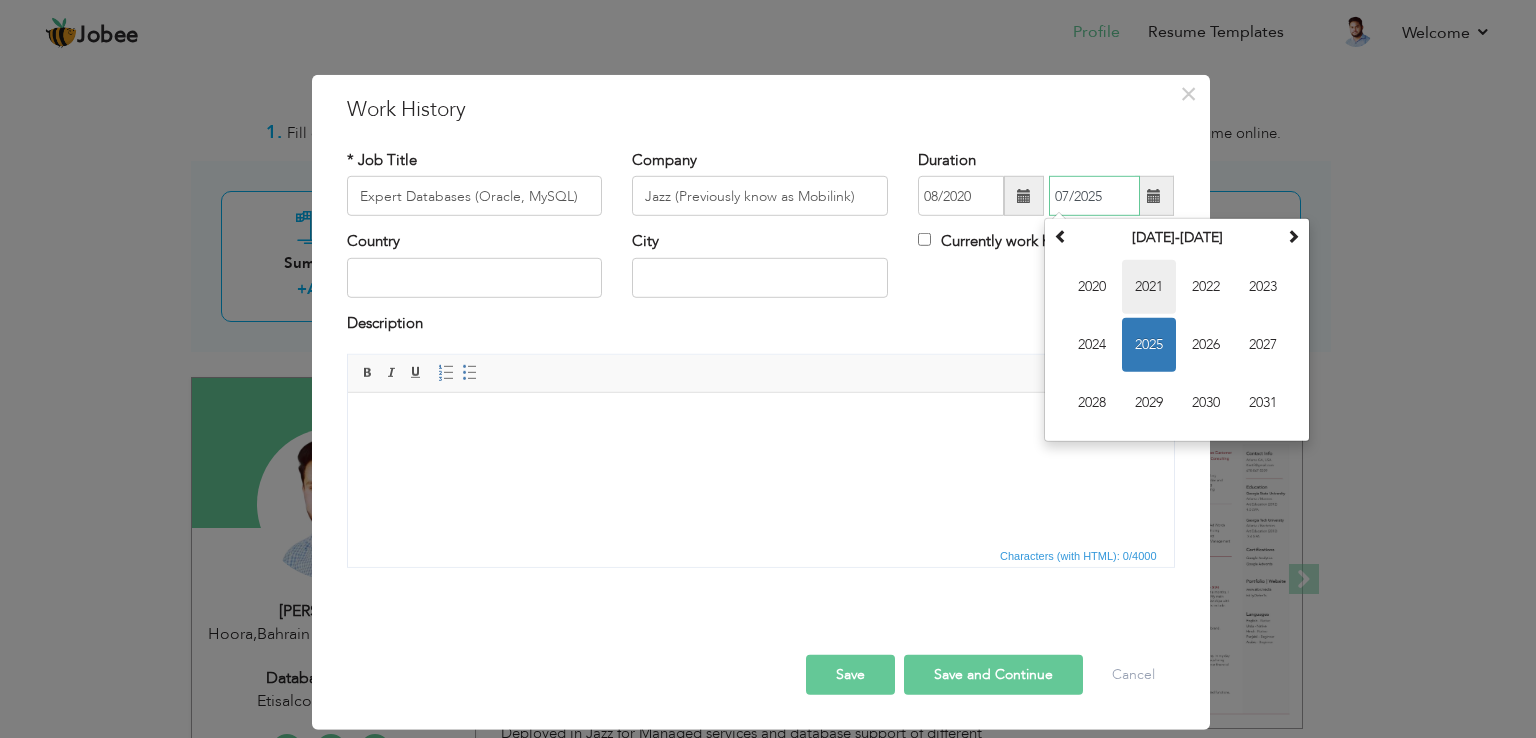 click on "2021" at bounding box center [1149, 287] 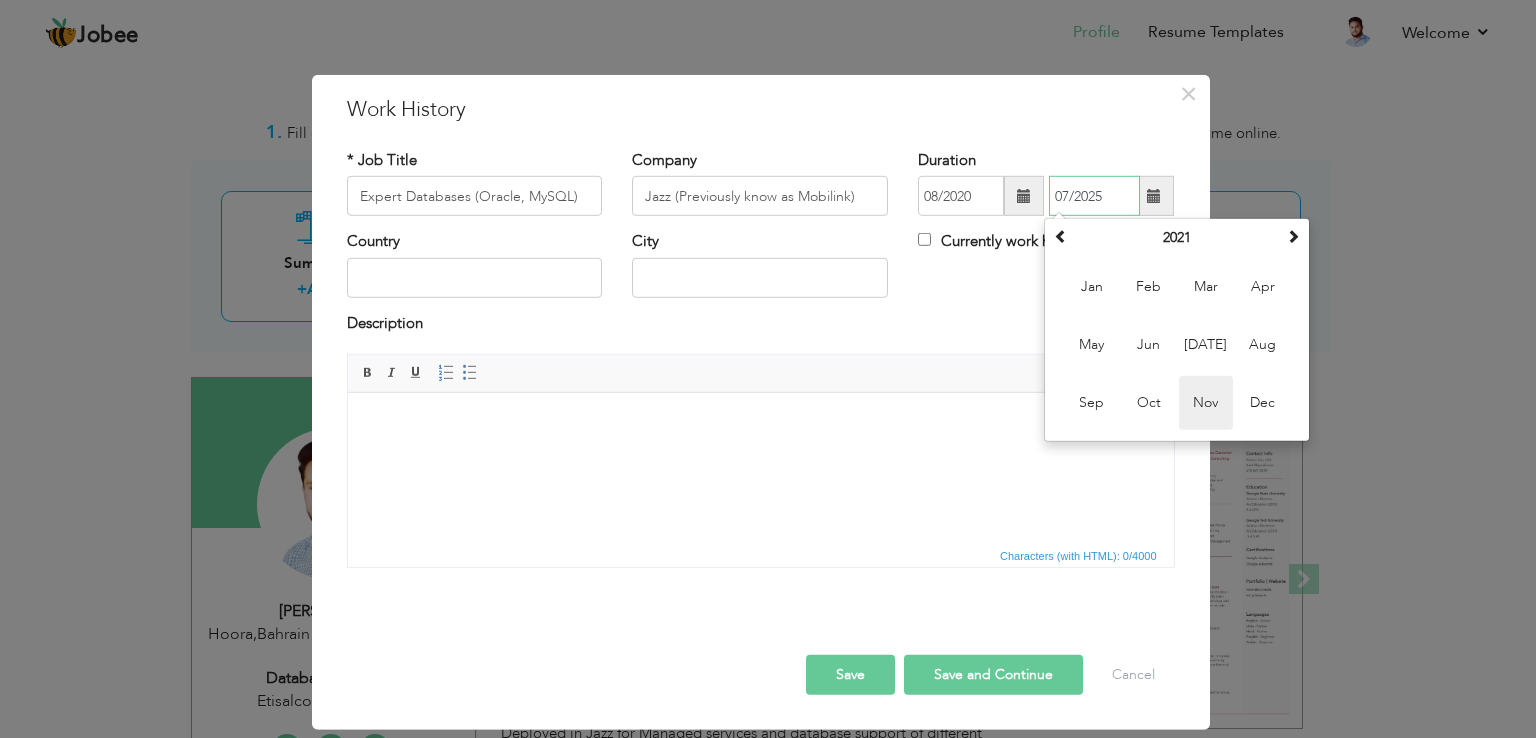 click on "Nov" at bounding box center (1206, 403) 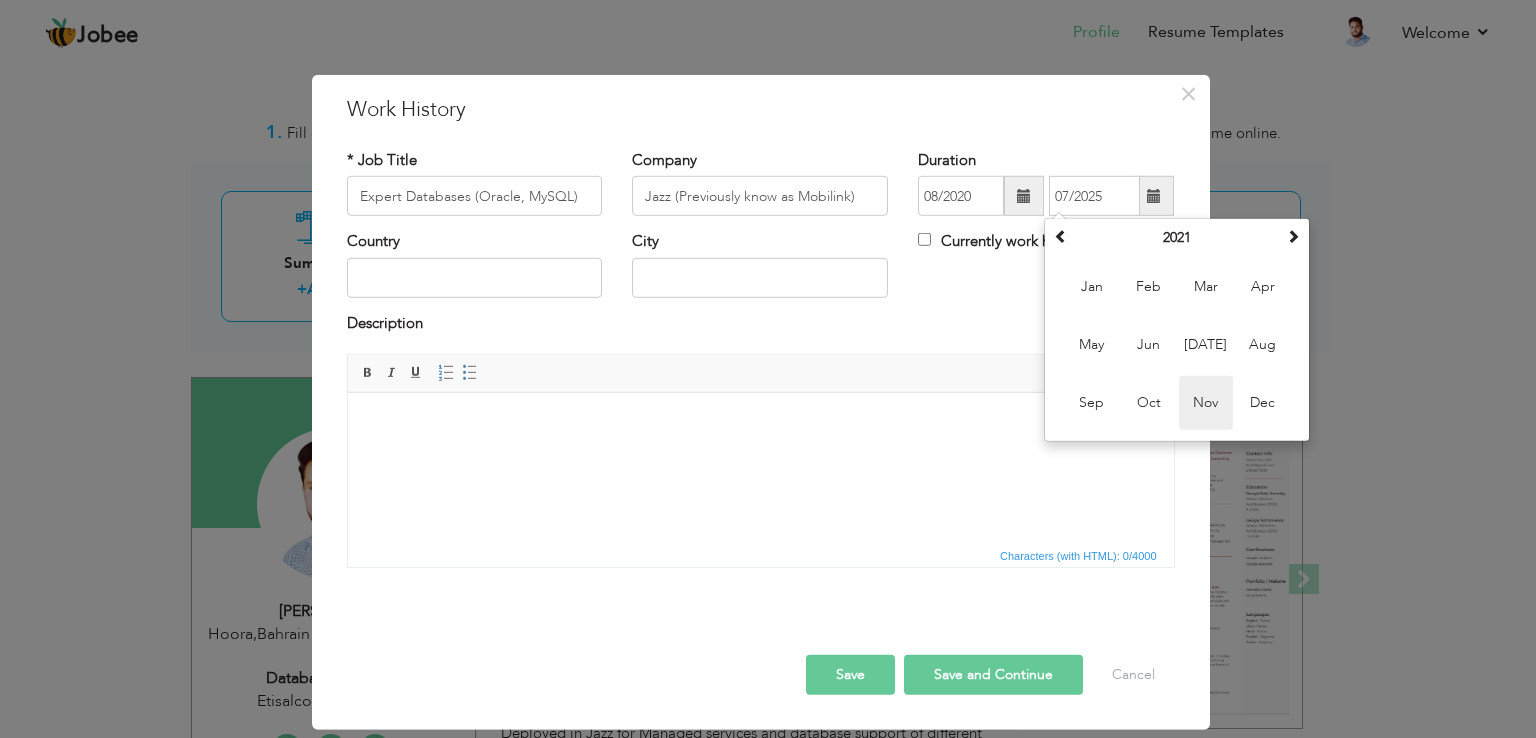 type on "11/2021" 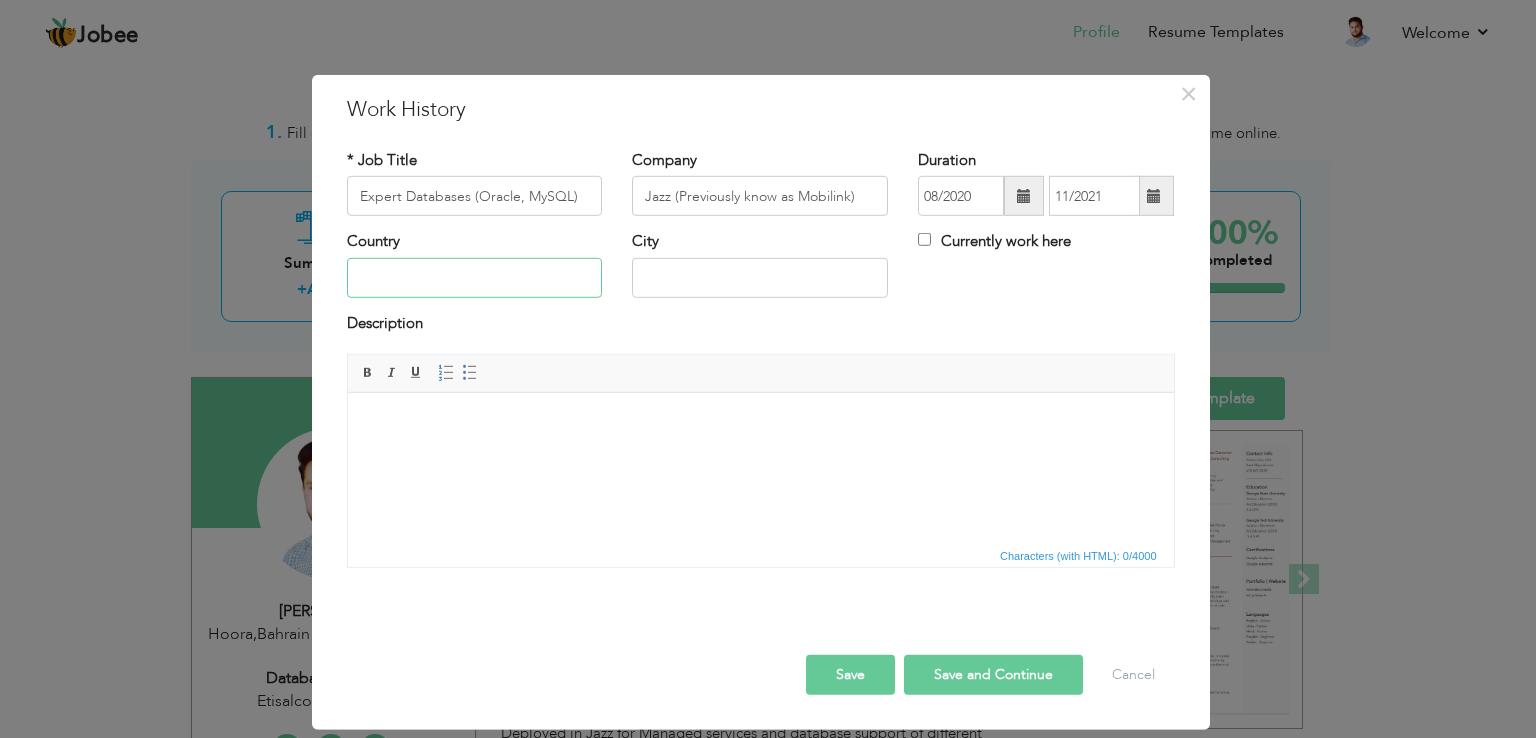 click at bounding box center (475, 278) 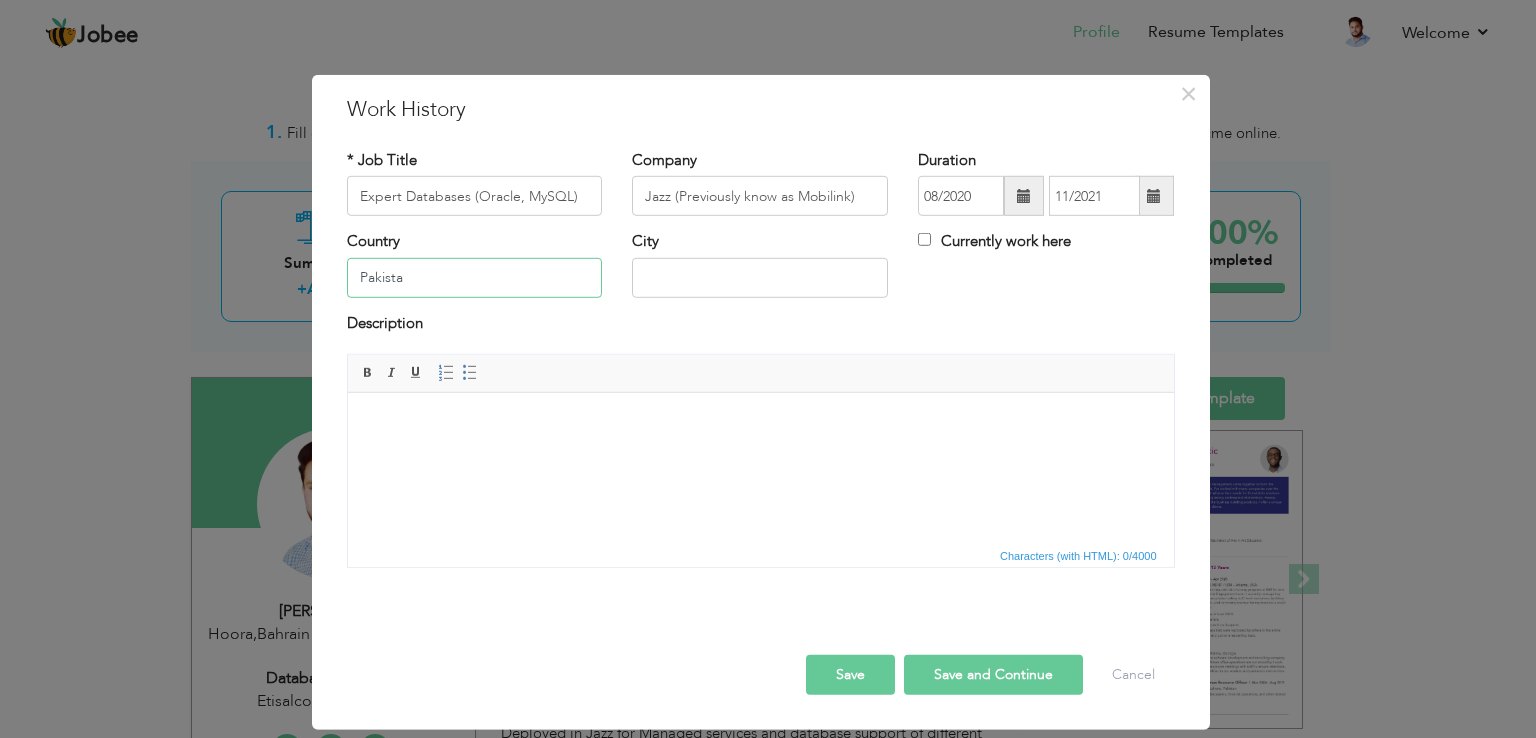 type on "[GEOGRAPHIC_DATA]" 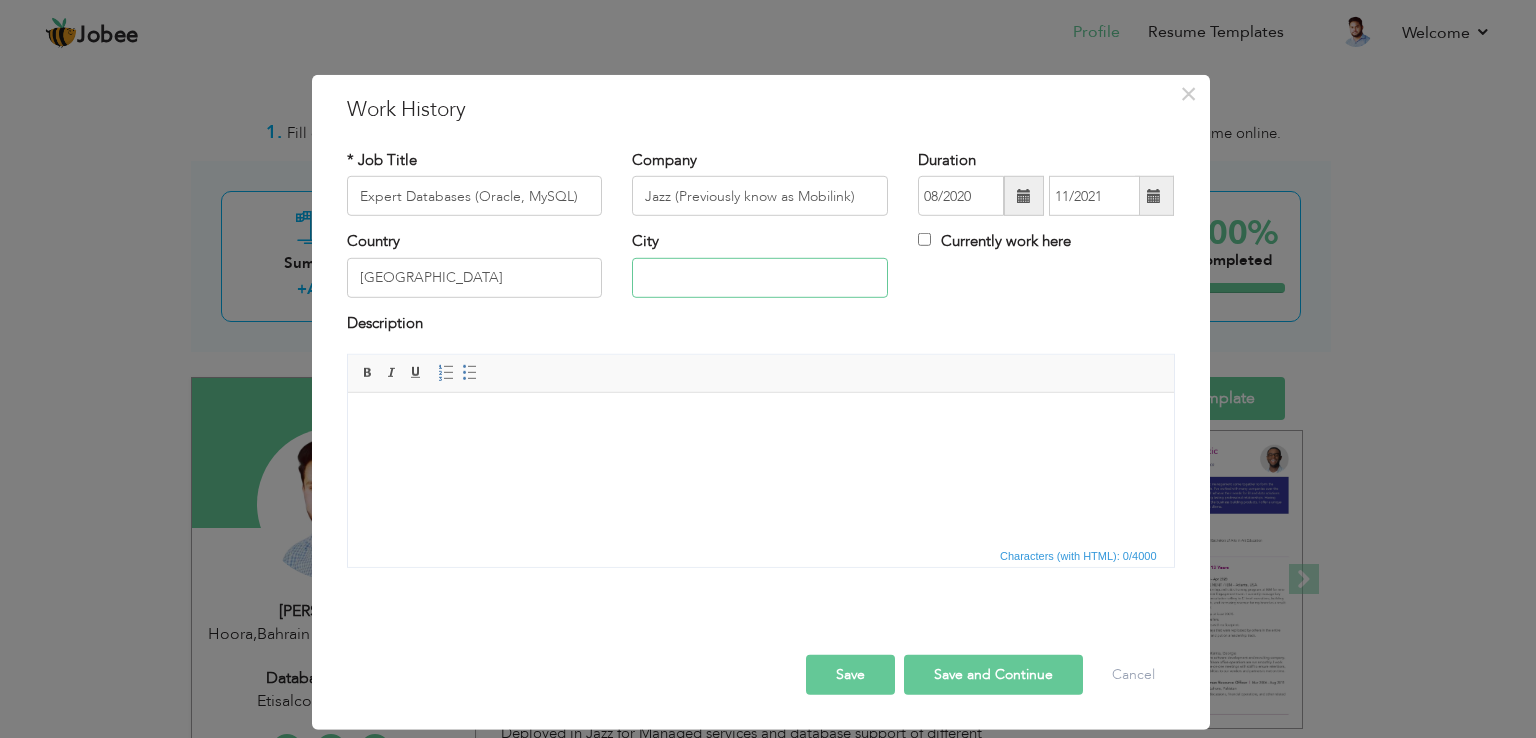 type on "[GEOGRAPHIC_DATA]" 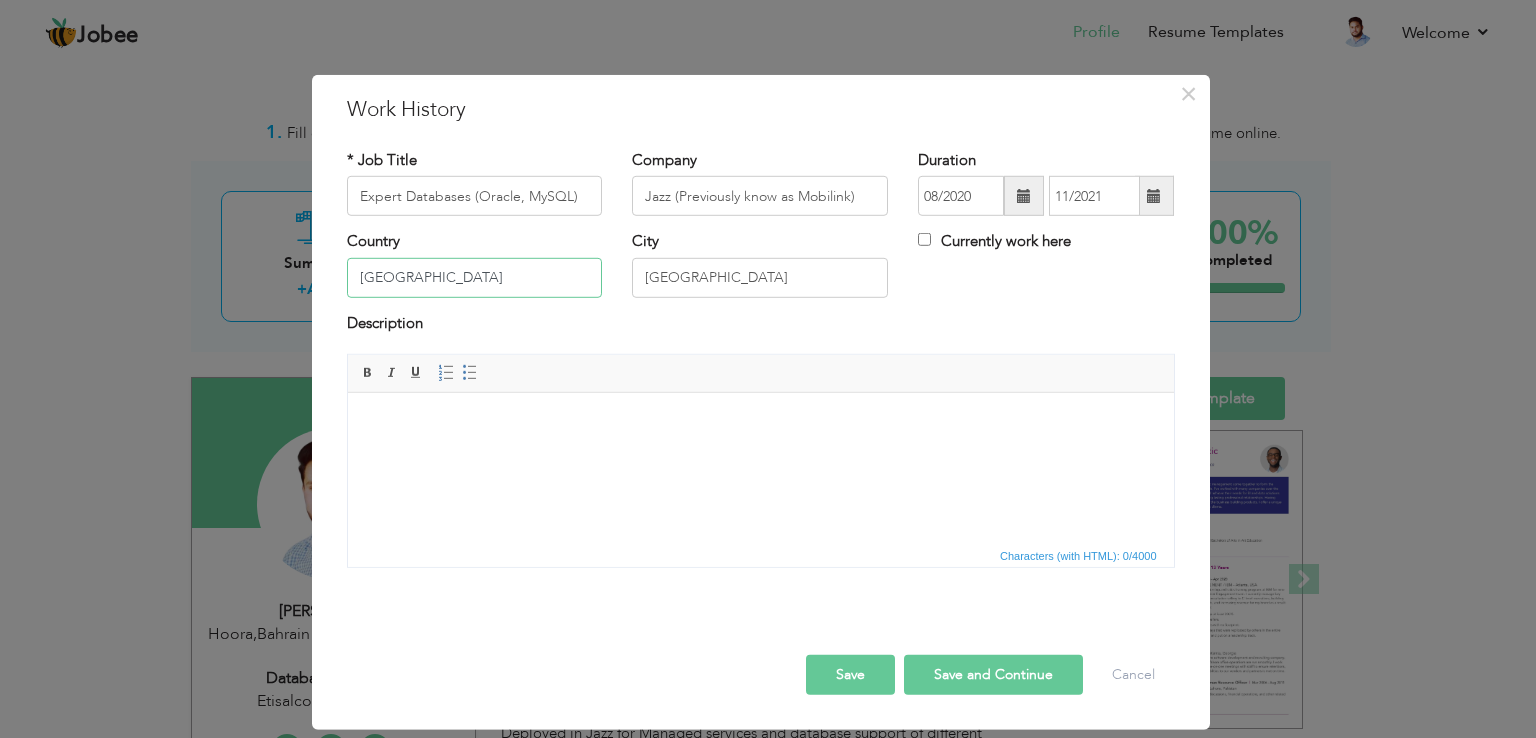 type on "[GEOGRAPHIC_DATA]" 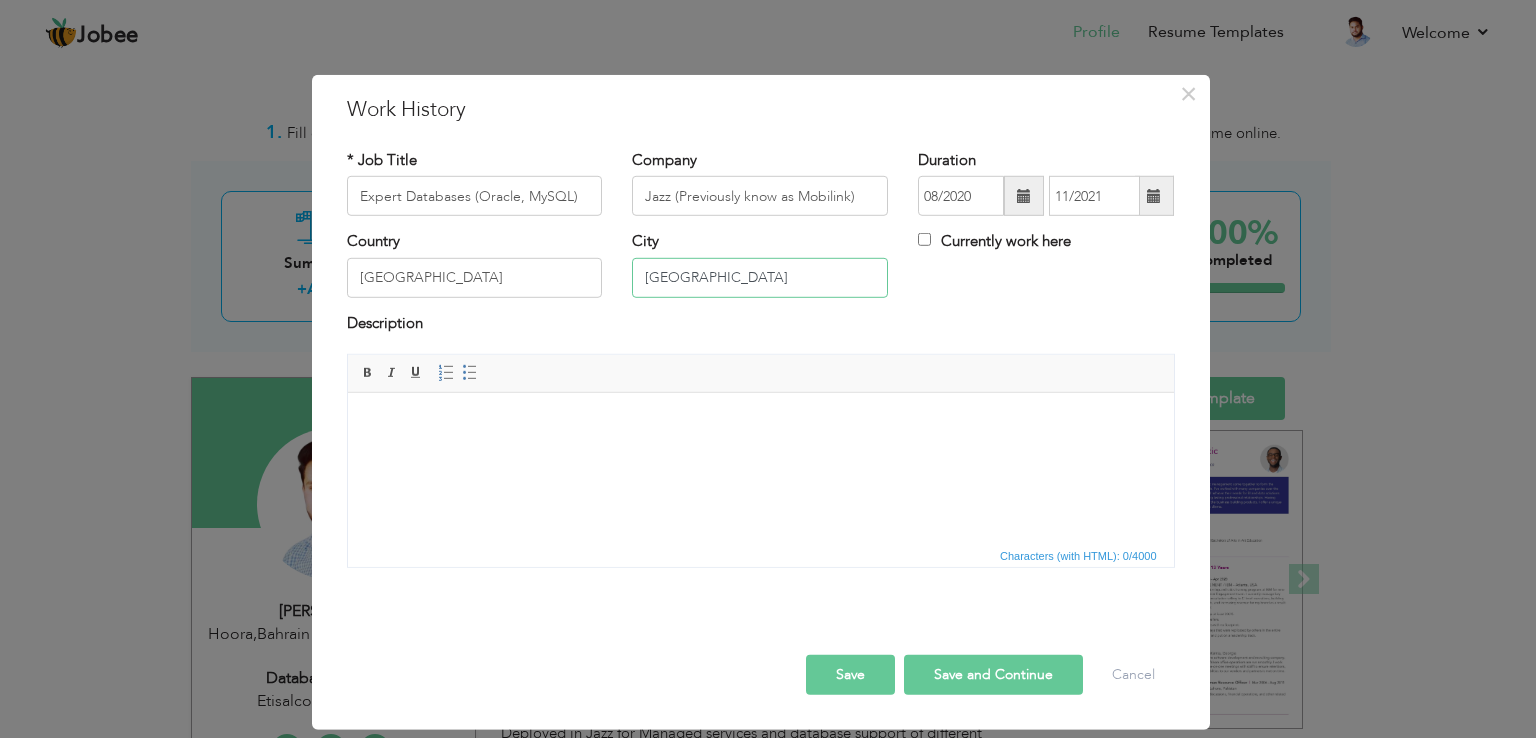 click on "* Job Title
Expert Databases (Oracle, MySQL)
Company
Jazz (Previously know as Mobilink)
Duration
08/2020 11/2021 Country" at bounding box center (761, 366) 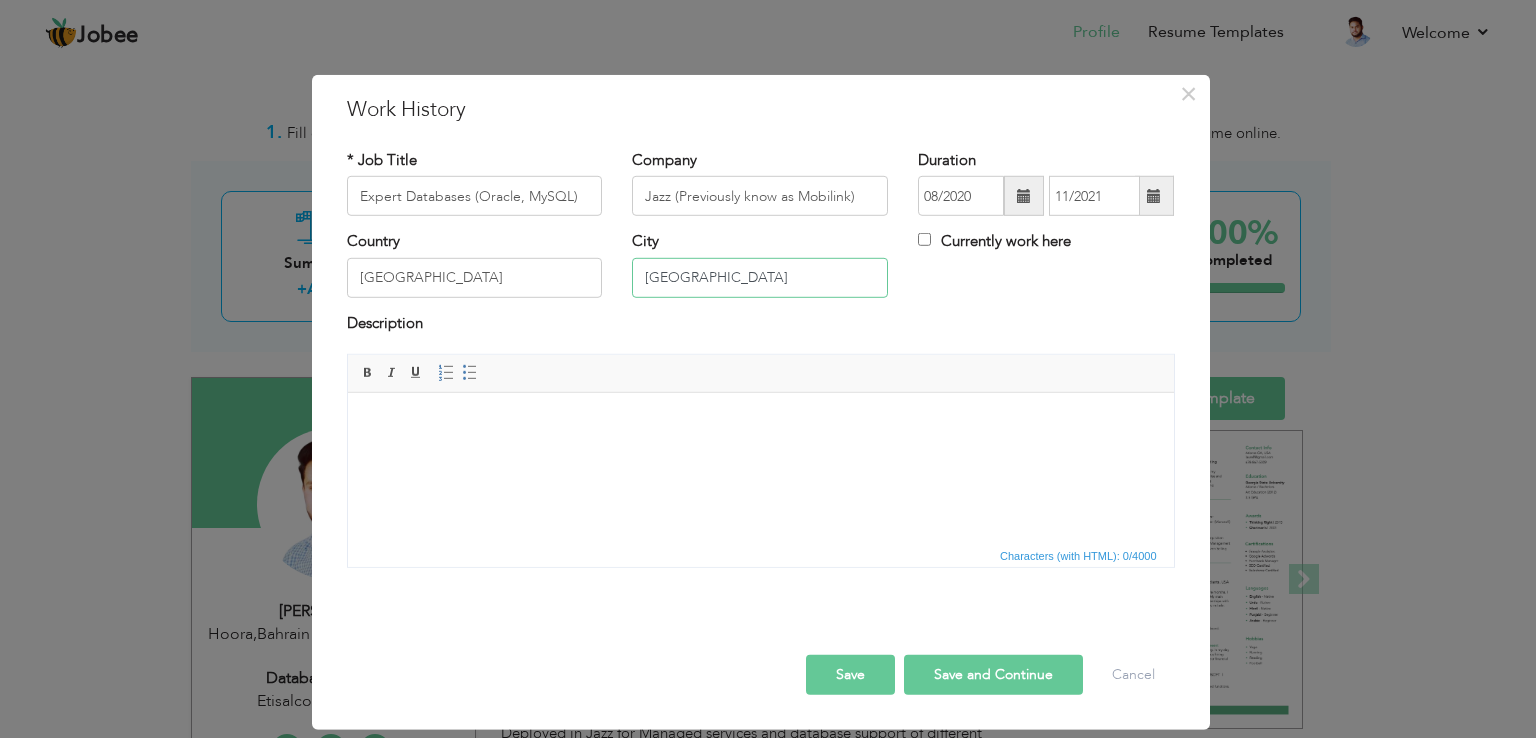 type on "[GEOGRAPHIC_DATA]" 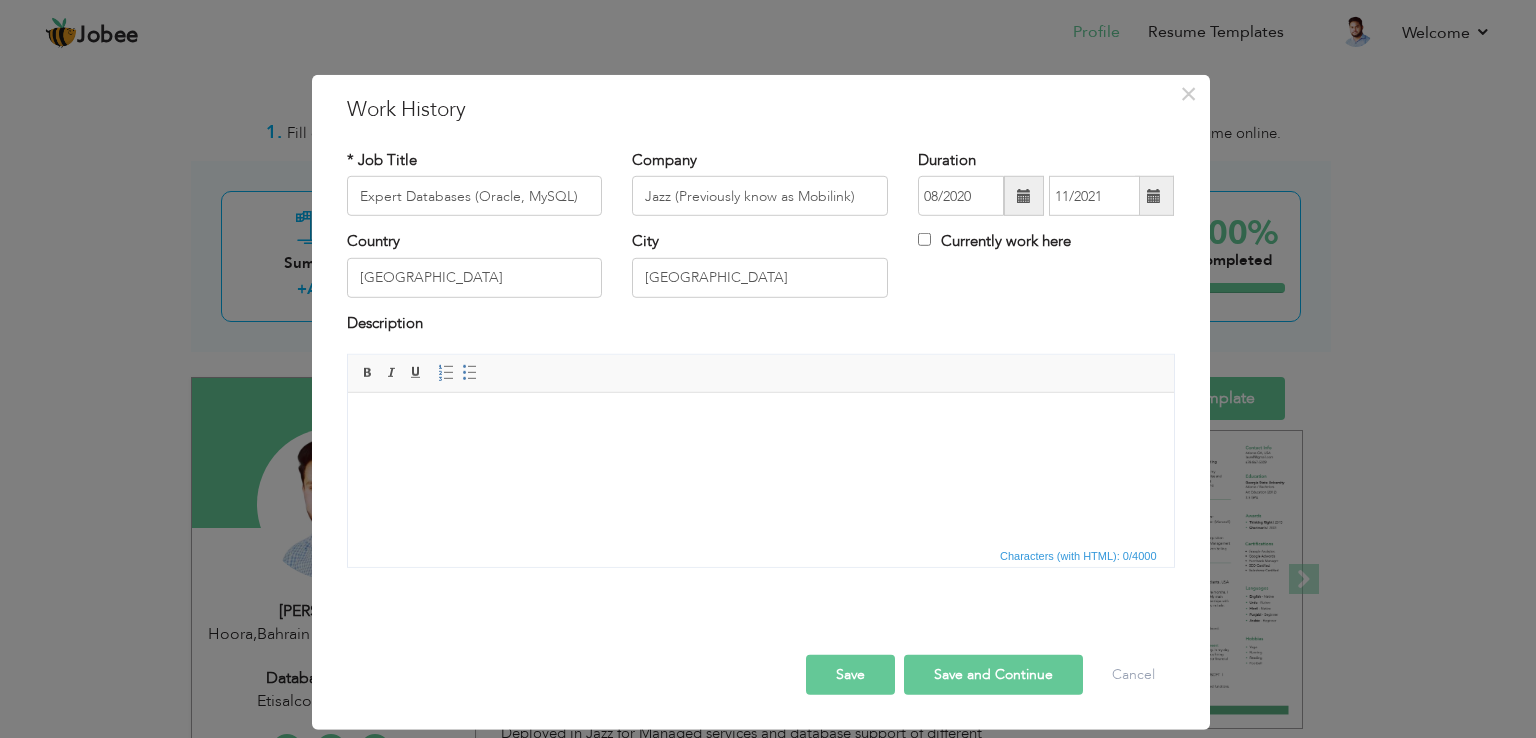 click at bounding box center (760, 423) 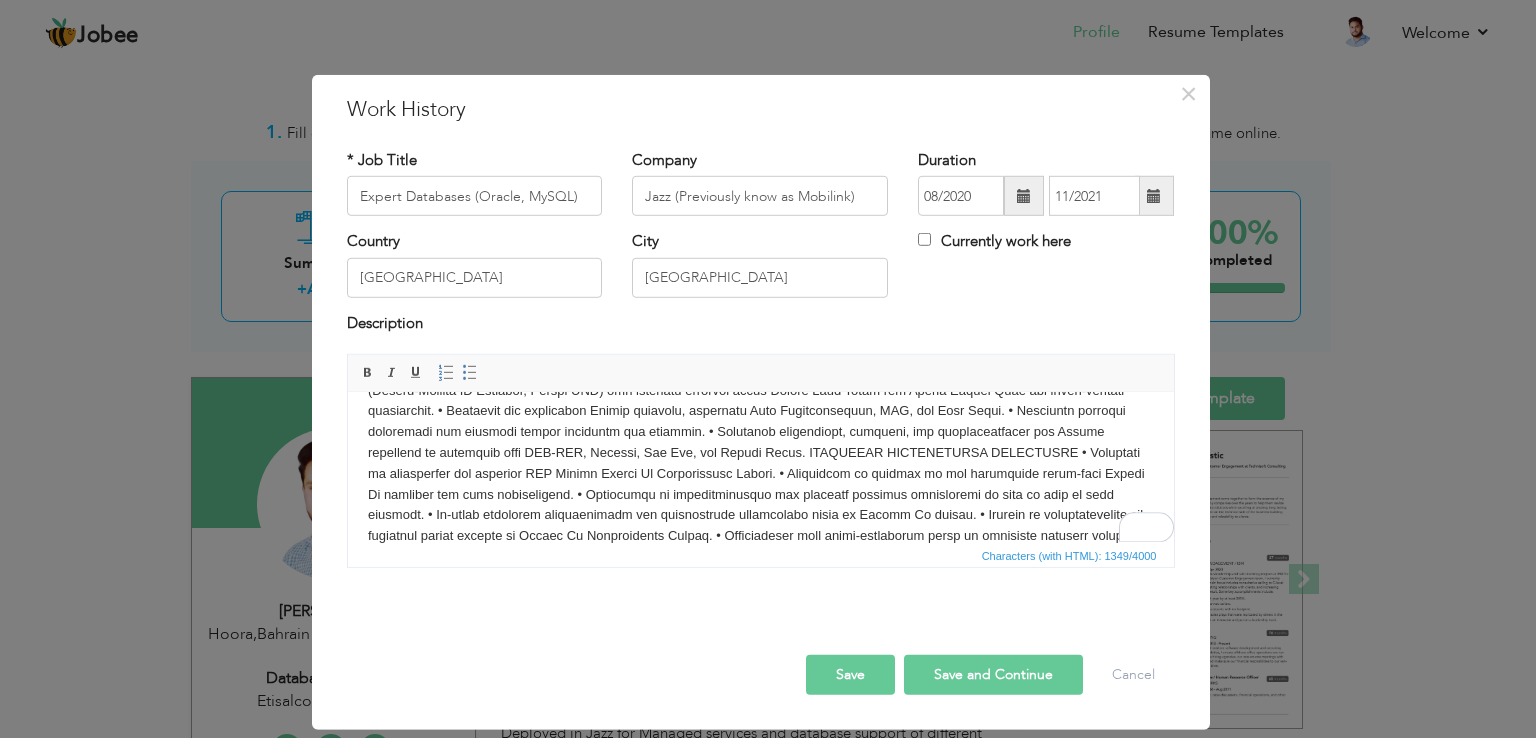 scroll, scrollTop: 13, scrollLeft: 0, axis: vertical 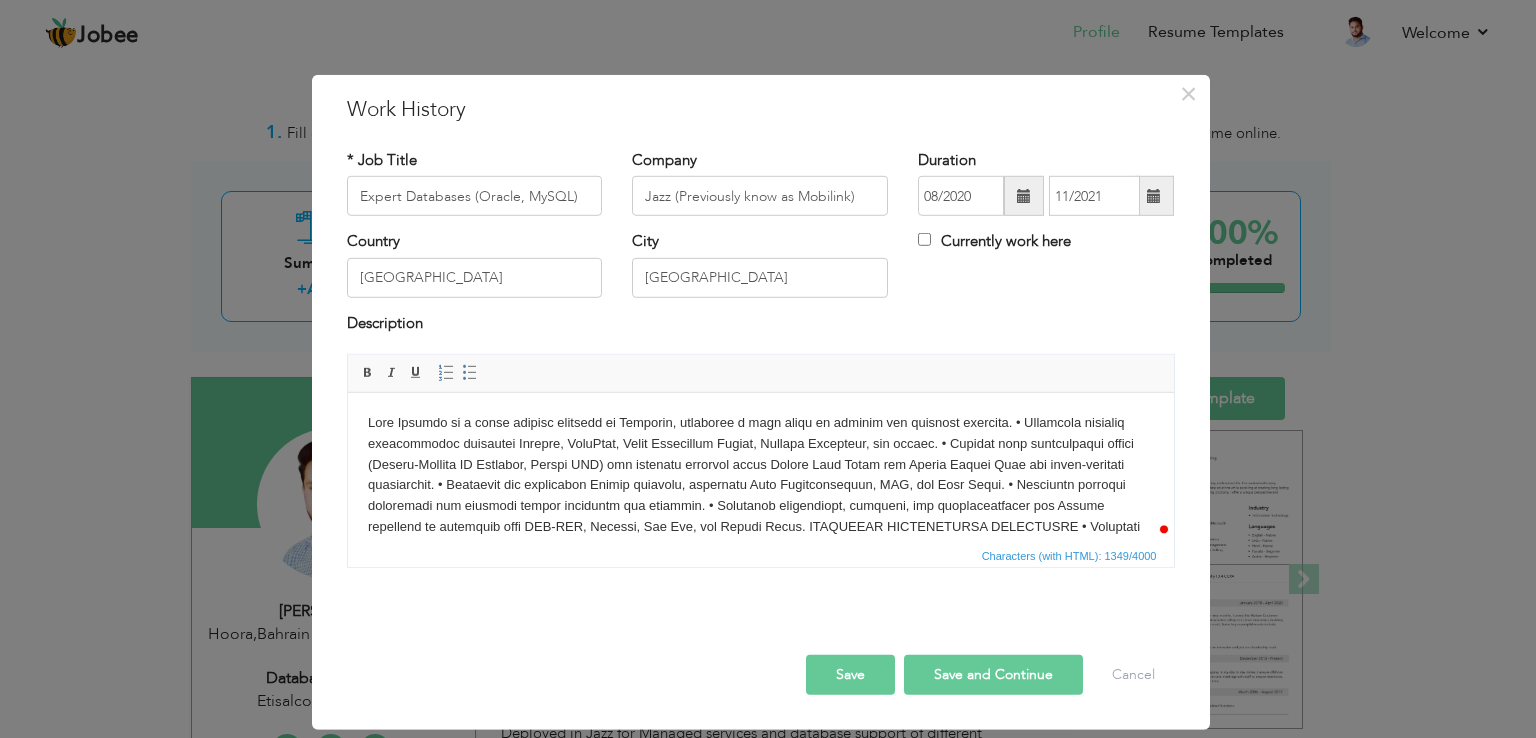 click at bounding box center (760, 527) 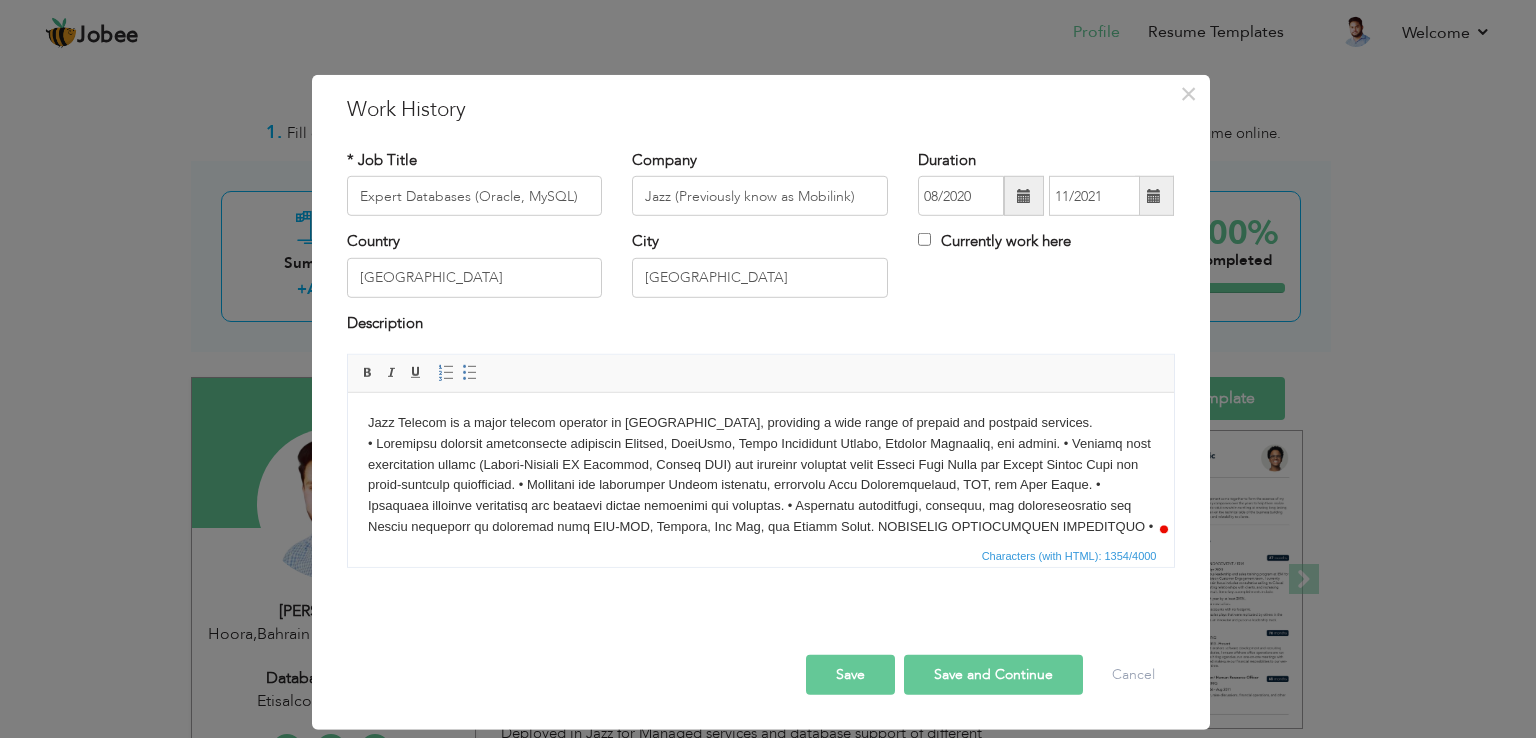 click on "Jazz Telecom is a major telecom operator in Pakistan, providing a wide range of prepaid and postpaid services.  ​​​​​​​" at bounding box center (760, 527) 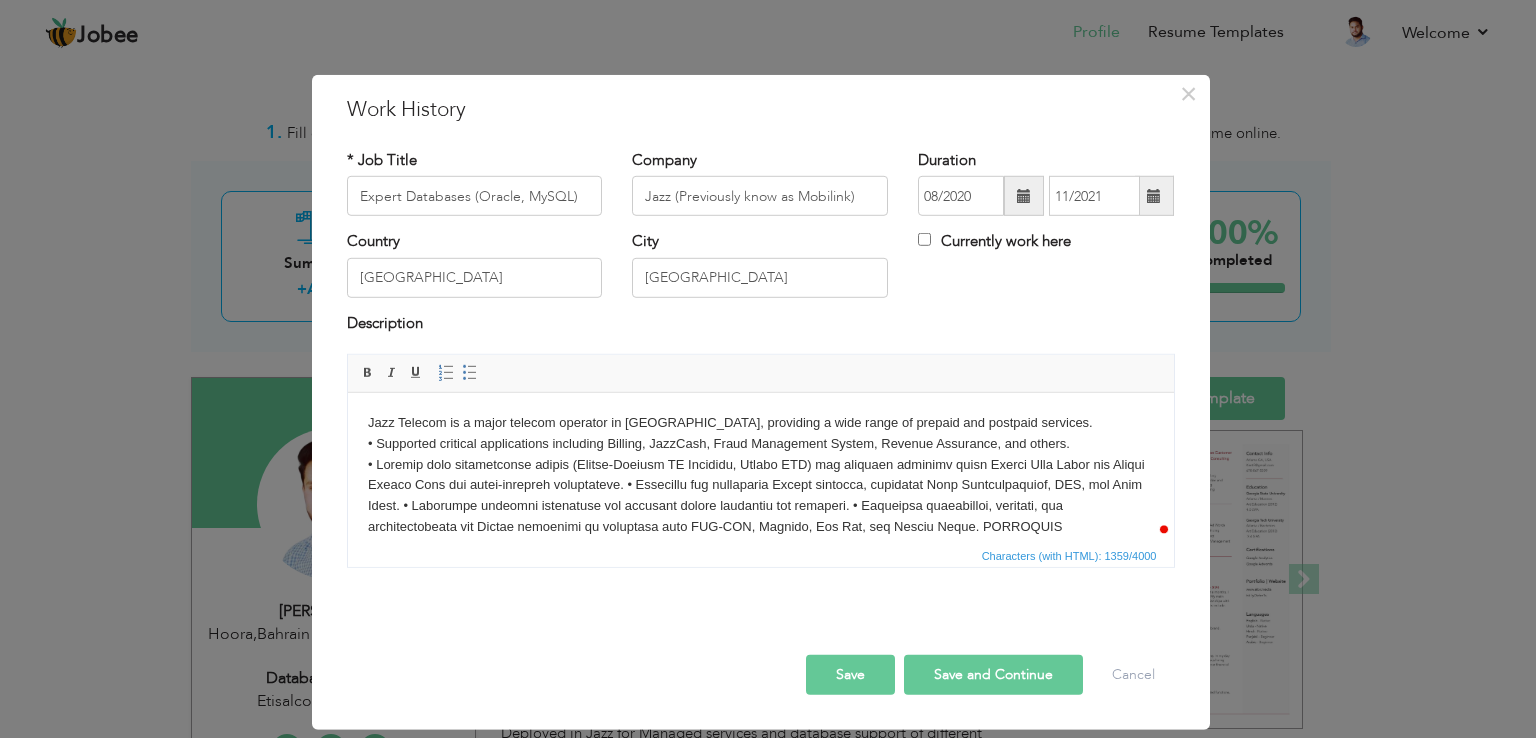 click on "Jazz Telecom is a major telecom operator in Pakistan, providing a wide range of prepaid and postpaid services.  • Supported critical applications including Billing, JazzCash, Fraud Management System, Revenue Assurance, and others.  ​​​​​​​" at bounding box center [760, 527] 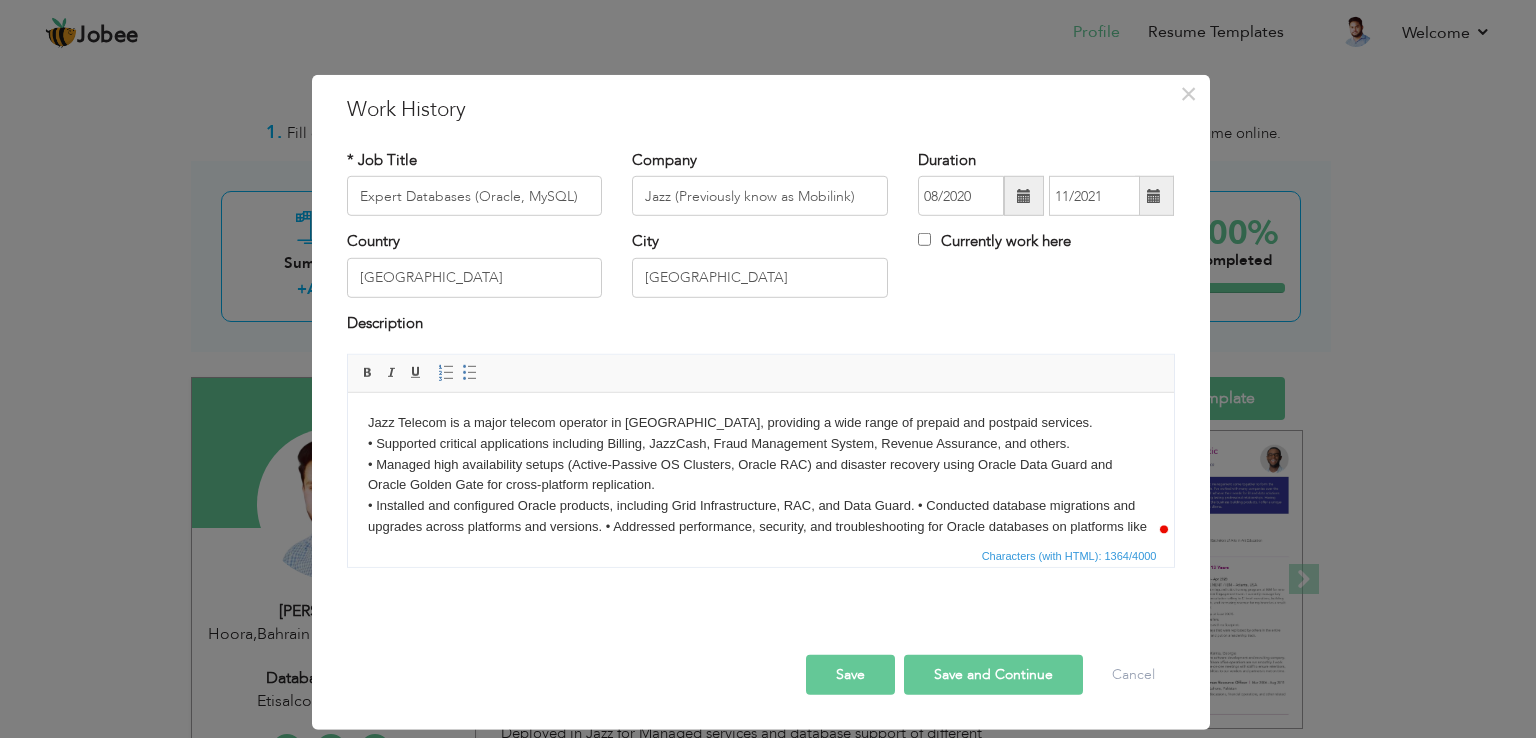 scroll, scrollTop: 100, scrollLeft: 0, axis: vertical 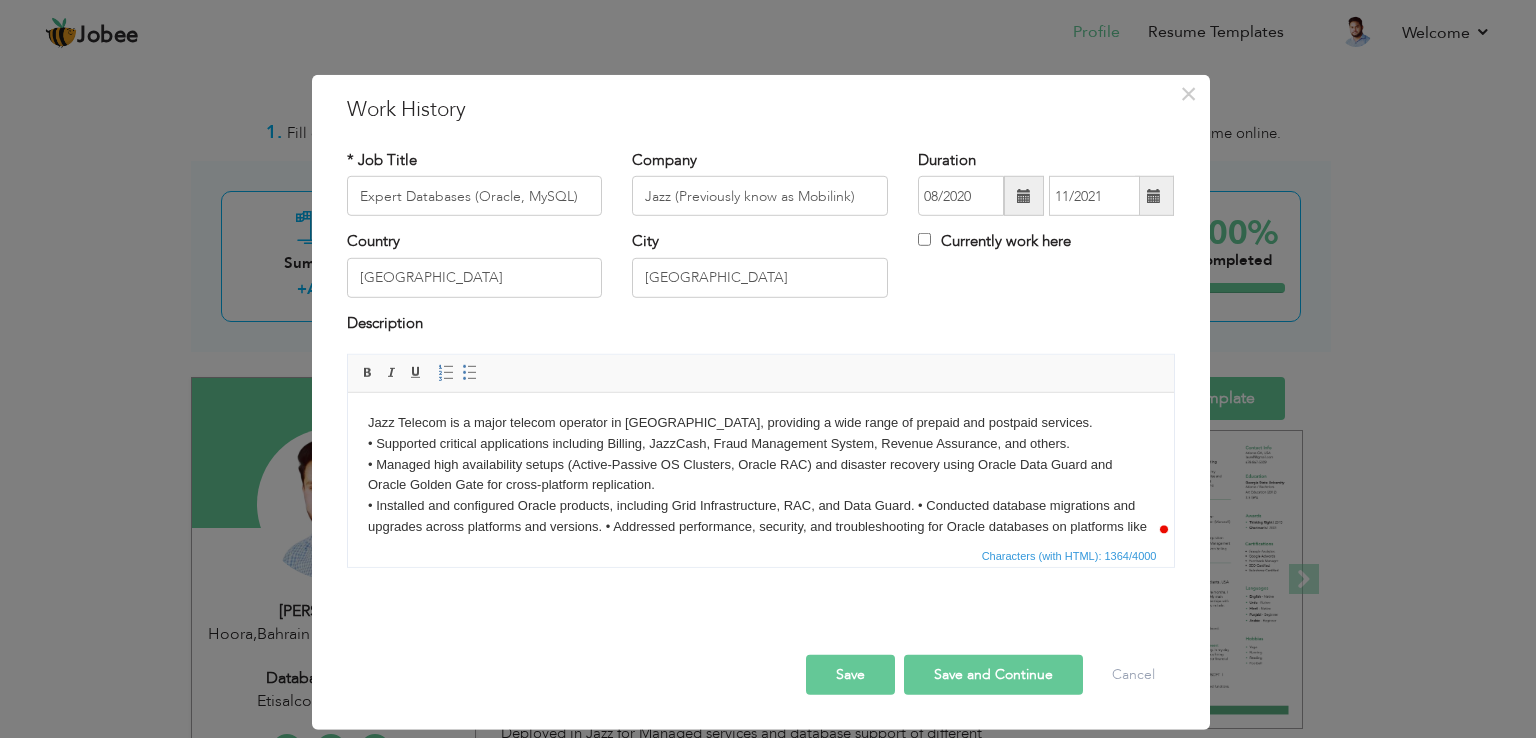click on "Jazz Telecom is a major telecom operator in Pakistan, providing a wide range of prepaid and postpaid services.  • Supported critical applications including Billing, JazzCash, Fraud Management System, Revenue Assurance, and others.  • Managed high availability setups (Active-Passive OS Clusters, Oracle RAC) and disaster recovery using Oracle Data Guard and Oracle Golden Gate for cross-platform replication.  ​​​​​​​" at bounding box center [760, 527] 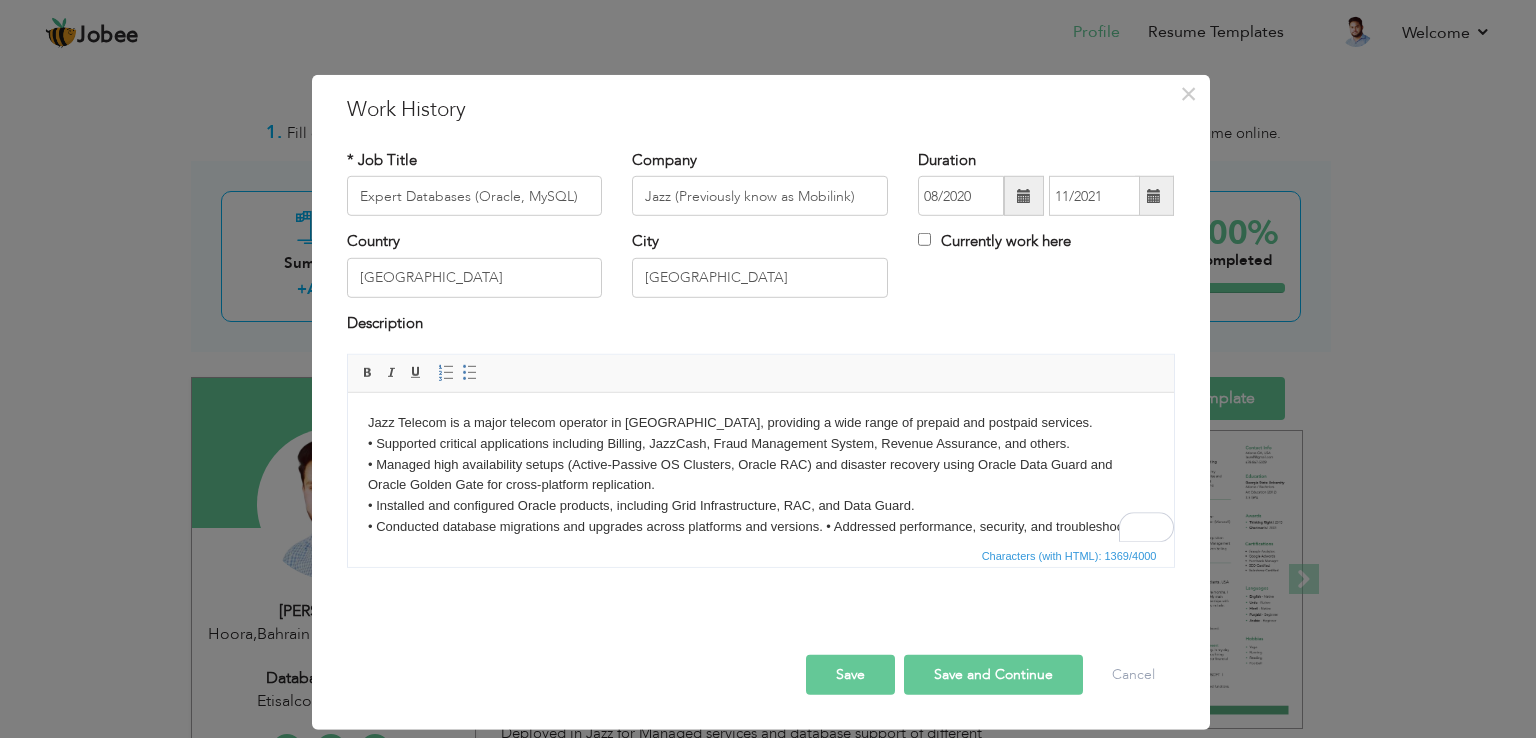 scroll, scrollTop: 100, scrollLeft: 0, axis: vertical 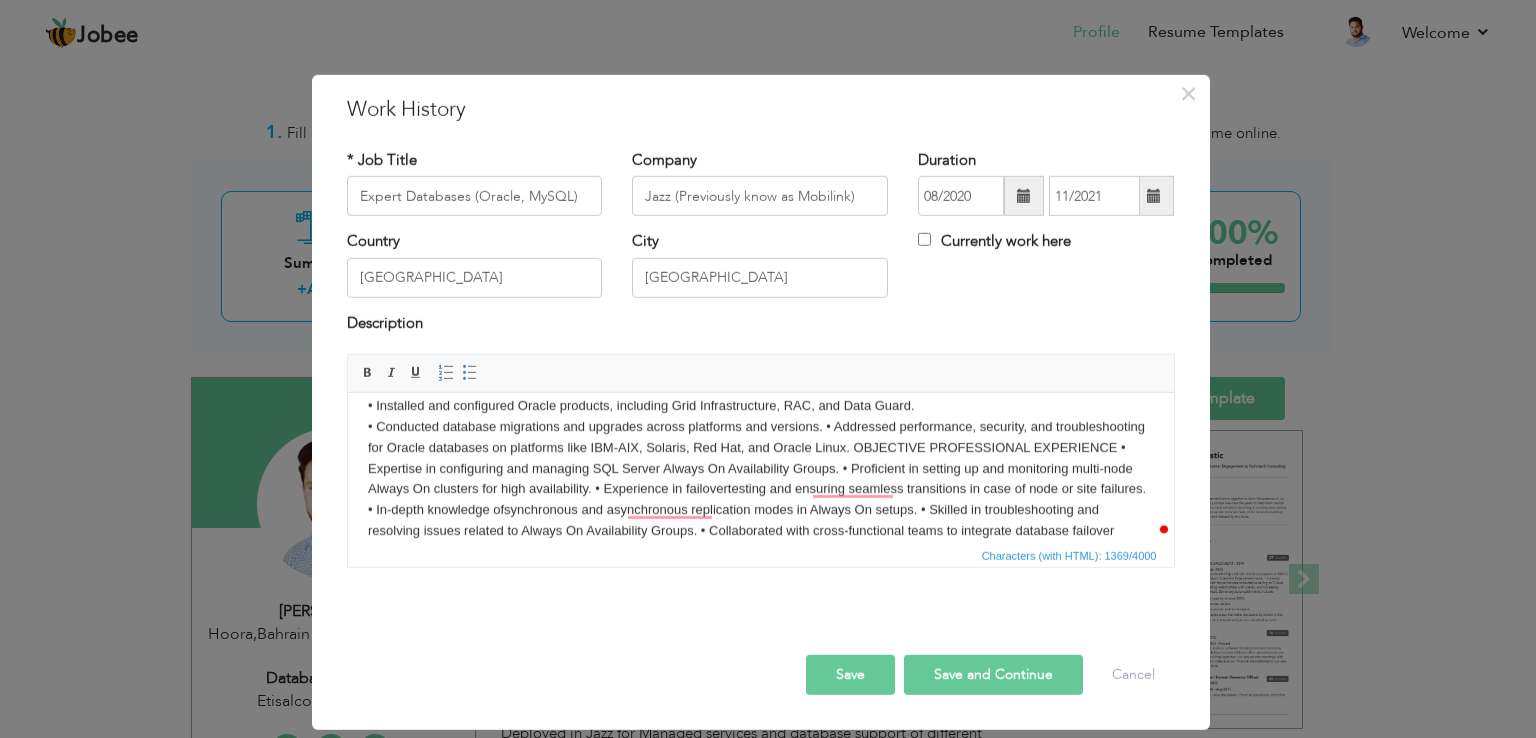 click on "Jazz Telecom is a major telecom operator in Pakistan, providing a wide range of prepaid and postpaid services.  • Supported critical applications including Billing, JazzCash, Fraud Management System, Revenue Assurance, and others.  • Managed high availability setups (Active-Passive OS Clusters, Oracle RAC) and disaster recovery using Oracle Data Guard and Oracle Golden Gate for cross-platform replication.  • Installed and configured Oracle products, including Grid Infrastructure, RAC, and Data Guard.  ​​​​​​​" at bounding box center [760, 438] 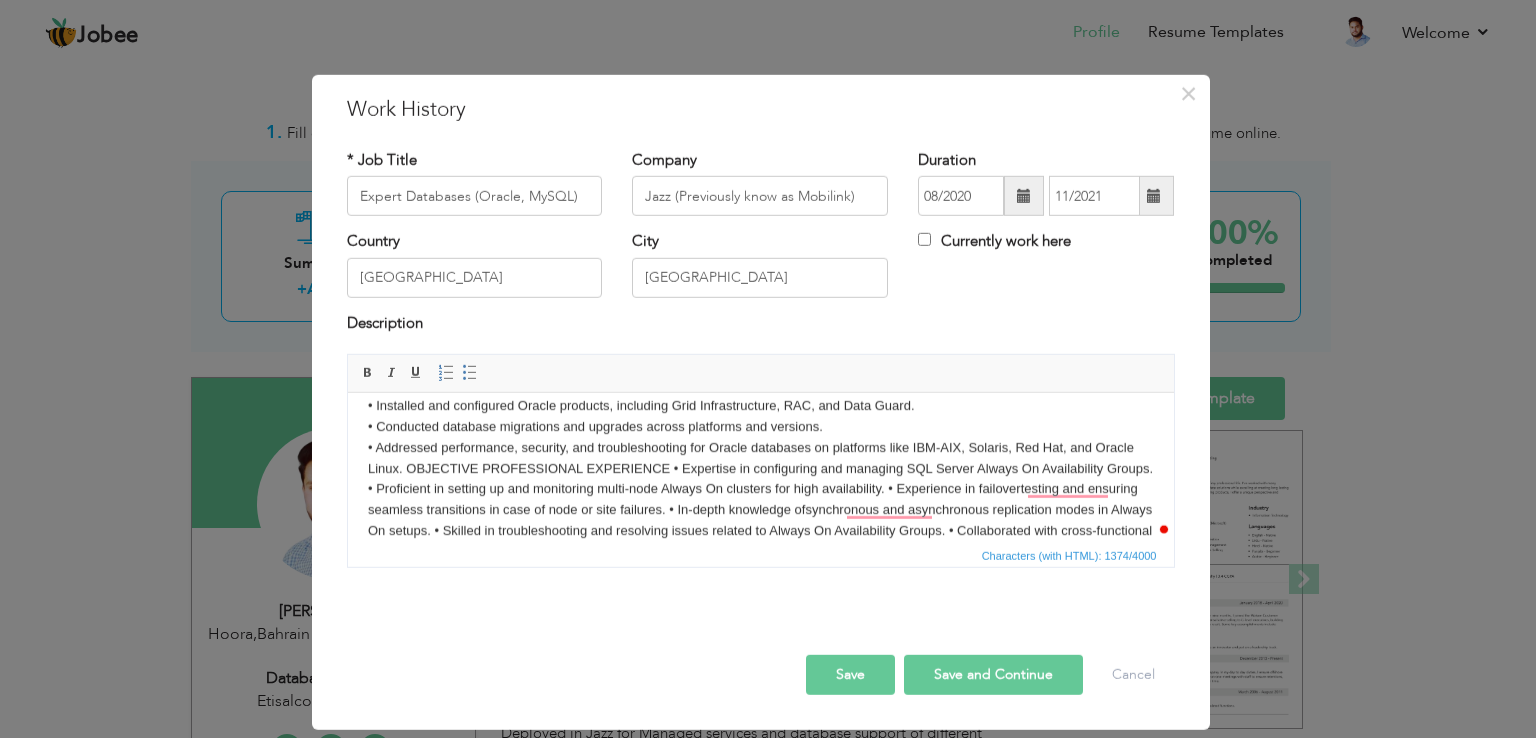 click on "Jazz Telecom is a major telecom operator in Pakistan, providing a wide range of prepaid and postpaid services.  • Supported critical applications including Billing, JazzCash, Fraud Management System, Revenue Assurance, and others.  • Managed high availability setups (Active-Passive OS Clusters, Oracle RAC) and disaster recovery using Oracle Data Guard and Oracle Golden Gate for cross-platform replication.  • Installed and configured Oracle products, including Grid Infrastructure, RAC, and Data Guard.  • Conducted database migrations and upgrades across platforms and versions.  ​​​​​​​" at bounding box center [760, 438] 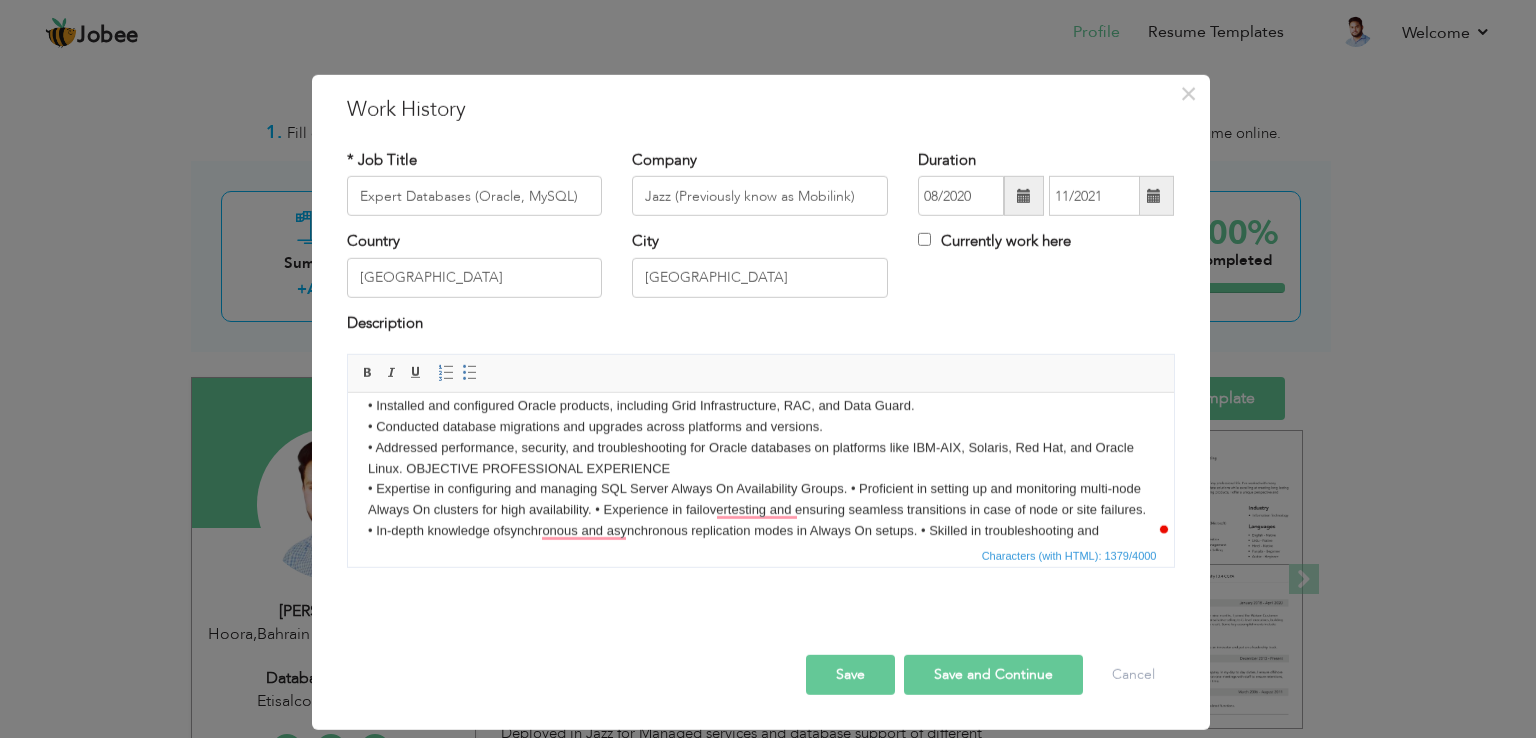 click on "Jazz Telecom is a major telecom operator in Pakistan, providing a wide range of prepaid and postpaid services.  • Supported critical applications including Billing, JazzCash, Fraud Management System, Revenue Assurance, and others.  • Managed high availability setups (Active-Passive OS Clusters, Oracle RAC) and disaster recovery using Oracle Data Guard and Oracle Golden Gate for cross-platform replication.  • Installed and configured Oracle products, including Grid Infrastructure, RAC, and Data Guard.  • Conducted database migrations and upgrades across platforms and versions.  • Addressed performance, security, and troubleshooting for Oracle databases on platforms like IBM-AIX, Solaris, Red Hat, and Oracle Linux. OBJECTIVE PROFESSIONAL EXPERIENCE  ​​​​​​​" at bounding box center (760, 448) 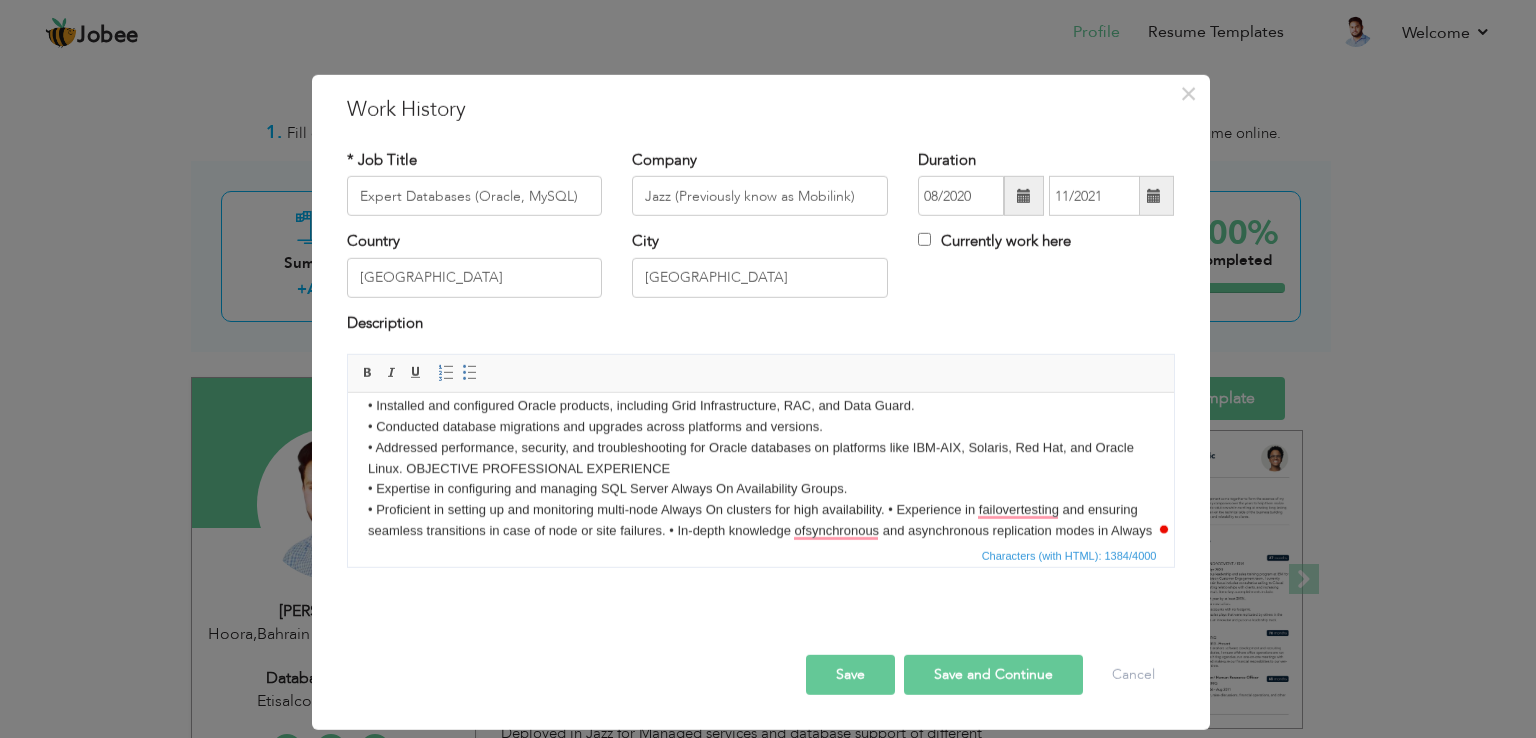 scroll, scrollTop: 160, scrollLeft: 0, axis: vertical 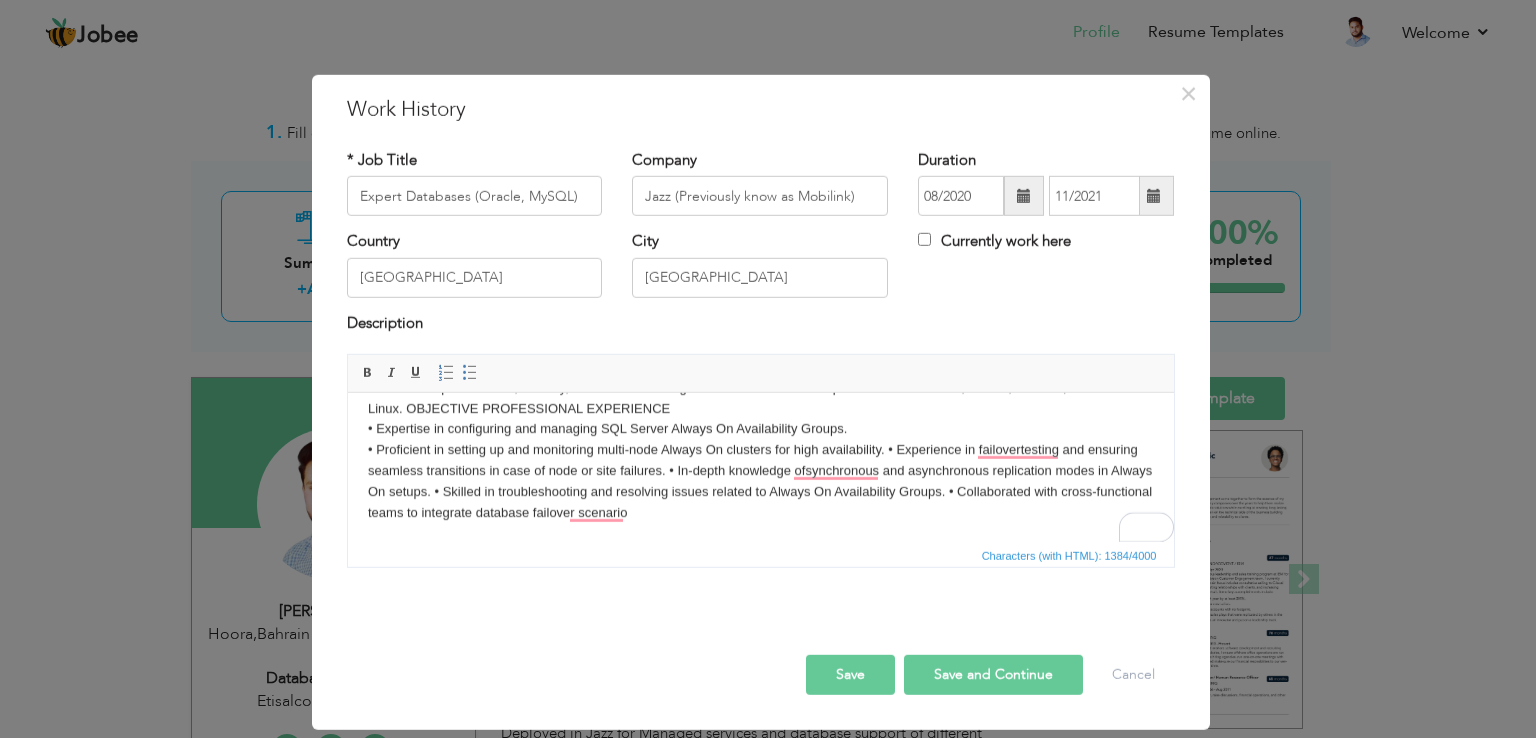 click on "Jazz Telecom is a major telecom operator in Pakistan, providing a wide range of prepaid and postpaid services.  • Supported critical applications including Billing, JazzCash, Fraud Management System, Revenue Assurance, and others.  • Managed high availability setups (Active-Passive OS Clusters, Oracle RAC) and disaster recovery using Oracle Data Guard and Oracle Golden Gate for cross-platform replication.  • Installed and configured Oracle products, including Grid Infrastructure, RAC, and Data Guard.  • Conducted database migrations and upgrades across platforms and versions.  • Addressed performance, security, and troubleshooting for Oracle databases on platforms like IBM-AIX, Solaris, Red Hat, and Oracle Linux. OBJECTIVE PROFESSIONAL EXPERIENCE  • Expertise in configuring and managing SQL Server Always On Availability Groups.  ​​​​​​​" at bounding box center (760, 388) 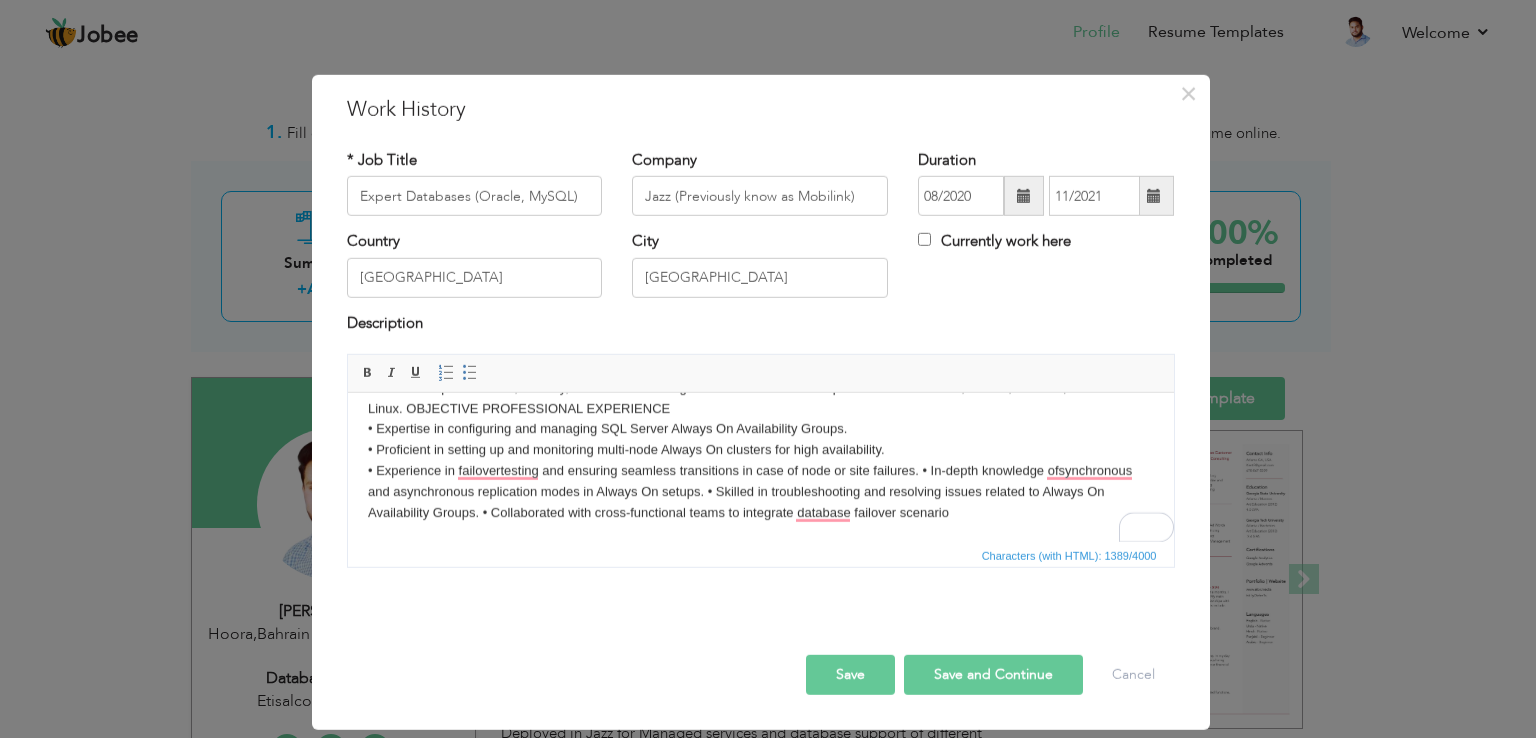 click on "Jazz Telecom is a major telecom operator in Pakistan, providing a wide range of prepaid and postpaid services.  • Supported critical applications including Billing, JazzCash, Fraud Management System, Revenue Assurance, and others.  • Managed high availability setups (Active-Passive OS Clusters, Oracle RAC) and disaster recovery using Oracle Data Guard and Oracle Golden Gate for cross-platform replication.  • Installed and configured Oracle products, including Grid Infrastructure, RAC, and Data Guard.  • Conducted database migrations and upgrades across platforms and versions.  • Addressed performance, security, and troubleshooting for Oracle databases on platforms like IBM-AIX, Solaris, Red Hat, and Oracle Linux. OBJECTIVE PROFESSIONAL EXPERIENCE  • Expertise in configuring and managing SQL Server Always On Availability Groups.  • Proficient in setting up and monitoring multi-node Always On clusters for high availability.  ​​​​​​​" at bounding box center (760, 388) 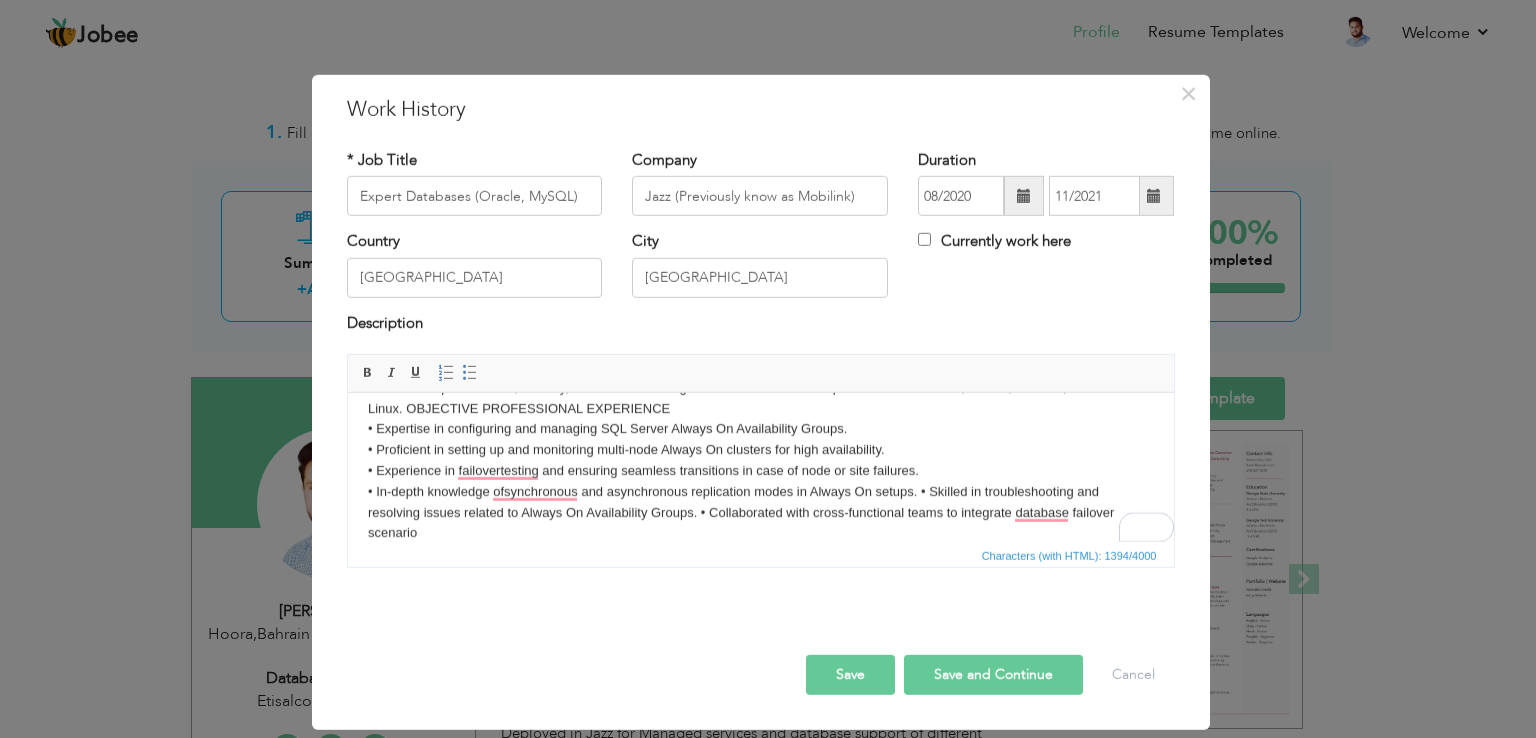 click on "Jazz Telecom is a major telecom operator in Pakistan, providing a wide range of prepaid and postpaid services.  • Supported critical applications including Billing, JazzCash, Fraud Management System, Revenue Assurance, and others.  • Managed high availability setups (Active-Passive OS Clusters, Oracle RAC) and disaster recovery using Oracle Data Guard and Oracle Golden Gate for cross-platform replication.  • Installed and configured Oracle products, including Grid Infrastructure, RAC, and Data Guard.  • Conducted database migrations and upgrades across platforms and versions.  • Addressed performance, security, and troubleshooting for Oracle databases on platforms like IBM-AIX, Solaris, Red Hat, and Oracle Linux. OBJECTIVE PROFESSIONAL EXPERIENCE  • Expertise in configuring and managing SQL Server Always On Availability Groups.  • Proficient in setting up and monitoring multi-node Always On clusters for high availability.  ​​​​​​​" at bounding box center (760, 398) 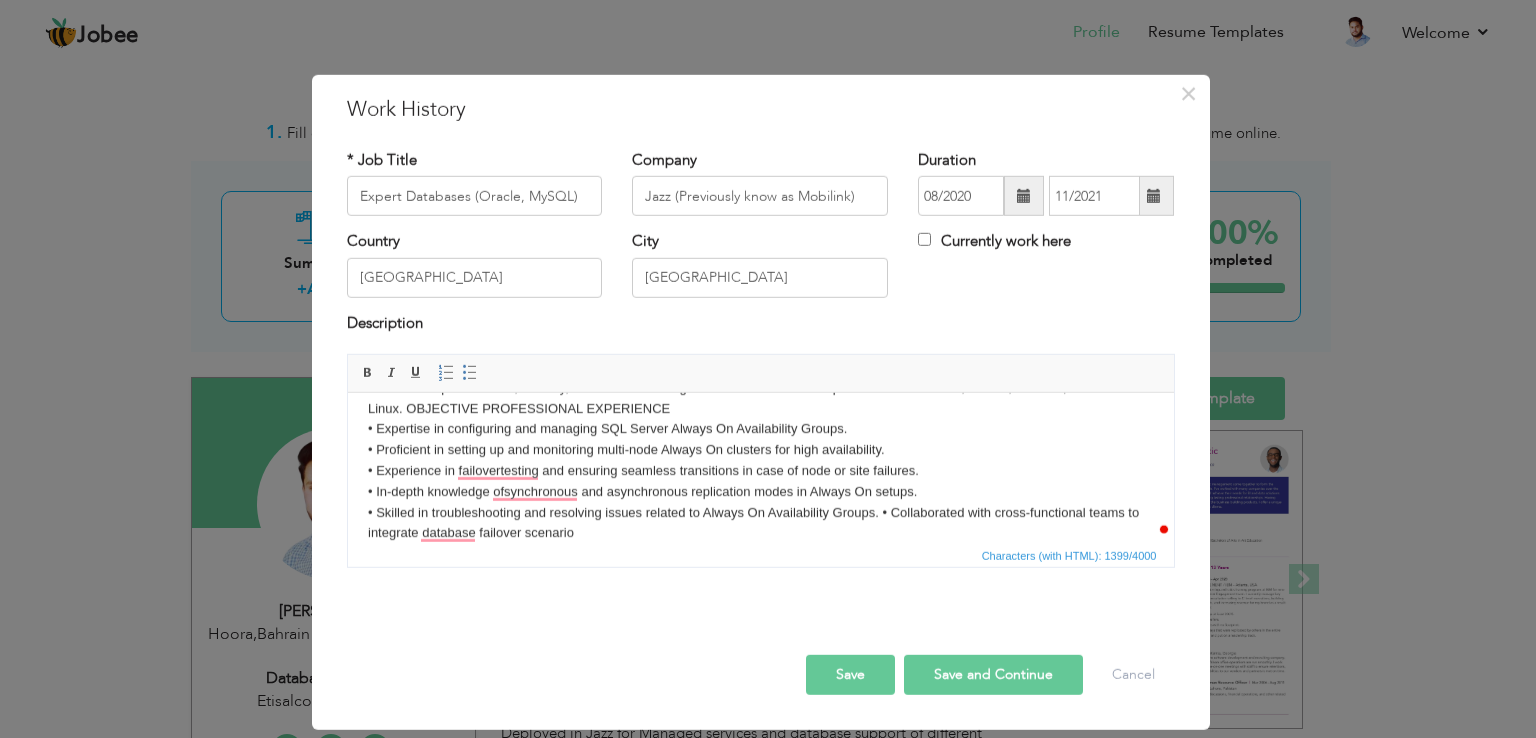 click on "Jazz Telecom is a major telecom operator in Pakistan, providing a wide range of prepaid and postpaid services.  • Supported critical applications including Billing, JazzCash, Fraud Management System, Revenue Assurance, and others.  • Managed high availability setups (Active-Passive OS Clusters, Oracle RAC) and disaster recovery using Oracle Data Guard and Oracle Golden Gate for cross-platform replication.  • Installed and configured Oracle products, including Grid Infrastructure, RAC, and Data Guard.  • Conducted database migrations and upgrades across platforms and versions.  • Addressed performance, security, and troubleshooting for Oracle databases on platforms like IBM-AIX, Solaris, Red Hat, and Oracle Linux. OBJECTIVE PROFESSIONAL EXPERIENCE  • Expertise in configuring and managing SQL Server Always On Availability Groups.  • Proficient in setting up and monitoring multi-node Always On clusters for high availability.  ​​​​​​​" at bounding box center [760, 398] 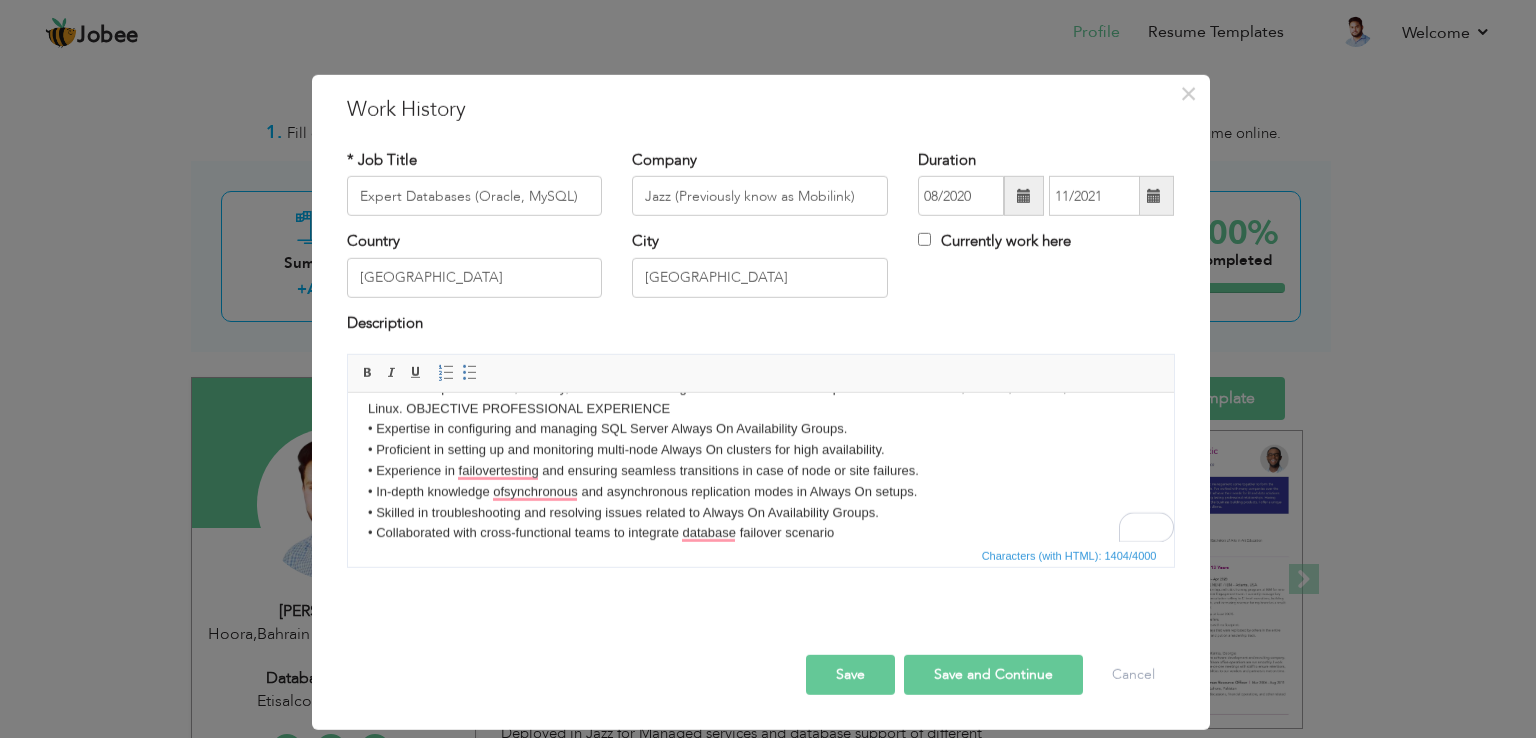 scroll, scrollTop: 0, scrollLeft: 0, axis: both 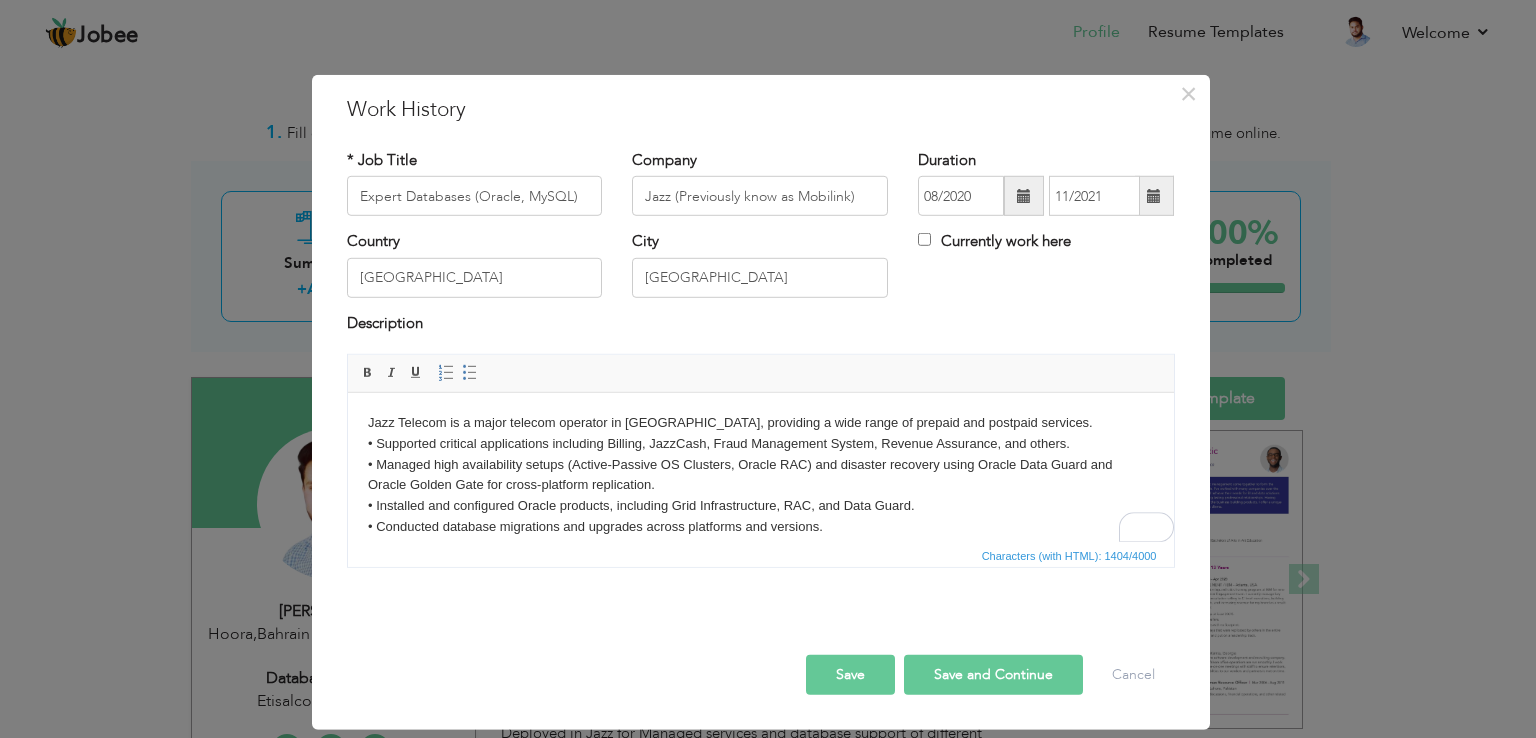click on "Jazz Telecom is a major telecom operator in Pakistan, providing a wide range of prepaid and postpaid services.  • Supported critical applications including Billing, JazzCash, Fraud Management System, Revenue Assurance, and others.  • Managed high availability setups (Active-Passive OS Clusters, Oracle RAC) and disaster recovery using Oracle Data Guard and Oracle Golden Gate for cross-platform replication.  • Installed and configured Oracle products, including Grid Infrastructure, RAC, and Data Guard.  • Conducted database migrations and upgrades across platforms and versions.  • Addressed performance, security, and troubleshooting for Oracle databases on platforms like IBM-AIX, Solaris, Red Hat, and Oracle Linux. OBJECTIVE PROFESSIONAL EXPERIENCE  • Expertise in configuring and managing SQL Server Always On Availability Groups.  • Proficient in setting up and monitoring multi-node Always On clusters for high availability.  ​​​​​​​" at bounding box center (760, 558) 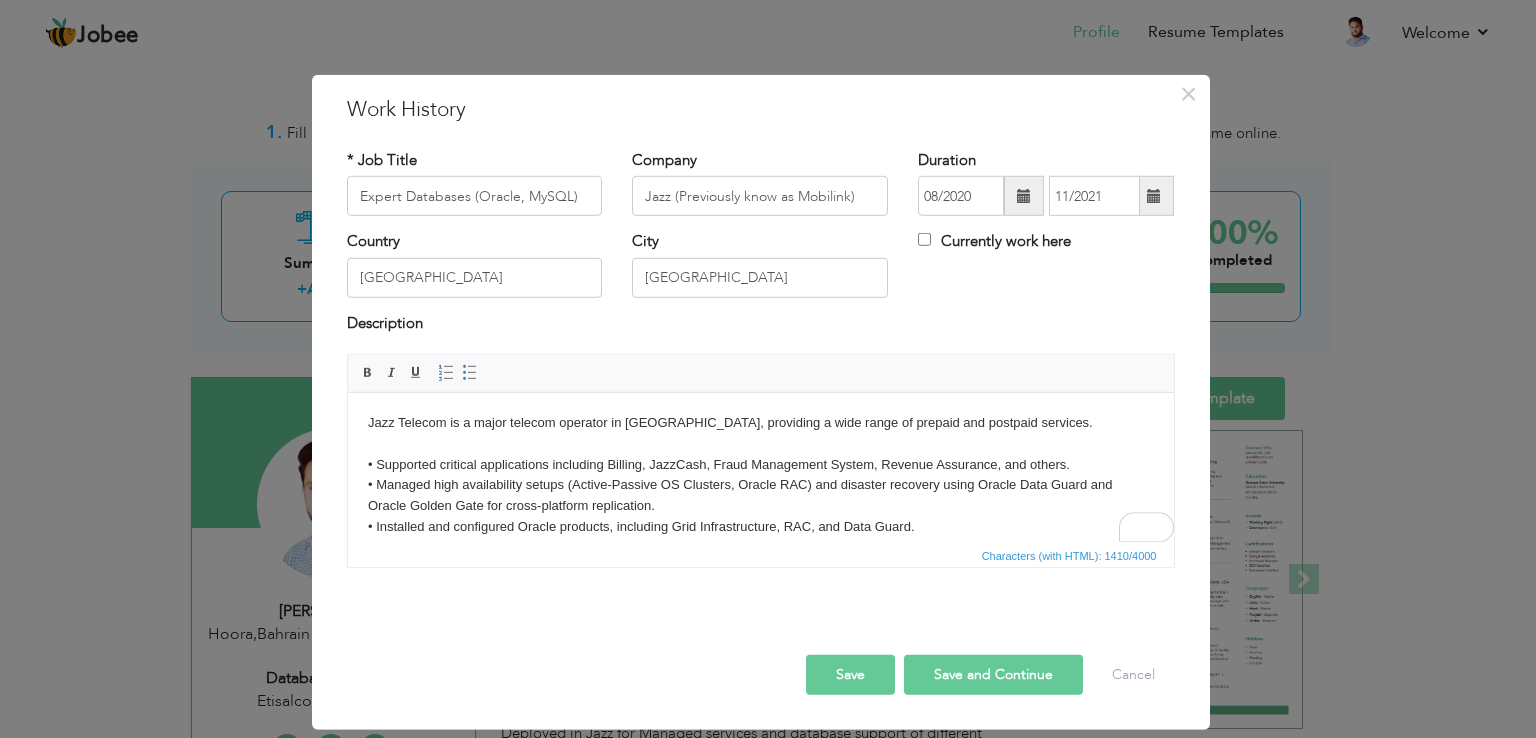 scroll, scrollTop: 48, scrollLeft: 0, axis: vertical 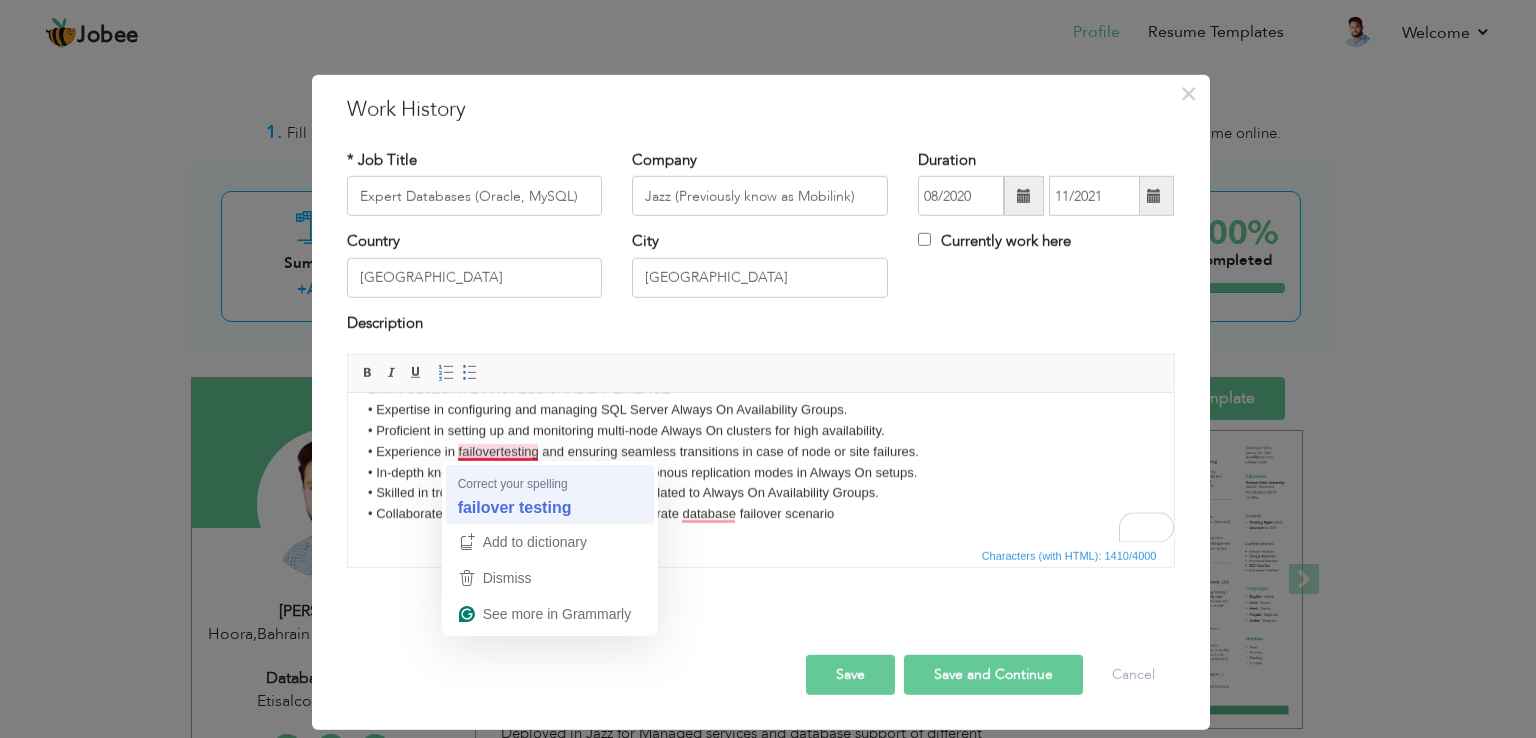 type 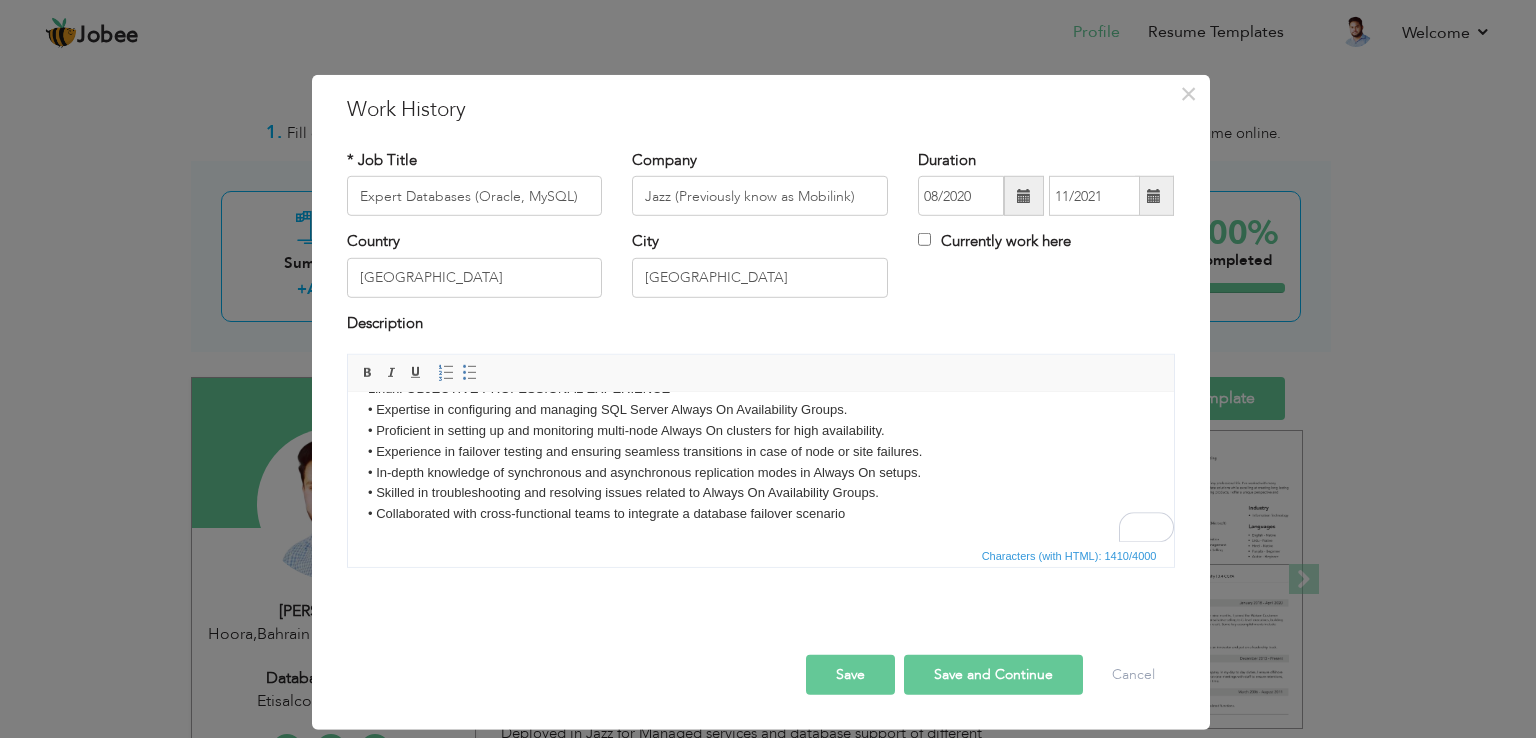 scroll, scrollTop: 93, scrollLeft: 0, axis: vertical 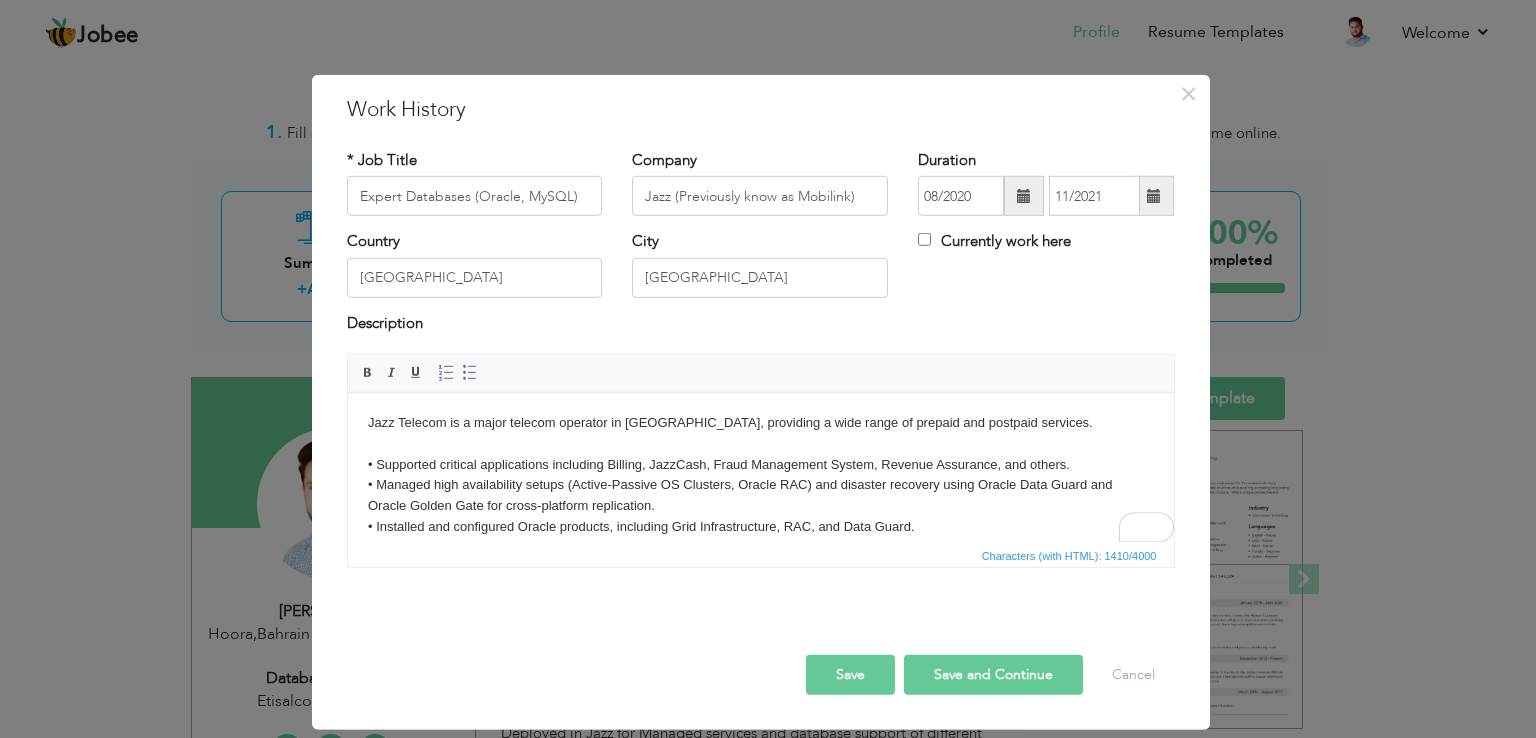click on "Save" at bounding box center [850, 675] 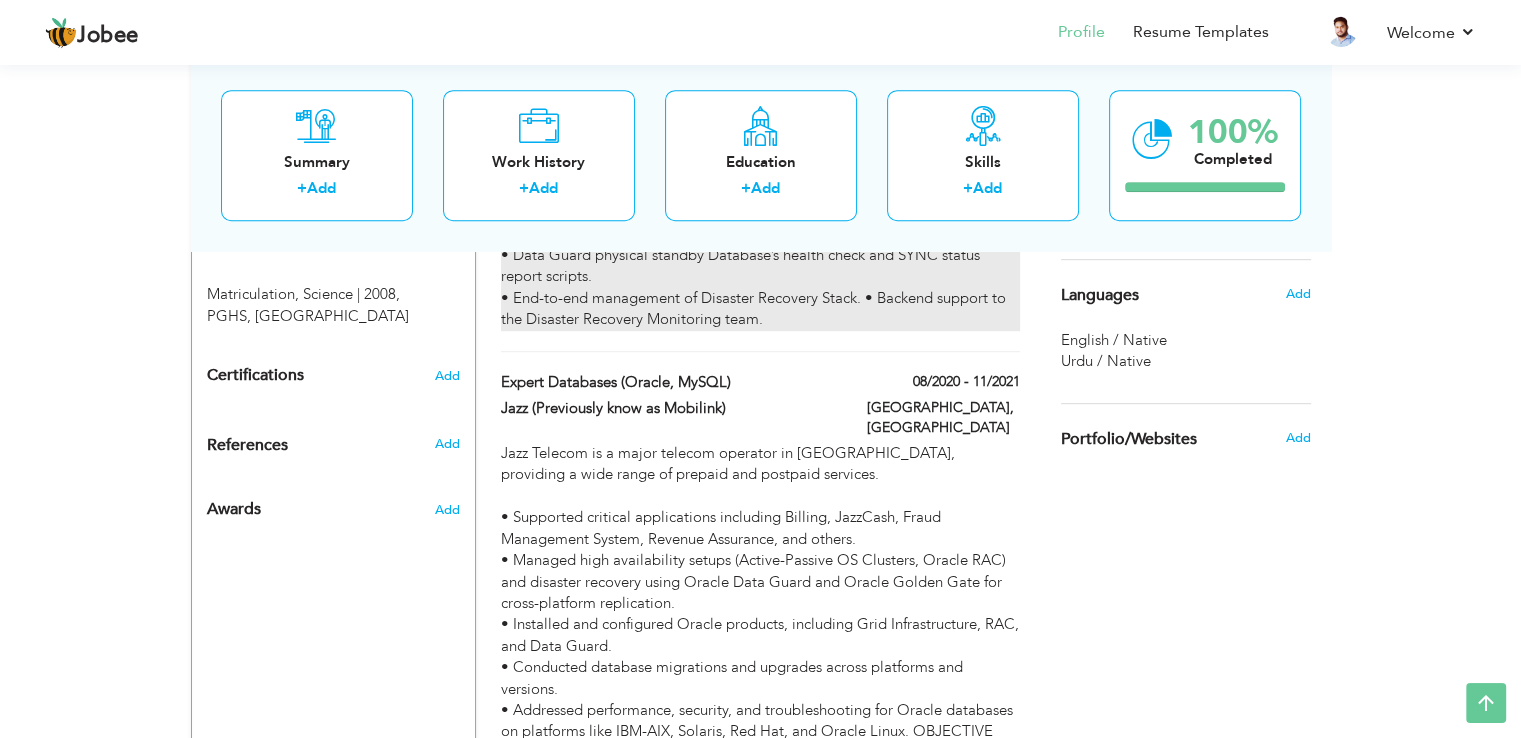 scroll, scrollTop: 900, scrollLeft: 0, axis: vertical 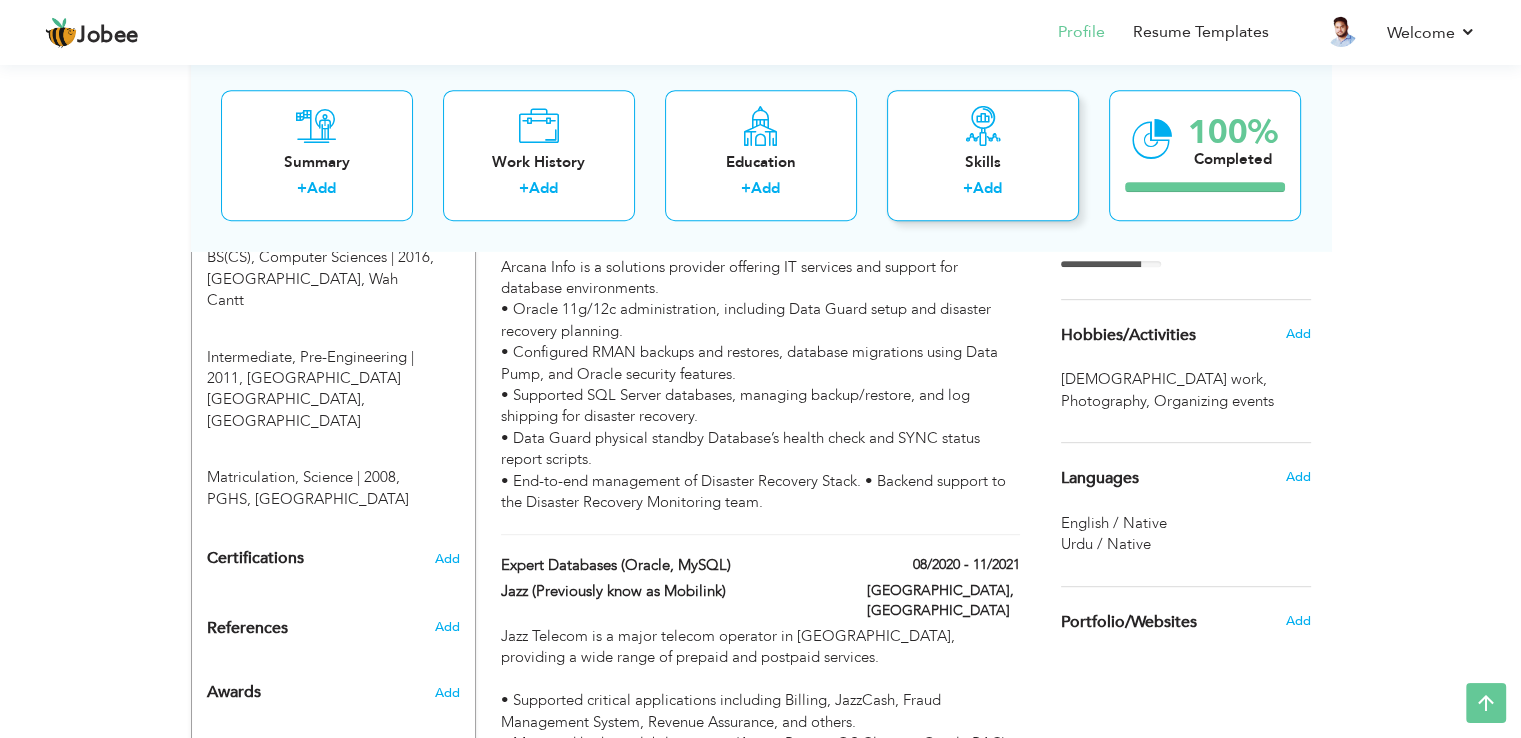 click on "Skills" at bounding box center [983, 162] 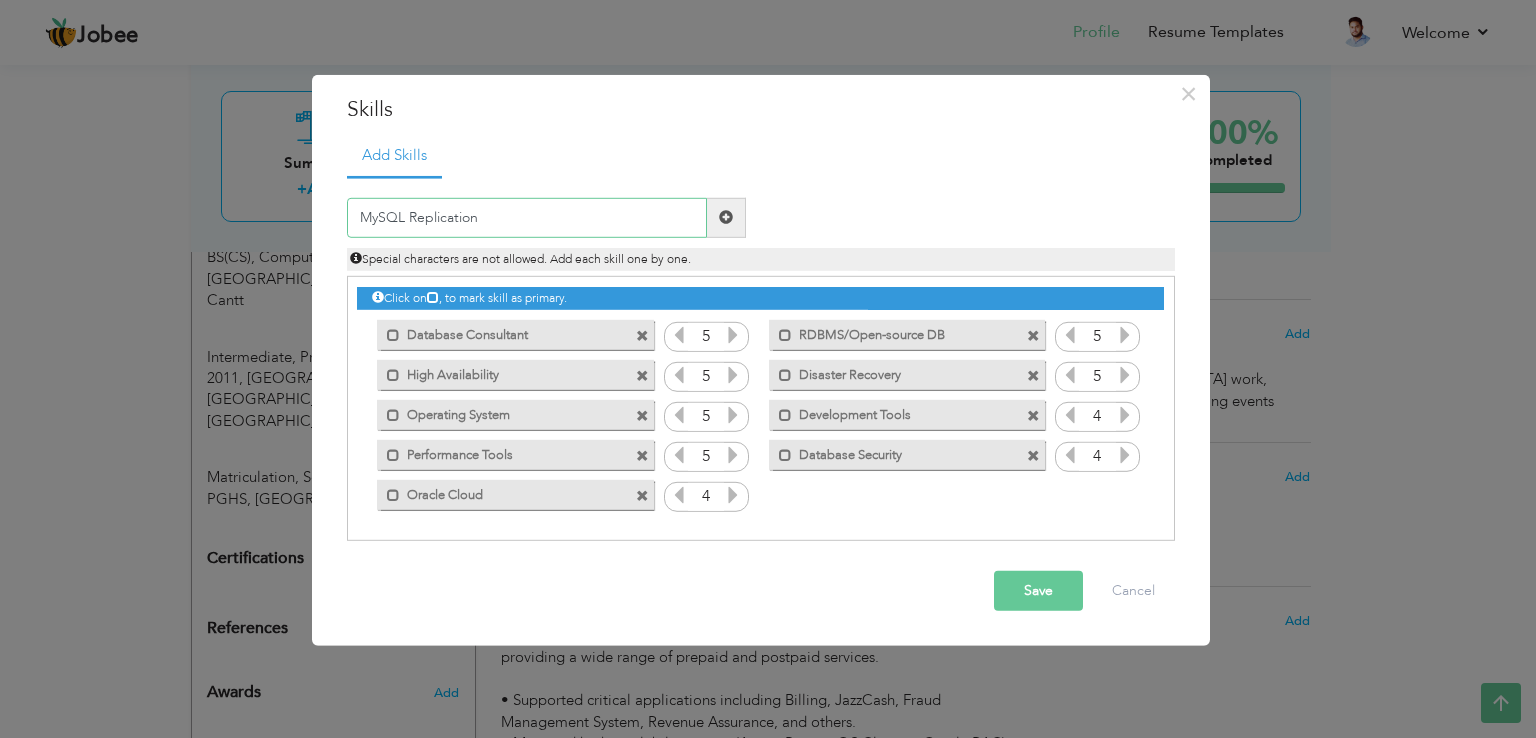 type on "MySQL Replication" 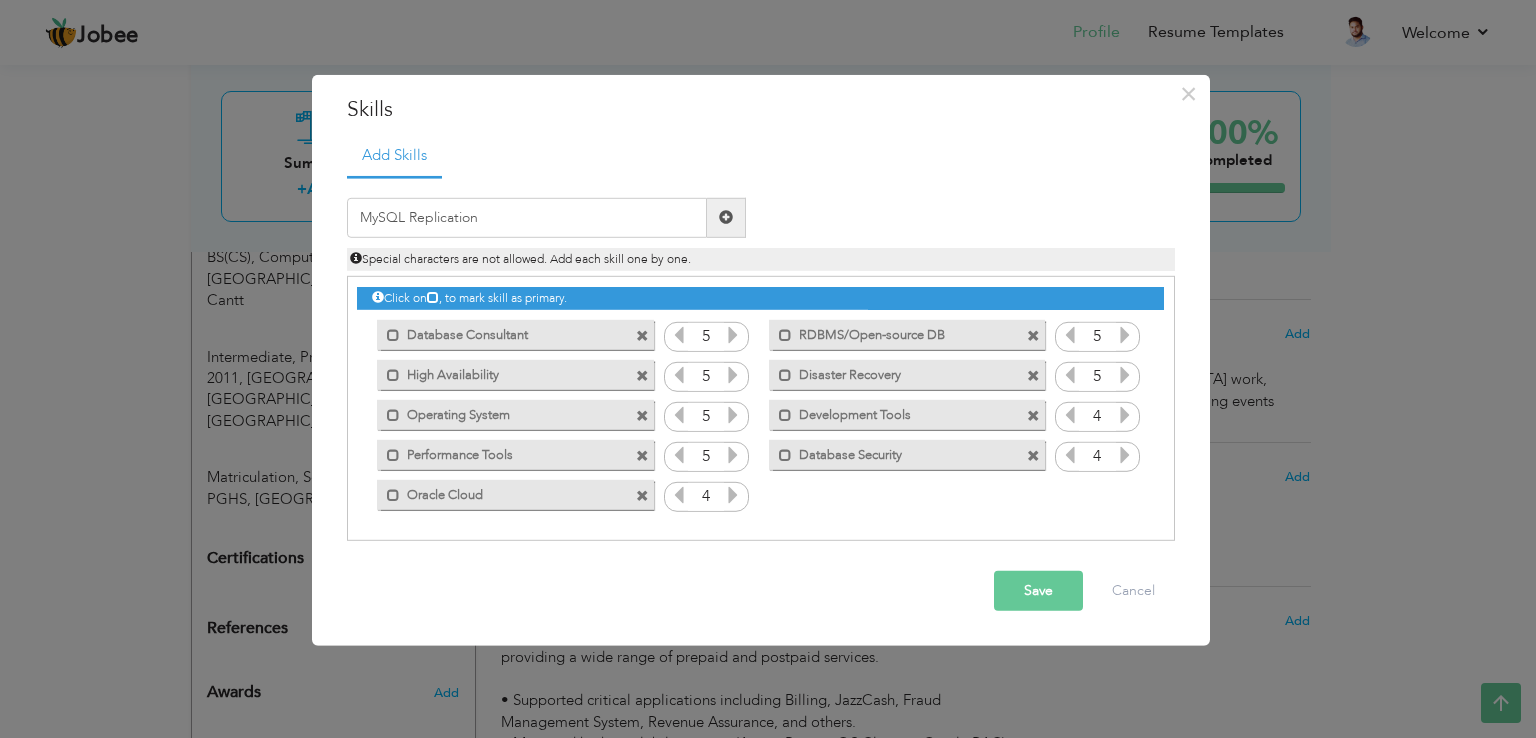 click at bounding box center [726, 218] 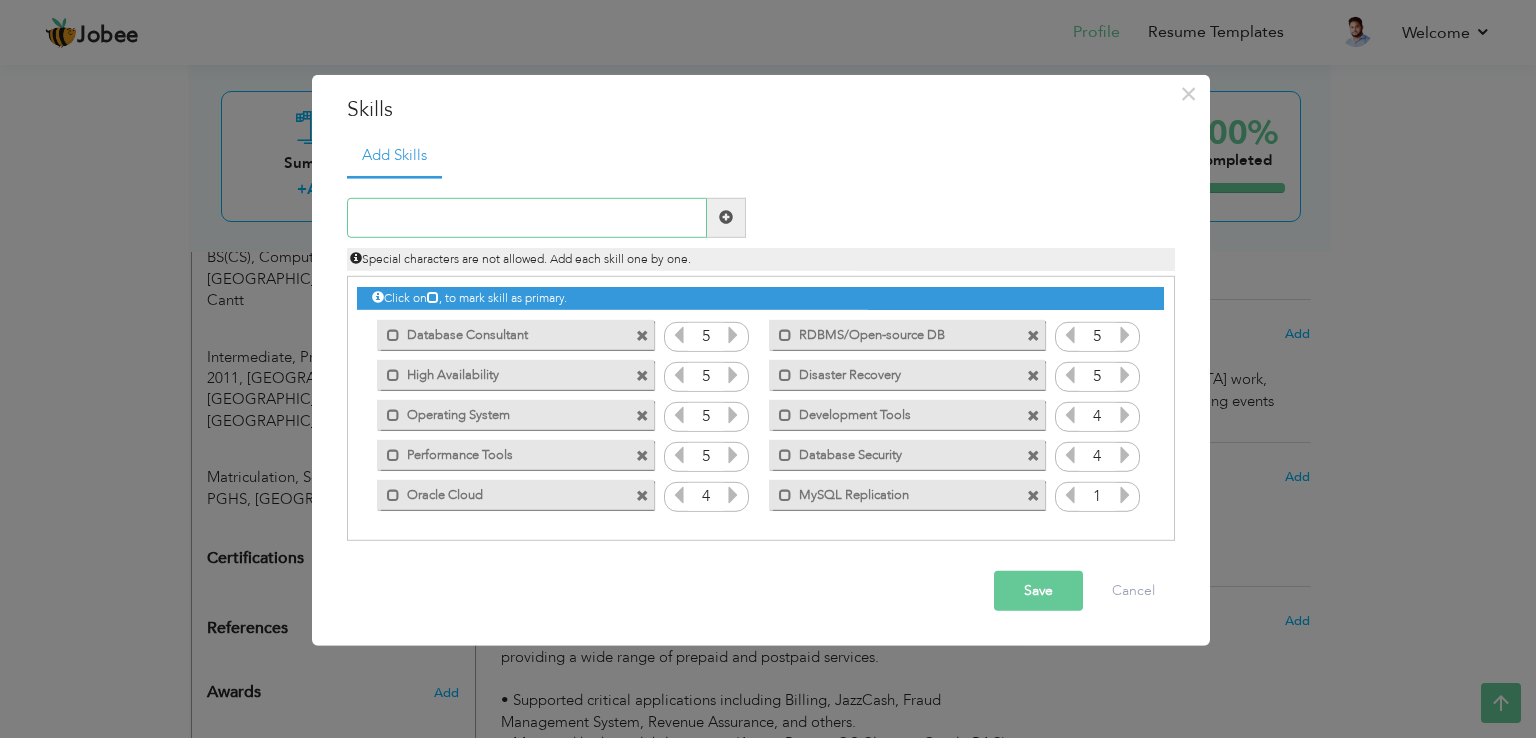 click at bounding box center (527, 218) 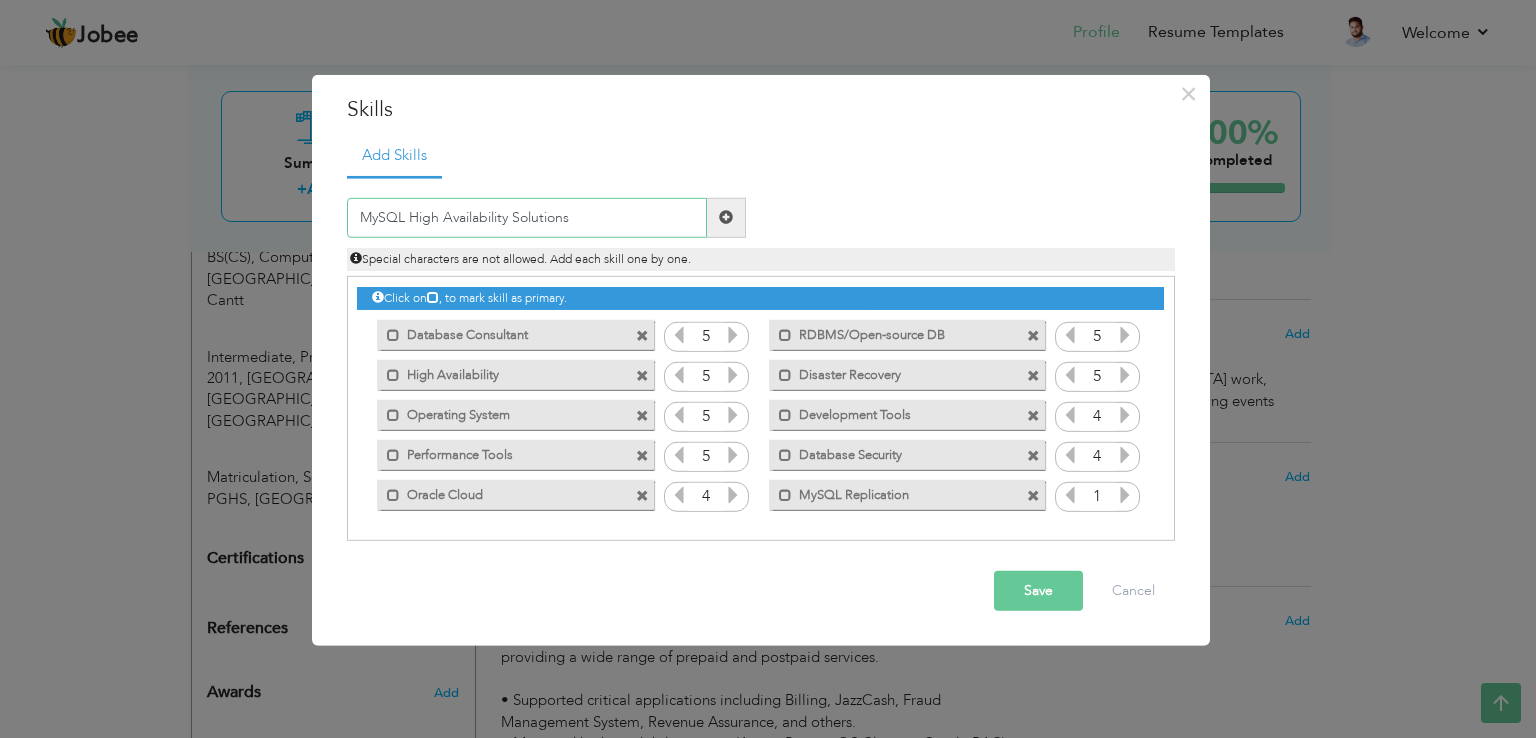 type on "MySQL High Availability Solutions" 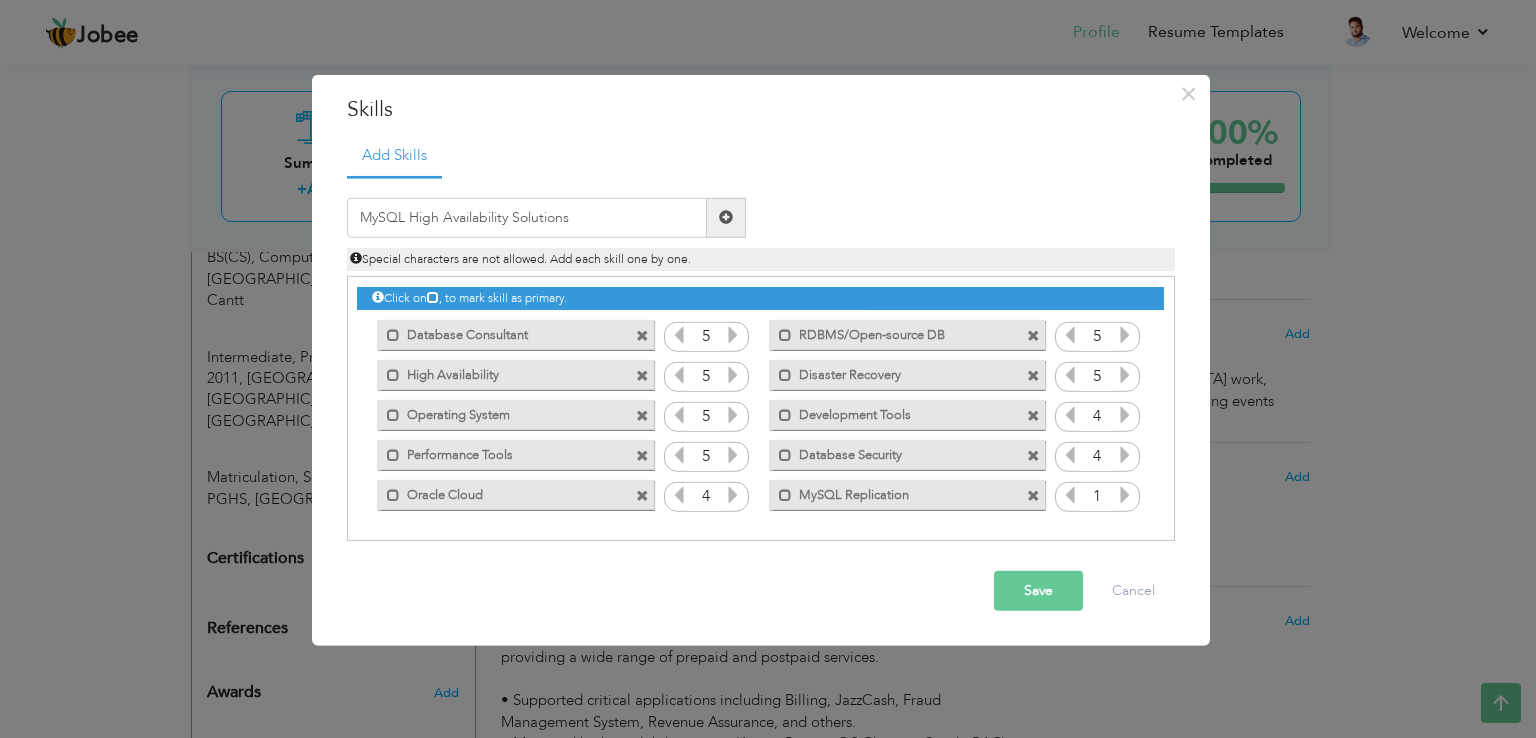 click on "Save" at bounding box center (1038, 591) 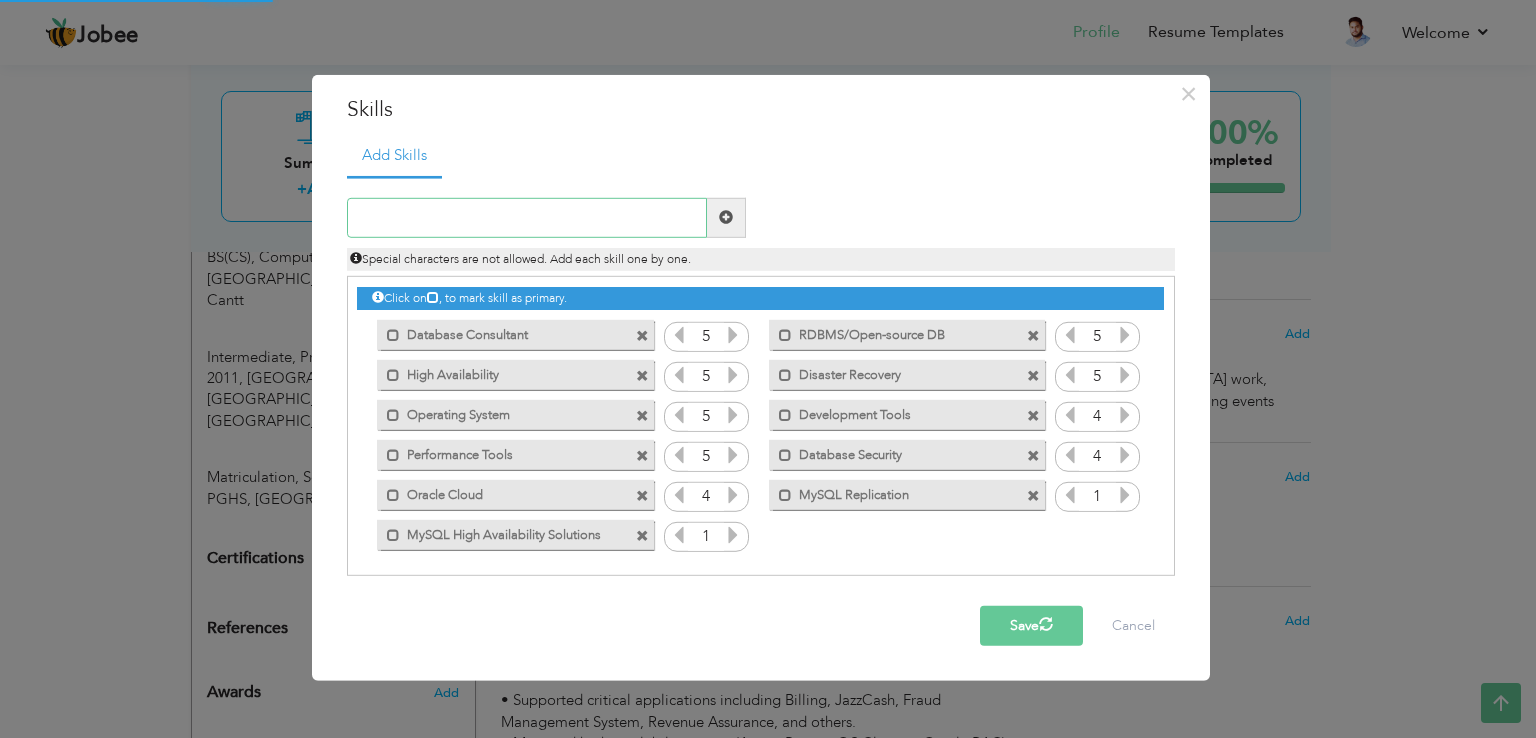 click at bounding box center (527, 218) 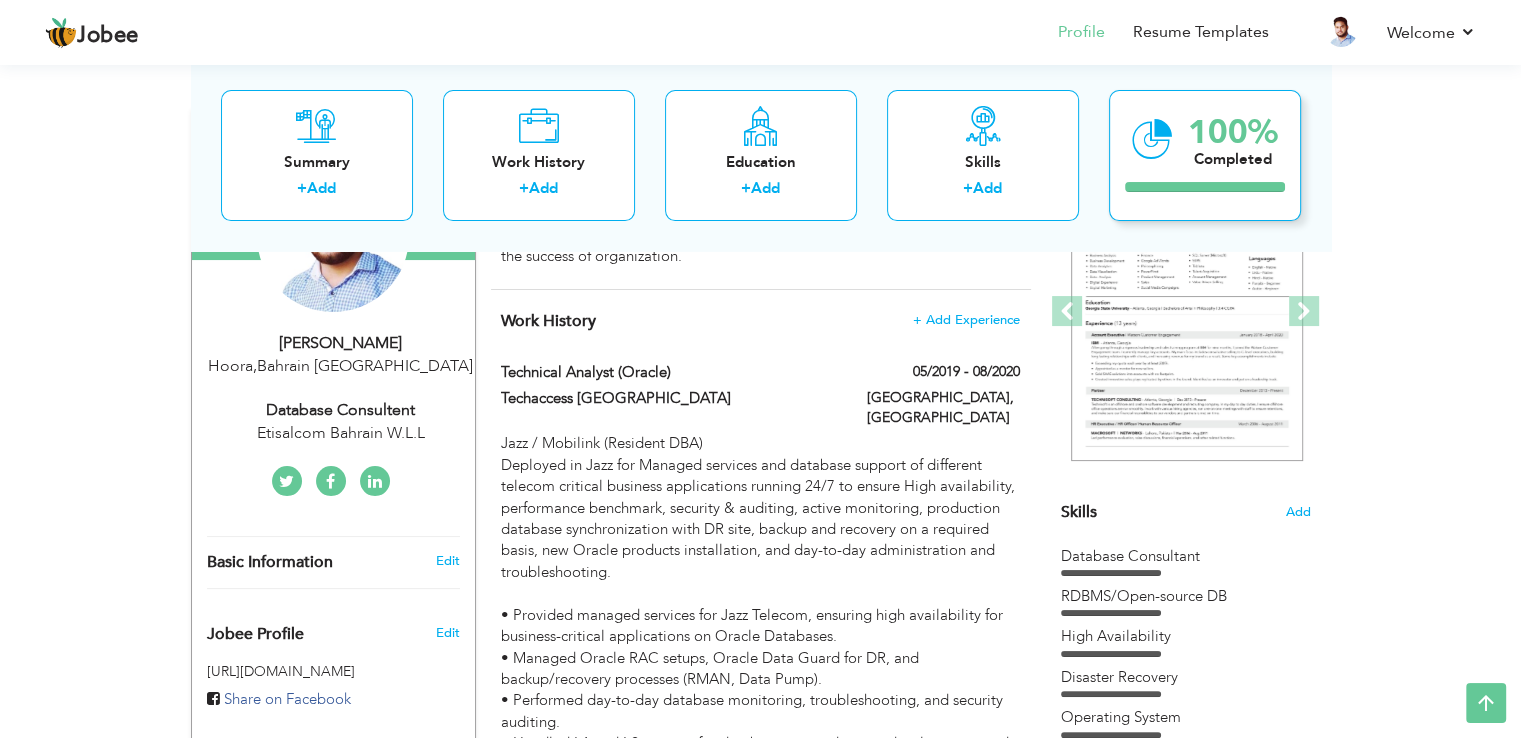 scroll, scrollTop: 0, scrollLeft: 0, axis: both 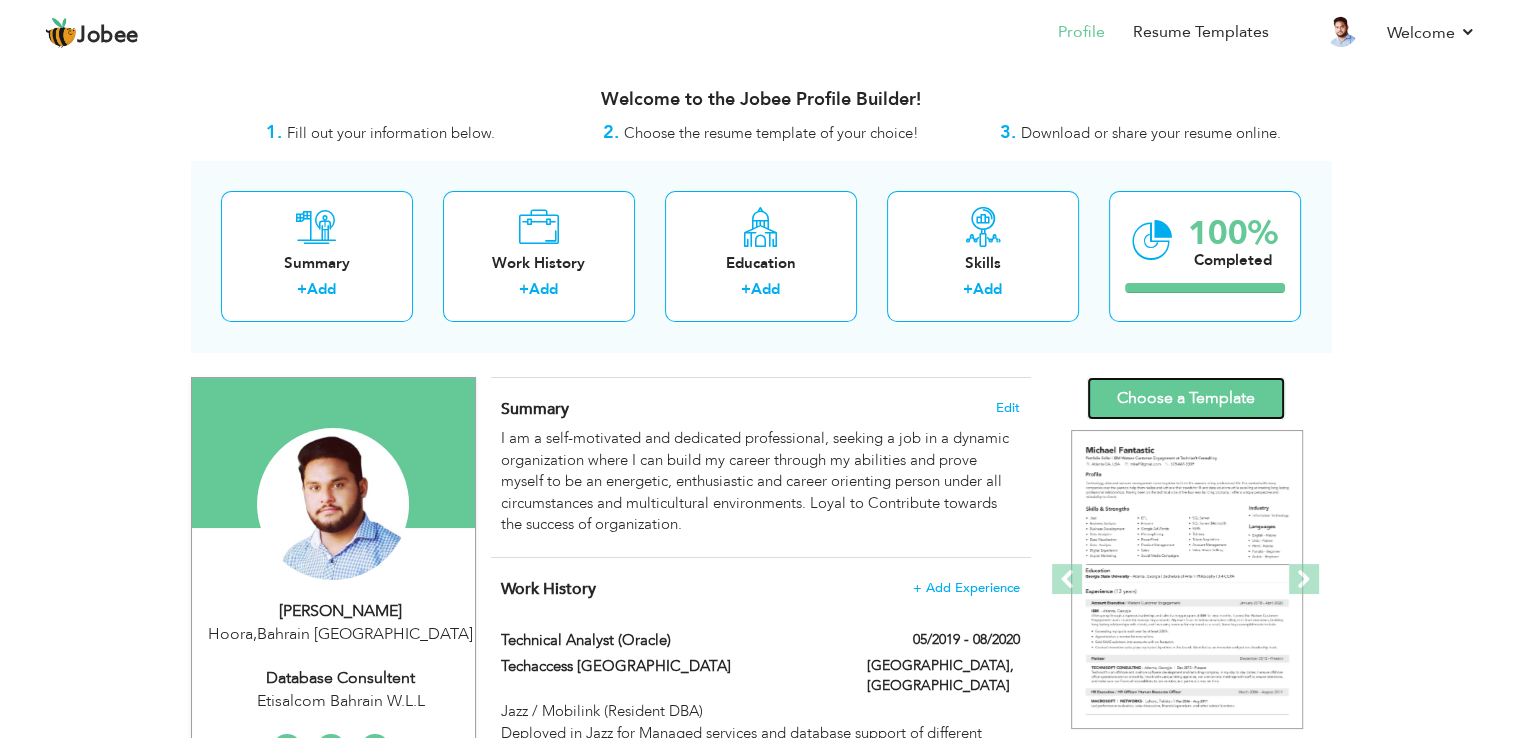 click on "Choose a Template" at bounding box center [1186, 398] 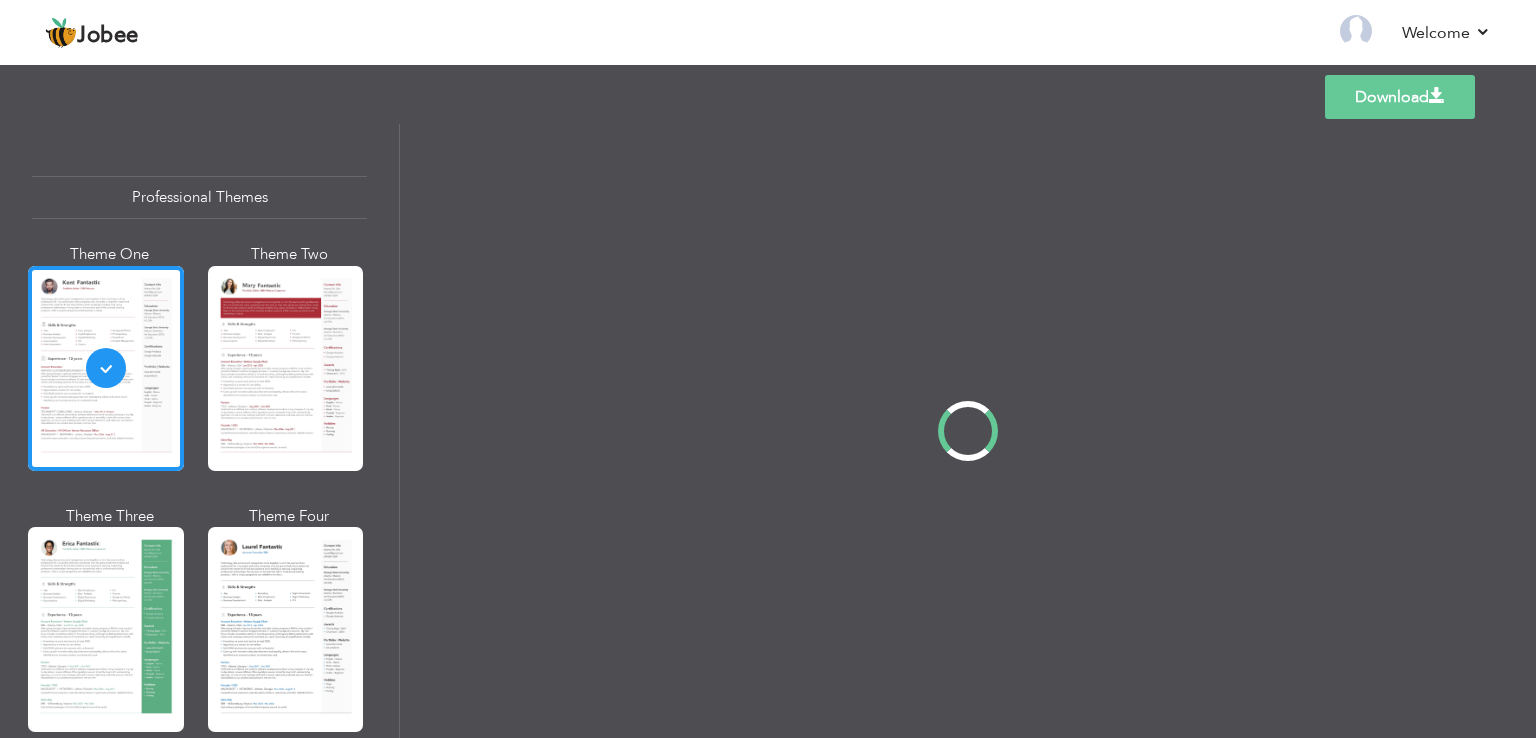scroll, scrollTop: 0, scrollLeft: 0, axis: both 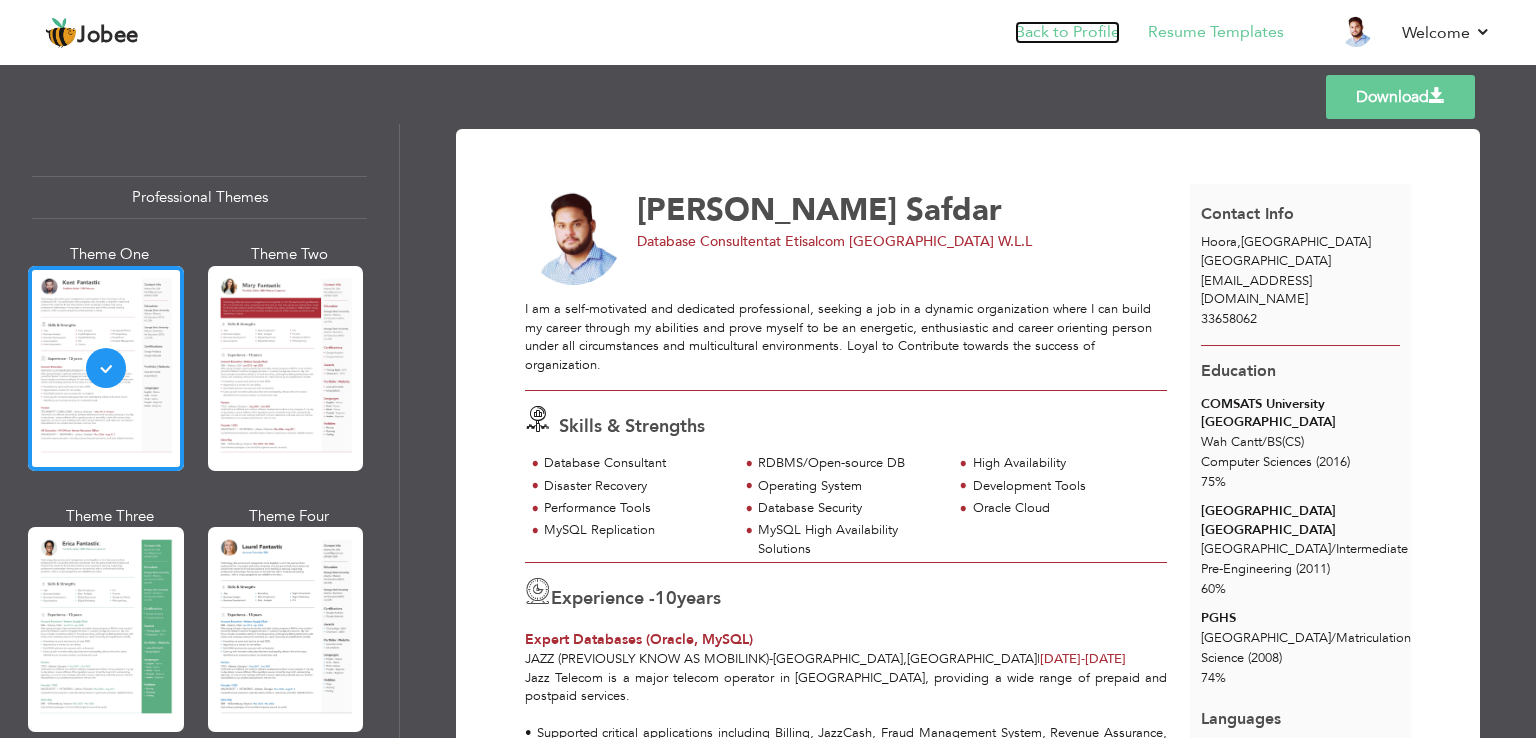 click on "Back to Profile" at bounding box center [1067, 32] 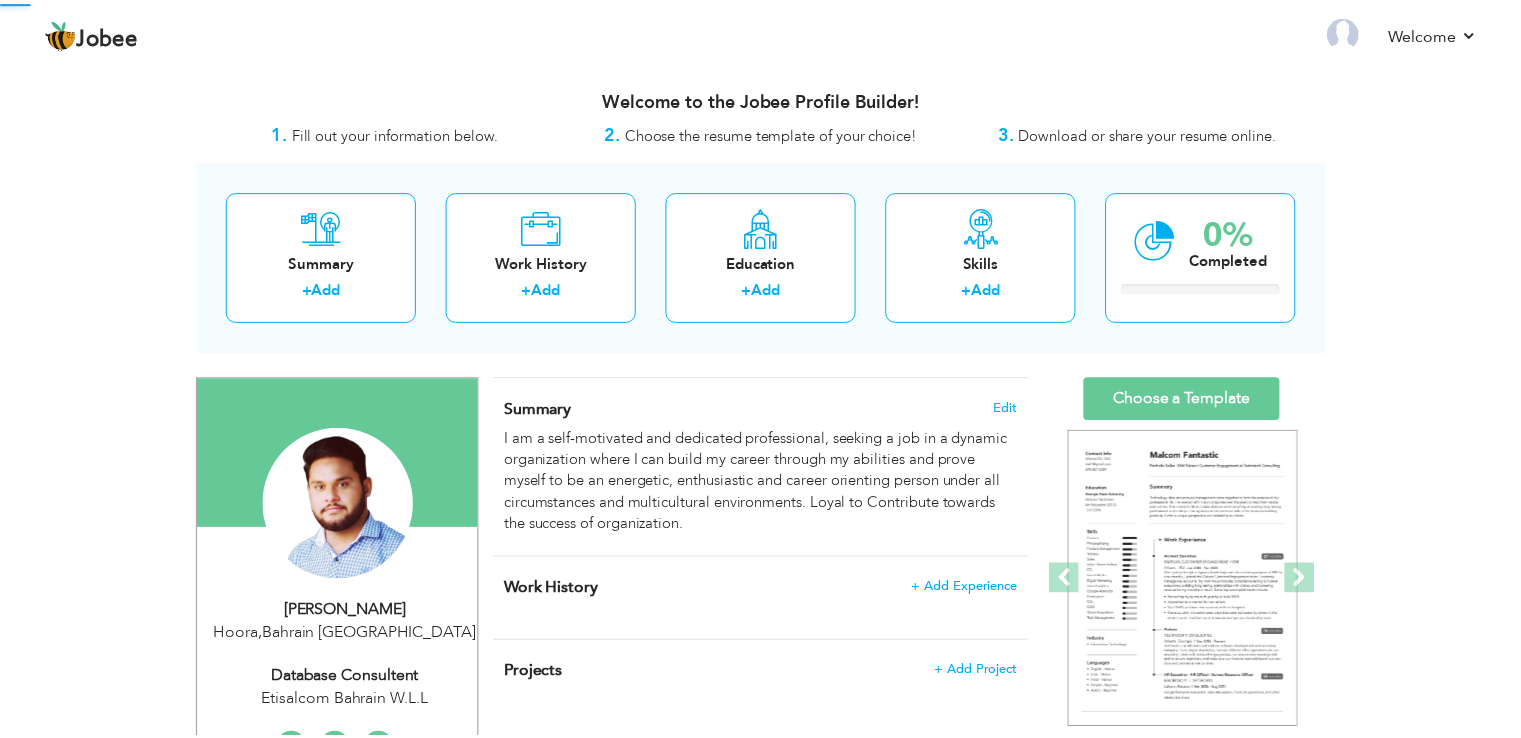 scroll, scrollTop: 0, scrollLeft: 0, axis: both 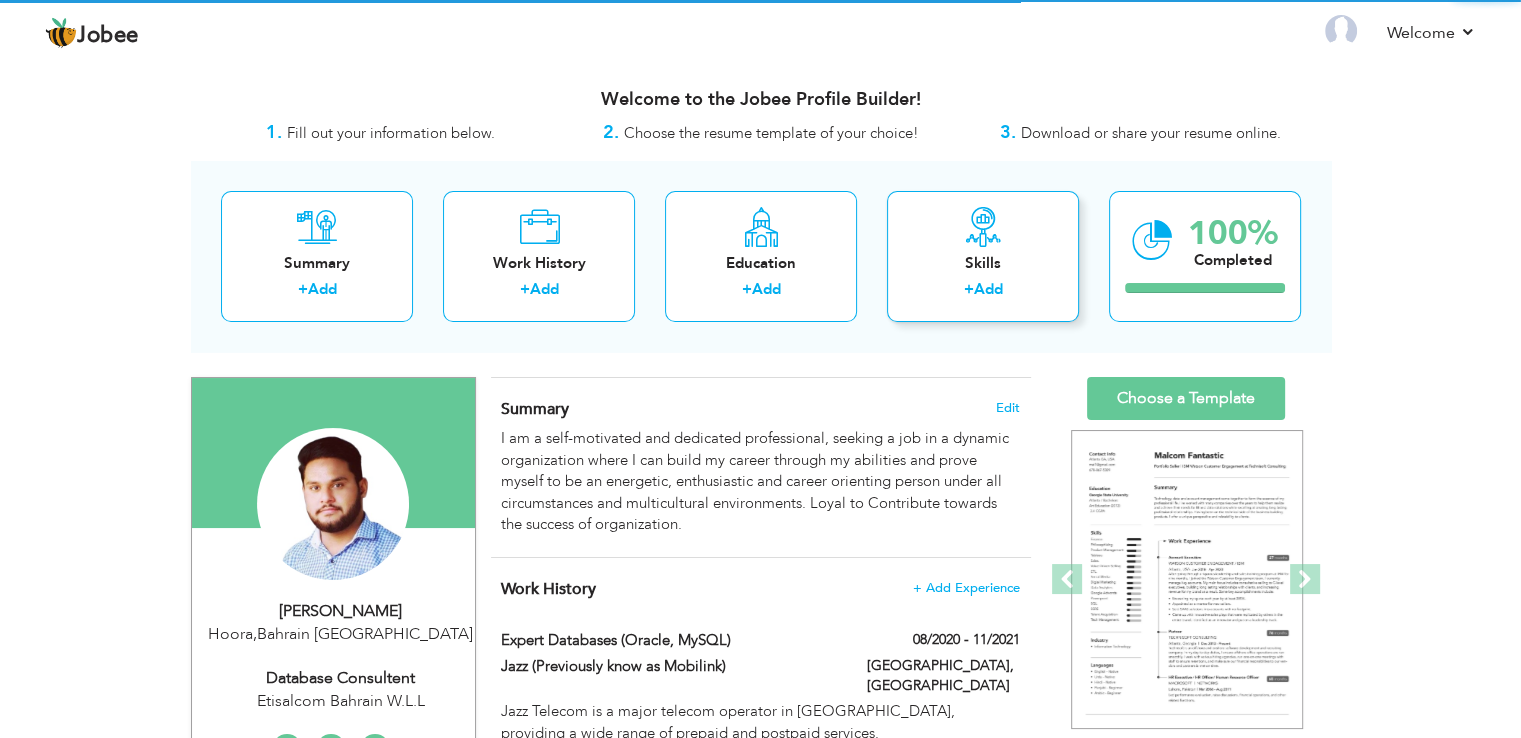 click on "Skills" at bounding box center (983, 263) 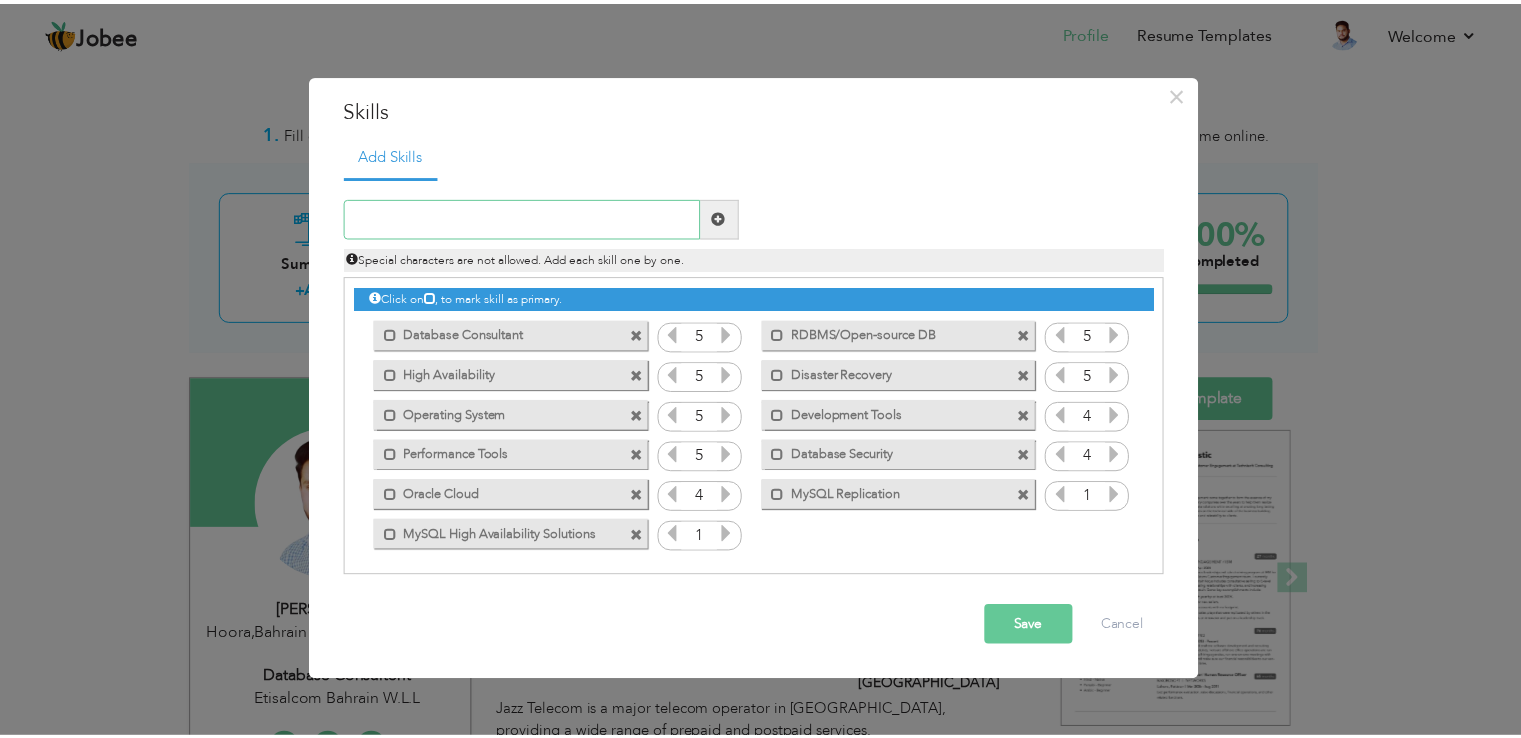 scroll, scrollTop: 0, scrollLeft: 0, axis: both 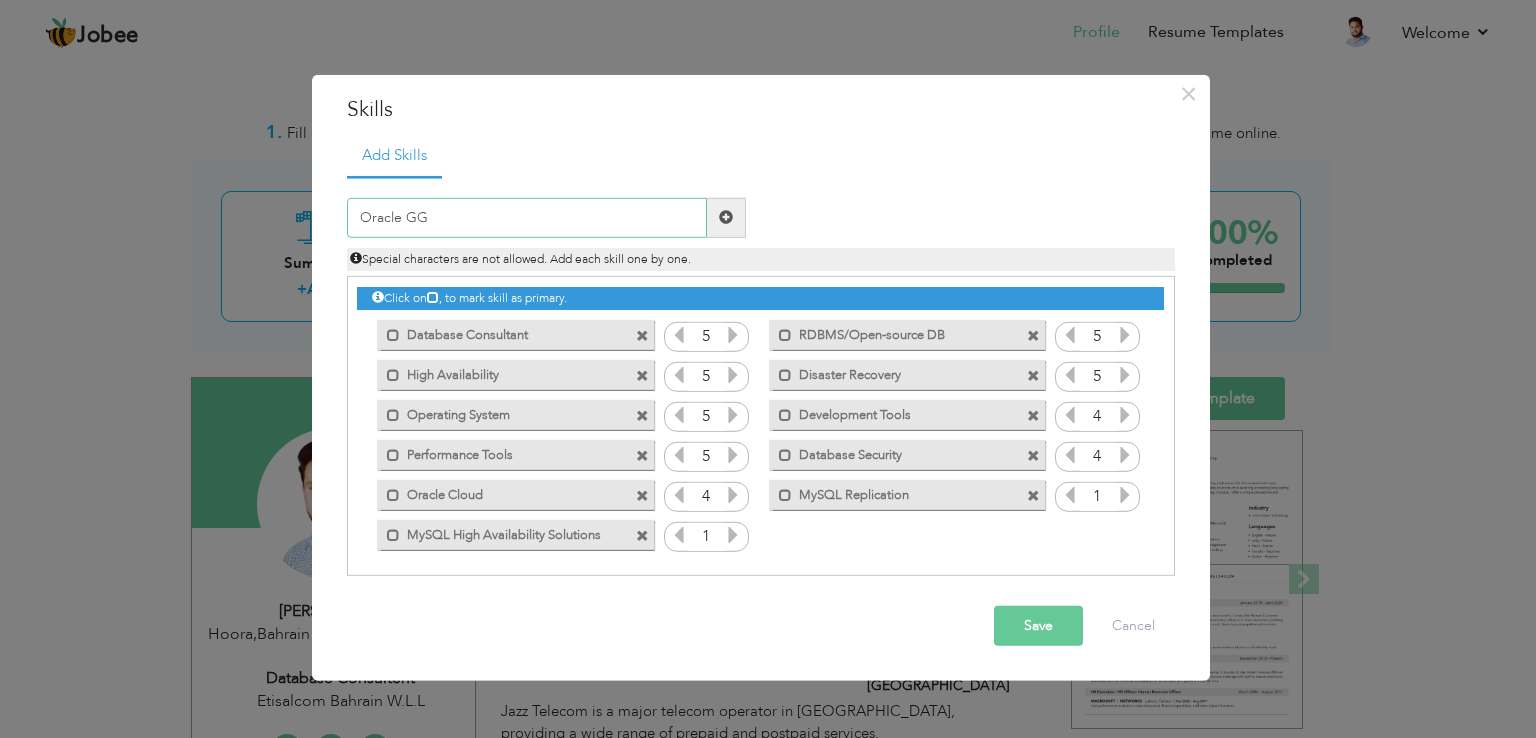 type on "Oracle GG" 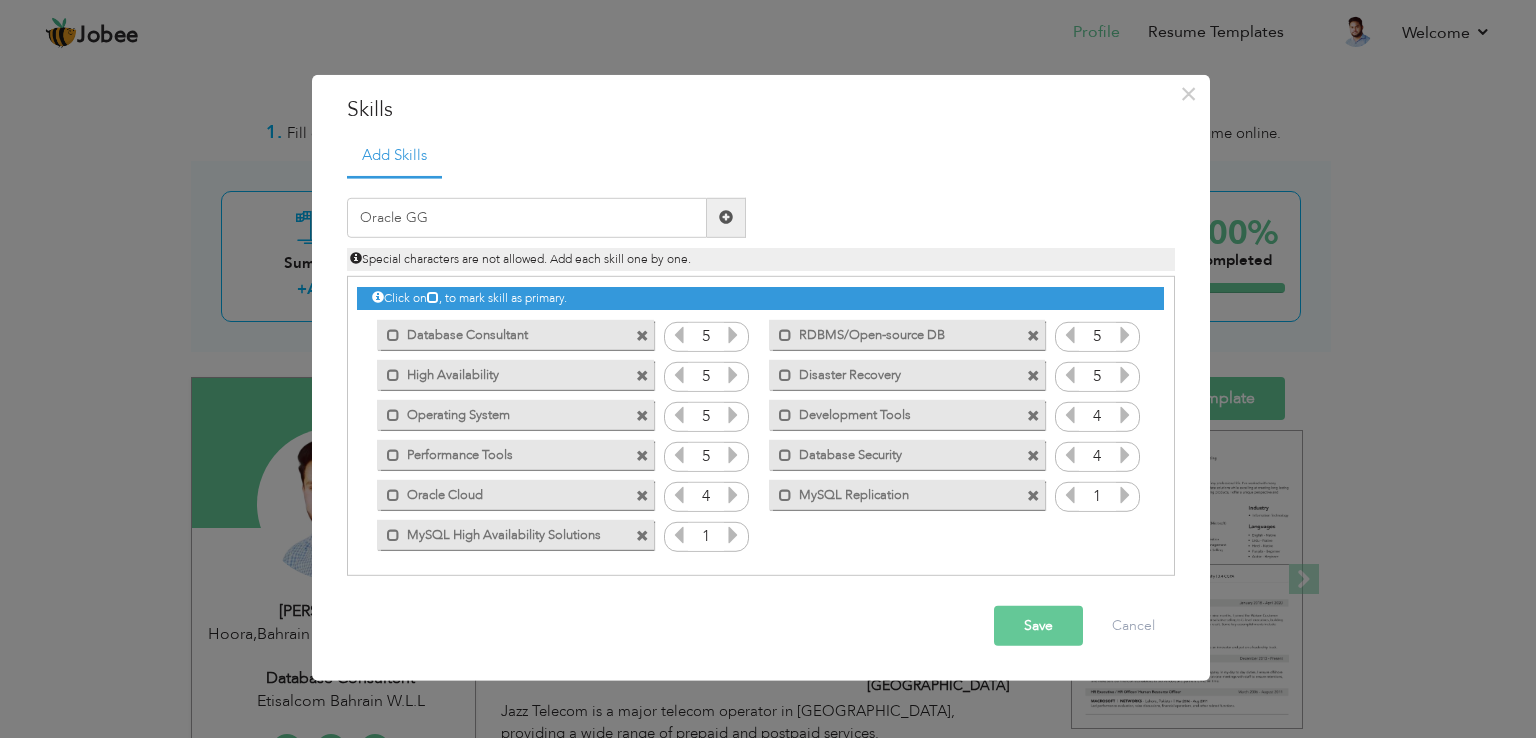 click on "Save" at bounding box center [1038, 626] 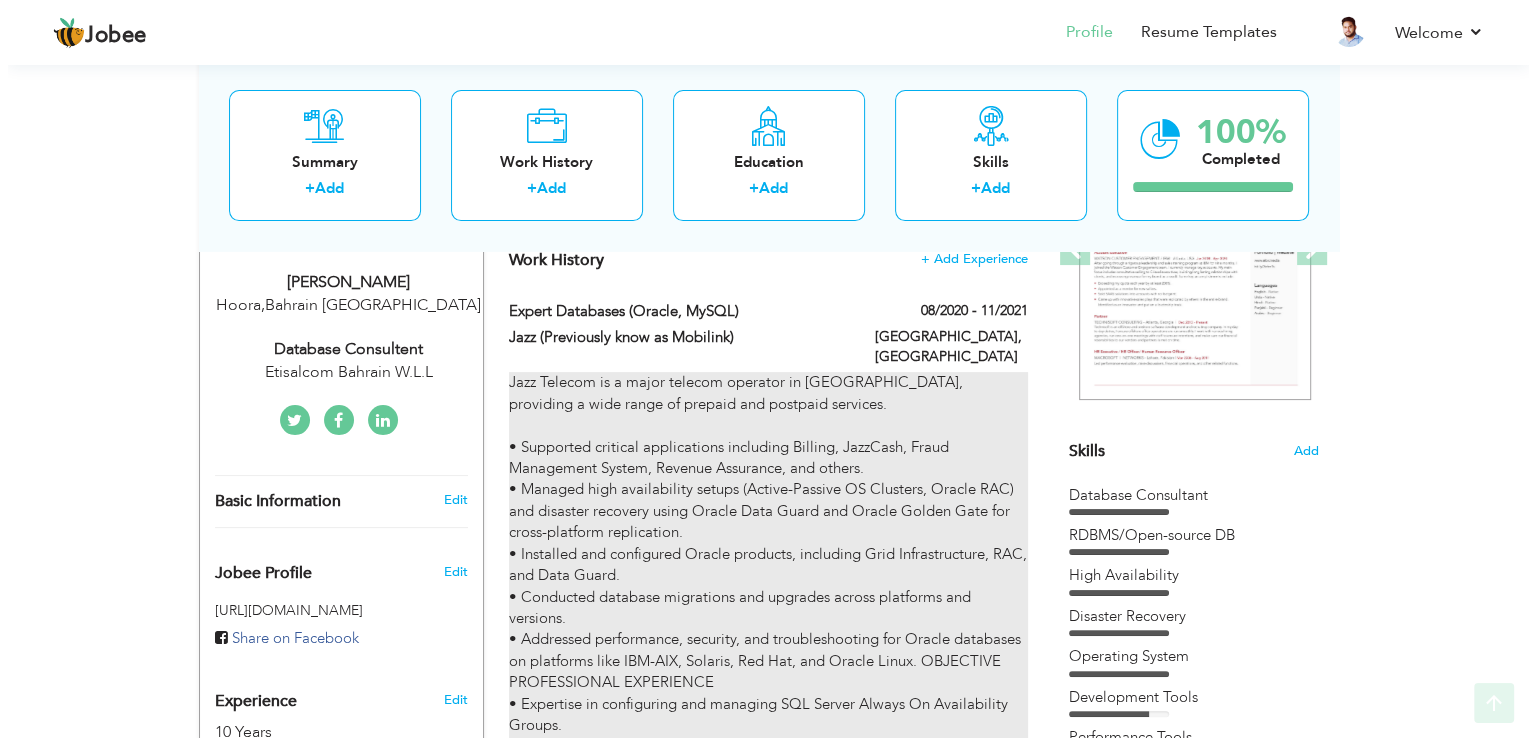 scroll, scrollTop: 400, scrollLeft: 0, axis: vertical 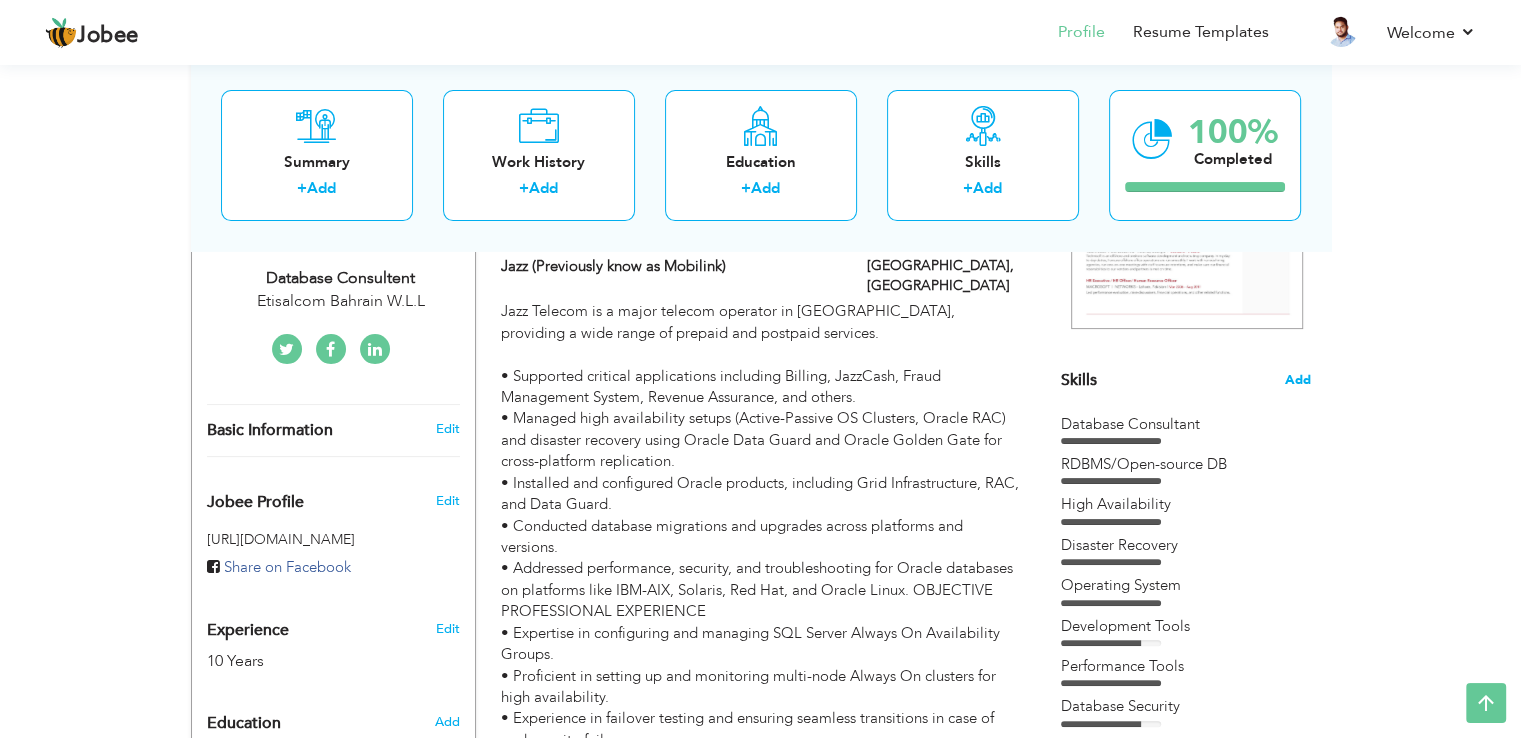 click on "Add" at bounding box center [1298, 380] 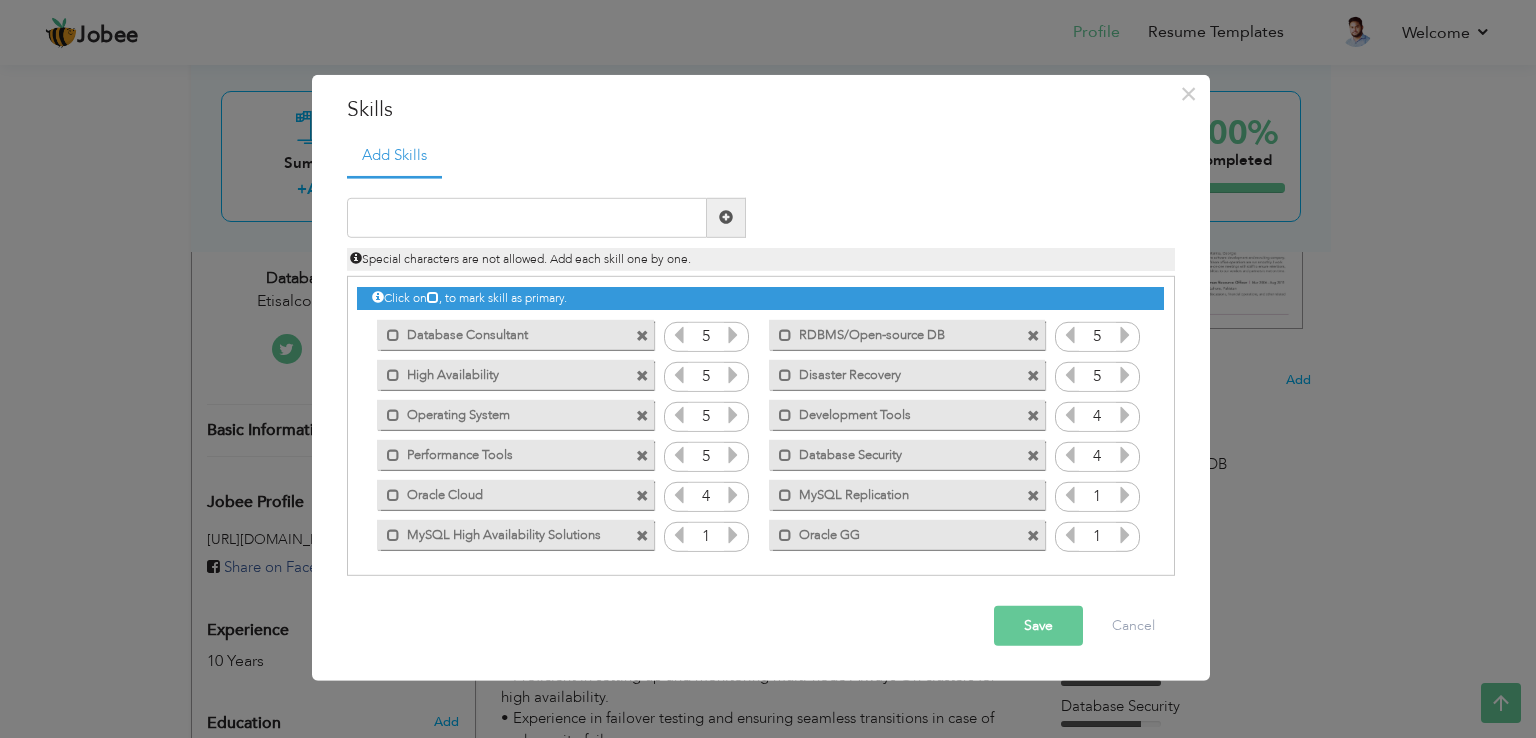 click at bounding box center [1125, 495] 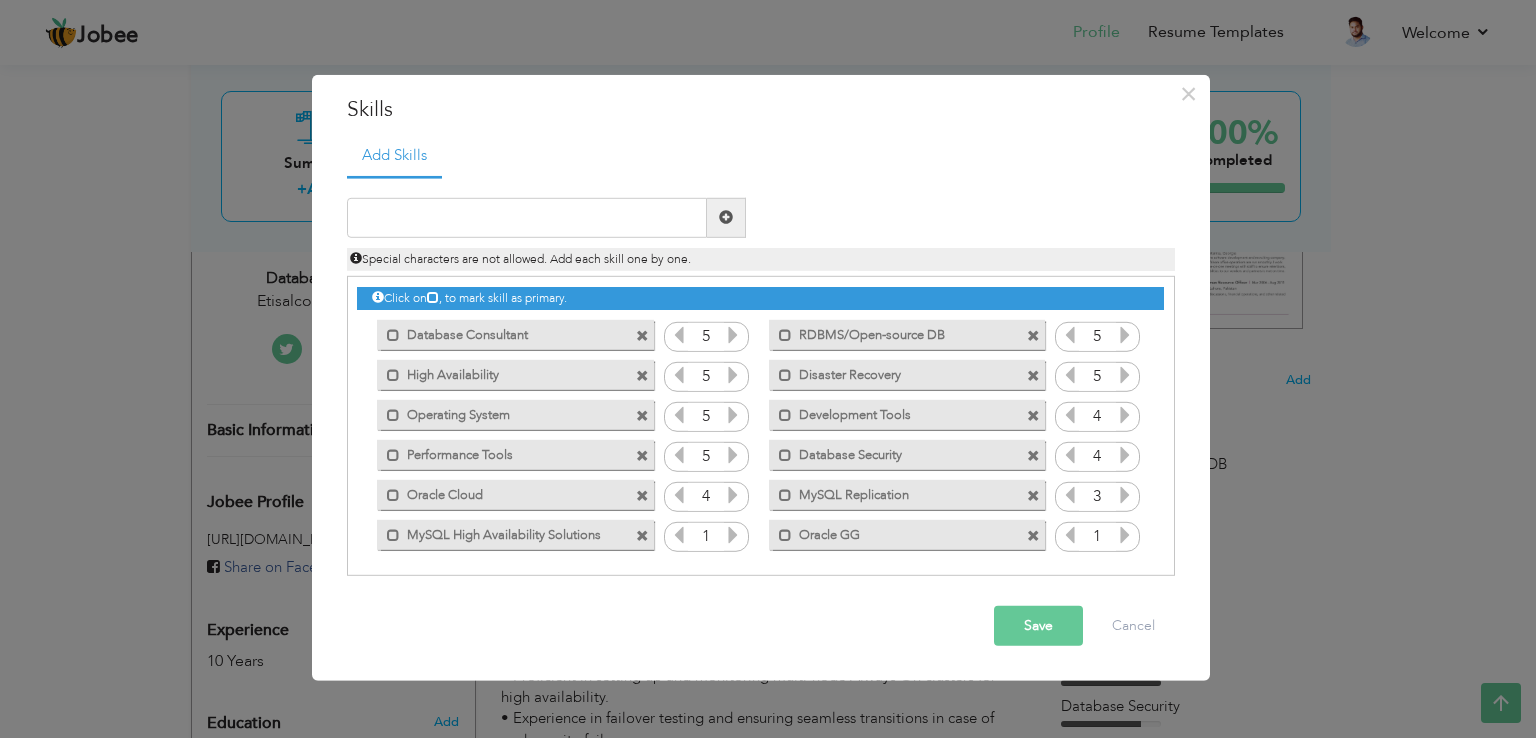 click at bounding box center [1125, 495] 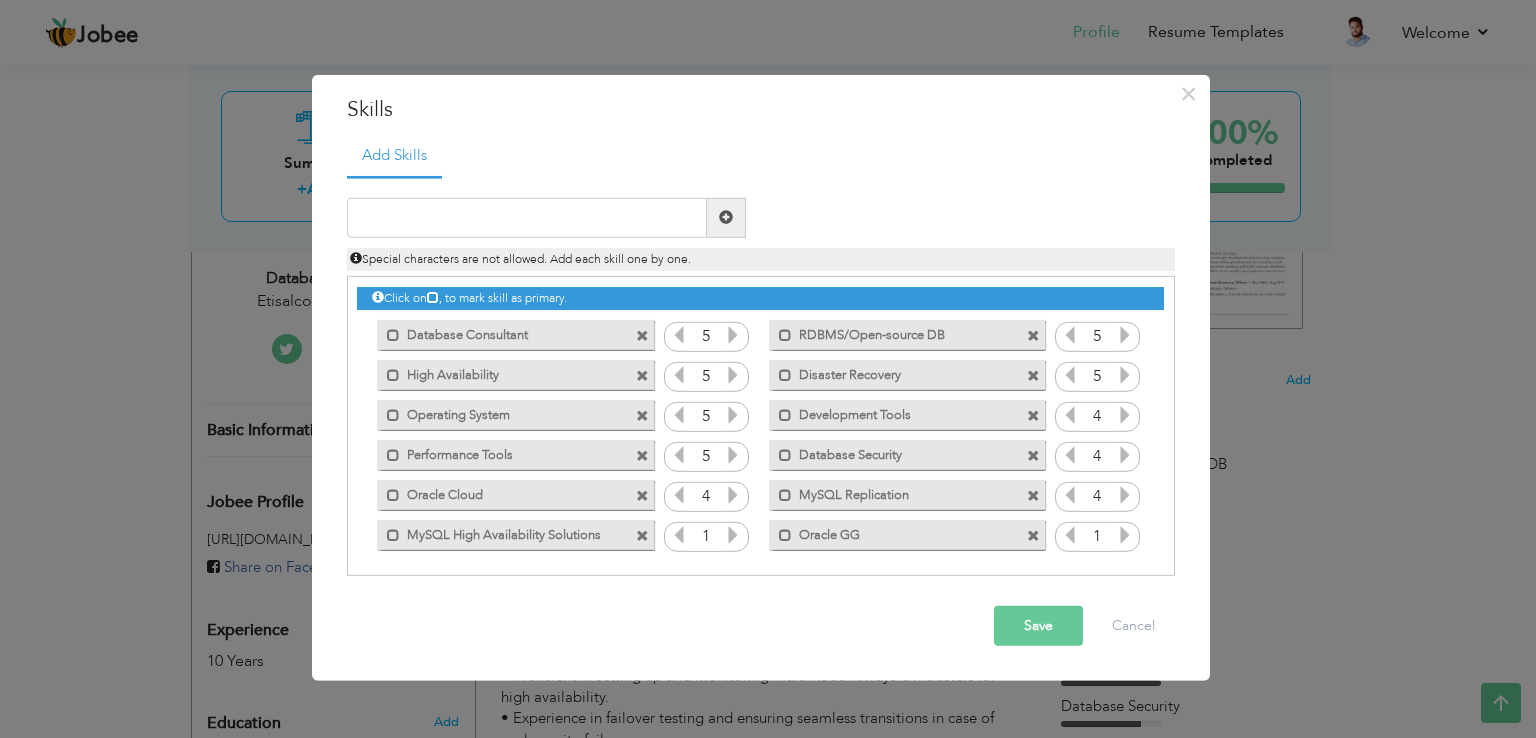 click at bounding box center [1125, 535] 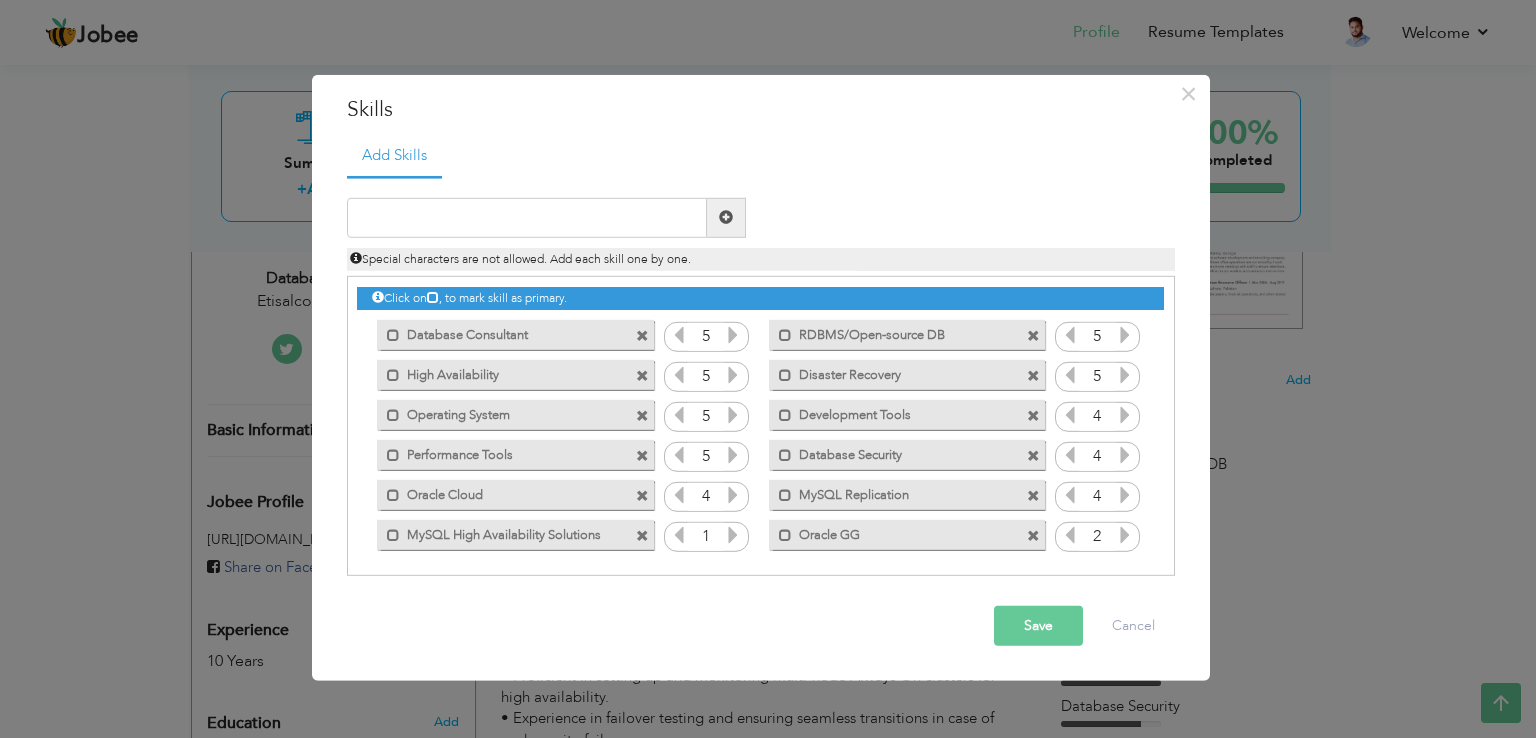 click at bounding box center [1125, 535] 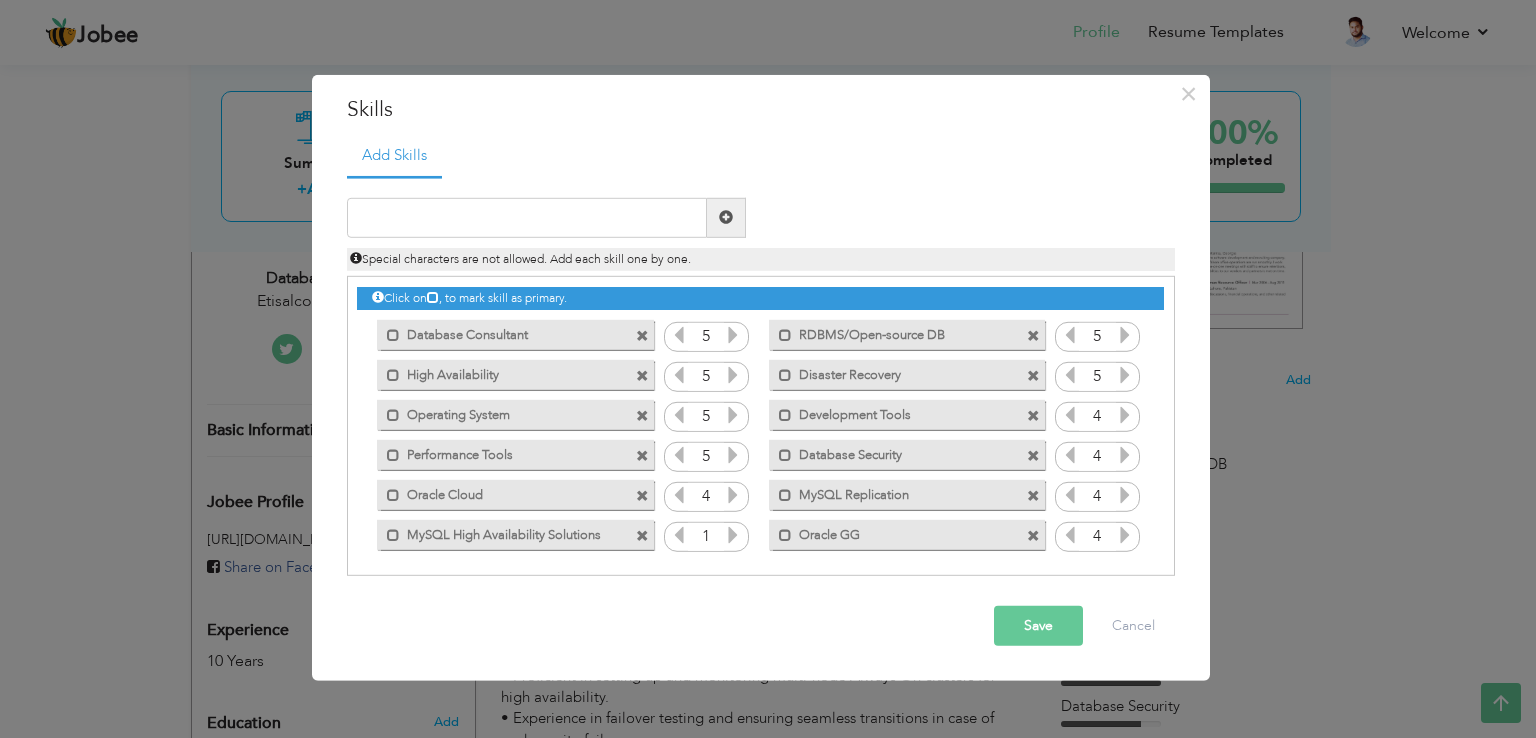 click at bounding box center (1125, 535) 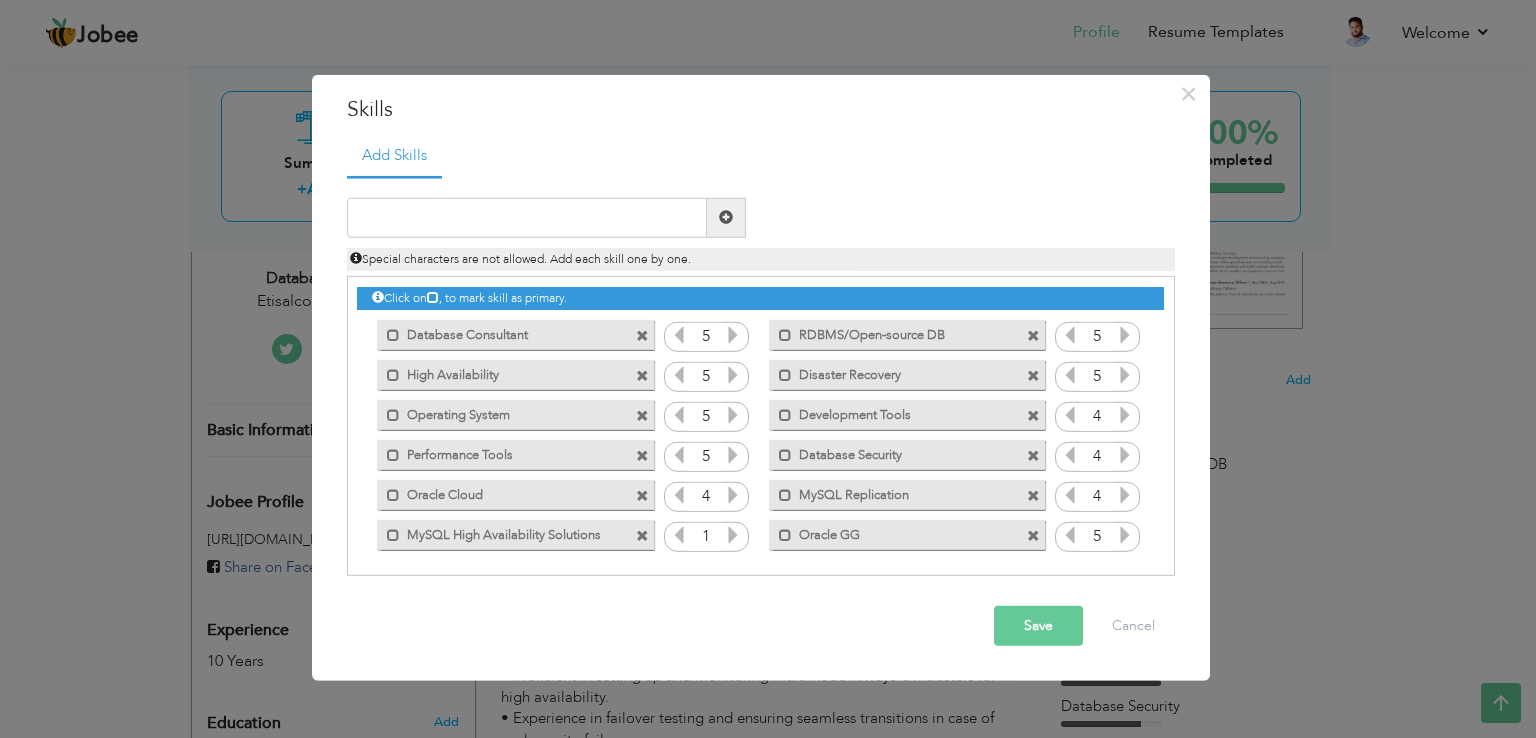 click at bounding box center [1070, 535] 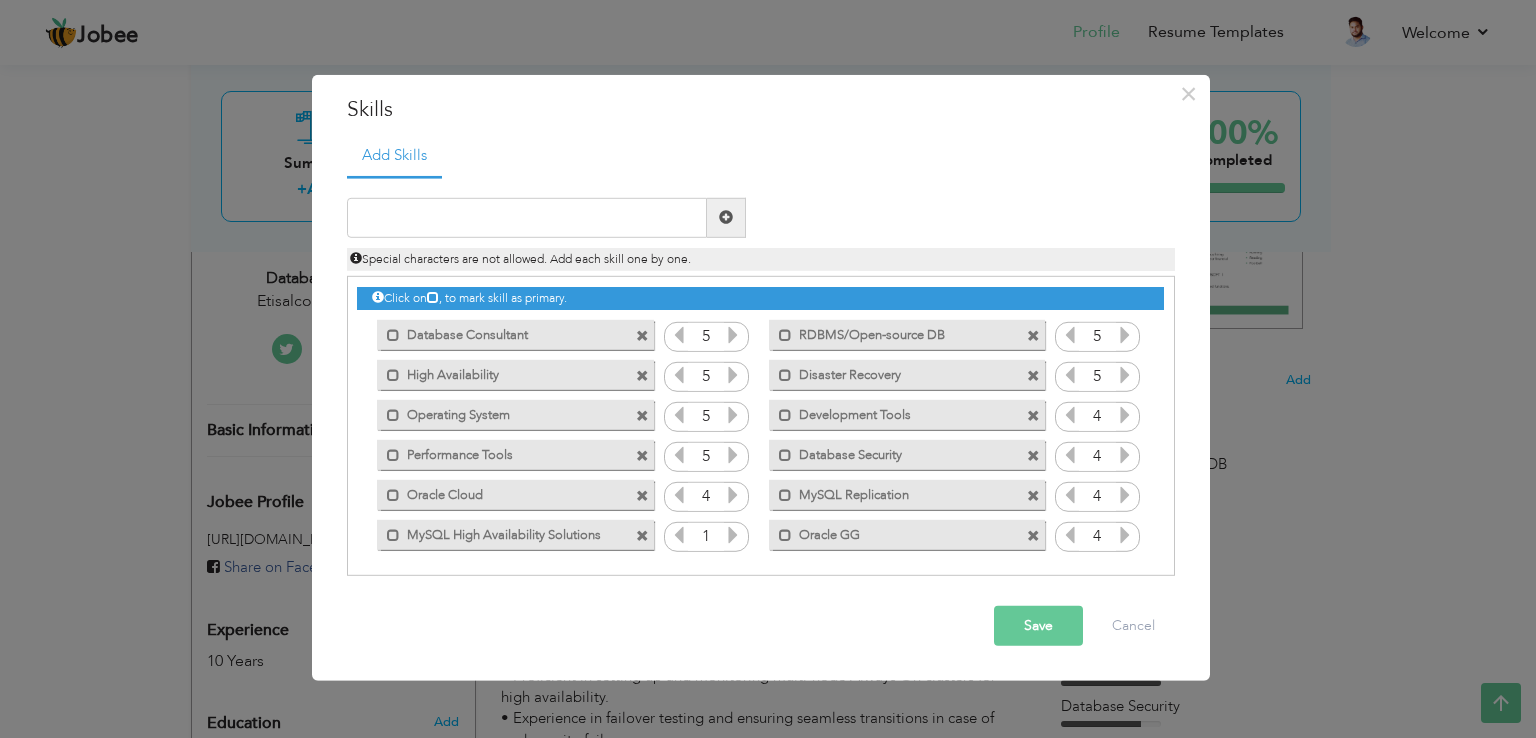 click at bounding box center (733, 535) 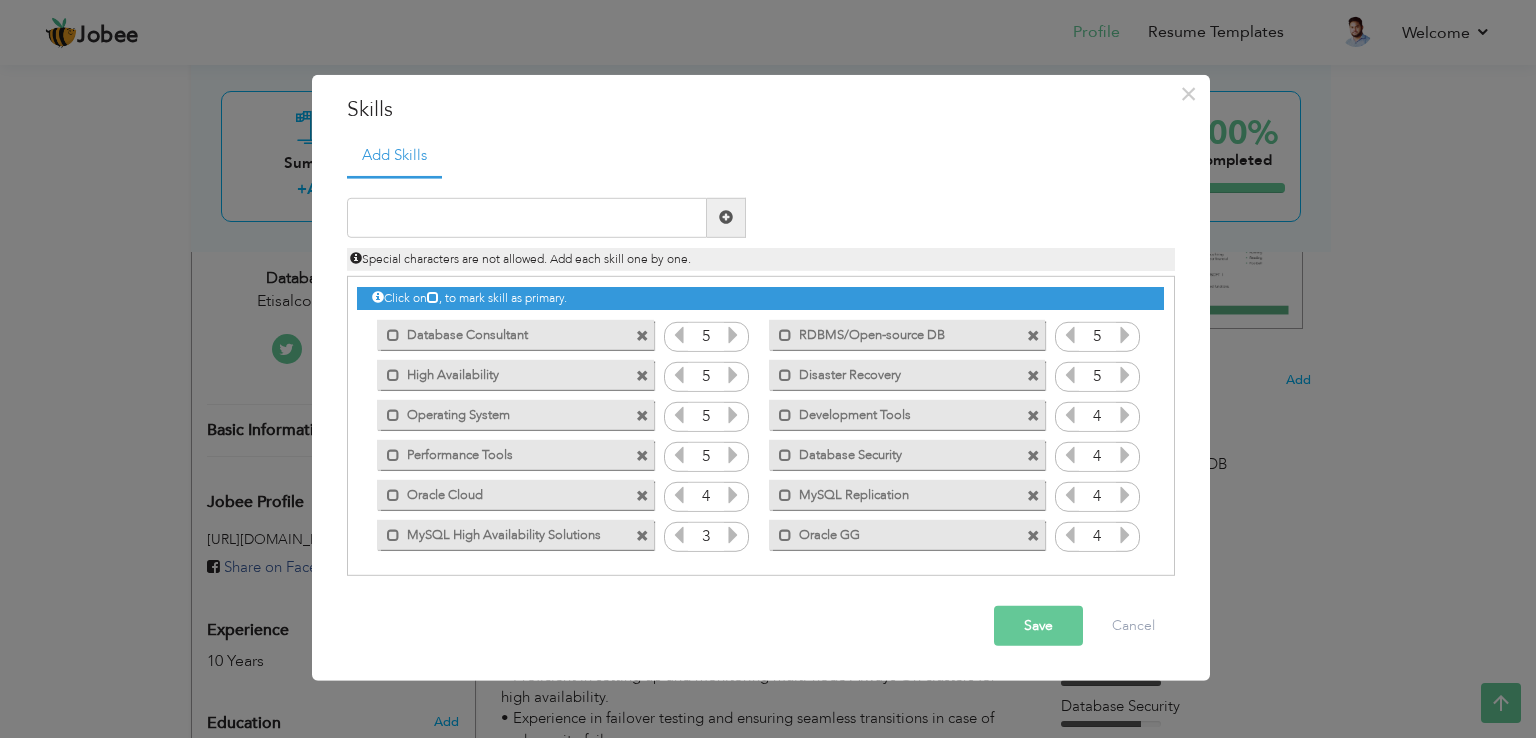 click at bounding box center [733, 535] 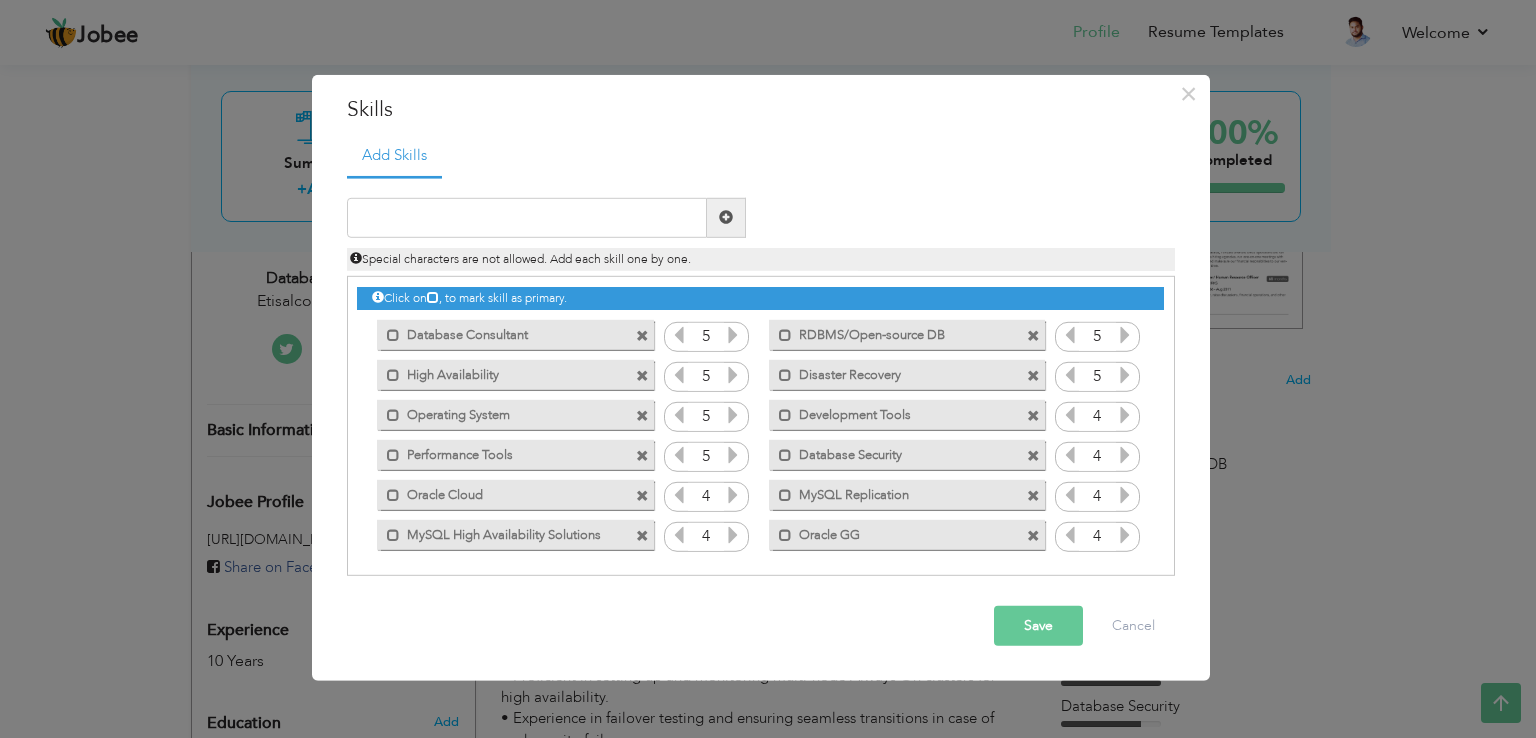 click on "Save" at bounding box center [1038, 626] 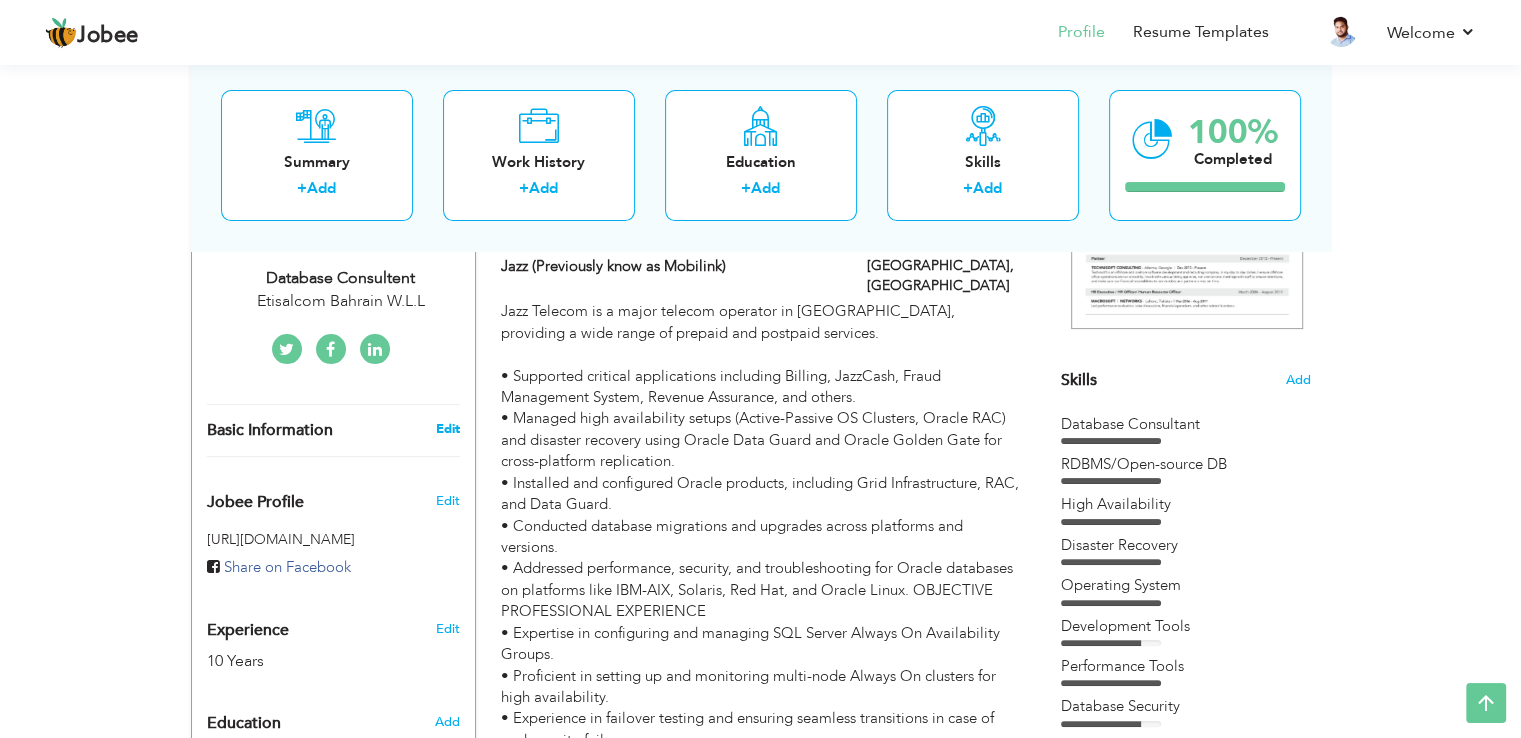 click on "Edit" at bounding box center (447, 429) 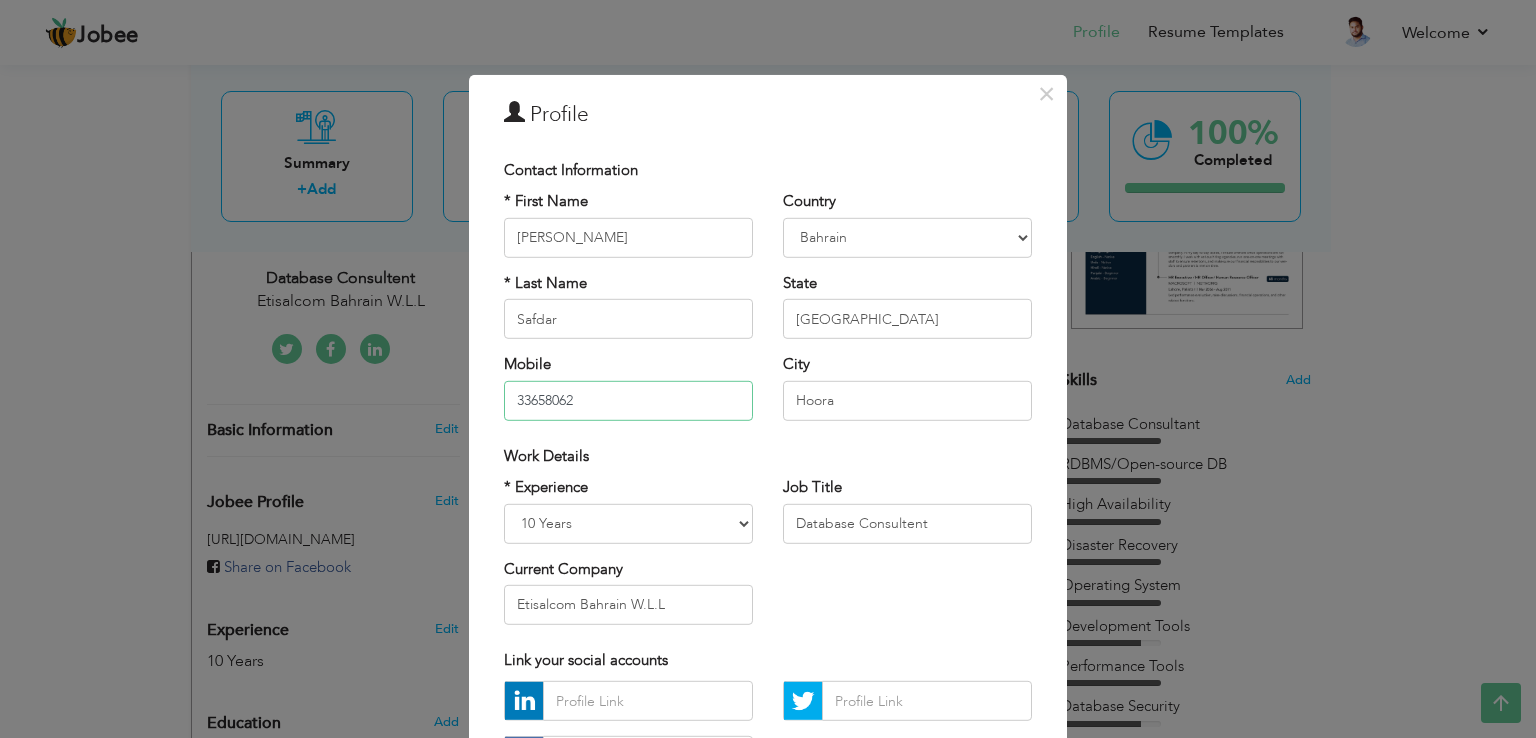 click on "33658062" at bounding box center [628, 400] 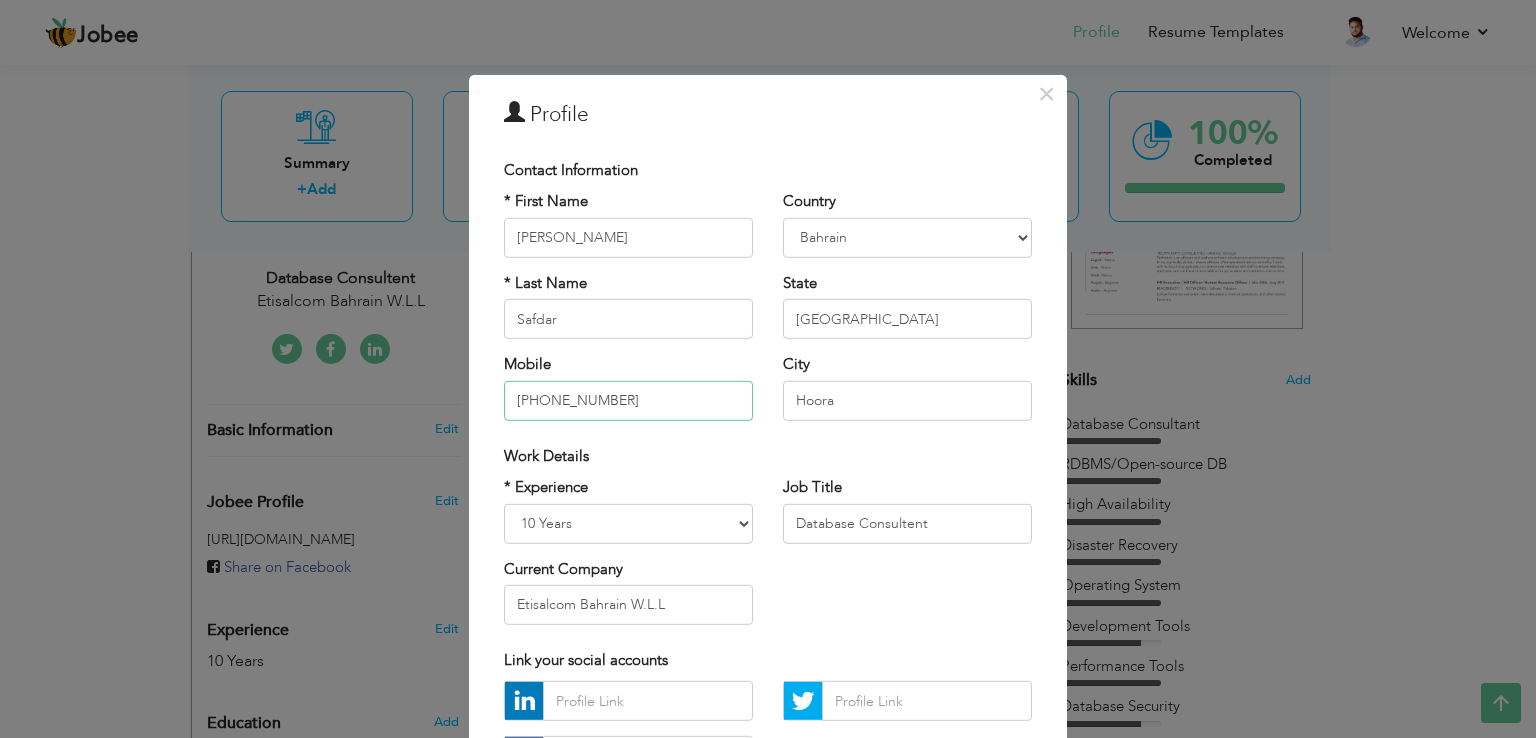 type on "[PHONE_NUMBER]" 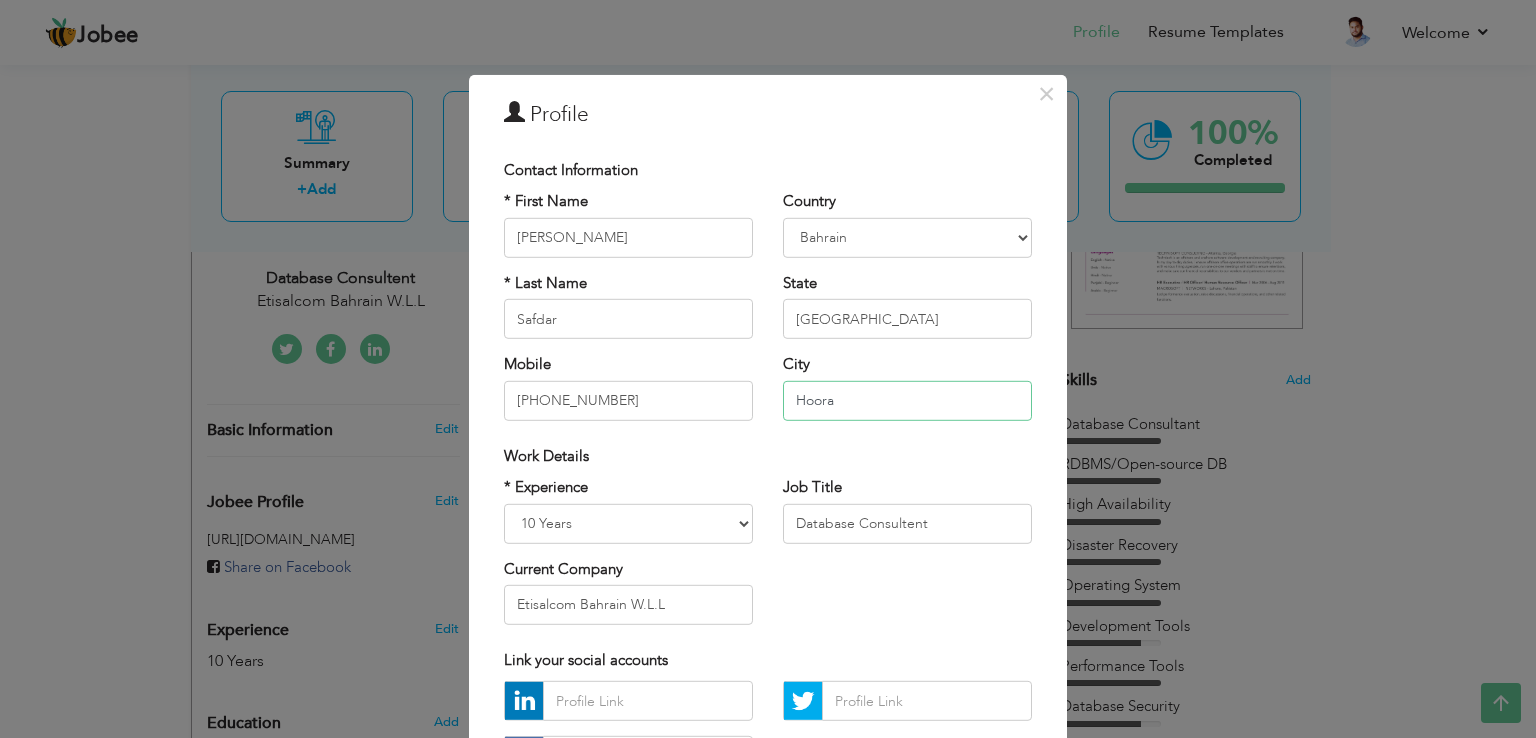 drag, startPoint x: 862, startPoint y: 402, endPoint x: 751, endPoint y: 411, distance: 111.364265 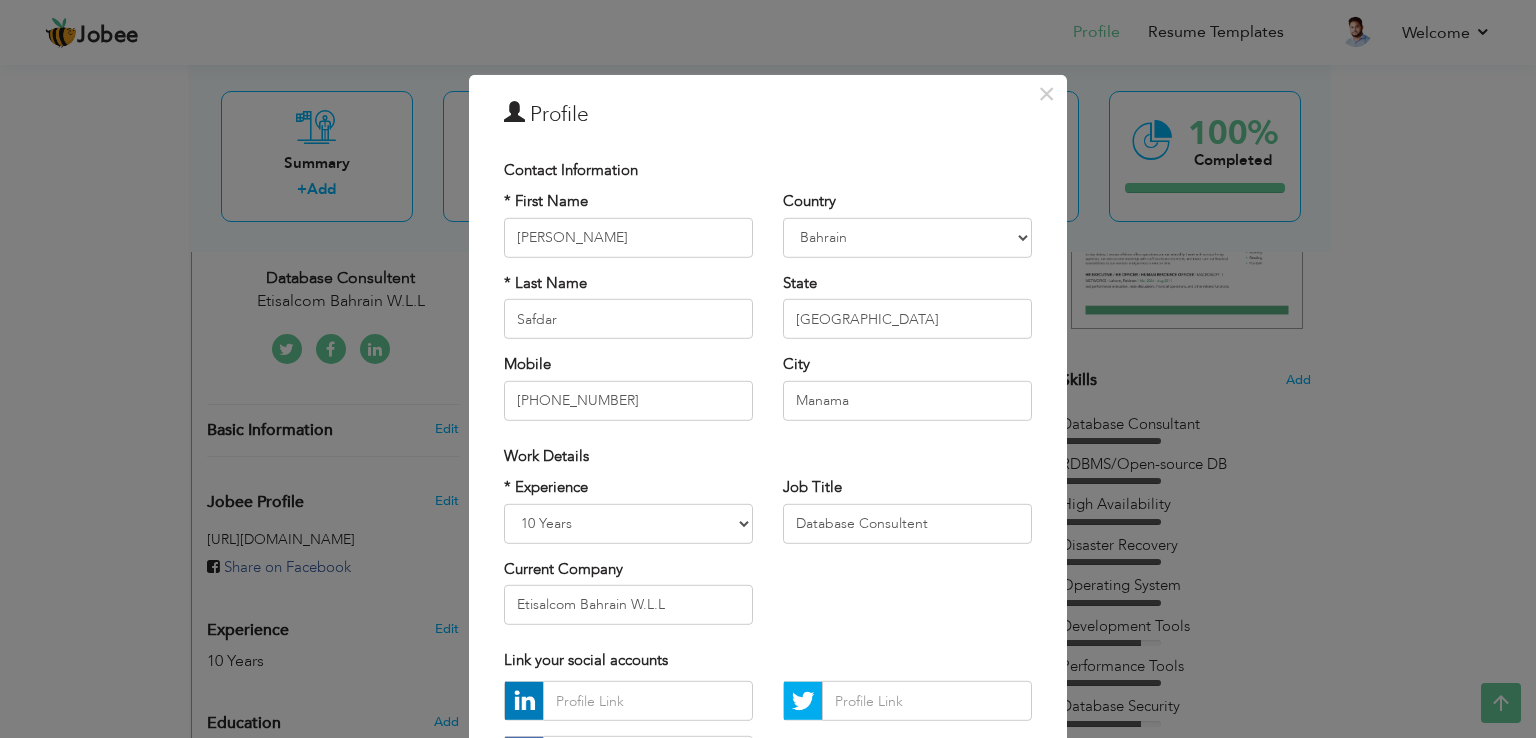 click on "Work Details" at bounding box center [768, 455] 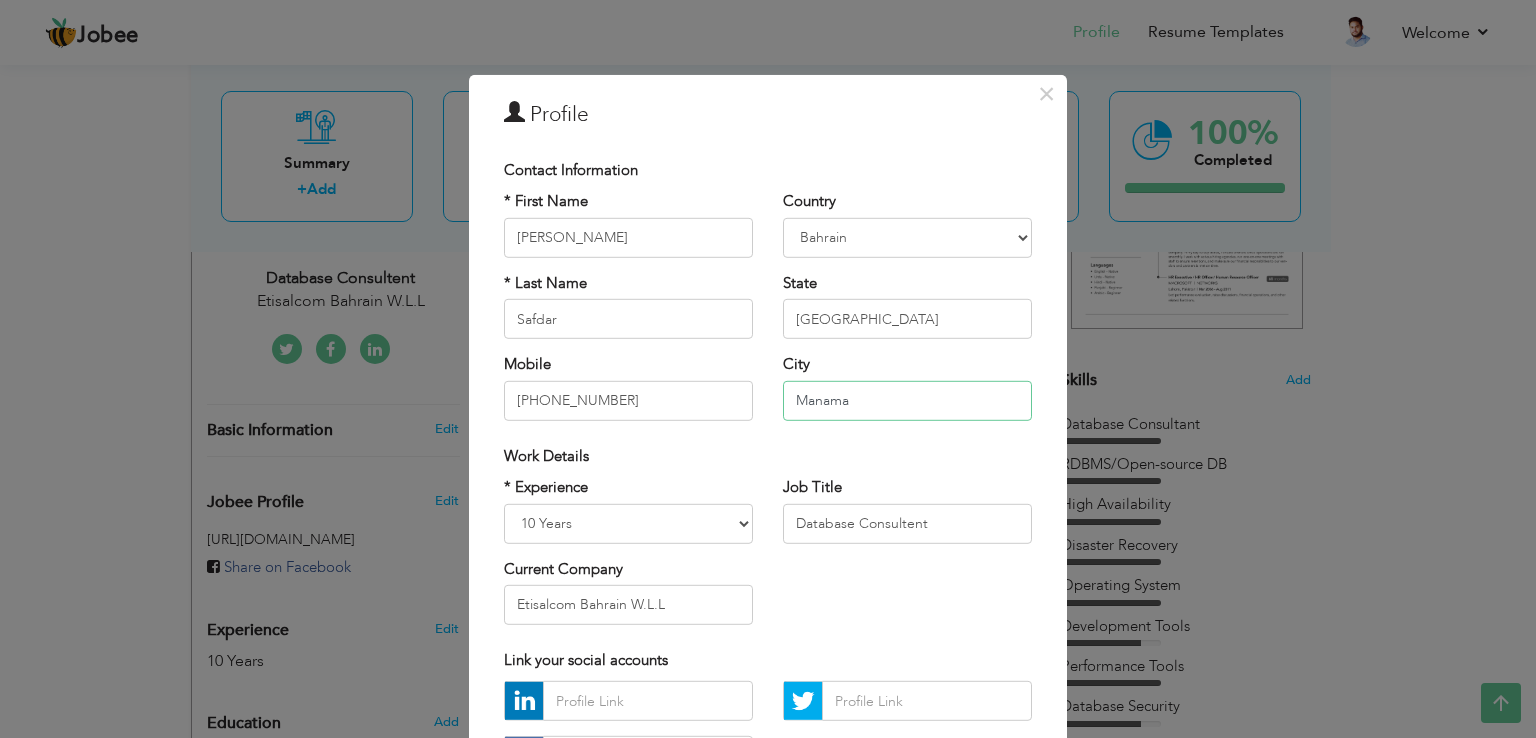 drag, startPoint x: 848, startPoint y: 397, endPoint x: 747, endPoint y: 380, distance: 102.4207 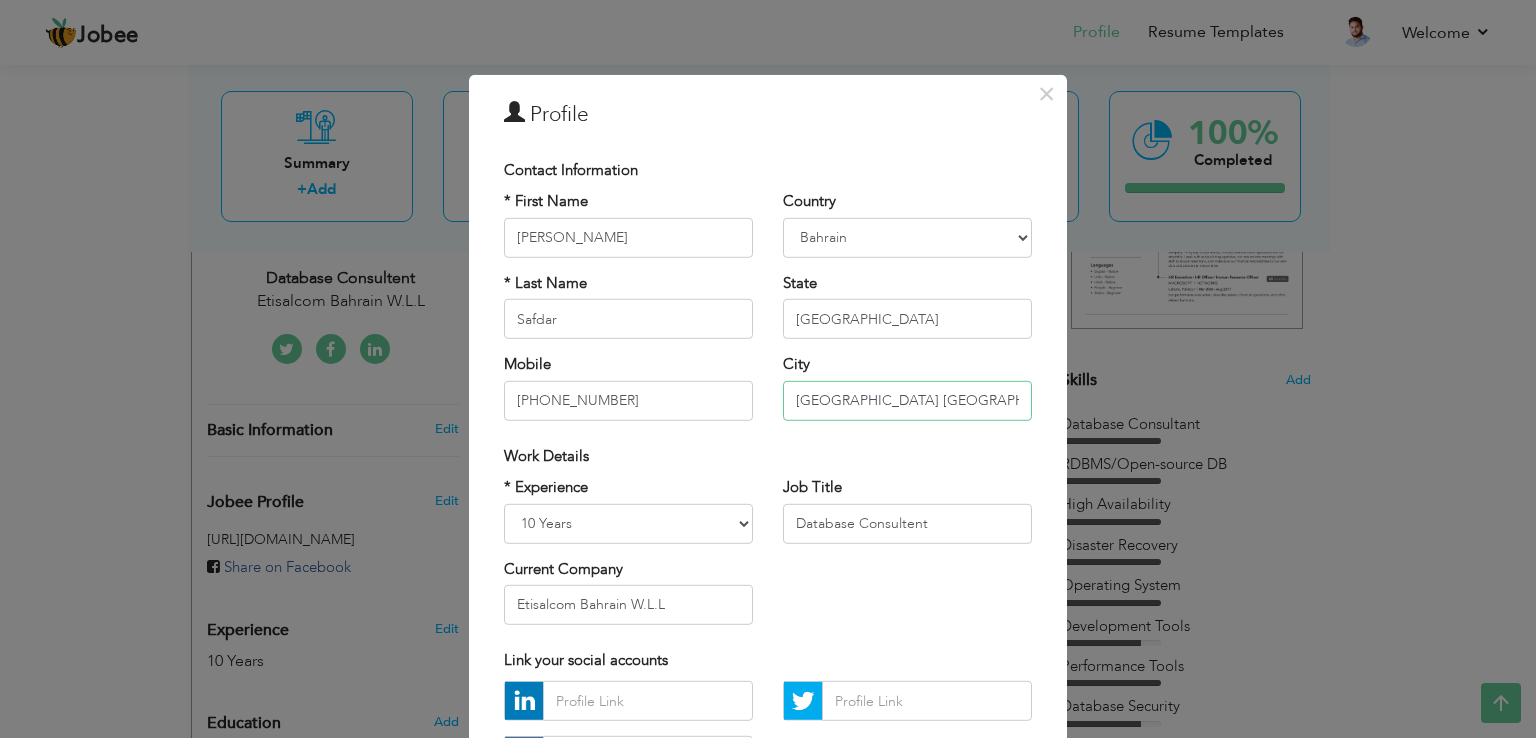 scroll, scrollTop: 0, scrollLeft: 10, axis: horizontal 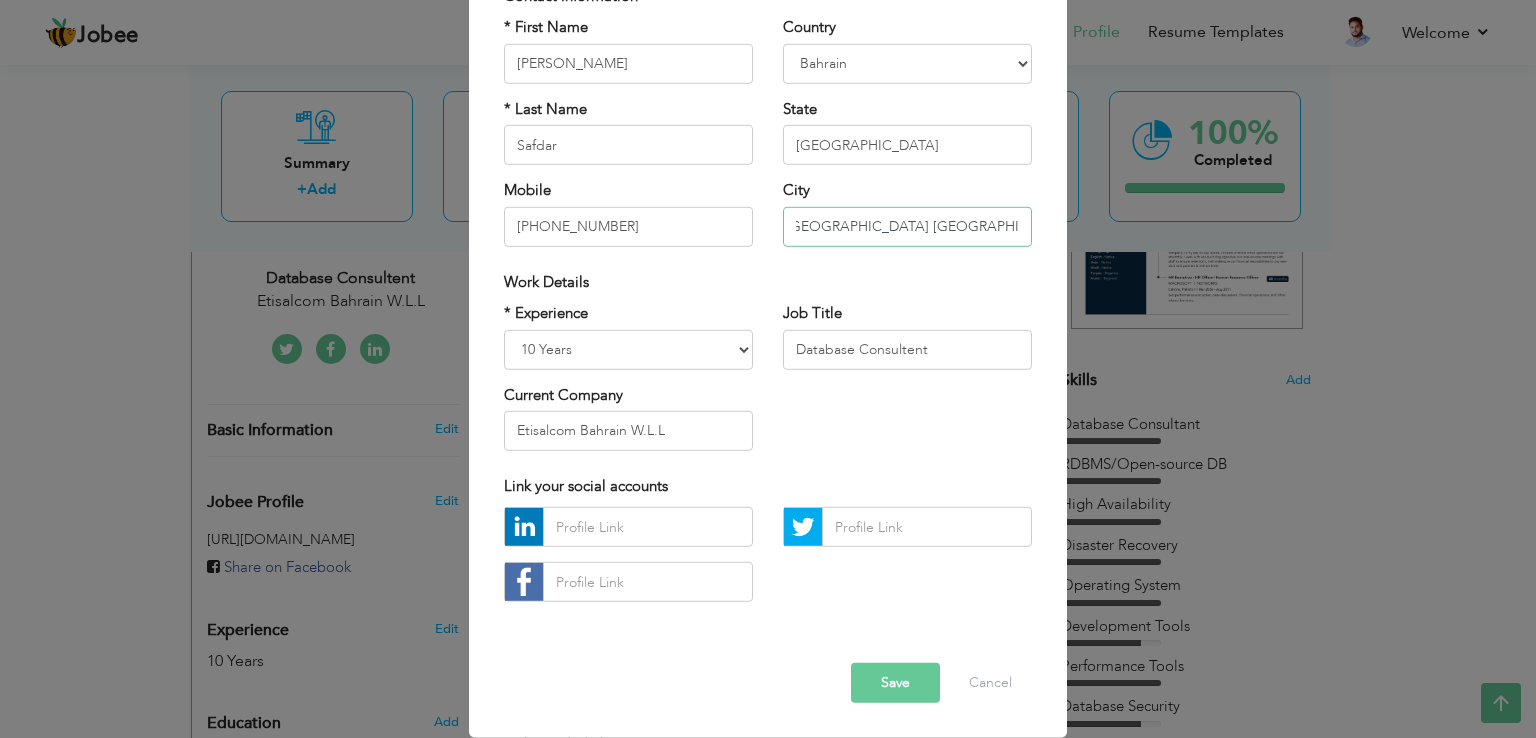 type on "[GEOGRAPHIC_DATA] [GEOGRAPHIC_DATA]" 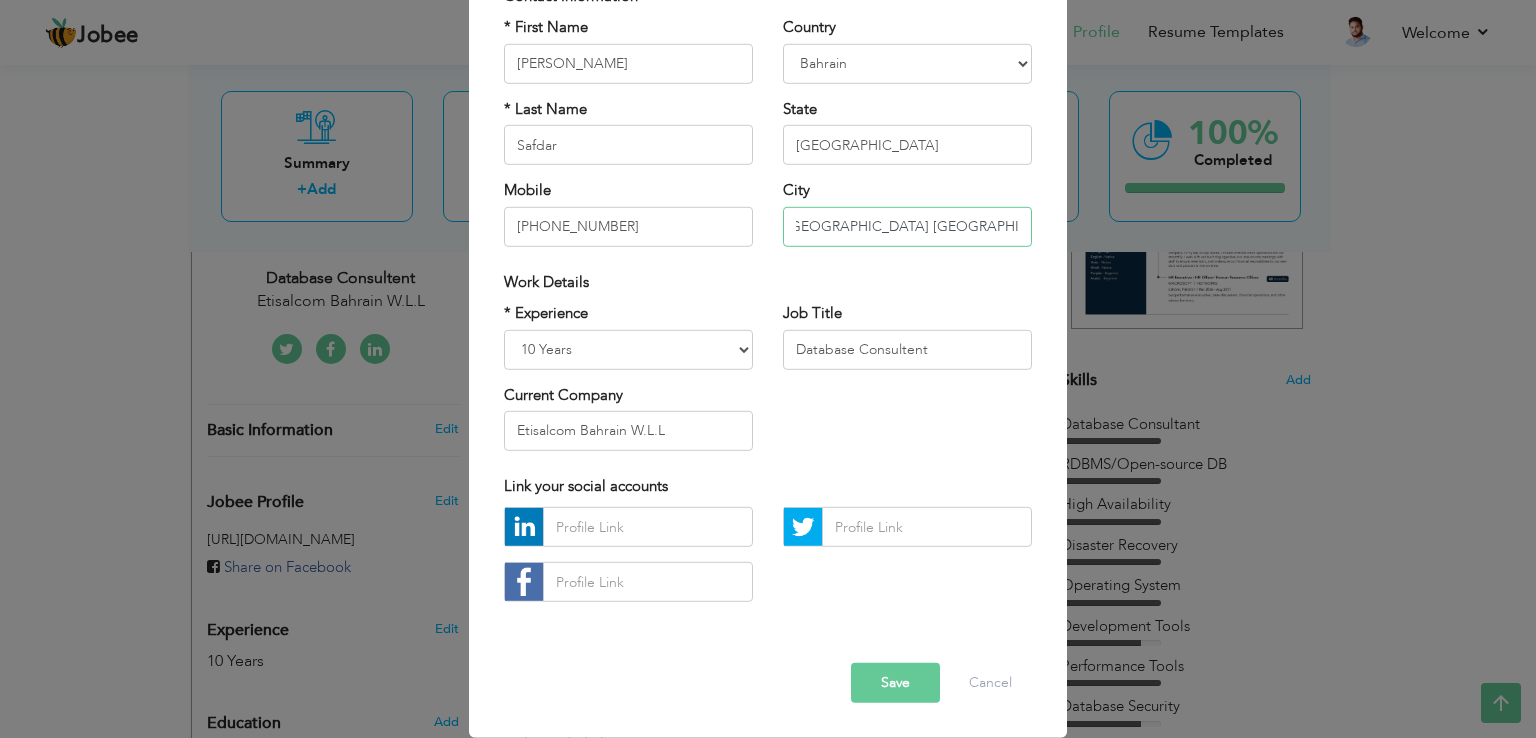 scroll, scrollTop: 0, scrollLeft: 0, axis: both 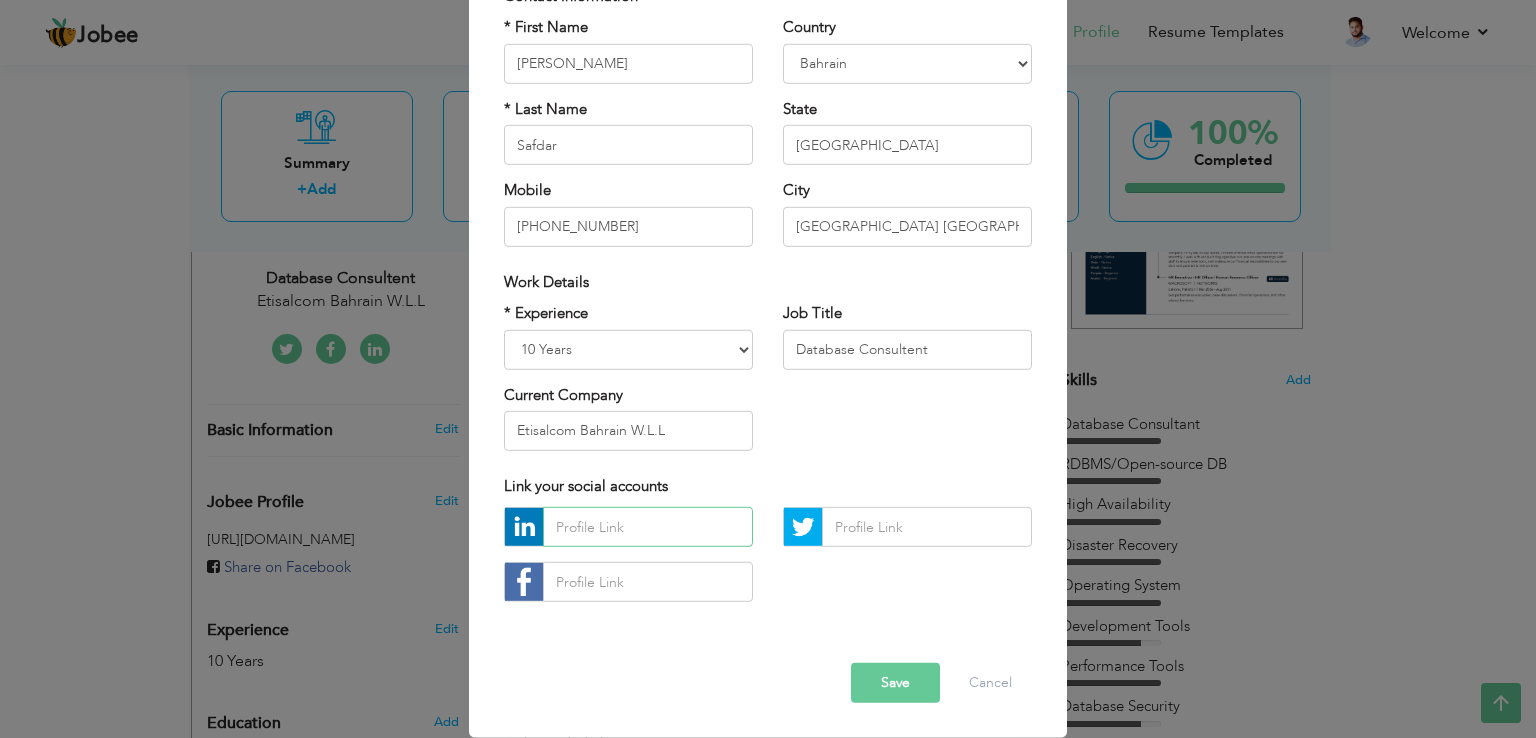 click at bounding box center (648, 527) 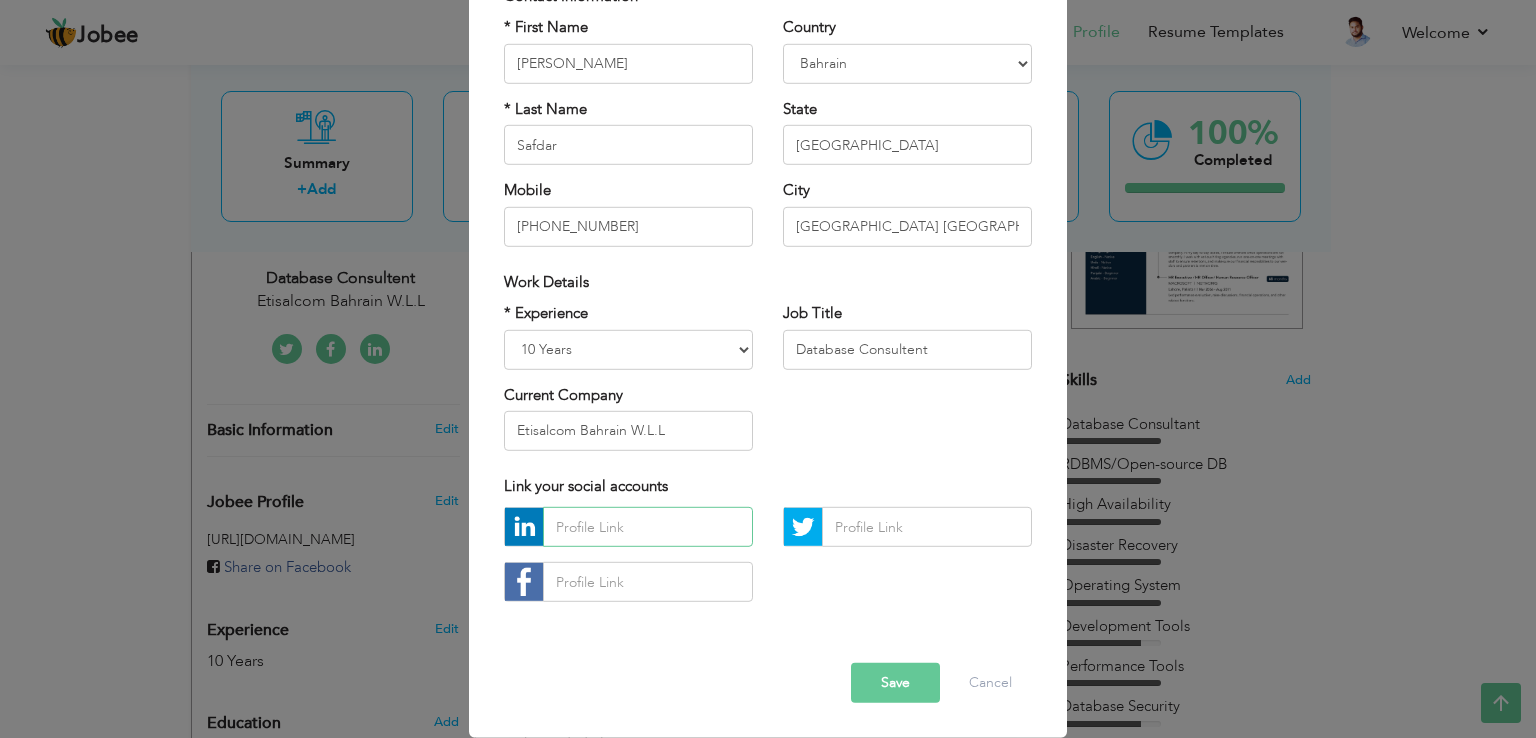 paste on "[URL][DOMAIN_NAME][PERSON_NAME]" 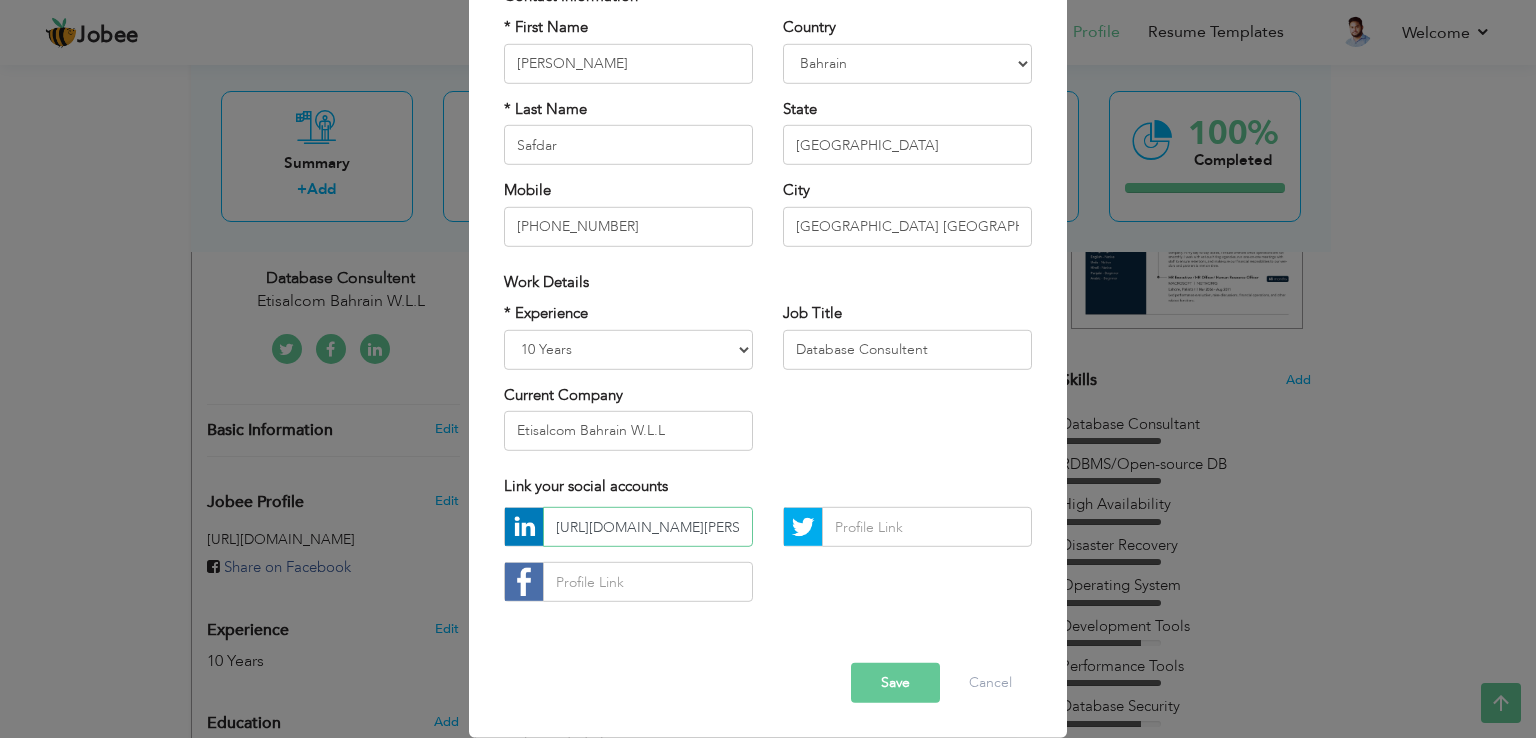scroll, scrollTop: 0, scrollLeft: 168, axis: horizontal 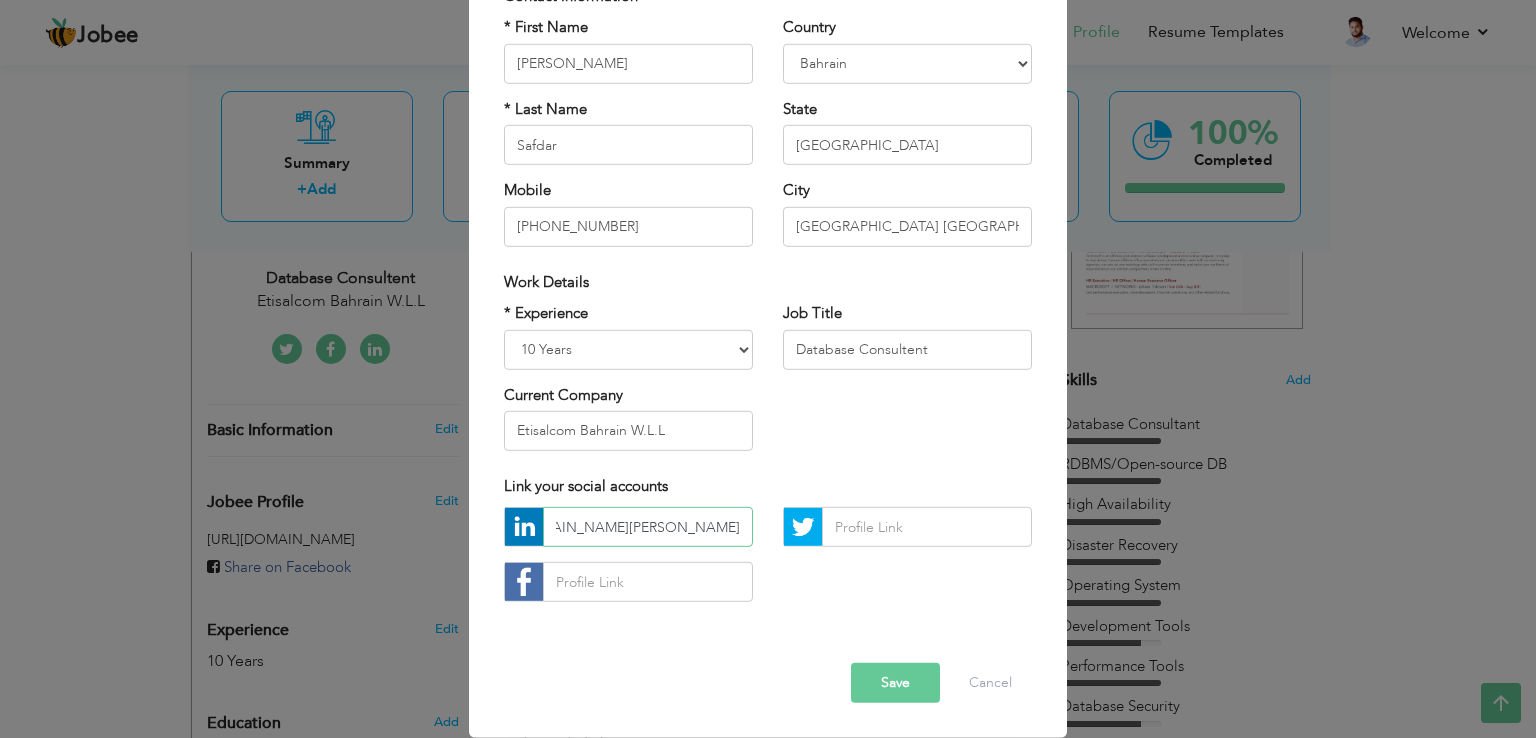 type on "https://www.linkedin.com/in/touisf-safdar-gill-664245165/" 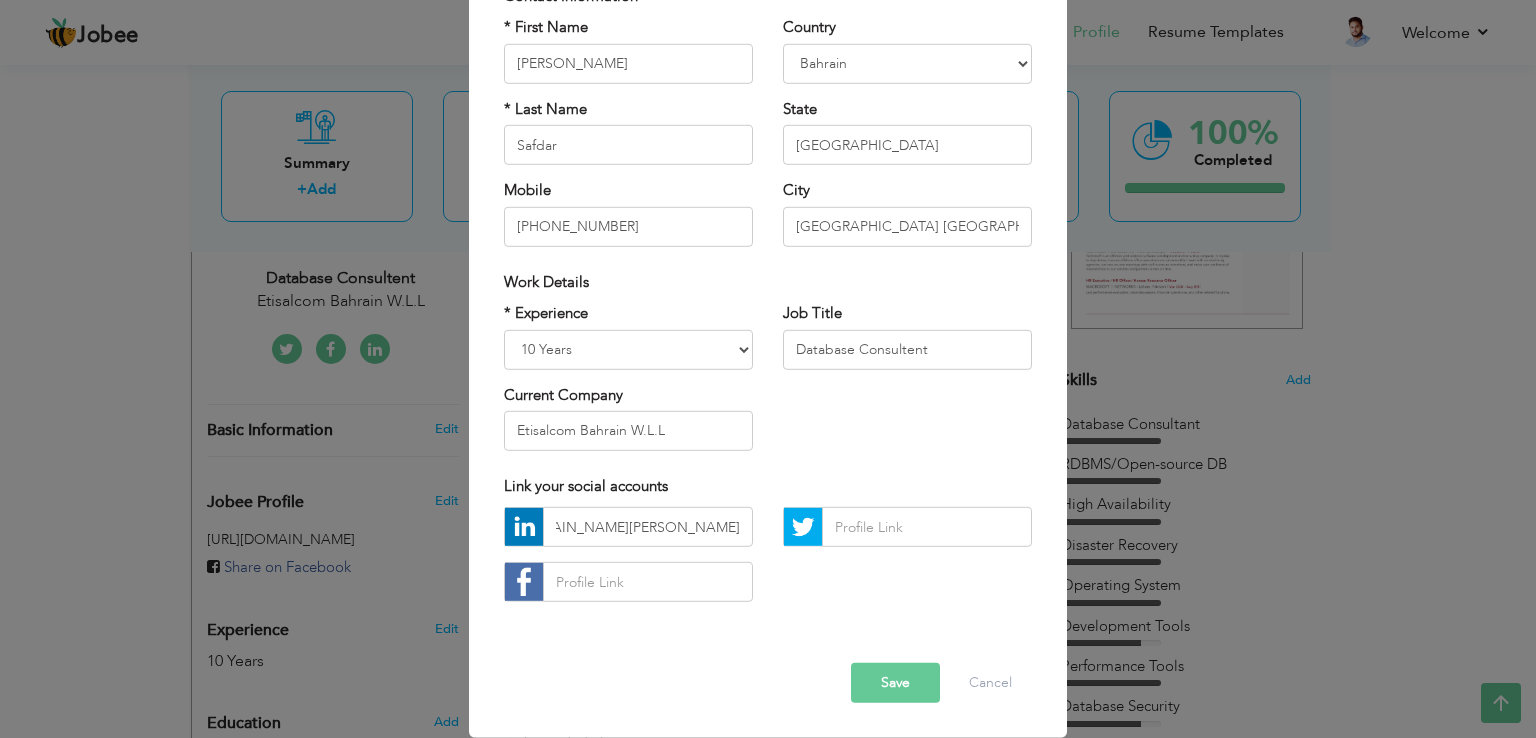 click on "Save" at bounding box center (895, 683) 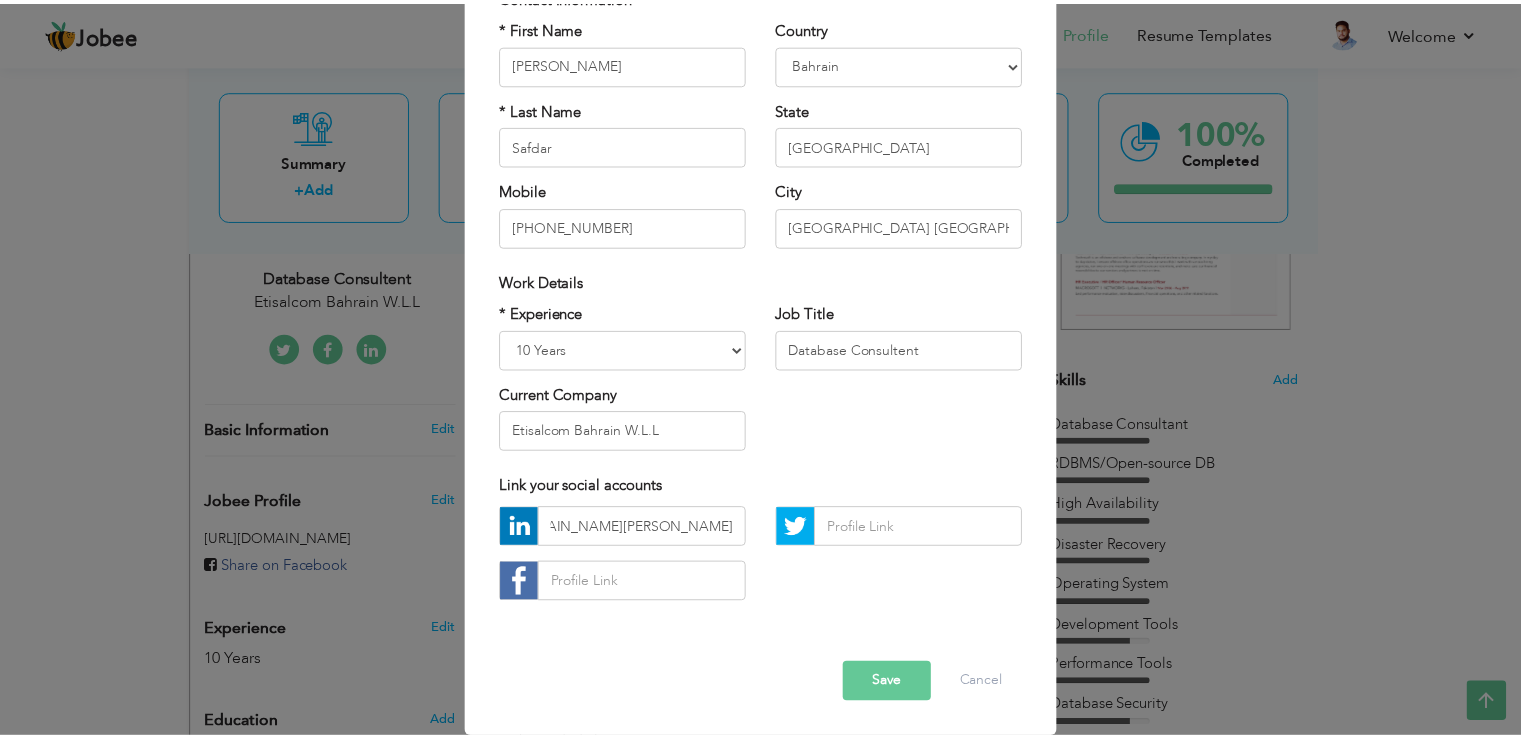 scroll, scrollTop: 0, scrollLeft: 0, axis: both 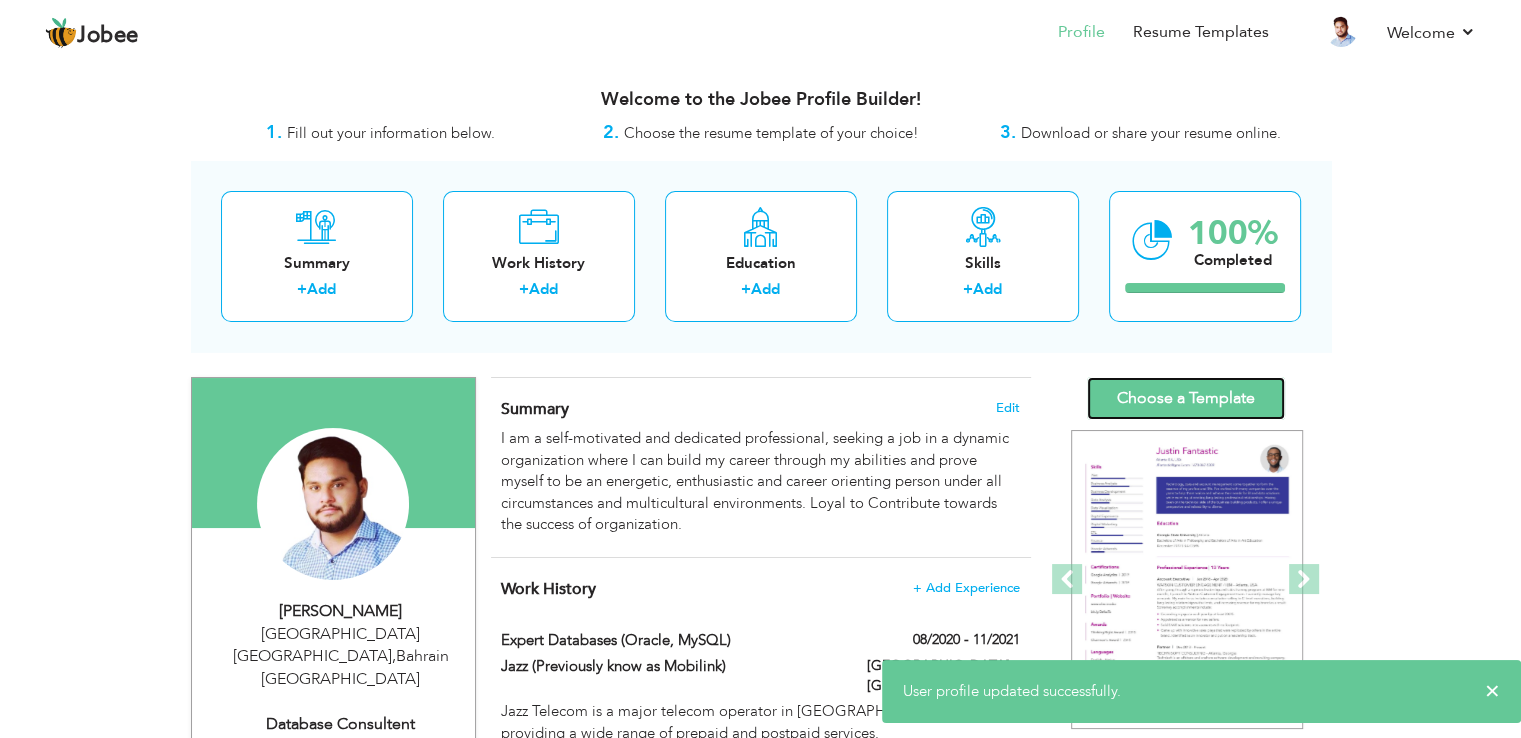 click on "Choose a Template" at bounding box center (1186, 398) 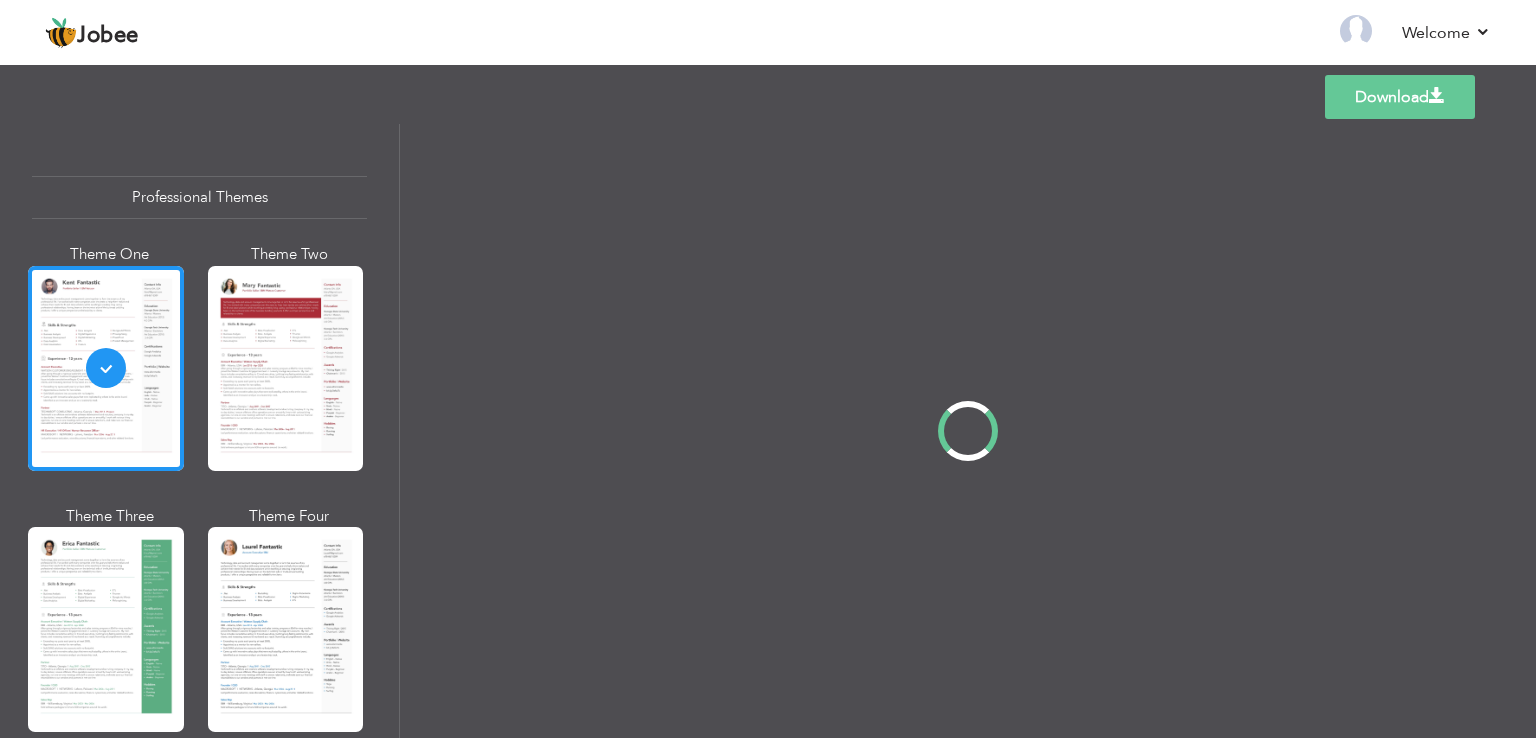 scroll, scrollTop: 0, scrollLeft: 0, axis: both 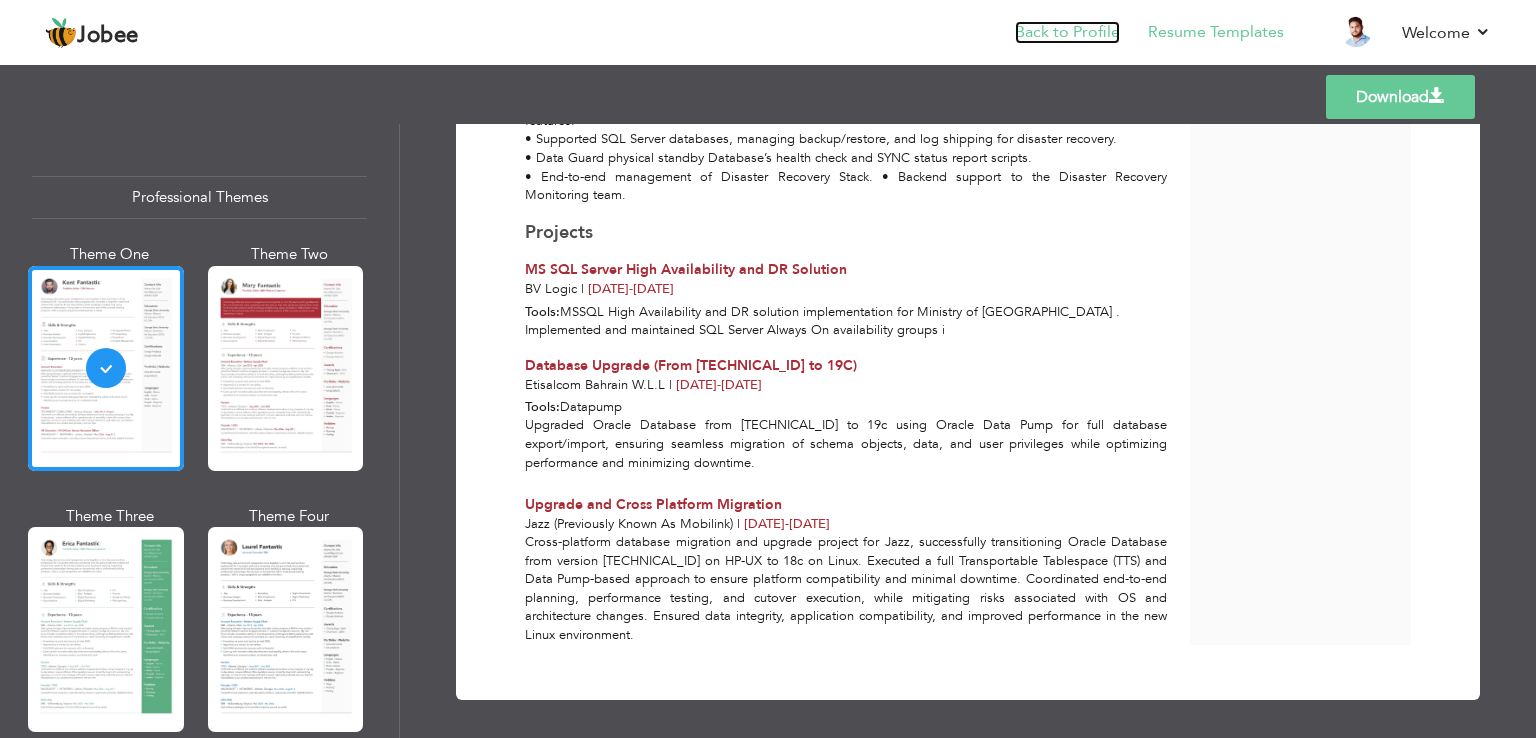 click on "Back to Profile" at bounding box center [1067, 32] 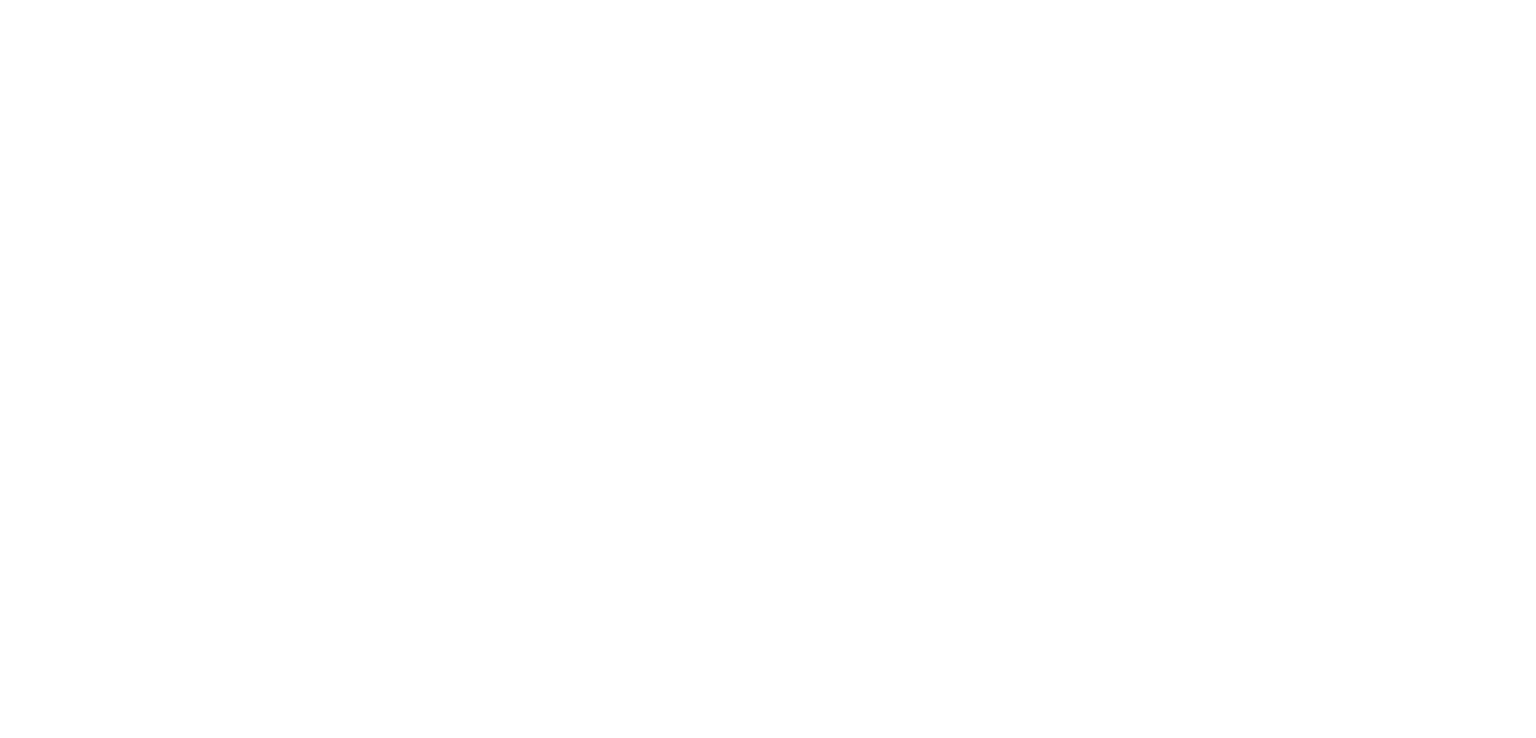 scroll, scrollTop: 0, scrollLeft: 0, axis: both 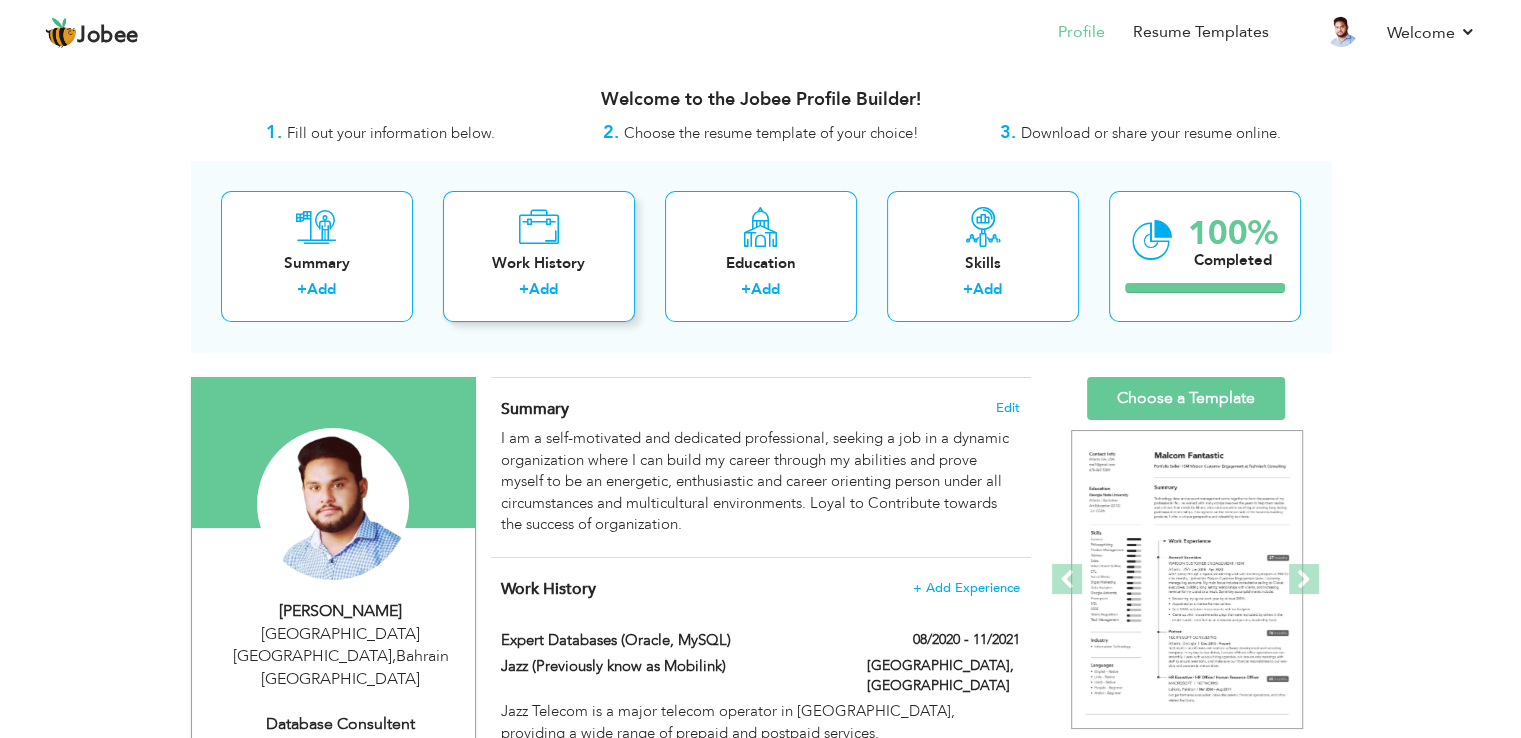 click on "+  Add" at bounding box center [539, 292] 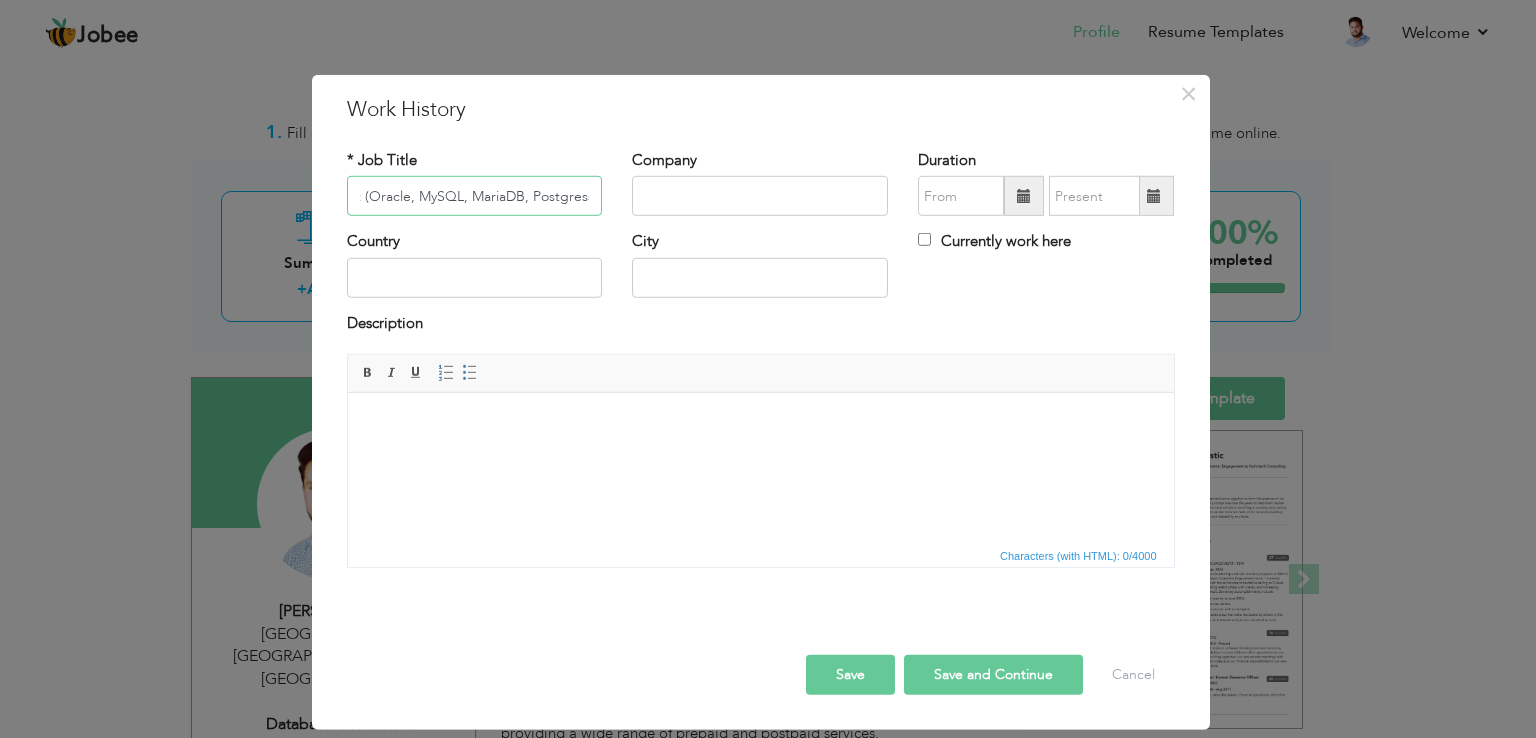 scroll, scrollTop: 0, scrollLeft: 149, axis: horizontal 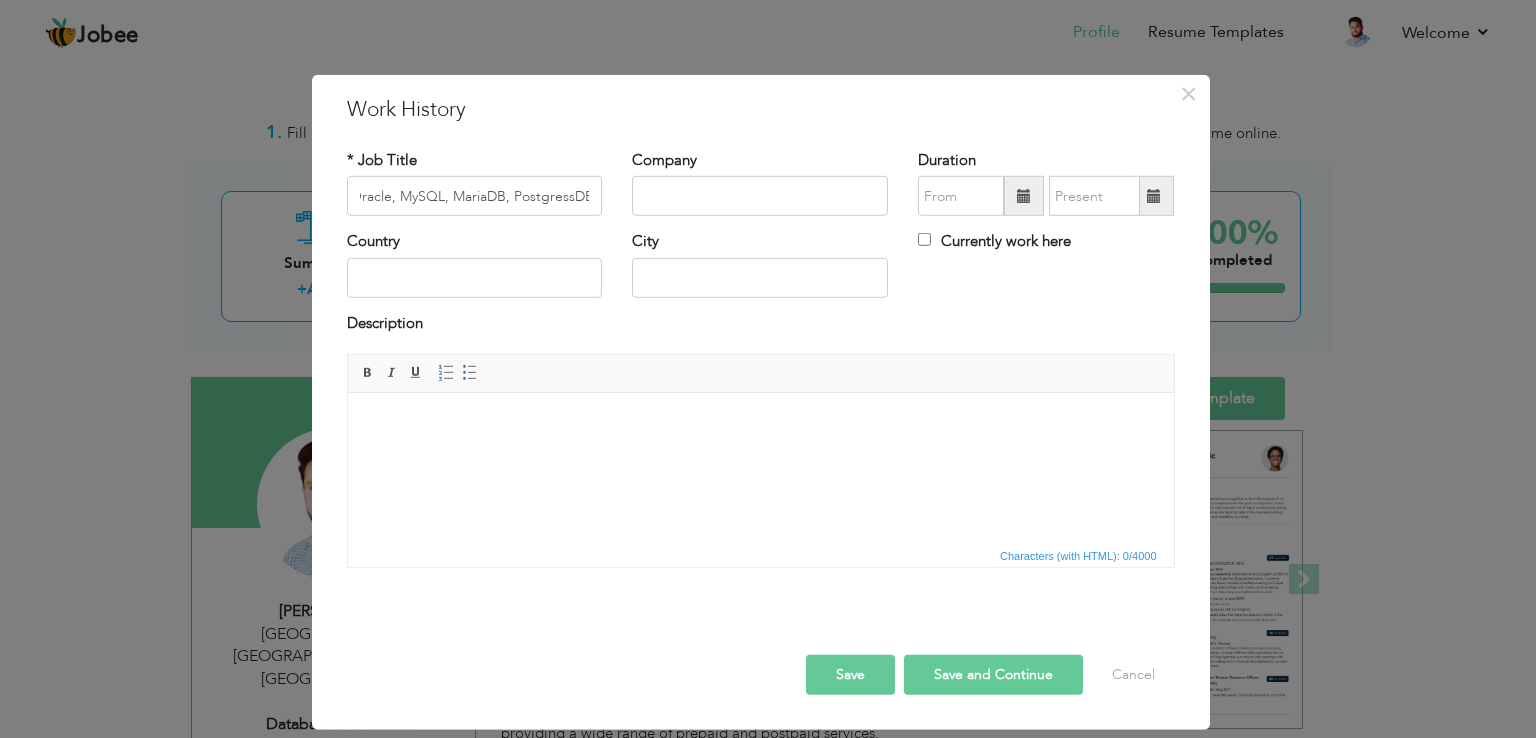 drag, startPoint x: 561, startPoint y: 195, endPoint x: 521, endPoint y: 299, distance: 111.42711 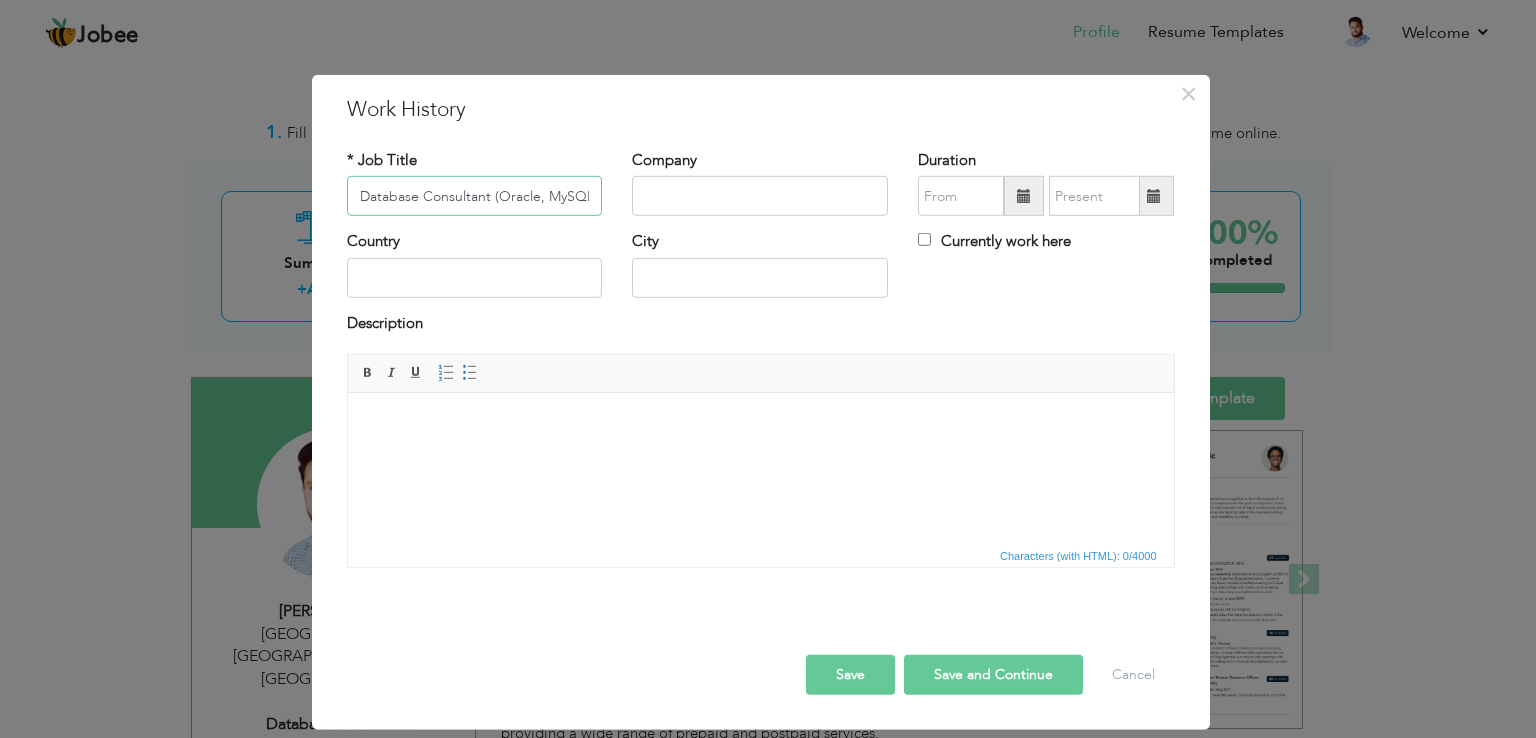click on "Database Consultant (Oracle, MySQL, MariaDB, PostgressDB)" at bounding box center [475, 196] 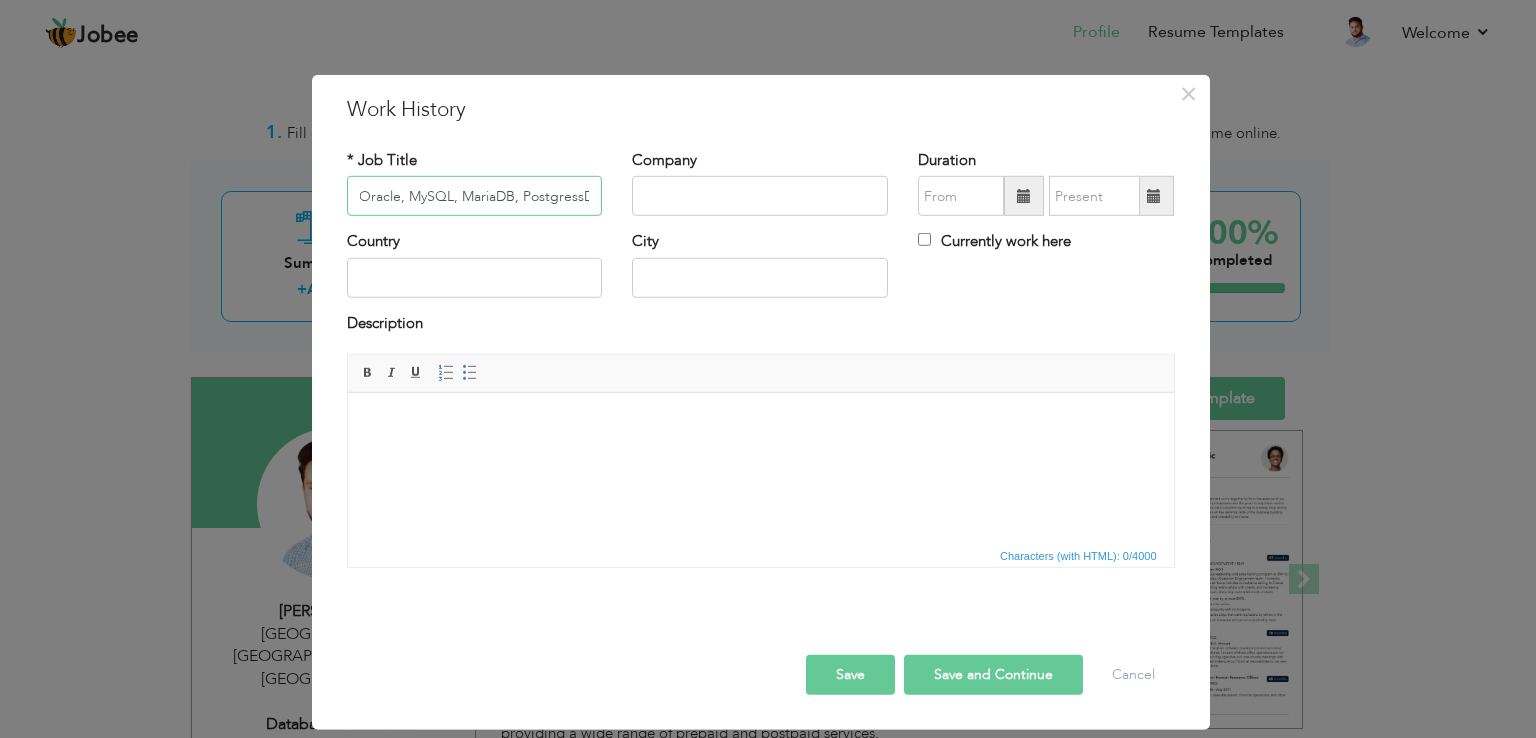 scroll, scrollTop: 0, scrollLeft: 152, axis: horizontal 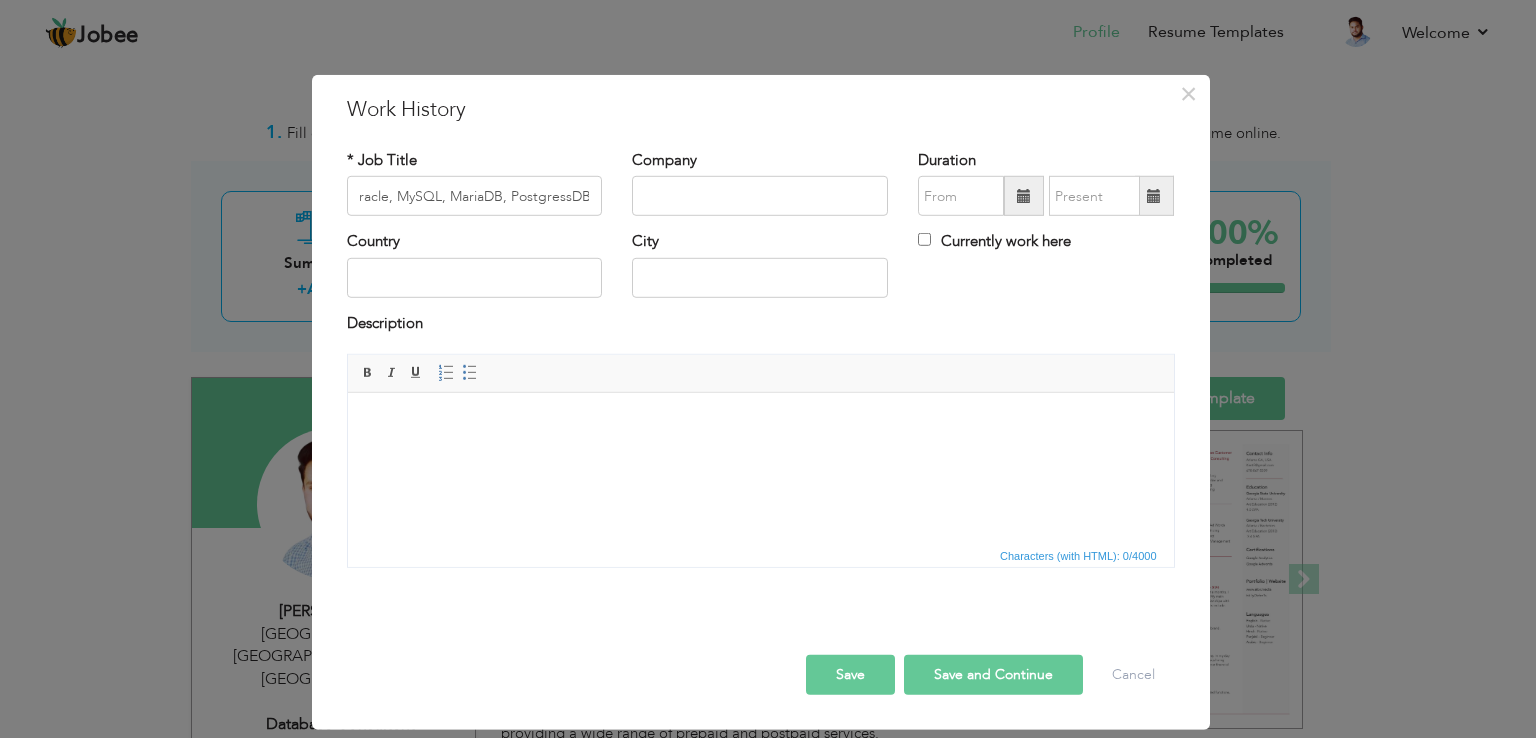drag, startPoint x: 526, startPoint y: 195, endPoint x: 520, endPoint y: 250, distance: 55.326305 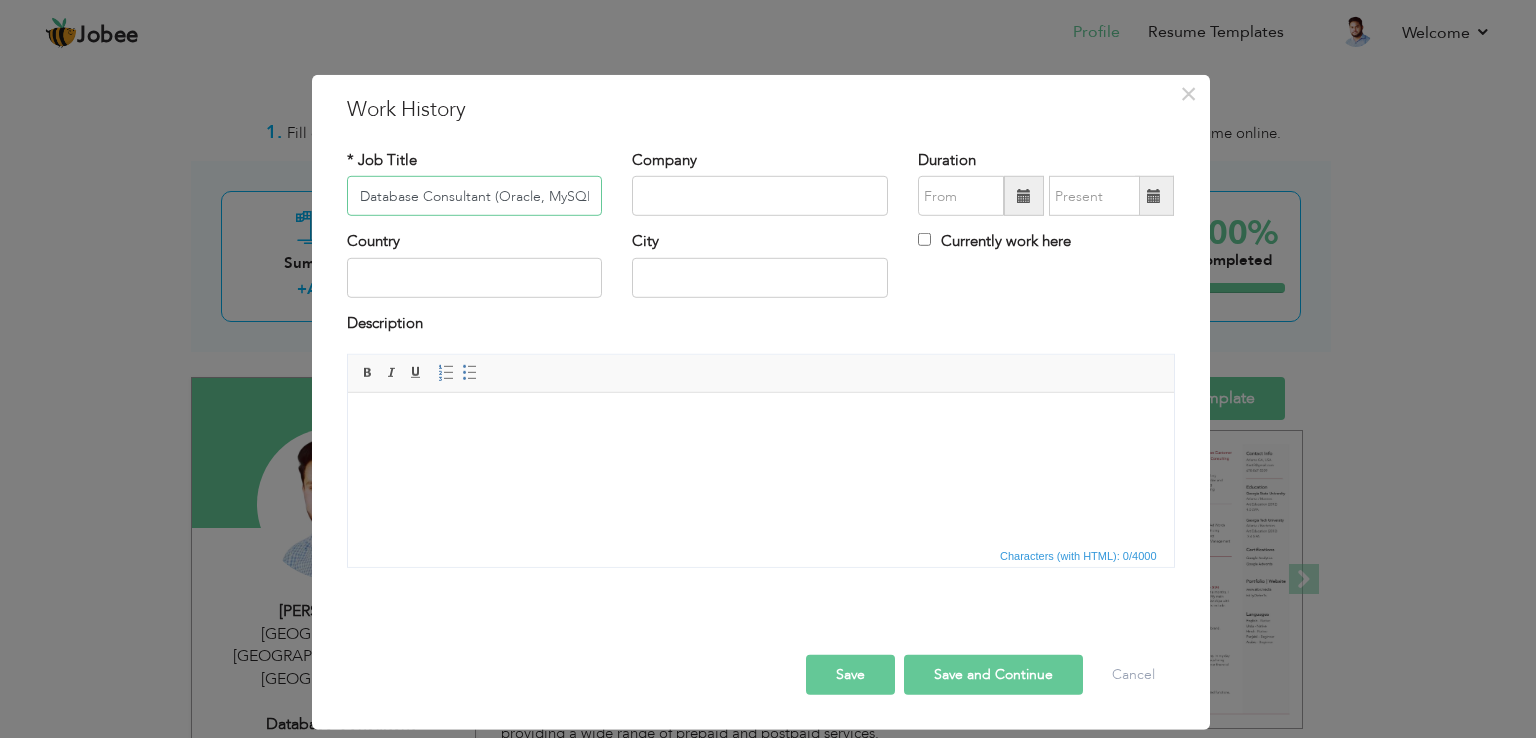 click on "Database Consultant (Oracle, MySQL, MariaDB, PostgressDB)" at bounding box center (475, 196) 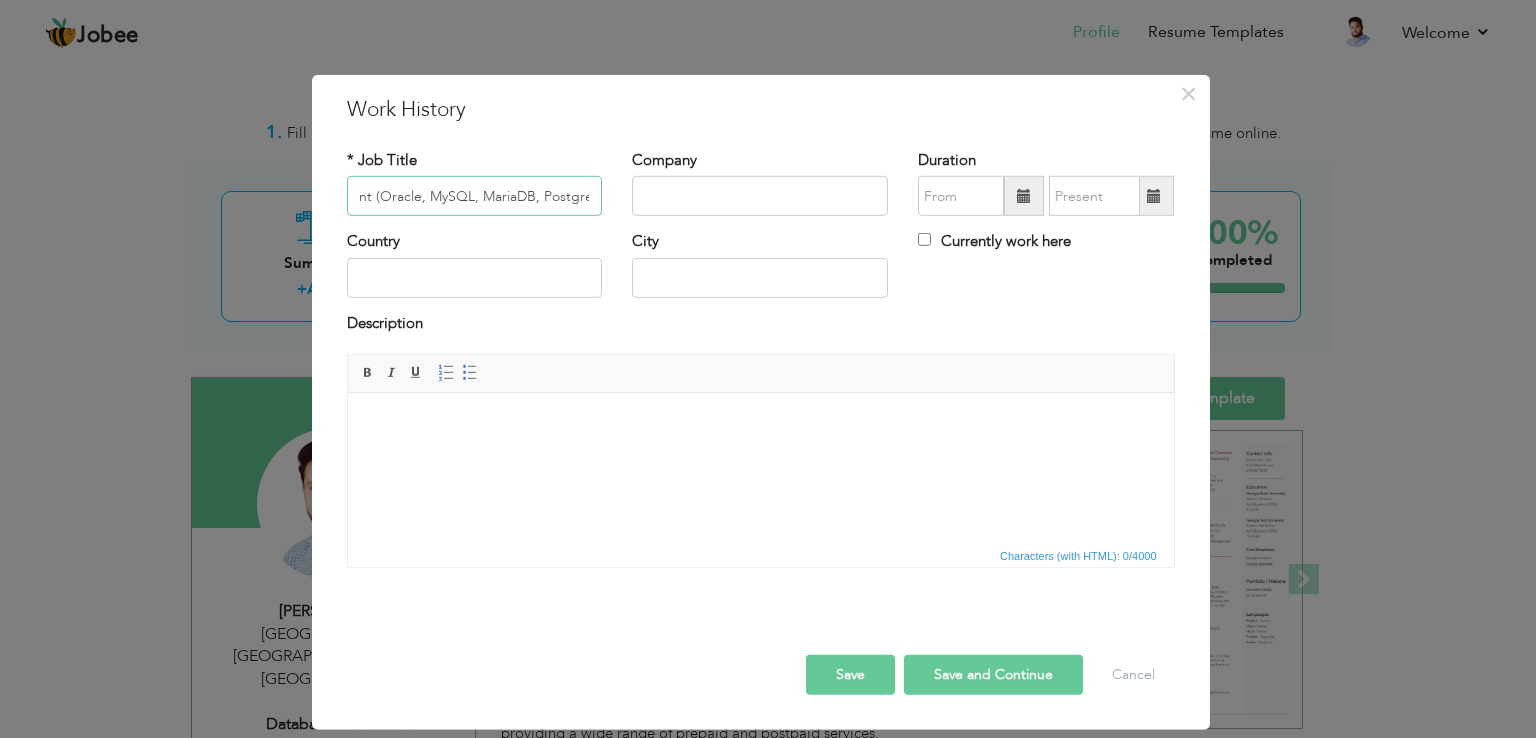 scroll, scrollTop: 0, scrollLeft: 152, axis: horizontal 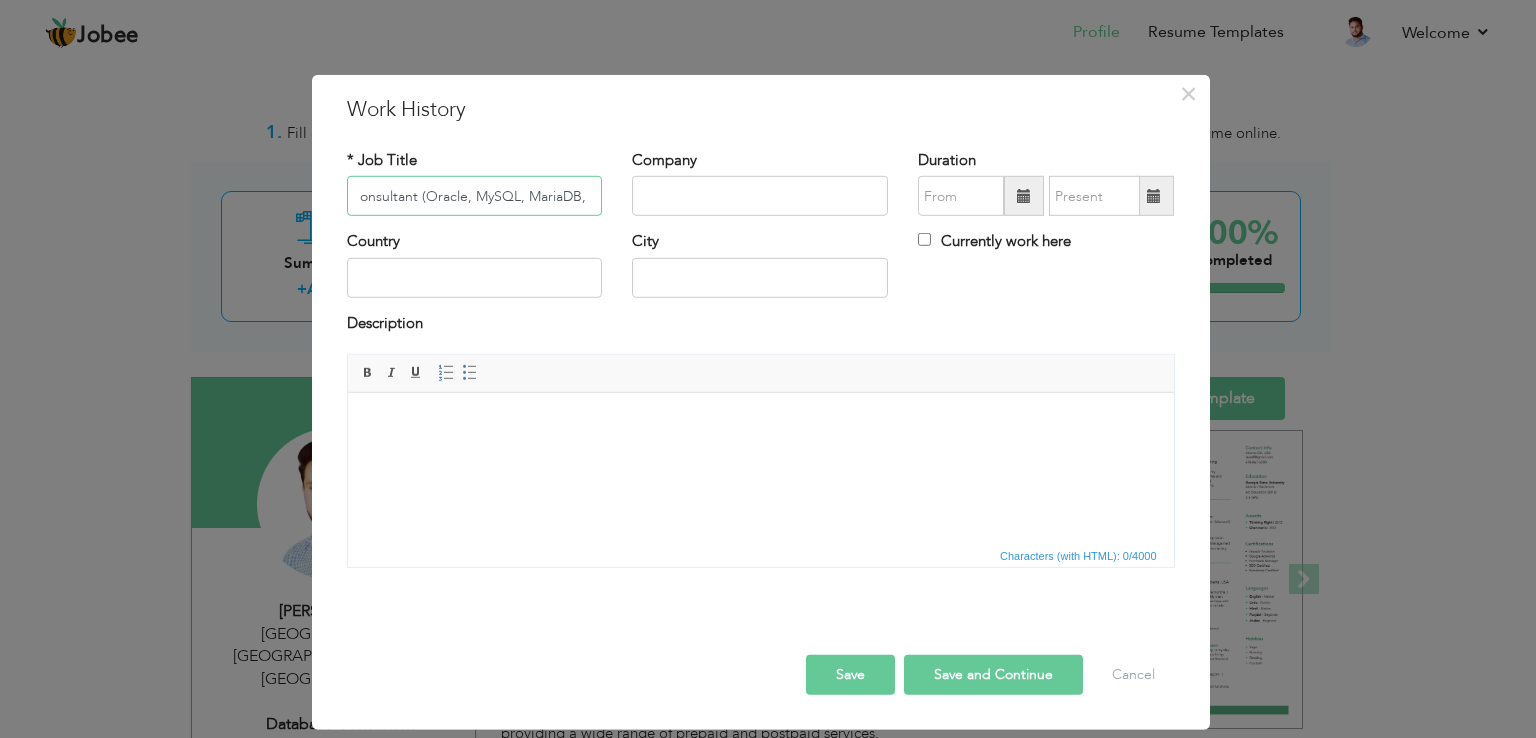 paste on "postgresql" 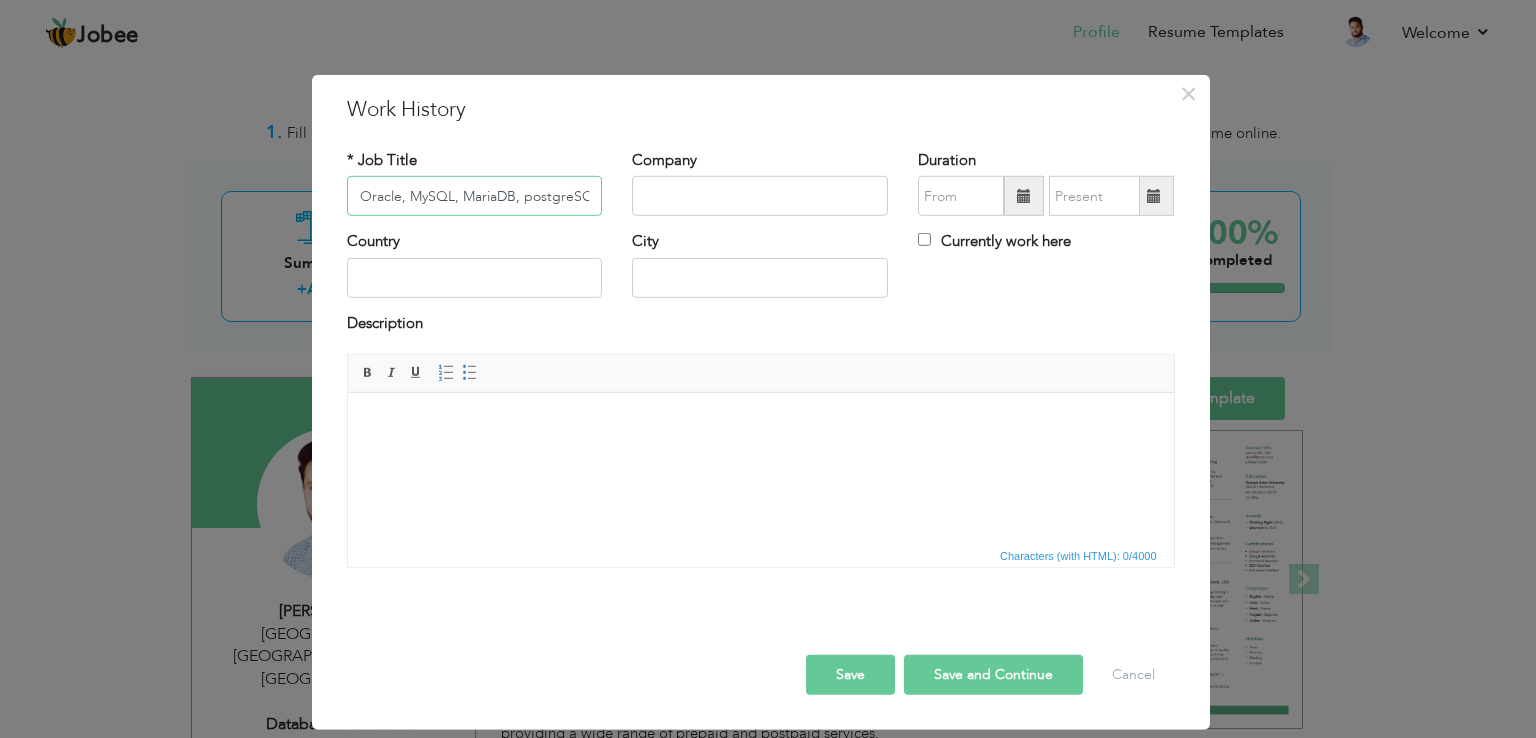 scroll, scrollTop: 0, scrollLeft: 145, axis: horizontal 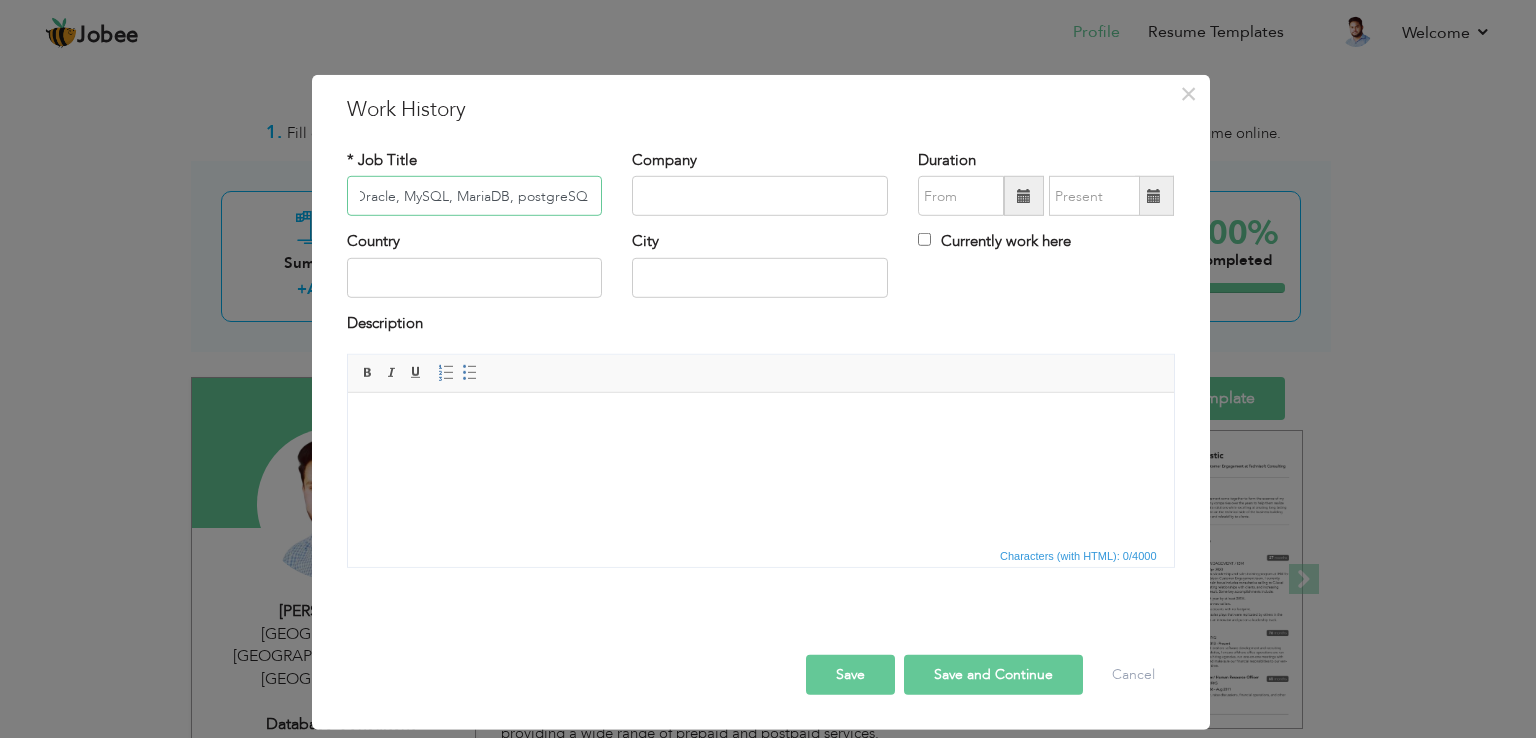 click on "Database Consultant (Oracle, MySQL, MariaDB, postgreSQL)" at bounding box center [475, 196] 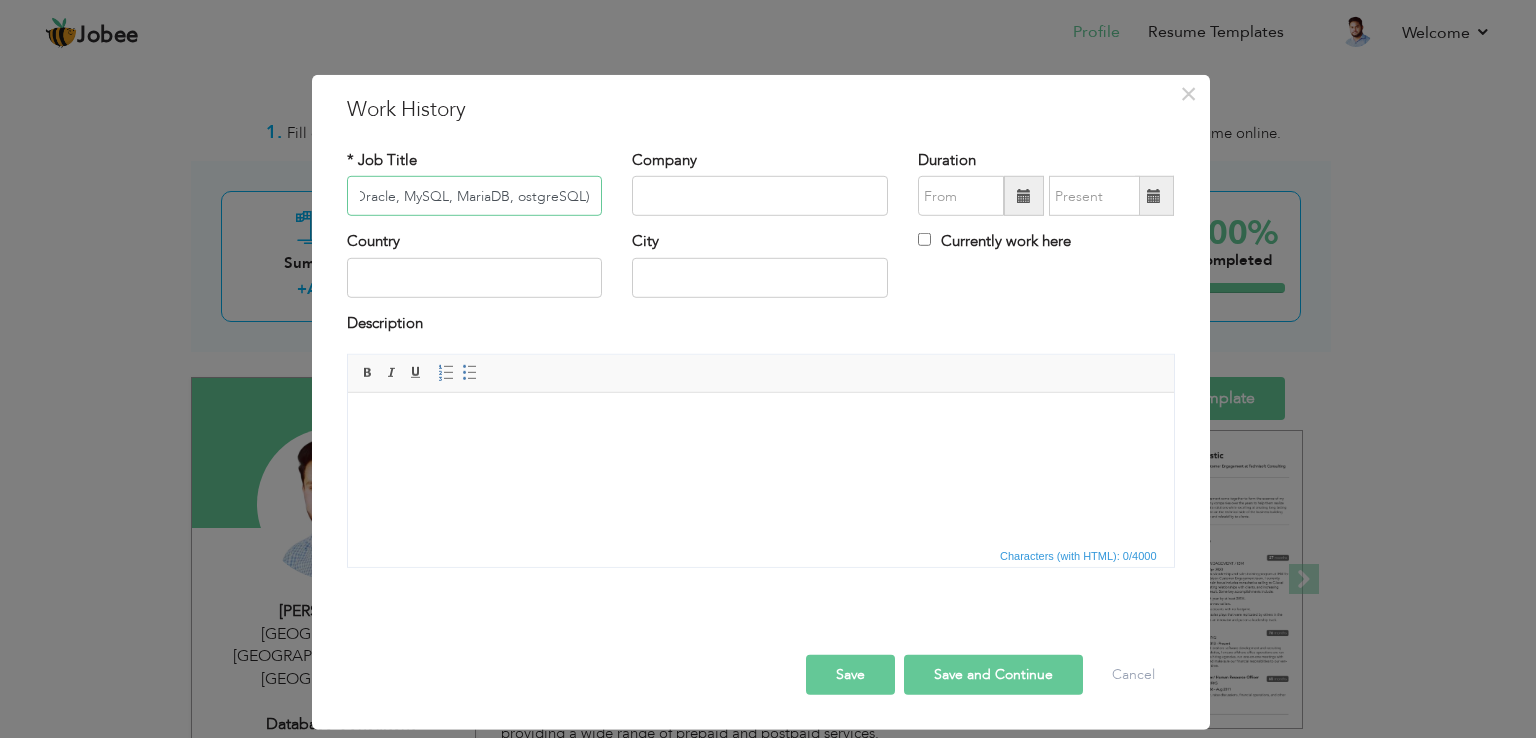 scroll, scrollTop: 0, scrollLeft: 140, axis: horizontal 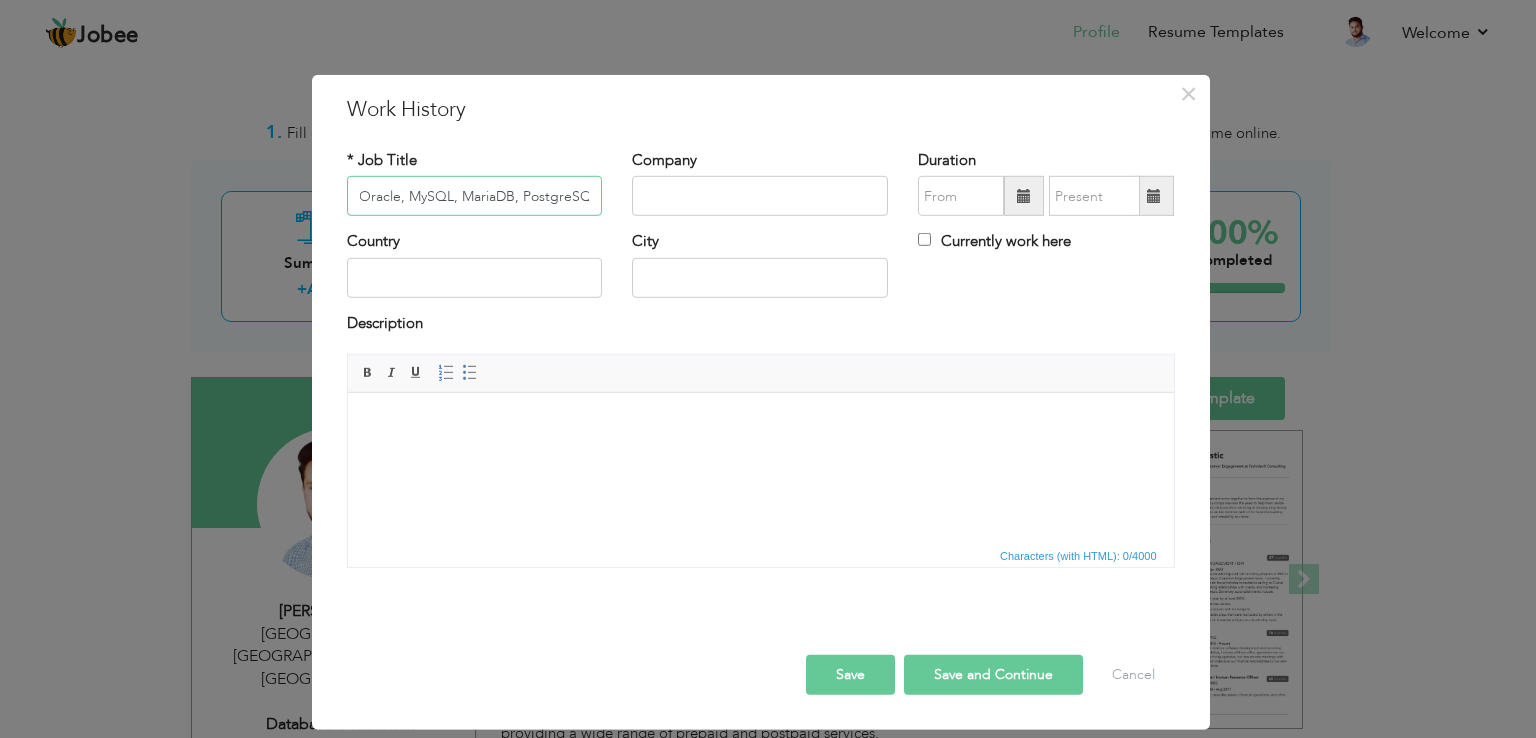 type on "Database Consultant (Oracle, MySQL, MariaDB, PostgreSQL)" 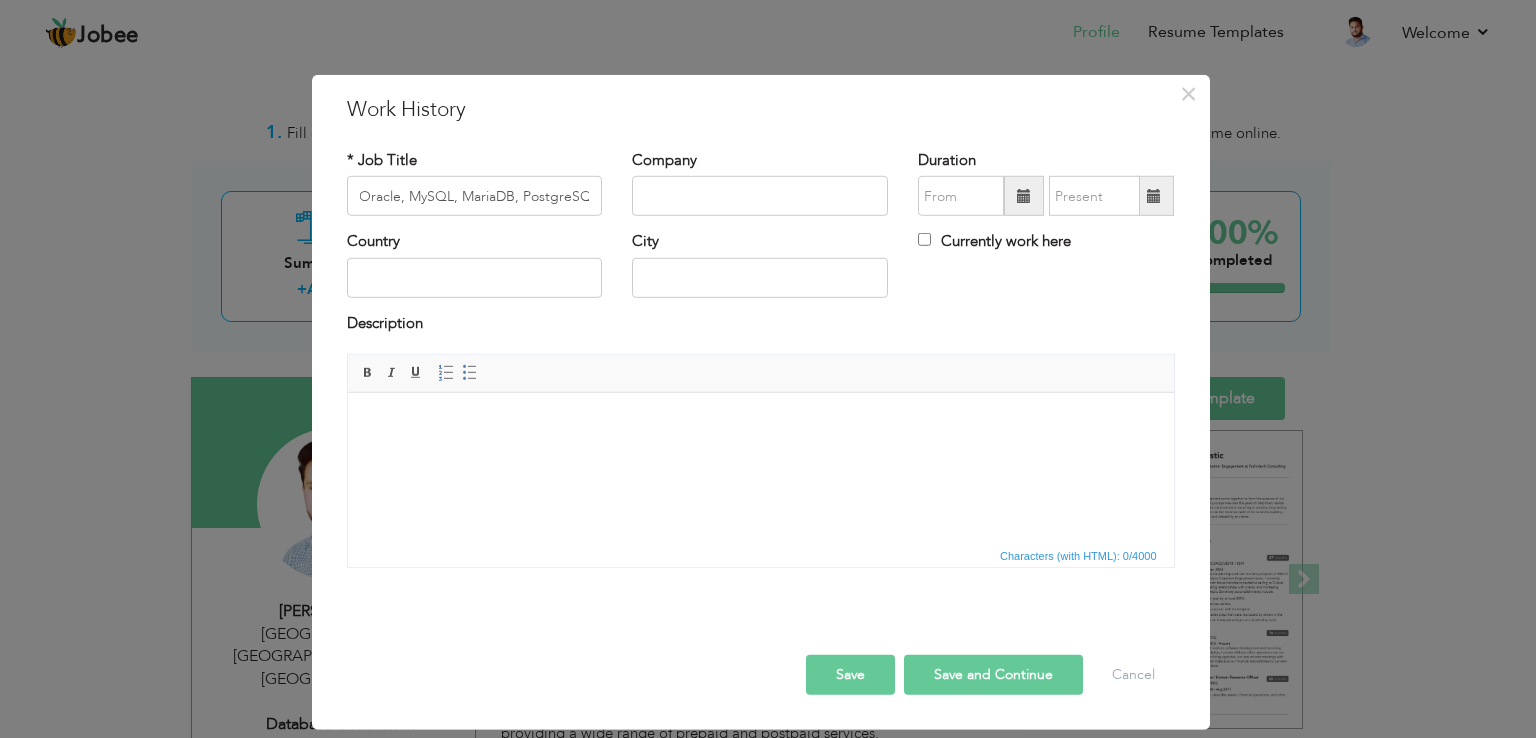 click on "Description" at bounding box center (761, 333) 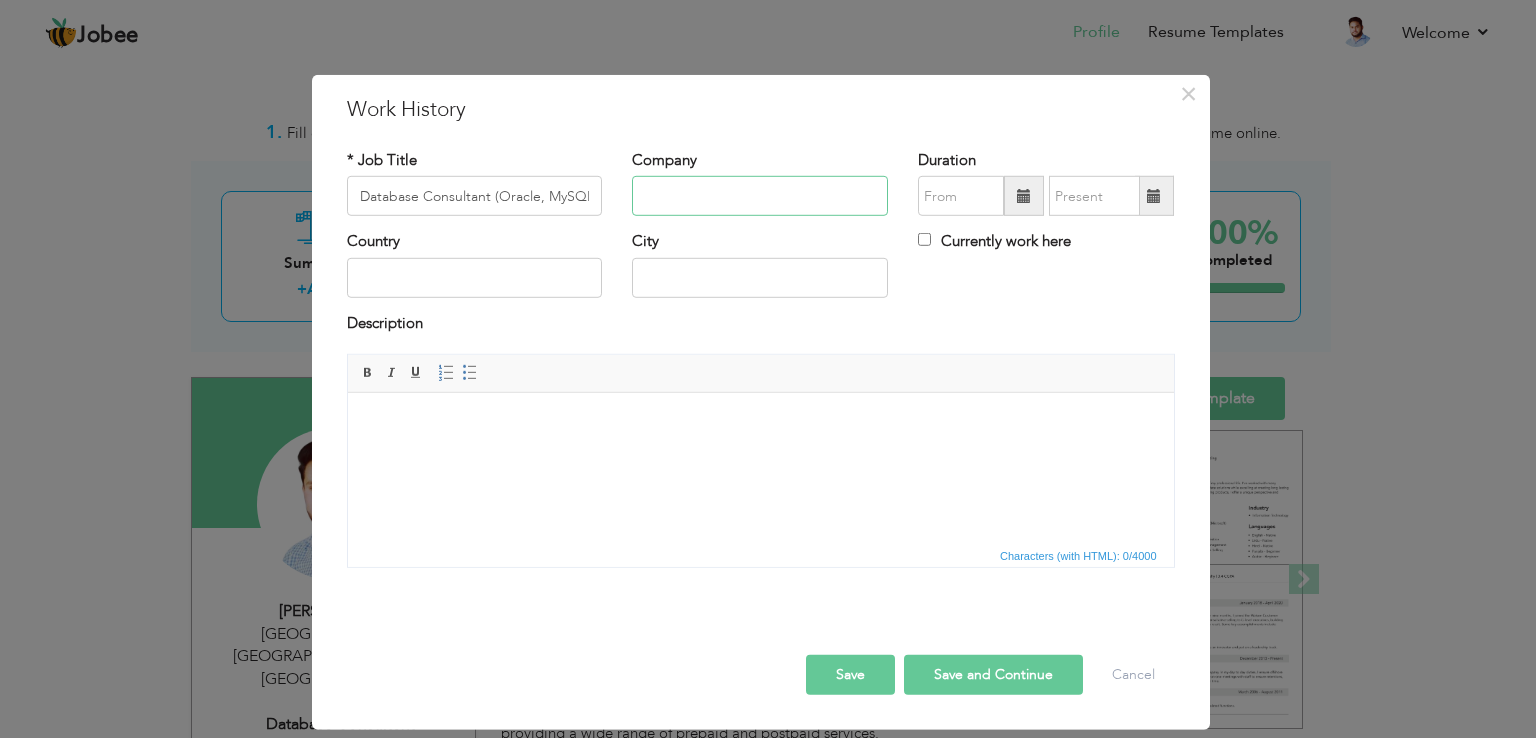 click at bounding box center [760, 196] 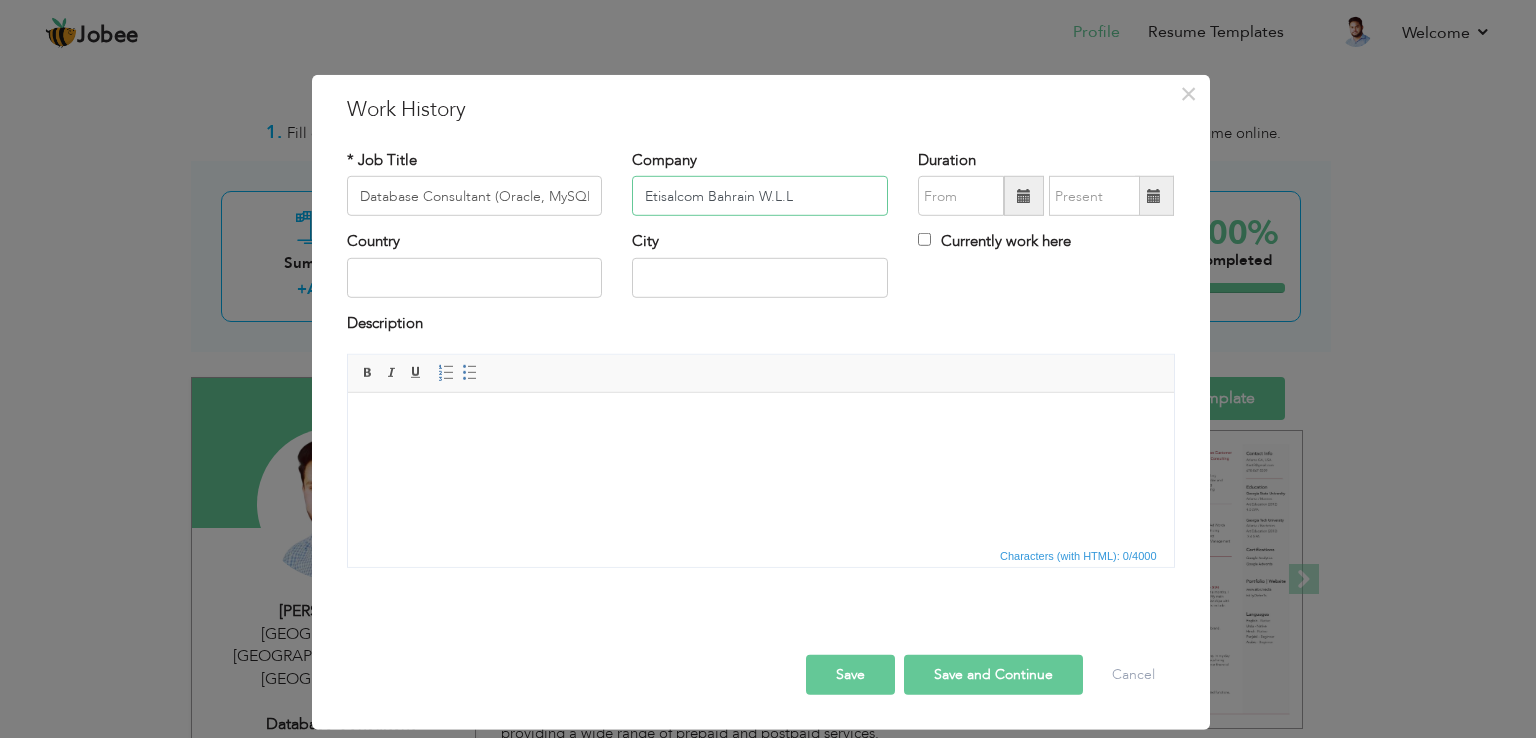 type on "Etisalcom Bahrain W.L.L" 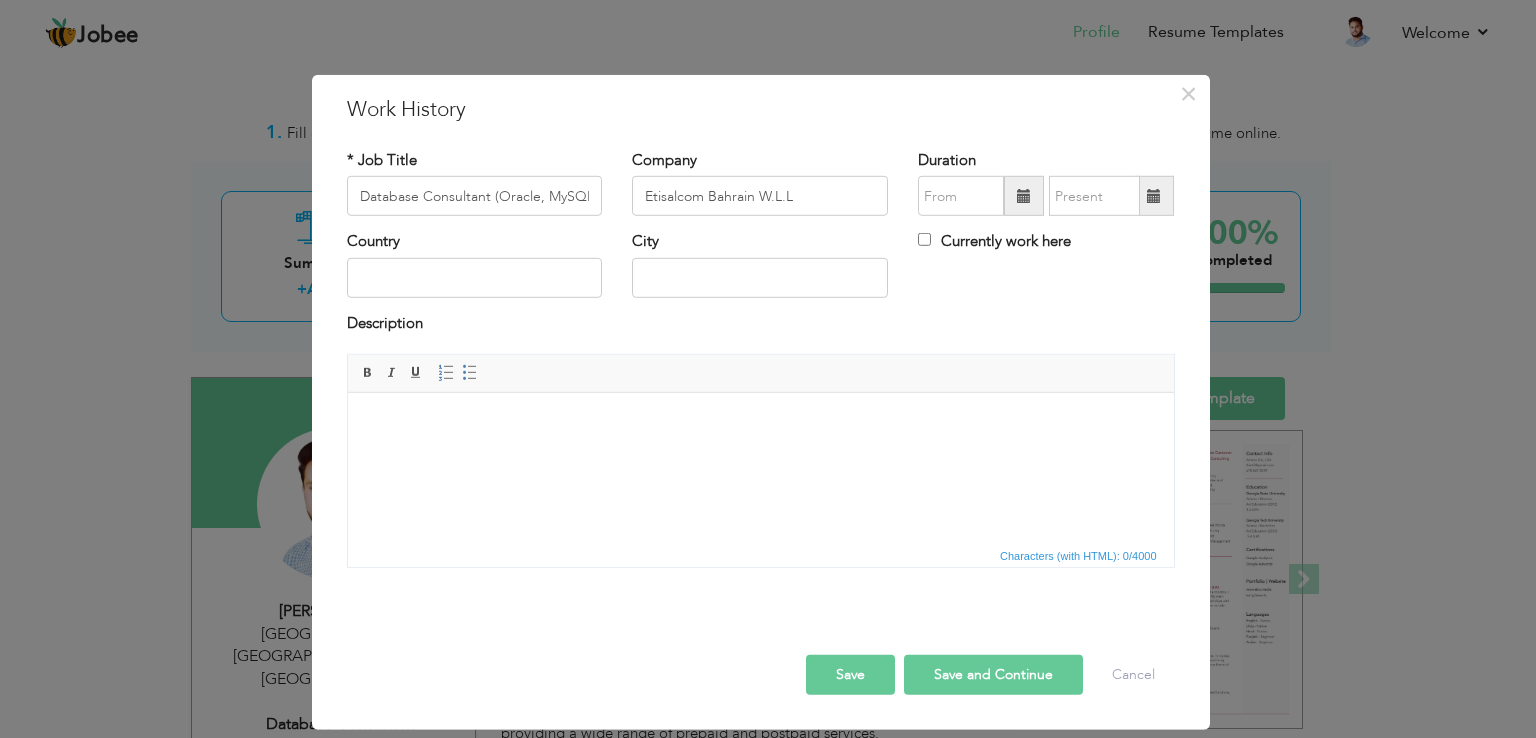 click on "Duration
Currently work here" at bounding box center (1046, 190) 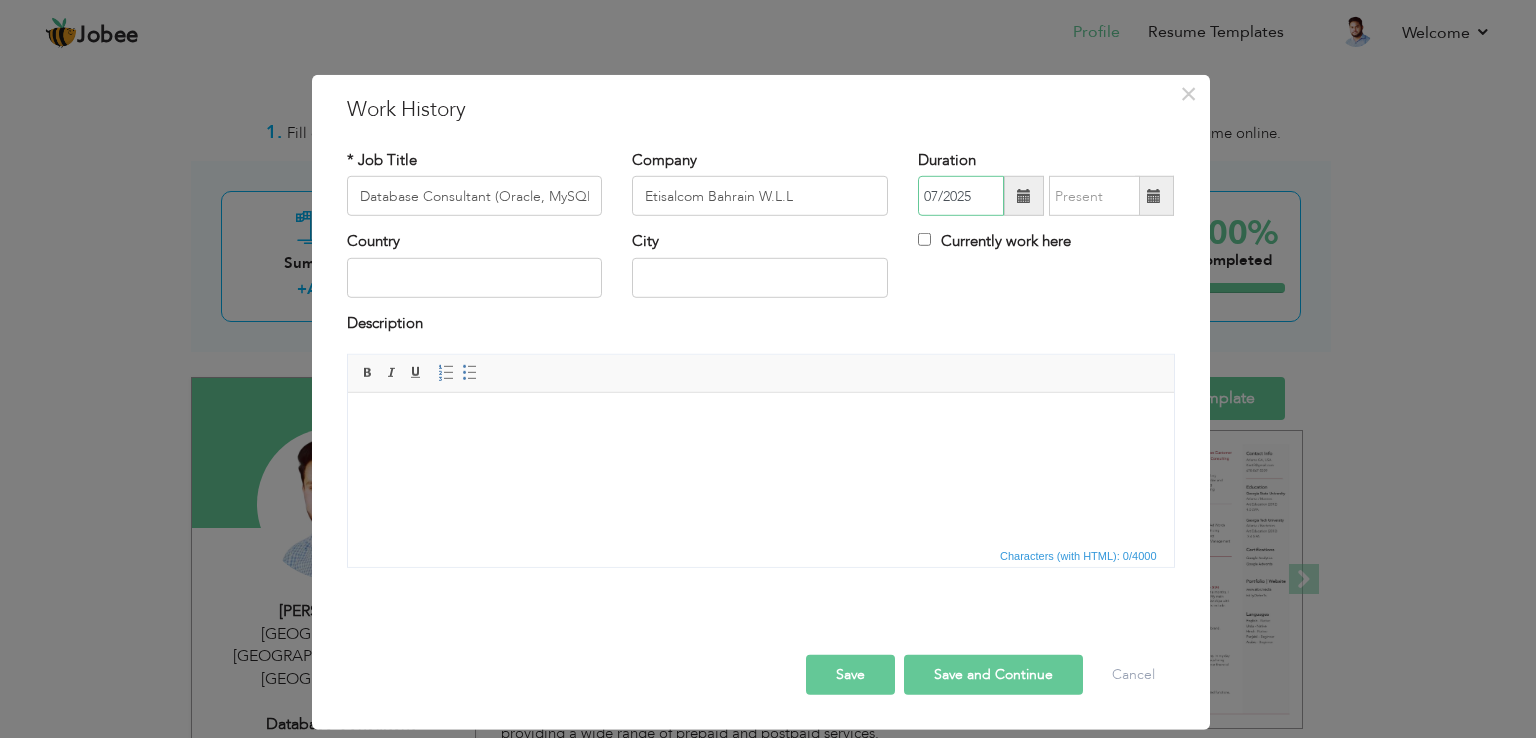 click on "07/2025" at bounding box center (961, 196) 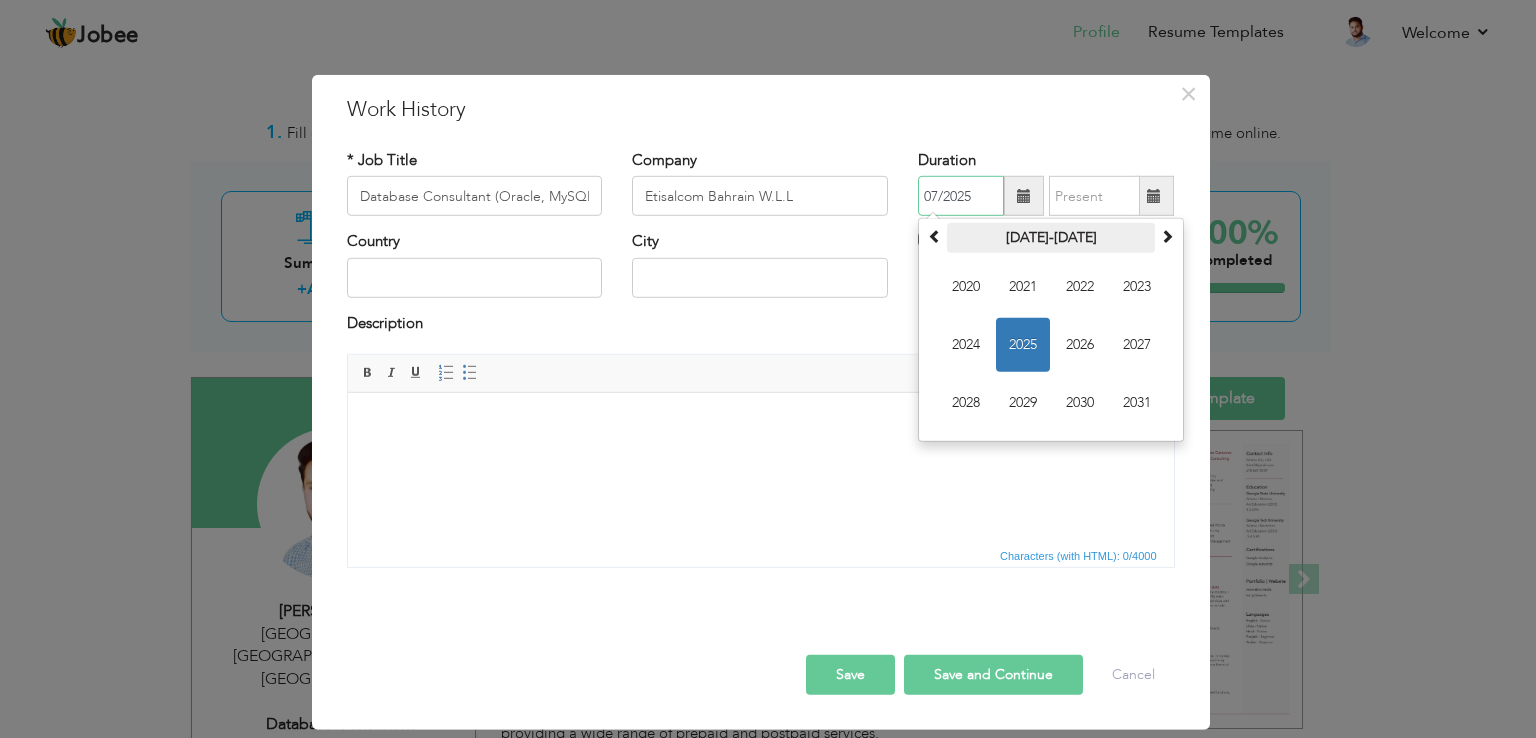 click on "2020-2031" at bounding box center (1051, 238) 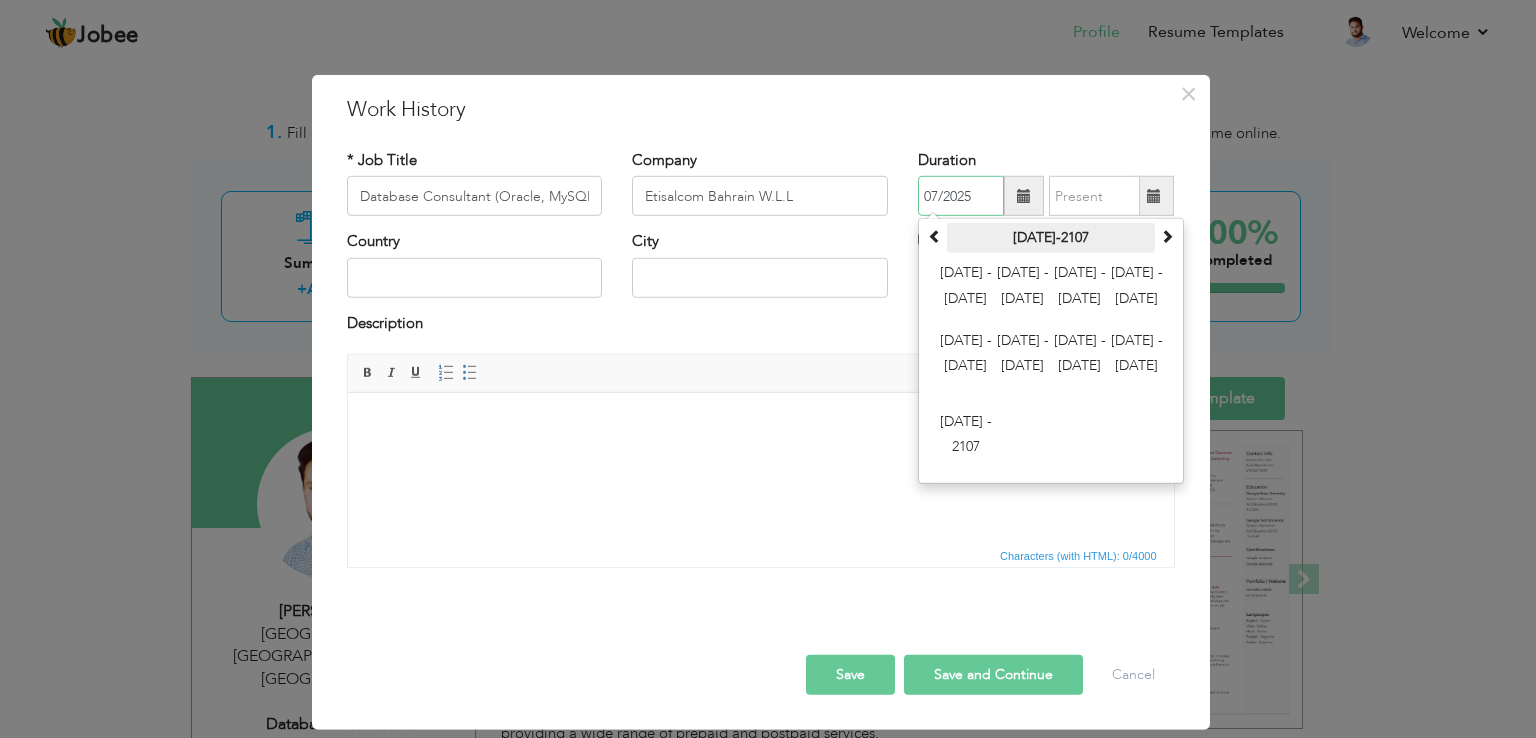 click on "2000-2107" at bounding box center [1051, 238] 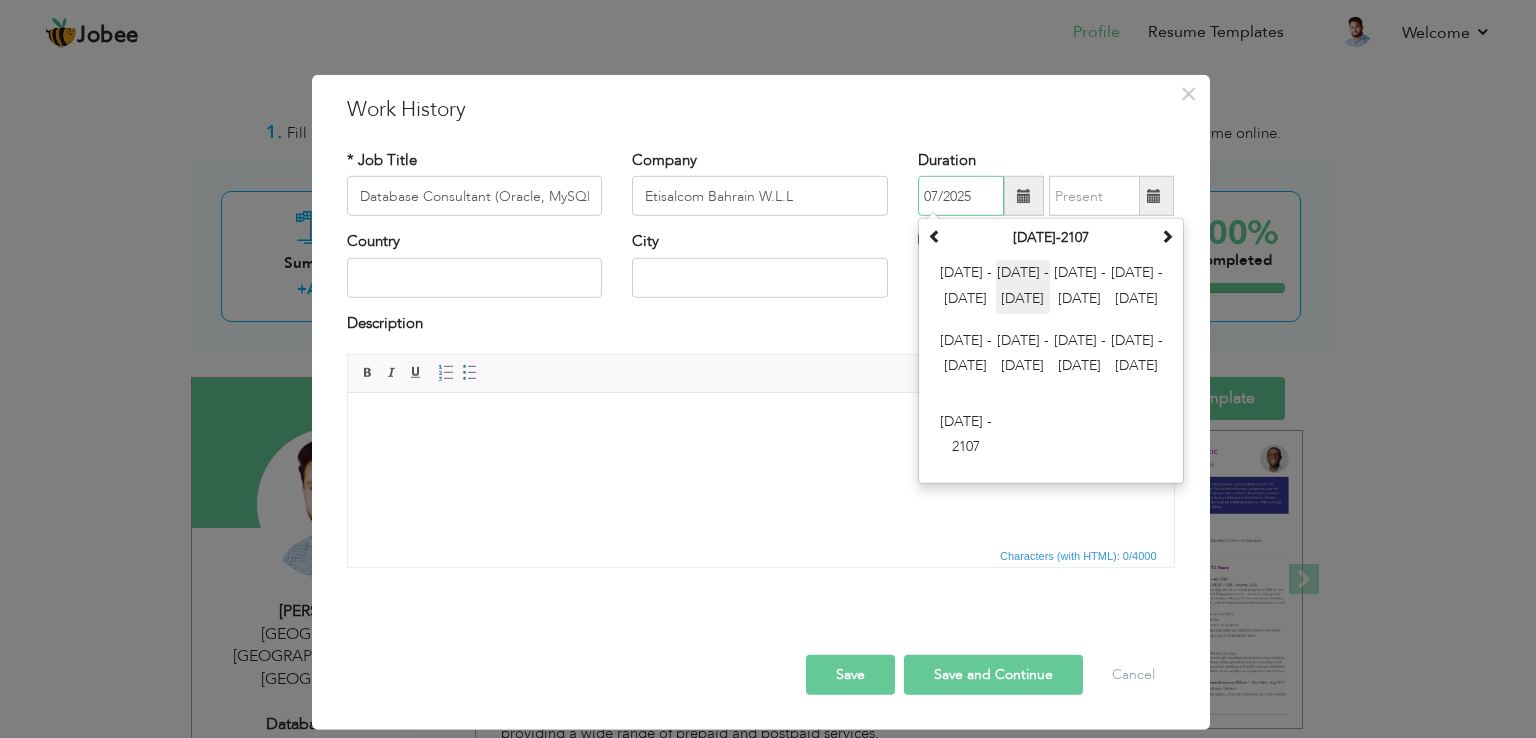 click on "2012 - 2023" at bounding box center (1023, 287) 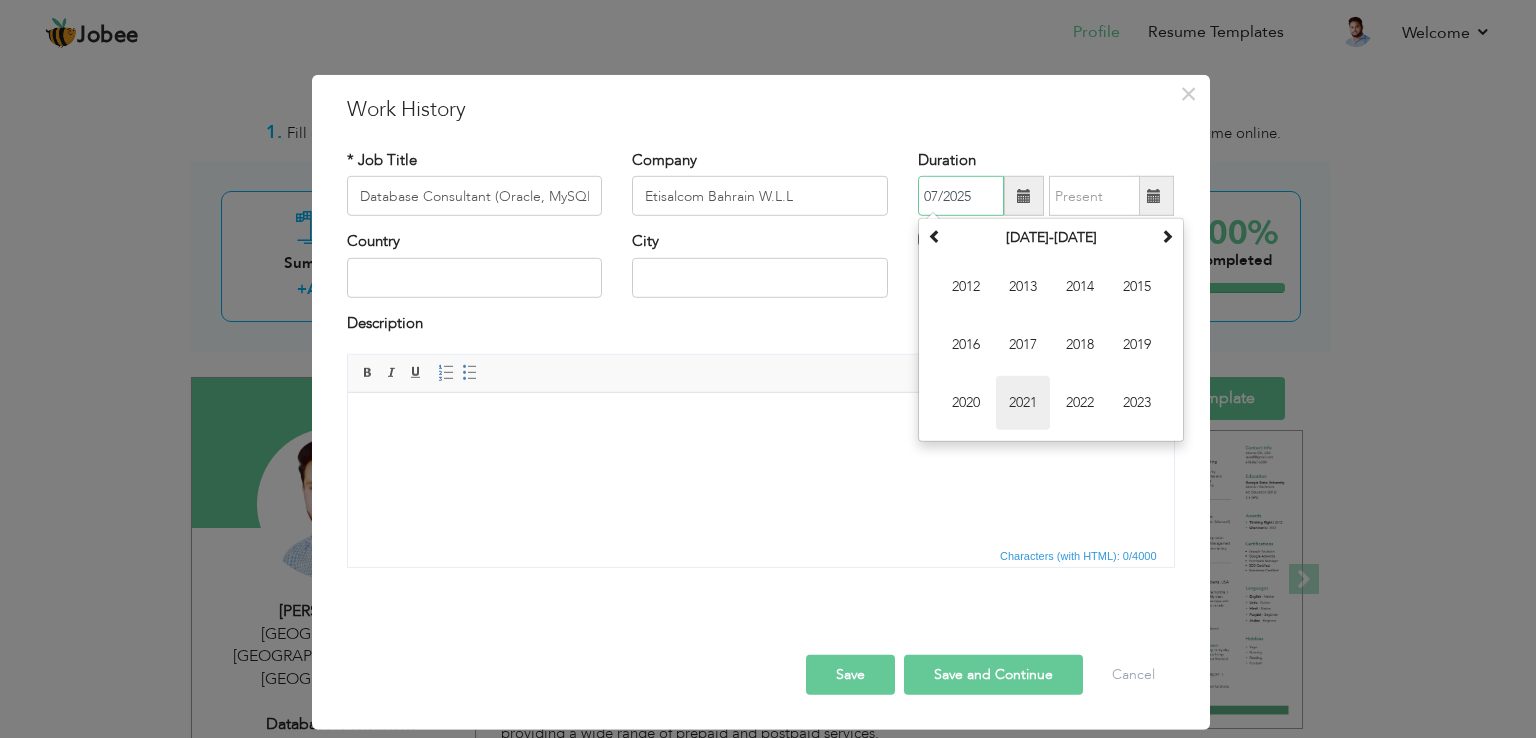 click on "2021" at bounding box center (1023, 403) 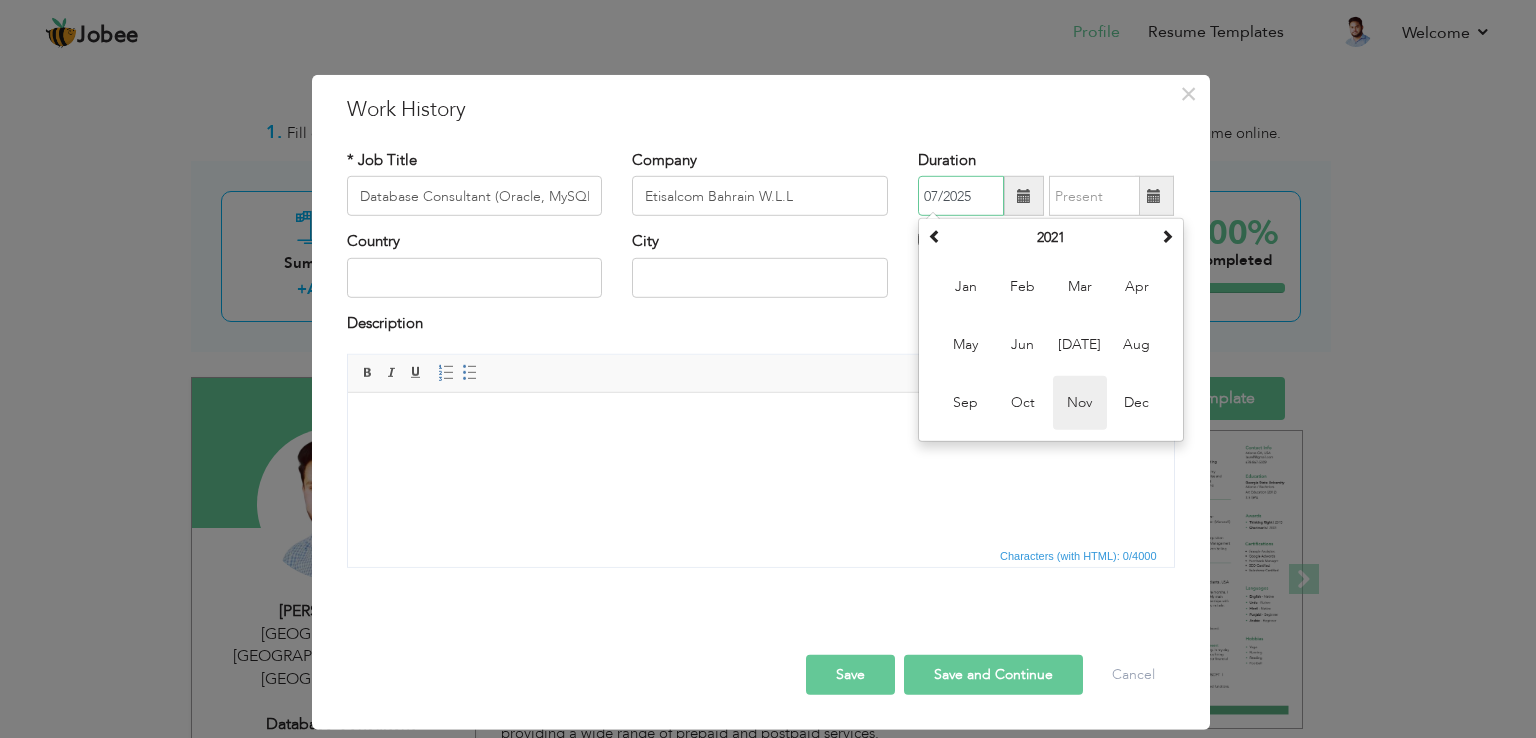 click on "Nov" at bounding box center (1080, 403) 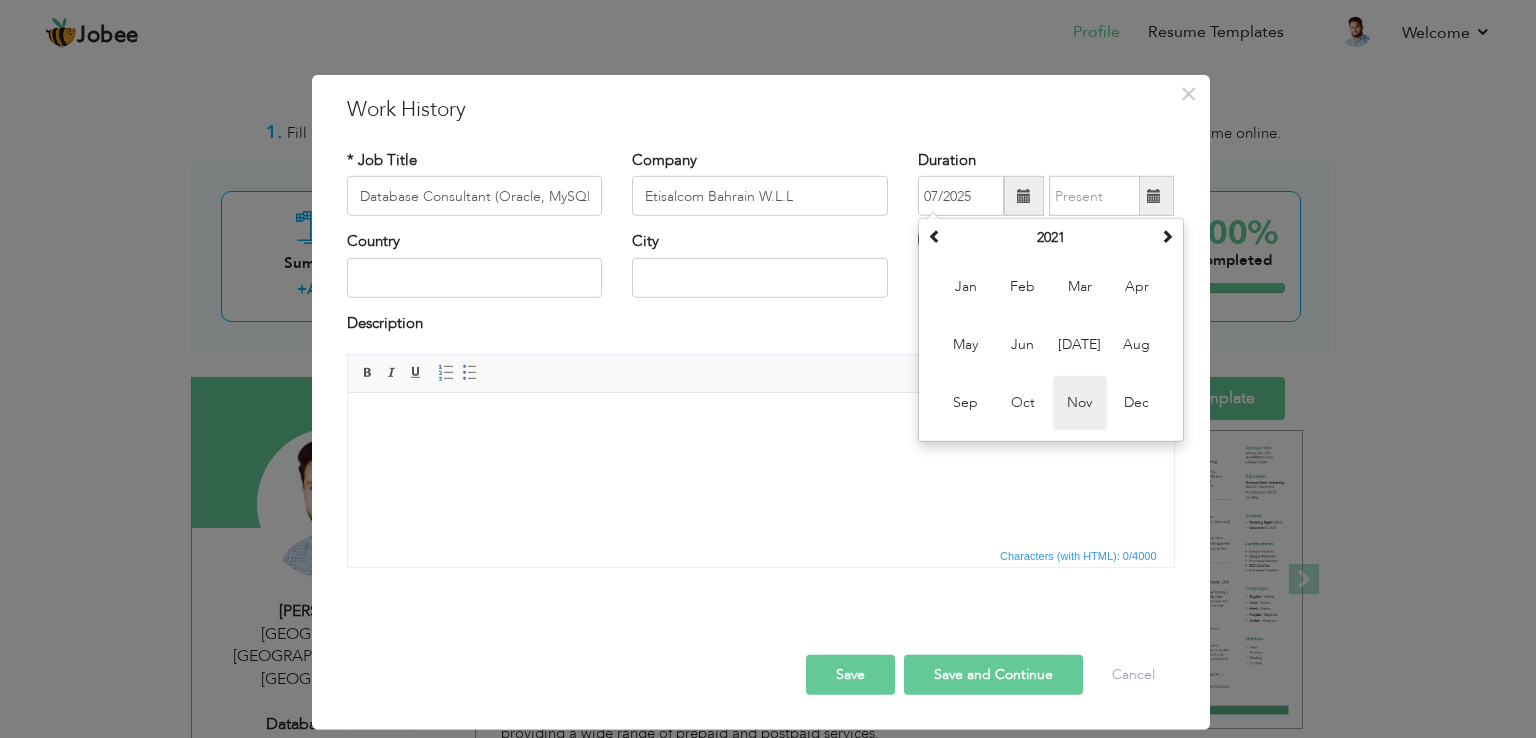 type on "11/2021" 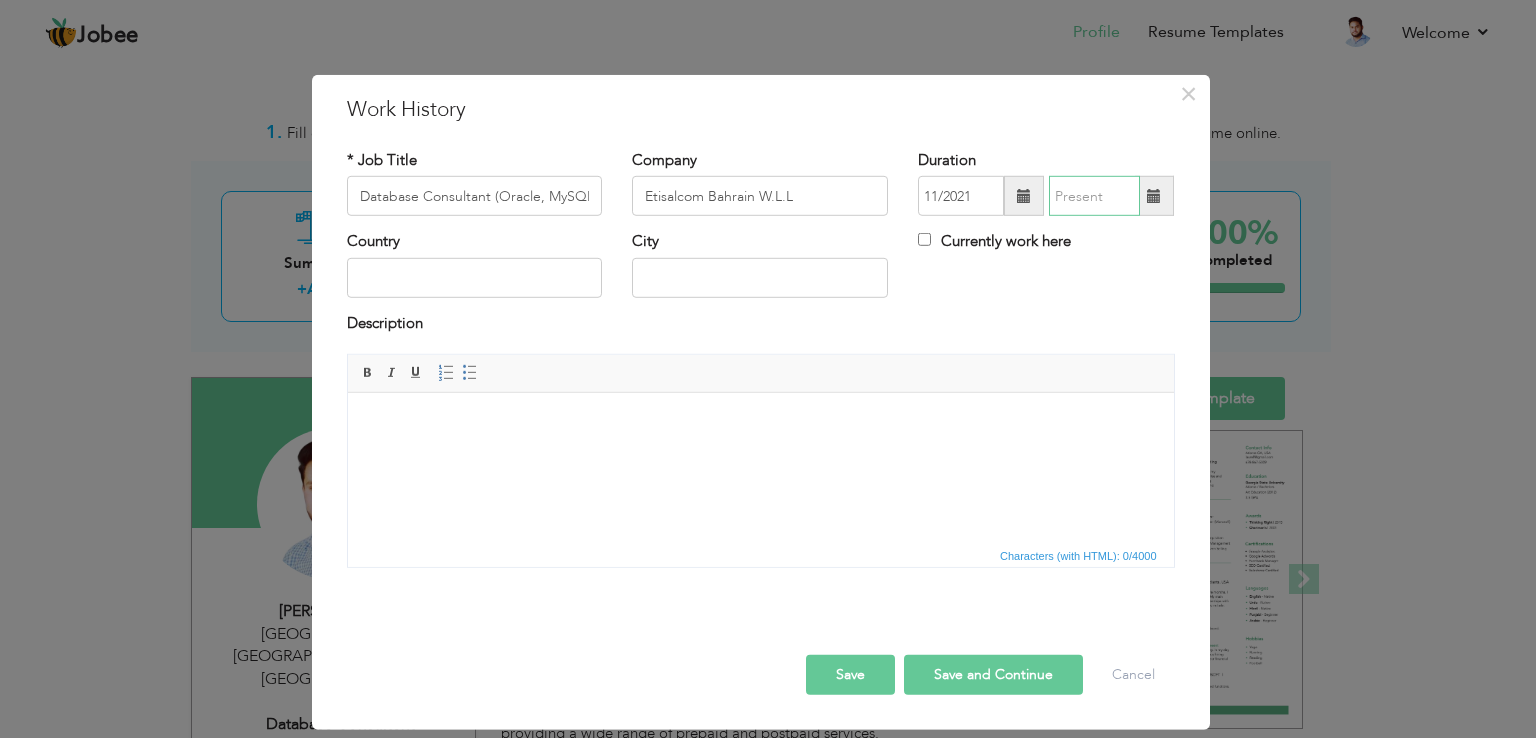 type on "07/2025" 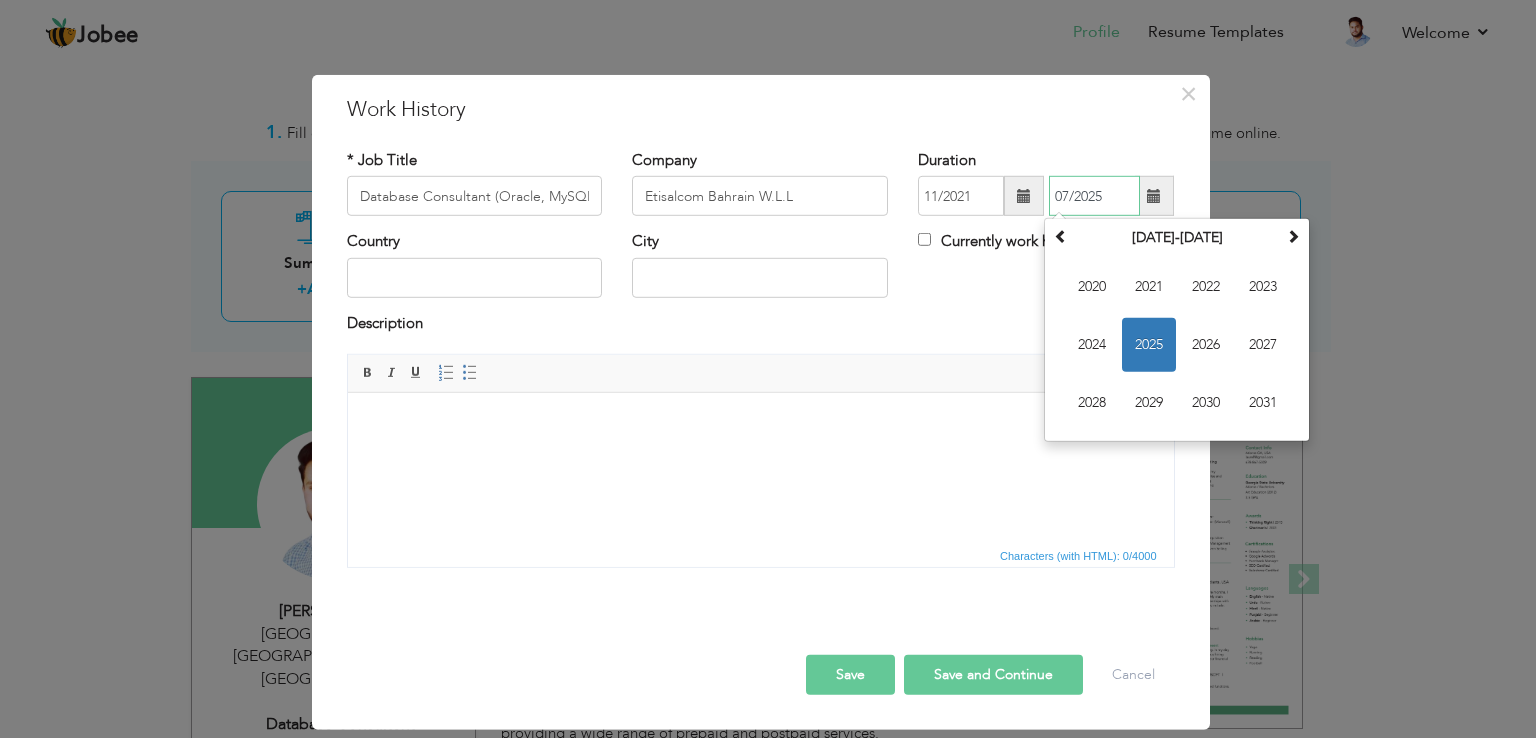 click on "07/2025" at bounding box center [1094, 196] 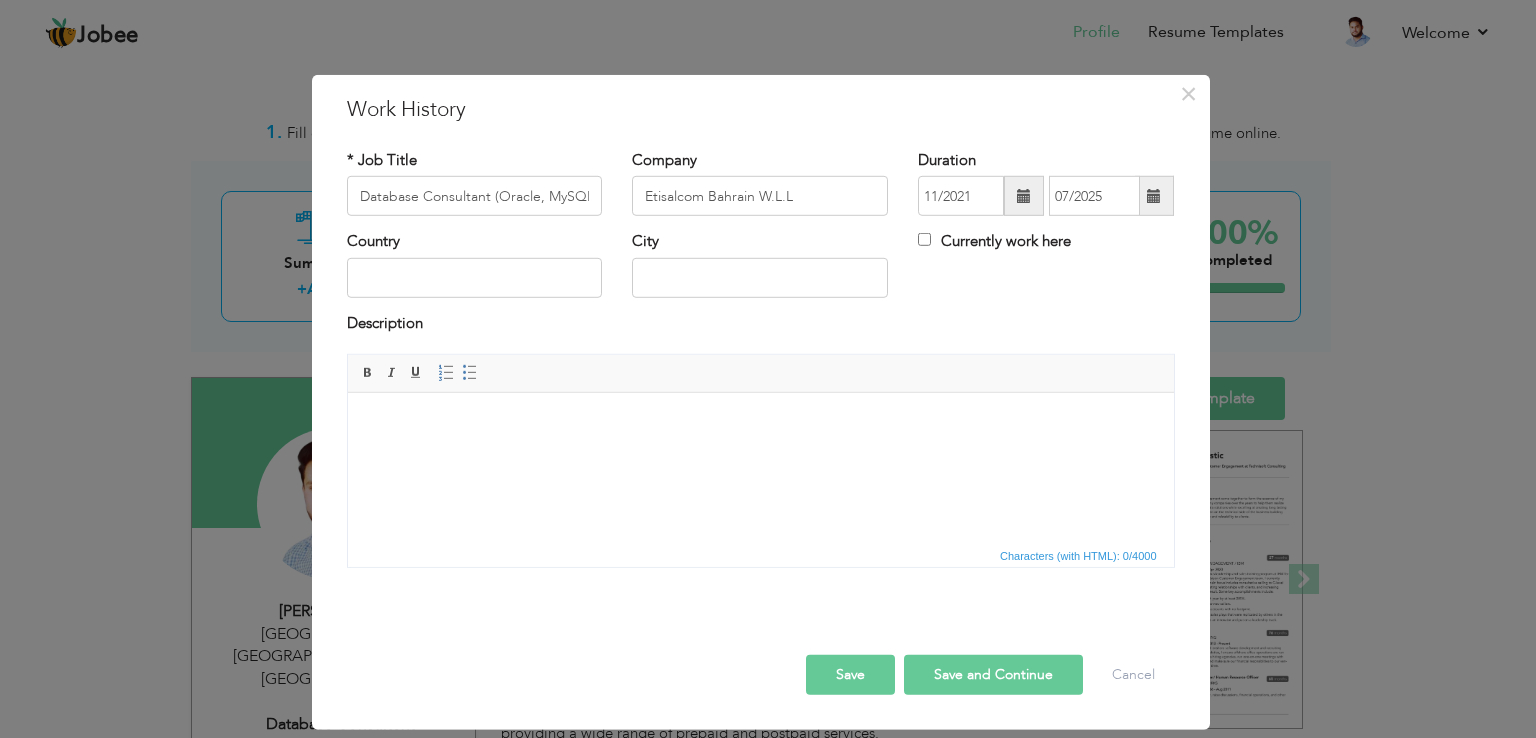 click on "Country
City
Currently work here" at bounding box center (761, 271) 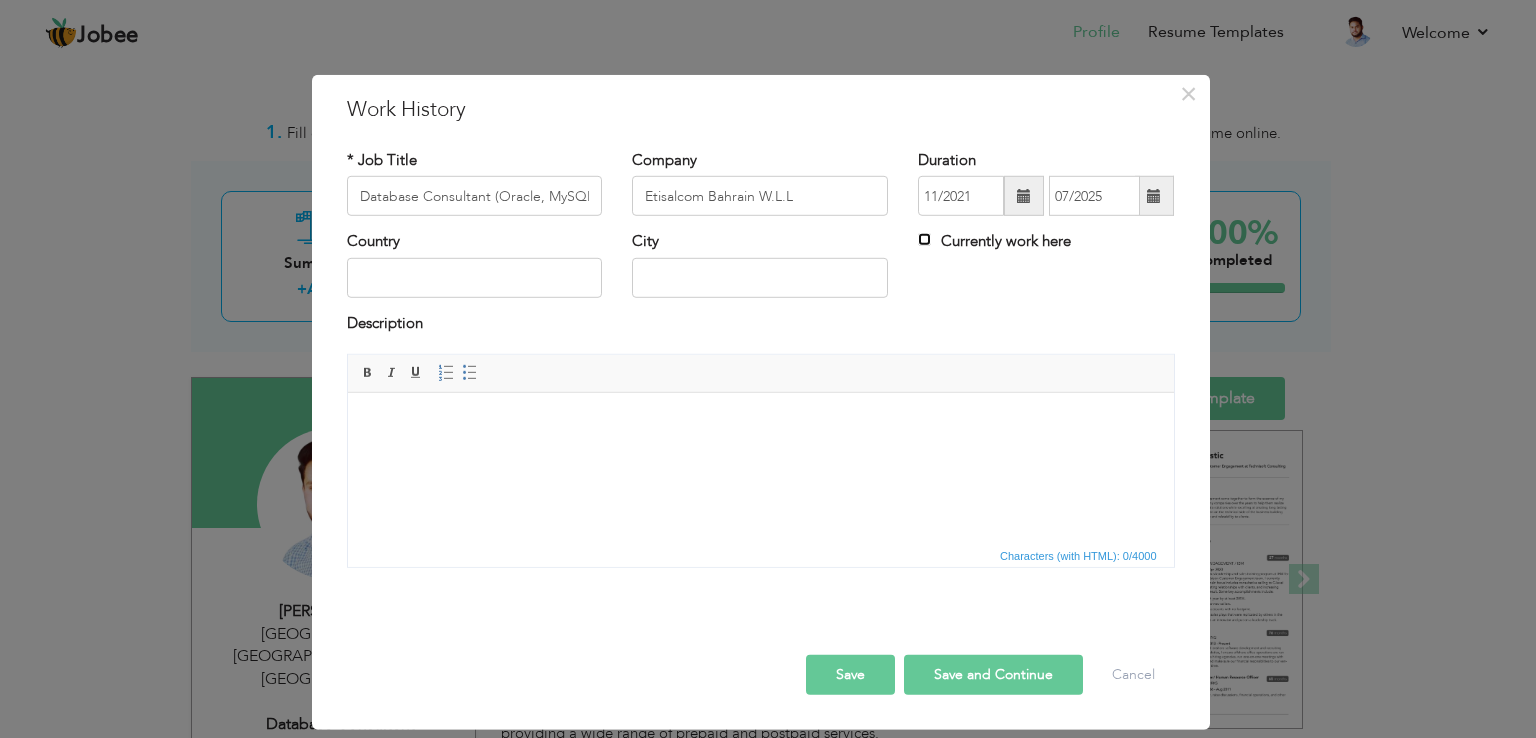 click on "Currently work here" at bounding box center (924, 239) 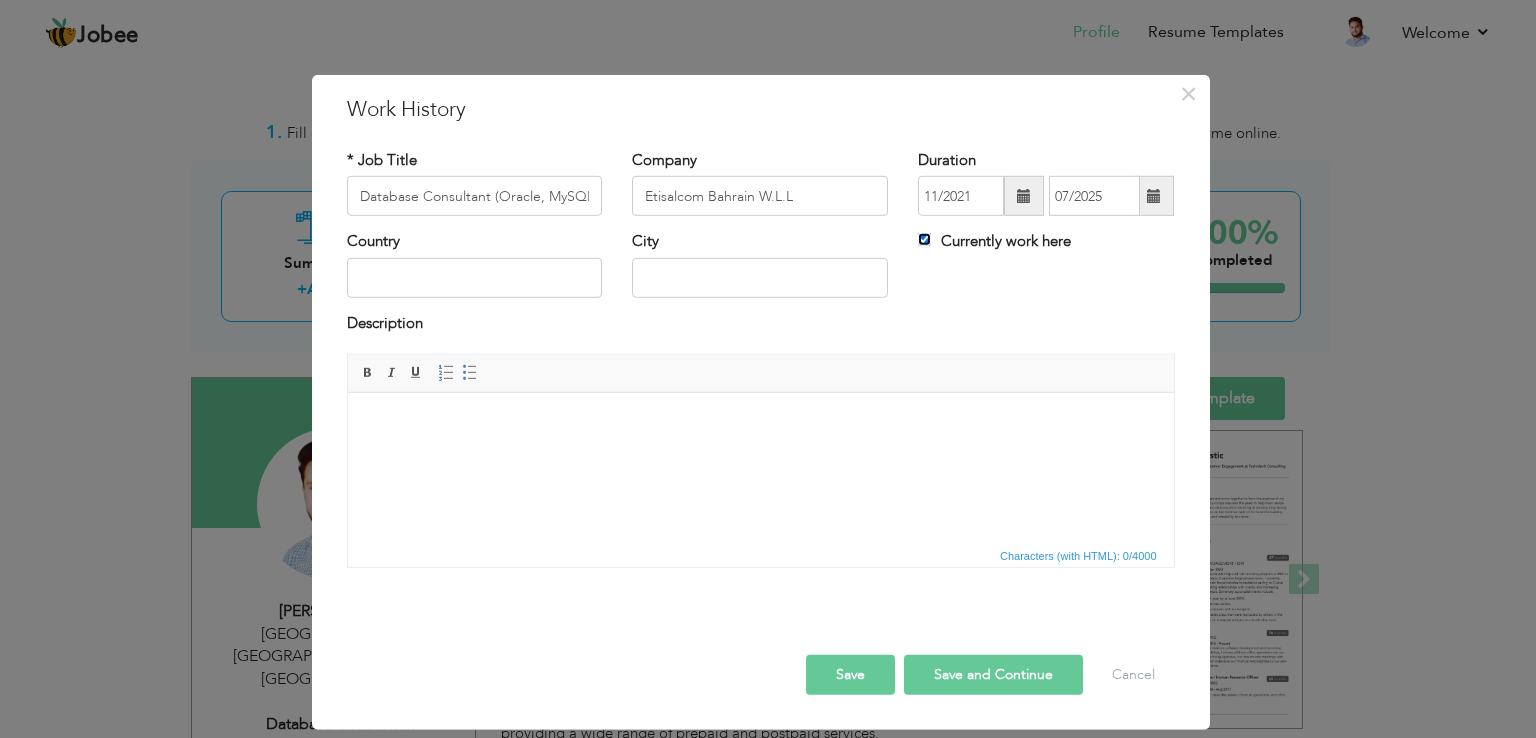 type 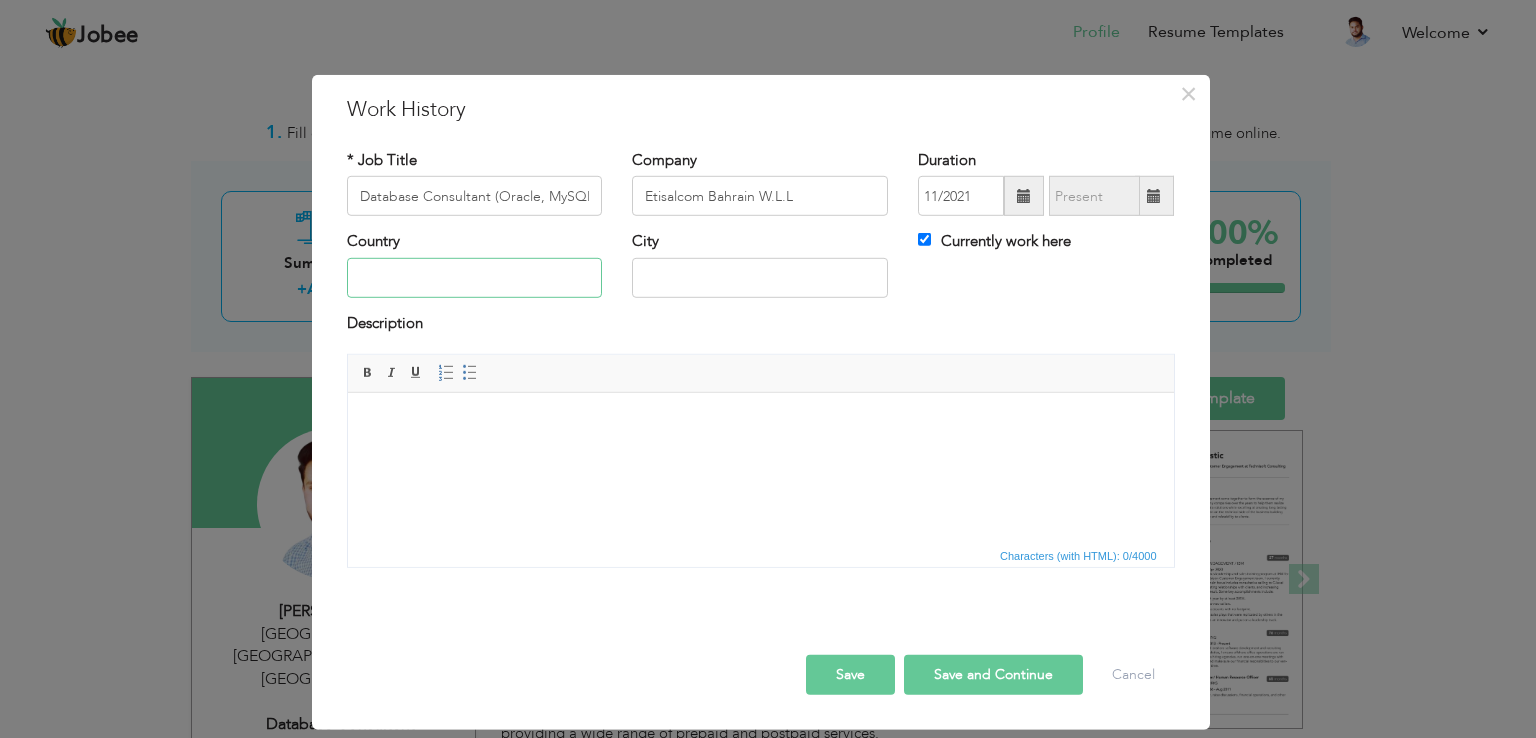 click at bounding box center (475, 278) 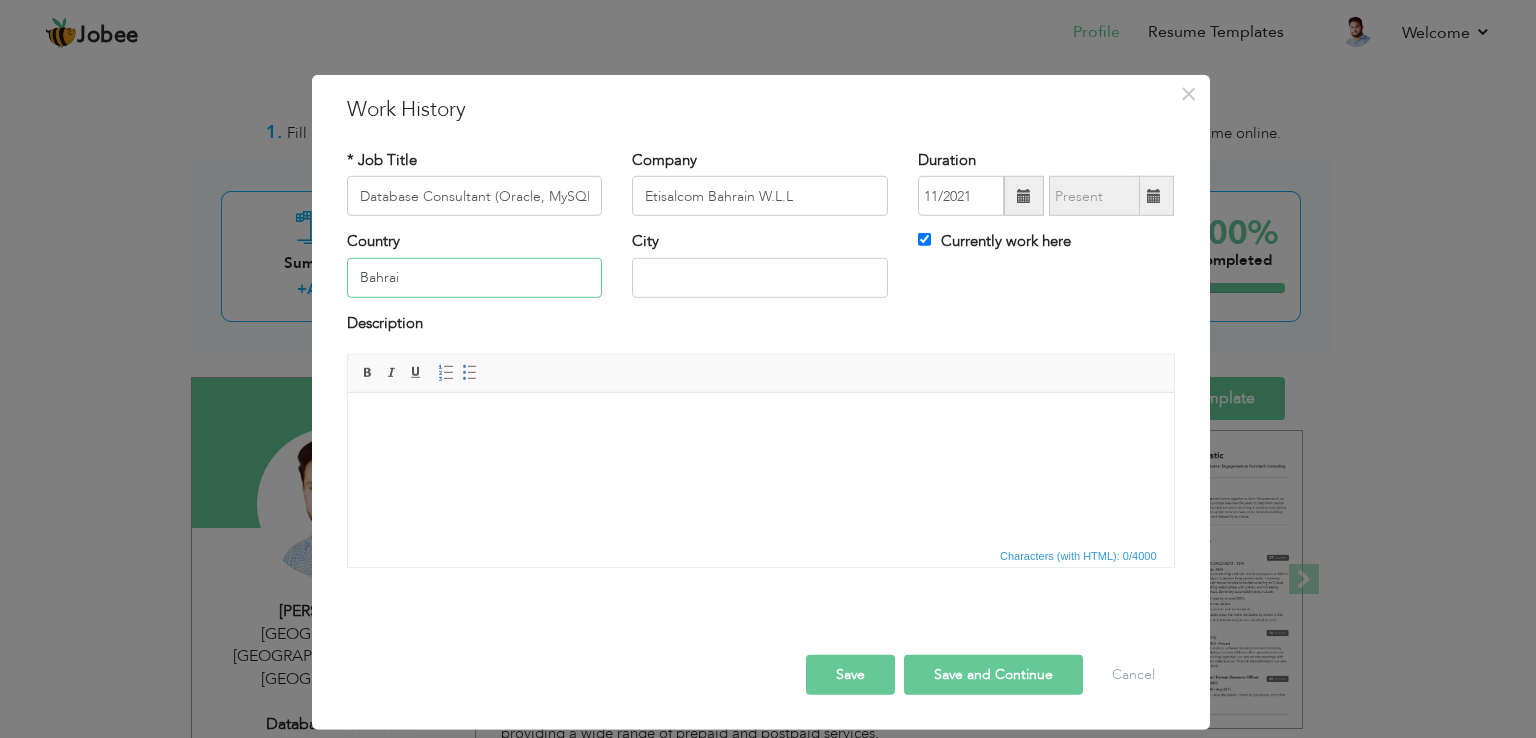 type on "[GEOGRAPHIC_DATA]" 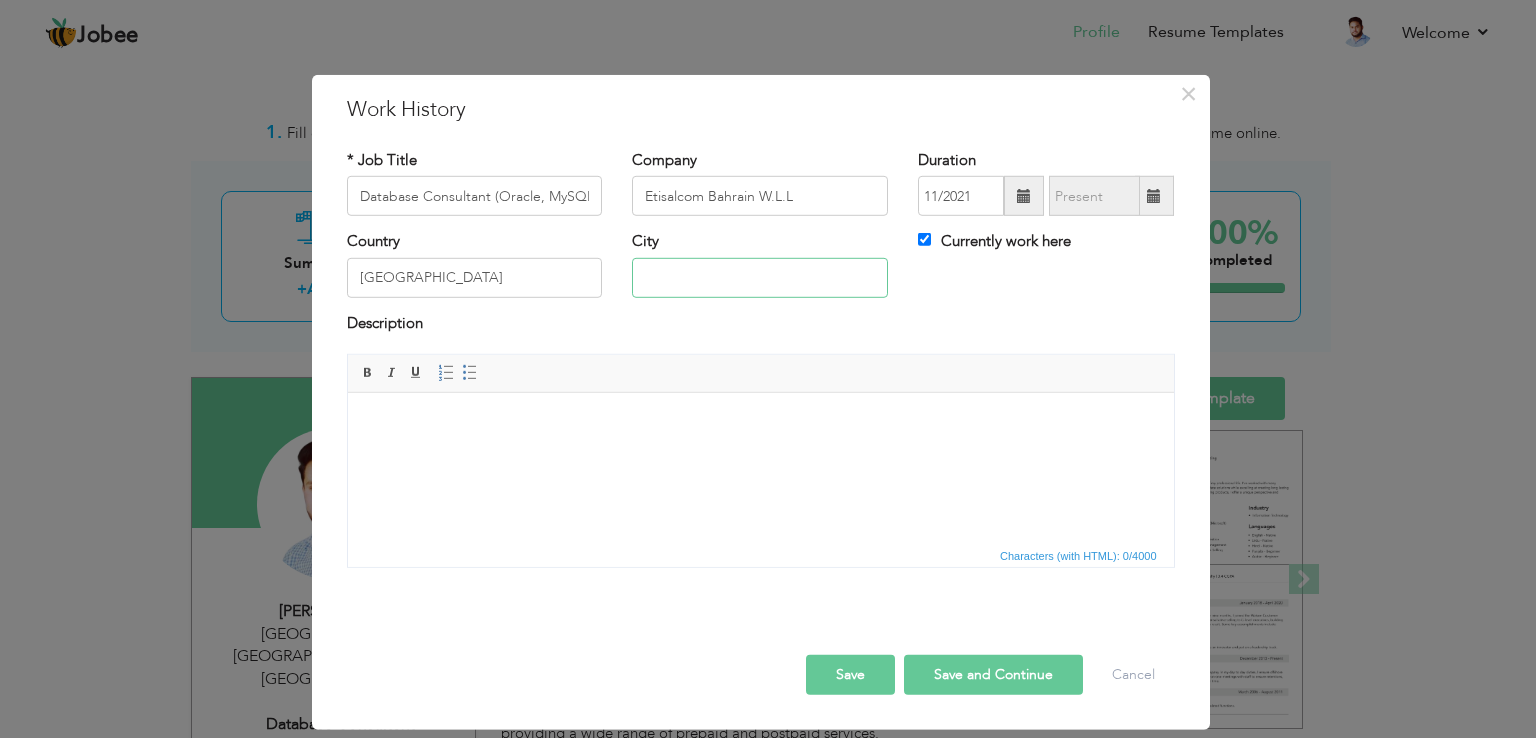 type on "Hoora" 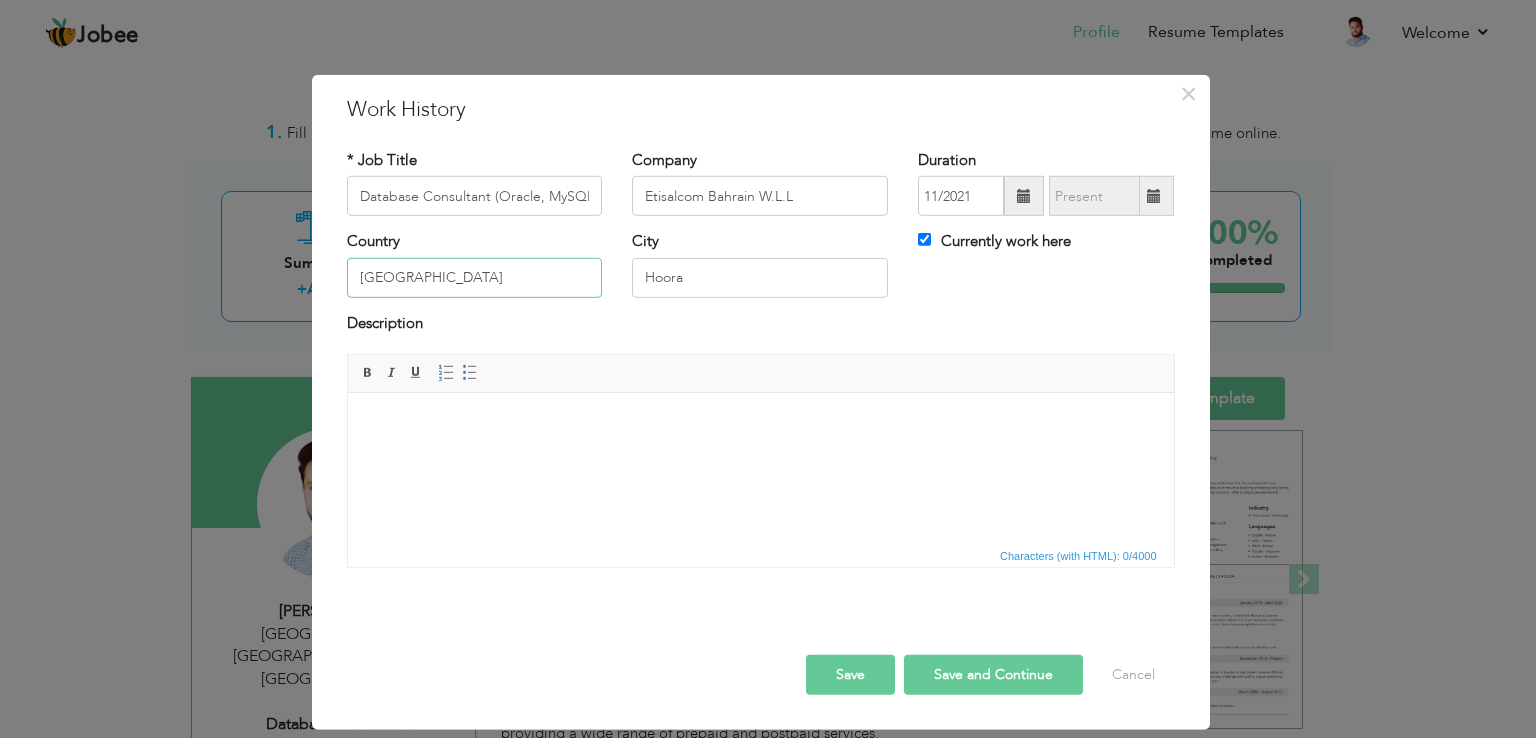 type on "[GEOGRAPHIC_DATA]" 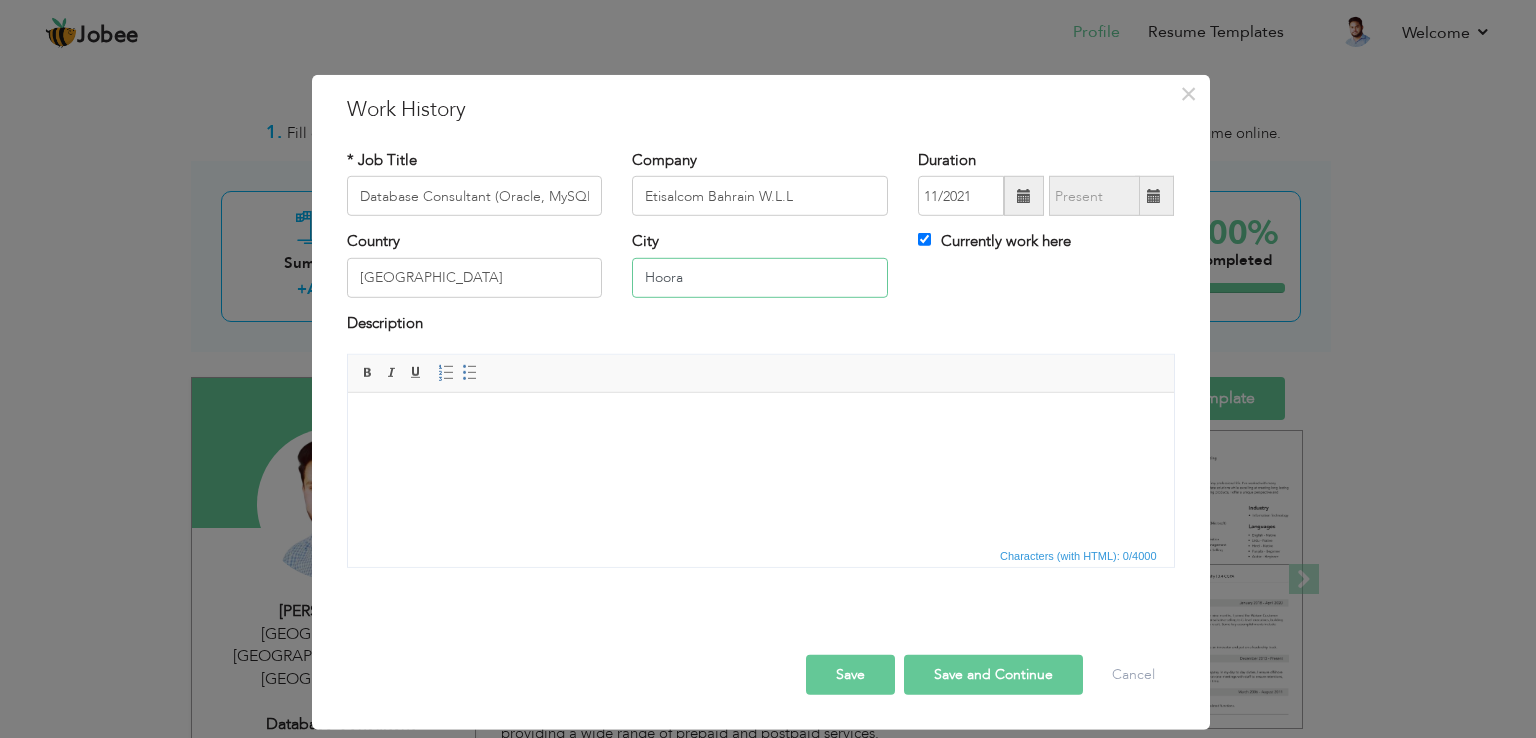 drag, startPoint x: 693, startPoint y: 271, endPoint x: 495, endPoint y: 239, distance: 200.56918 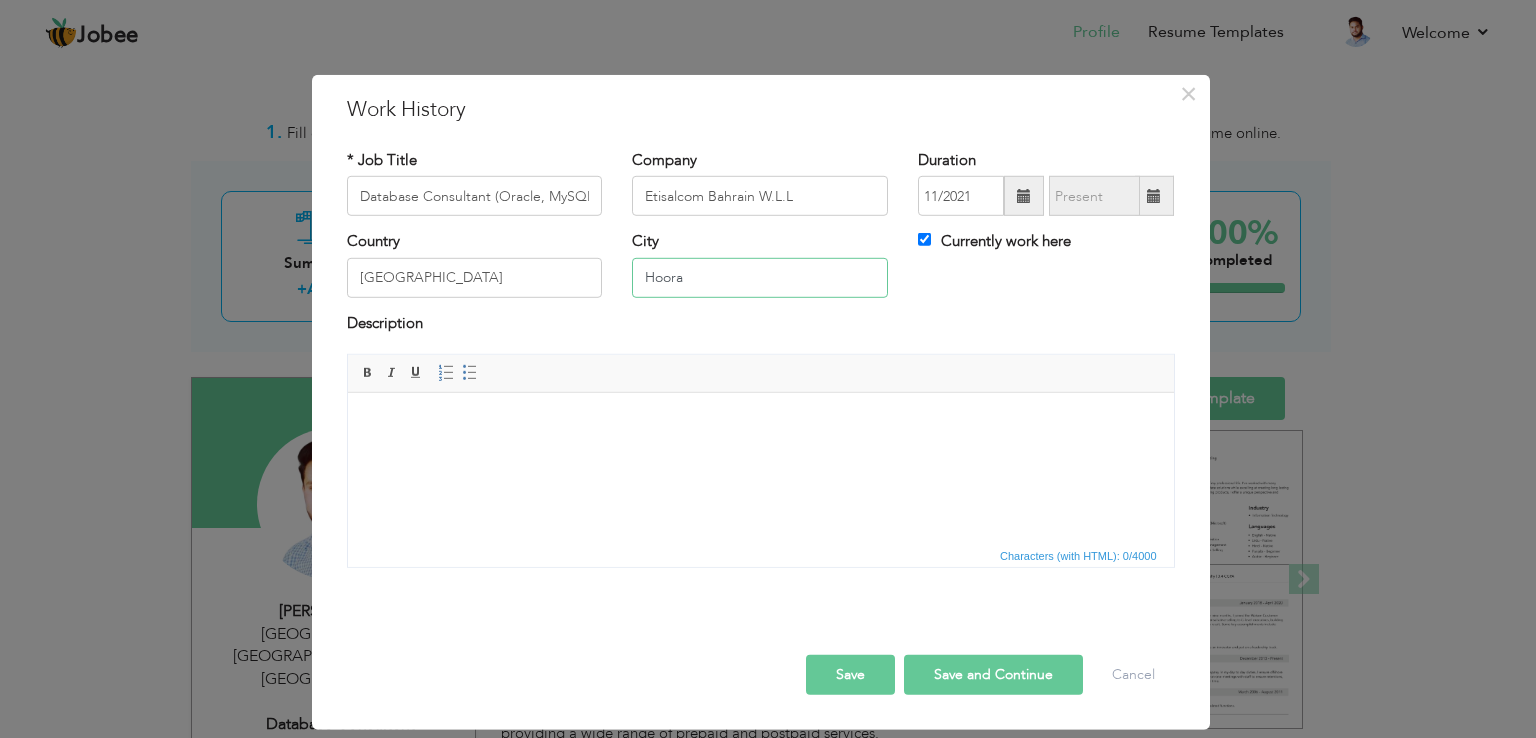 paste on "[GEOGRAPHIC_DATA] [GEOGRAPHIC_DATA]" 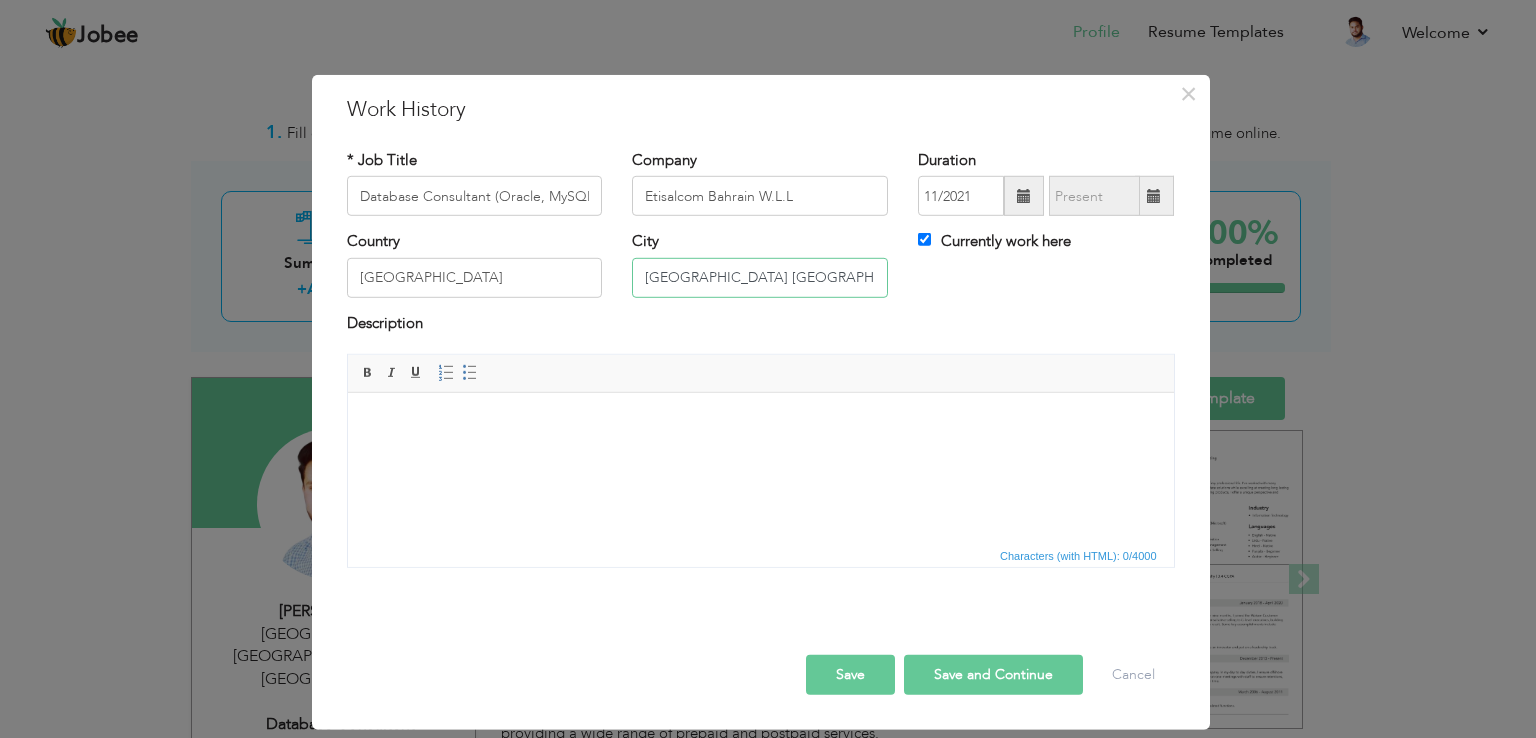 scroll, scrollTop: 0, scrollLeft: 4, axis: horizontal 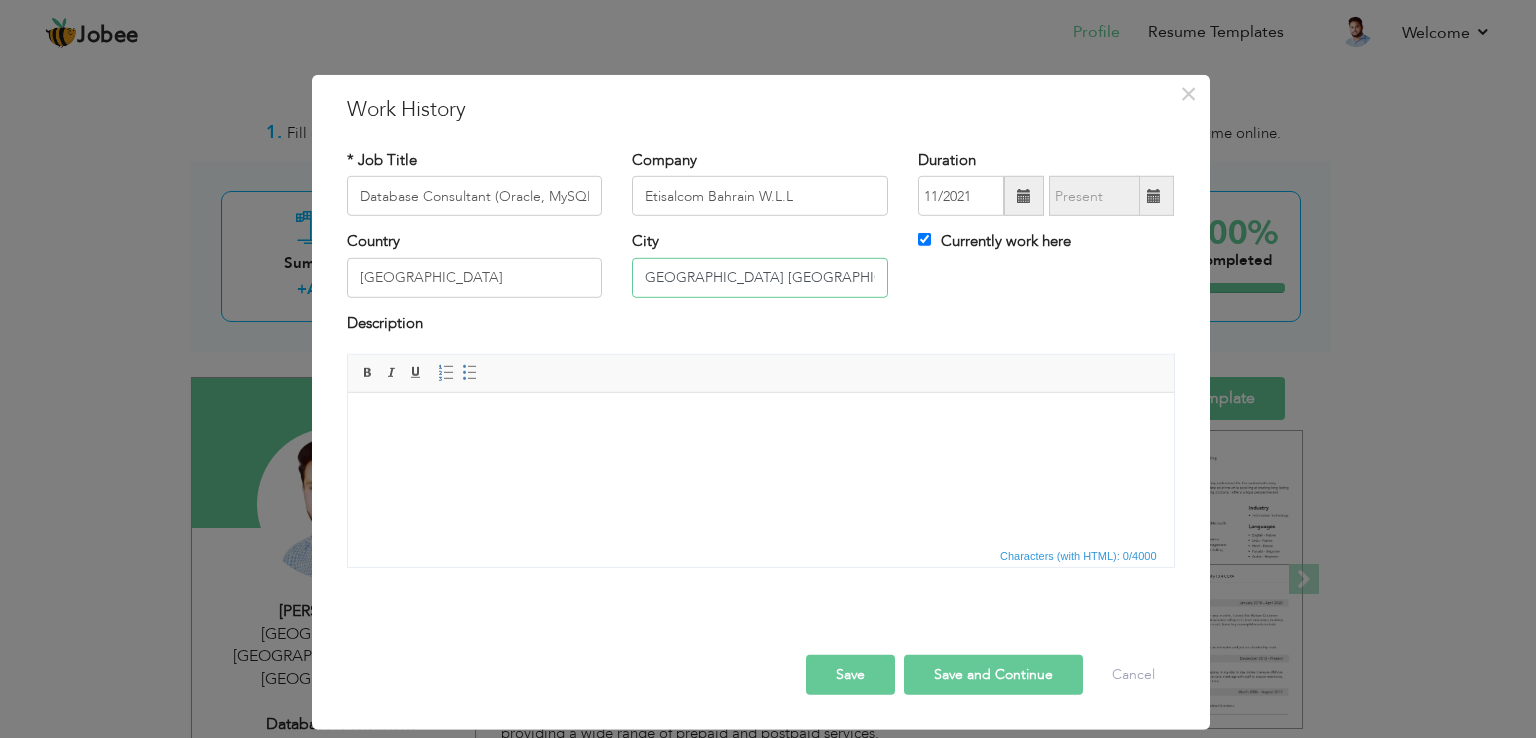 type on "[GEOGRAPHIC_DATA] [GEOGRAPHIC_DATA]" 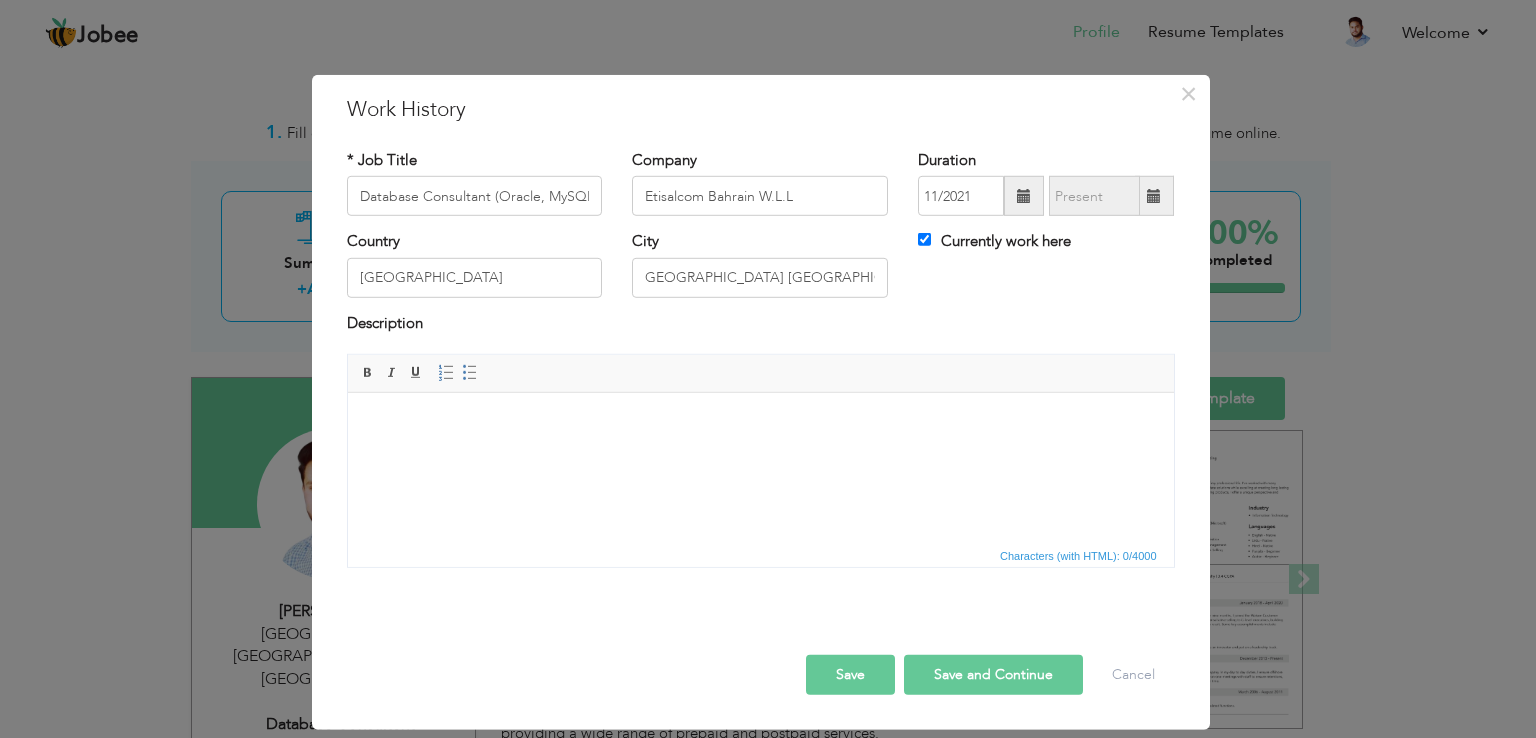click at bounding box center (760, 423) 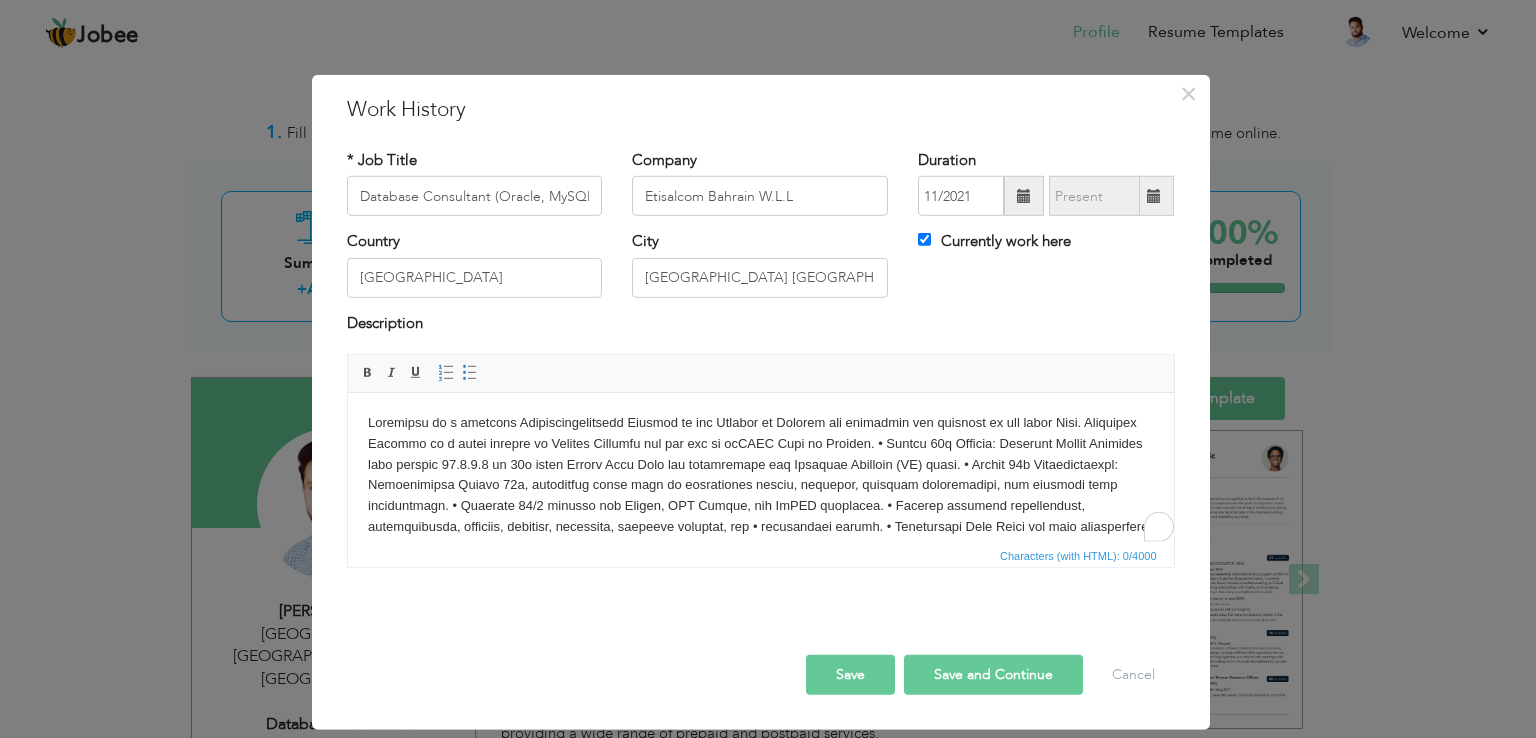 scroll, scrollTop: 95, scrollLeft: 0, axis: vertical 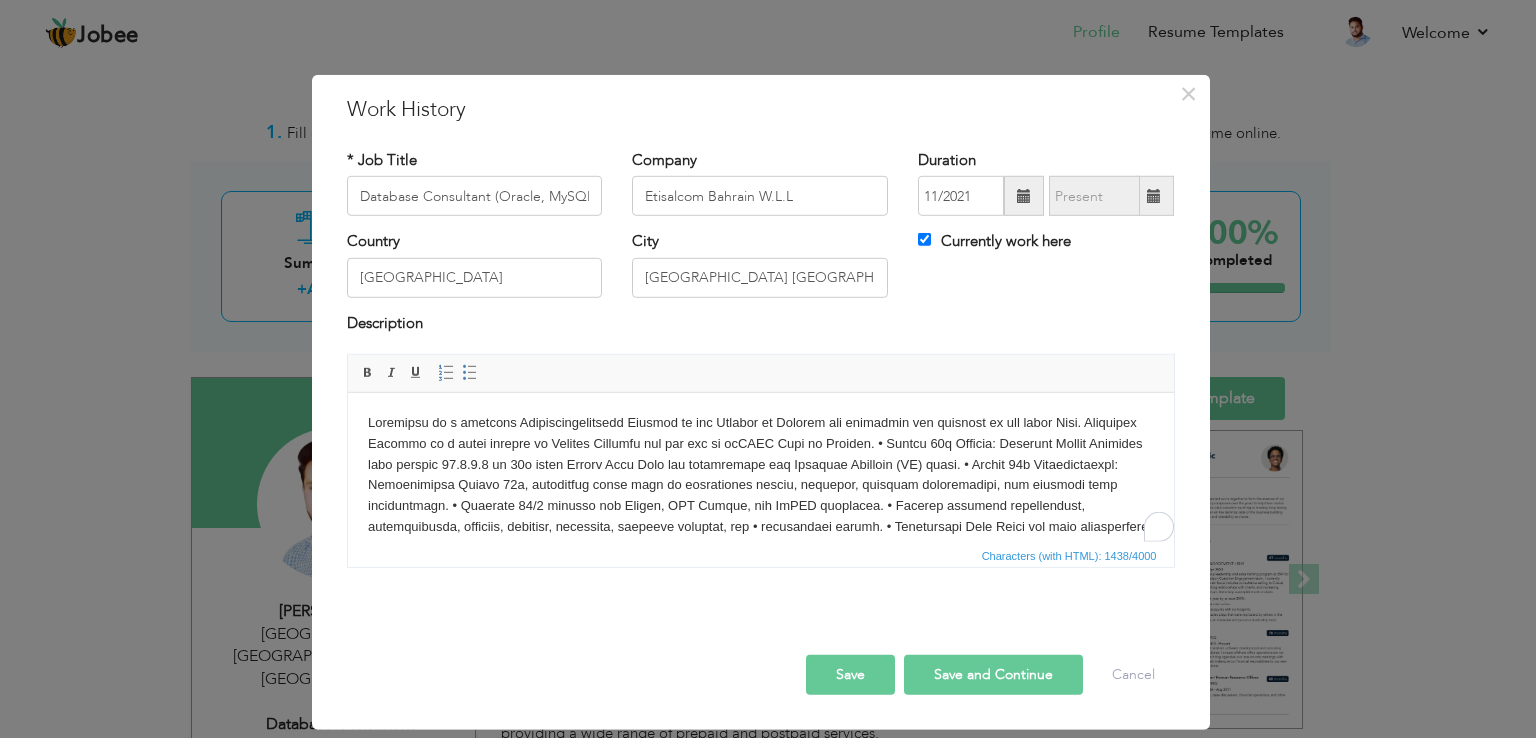 click at bounding box center [760, 527] 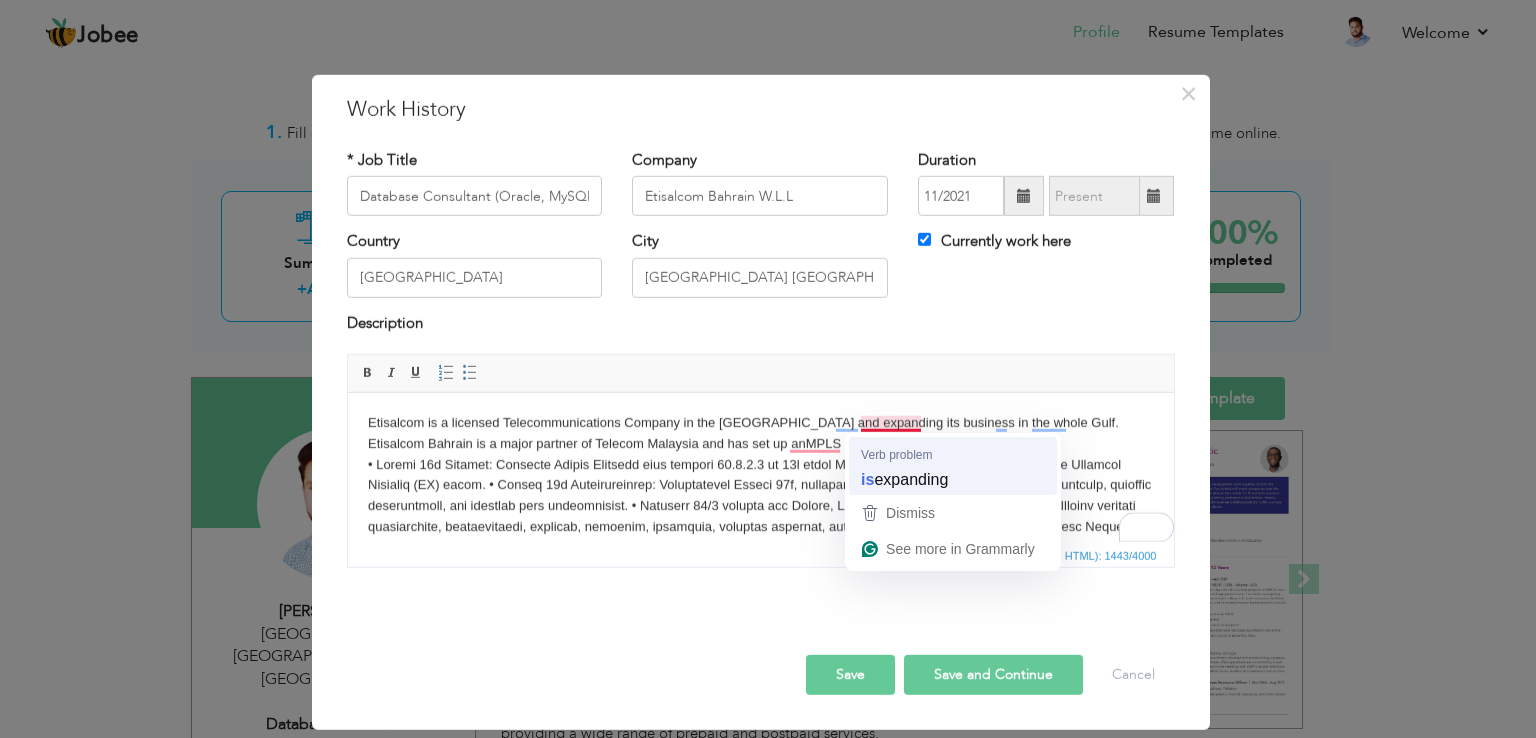 type 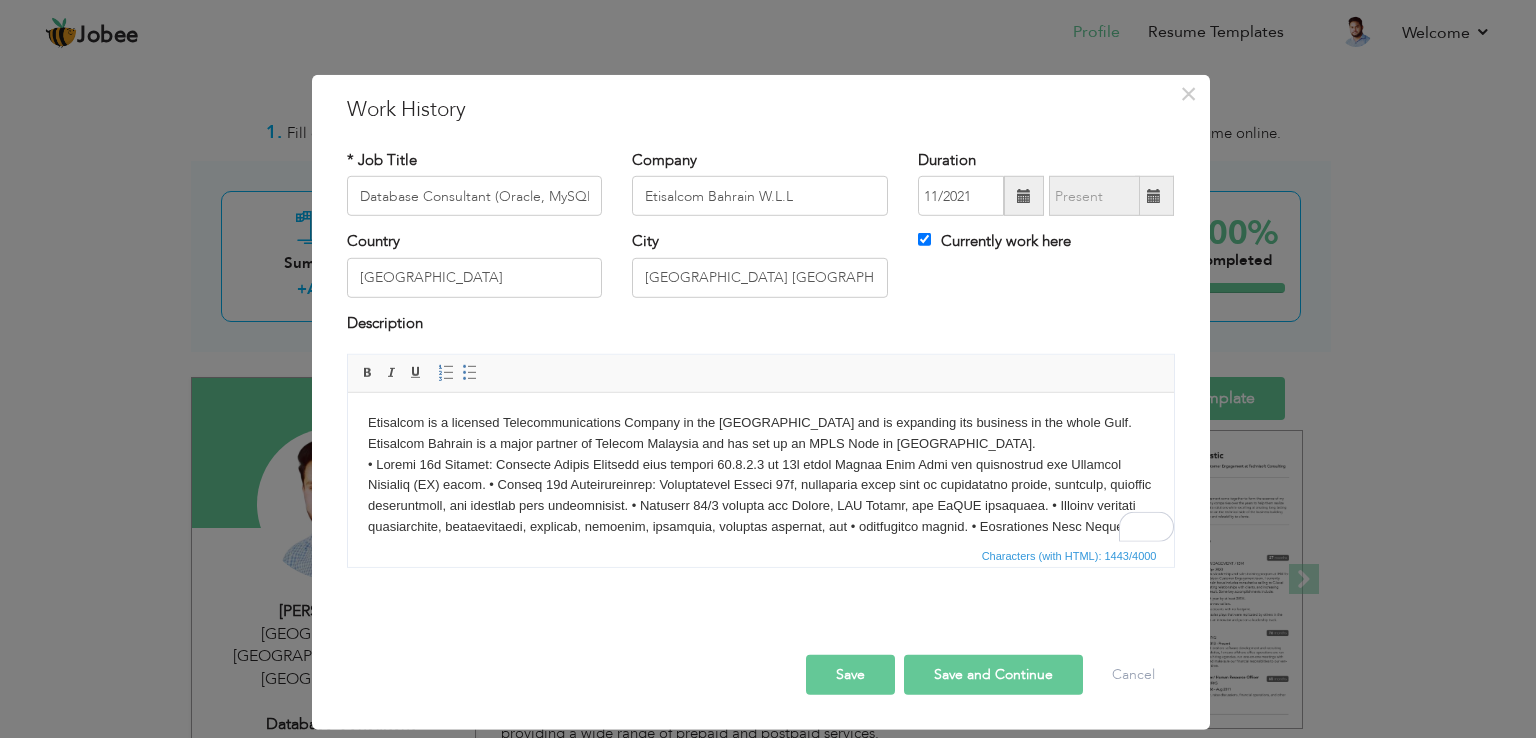click on "Etisalcom is a licensed Telecommunications Company in the Kingdom of Bahrain and is expanding its business in the whole Gulf. Etisalcom Bahrain is a major partner of Telecom Malaysia and has set up an MPLS Node in Bahrain.  ​​​​​​​" at bounding box center (760, 527) 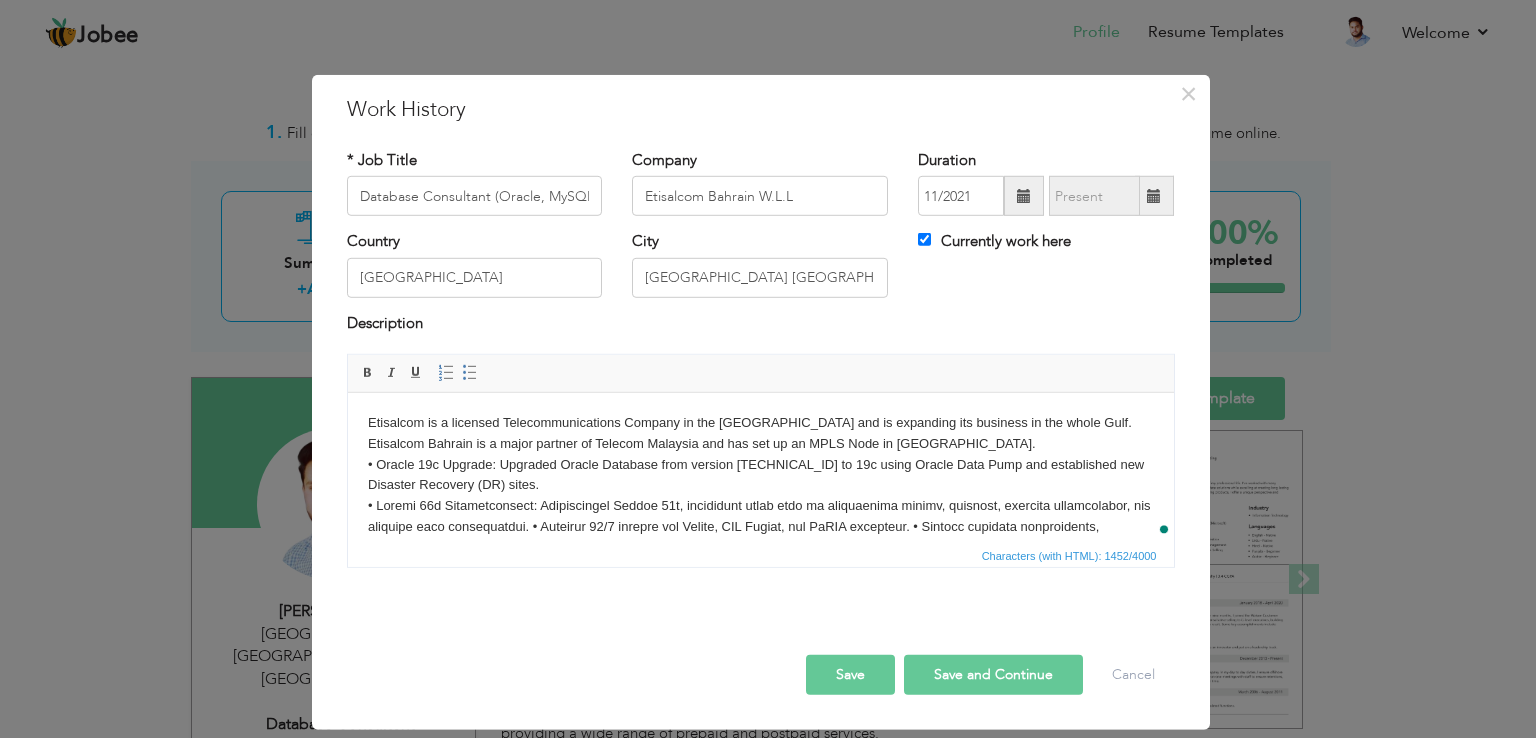 click on "Etisalcom is a licensed Telecommunications Company in the Kingdom of Bahrain and is expanding its business in the whole Gulf. Etisalcom Bahrain is a major partner of Telecom Malaysia and has set up an MPLS Node in Bahrain.  • Oracle 19c Upgrade: Upgraded Oracle Database from version 11.2.0.1 to 19c using Oracle Data Pump and established new Disaster Recovery (DR) sites.  ​​​​​​​" at bounding box center (760, 538) 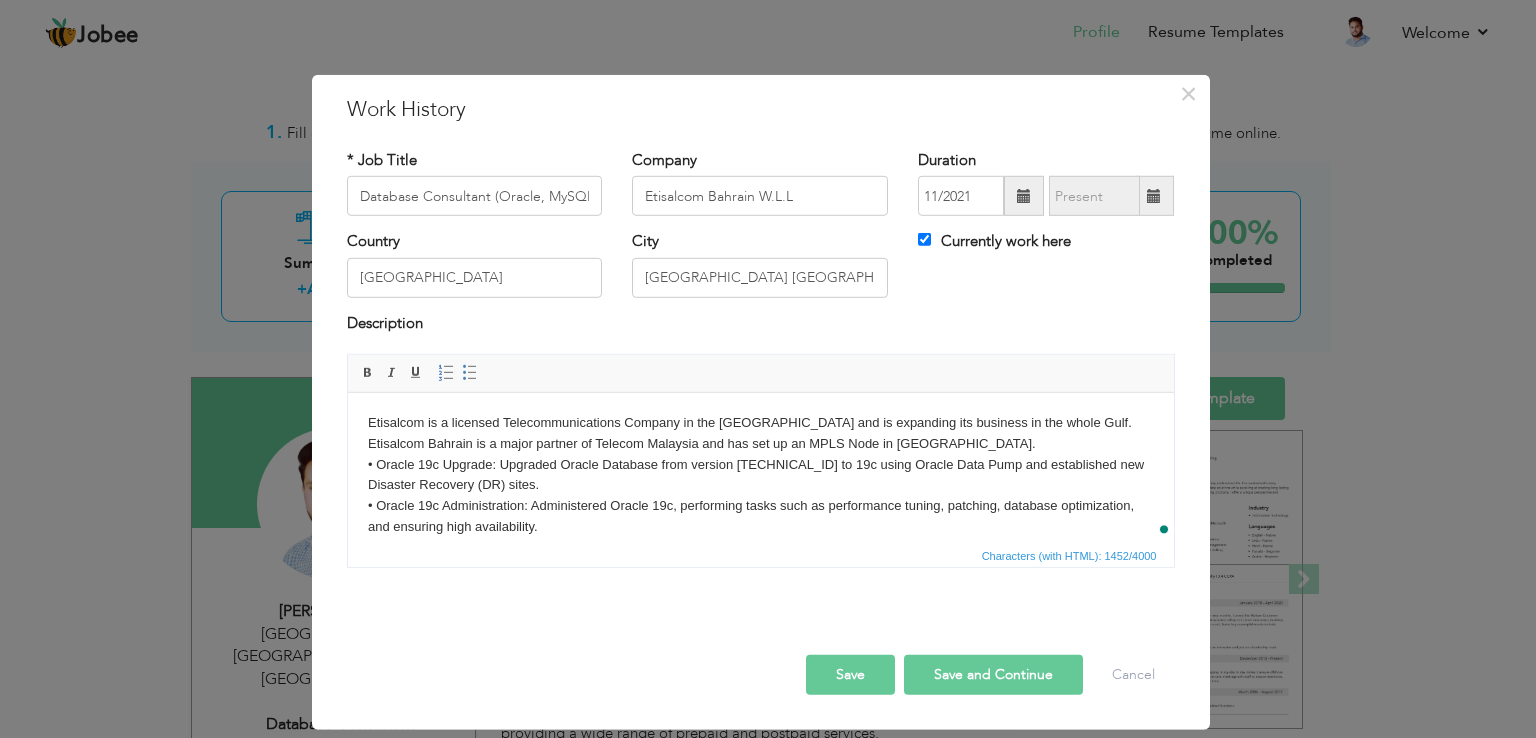 scroll, scrollTop: 12, scrollLeft: 0, axis: vertical 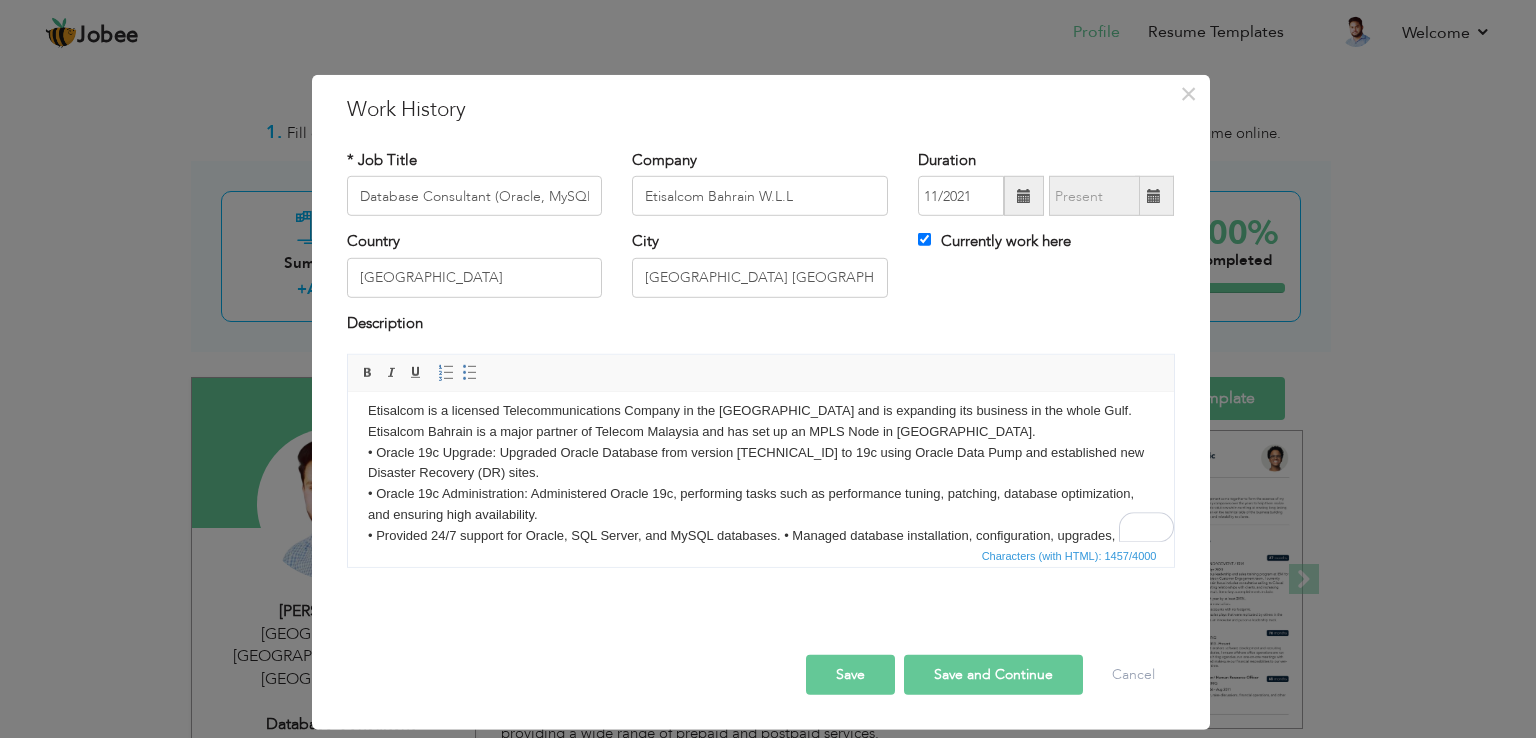 click on "Etisalcom is a licensed Telecommunications Company in the Kingdom of Bahrain and is expanding its business in the whole Gulf. Etisalcom Bahrain is a major partner of Telecom Malaysia and has set up an MPLS Node in Bahrain.  • Oracle 19c Upgrade: Upgraded Oracle Database from version 11.2.0.1 to 19c using Oracle Data Pump and established new Disaster Recovery (DR) sites.  • Oracle 19c Administration: Administered Oracle 19c, performing tasks such as performance tuning, patching, database optimization, and ensuring high availability.  ​​​​​​​" at bounding box center (760, 536) 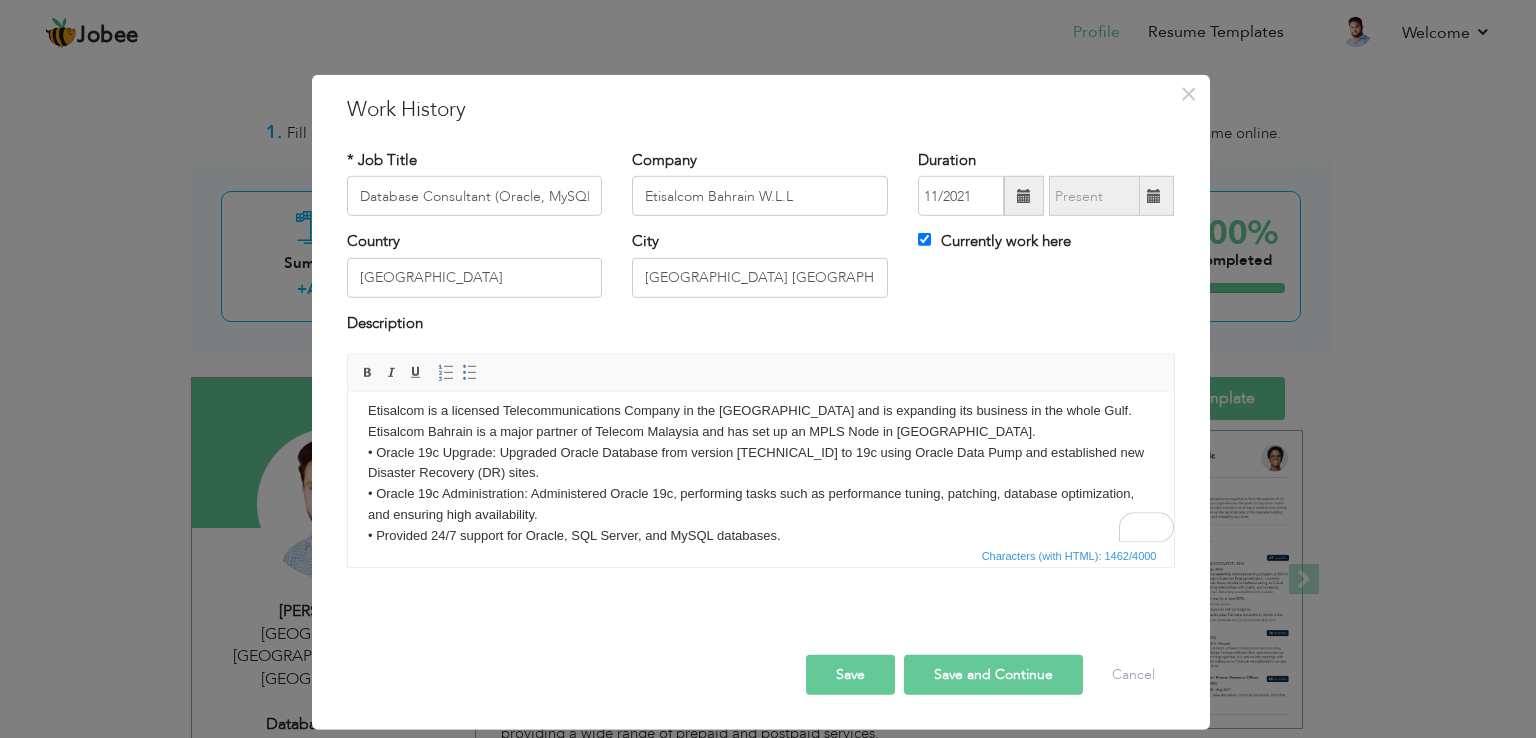 scroll, scrollTop: 32, scrollLeft: 0, axis: vertical 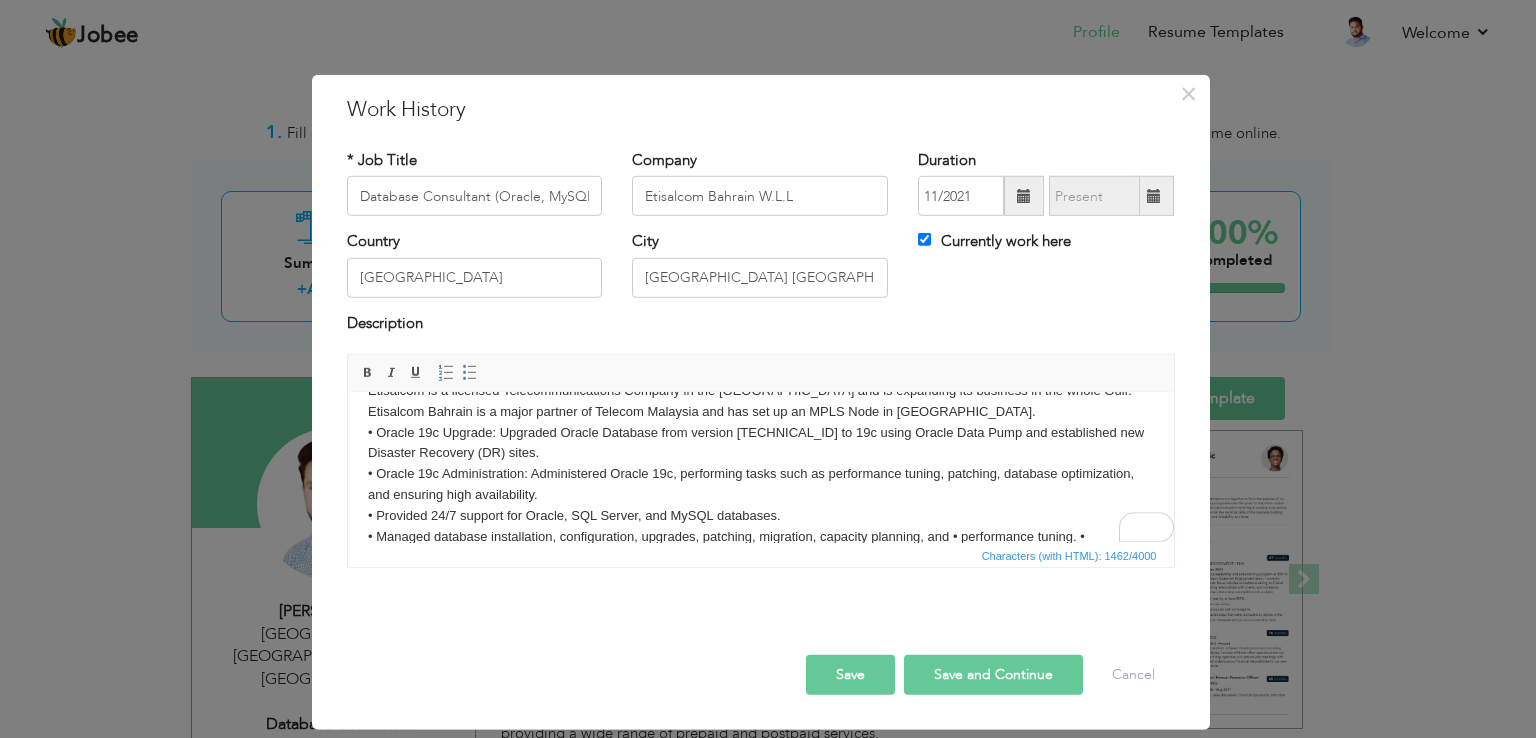 click on "Etisalcom is a licensed Telecommunications Company in the Kingdom of Bahrain and is expanding its business in the whole Gulf. Etisalcom Bahrain is a major partner of Telecom Malaysia and has set up an MPLS Node in Bahrain.  • Oracle 19c Upgrade: Upgraded Oracle Database from version 11.2.0.1 to 19c using Oracle Data Pump and established new Disaster Recovery (DR) sites.  • Oracle 19c Administration: Administered Oracle 19c, performing tasks such as performance tuning, patching, database optimization, and ensuring high availability.  • Provided 24/7 support for Oracle, SQL Server, and MySQL databases.  ​​​​​​​" at bounding box center [760, 516] 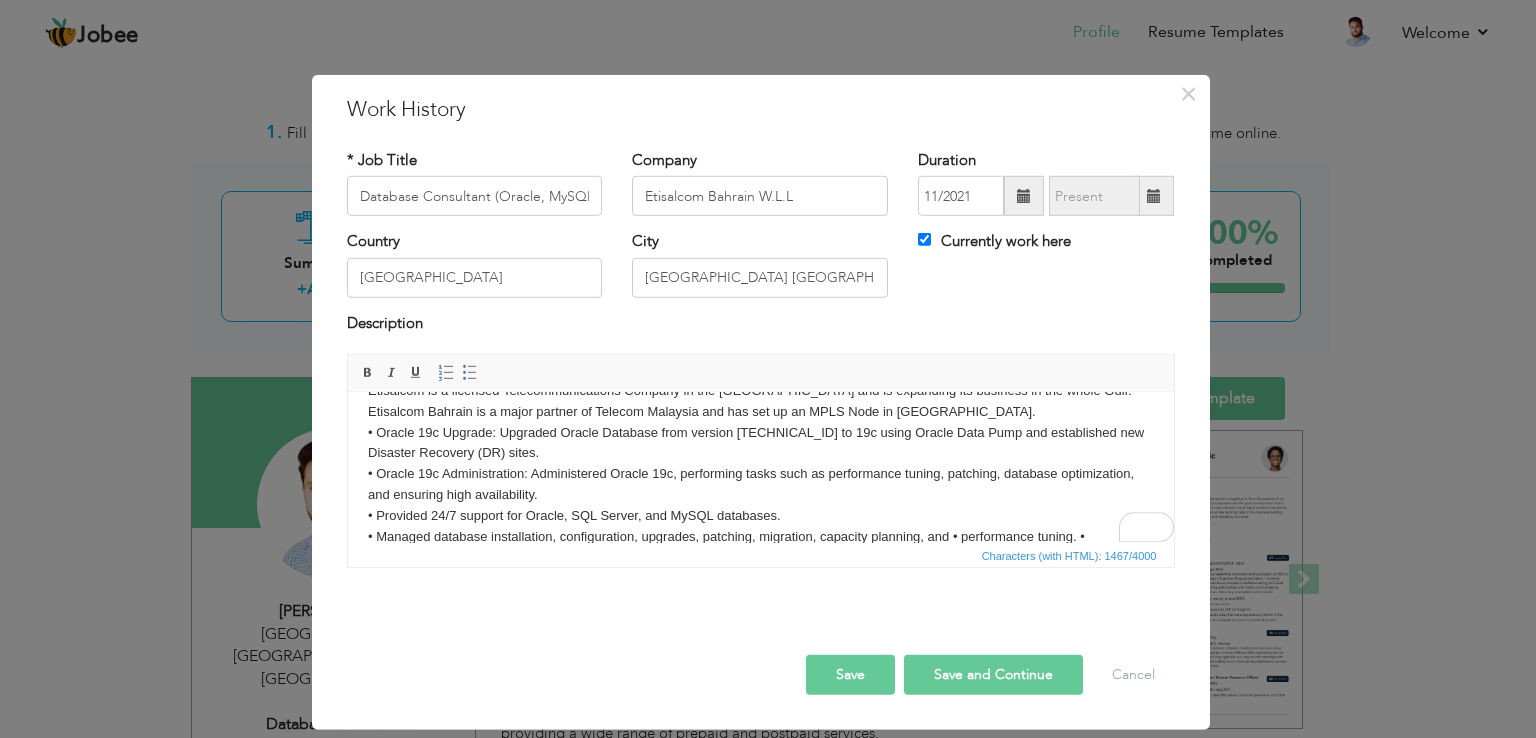 scroll, scrollTop: 53, scrollLeft: 0, axis: vertical 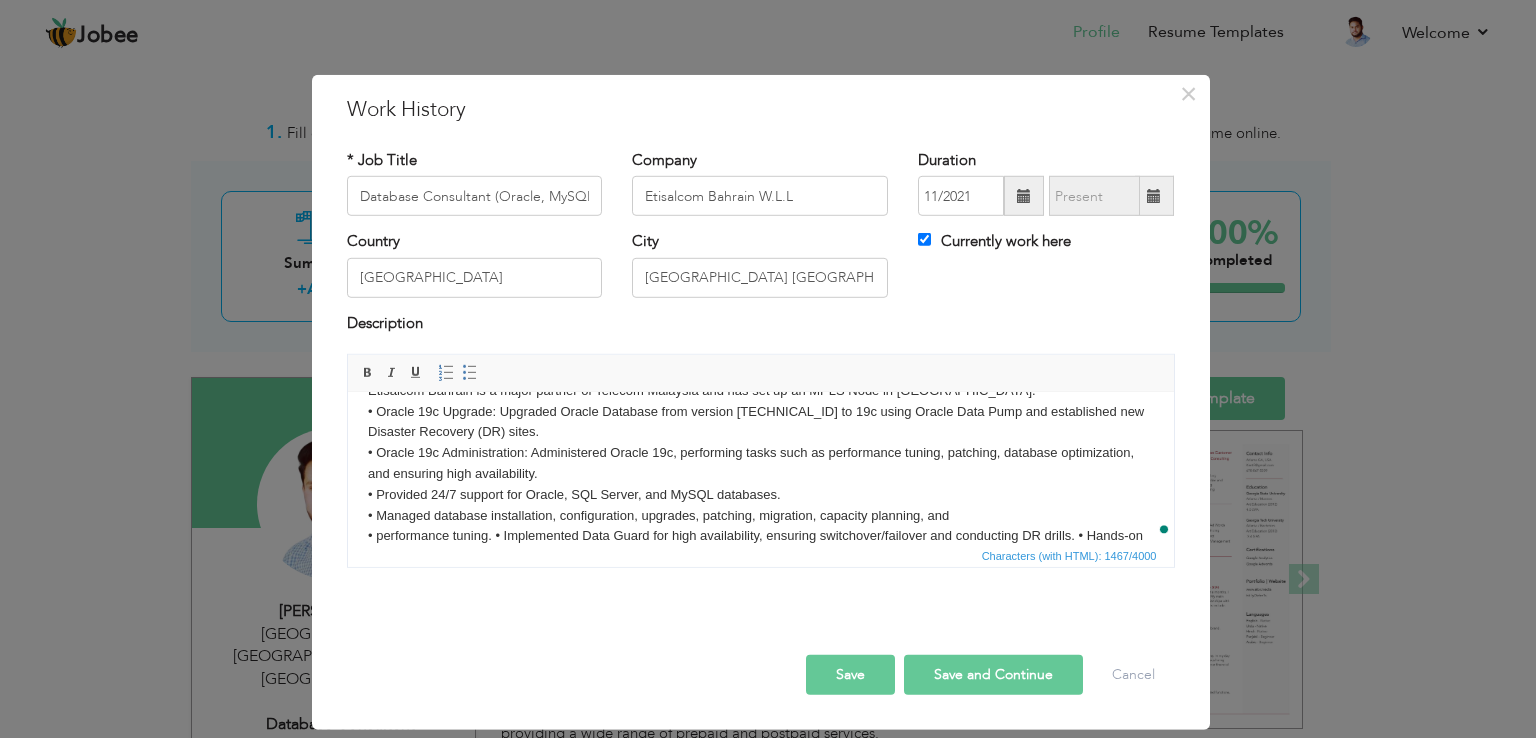 click on "Etisalcom is a licensed Telecommunications Company in the Kingdom of Bahrain and is expanding its business in the whole Gulf. Etisalcom Bahrain is a major partner of Telecom Malaysia and has set up an MPLS Node in Bahrain.  • Oracle 19c Upgrade: Upgraded Oracle Database from version 11.2.0.1 to 19c using Oracle Data Pump and established new Disaster Recovery (DR) sites.  • Oracle 19c Administration: Administered Oracle 19c, performing tasks such as performance tuning, patching, database optimization, and ensuring high availability.  • Provided 24/7 support for Oracle, SQL Server, and MySQL databases.  • Managed database installation, configuration, upgrades, patching, migration, capacity planning, and  ​​​​​​​" at bounding box center (760, 505) 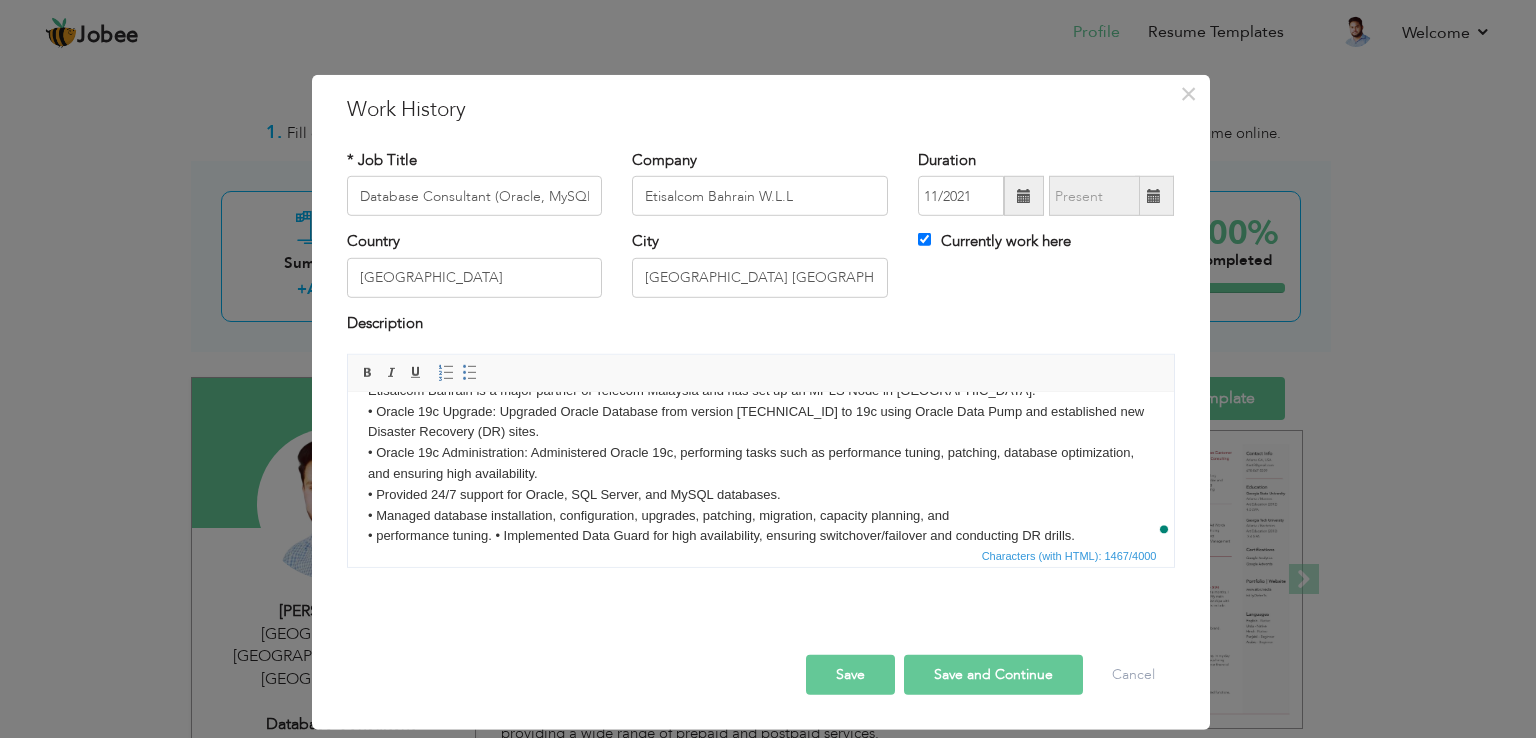 scroll, scrollTop: 74, scrollLeft: 0, axis: vertical 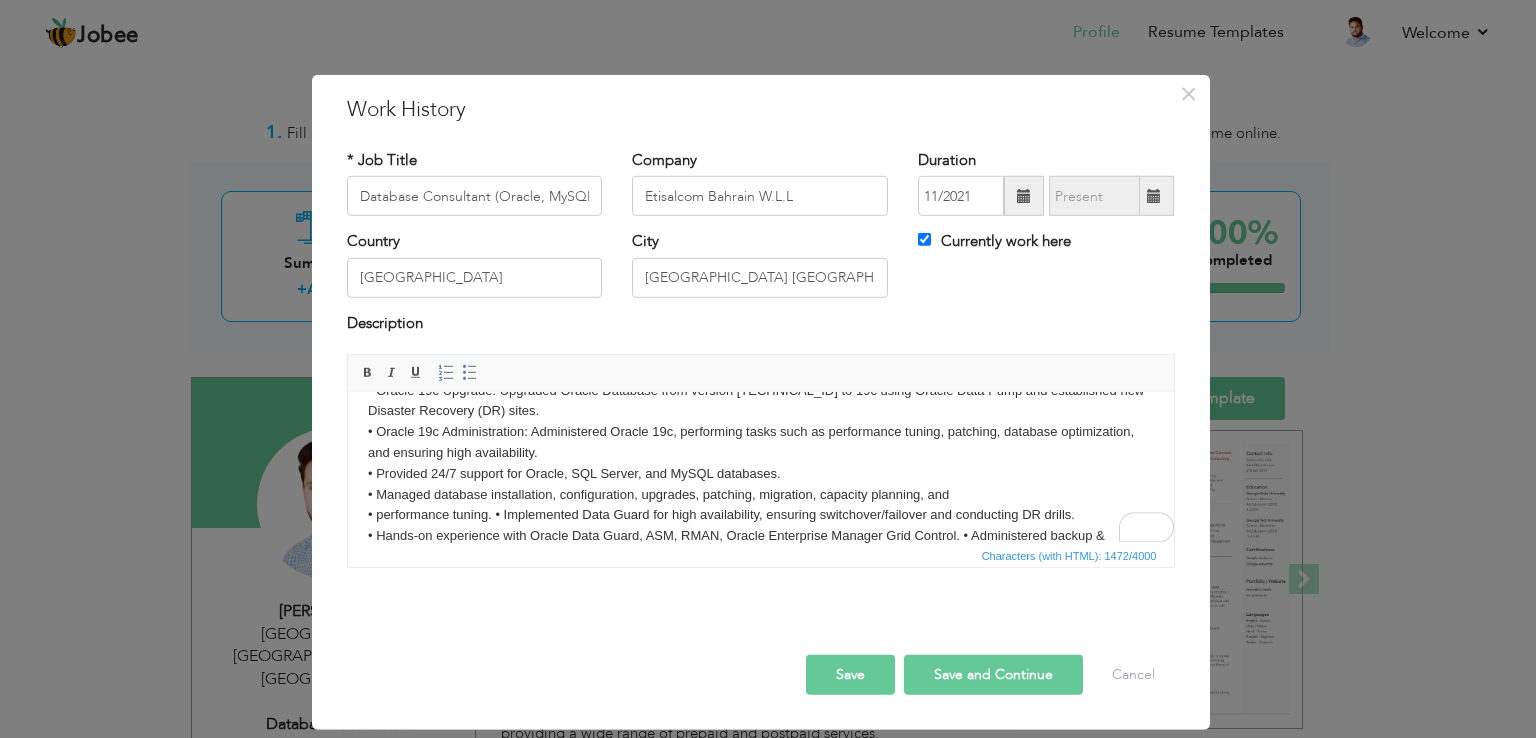 click on "Etisalcom is a licensed Telecommunications Company in the Kingdom of Bahrain and is expanding its business in the whole Gulf. Etisalcom Bahrain is a major partner of Telecom Malaysia and has set up an MPLS Node in Bahrain.  • Oracle 19c Upgrade: Upgraded Oracle Database from version 11.2.0.1 to 19c using Oracle Data Pump and established new Disaster Recovery (DR) sites.  • Oracle 19c Administration: Administered Oracle 19c, performing tasks such as performance tuning, patching, database optimization, and ensuring high availability.  • Provided 24/7 support for Oracle, SQL Server, and MySQL databases.  • Managed database installation, configuration, upgrades, patching, migration, capacity planning, and  • performance tuning. • Implemented Data Guard for high availability, ensuring switchover/failover and conducting DR drills.  ​​​​​​​" at bounding box center [760, 484] 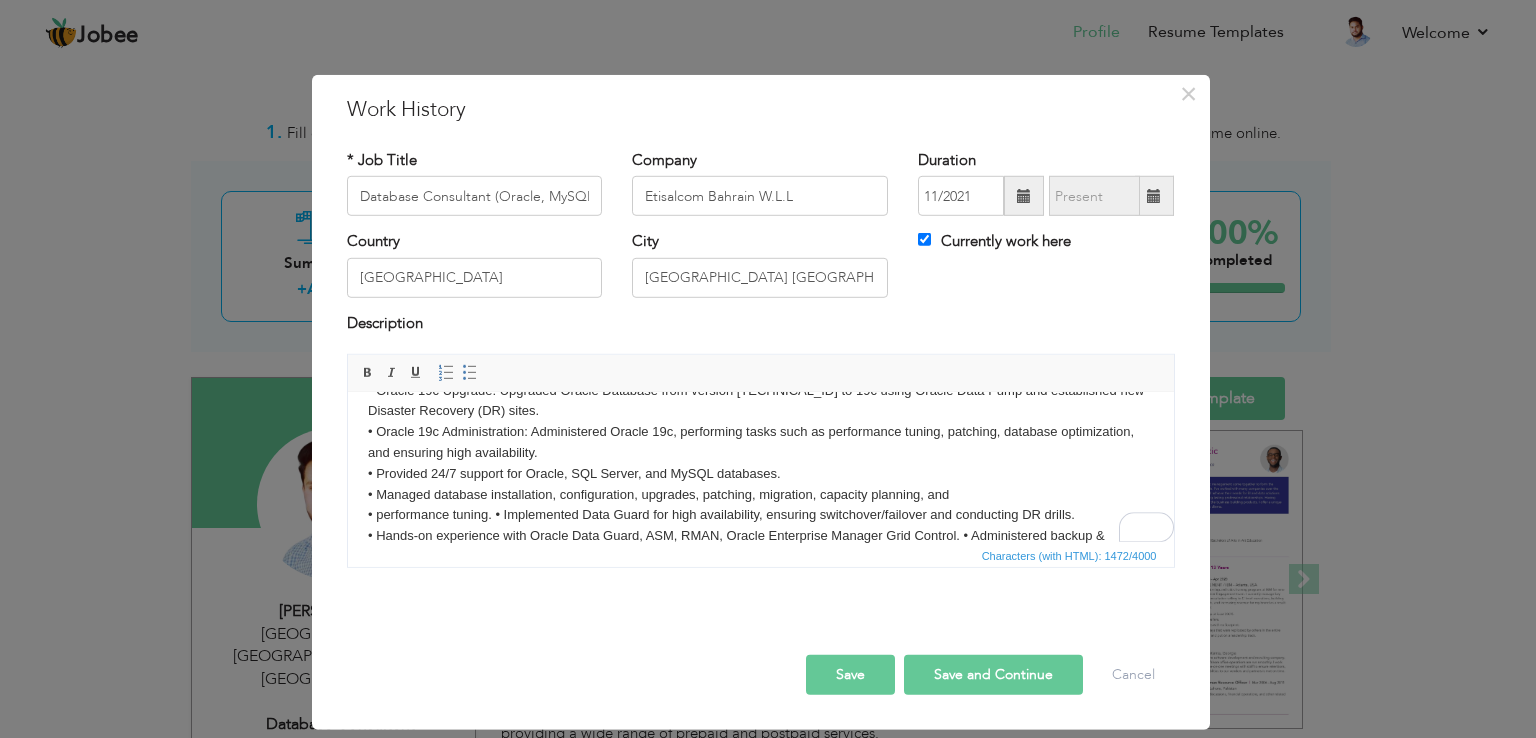 scroll, scrollTop: 0, scrollLeft: 0, axis: both 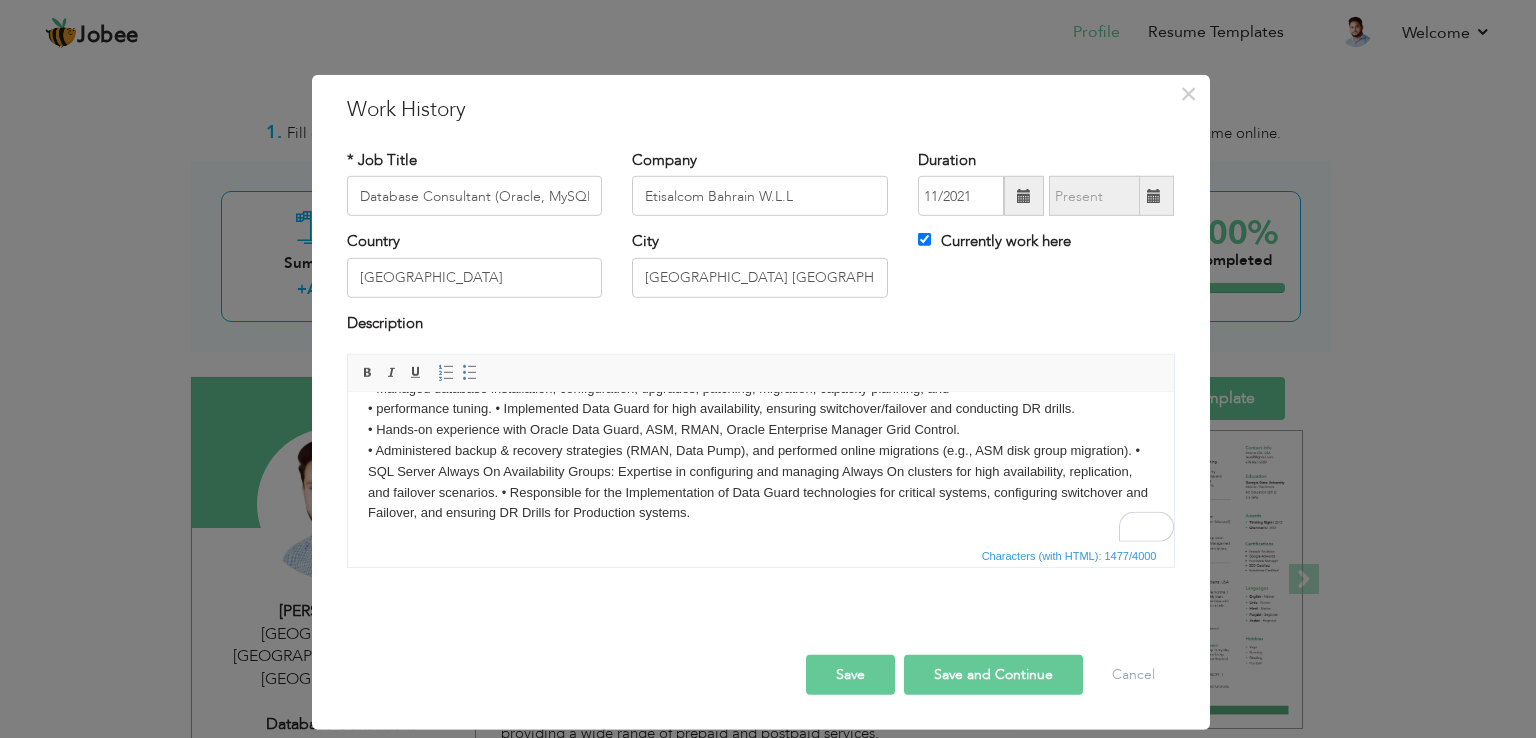 click on "Etisalcom is a licensed Telecommunications Company in the Kingdom of Bahrain and is expanding its business in the whole Gulf. Etisalcom Bahrain is a major partner of Telecom Malaysia and has set up an MPLS Node in Bahrain.  • Oracle 19c Upgrade: Upgraded Oracle Database from version 11.2.0.1 to 19c using Oracle Data Pump and established new Disaster Recovery (DR) sites.  • Oracle 19c Administration: Administered Oracle 19c, performing tasks such as performance tuning, patching, database optimization, and ensuring high availability.  • Provided 24/7 support for Oracle, SQL Server, and MySQL databases.  • Managed database installation, configuration, upgrades, patching, migration, capacity planning, and  • performance tuning. • Implemented Data Guard for high availability, ensuring switchover/failover and conducting DR drills.  • Hands-on experience with Oracle Data Guard, ASM, RMAN, Oracle Enterprise Manager Grid Control.  ​​​​​​​" at bounding box center (760, 378) 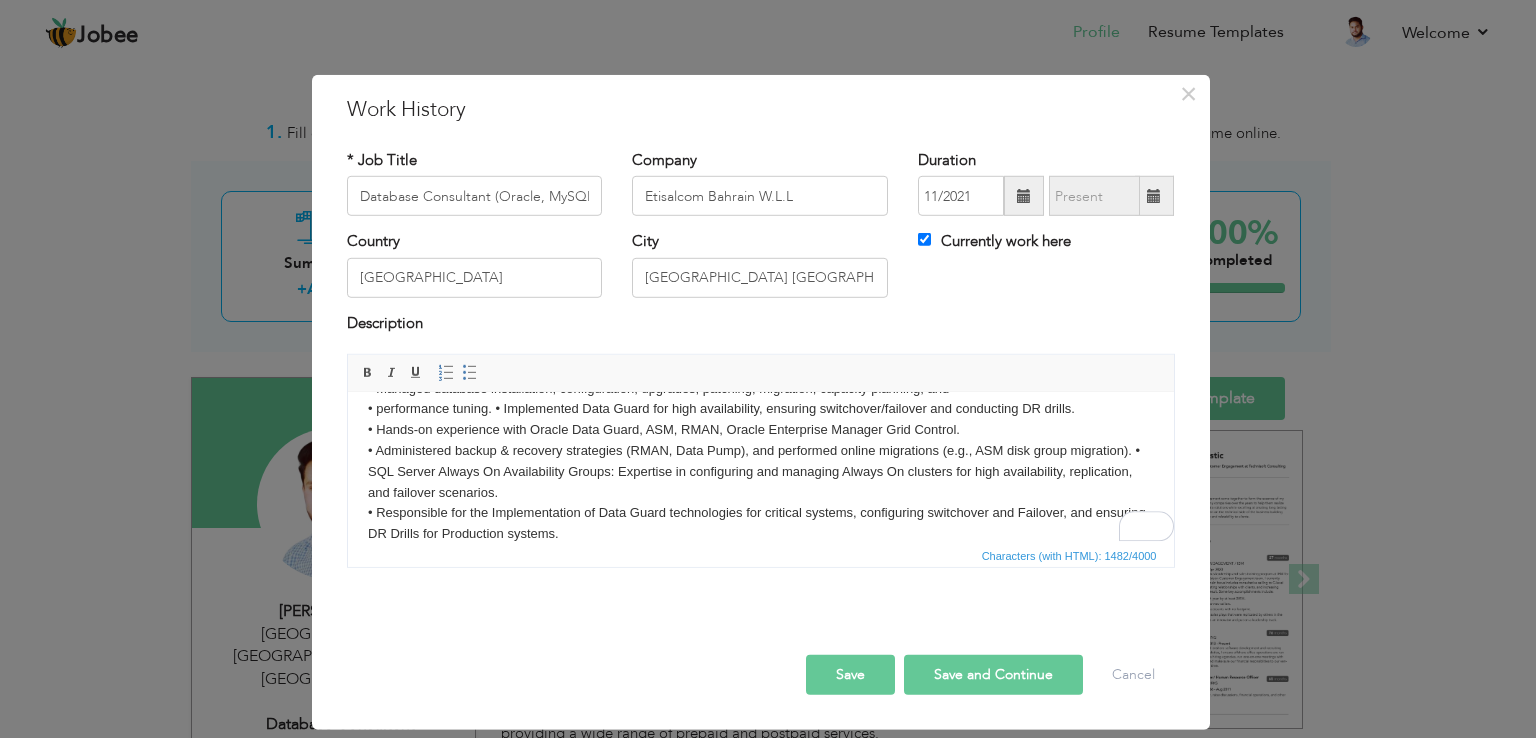 scroll, scrollTop: 198, scrollLeft: 0, axis: vertical 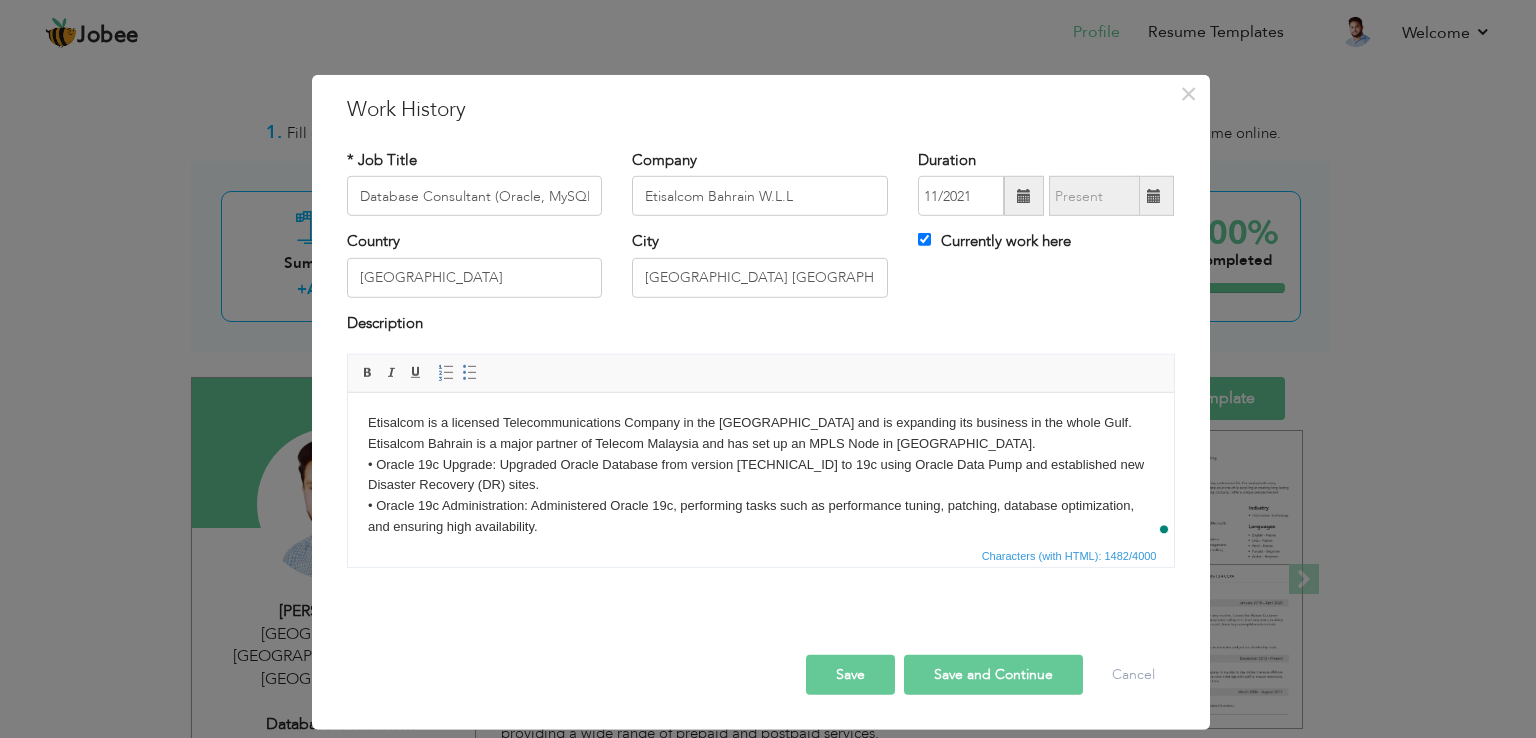 click on "Etisalcom is a licensed Telecommunications Company in the Kingdom of Bahrain and is expanding its business in the whole Gulf. Etisalcom Bahrain is a major partner of Telecom Malaysia and has set up an MPLS Node in Bahrain.  • Oracle 19c Upgrade: Upgraded Oracle Database from version 11.2.0.1 to 19c using Oracle Data Pump and established new Disaster Recovery (DR) sites.  • Oracle 19c Administration: Administered Oracle 19c, performing tasks such as performance tuning, patching, database optimization, and ensuring high availability.  • Provided 24/7 support for Oracle, SQL Server, and MySQL databases.  • Managed database installation, configuration, upgrades, patching, migration, capacity planning, and  • performance tuning. • Implemented Data Guard for high availability, ensuring switchover/failover and conducting DR drills.  • Hands-on experience with Oracle Data Guard, ASM, RMAN, Oracle Enterprise Manager Grid Control.  ​​​​​​​" at bounding box center (760, 569) 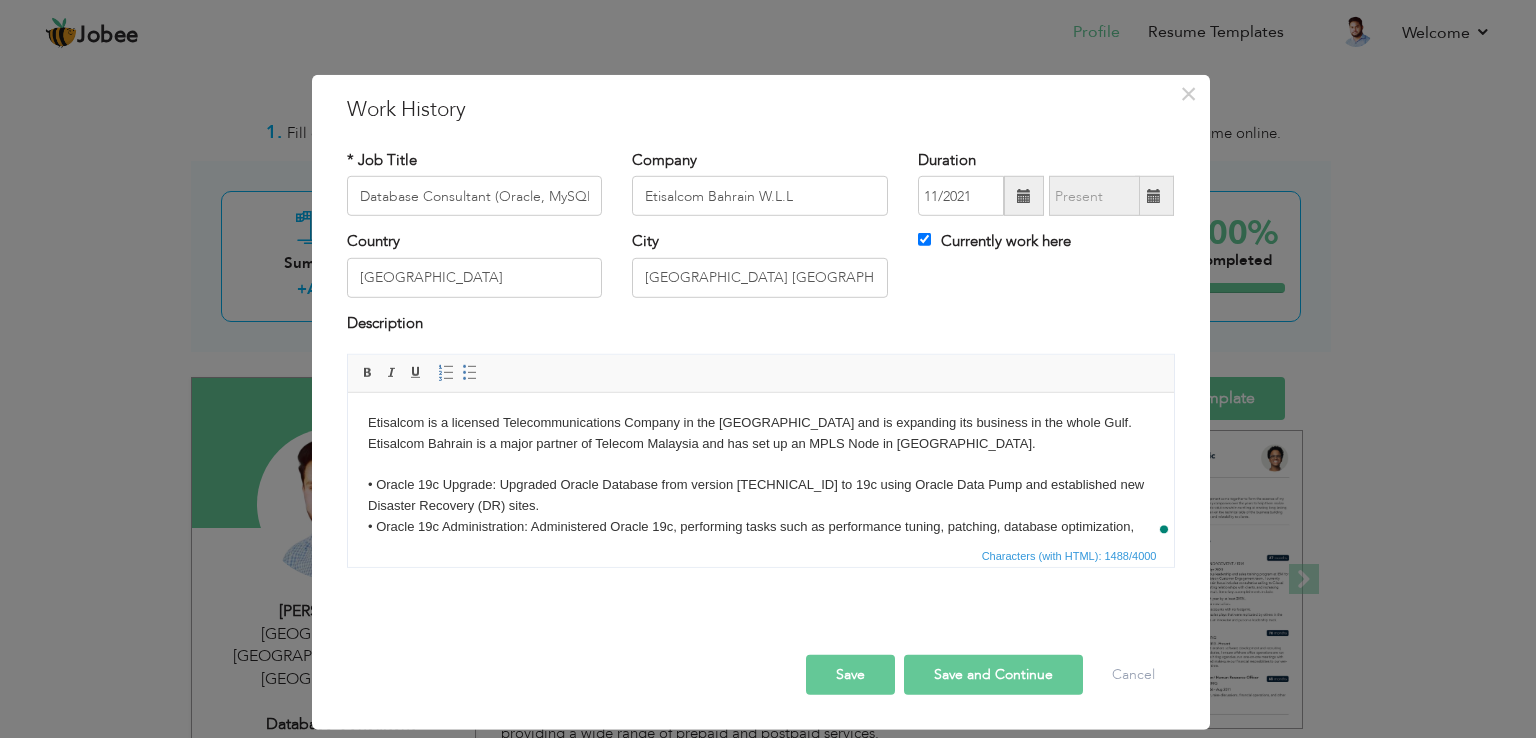 scroll, scrollTop: 8, scrollLeft: 0, axis: vertical 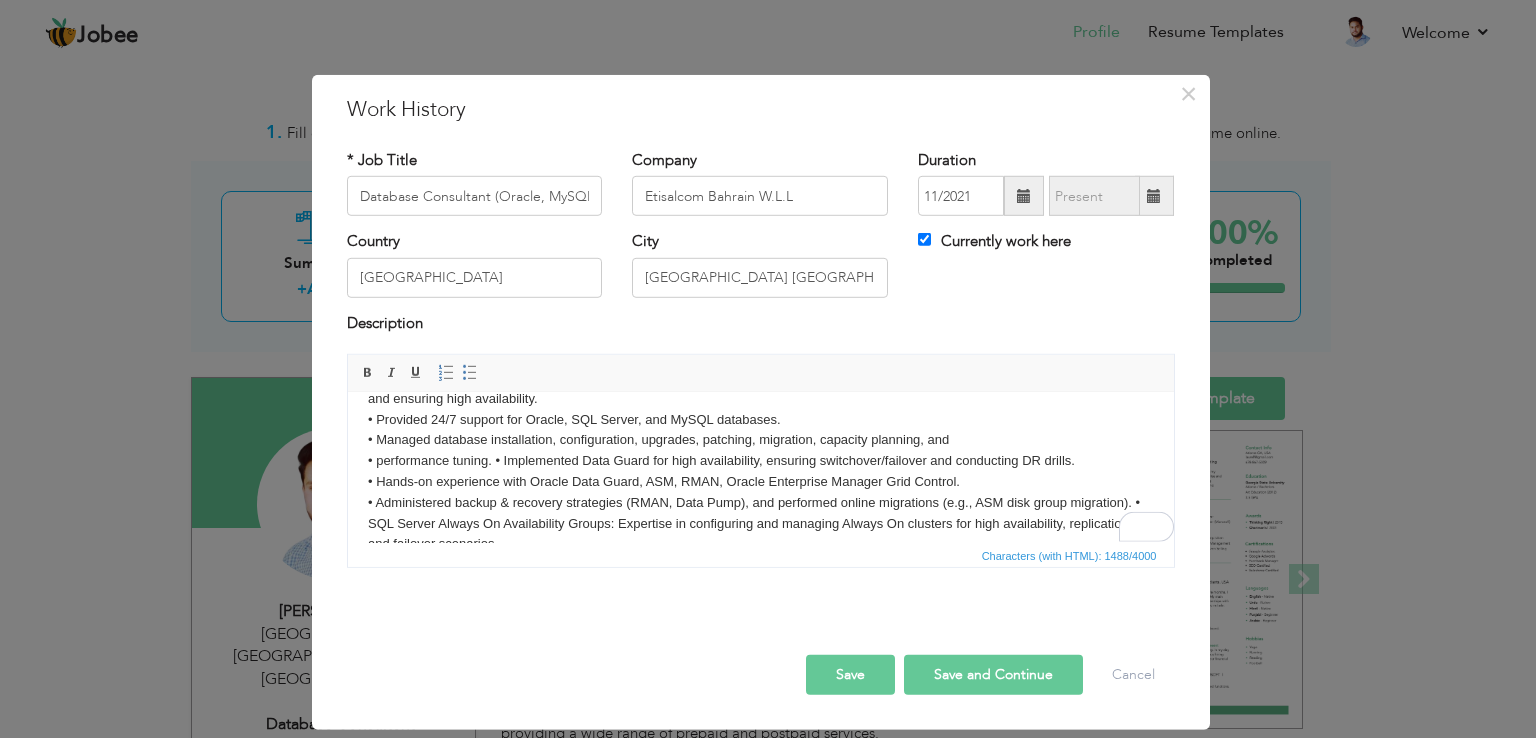 click on "Etisalcom is a licensed Telecommunications Company in the Kingdom of Bahrain and is expanding its business in the whole Gulf. Etisalcom Bahrain is a major partner of Telecom Malaysia and has set up an MPLS Node in Bahrain. ​​​​​​​   • Oracle 19c Upgrade: Upgraded Oracle Database from version 11.2.0.1 to 19c using Oracle Data Pump and established new Disaster Recovery (DR) sites.  • Oracle 19c Administration: Administered Oracle 19c, performing tasks such as performance tuning, patching, database optimization, and ensuring high availability.  • Provided 24/7 support for Oracle, SQL Server, and MySQL databases.  • Managed database installation, configuration, upgrades, patching, migration, capacity planning, and  • performance tuning. • Implemented Data Guard for high availability, ensuring switchover/failover and conducting DR drills.  • Hands-on experience with Oracle Data Guard, ASM, RMAN, Oracle Enterprise Manager Grid Control." at bounding box center (760, 430) 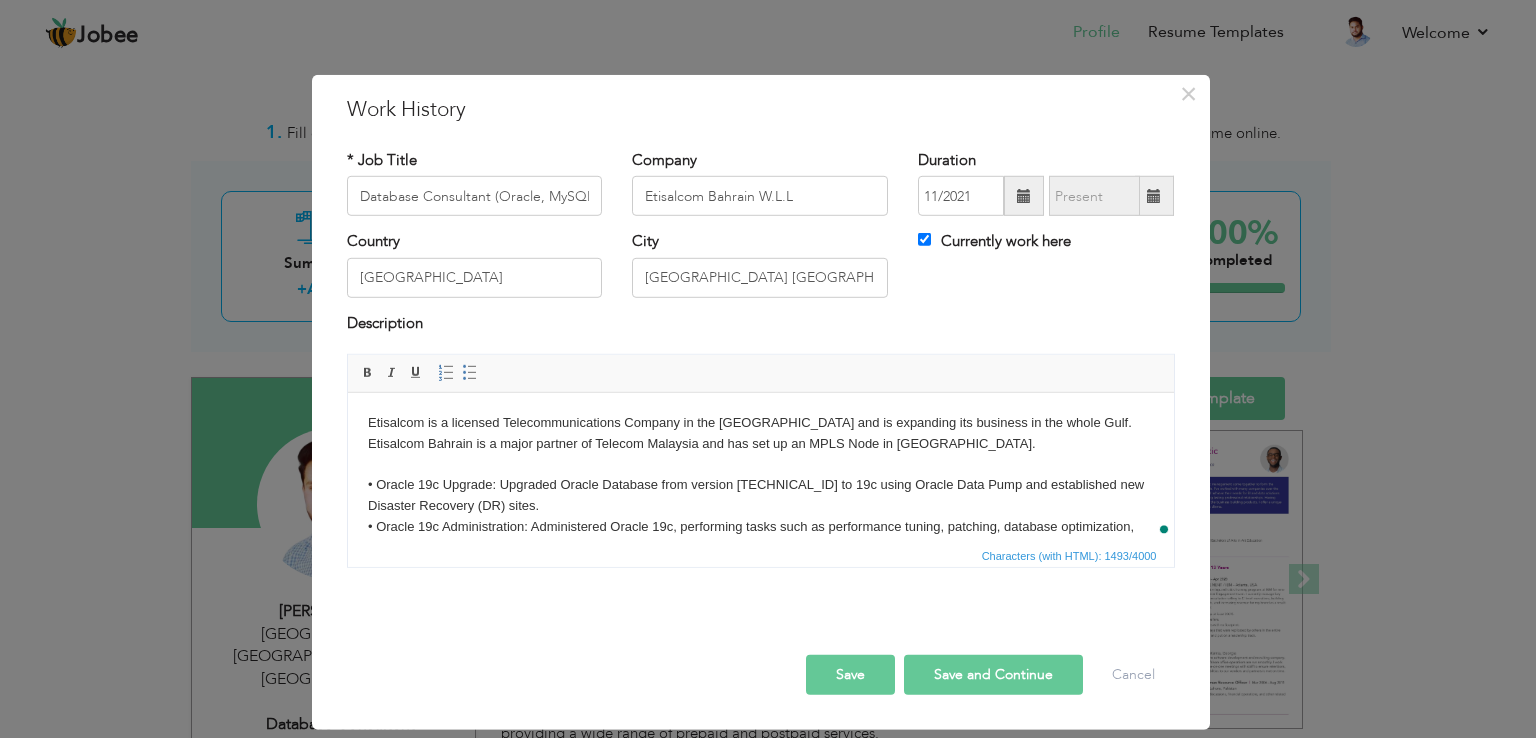 click on "Save" at bounding box center [850, 675] 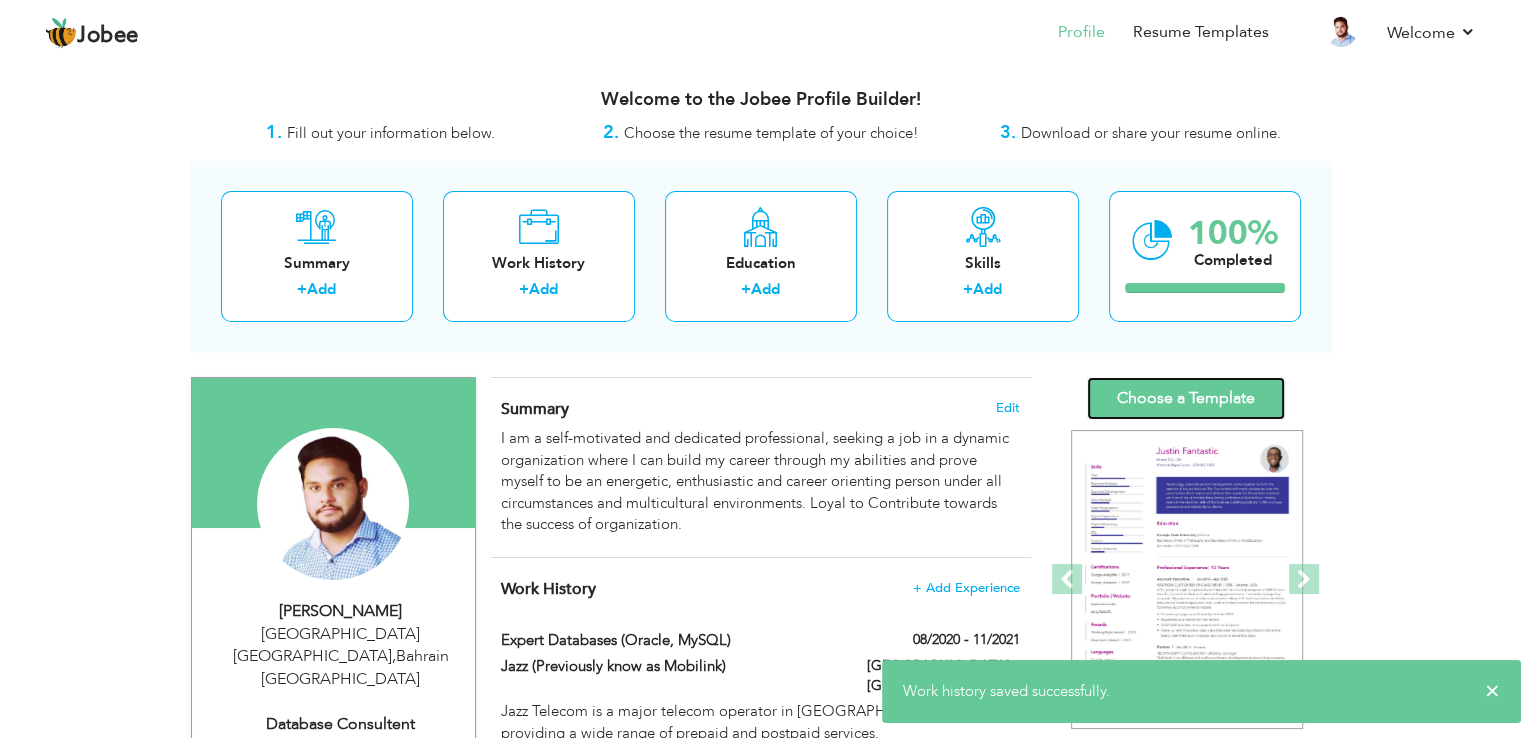 click on "Choose a Template" at bounding box center [1186, 398] 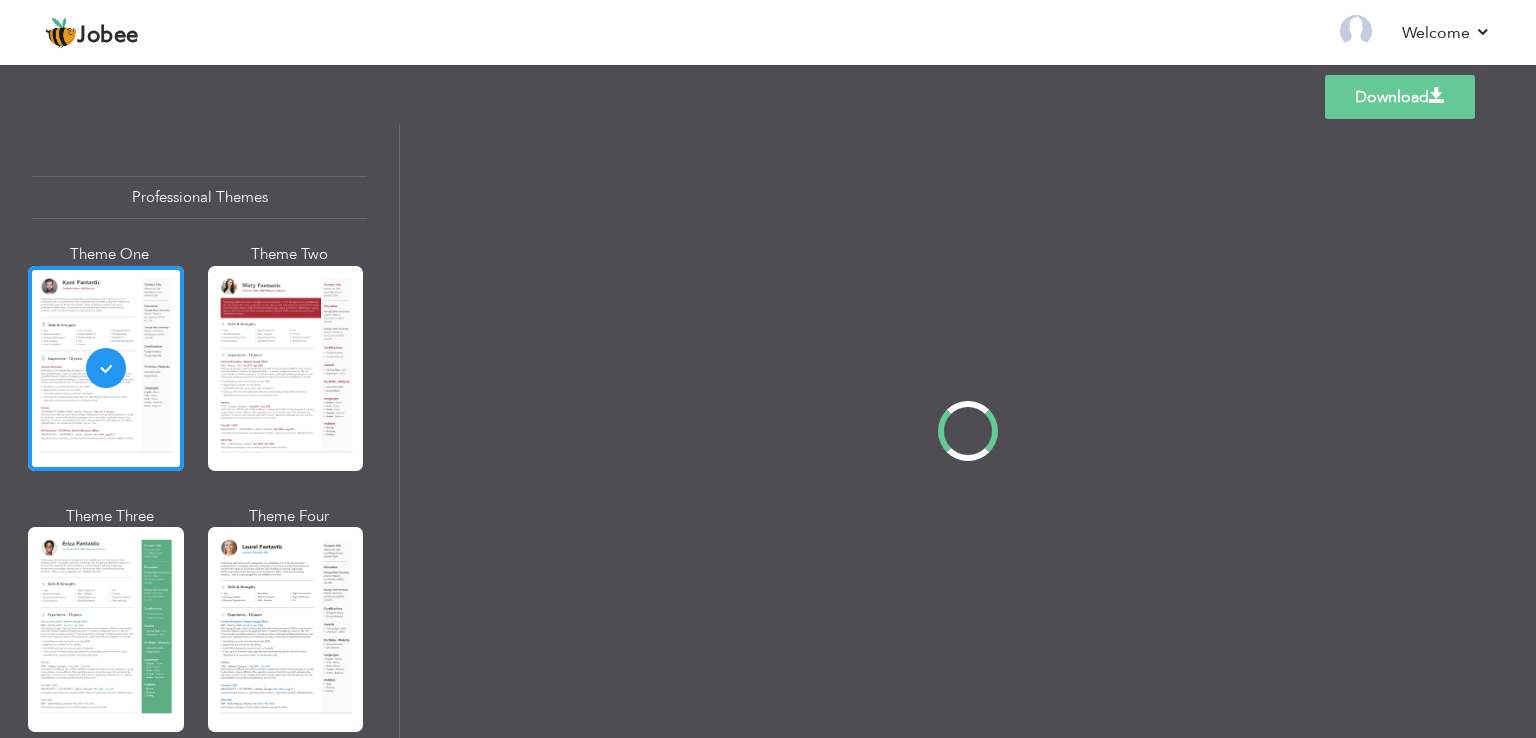 scroll, scrollTop: 0, scrollLeft: 0, axis: both 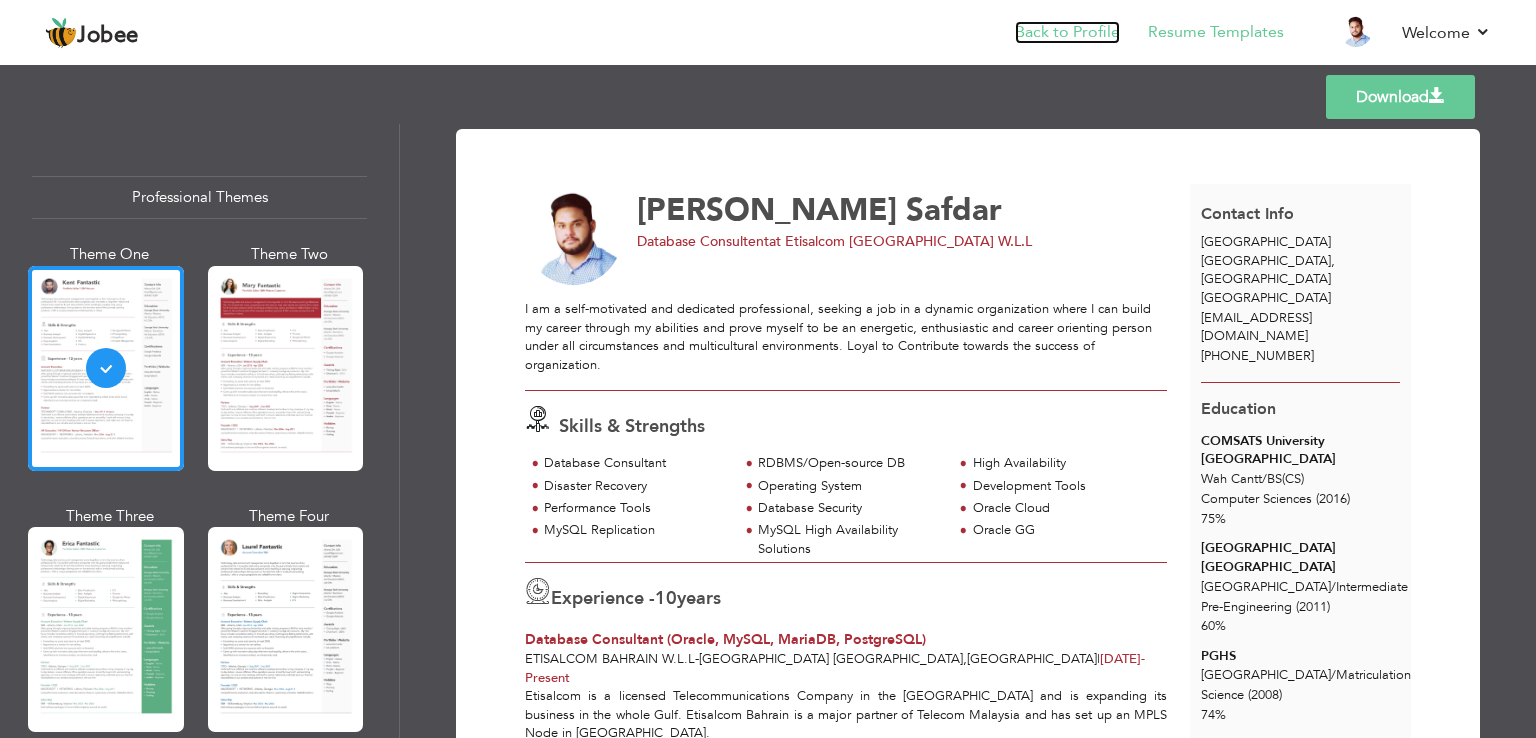click on "Back to Profile" at bounding box center (1067, 32) 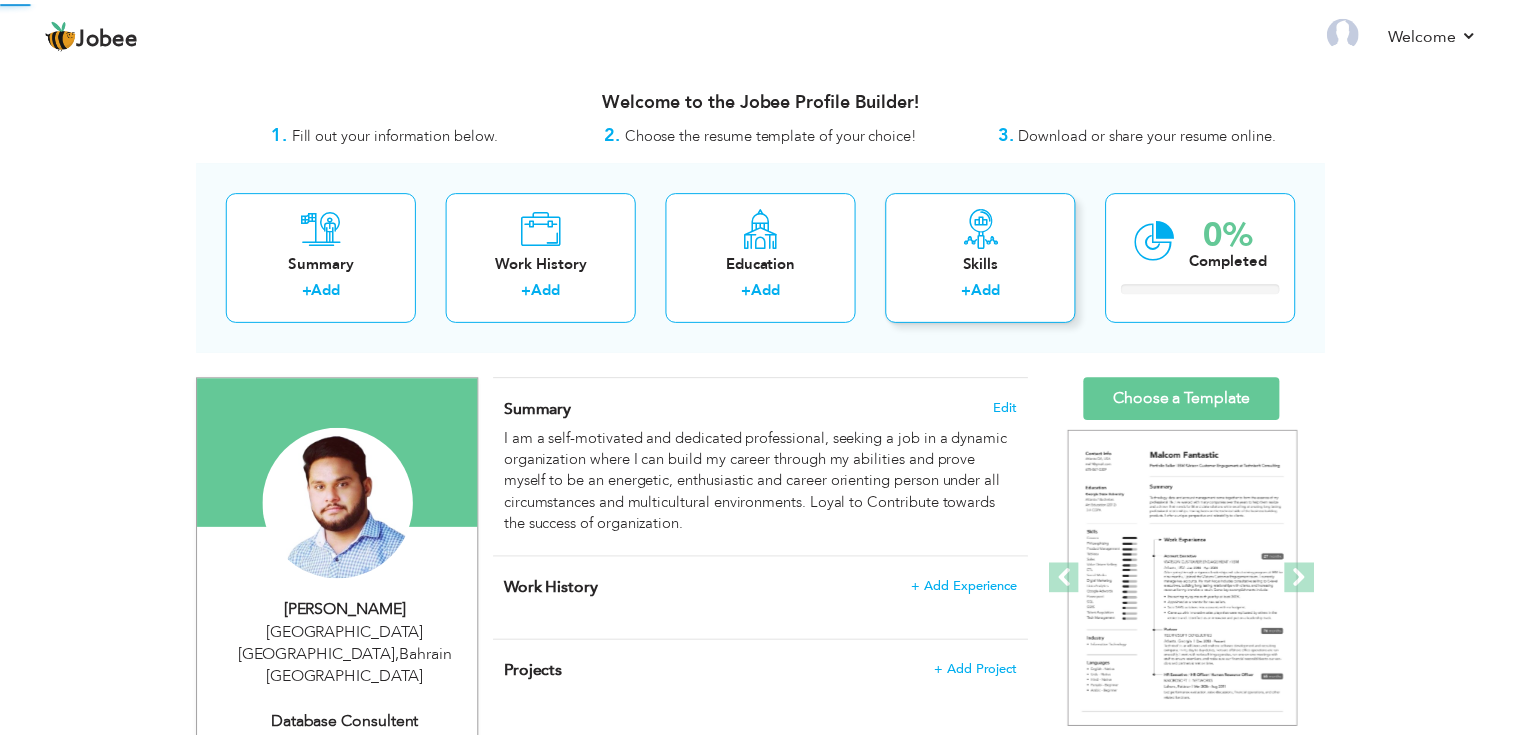scroll, scrollTop: 0, scrollLeft: 0, axis: both 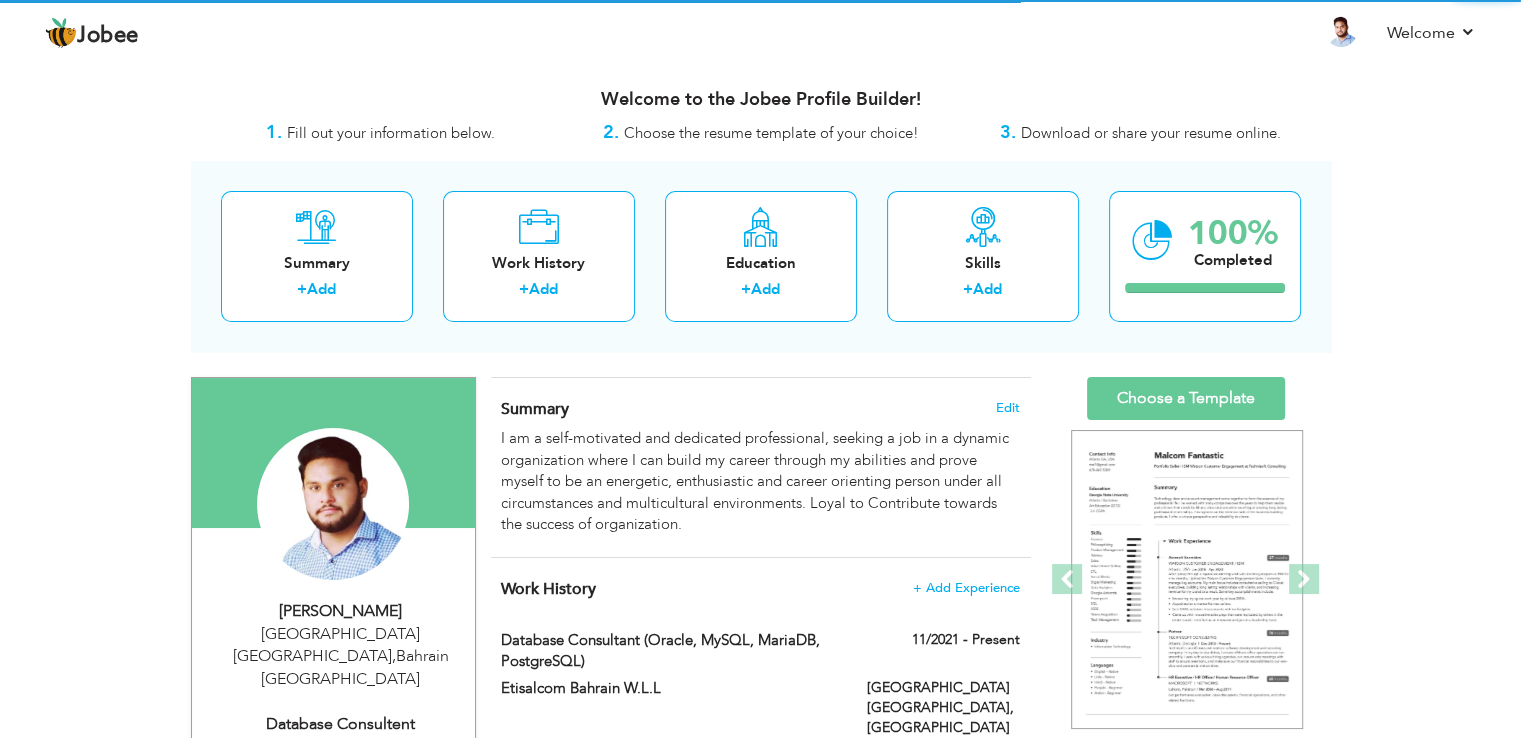 click at bounding box center [760, 227] 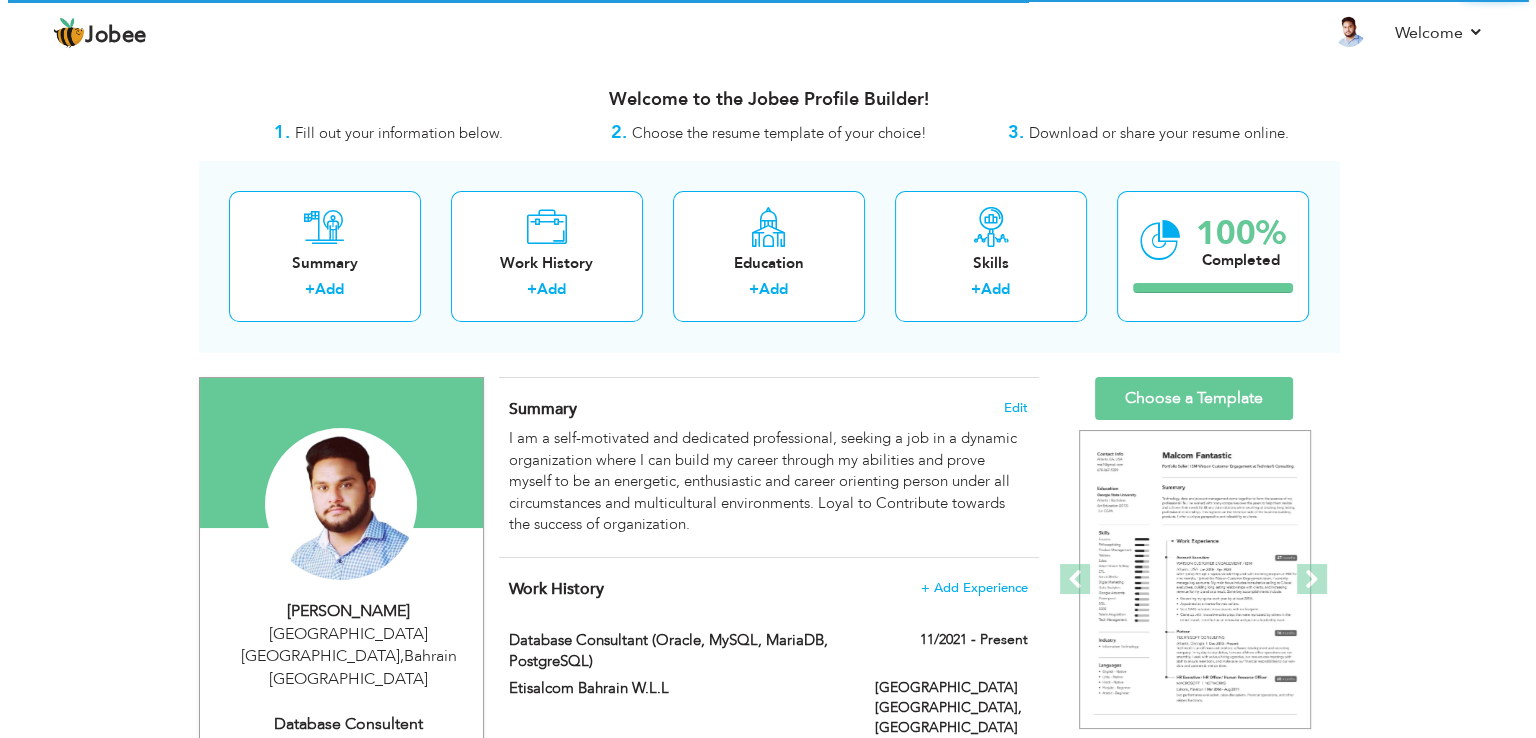 scroll, scrollTop: 0, scrollLeft: 0, axis: both 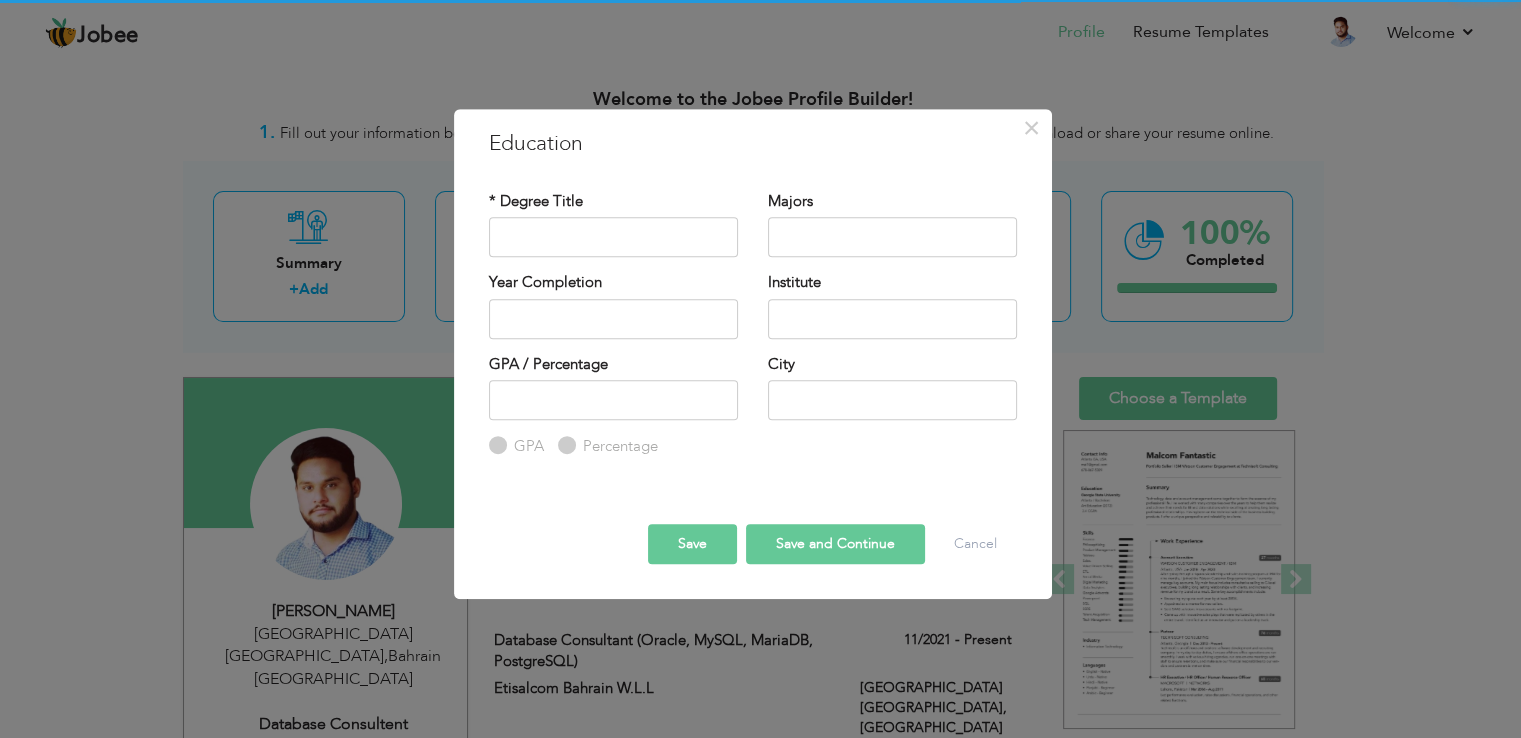 radio on "true" 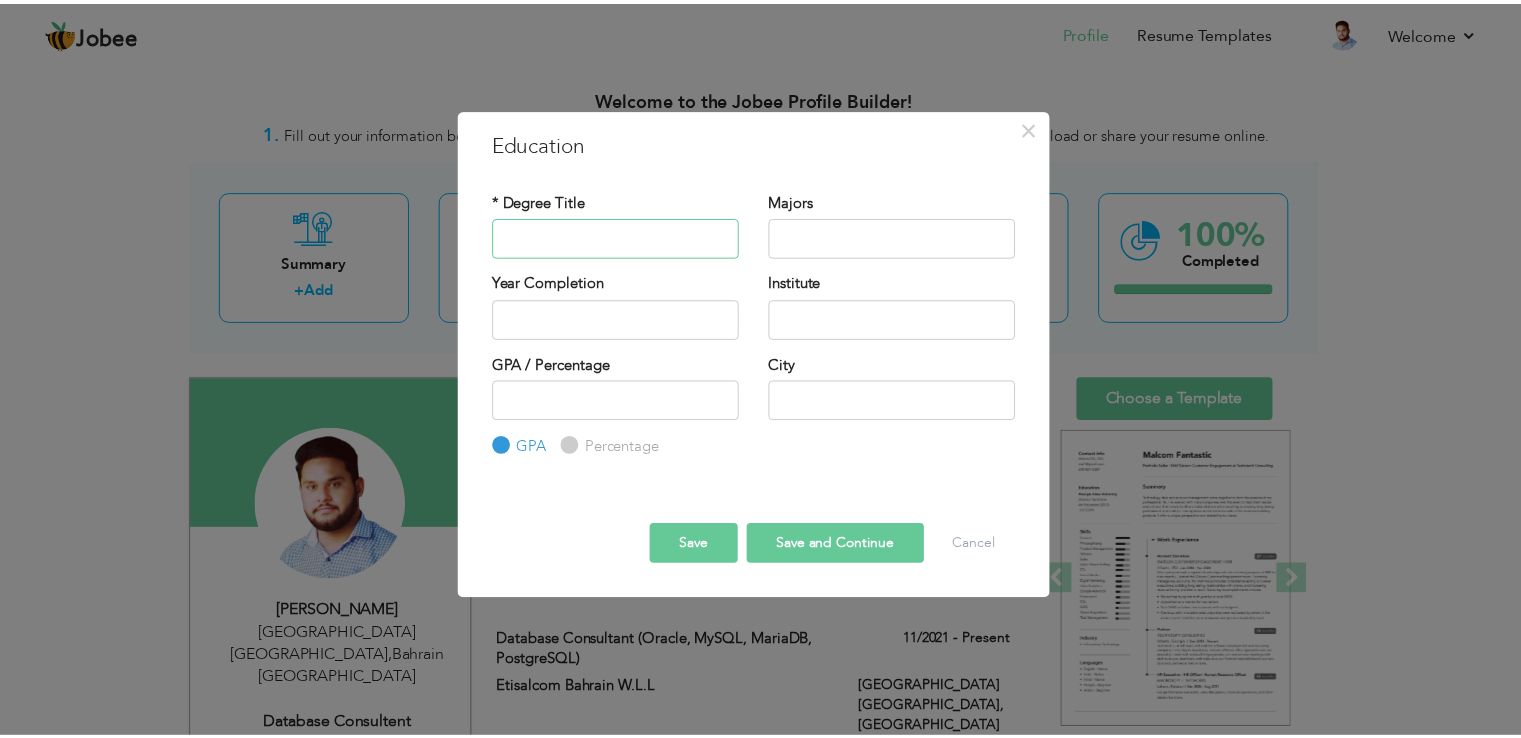 scroll, scrollTop: 0, scrollLeft: 0, axis: both 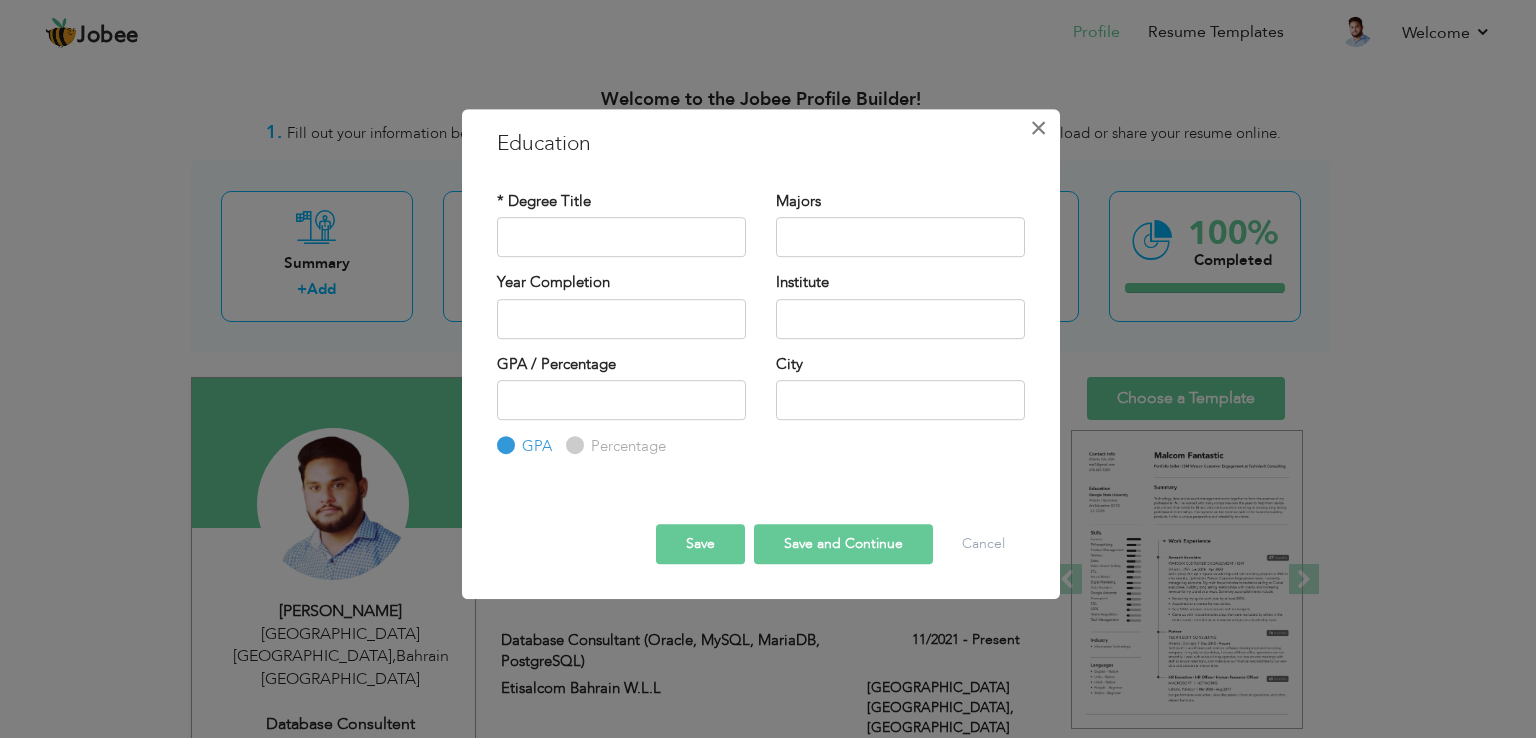 click on "×" at bounding box center [1038, 128] 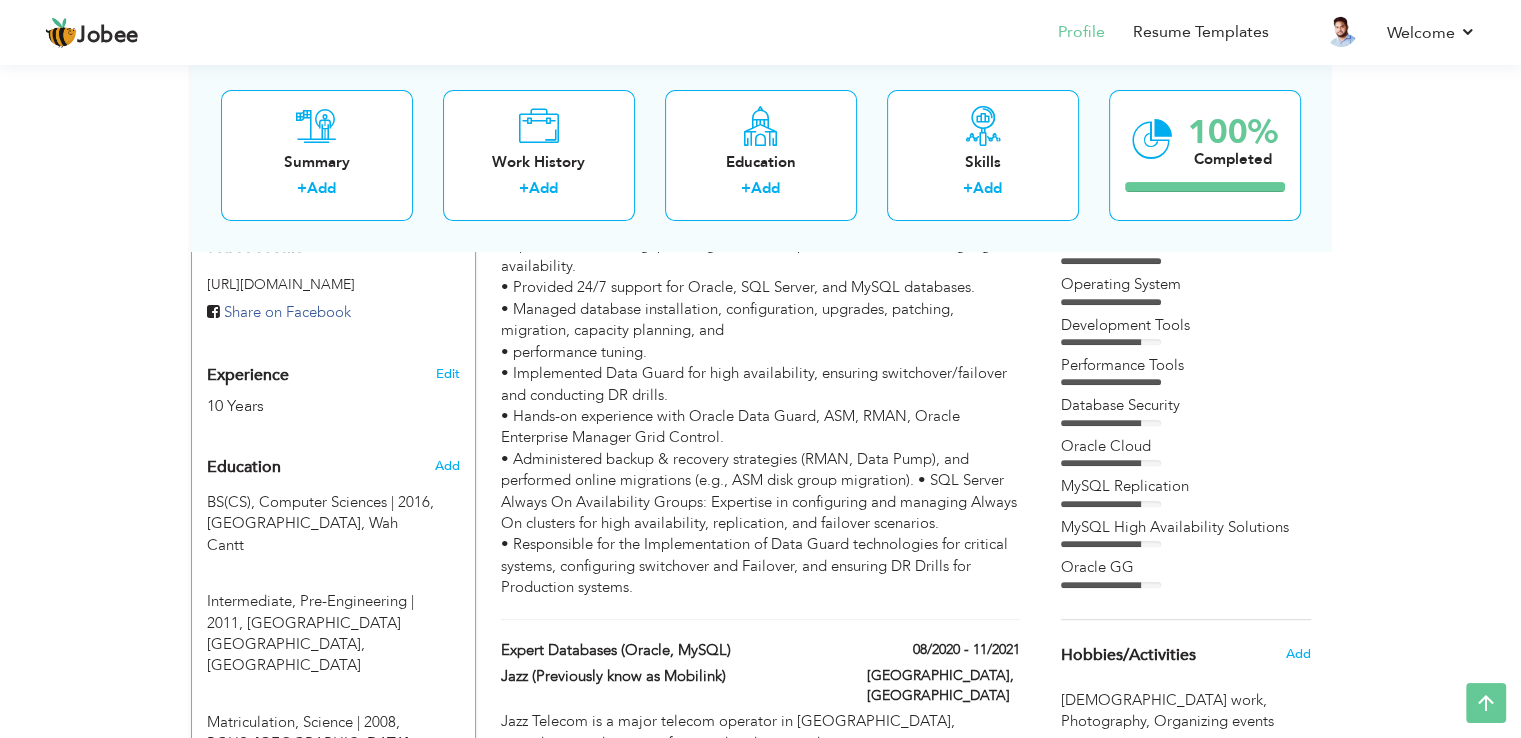 scroll, scrollTop: 700, scrollLeft: 0, axis: vertical 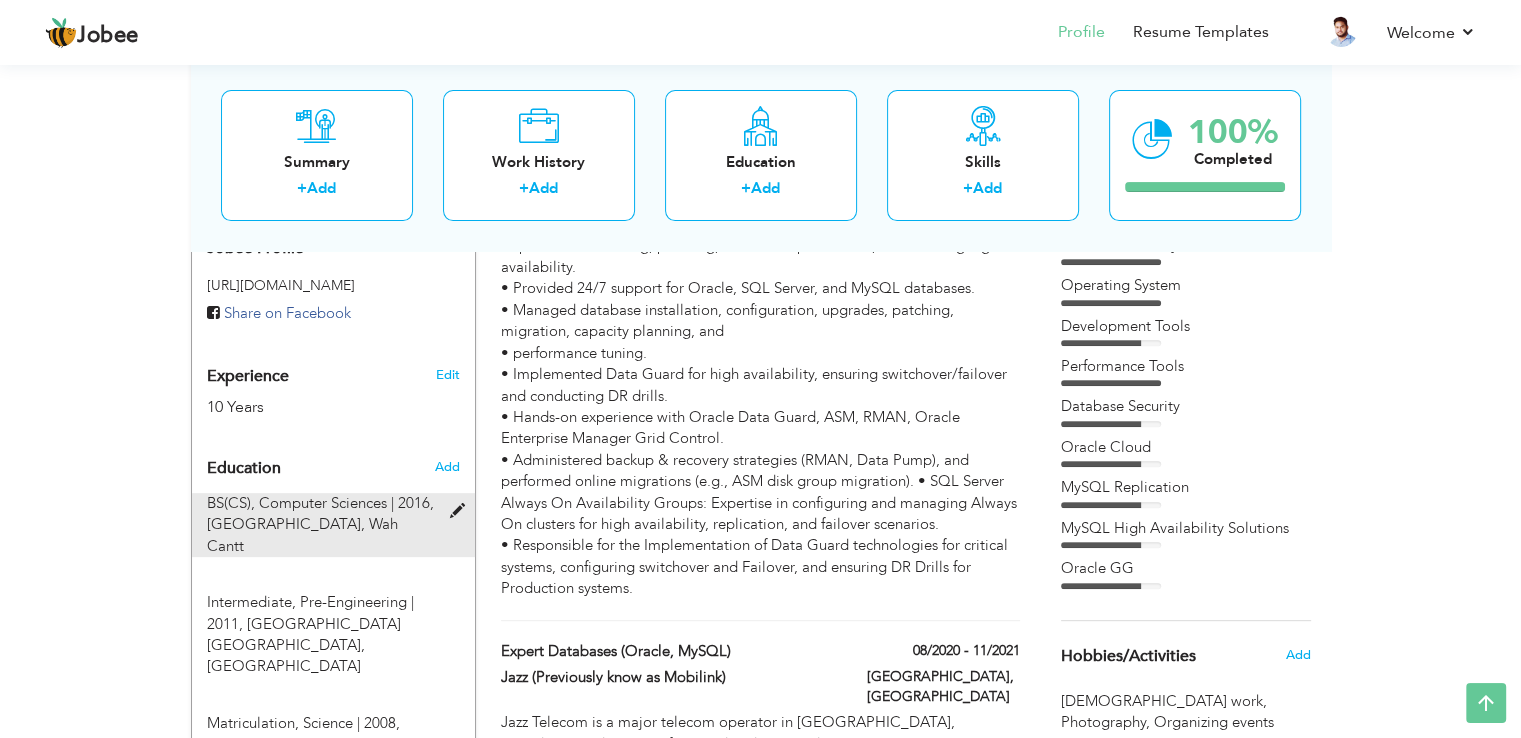 click at bounding box center (461, 511) 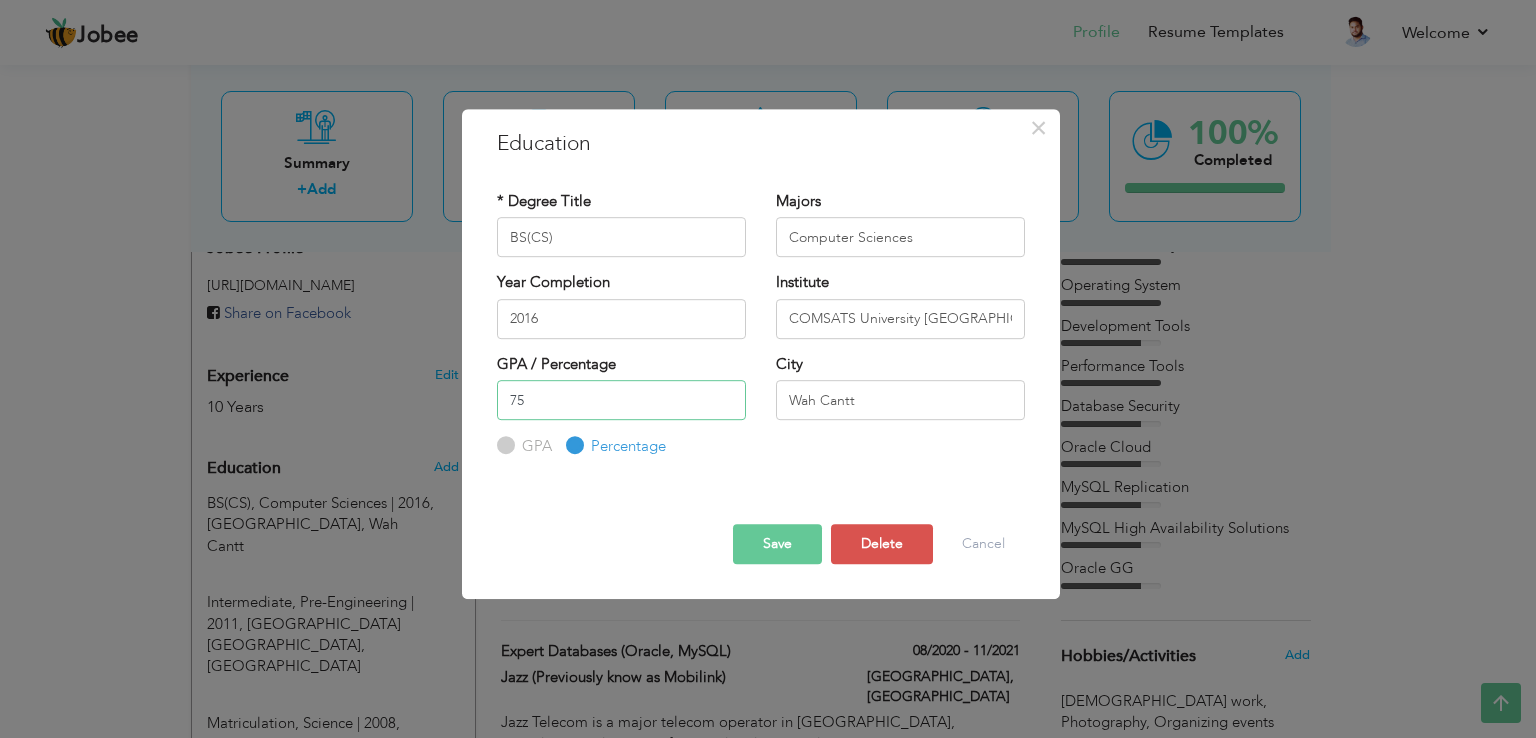 click on "×
Education
* Degree Title
BS(CS)
Majors
Computer Sciences
2016 75" at bounding box center (768, 369) 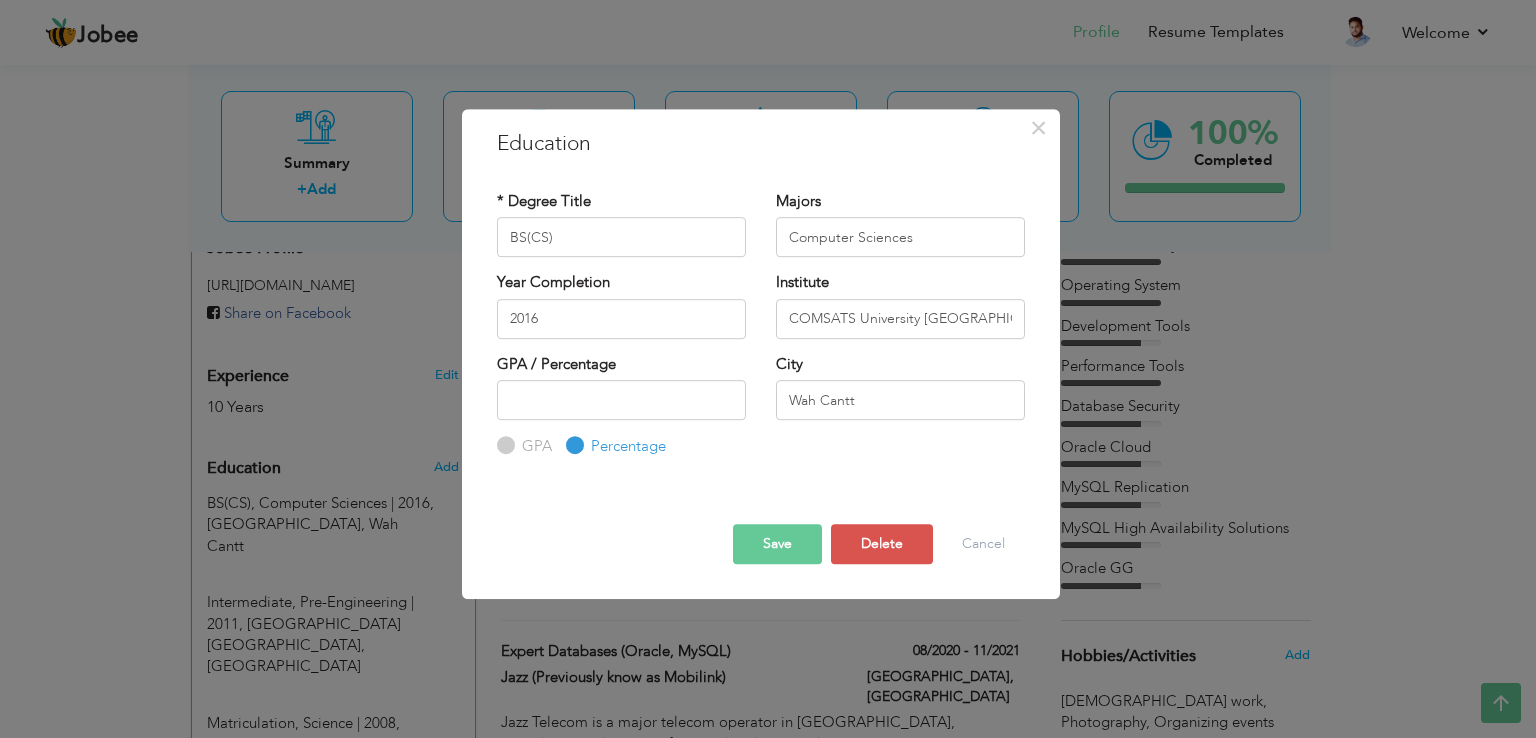 click on "Save" at bounding box center (777, 544) 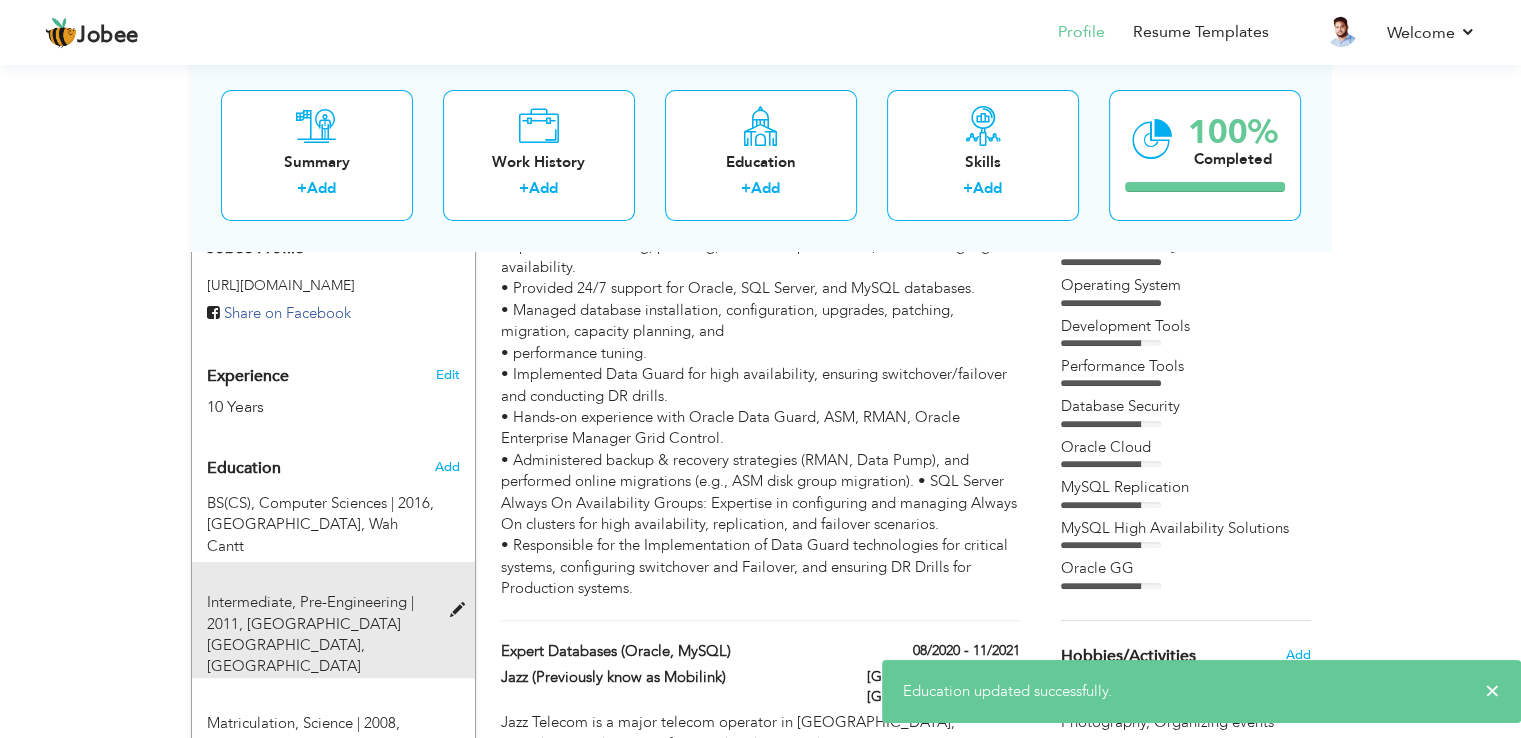 click at bounding box center [461, 610] 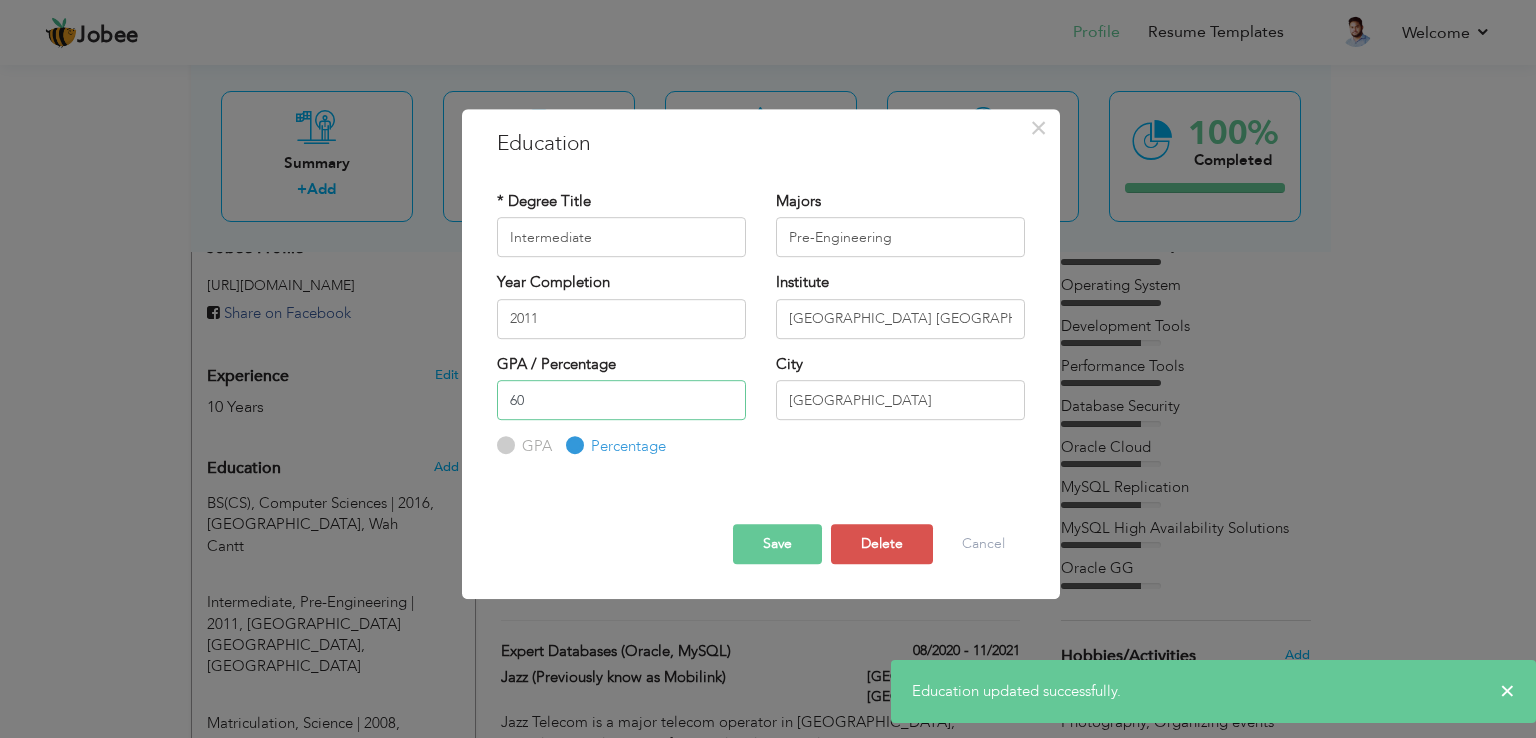 click on "×
Education
* Degree Title
Intermediate
Majors
Pre-Engineering
60" at bounding box center (768, 369) 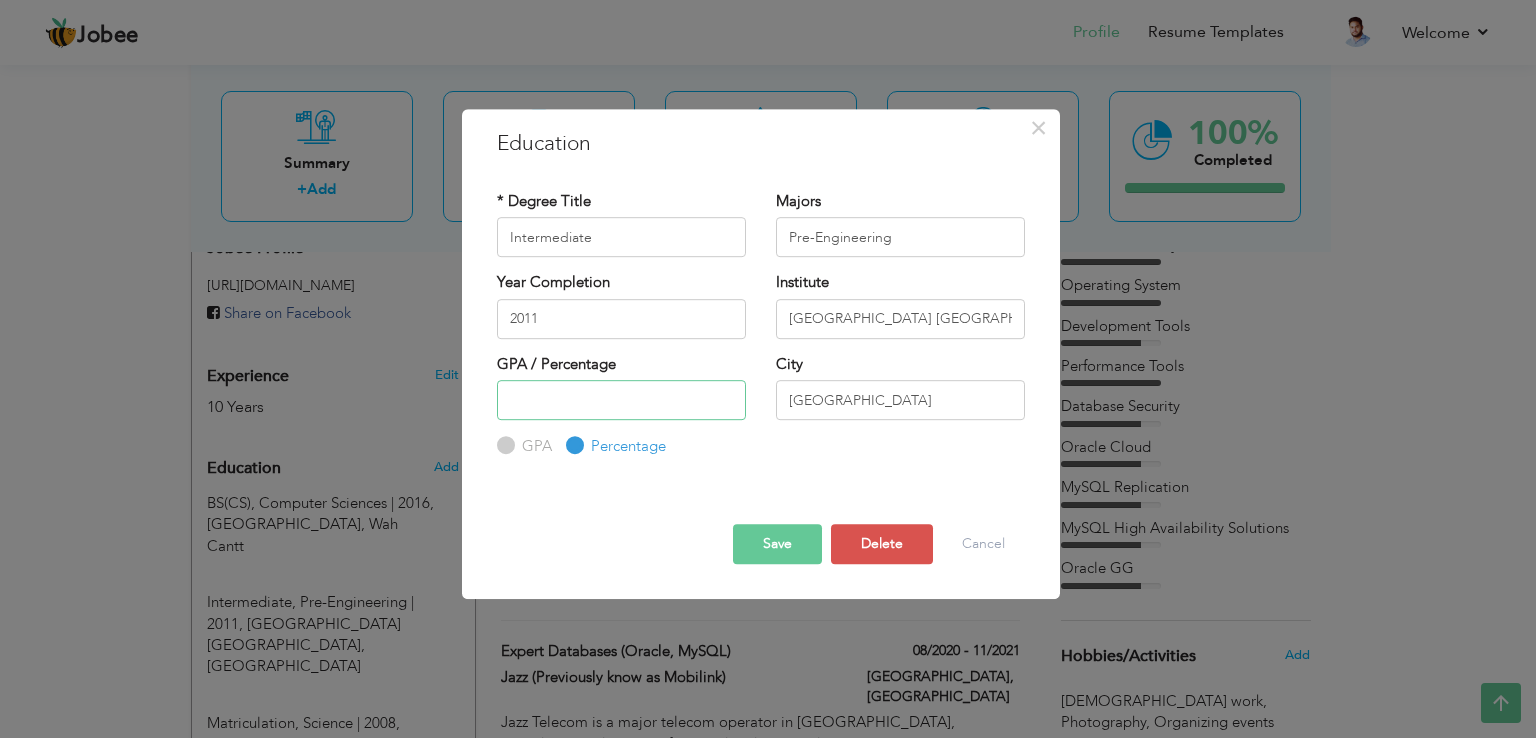 type 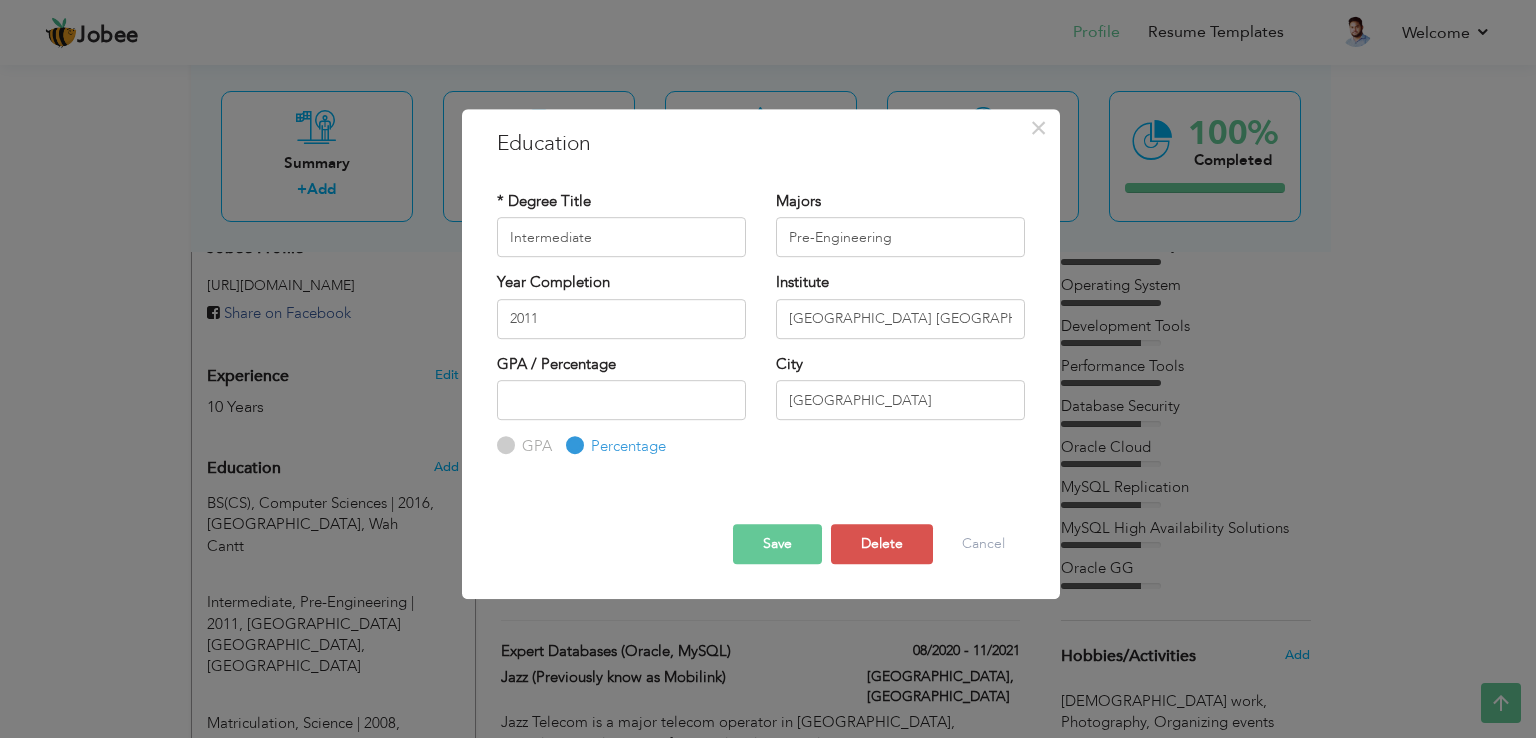 click on "Save" at bounding box center (777, 544) 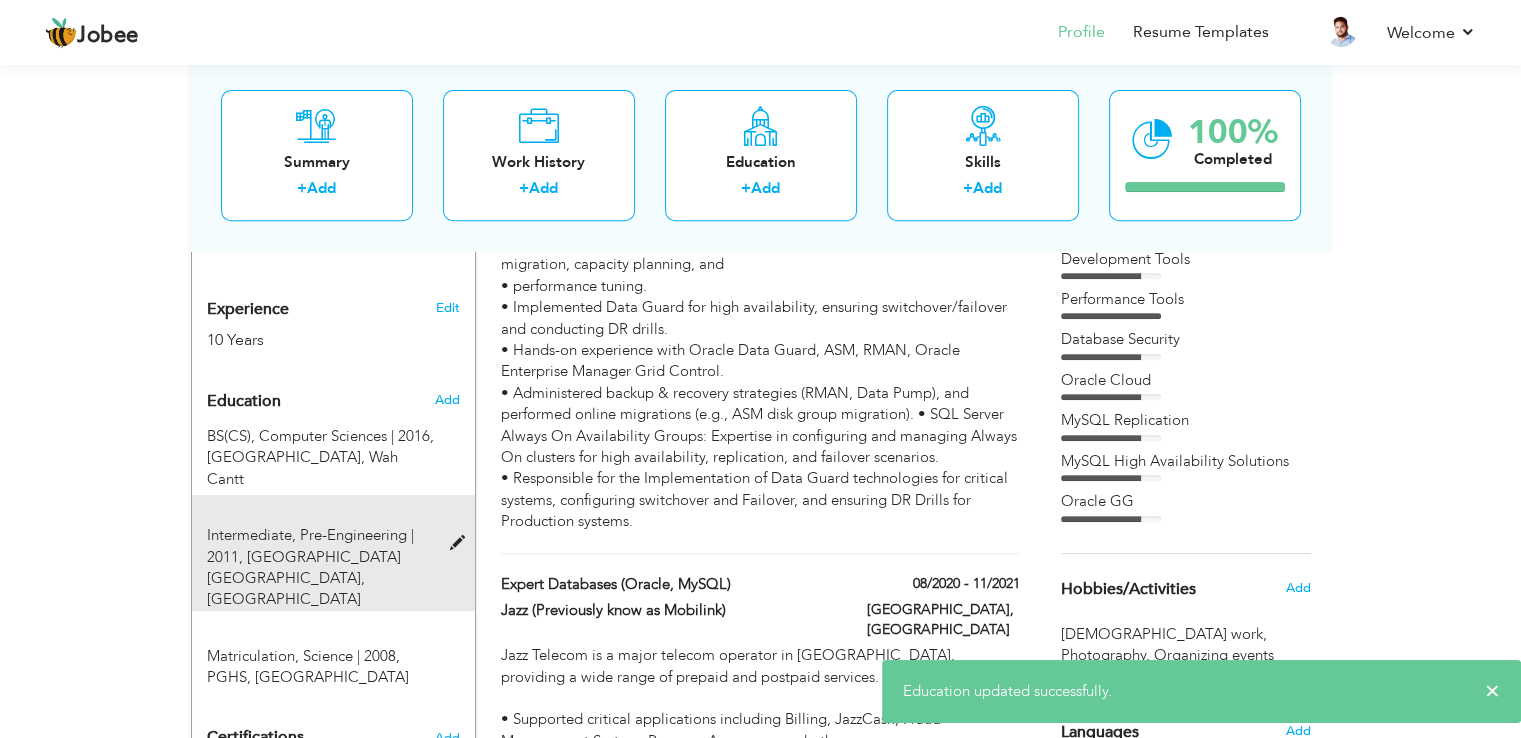 scroll, scrollTop: 800, scrollLeft: 0, axis: vertical 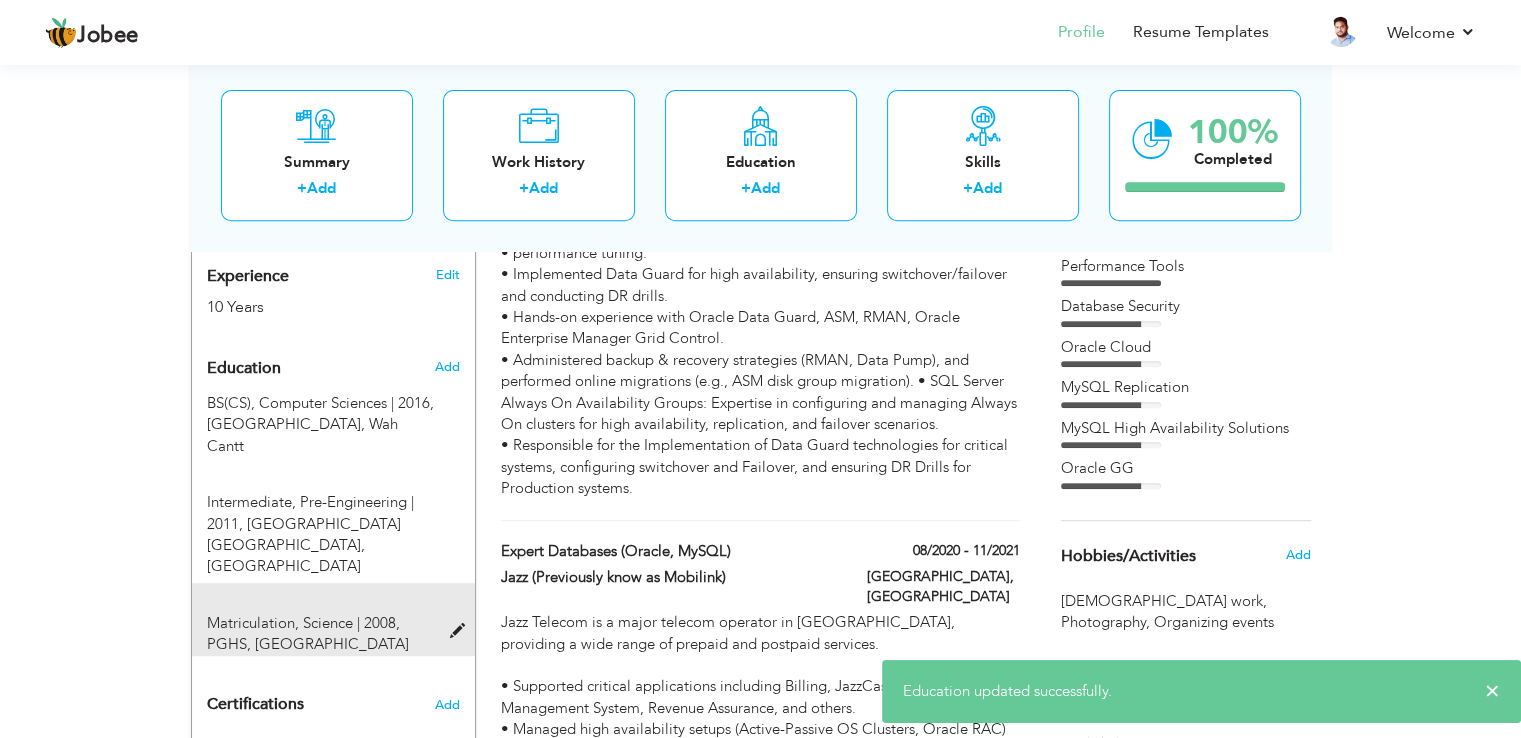 click at bounding box center (461, 631) 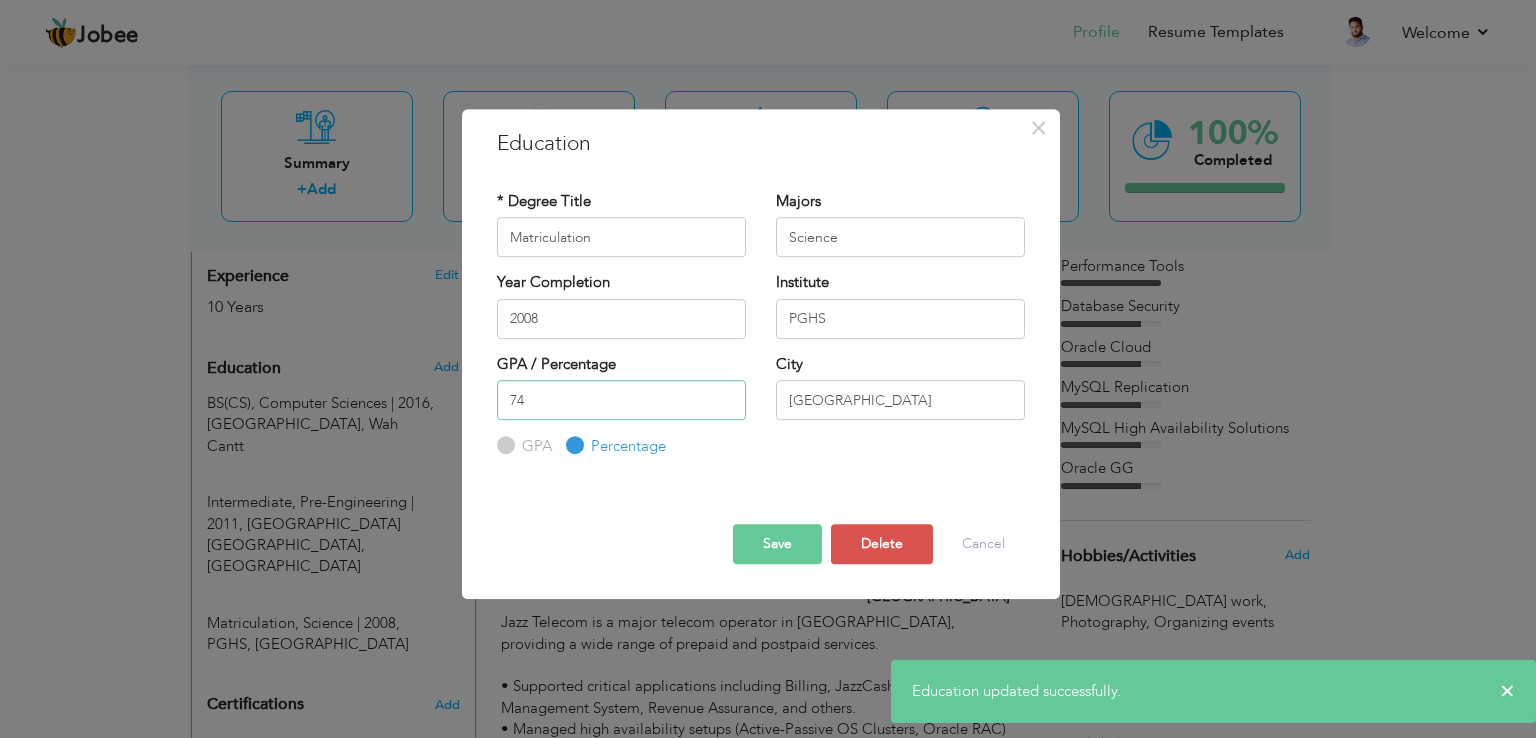 drag, startPoint x: 502, startPoint y: 398, endPoint x: 454, endPoint y: 389, distance: 48.83646 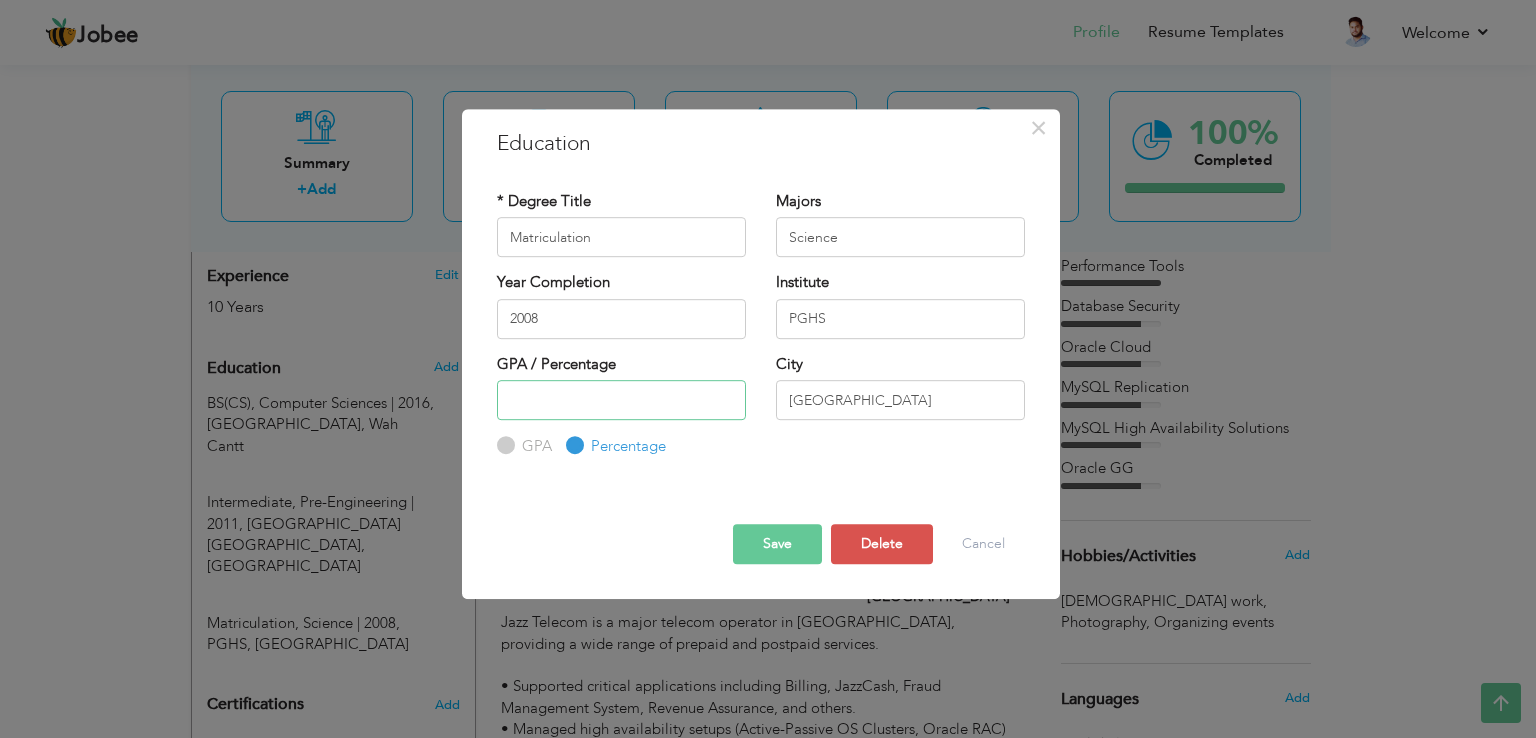 type 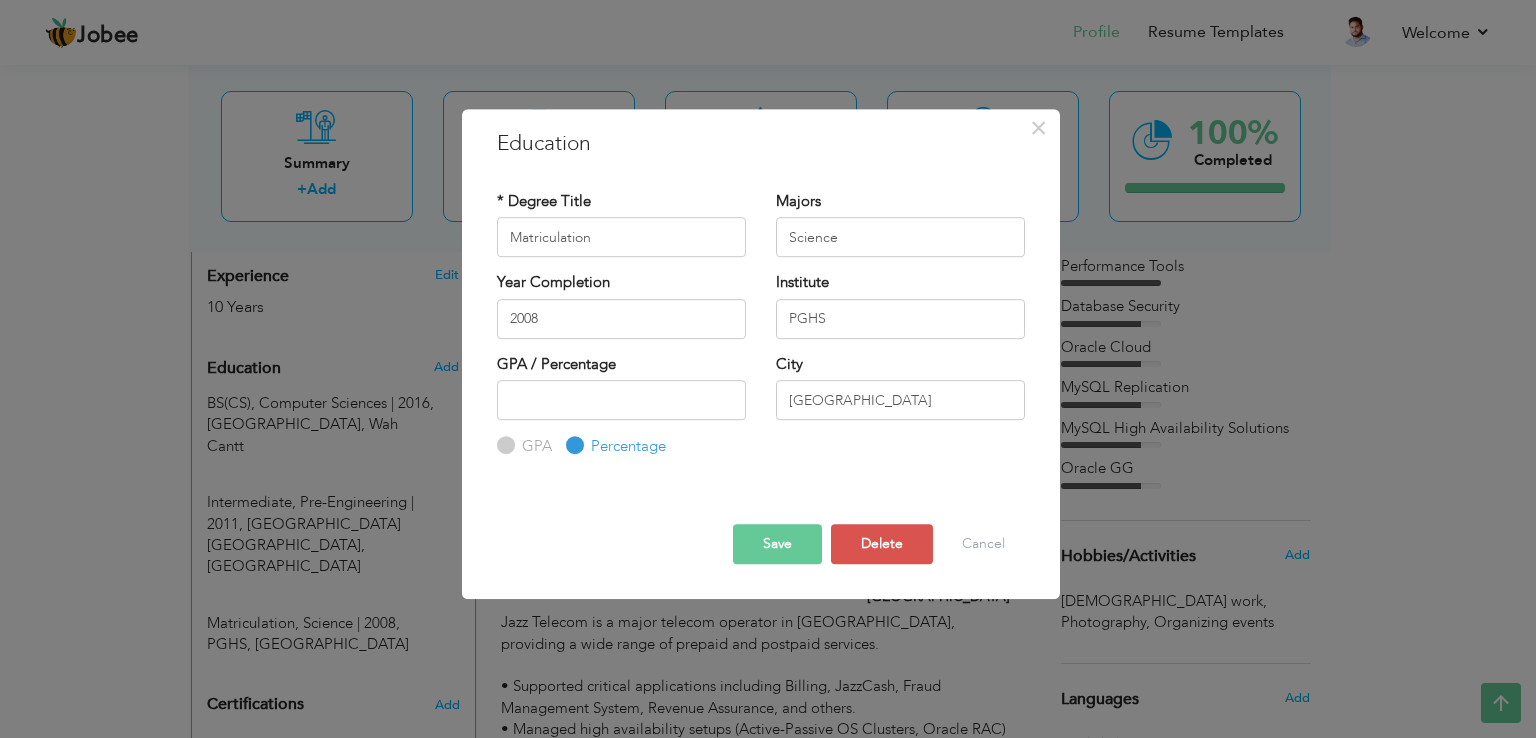 click on "Save" at bounding box center [777, 544] 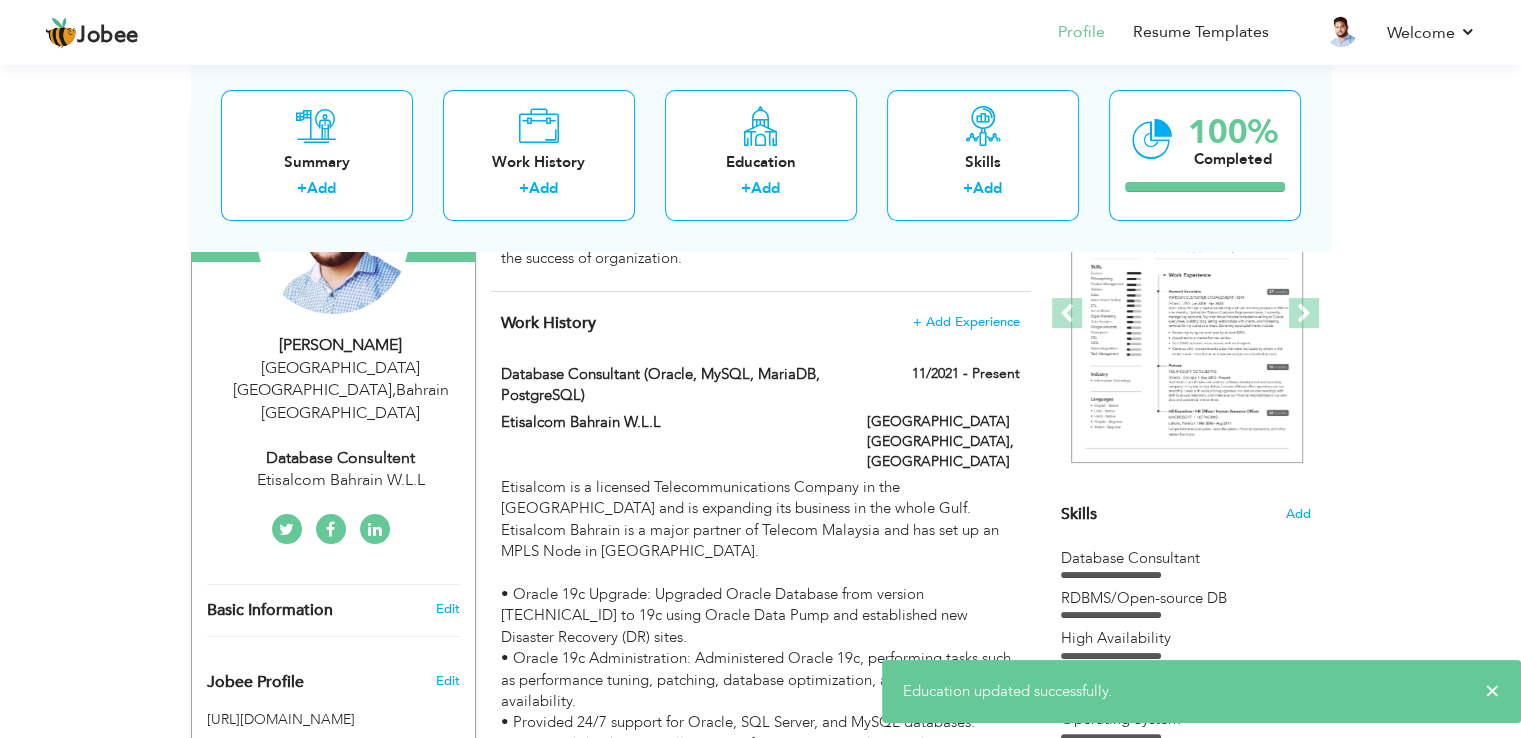 scroll, scrollTop: 0, scrollLeft: 0, axis: both 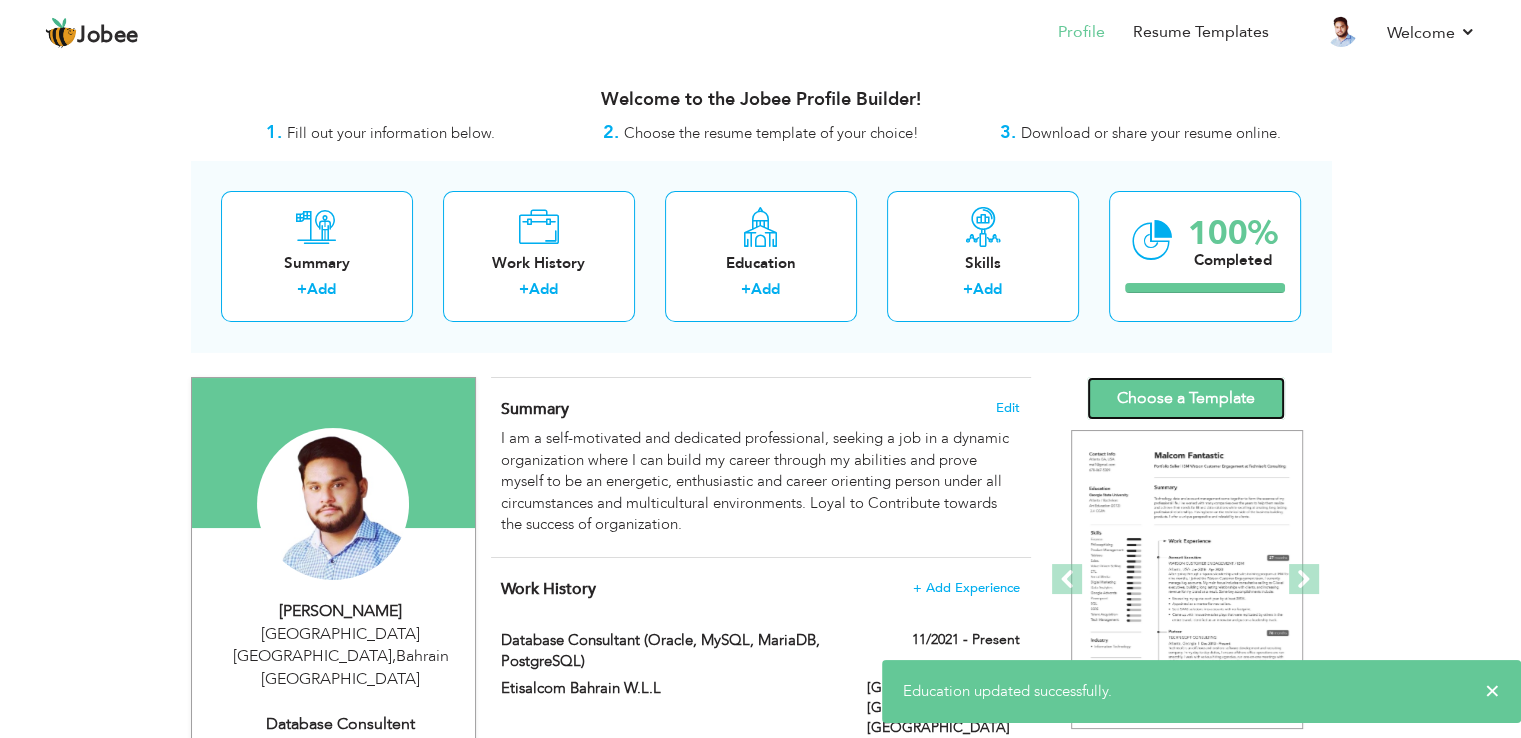 click on "Choose a Template" at bounding box center [1186, 398] 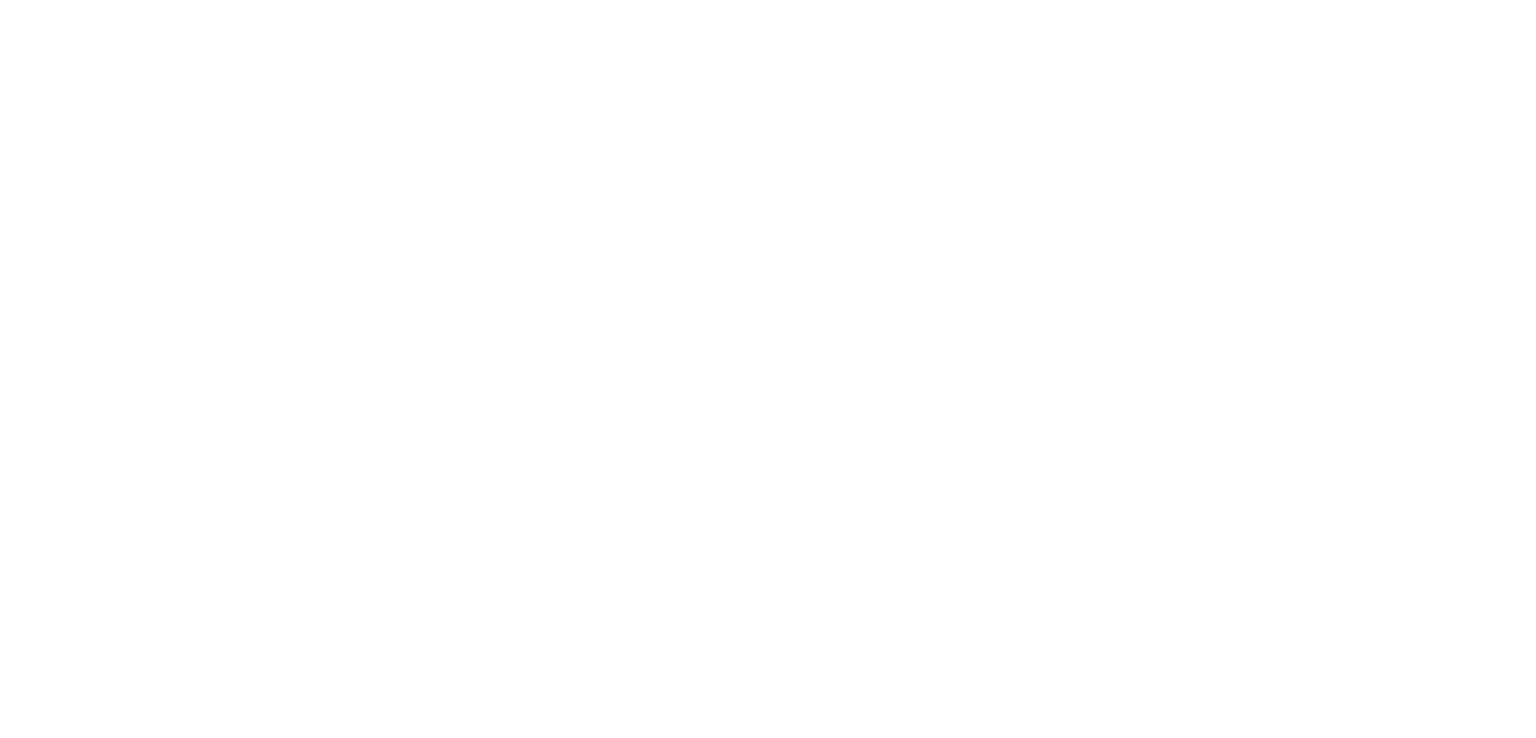 scroll, scrollTop: 0, scrollLeft: 0, axis: both 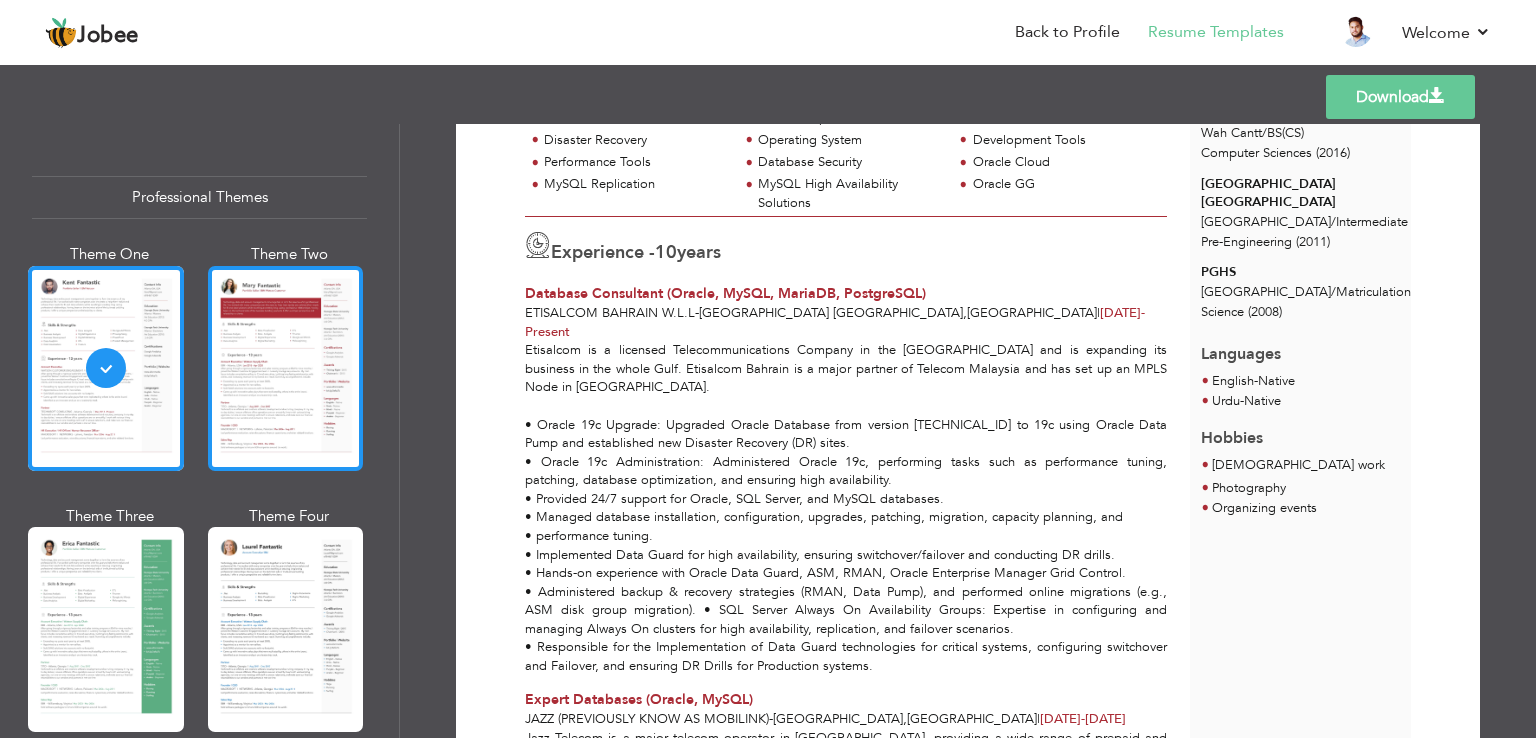 click at bounding box center (286, 368) 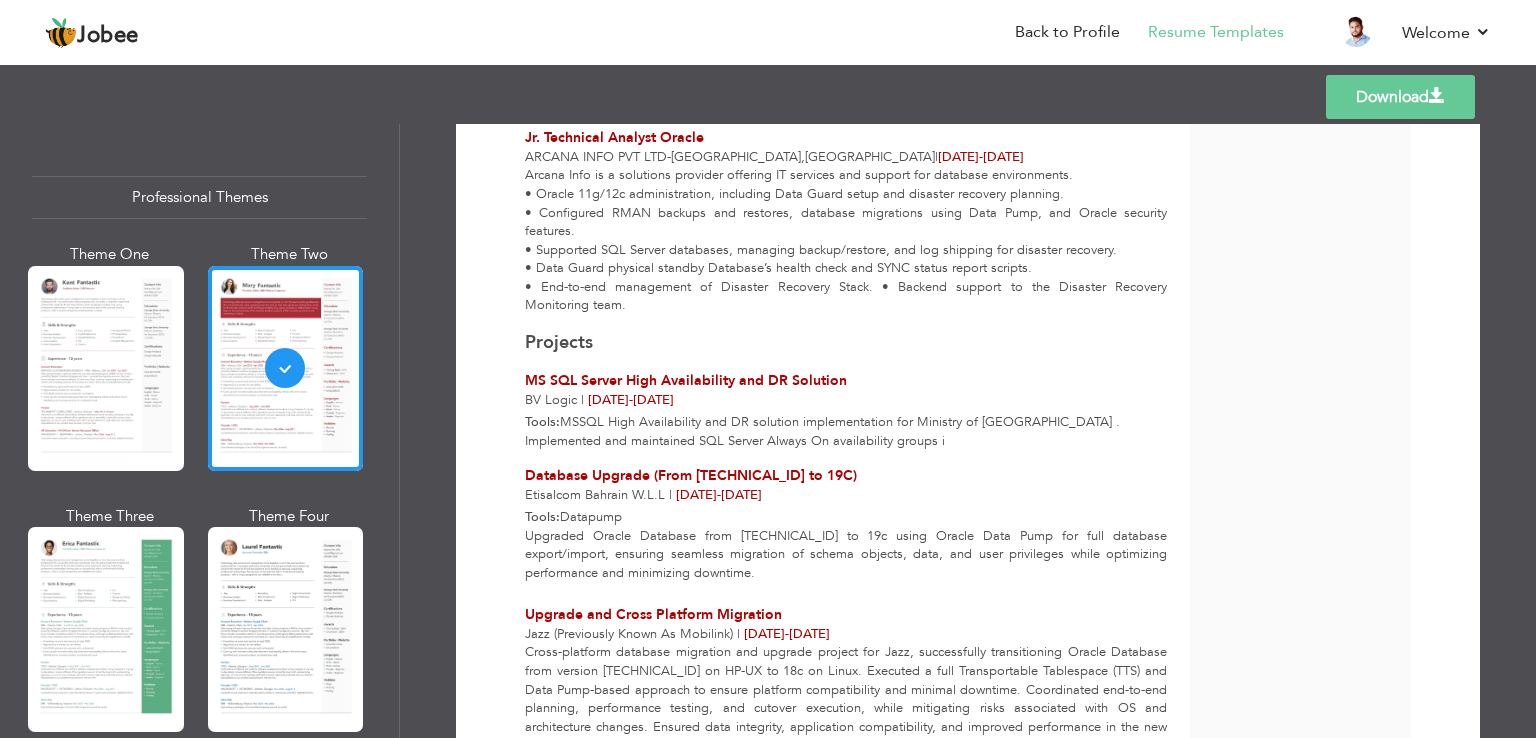 scroll, scrollTop: 1660, scrollLeft: 0, axis: vertical 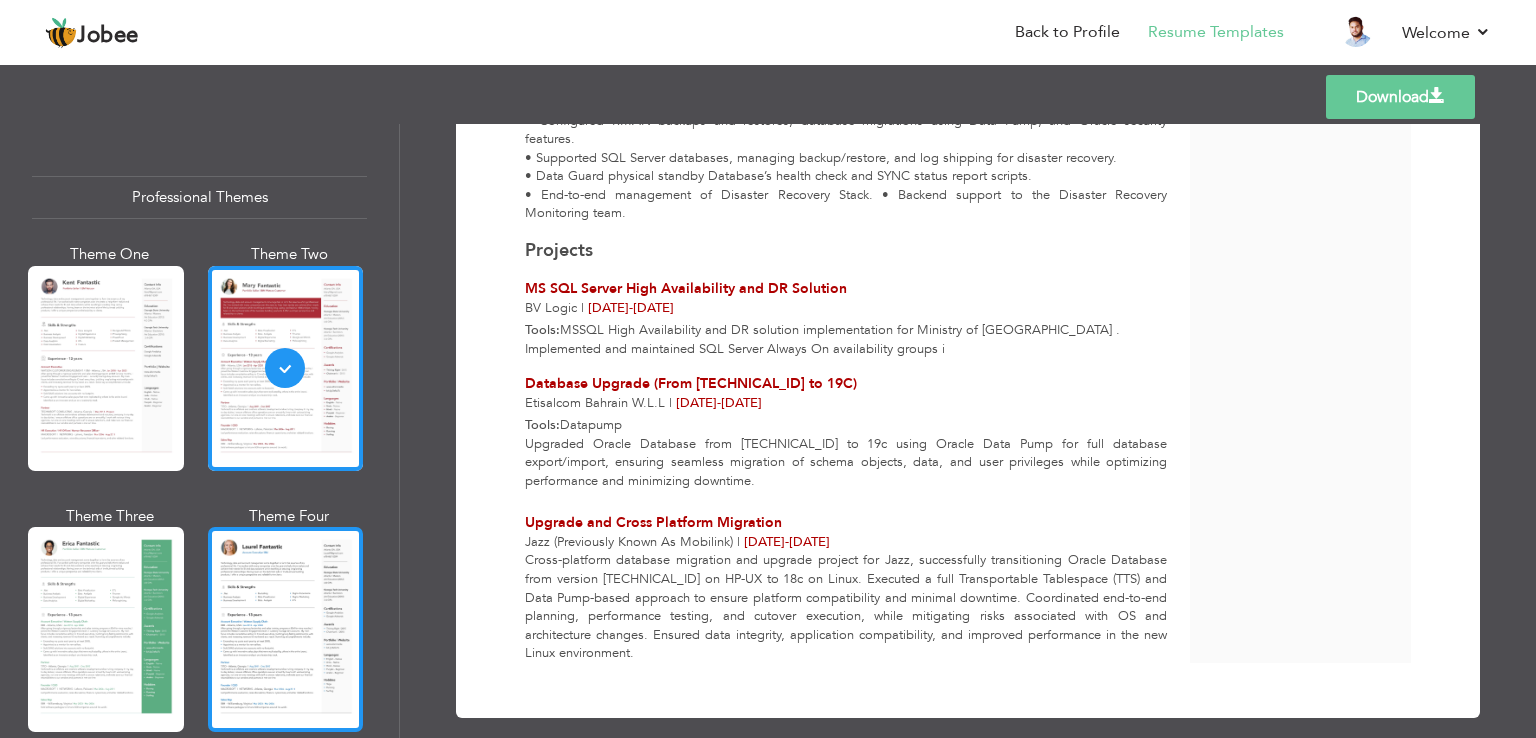 click at bounding box center [286, 629] 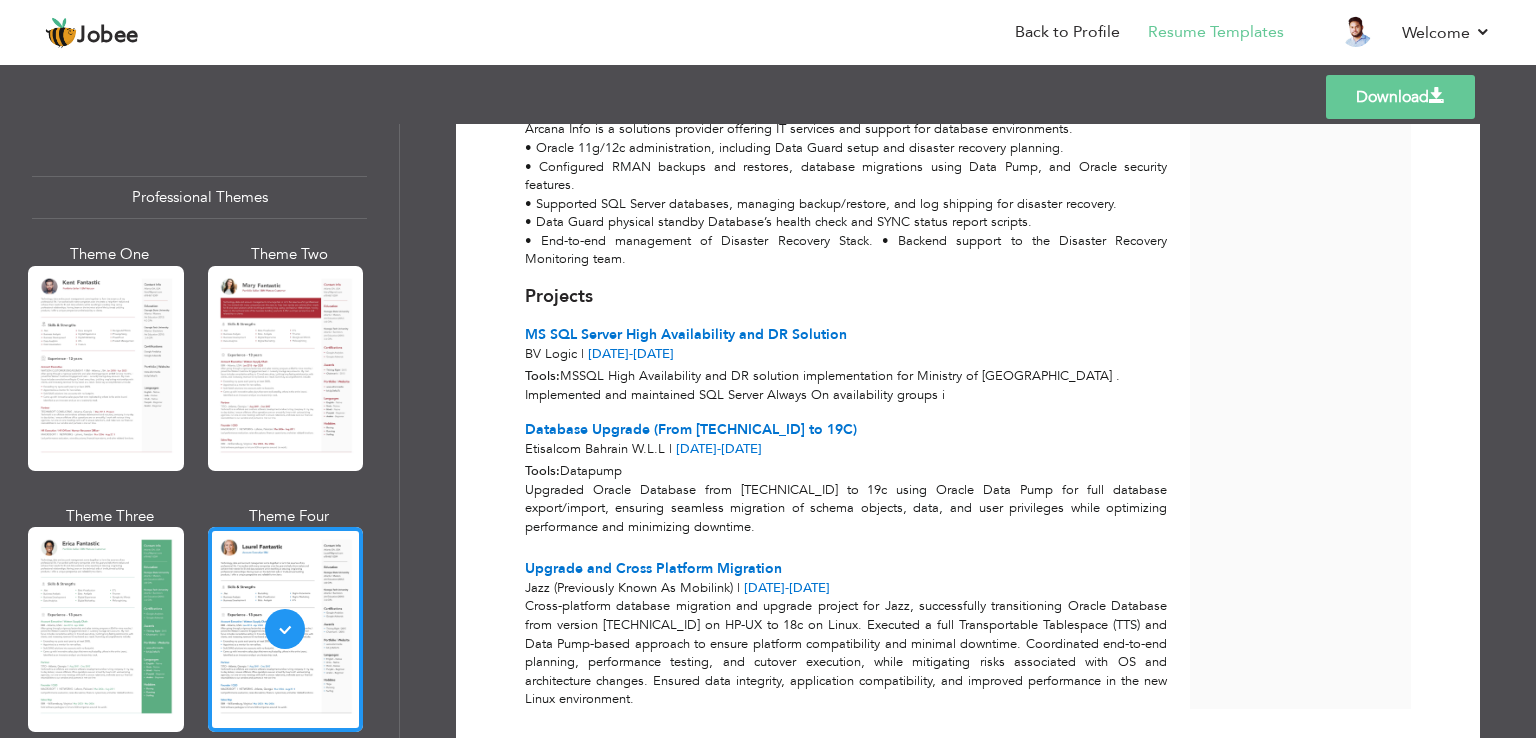 scroll, scrollTop: 1646, scrollLeft: 0, axis: vertical 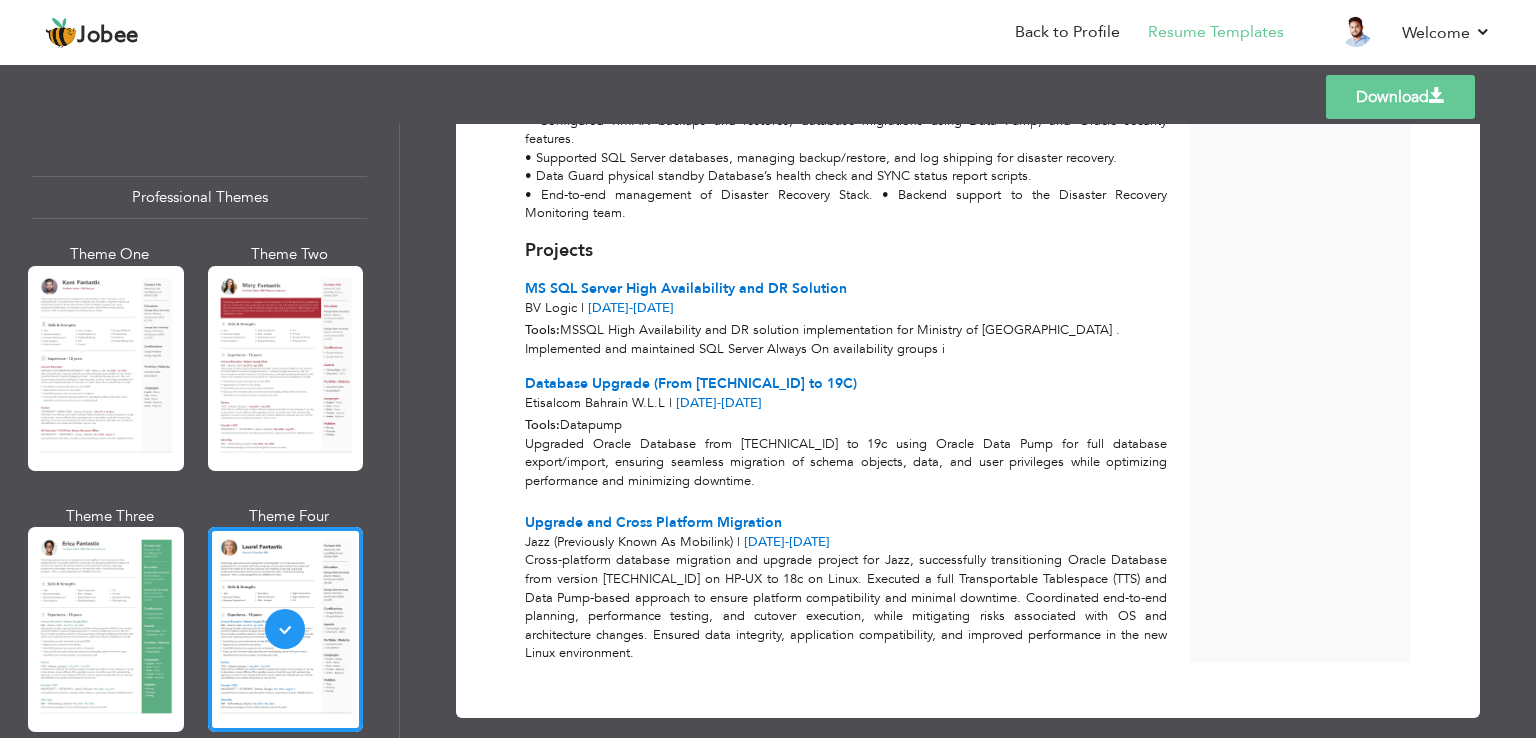 click on "Download" at bounding box center [1400, 97] 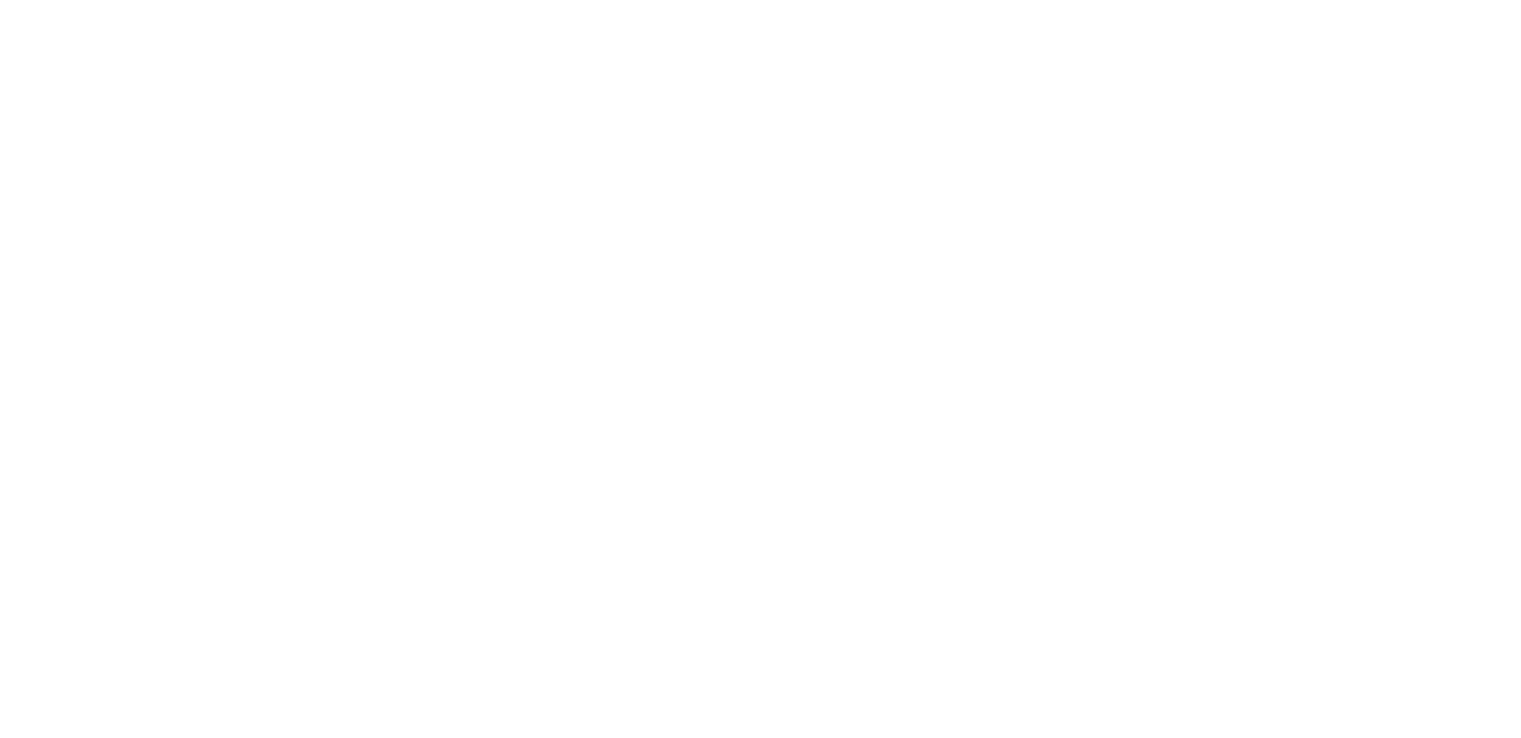 scroll, scrollTop: 0, scrollLeft: 0, axis: both 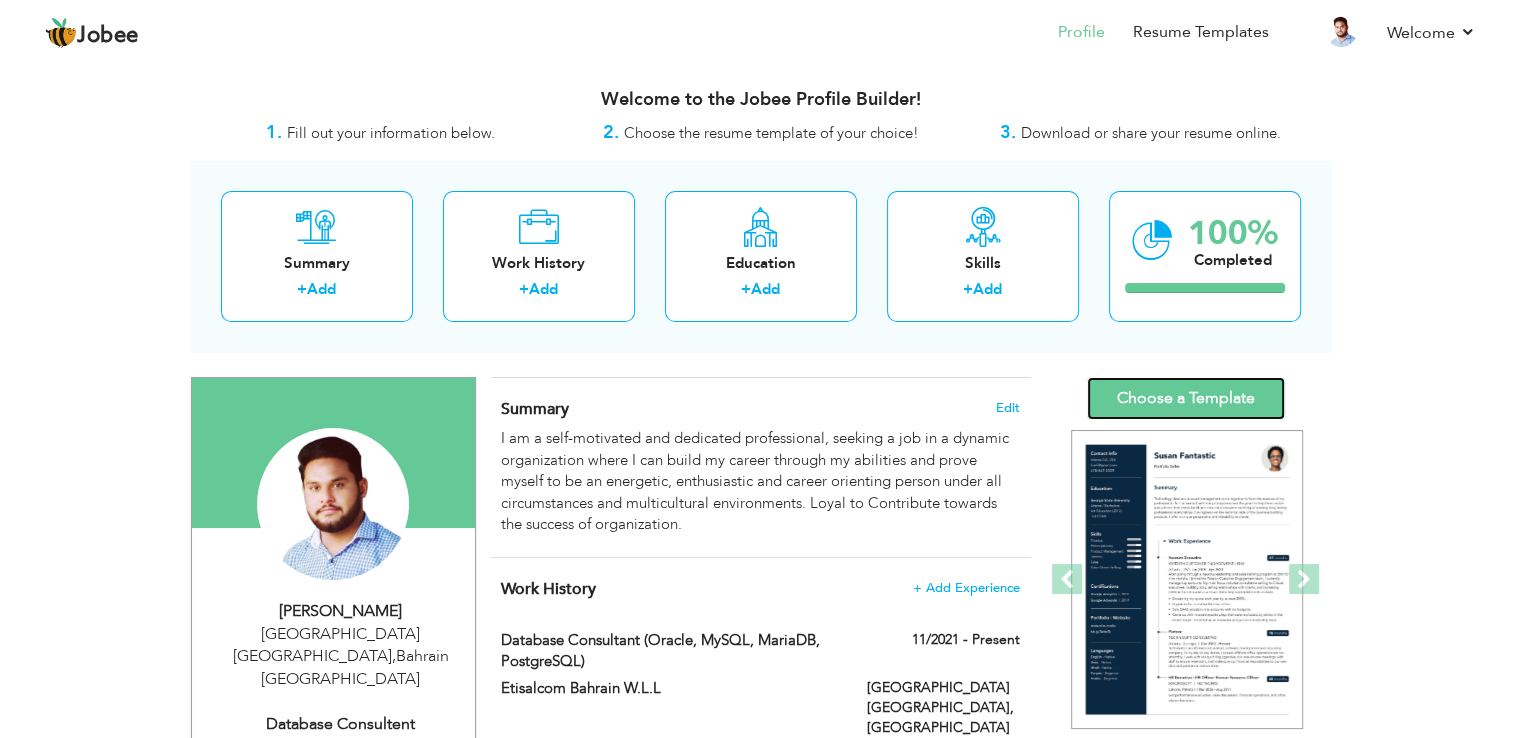 click on "Choose a Template" at bounding box center (1186, 398) 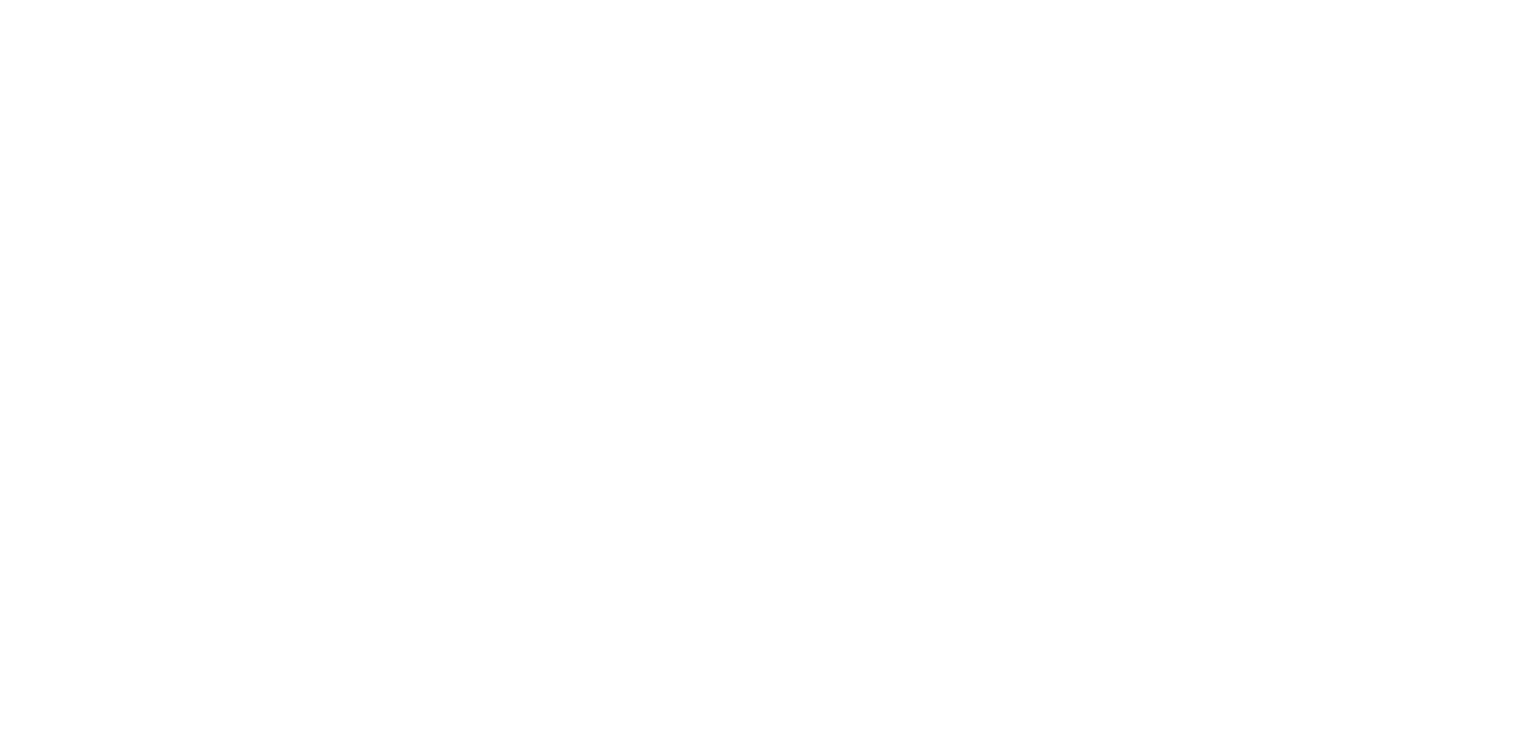 scroll, scrollTop: 0, scrollLeft: 0, axis: both 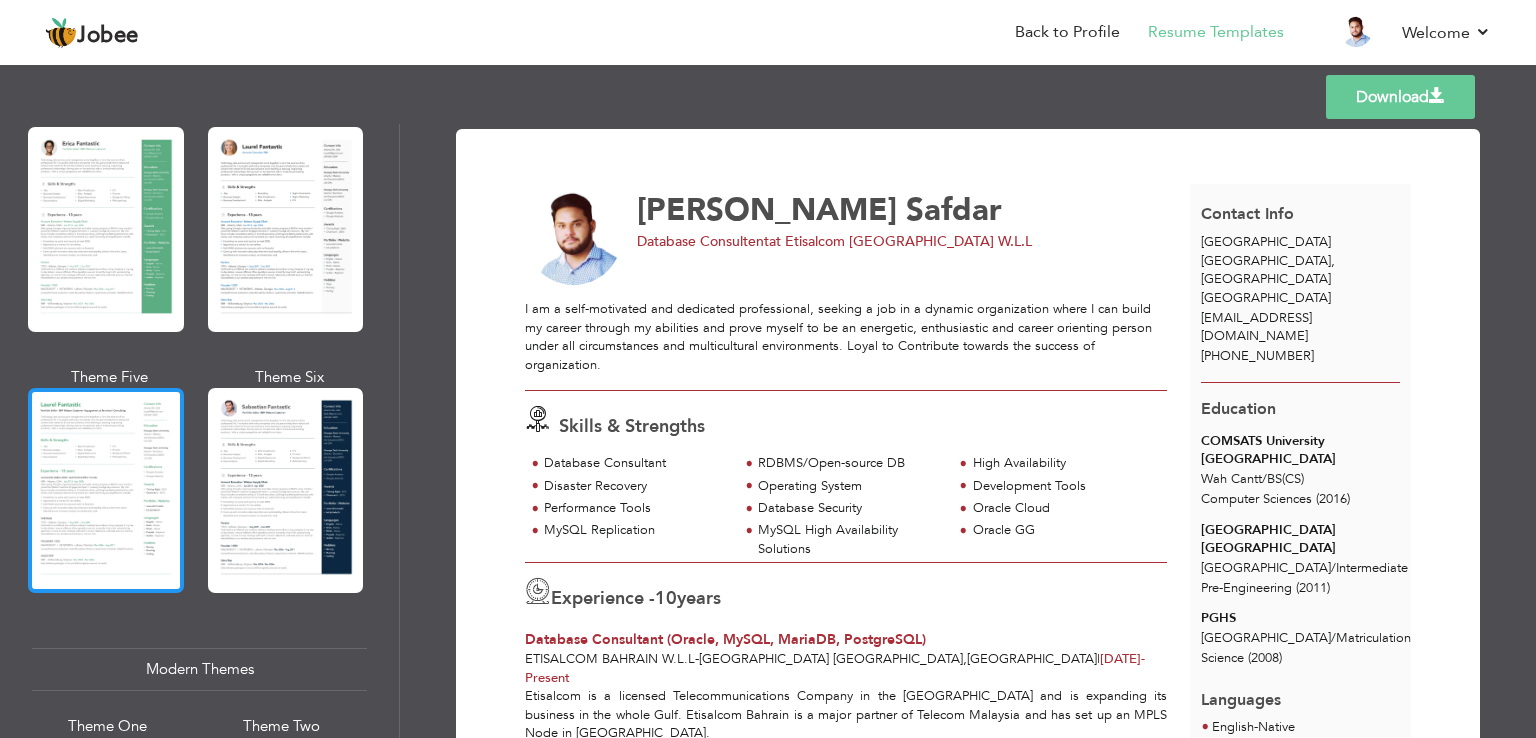 click at bounding box center (106, 490) 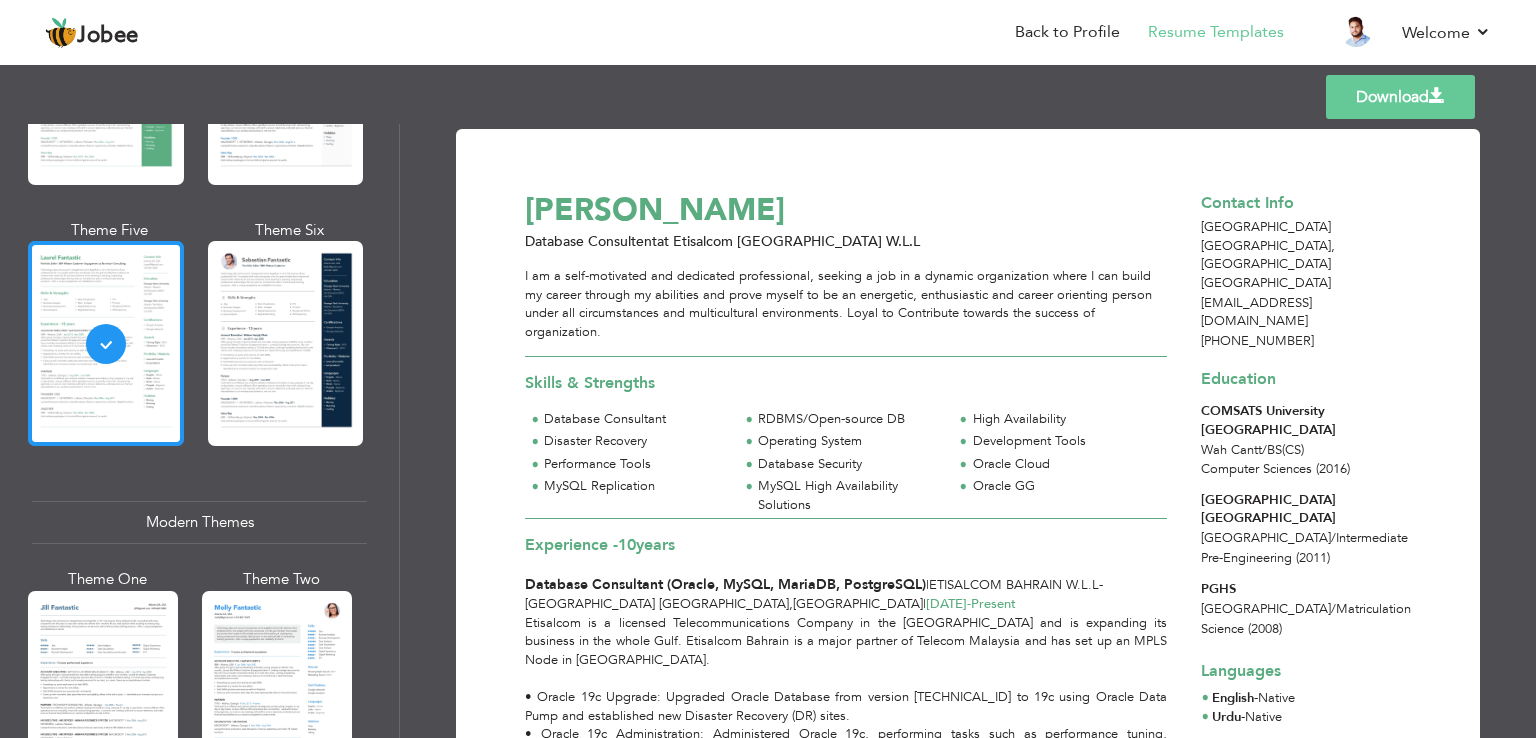 scroll, scrollTop: 800, scrollLeft: 0, axis: vertical 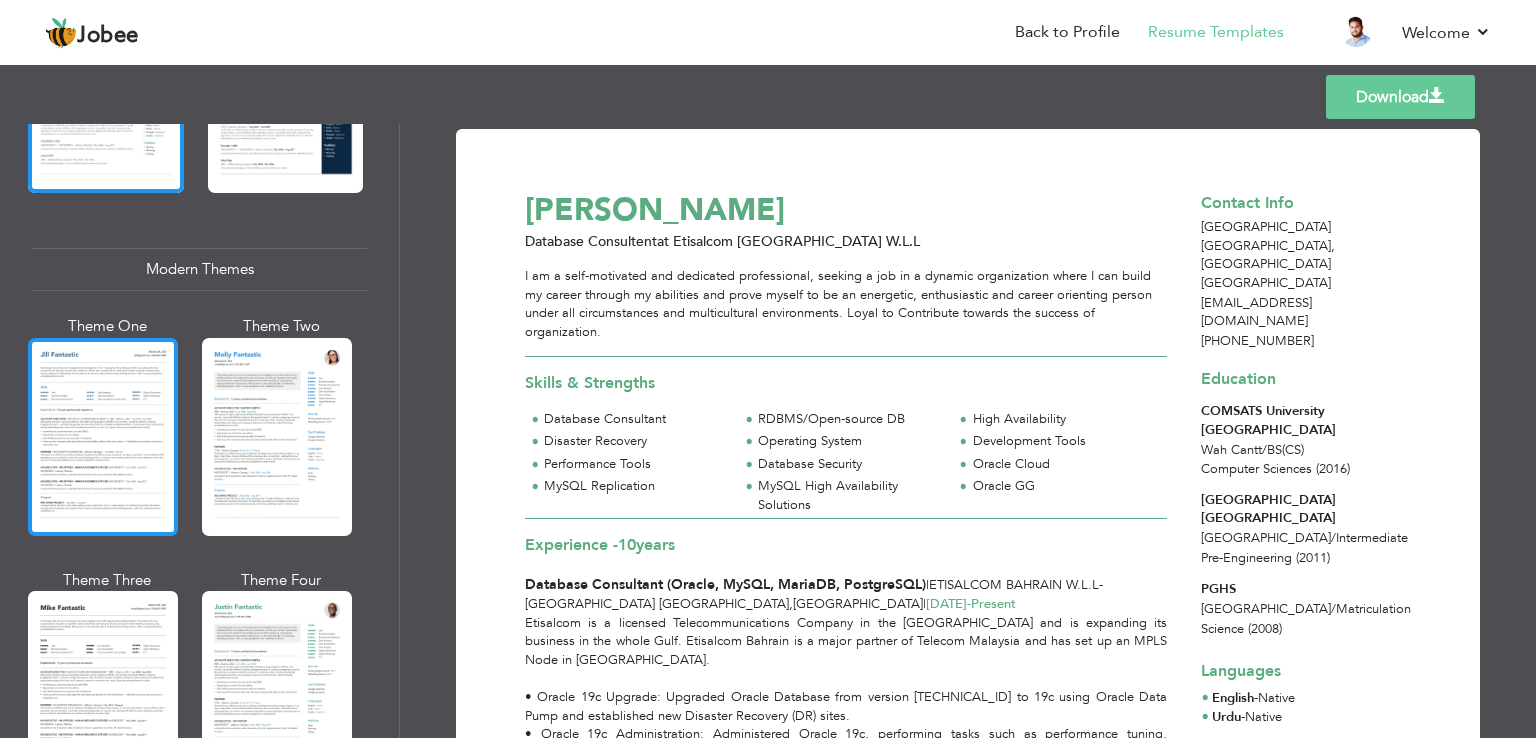 click at bounding box center (103, 437) 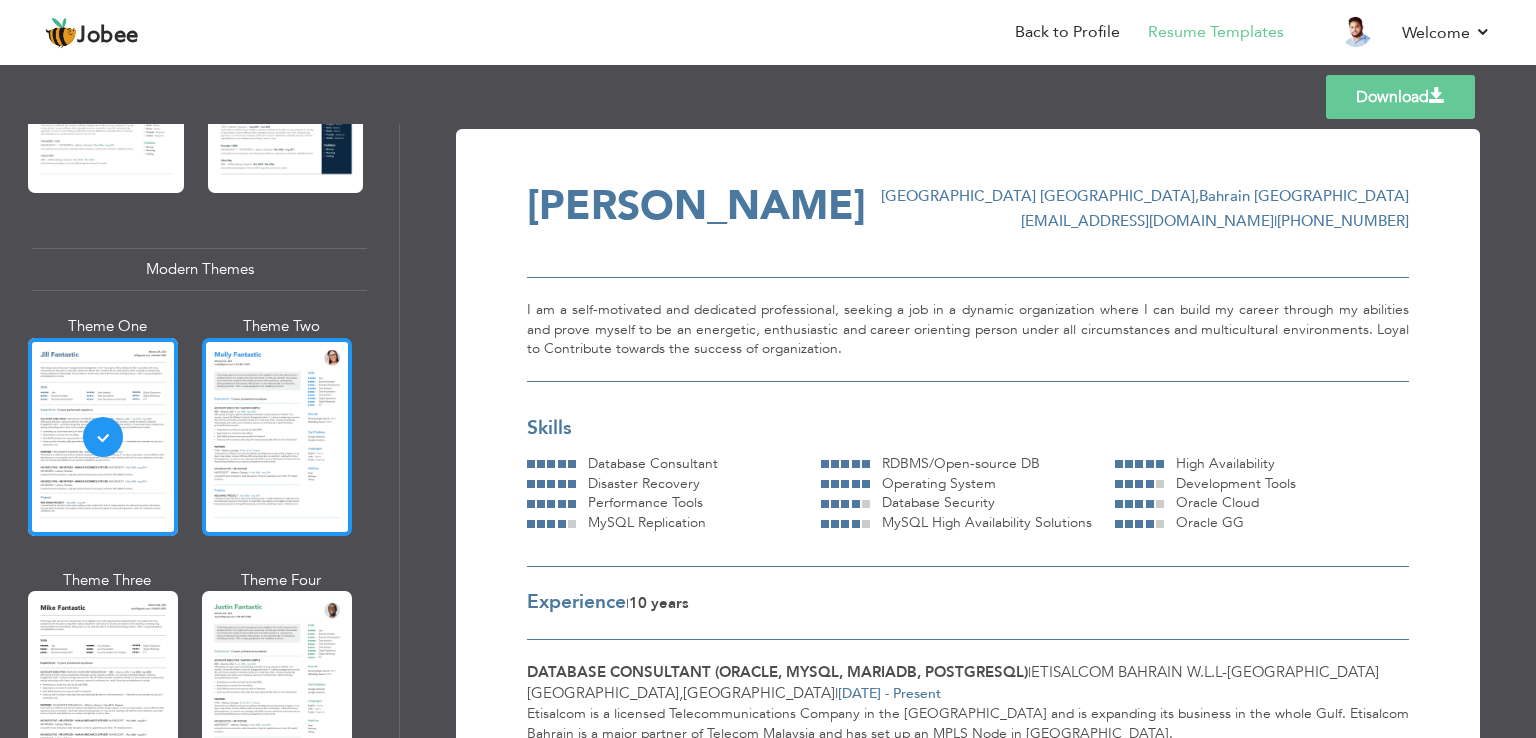 click at bounding box center [277, 437] 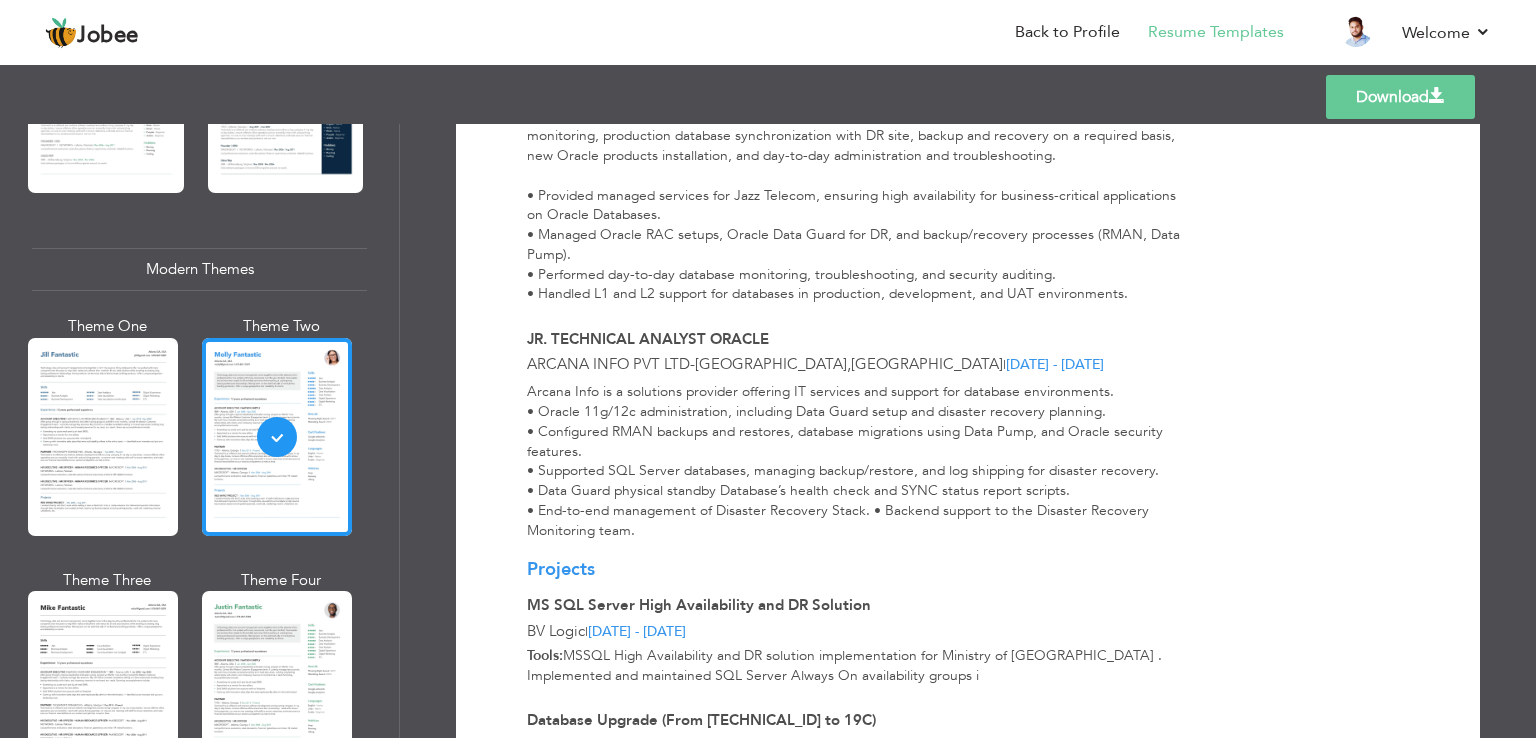 scroll, scrollTop: 1199, scrollLeft: 0, axis: vertical 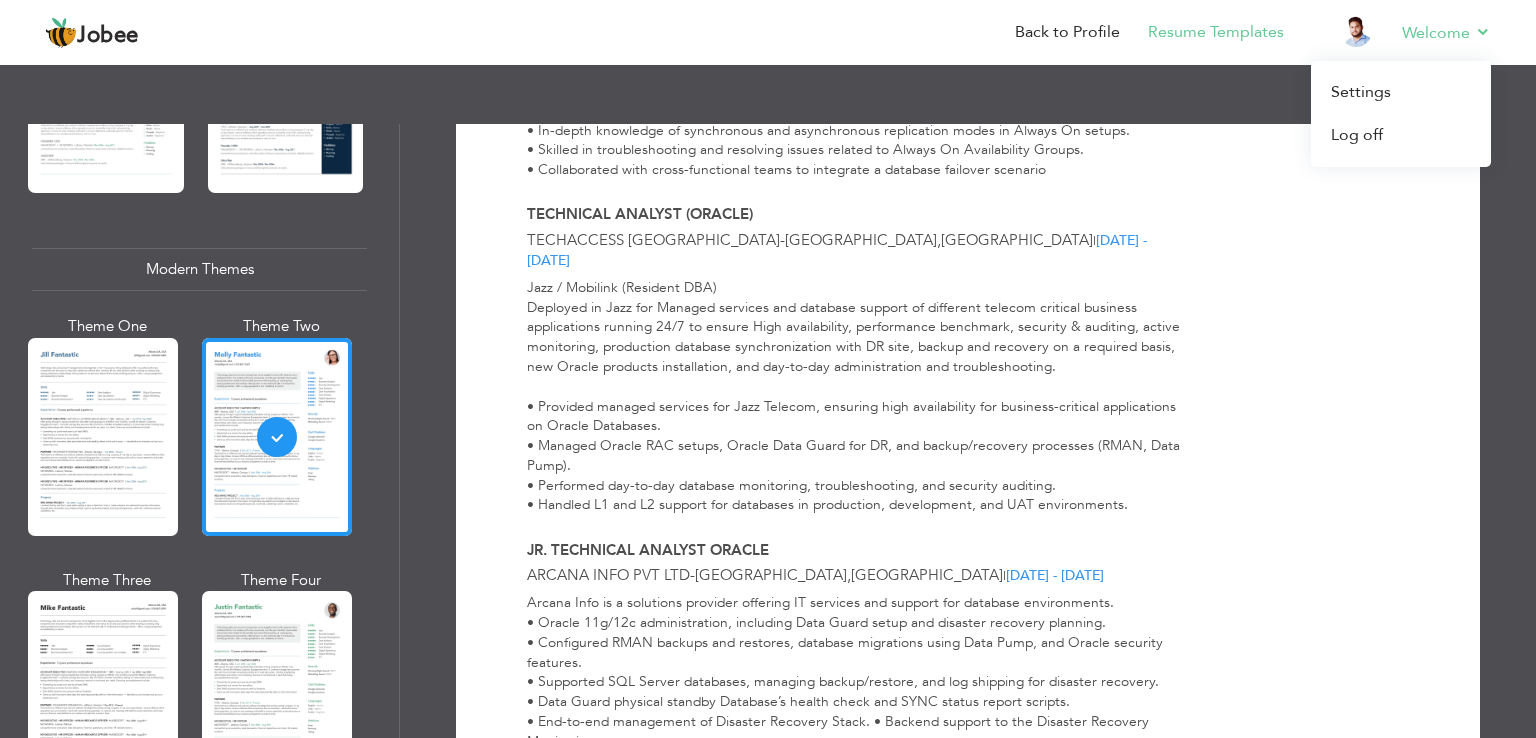 click on "Welcome
Settings
Log off" at bounding box center (1432, 34) 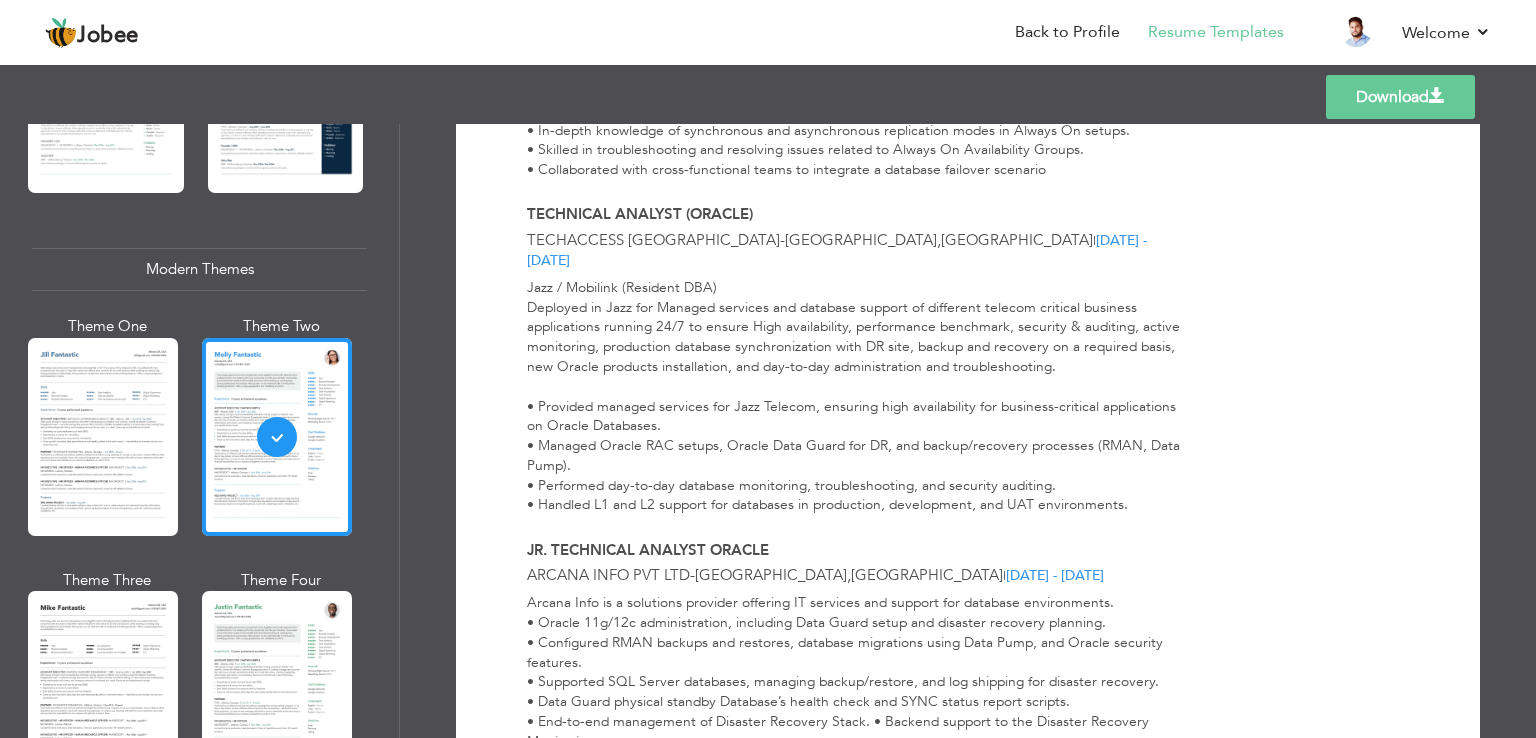 click on "Download" at bounding box center (1400, 97) 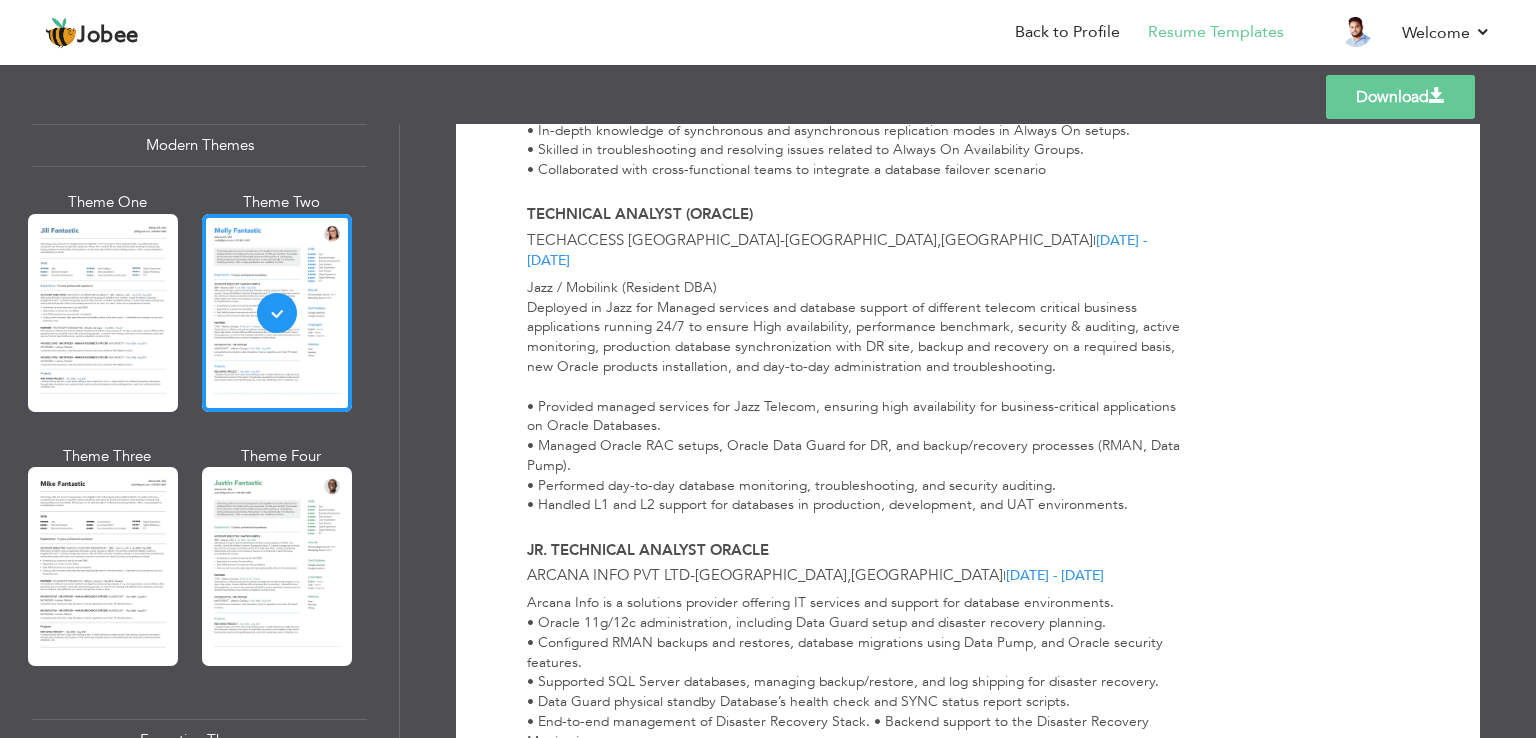 scroll, scrollTop: 1200, scrollLeft: 0, axis: vertical 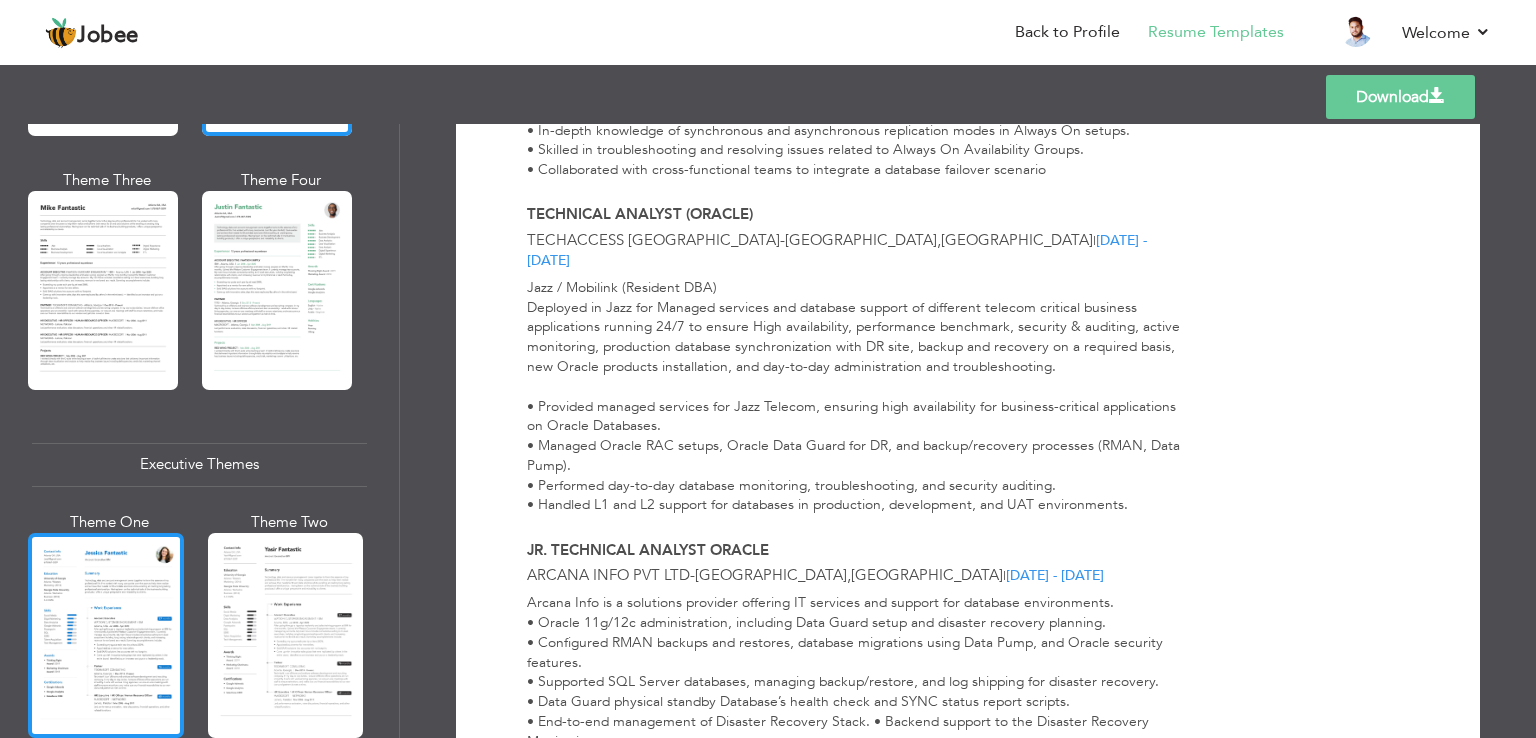 click at bounding box center (106, 635) 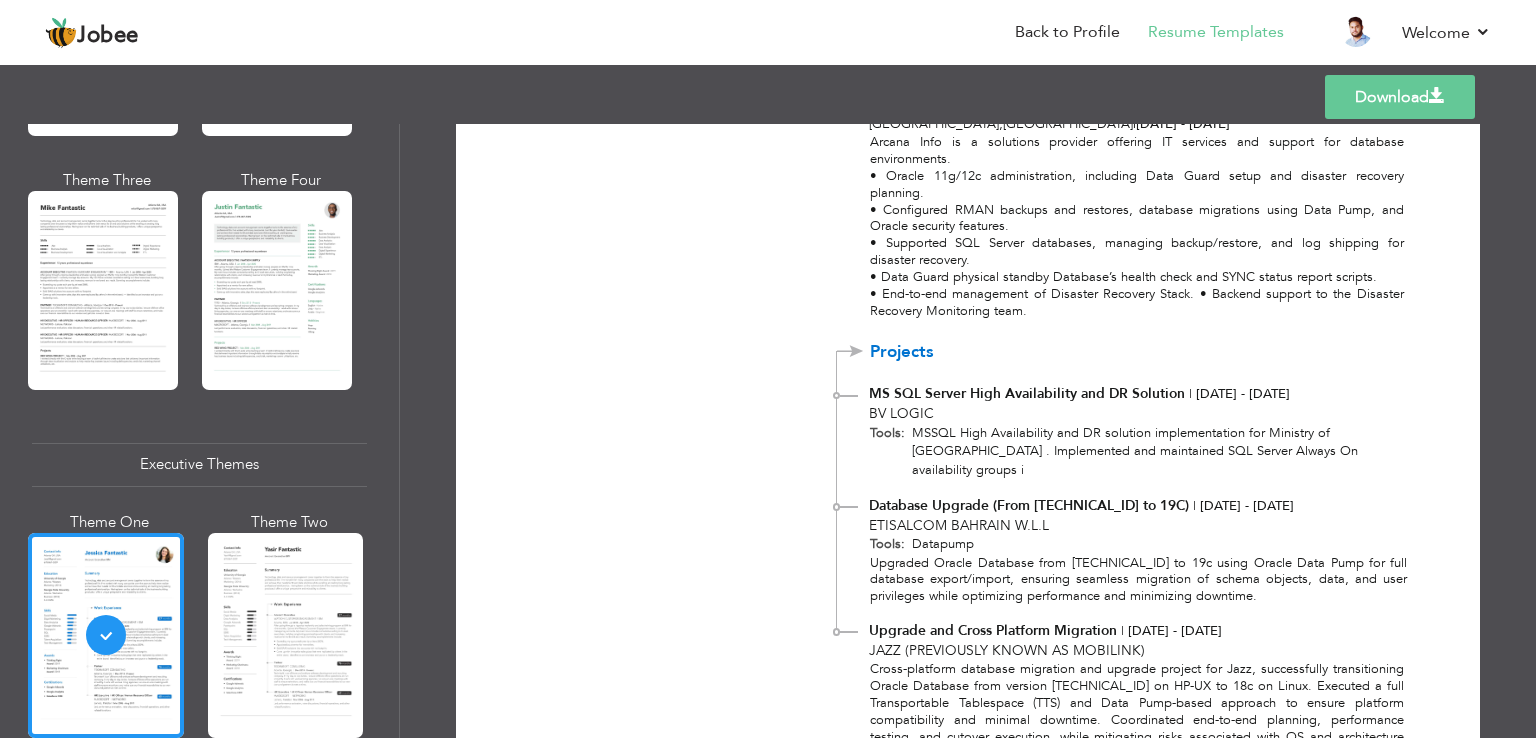 scroll, scrollTop: 1716, scrollLeft: 0, axis: vertical 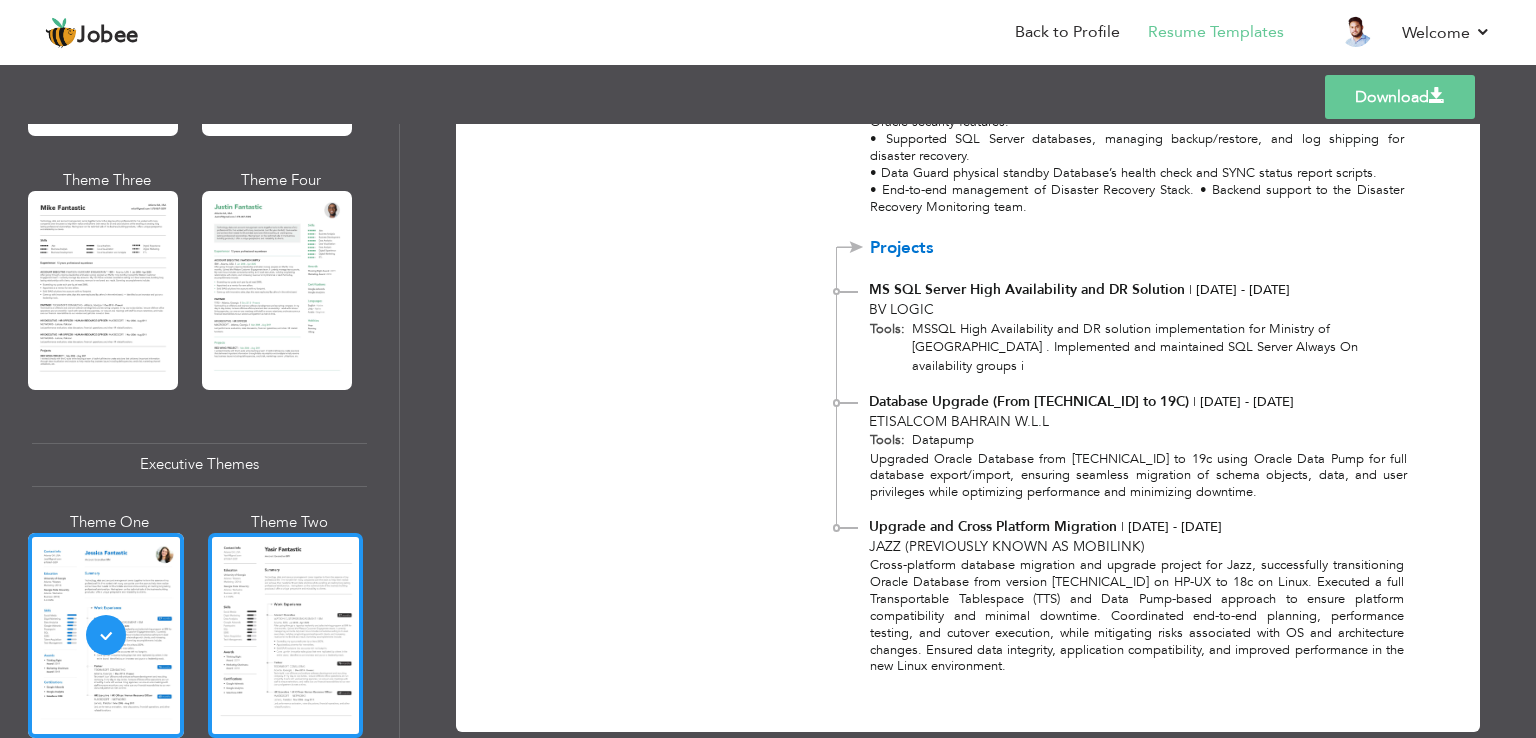 click at bounding box center (286, 635) 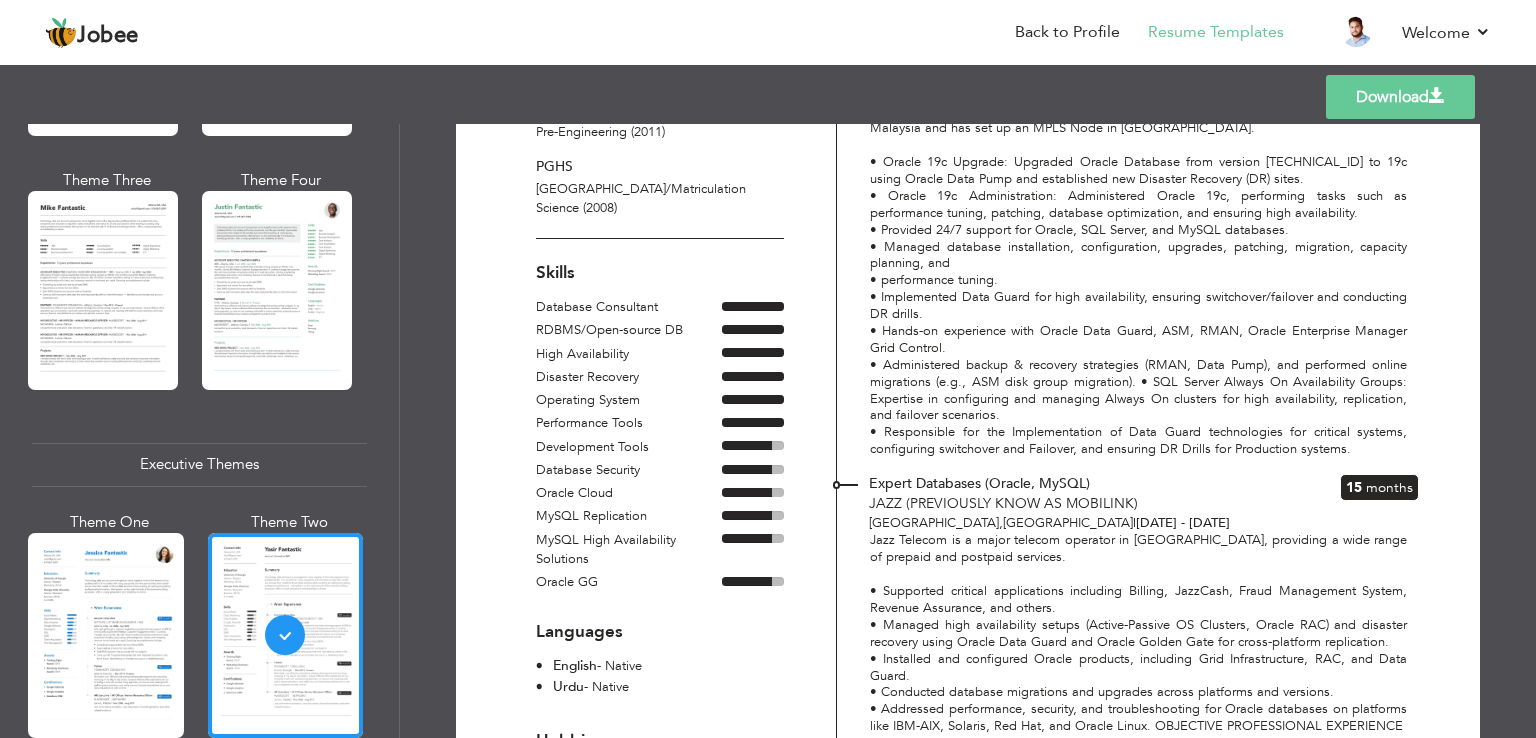 scroll, scrollTop: 600, scrollLeft: 0, axis: vertical 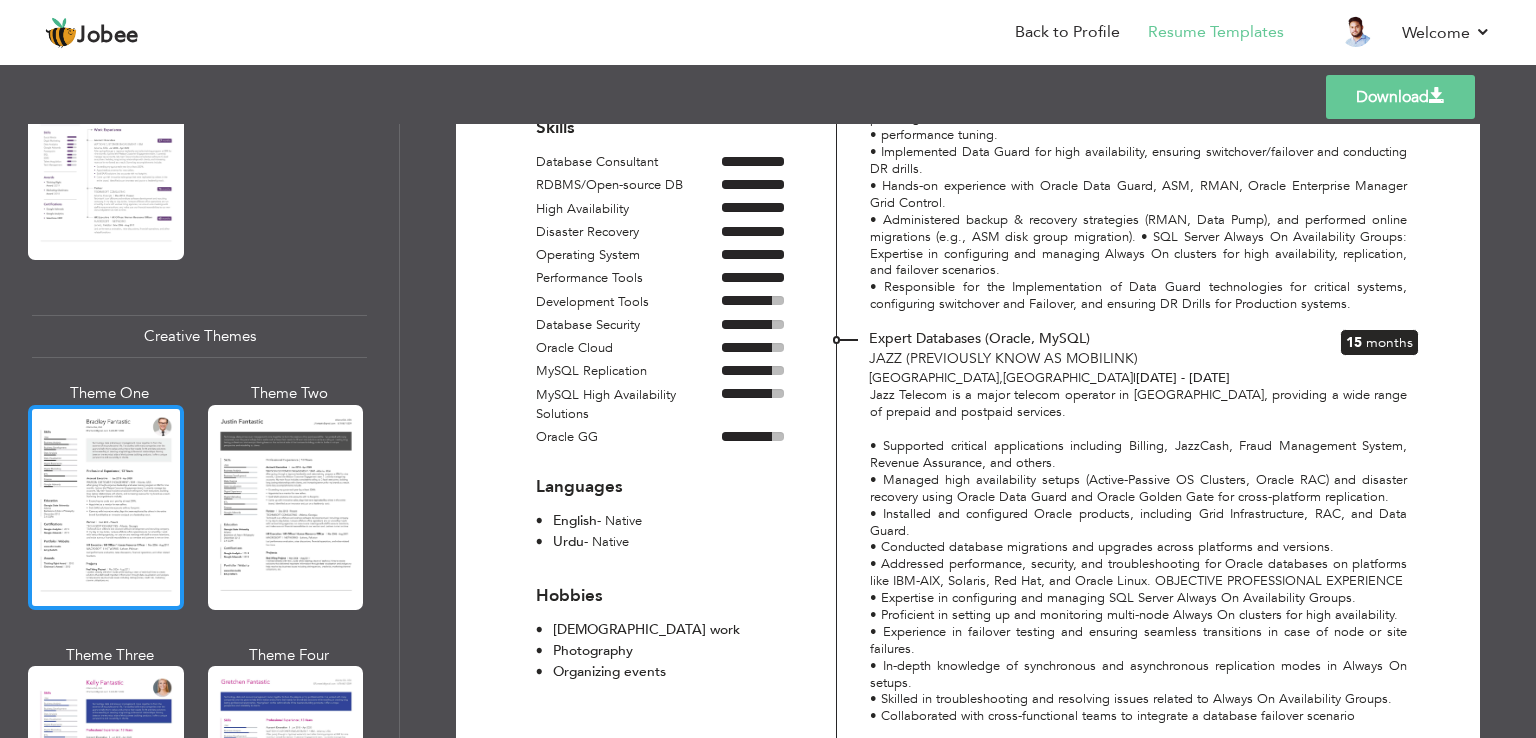 click at bounding box center (106, 507) 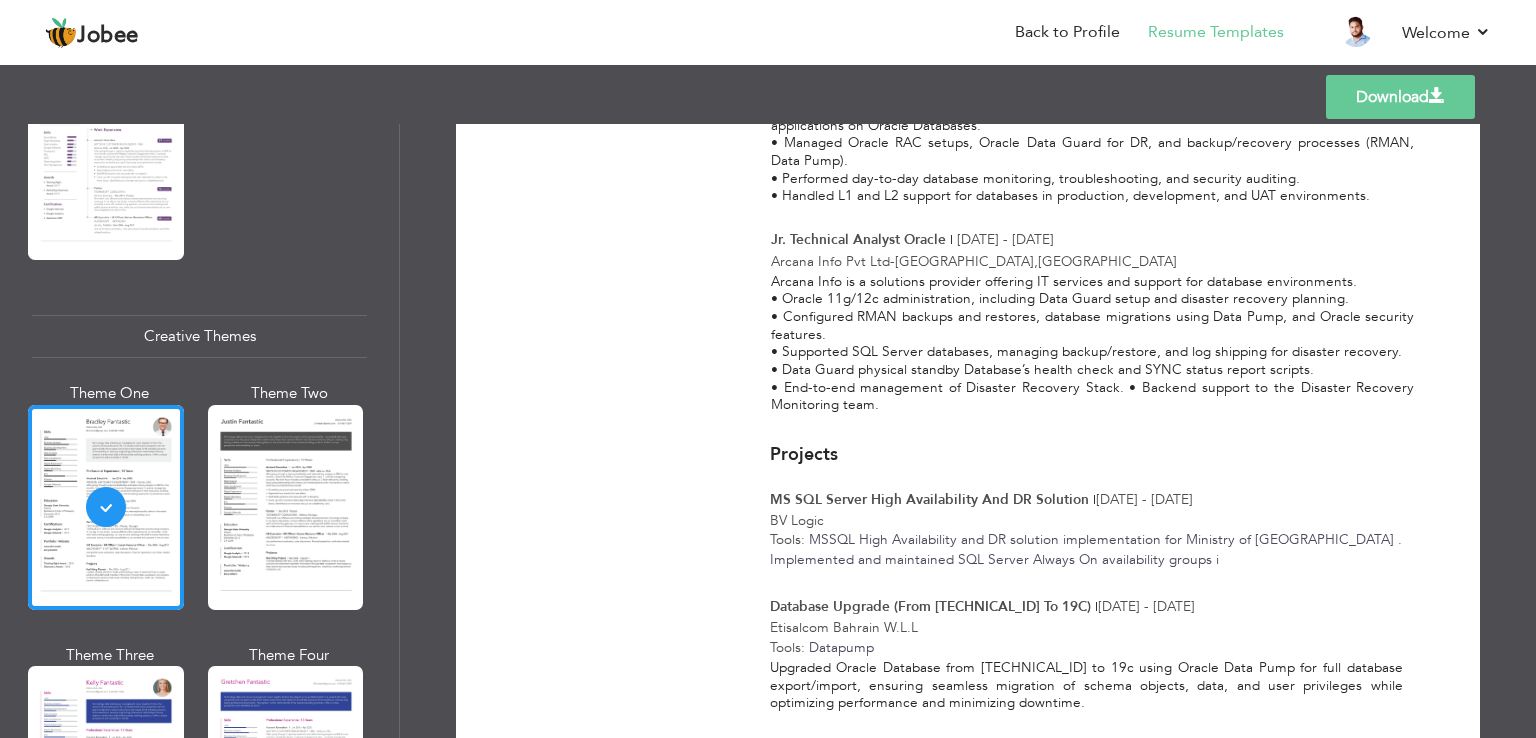 scroll, scrollTop: 1300, scrollLeft: 0, axis: vertical 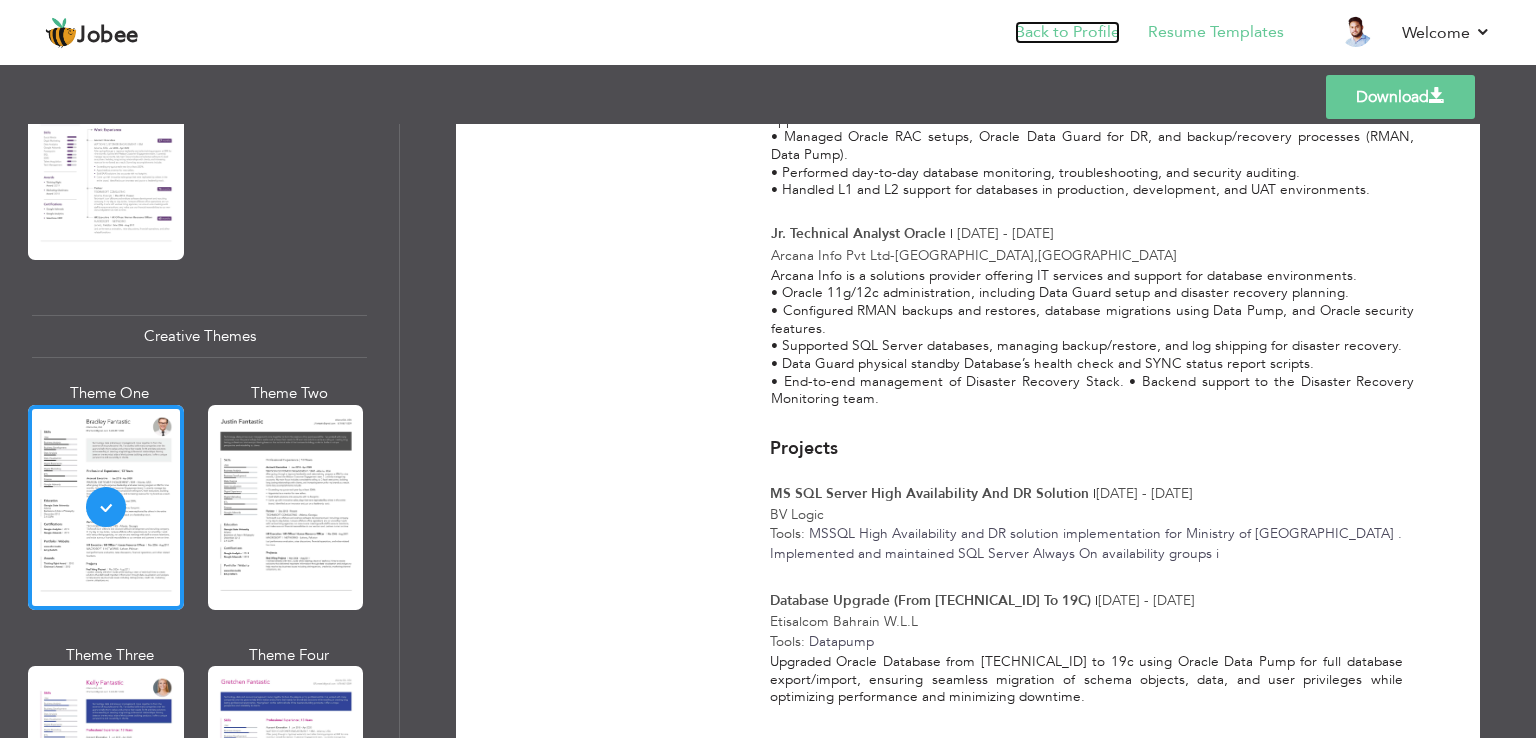 click on "Back to Profile" at bounding box center [1067, 32] 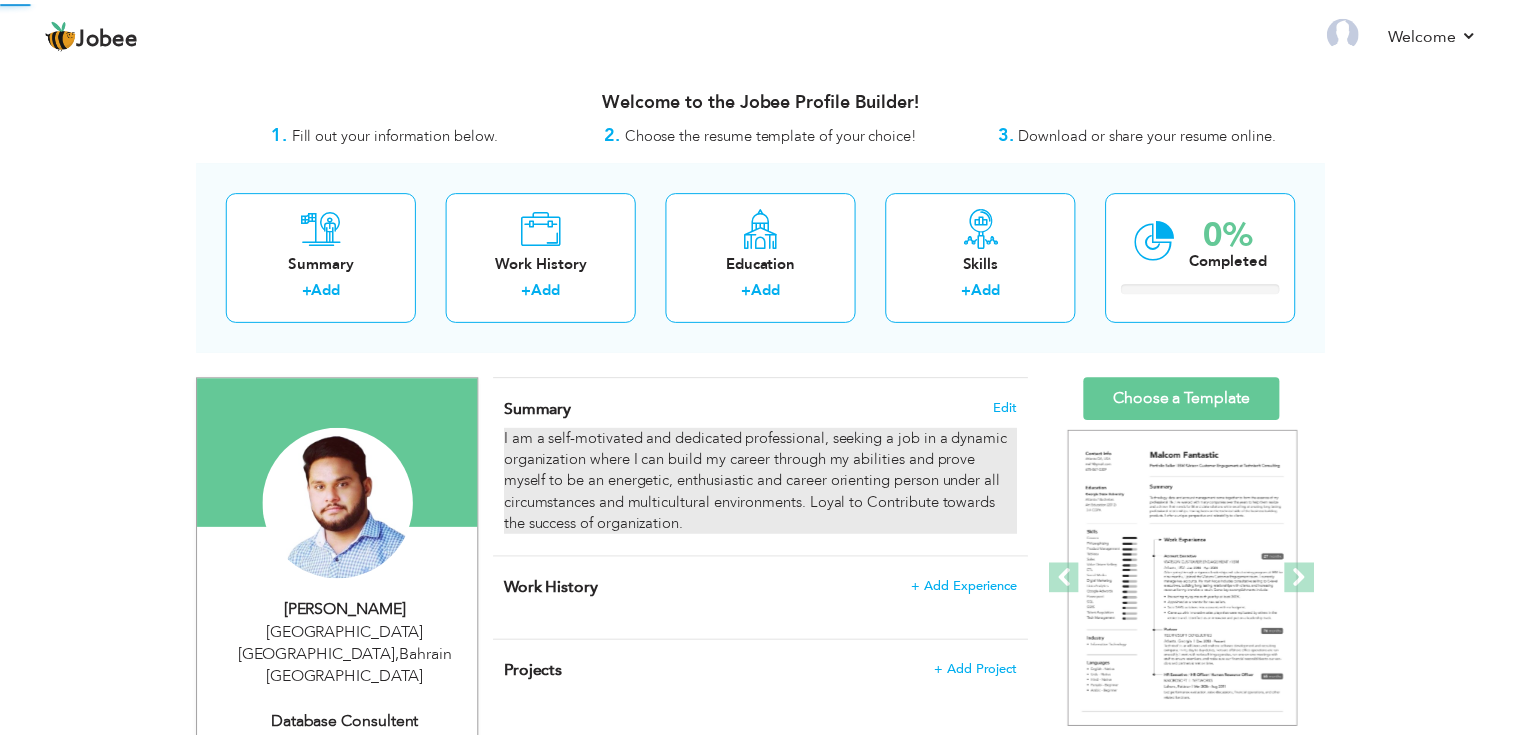 scroll, scrollTop: 0, scrollLeft: 0, axis: both 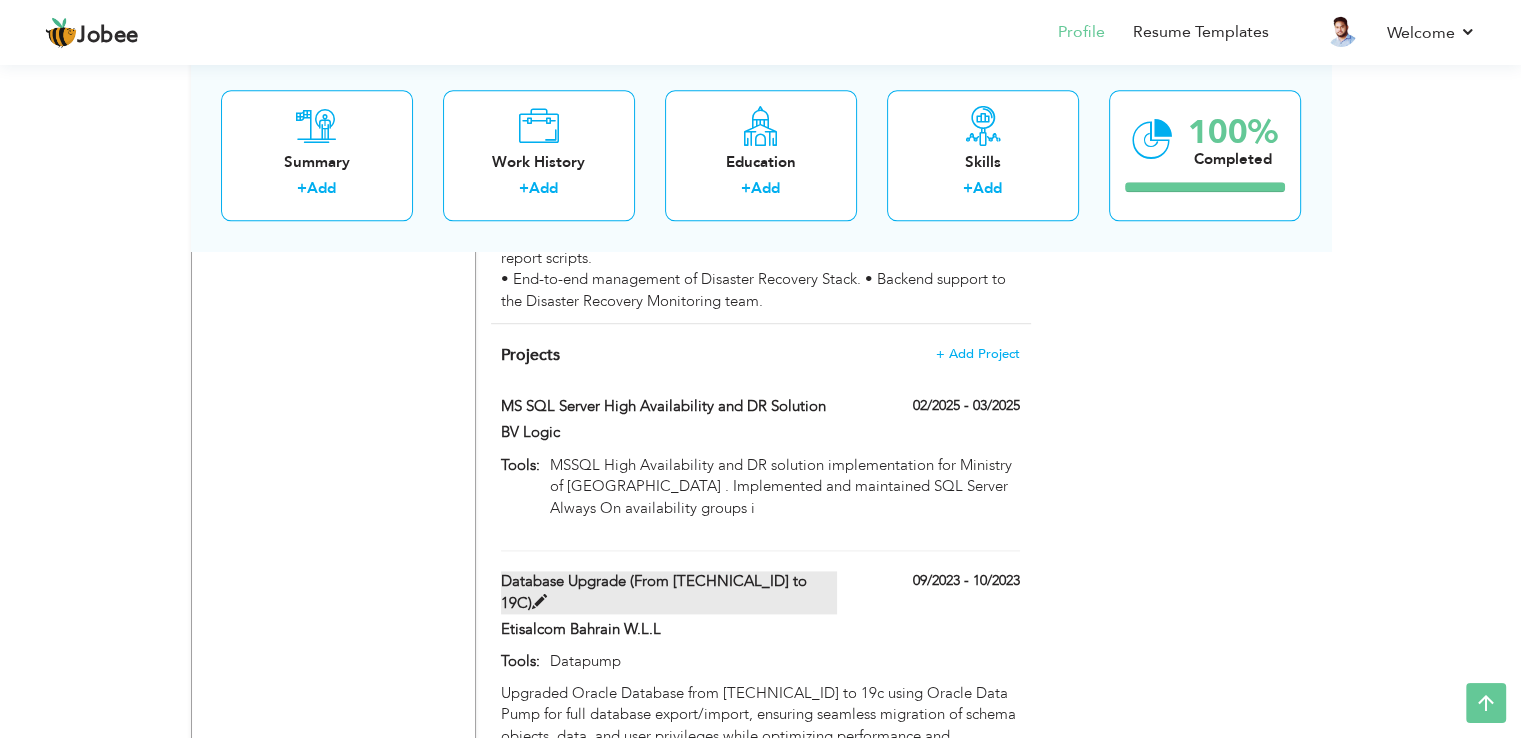click at bounding box center [539, 602] 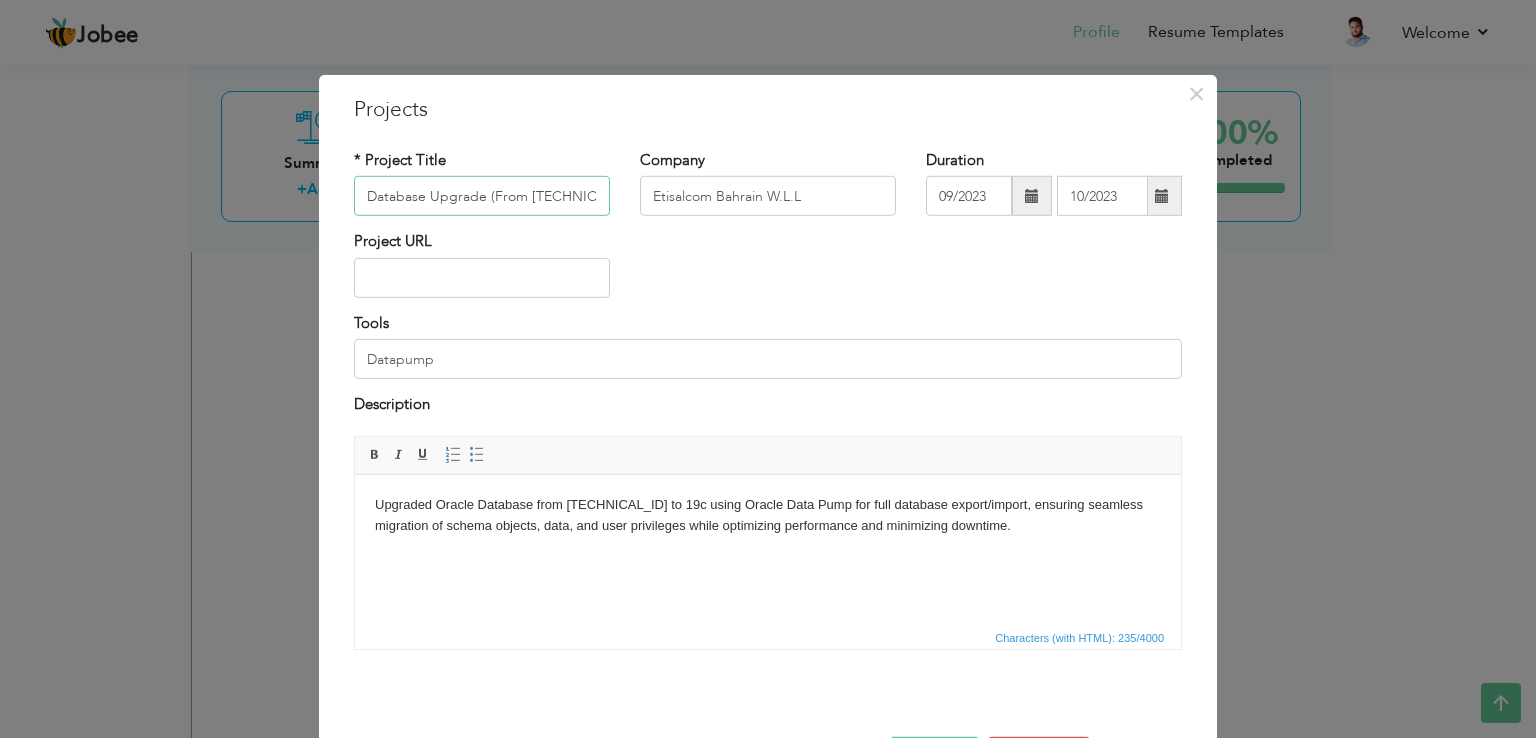 scroll, scrollTop: 0, scrollLeft: 26, axis: horizontal 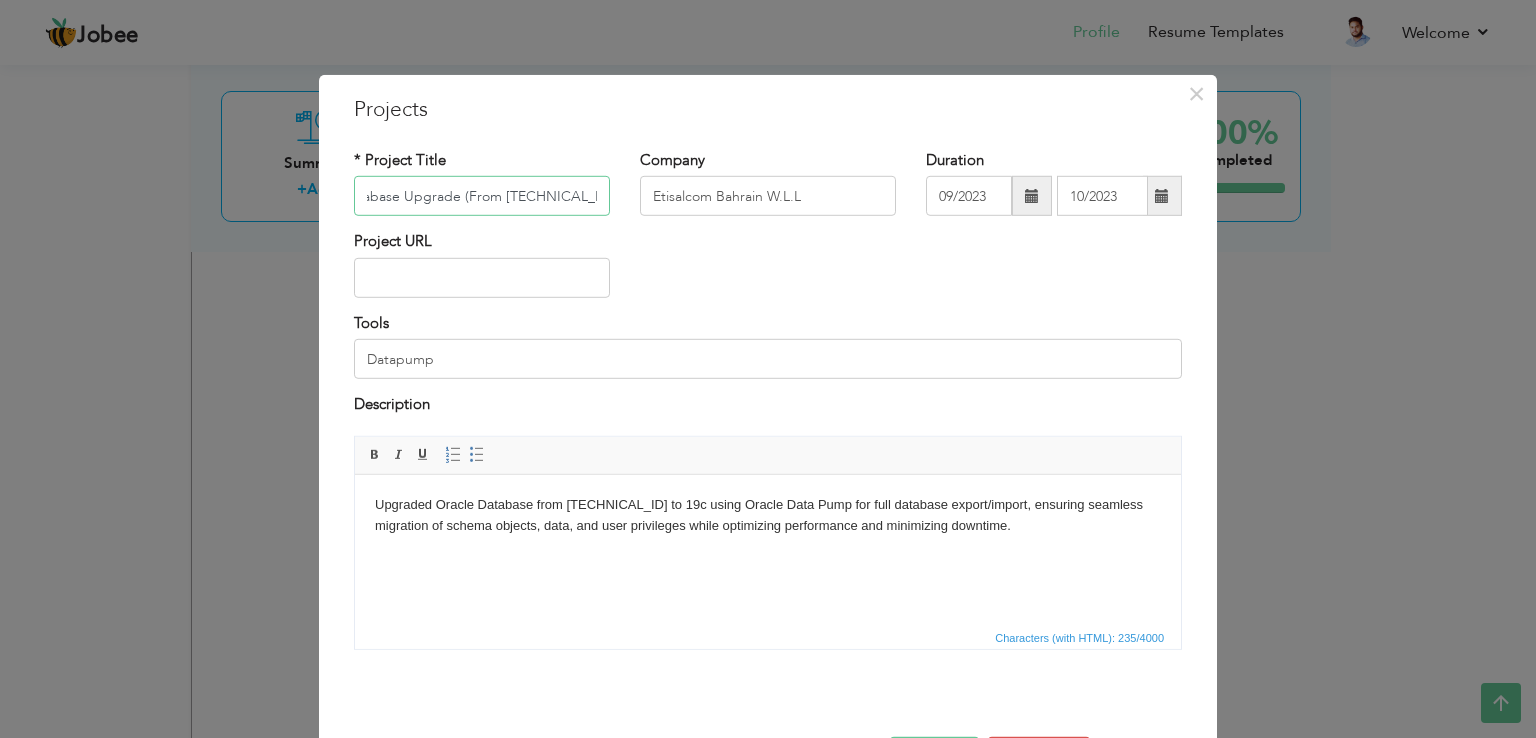 click on "Database Upgrade (From [TECHNICAL_ID] to 19C)" at bounding box center (482, 196) 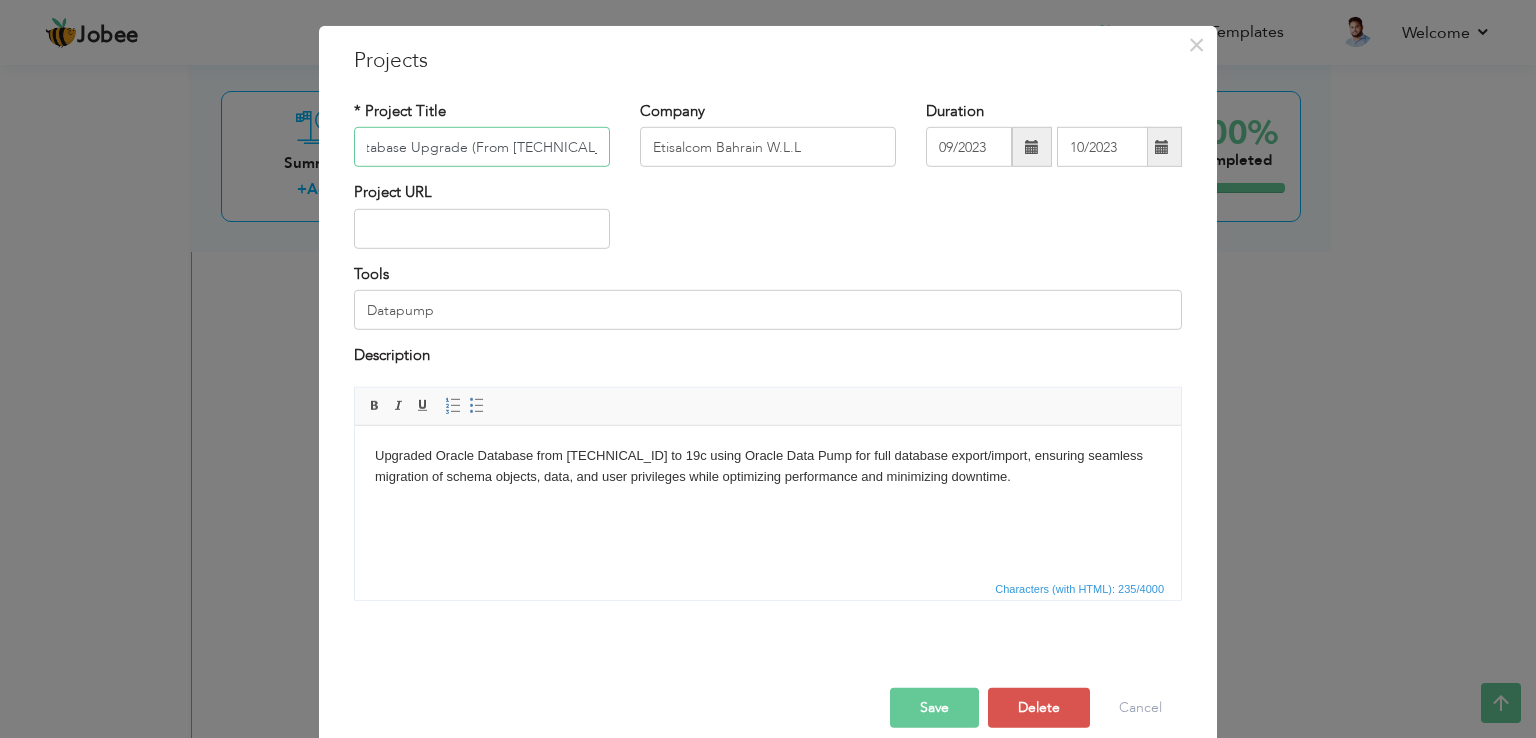 scroll, scrollTop: 72, scrollLeft: 0, axis: vertical 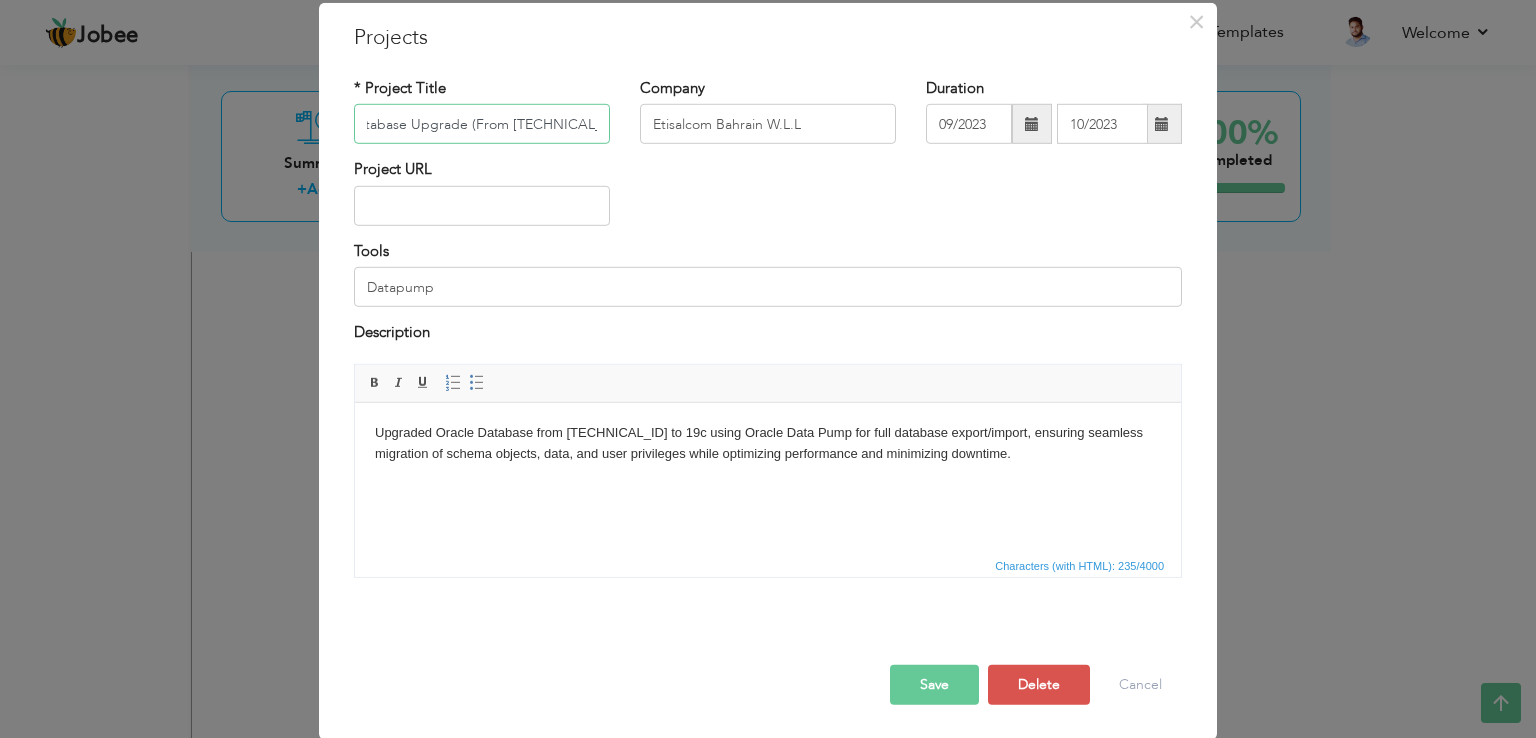 type on "Database Upgrade (From [TECHNICAL_ID] to 19C)" 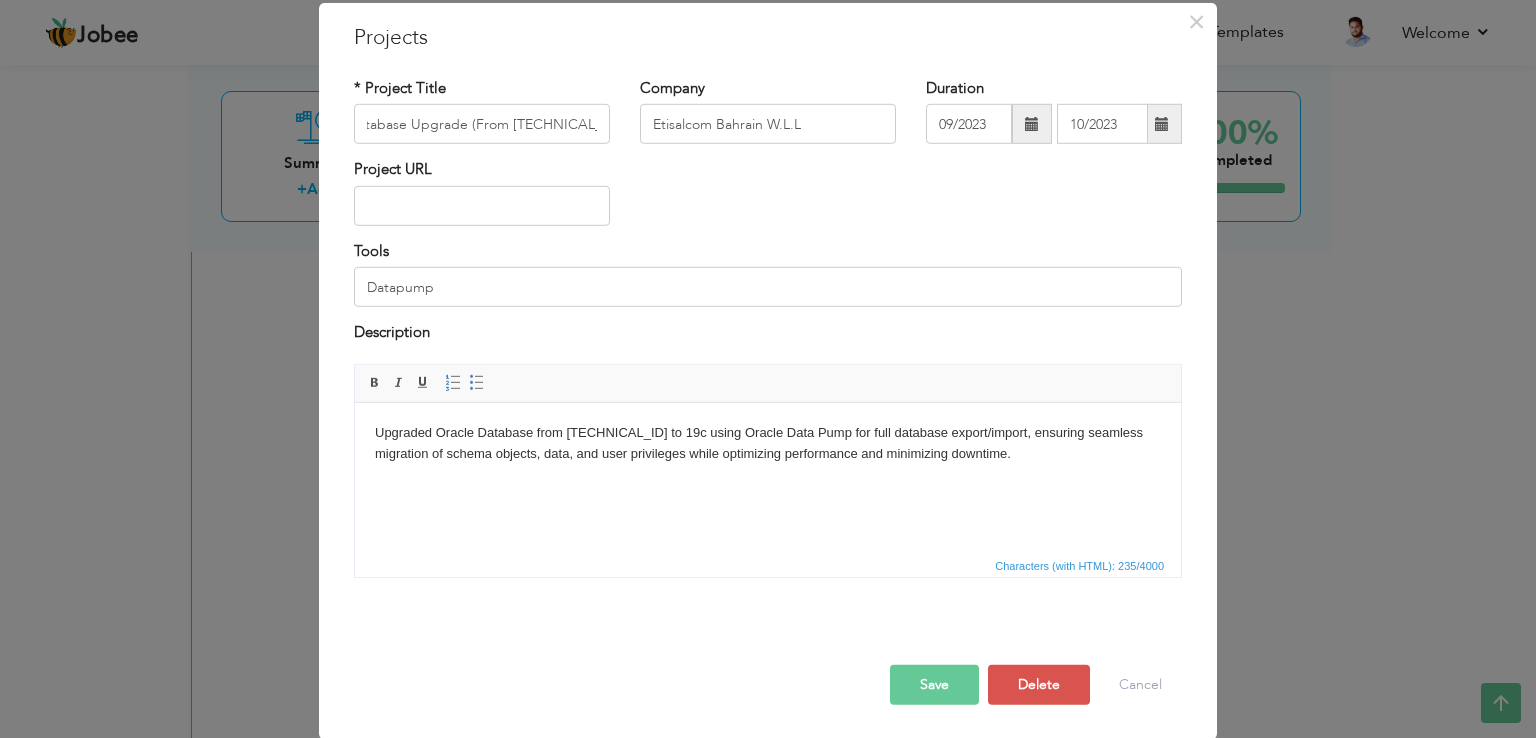 click on "Save" at bounding box center (934, 684) 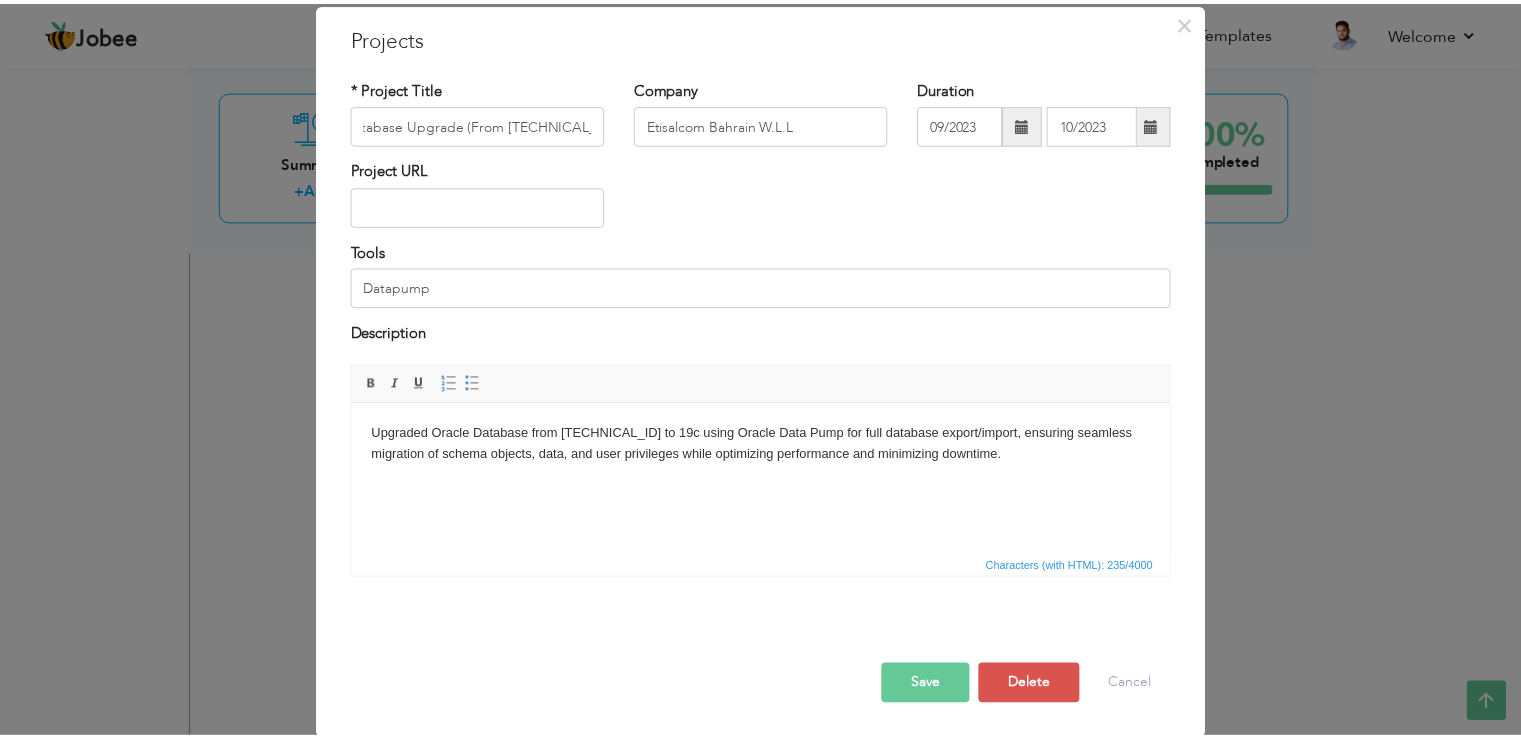 scroll, scrollTop: 0, scrollLeft: 0, axis: both 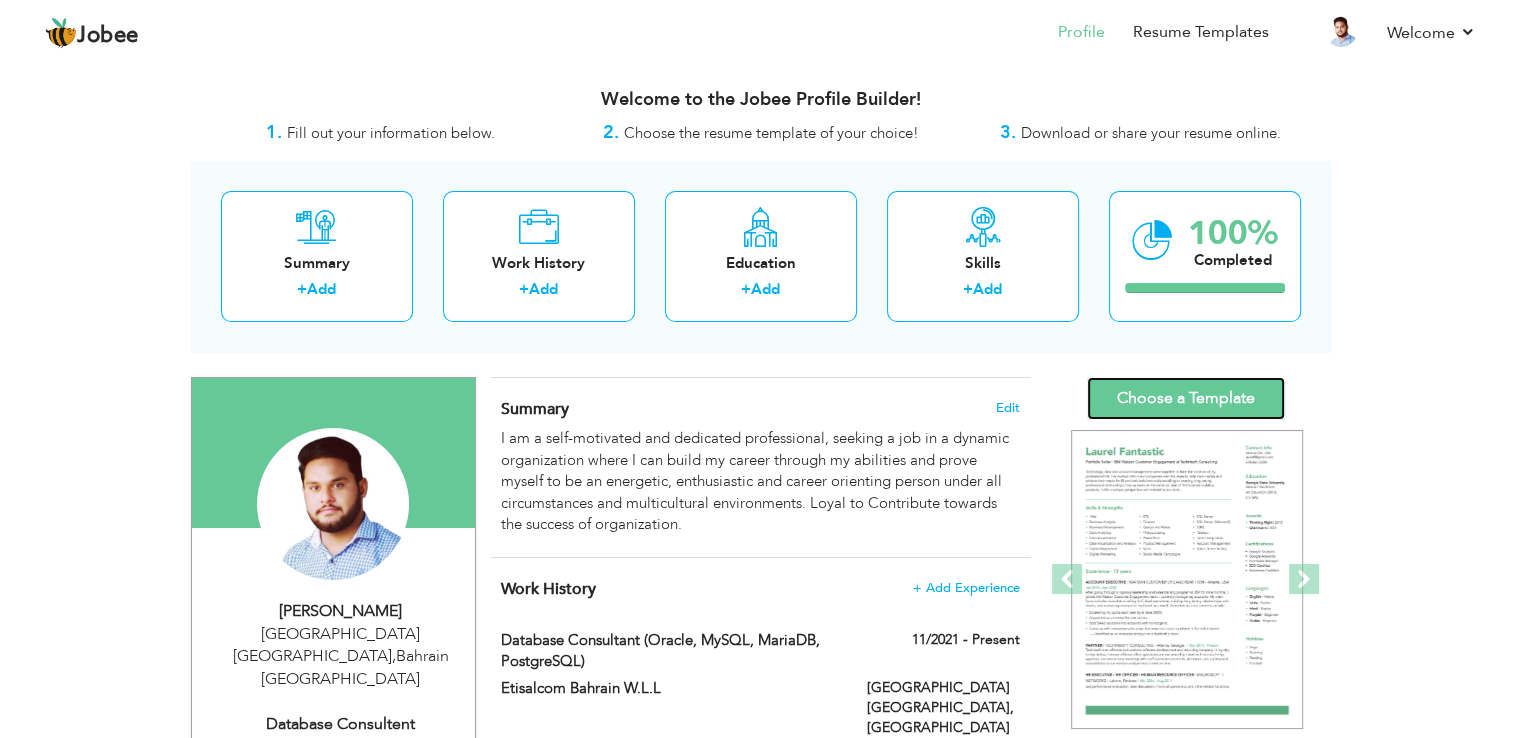 click on "Choose a Template" at bounding box center [1186, 398] 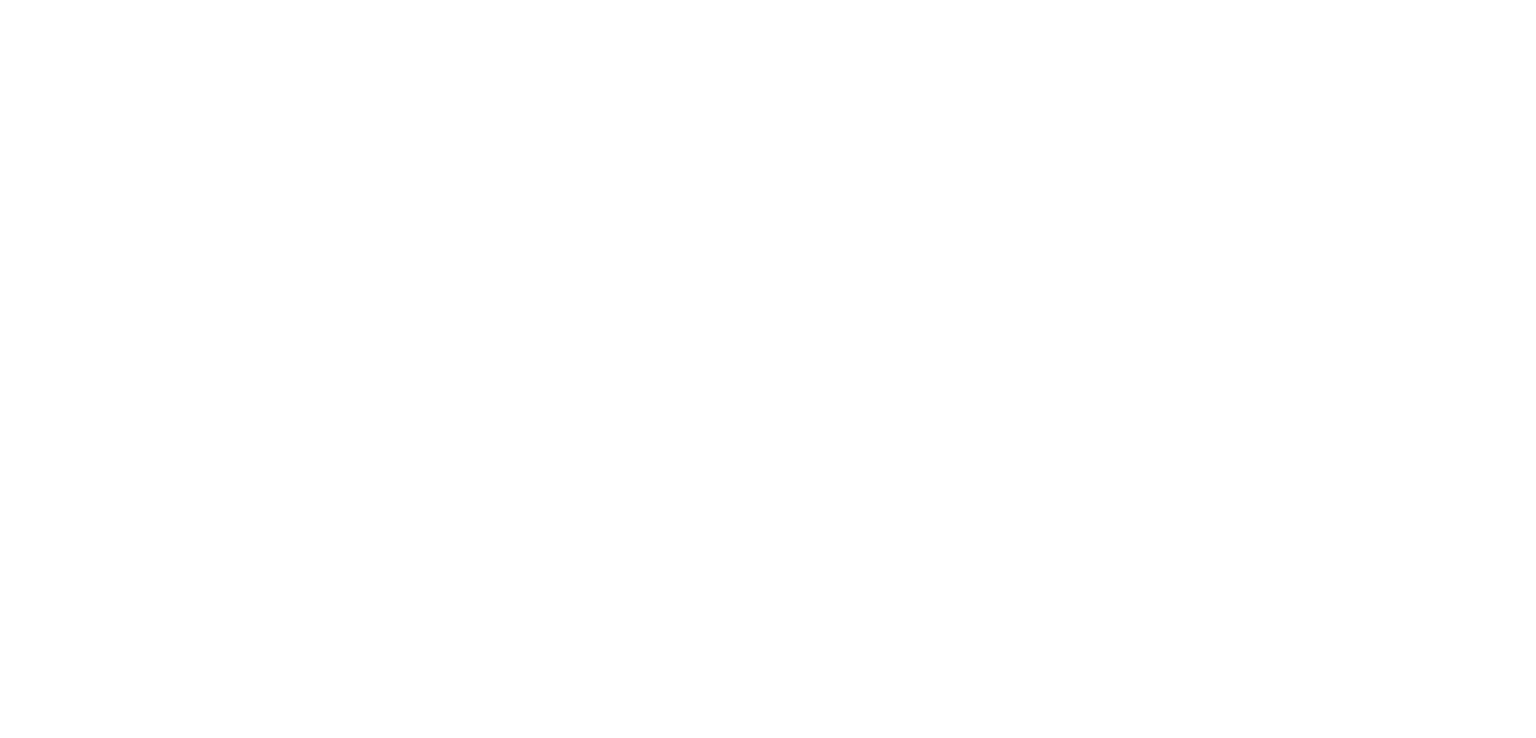scroll, scrollTop: 0, scrollLeft: 0, axis: both 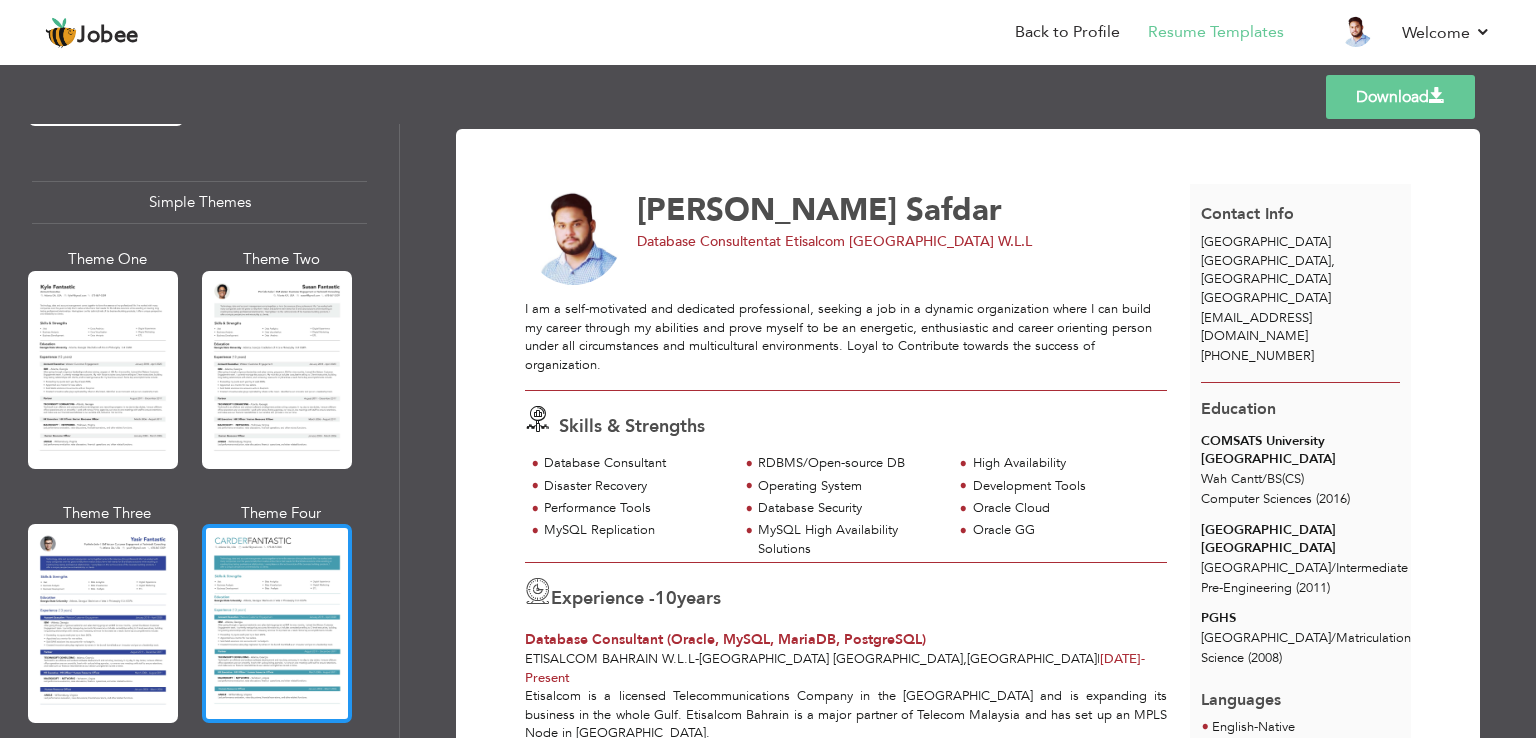 click at bounding box center (277, 623) 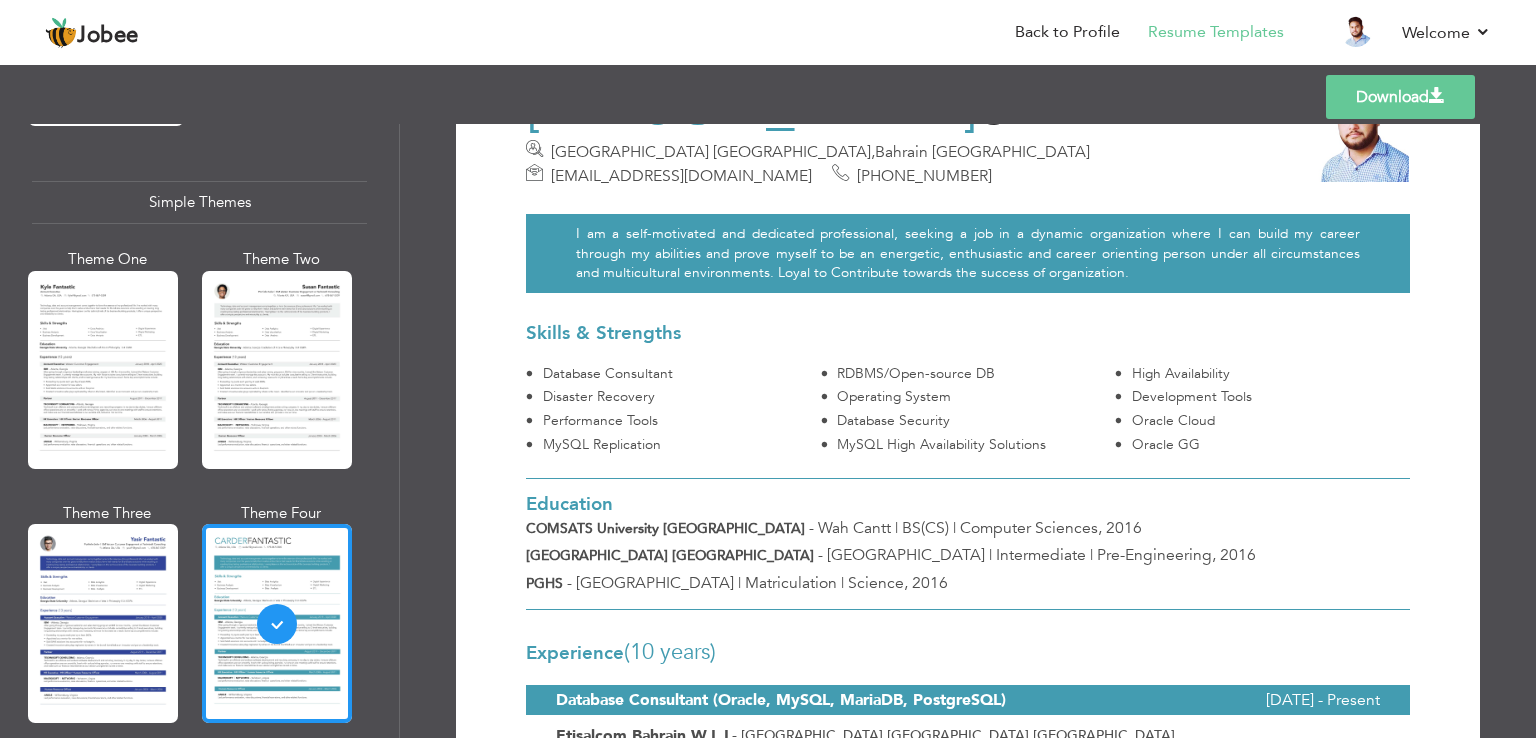 scroll, scrollTop: 0, scrollLeft: 0, axis: both 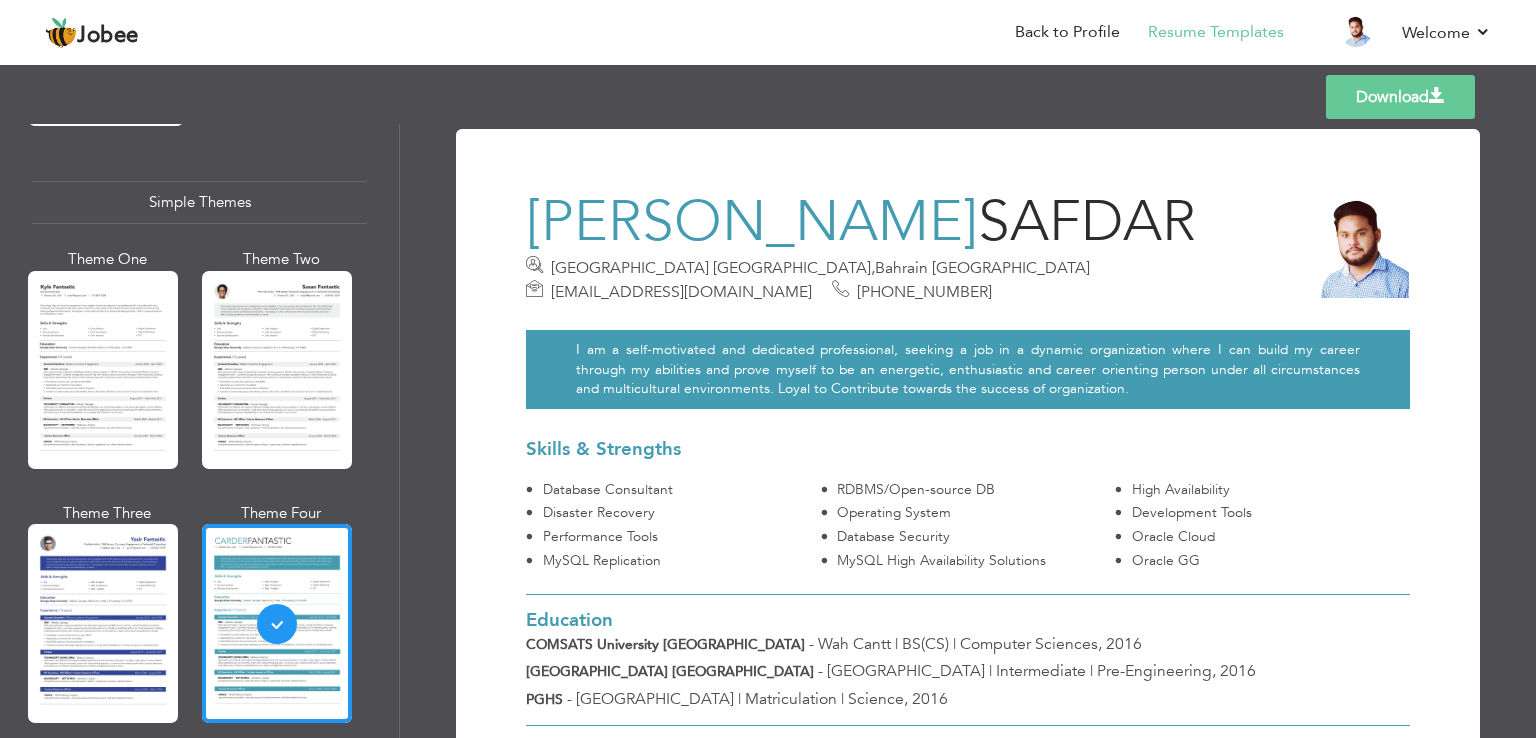 click on "Download" at bounding box center [1400, 97] 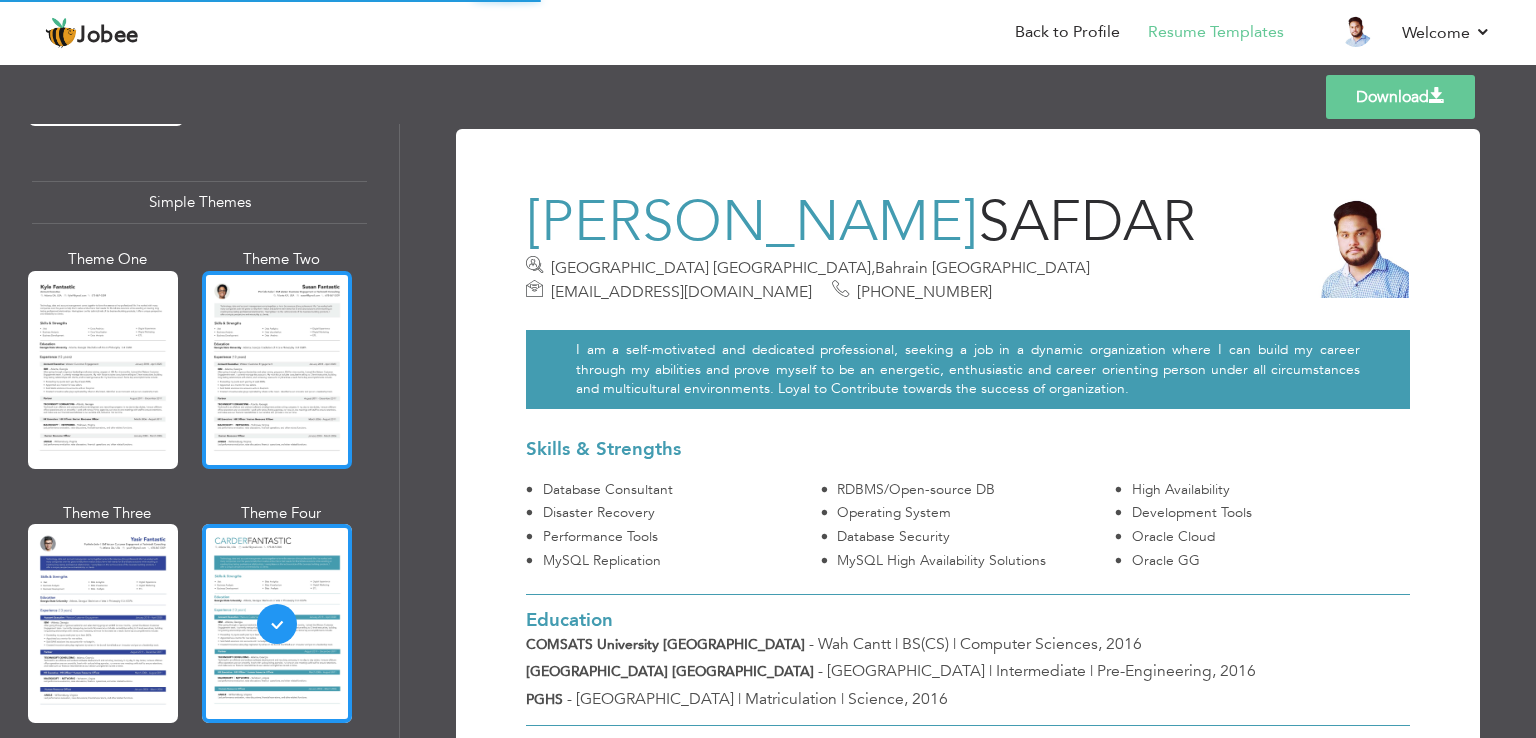click at bounding box center [277, 370] 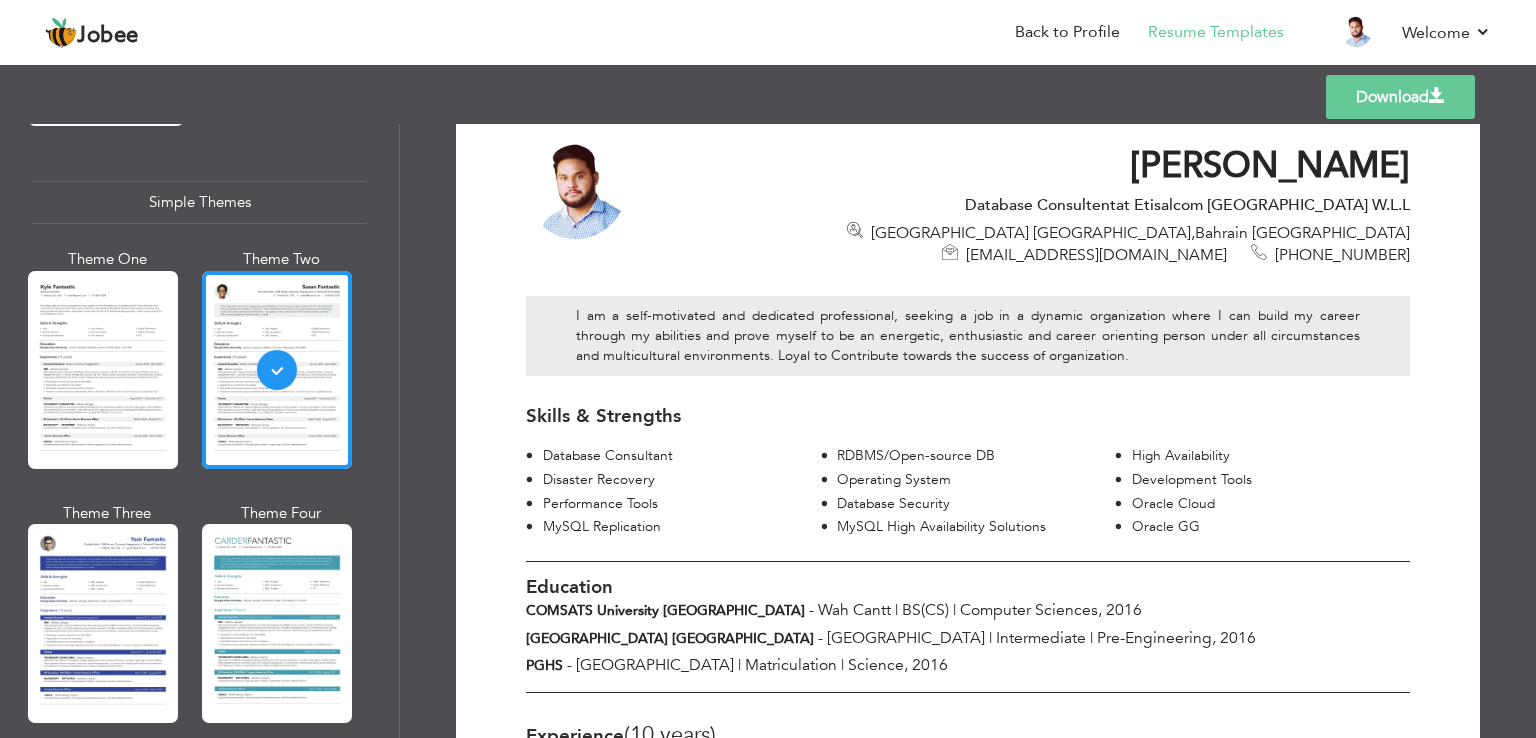 scroll, scrollTop: 0, scrollLeft: 0, axis: both 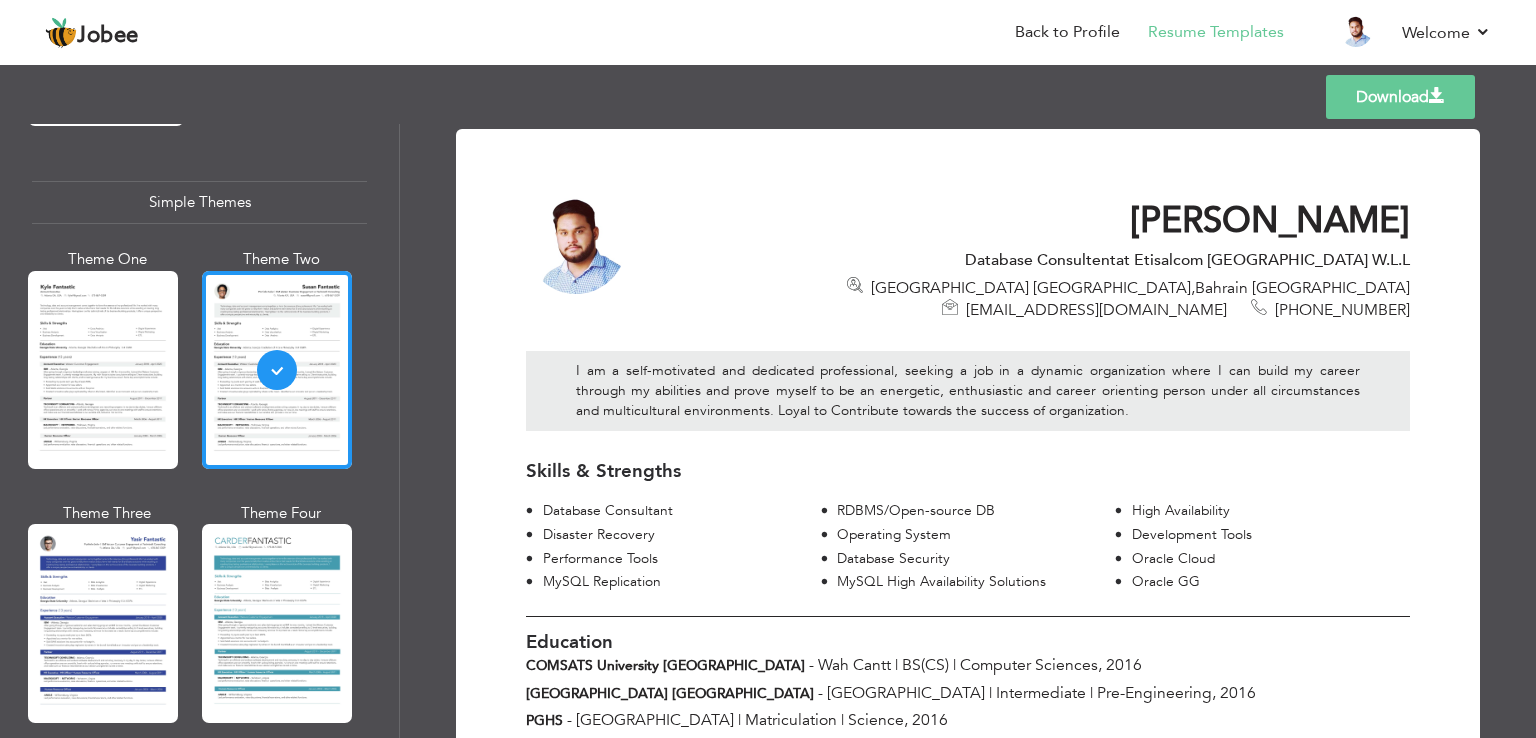 click on "Download" at bounding box center [1400, 97] 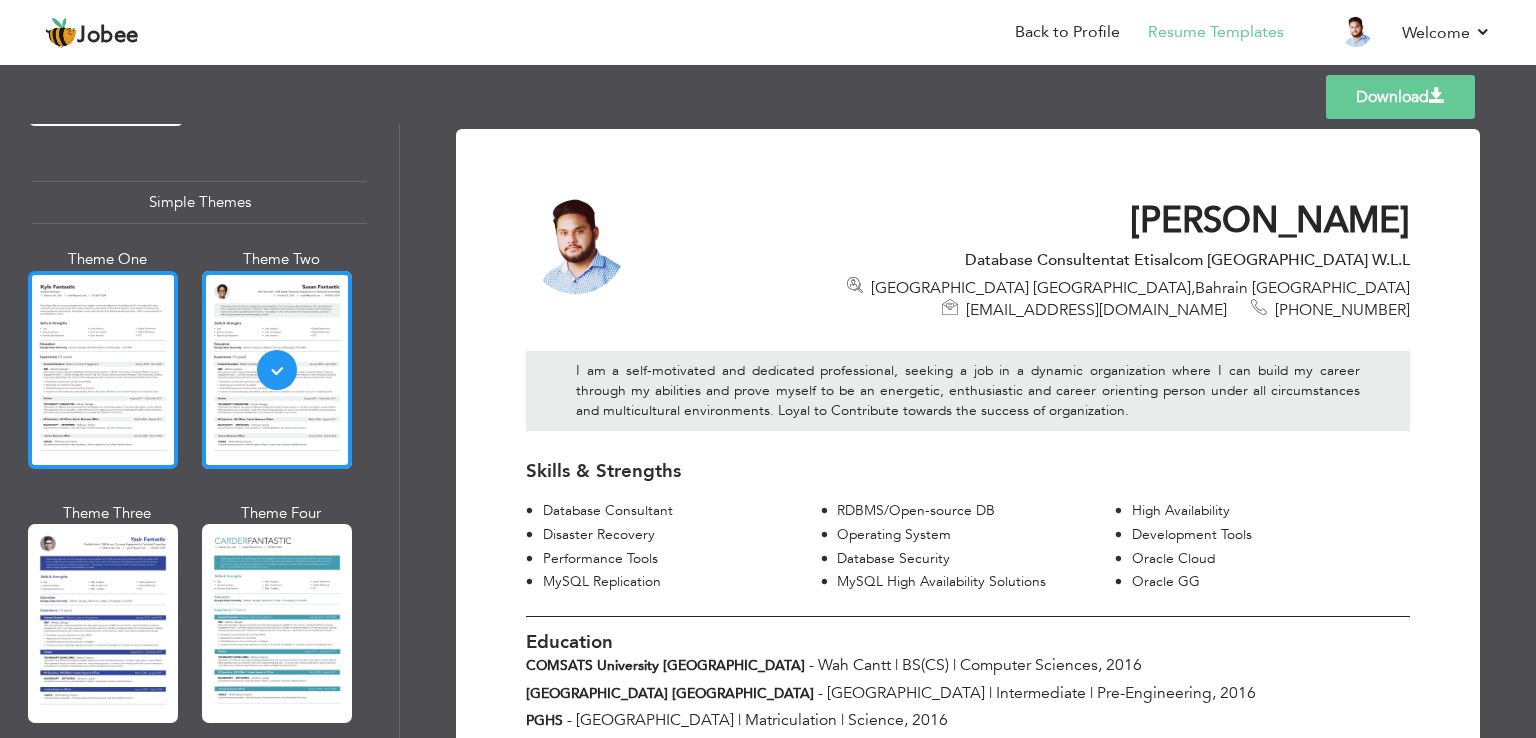 click at bounding box center (103, 370) 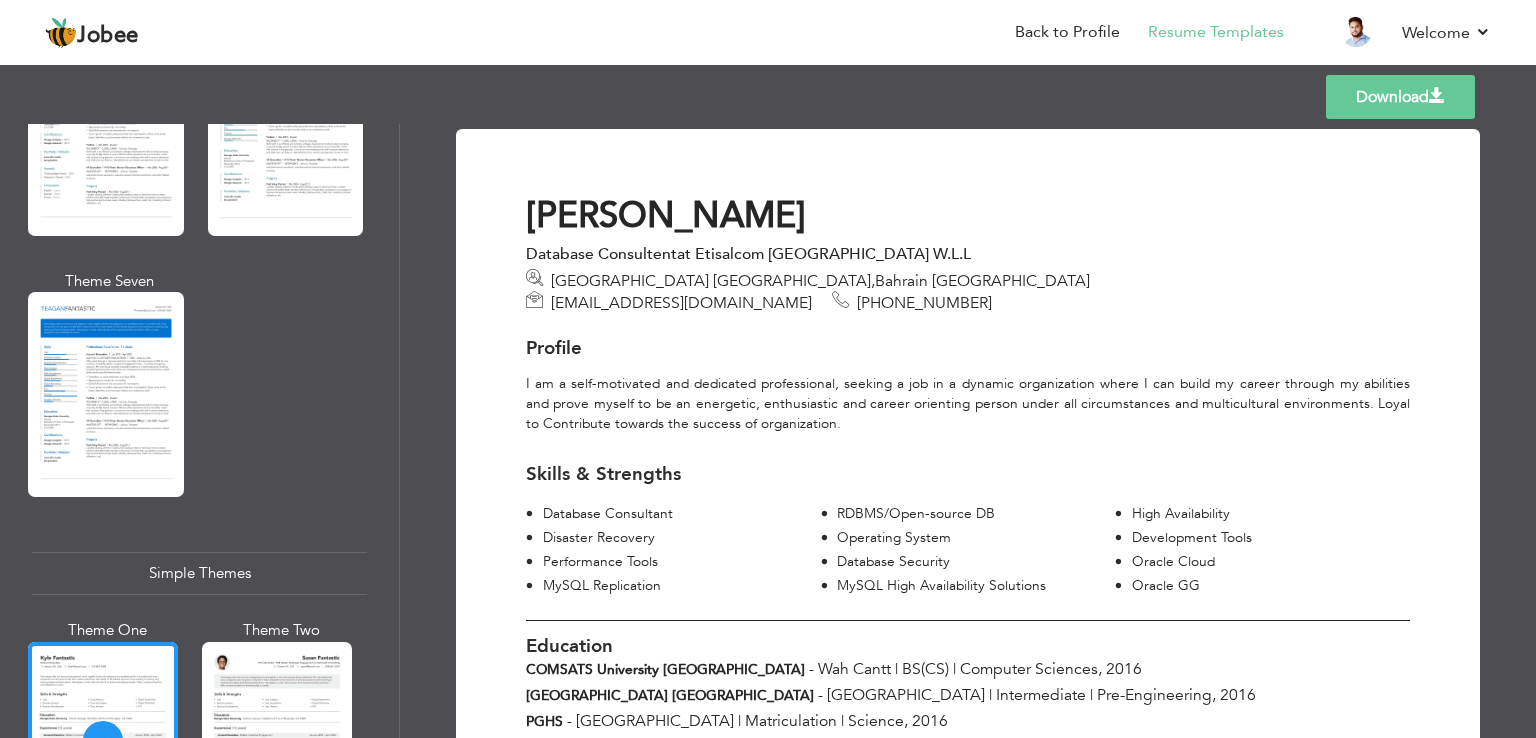scroll, scrollTop: 3067, scrollLeft: 0, axis: vertical 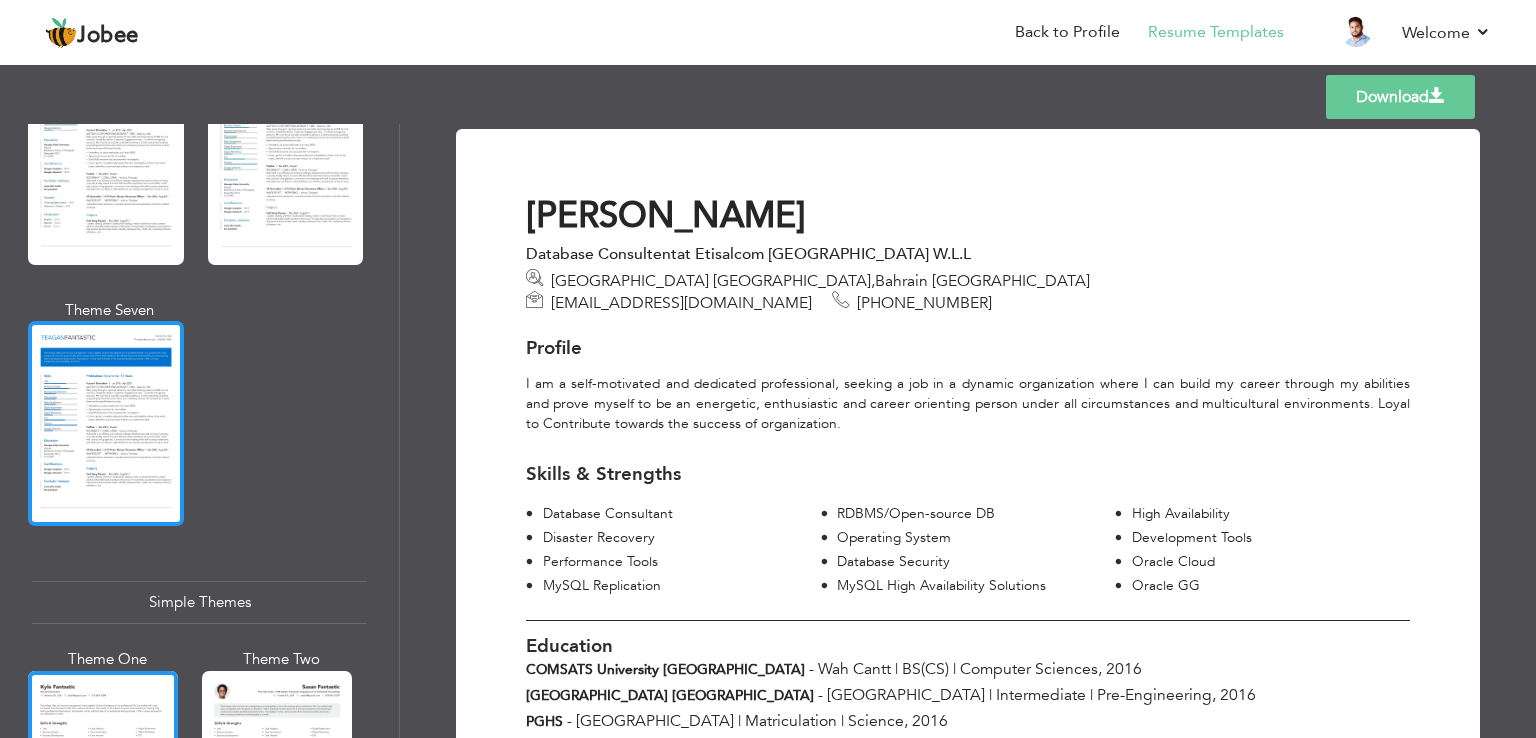 click at bounding box center [106, 423] 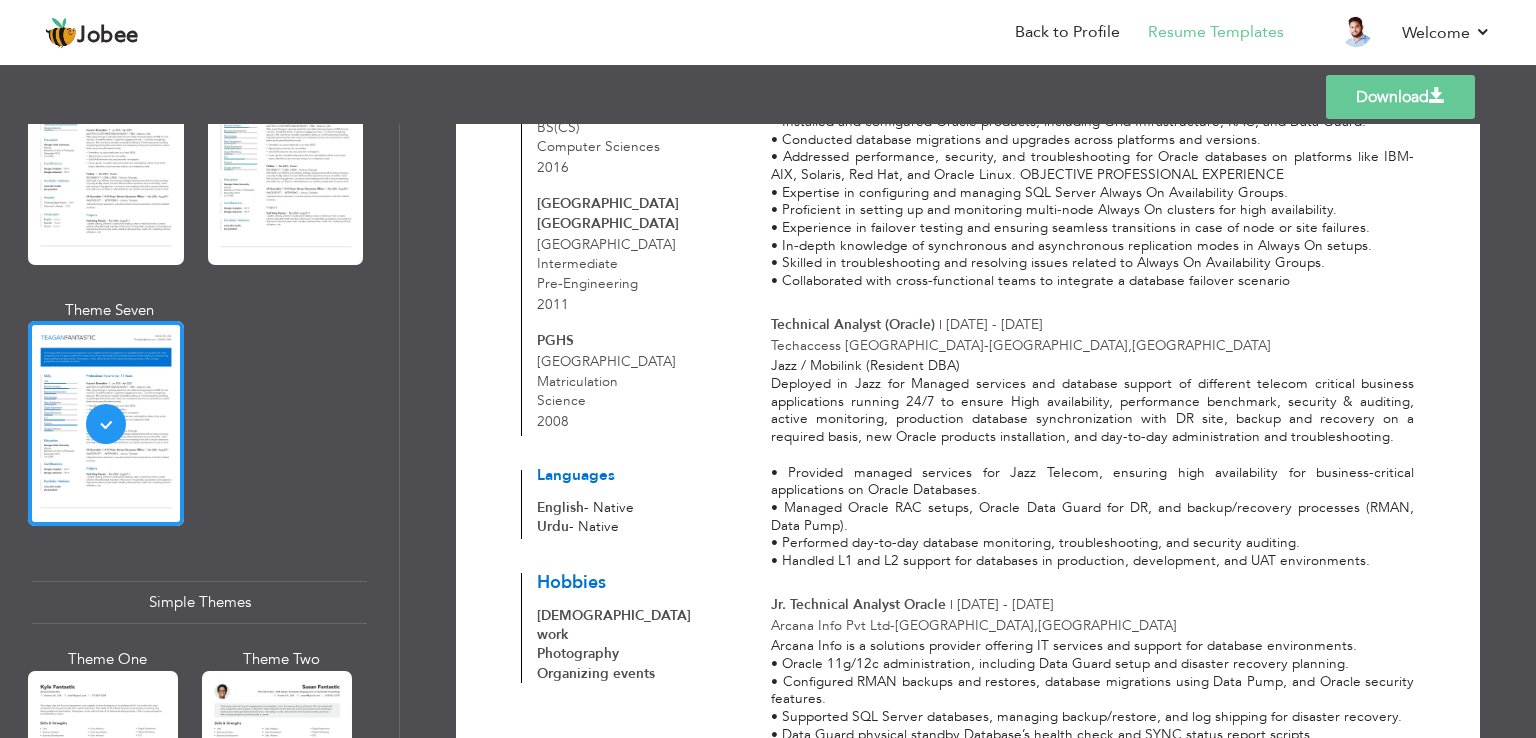 scroll, scrollTop: 1484, scrollLeft: 0, axis: vertical 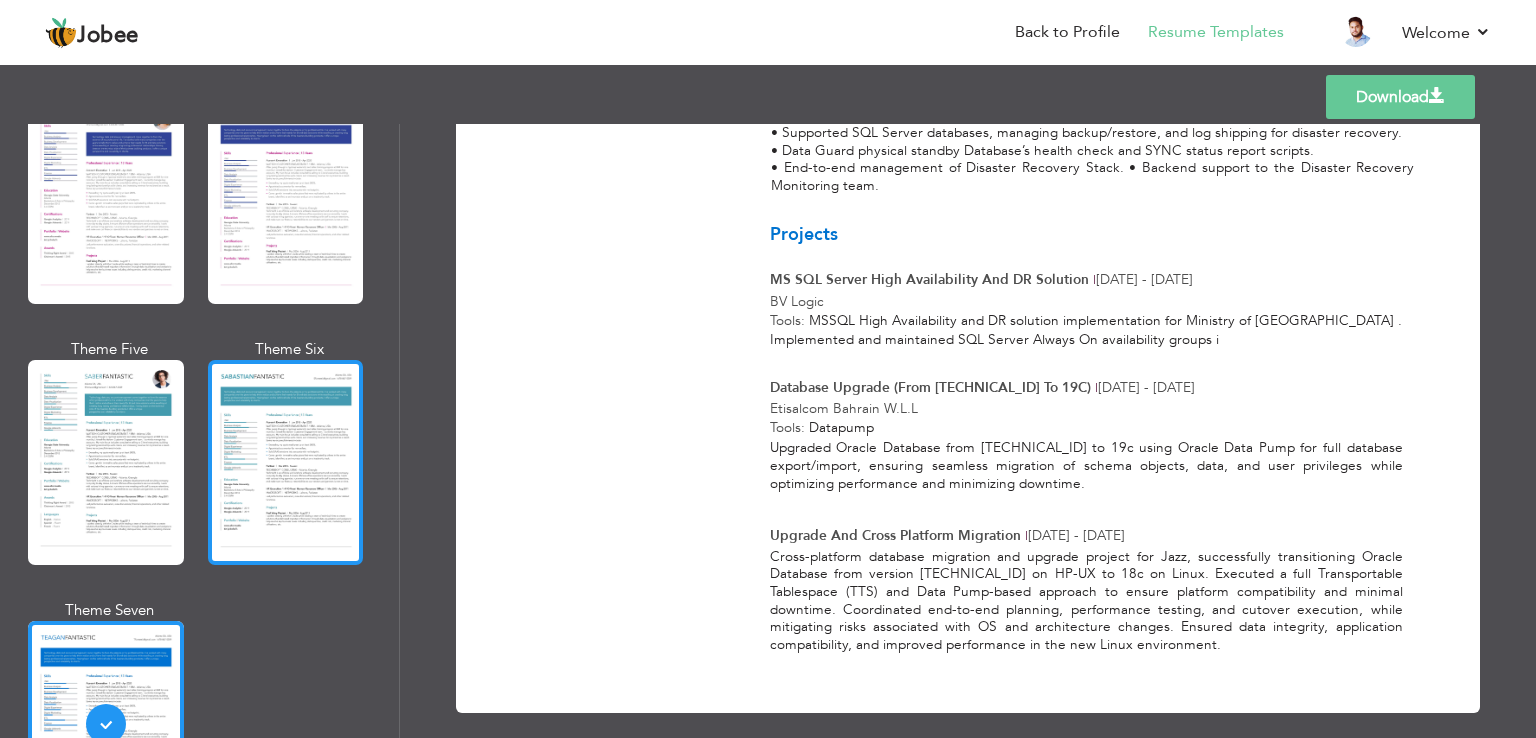 click at bounding box center (286, 462) 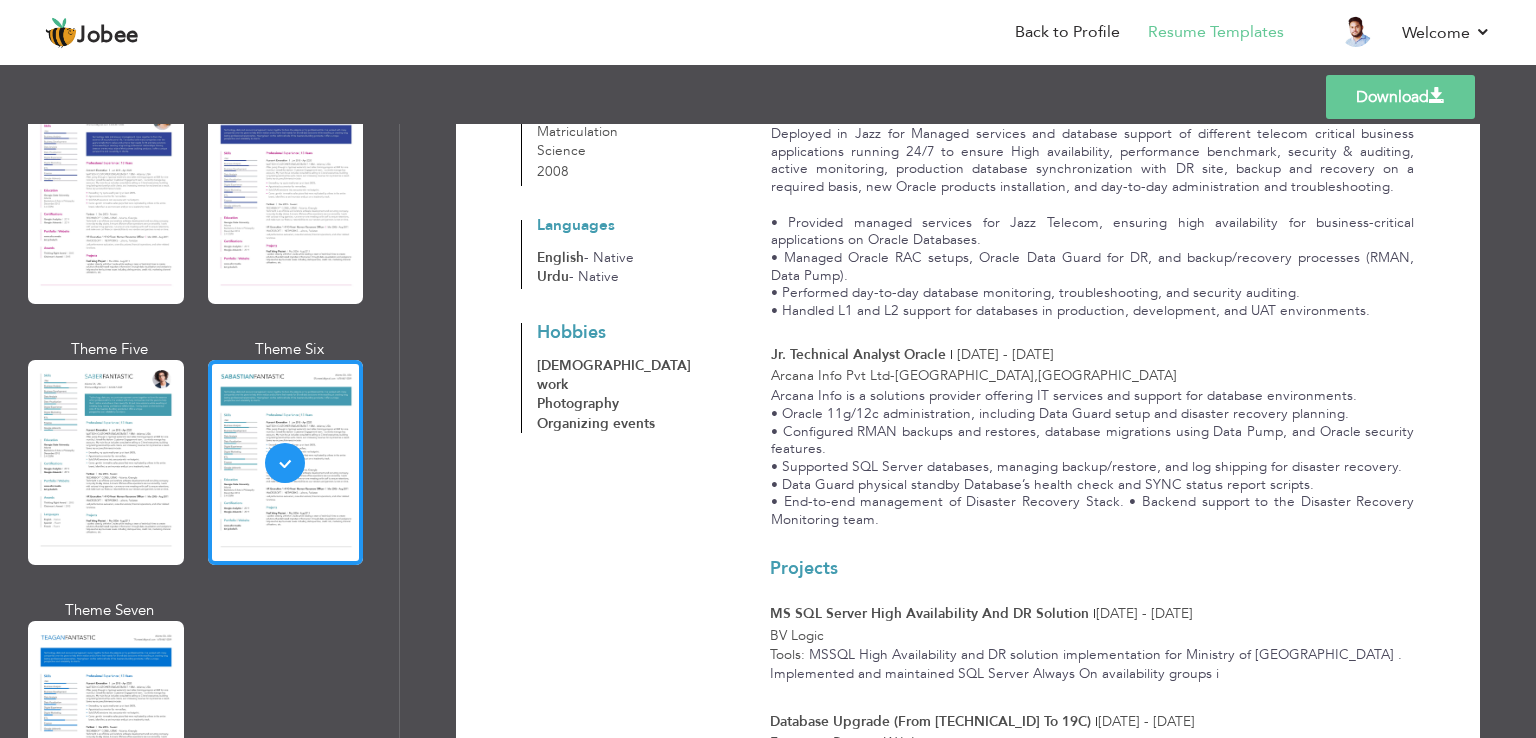 scroll, scrollTop: 1484, scrollLeft: 0, axis: vertical 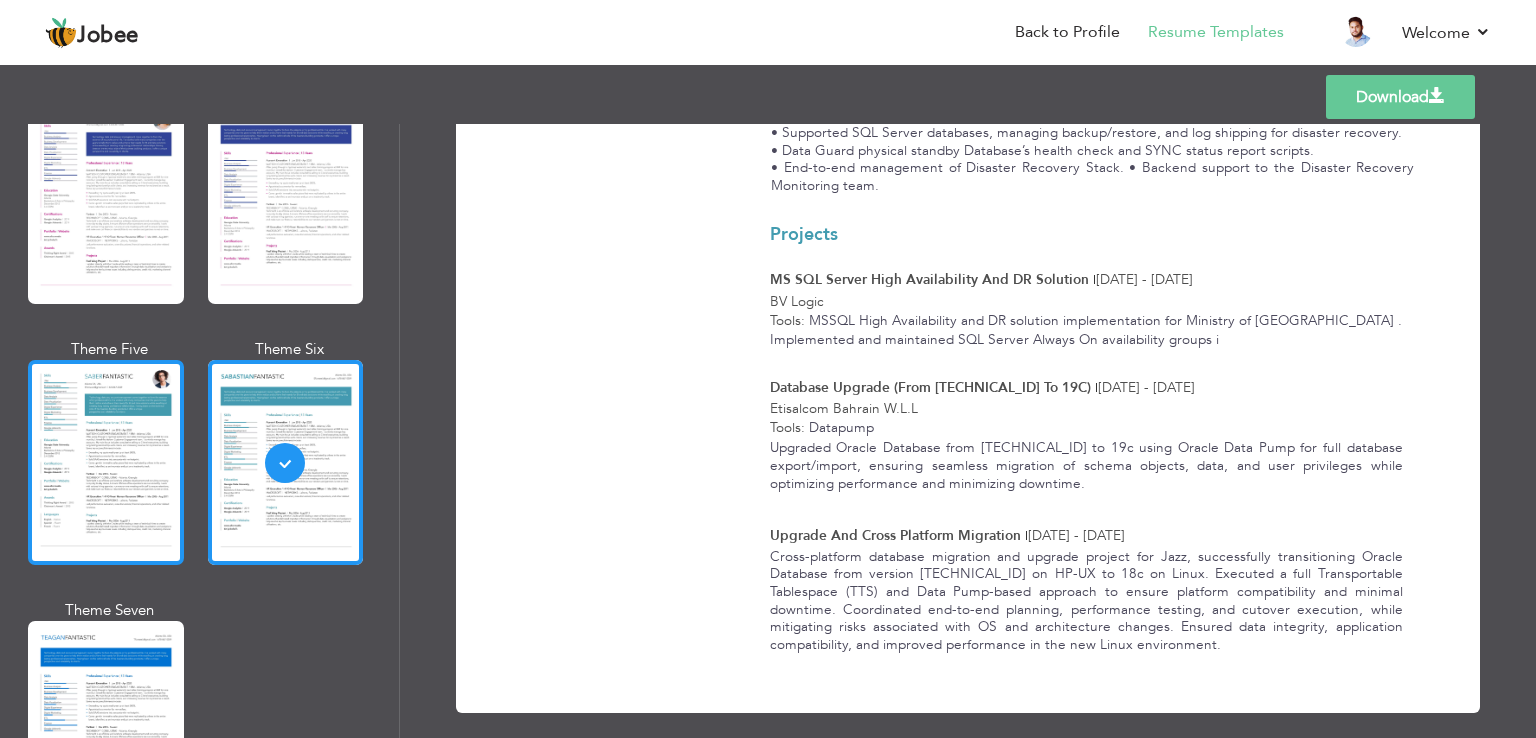 click at bounding box center [106, 462] 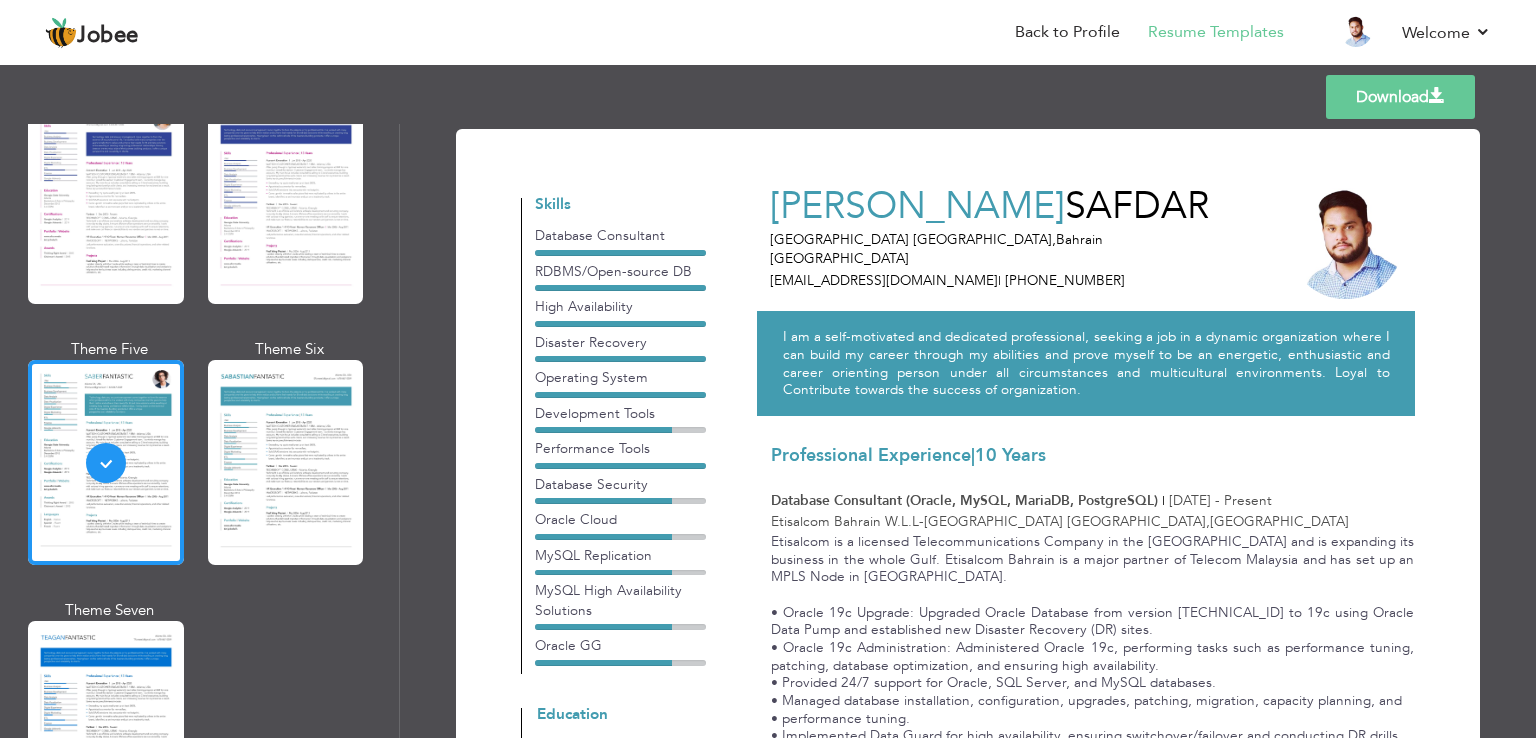 scroll, scrollTop: 600, scrollLeft: 0, axis: vertical 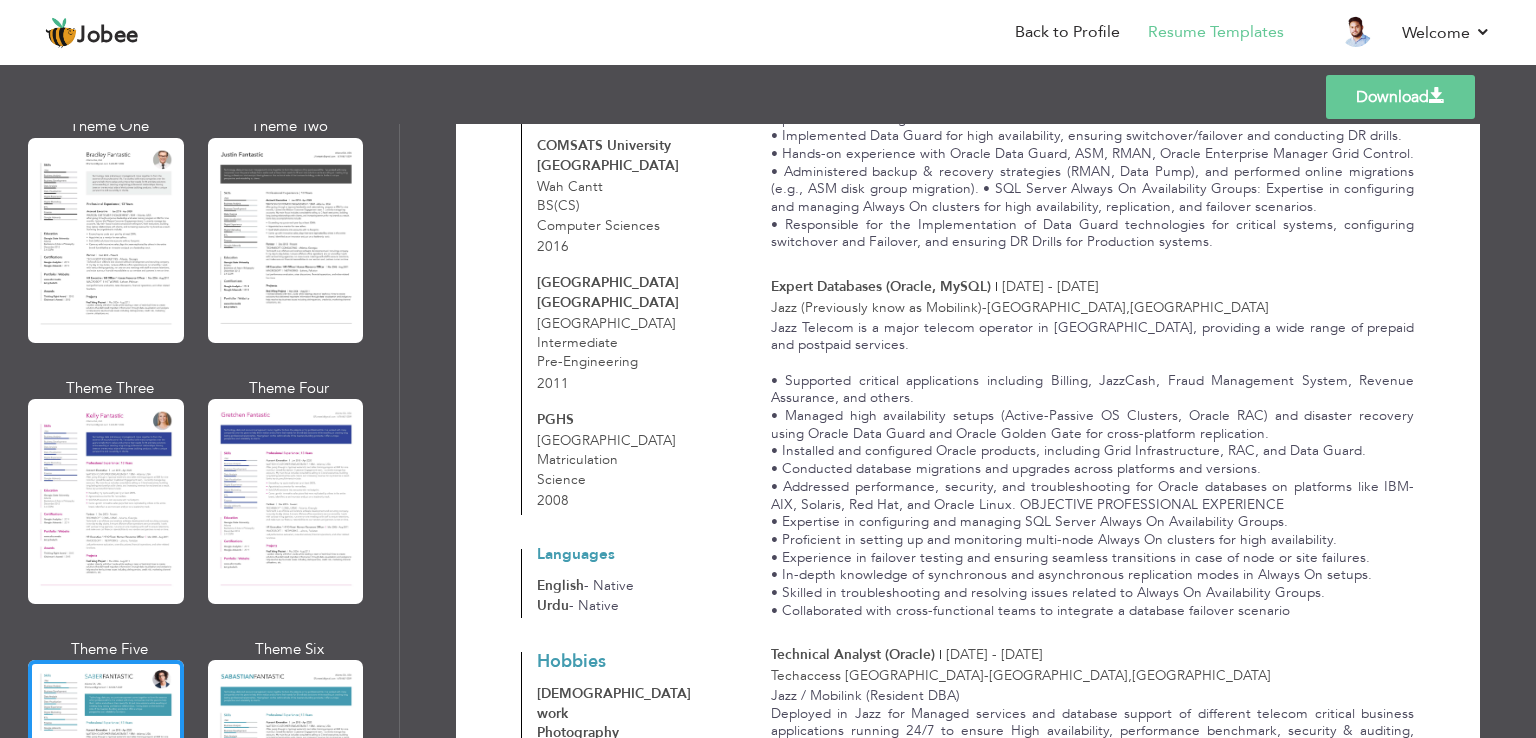 click at bounding box center [286, 501] 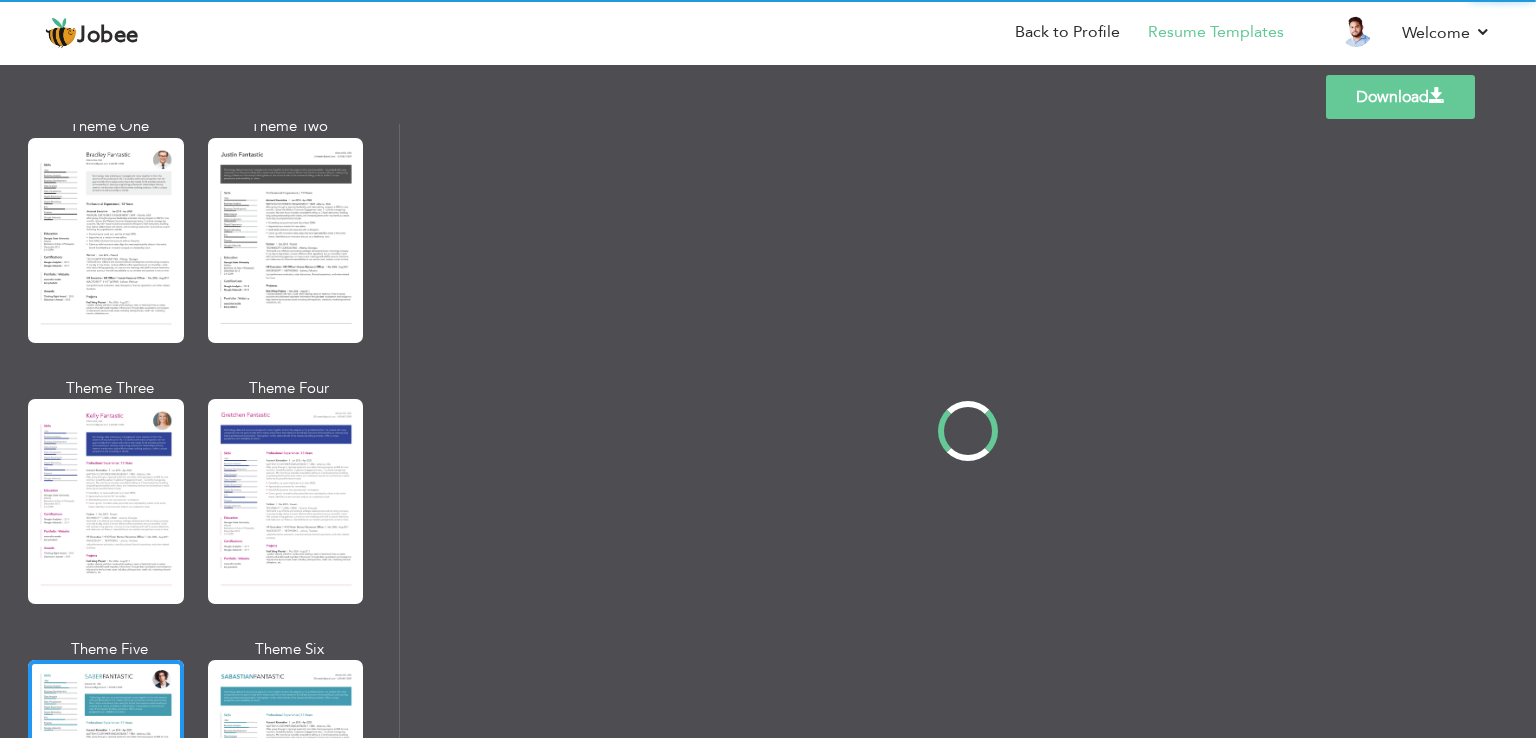 click on "Professional Themes
Theme One
Theme Two
Theme Three
Theme Four" at bounding box center [768, 431] 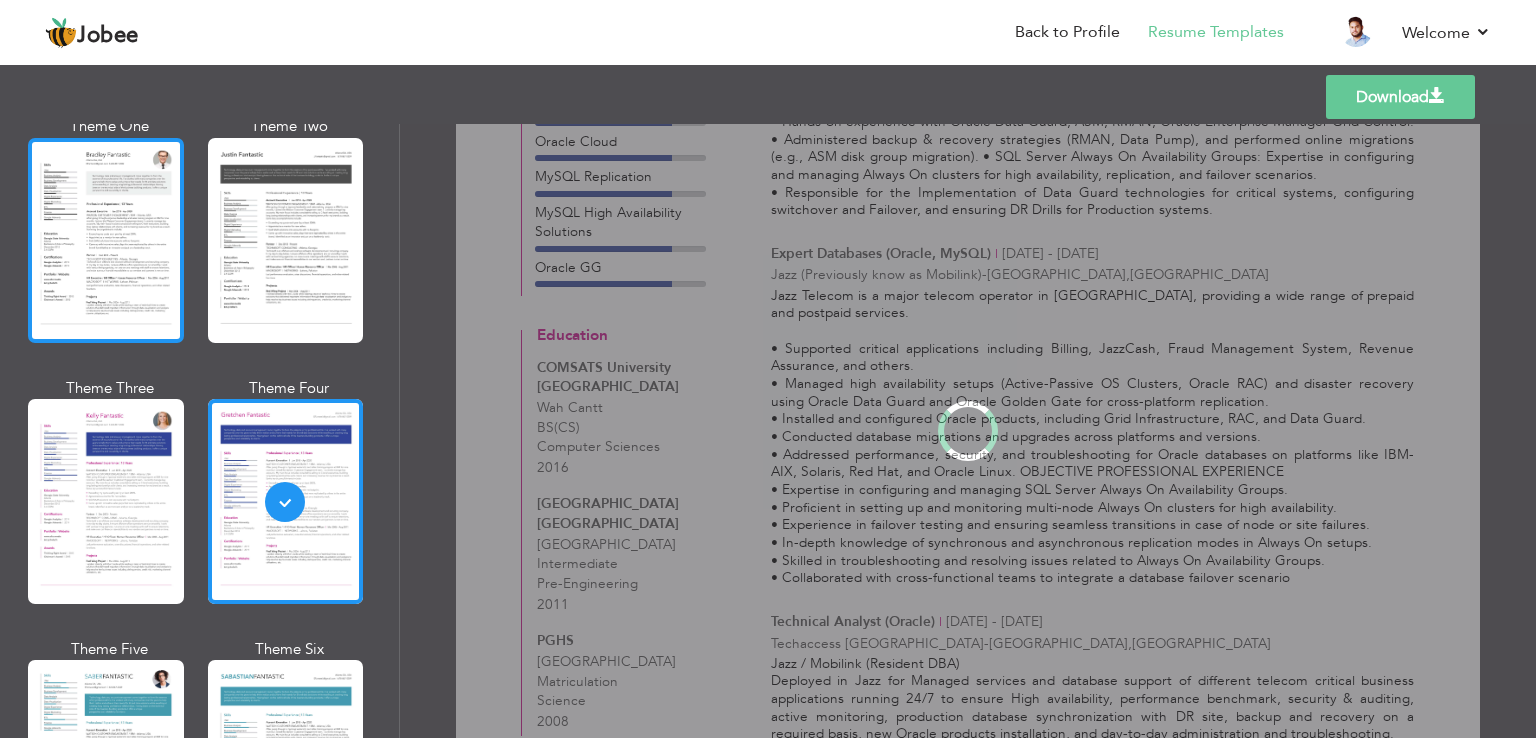 scroll, scrollTop: 0, scrollLeft: 0, axis: both 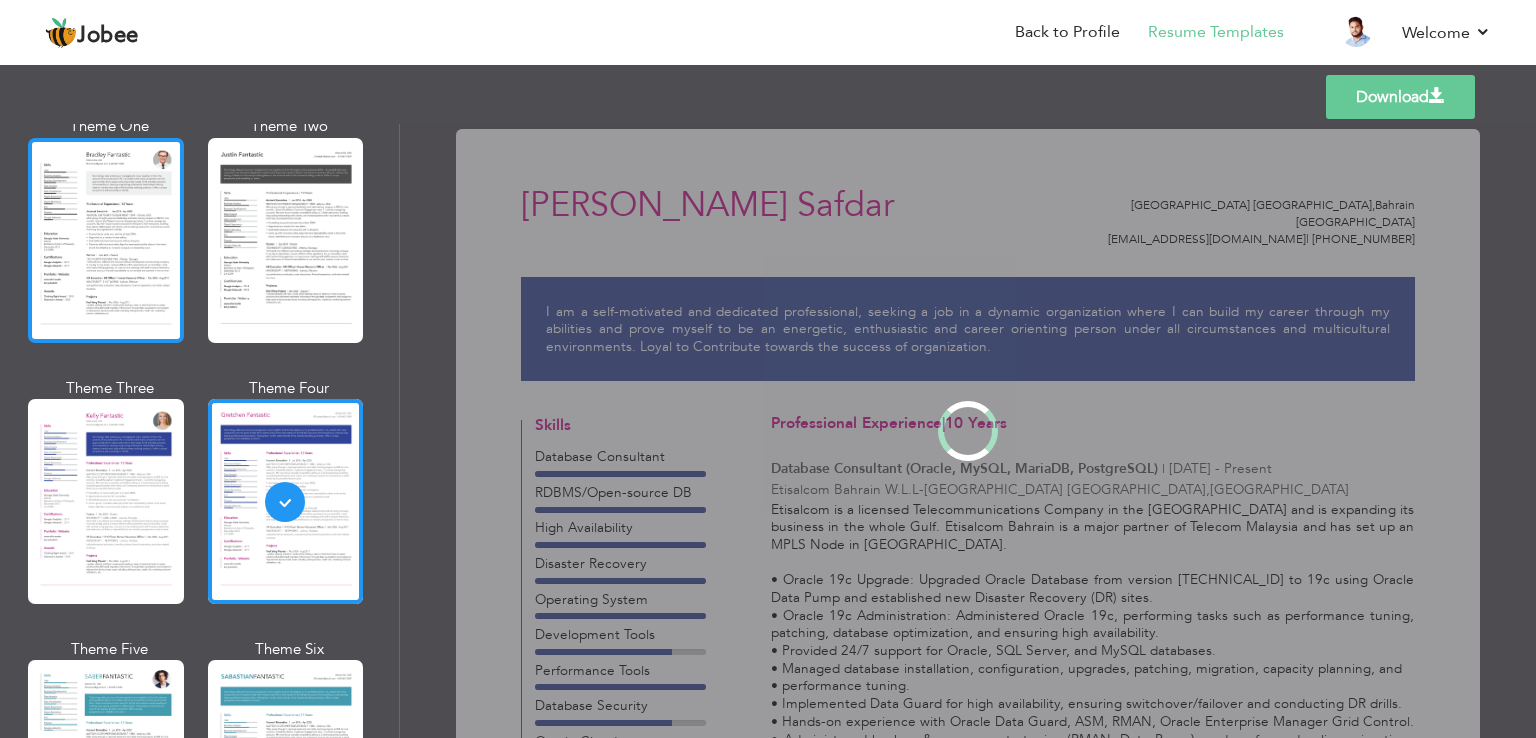 click at bounding box center [106, 240] 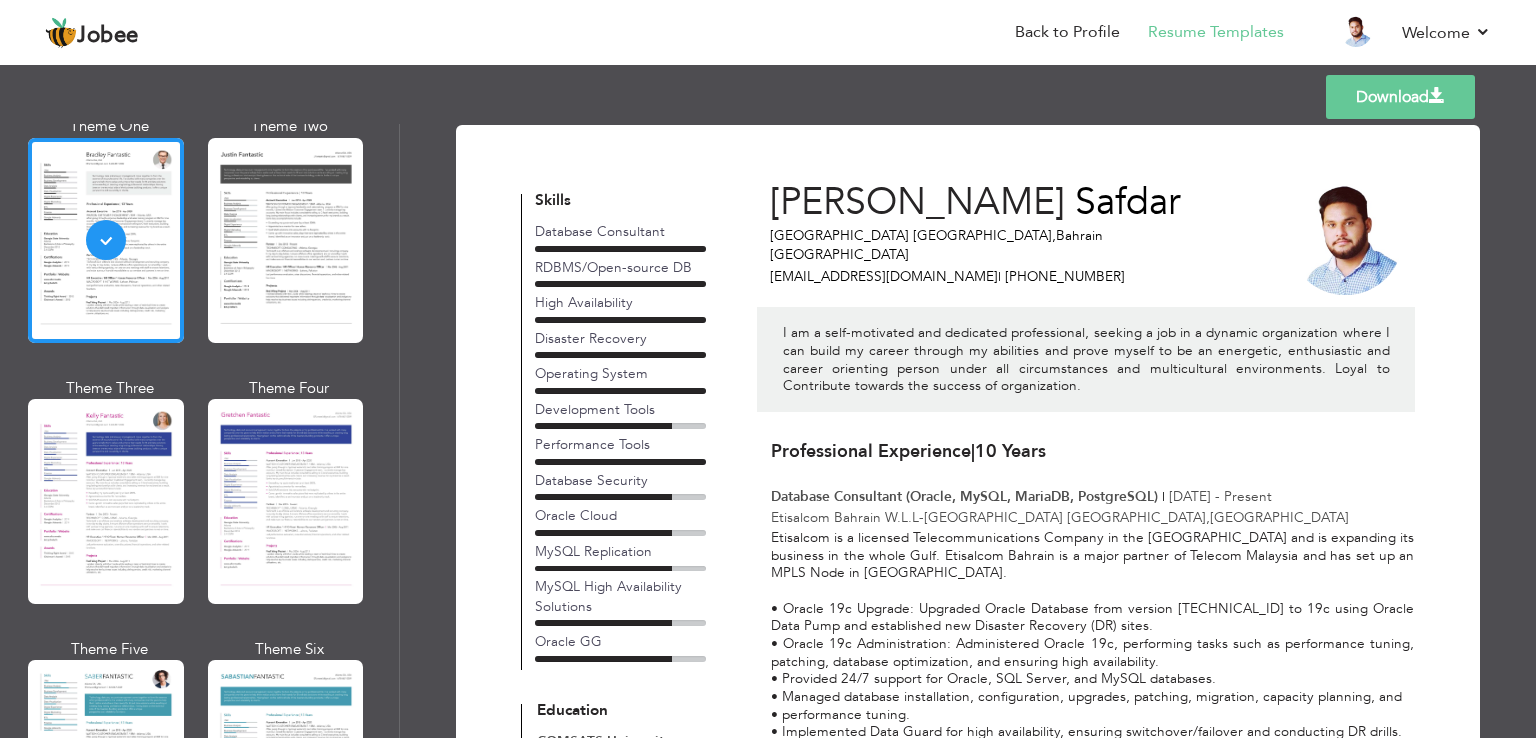 scroll, scrollTop: 0, scrollLeft: 0, axis: both 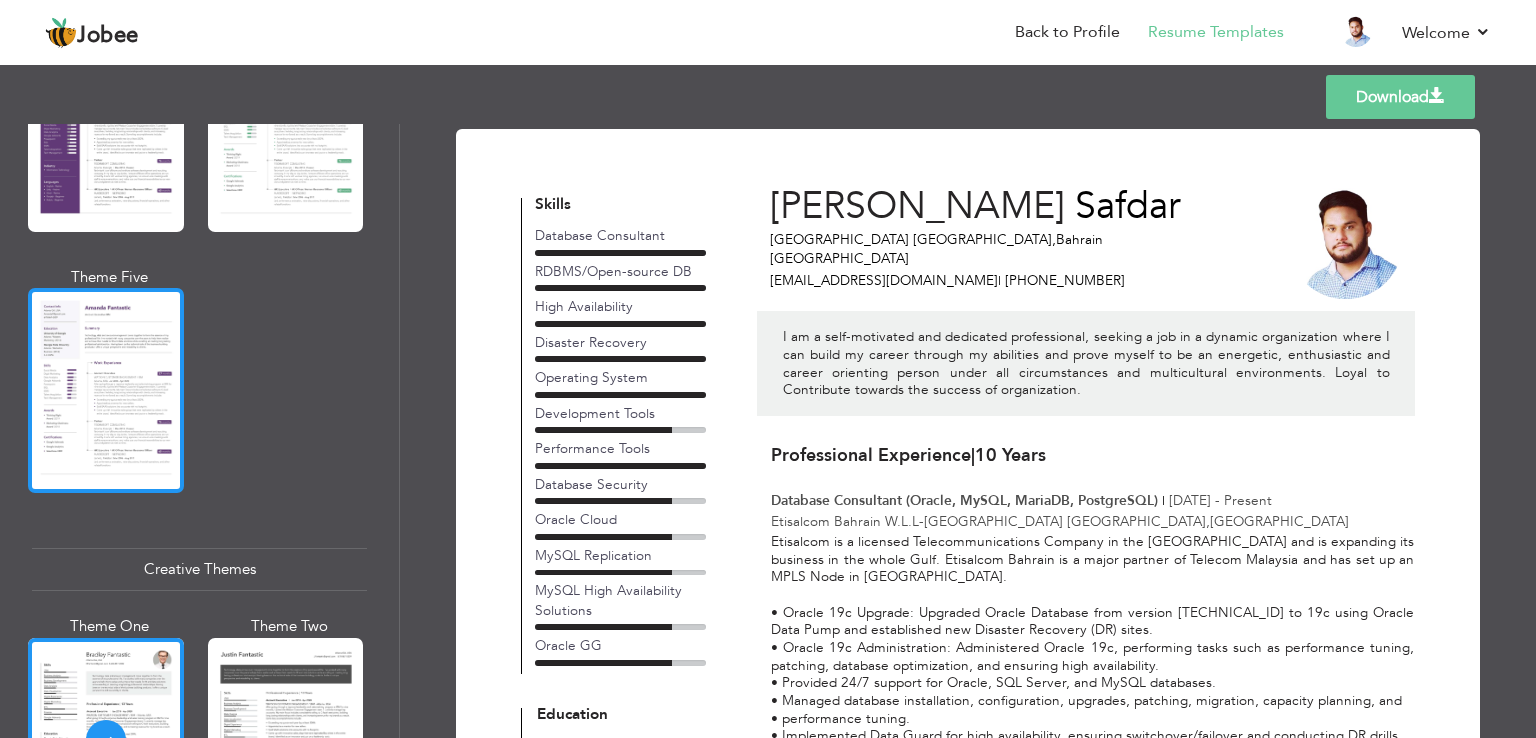 click at bounding box center [106, 390] 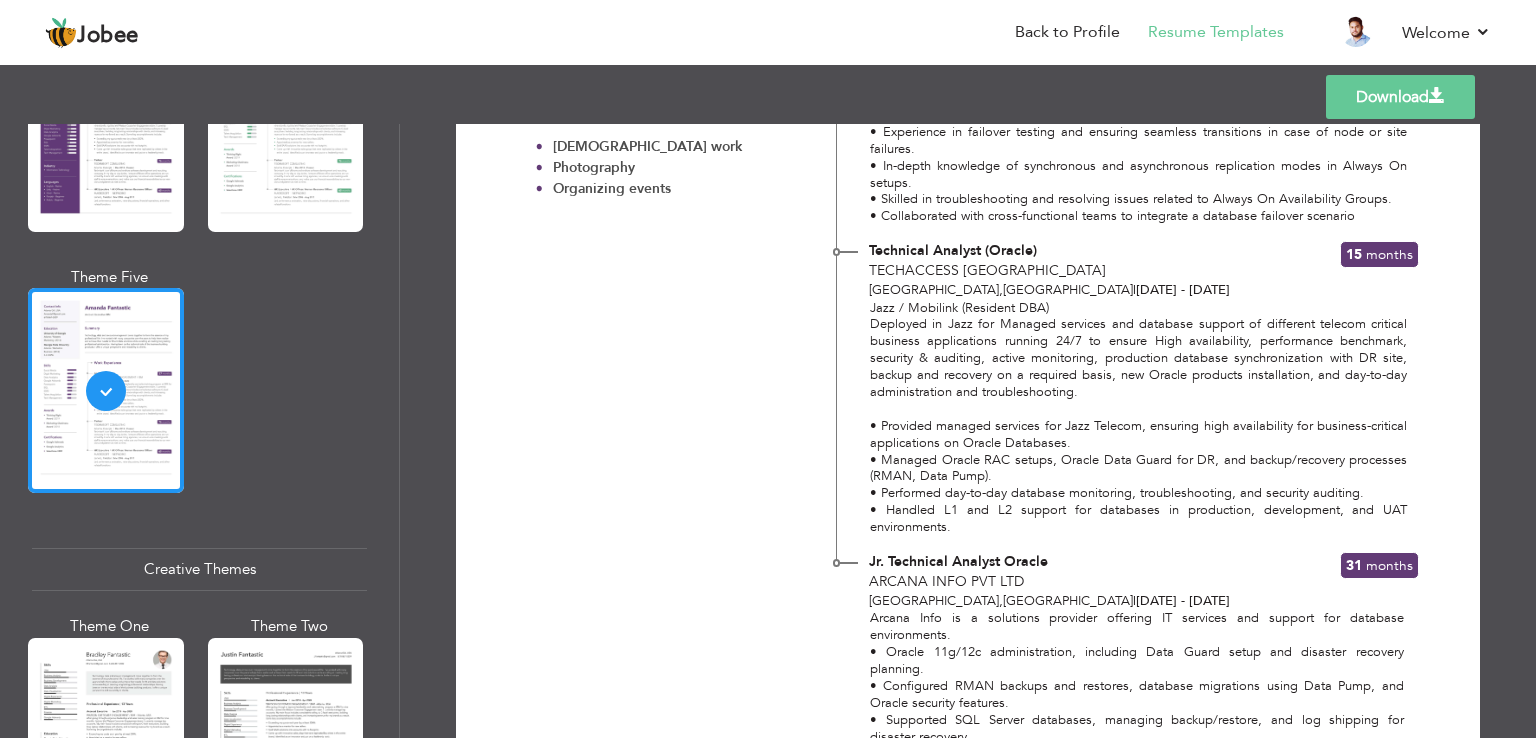 scroll, scrollTop: 1600, scrollLeft: 0, axis: vertical 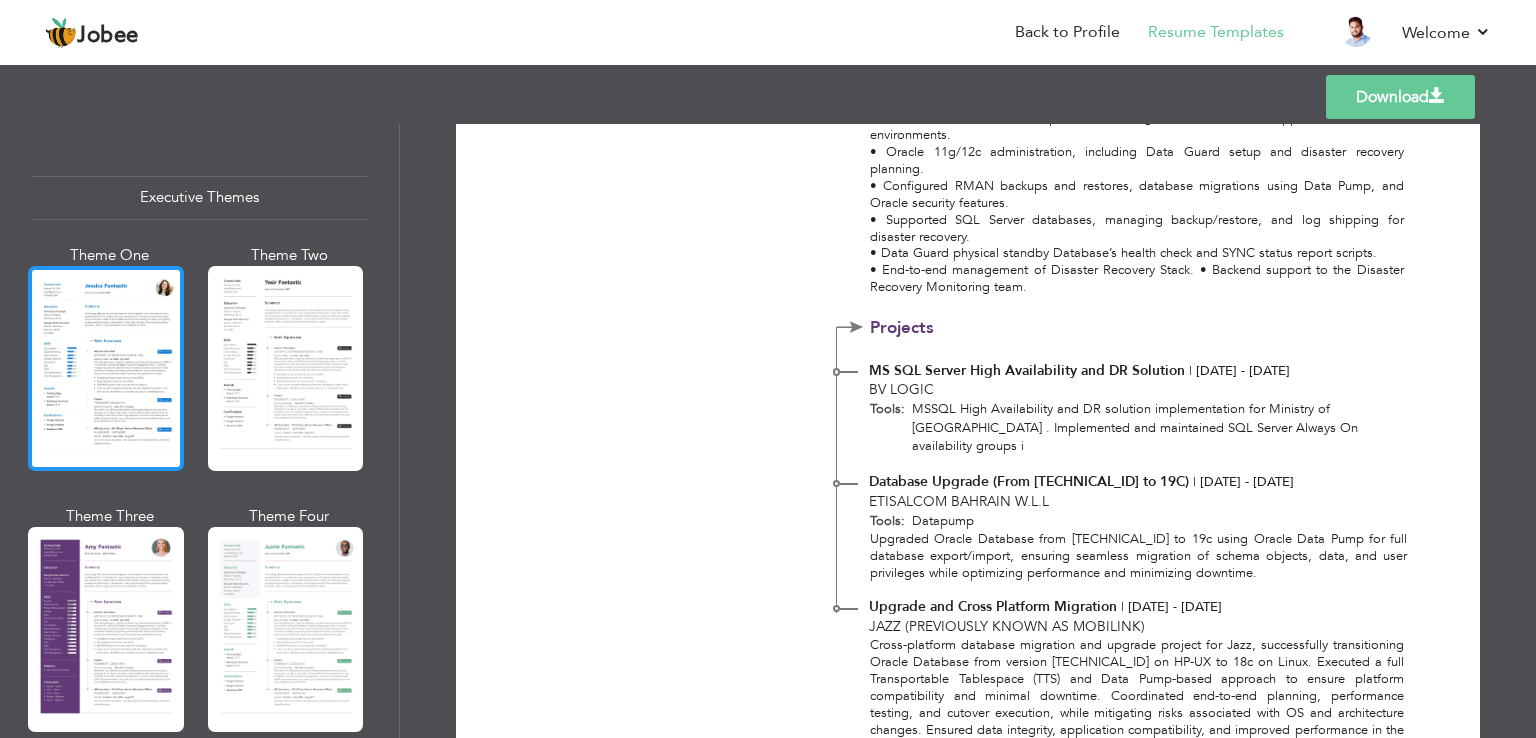 click at bounding box center [106, 368] 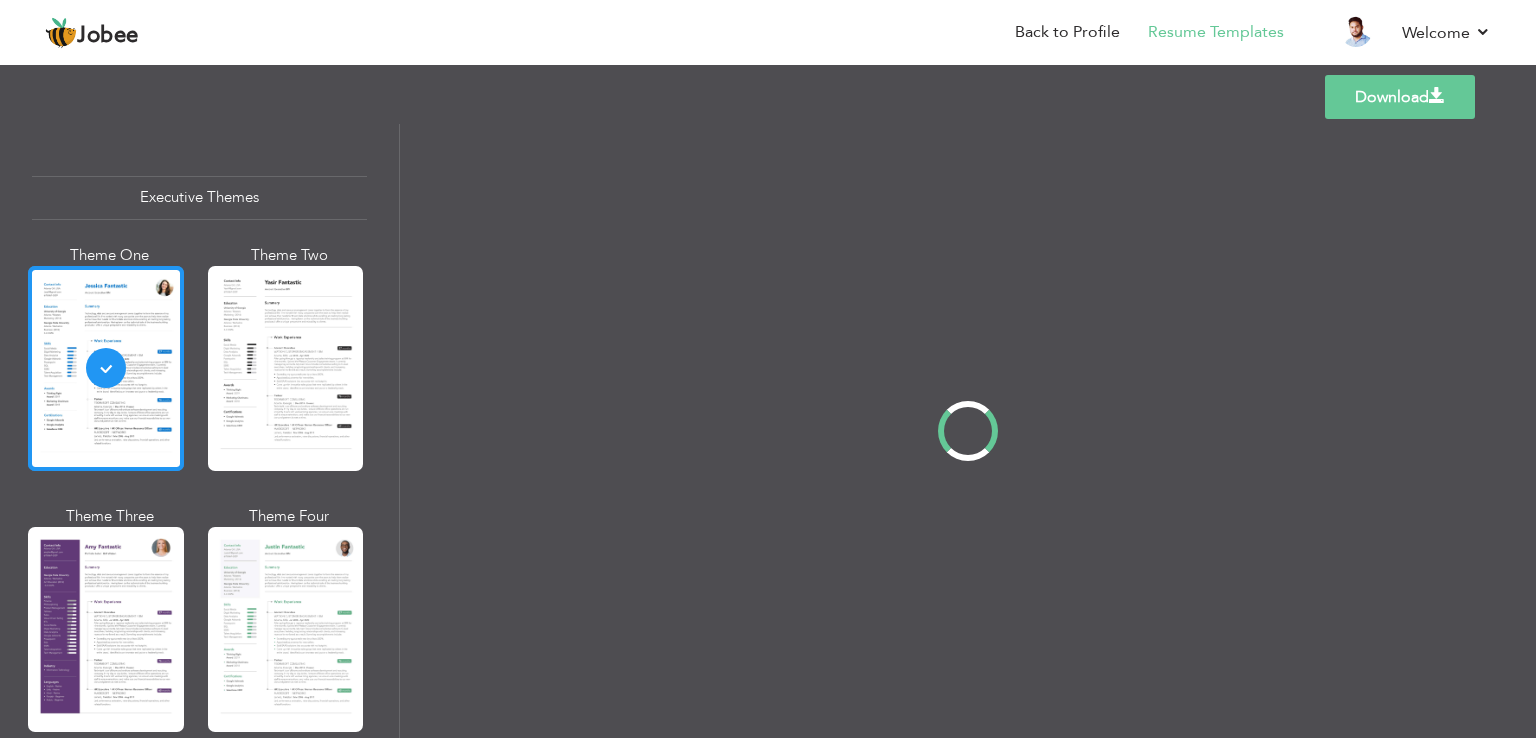 scroll, scrollTop: 0, scrollLeft: 0, axis: both 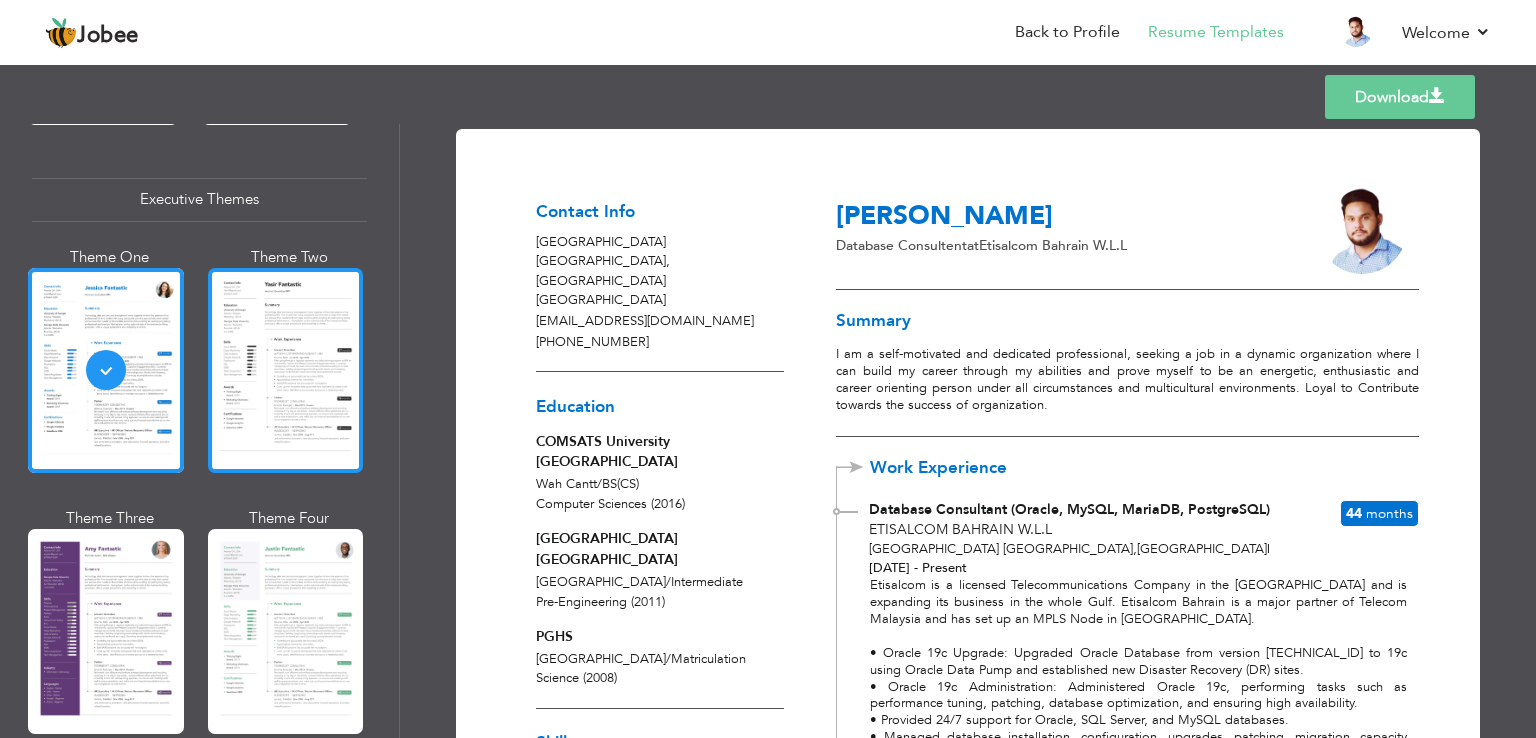 click at bounding box center [286, 370] 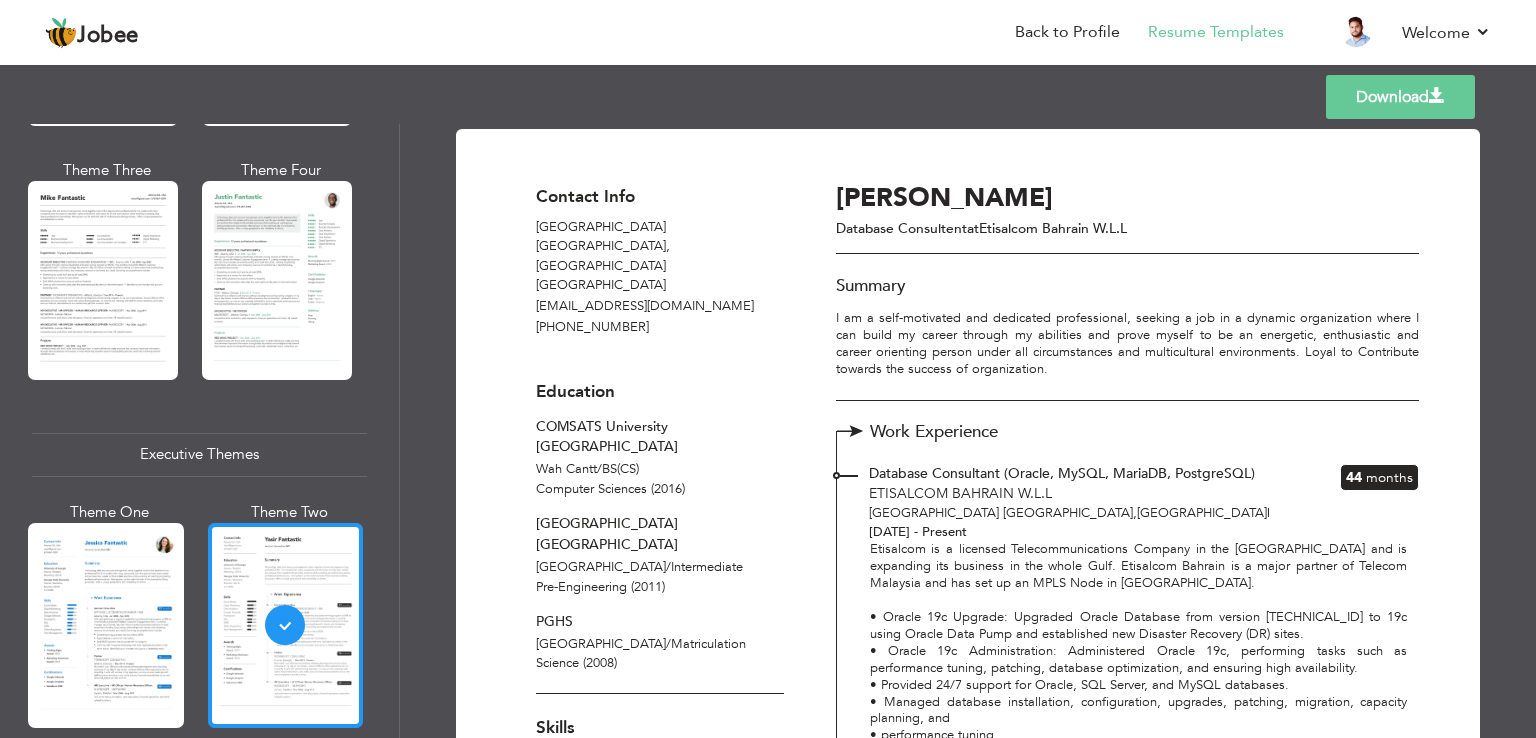 scroll, scrollTop: 1167, scrollLeft: 0, axis: vertical 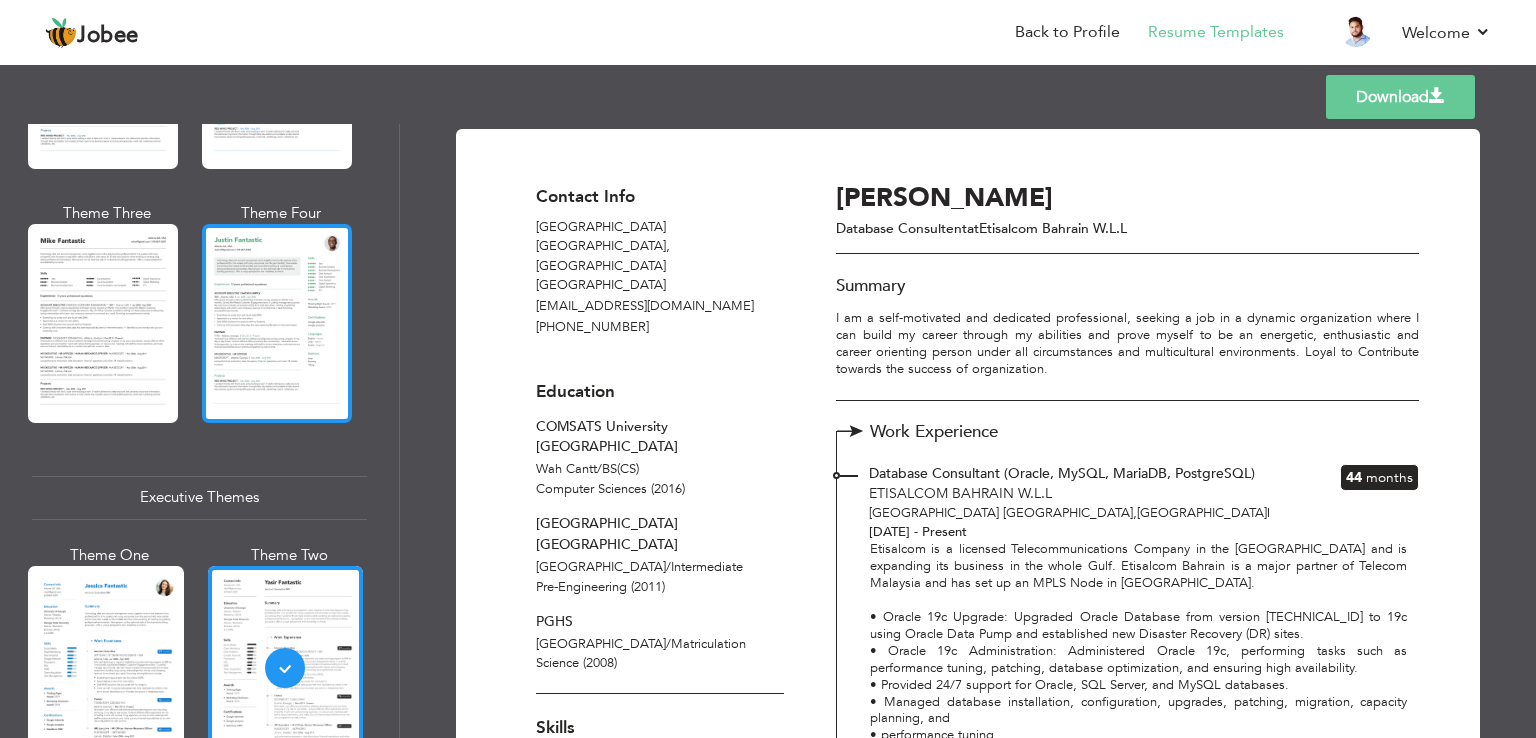 click at bounding box center [277, 323] 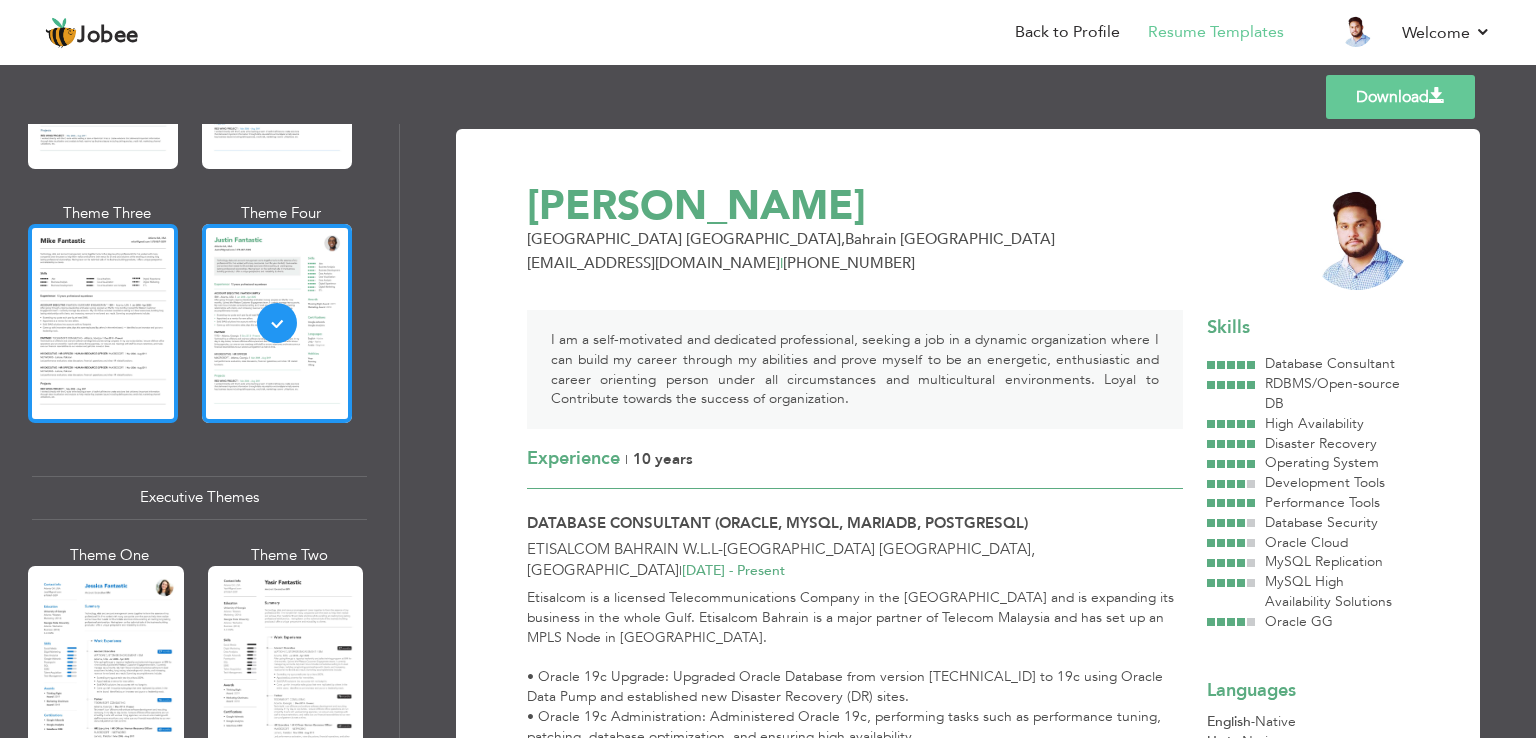 click at bounding box center (103, 323) 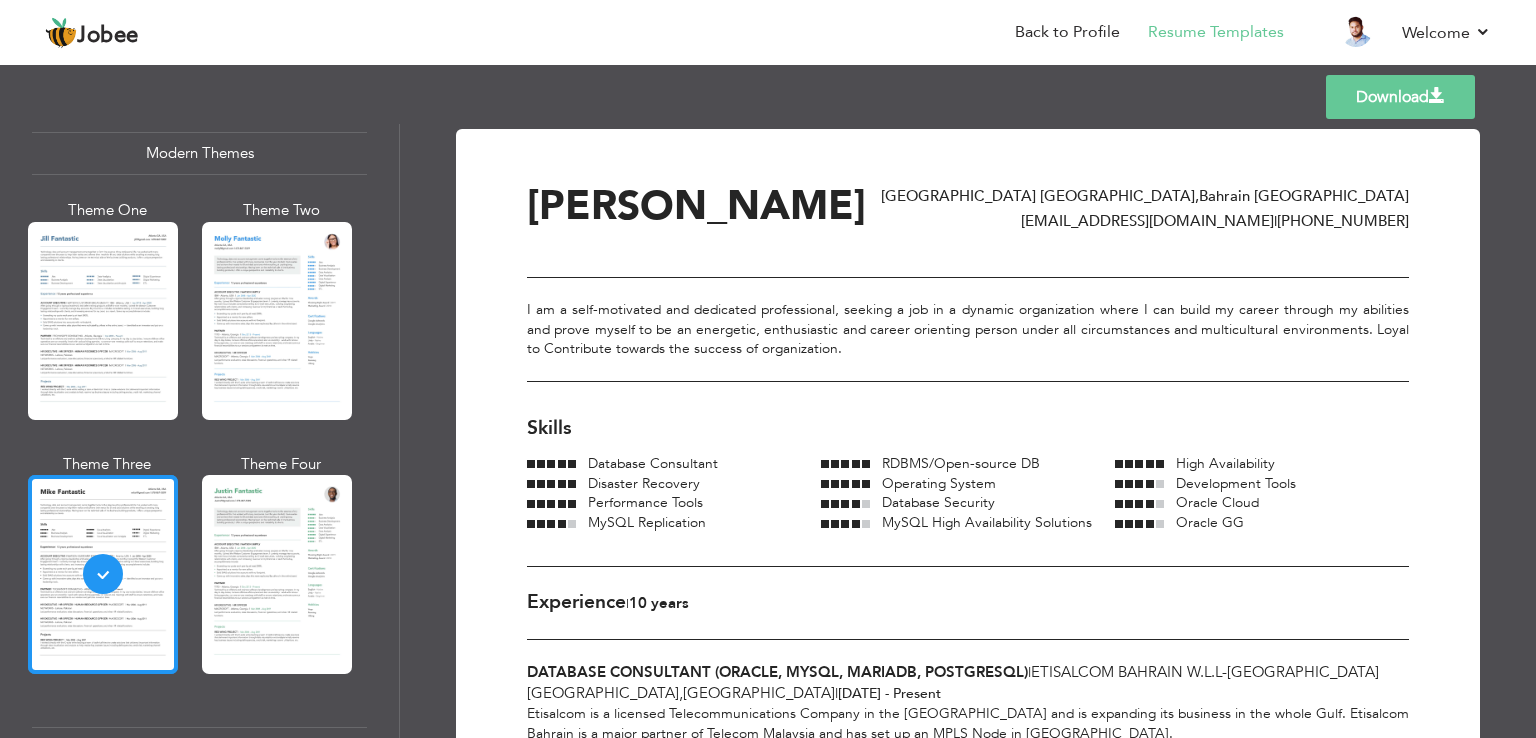 scroll, scrollTop: 867, scrollLeft: 0, axis: vertical 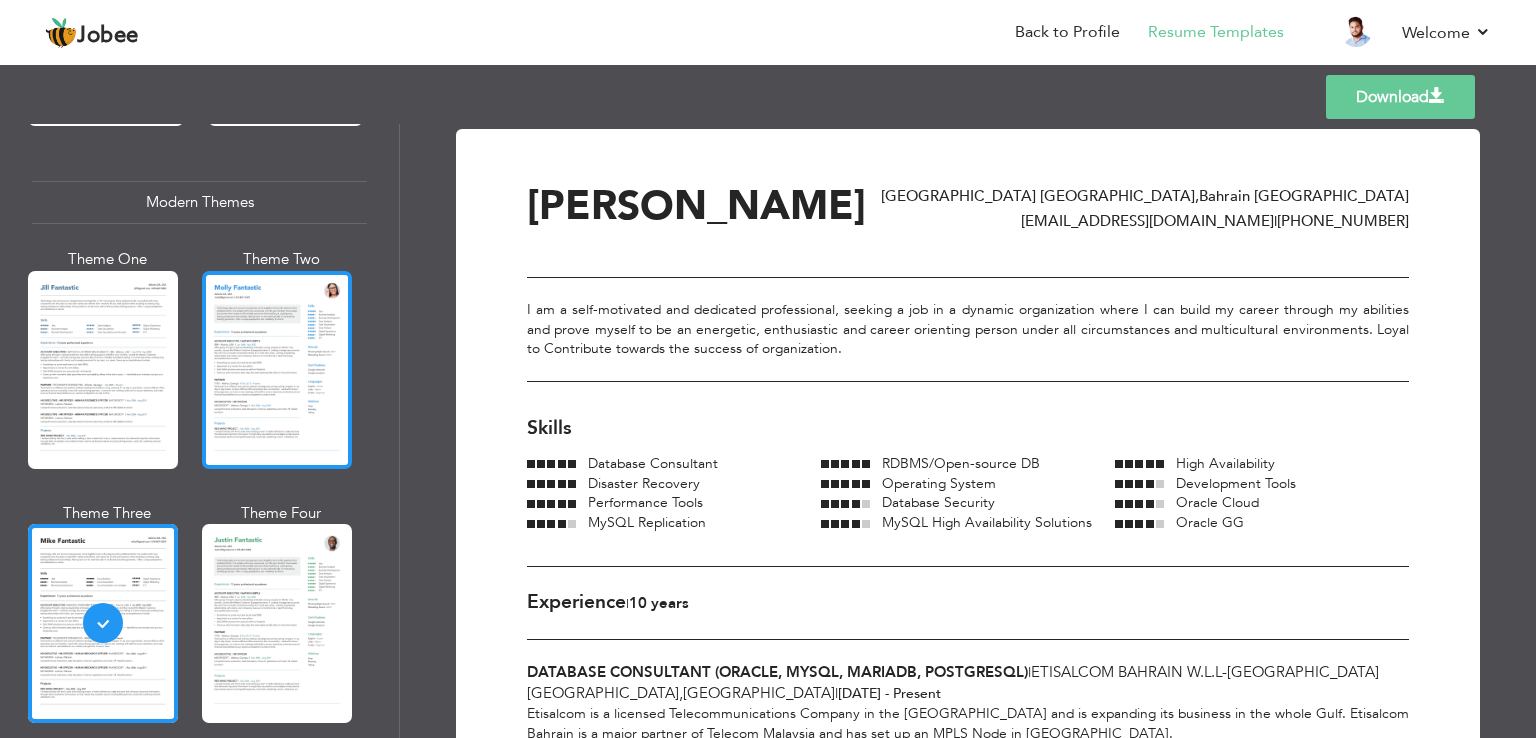 click at bounding box center (277, 370) 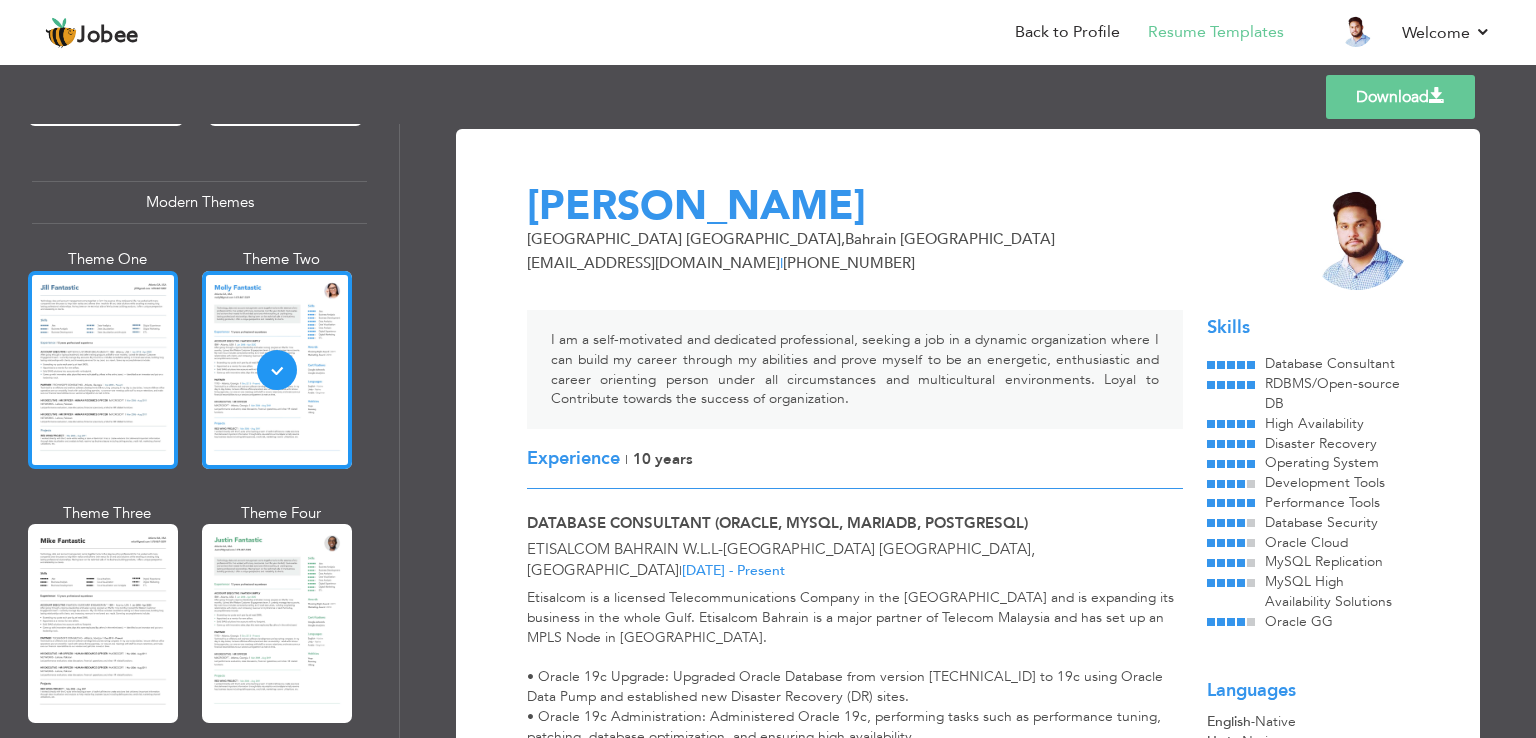 click at bounding box center (103, 370) 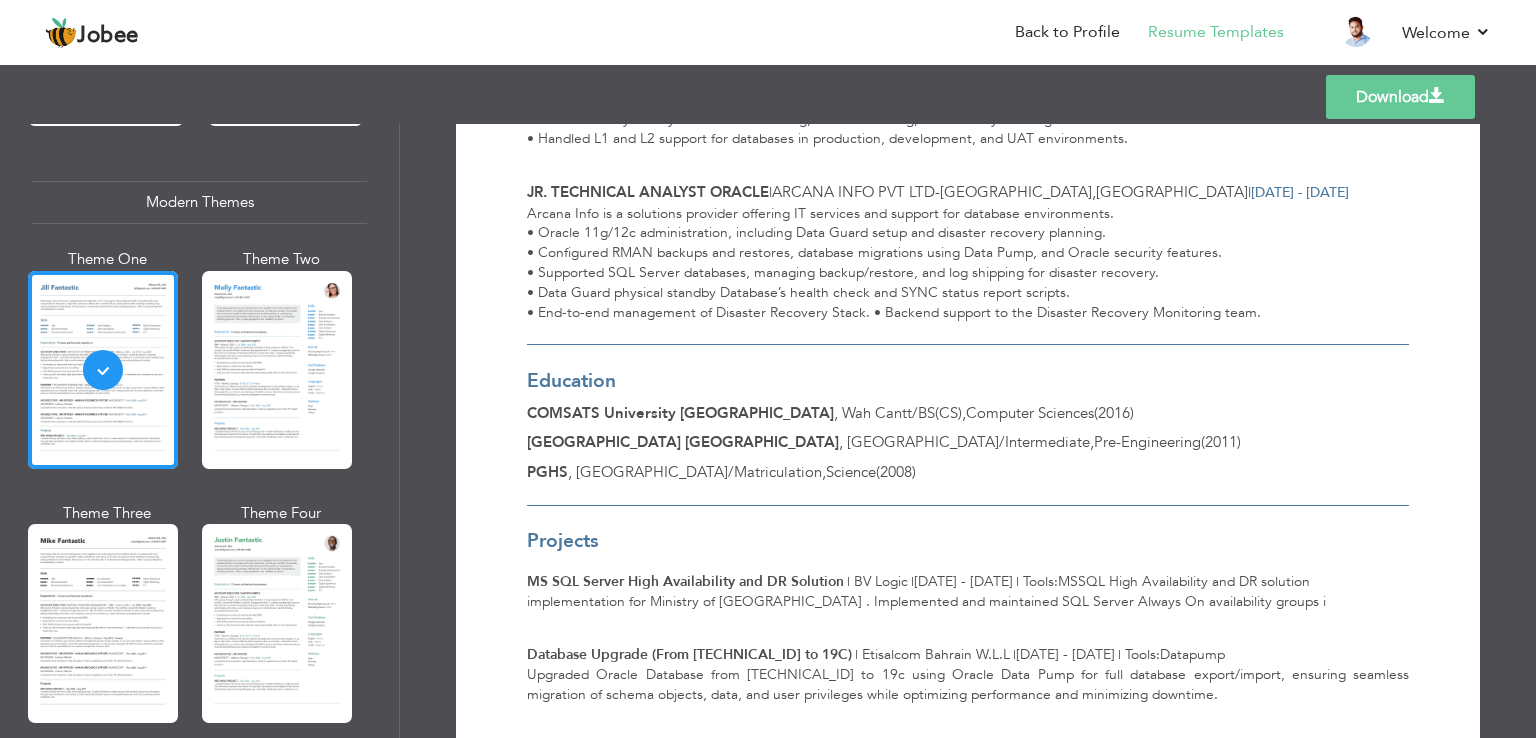 scroll, scrollTop: 1116, scrollLeft: 0, axis: vertical 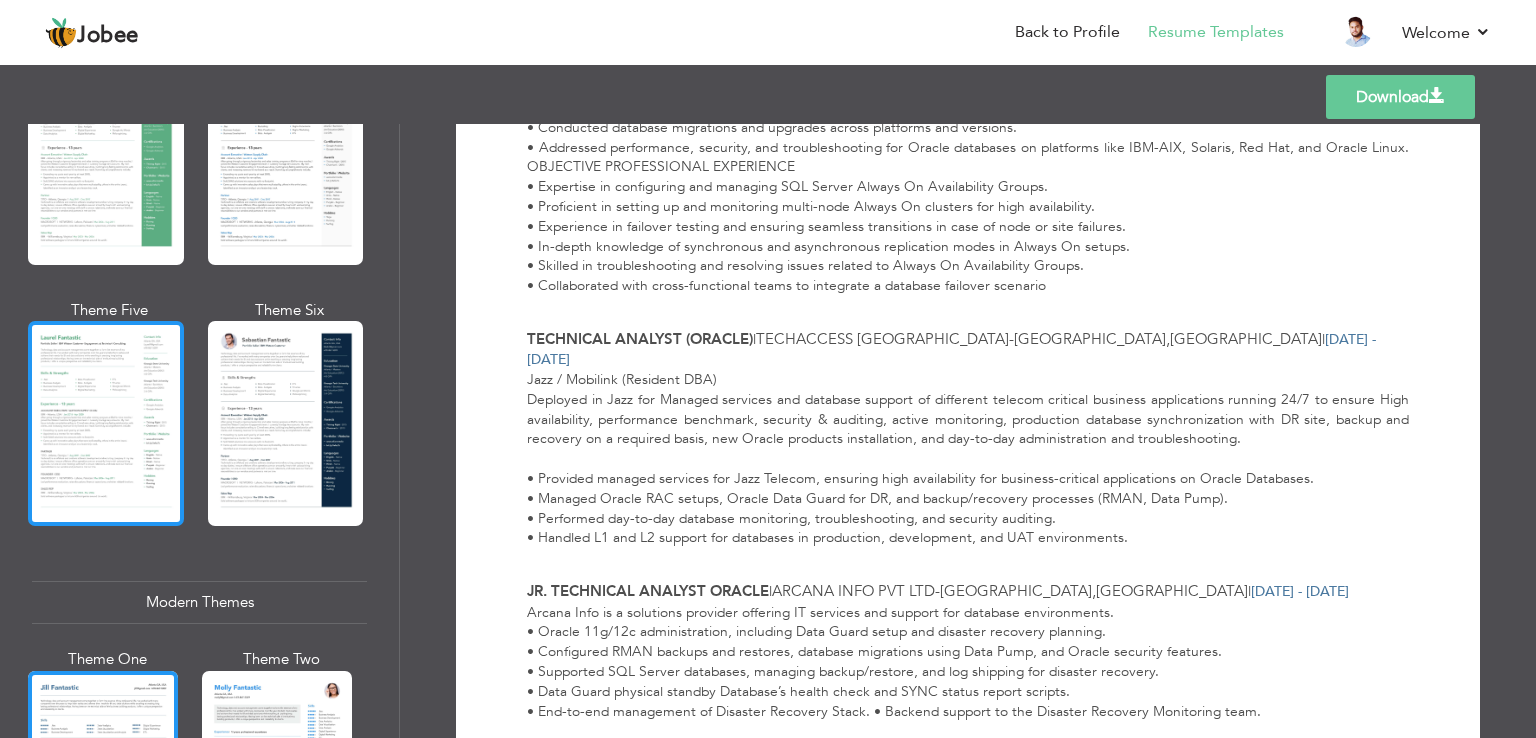 click at bounding box center (106, 423) 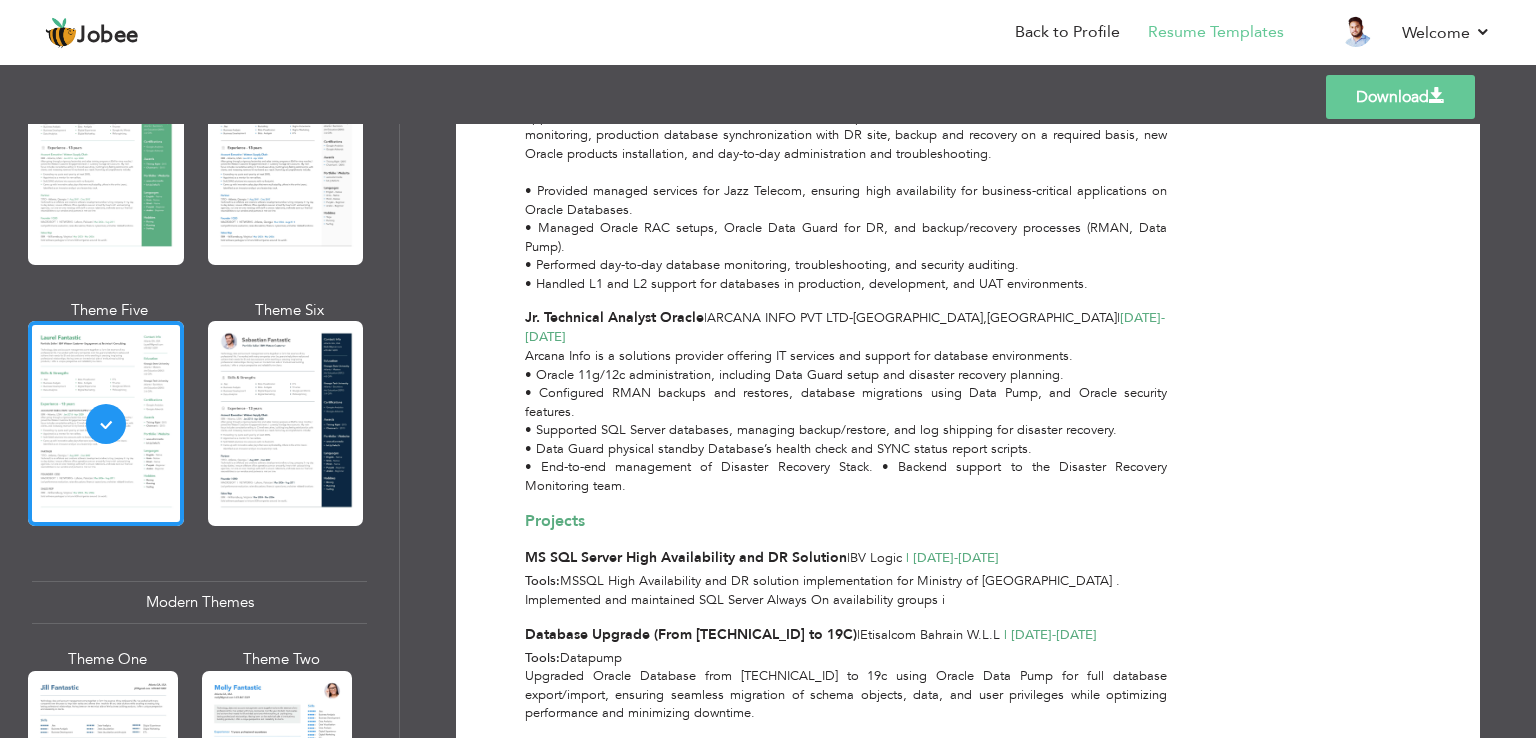 scroll, scrollTop: 1499, scrollLeft: 0, axis: vertical 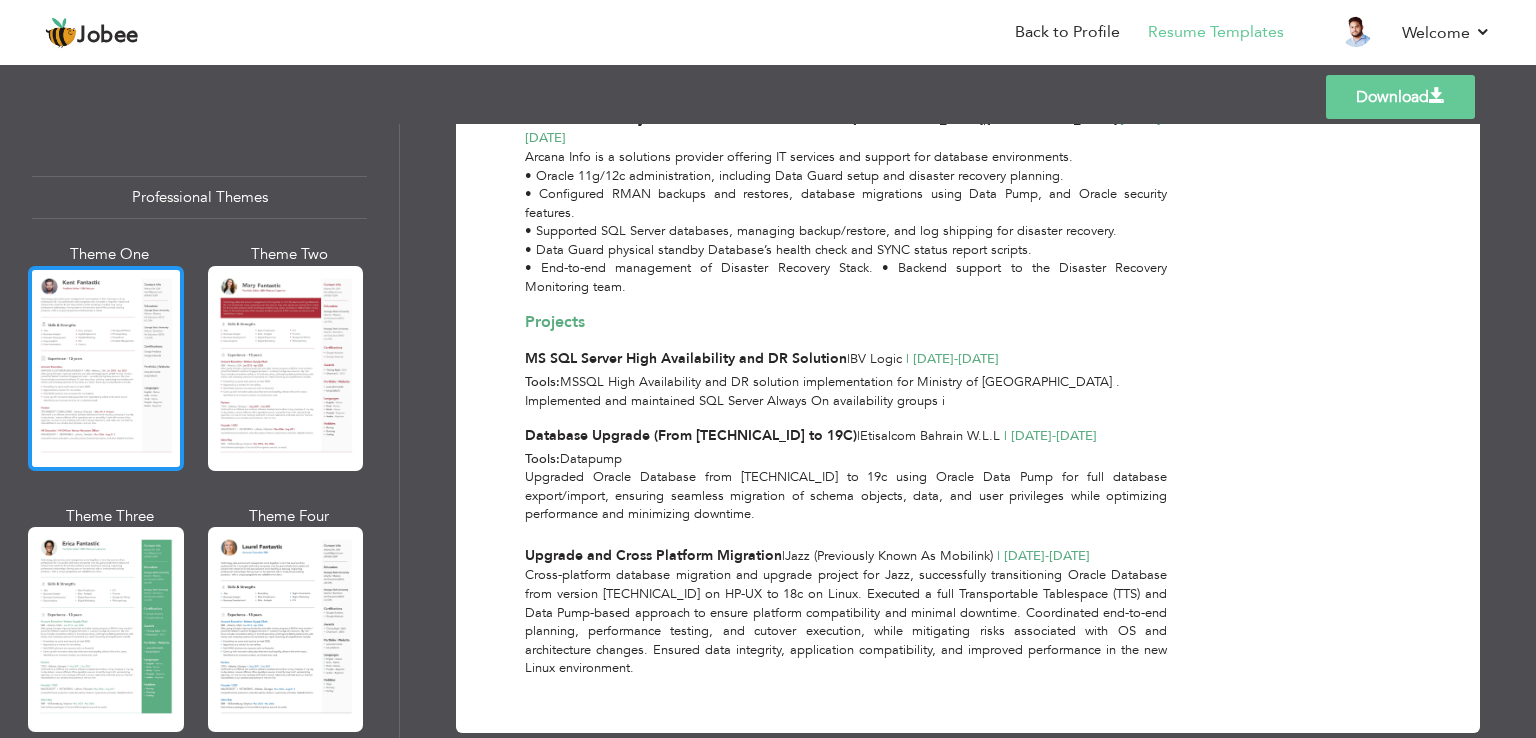 click at bounding box center (106, 368) 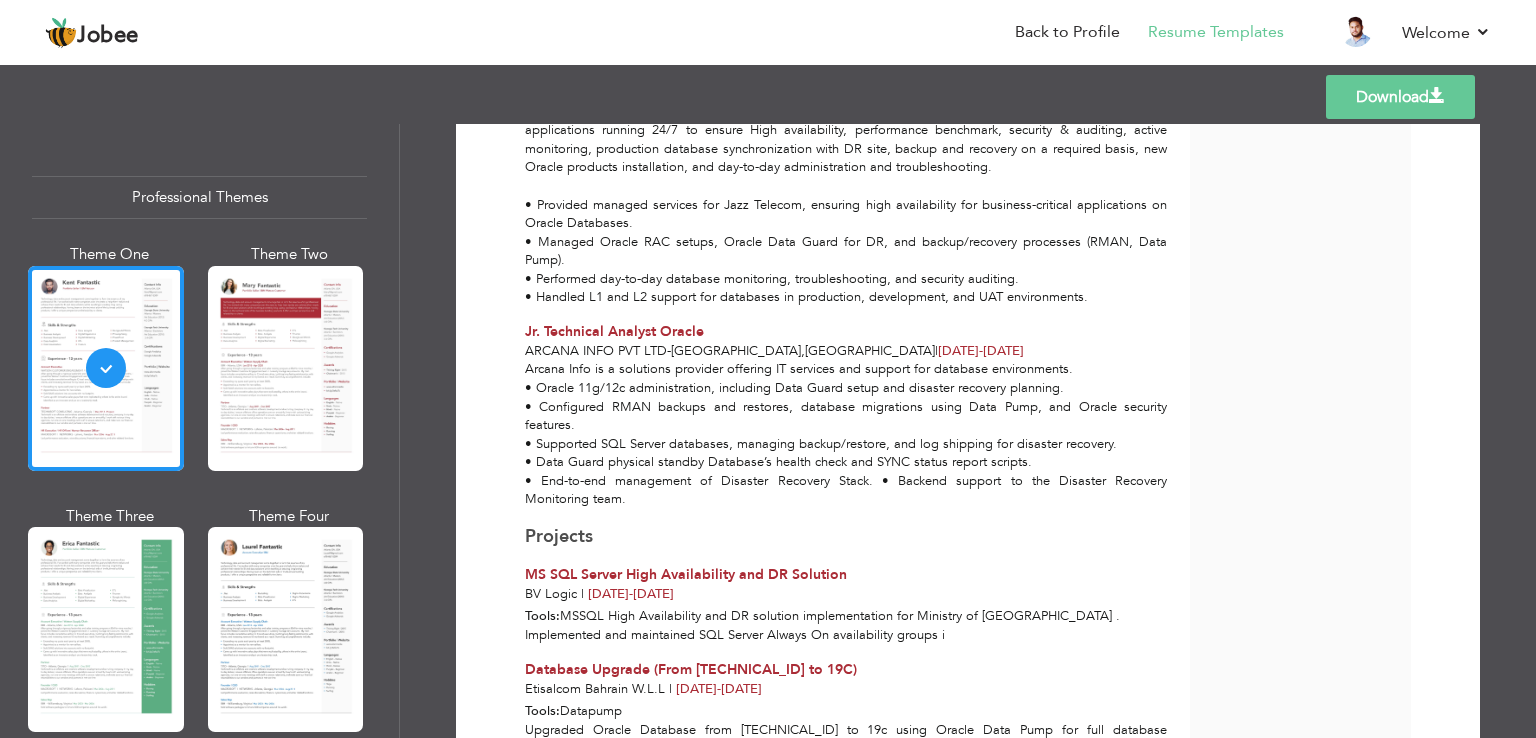 scroll, scrollTop: 1646, scrollLeft: 0, axis: vertical 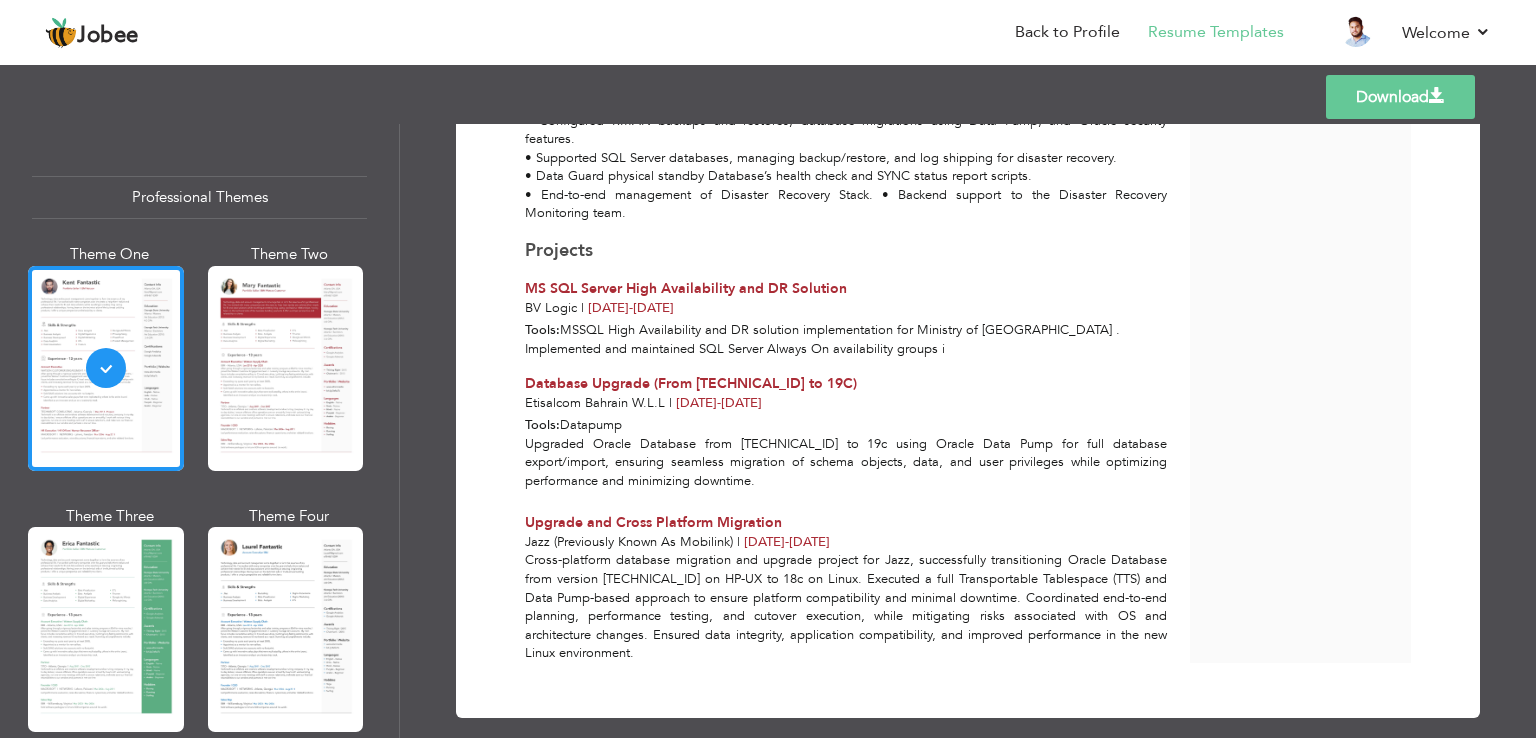 click on "Download" at bounding box center [1400, 97] 